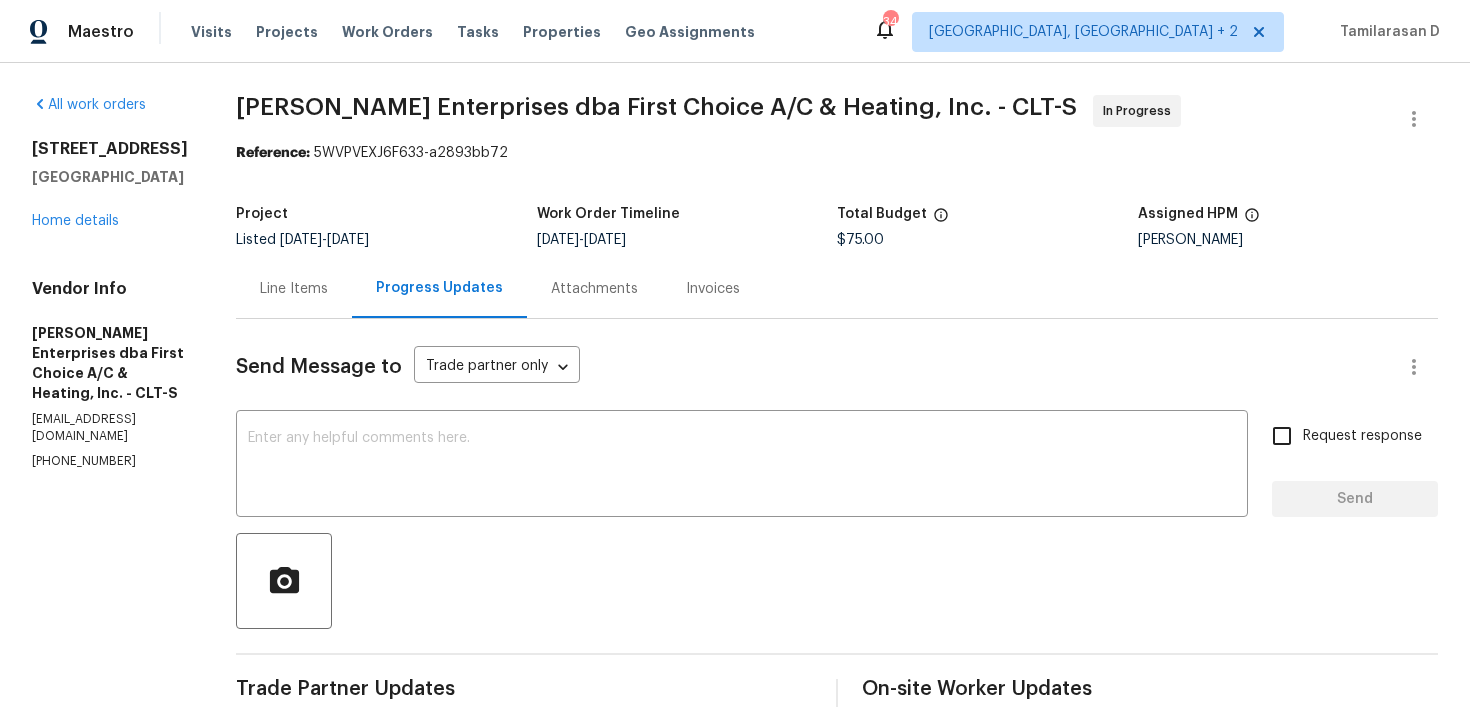 scroll, scrollTop: 0, scrollLeft: 0, axis: both 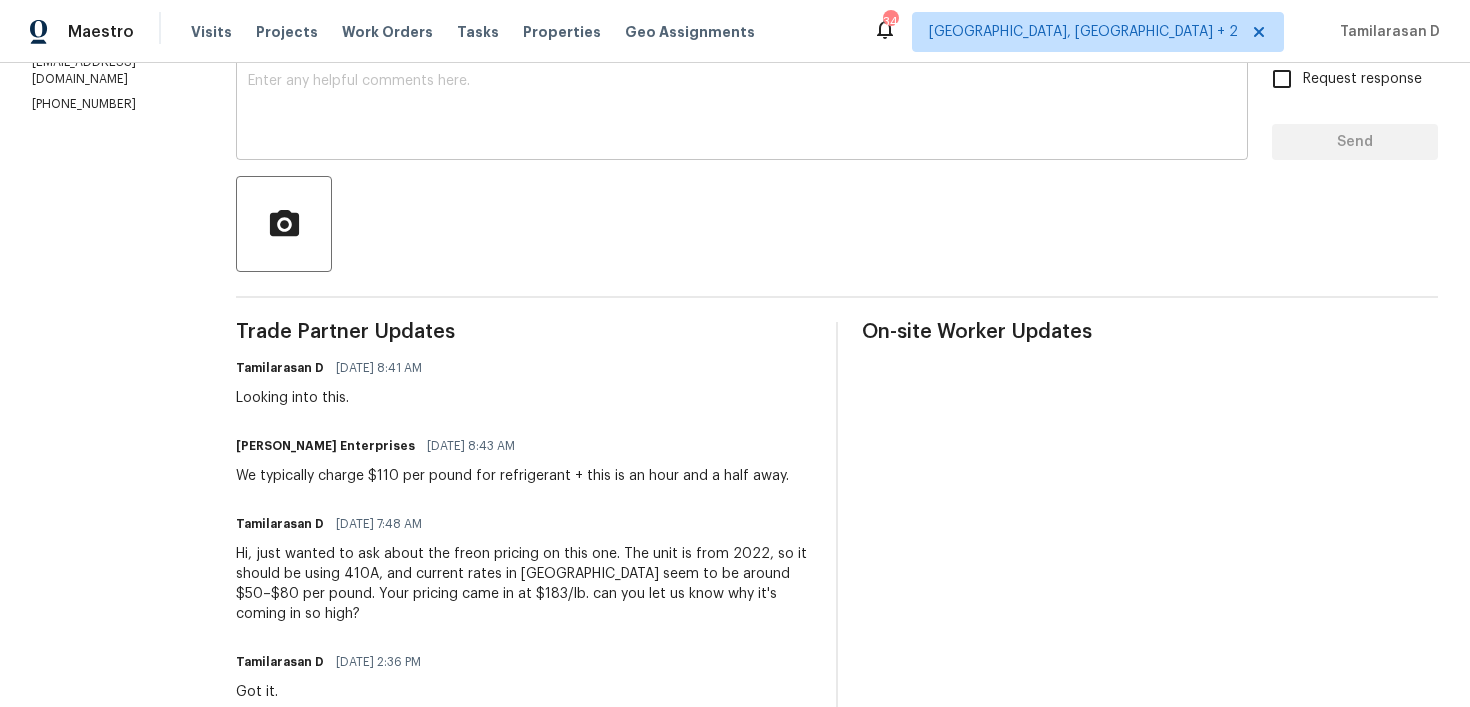 click at bounding box center (742, 109) 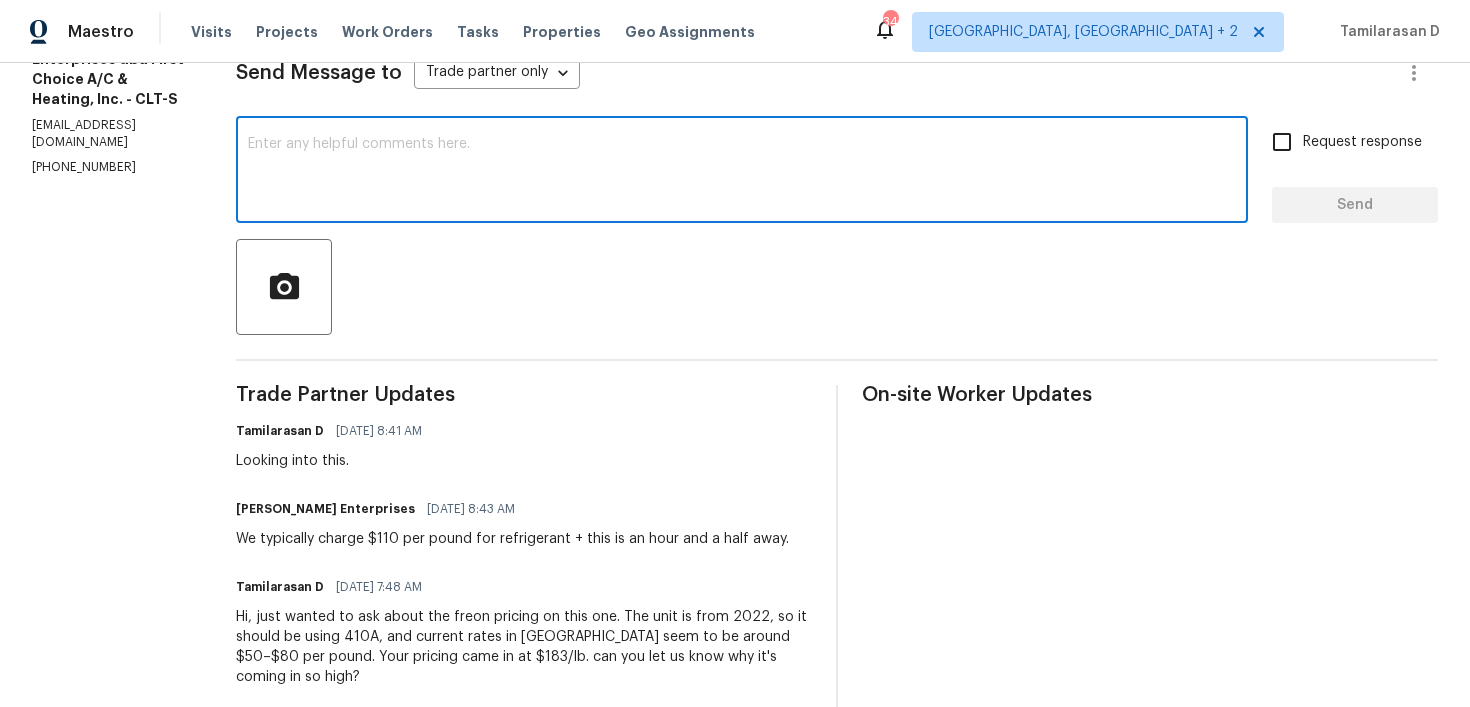 scroll, scrollTop: 220, scrollLeft: 0, axis: vertical 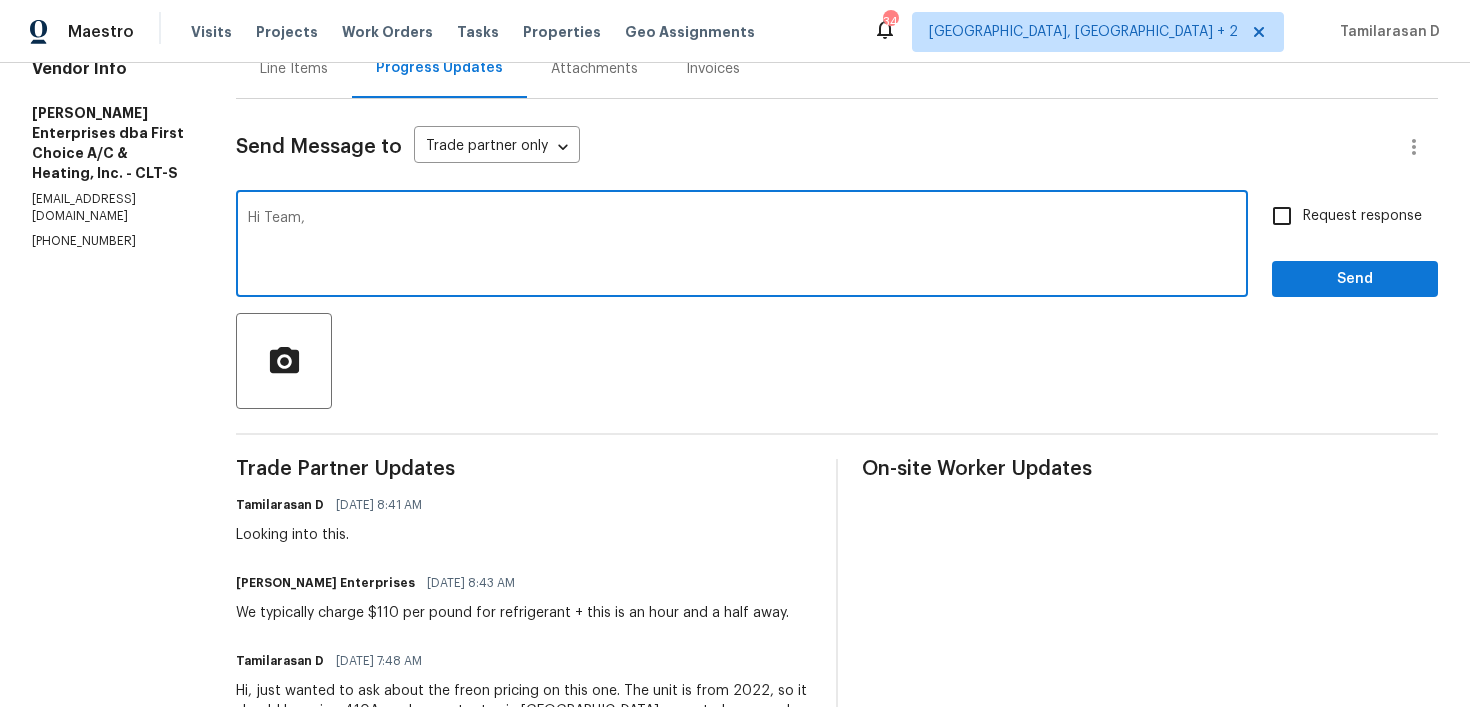 paste on "Hey, our budget reviewers approved a total of $730 for this—$330 for 3 lbs of freon, $125 for the capacitor, and $275 for labor. No trip charges included. Let us know if that works for you." 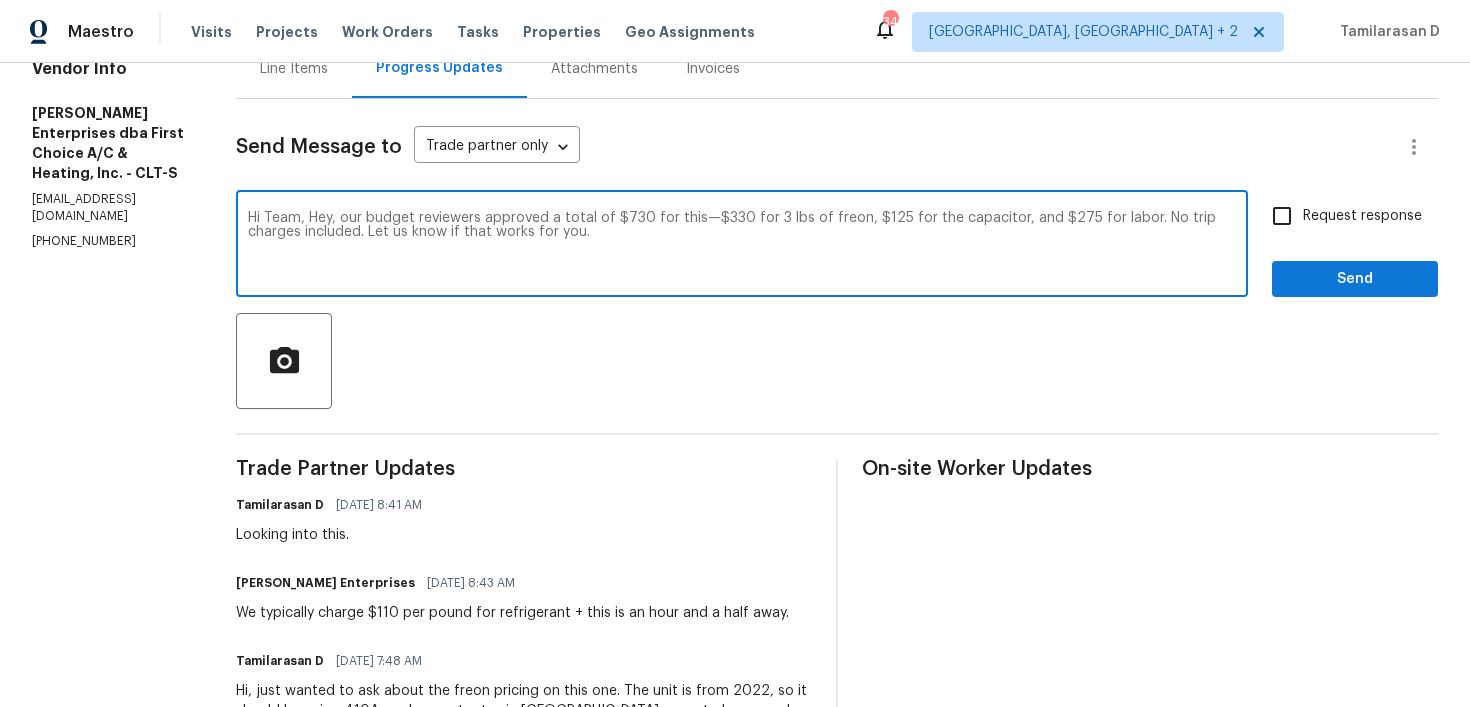 click on "Hi Team, Hey, our budget reviewers approved a total of $730 for this—$330 for 3 lbs of freon, $125 for the capacitor, and $275 for labor. No trip charges included. Let us know if that works for you." at bounding box center (742, 246) 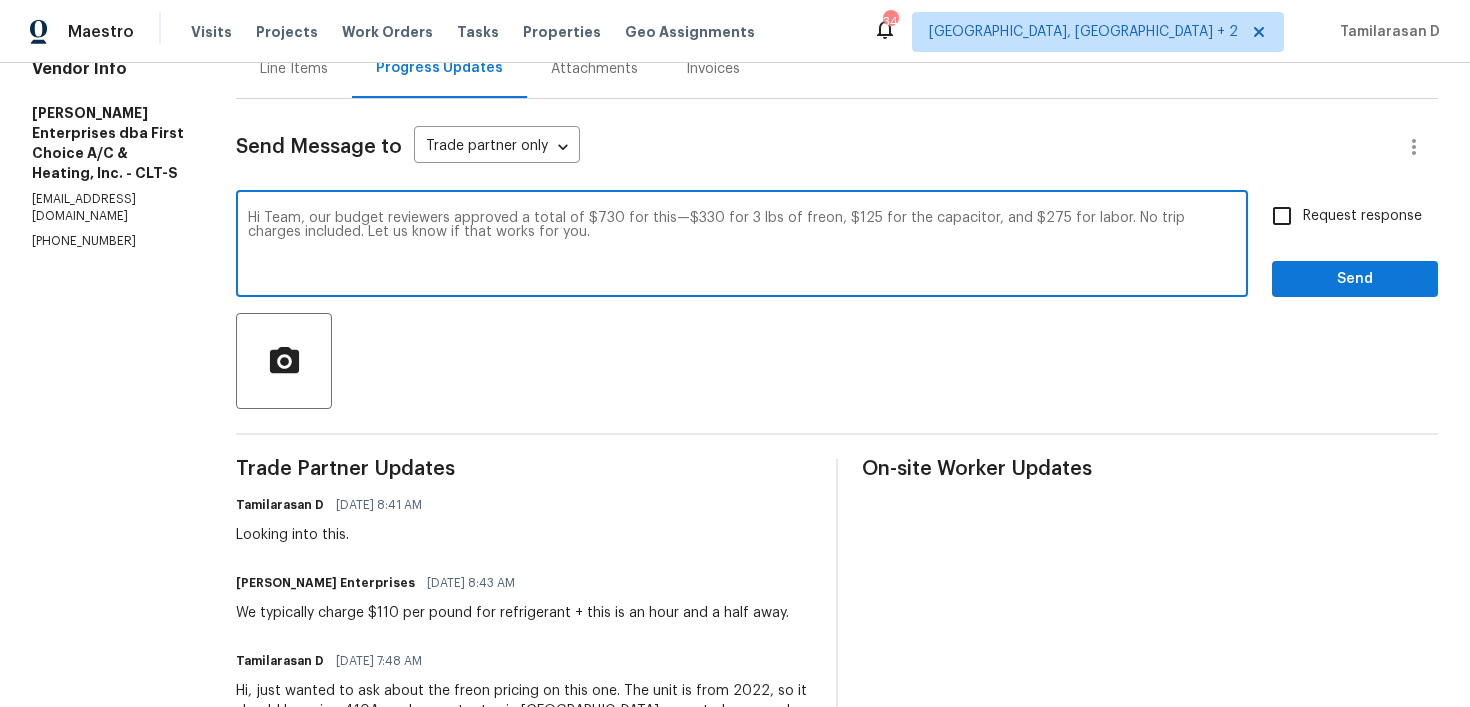 click on "Hi Team, our budget reviewers approved a total of $730 for this—$330 for 3 lbs of freon, $125 for the capacitor, and $275 for labor. No trip charges included. Let us know if that works for you." at bounding box center [742, 246] 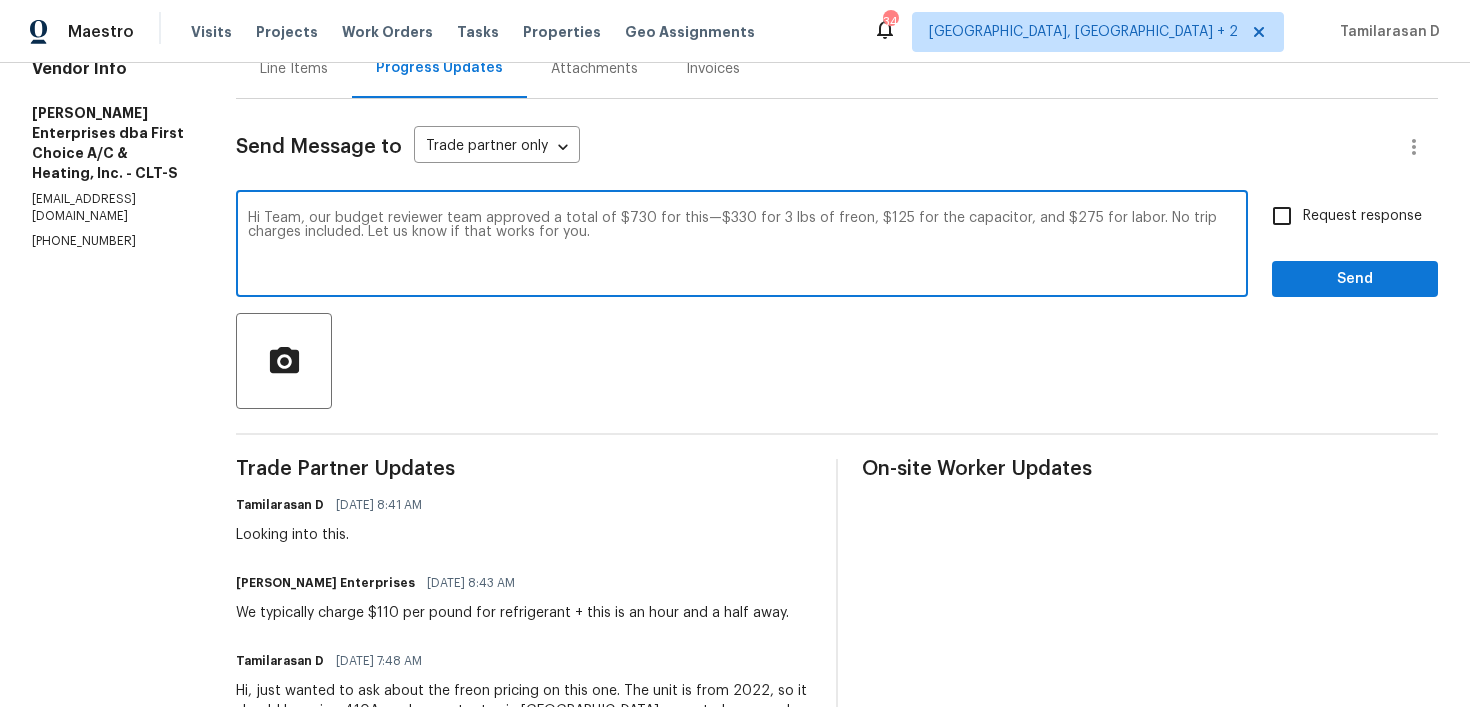 click on "Hi Team, our budget reviewer team approved a total of $730 for this—$330 for 3 lbs of freon, $125 for the capacitor, and $275 for labor. No trip charges included. Let us know if that works for you." at bounding box center (742, 246) 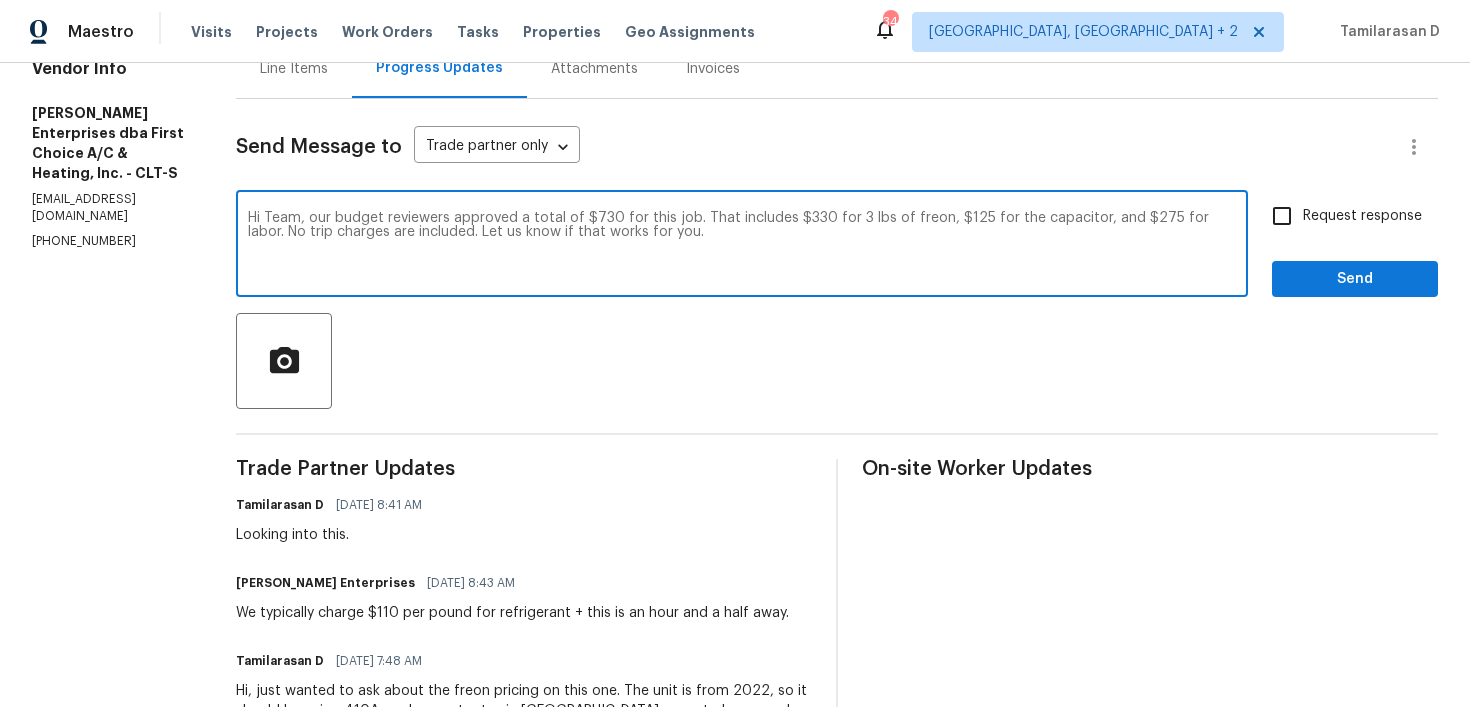 click on "Hi Team, our budget reviewers approved a total of $730 for this job. That includes $330 for 3 lbs of freon, $125 for the capacitor, and $275 for labor. No trip charges are included. Let us know if that works for you." at bounding box center [742, 246] 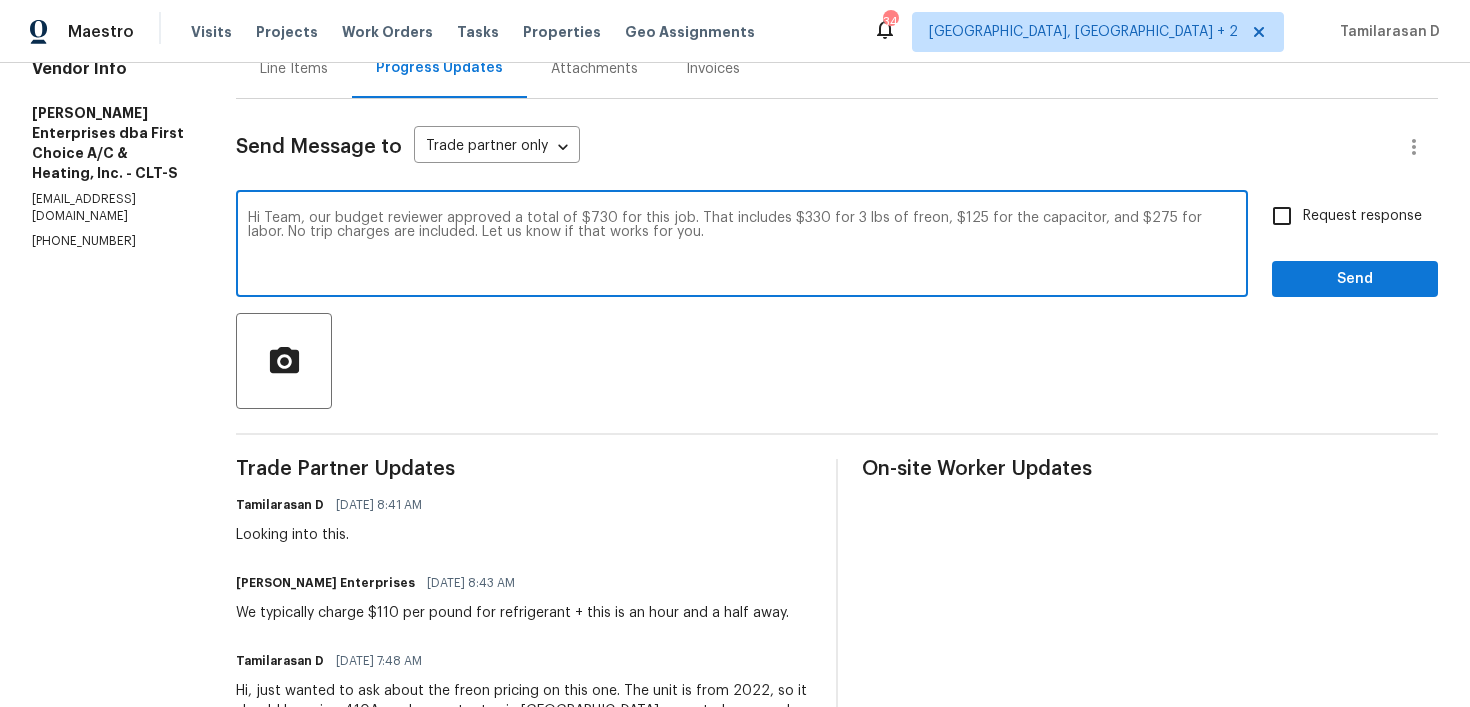 click on "Hi Team, our budget reviewer approved a total of $730 for this job. That includes $330 for 3 lbs of freon, $125 for the capacitor, and $275 for labor. No trip charges are included. Let us know if that works for you." at bounding box center [742, 246] 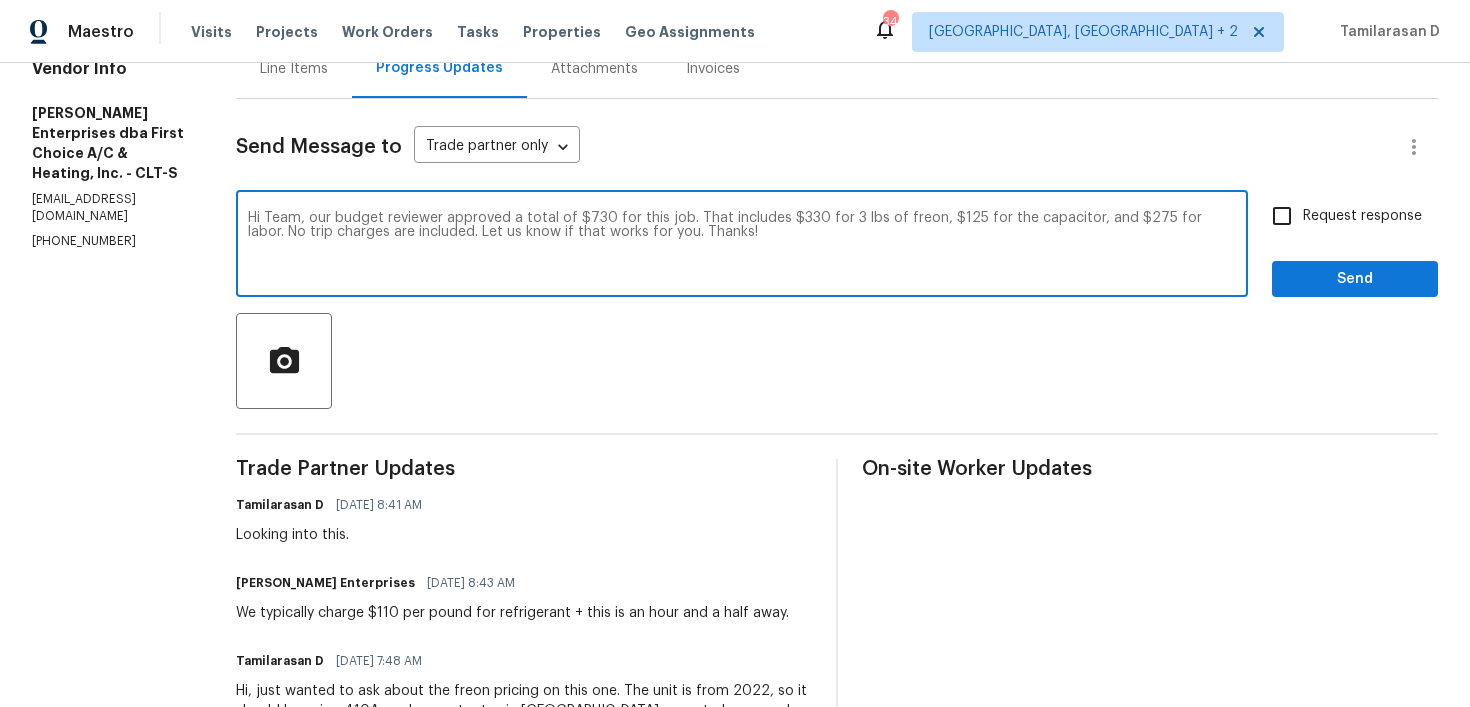 type on "Hi Team, our budget reviewer approved a total of $730 for this job. That includes $330 for 3 lbs of freon, $125 for the capacitor, and $275 for labor. No trip charges are included. Let us know if that works for you. Thanks!" 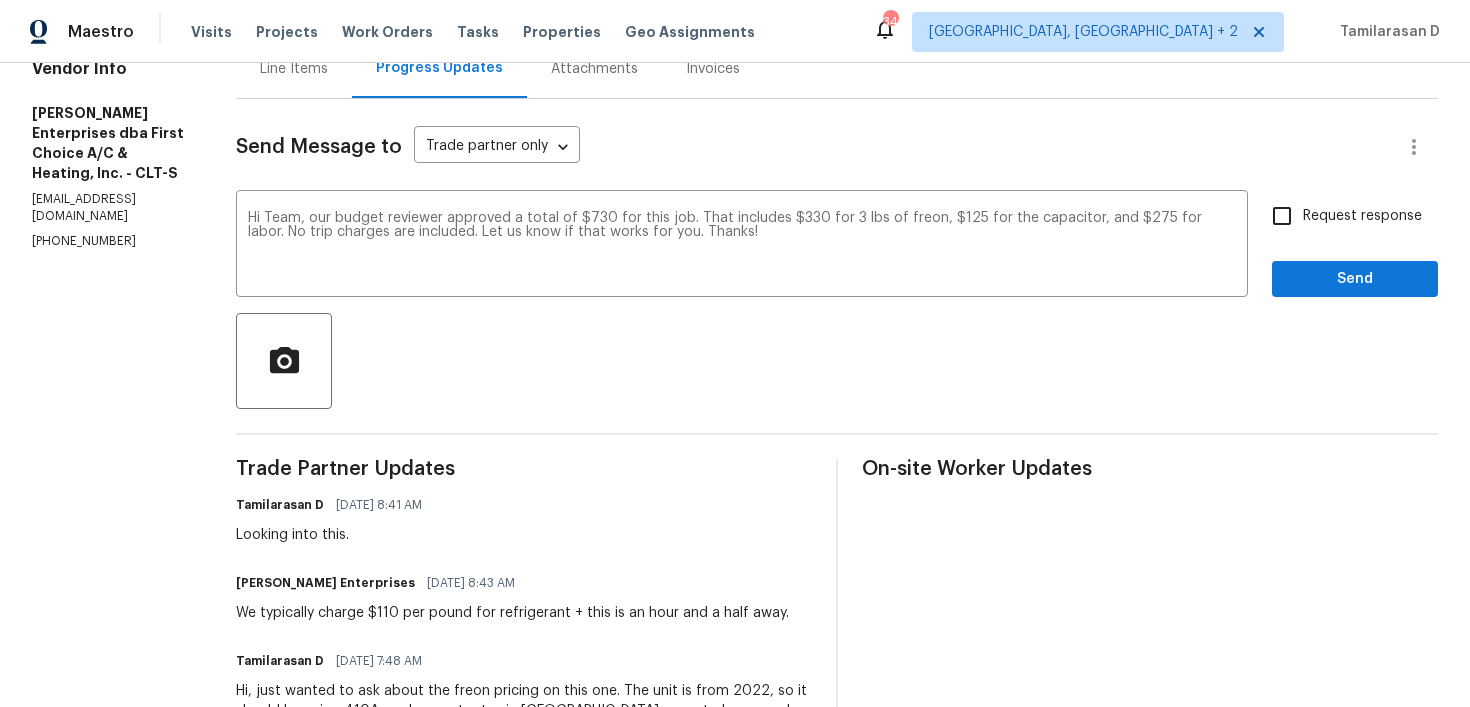 click on "Request response" at bounding box center [1282, 216] 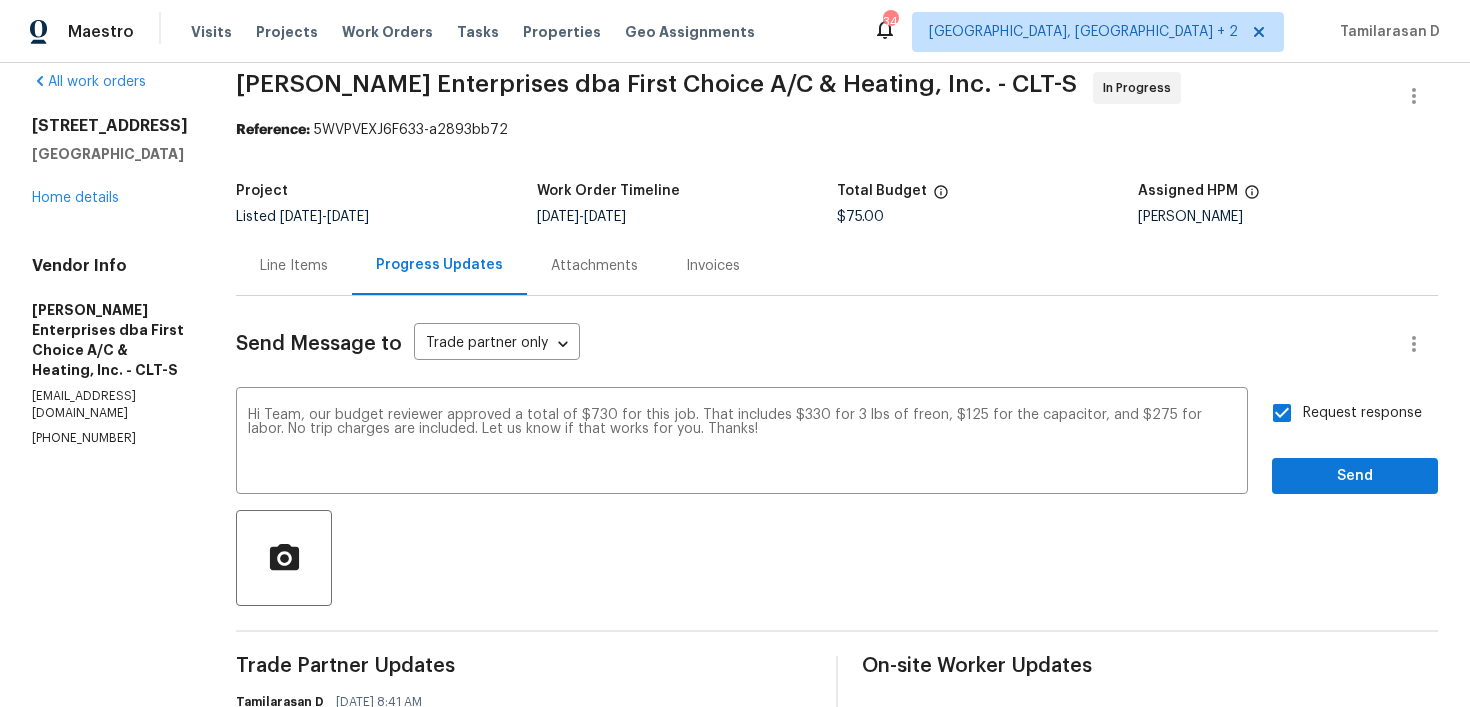 scroll, scrollTop: 24, scrollLeft: 0, axis: vertical 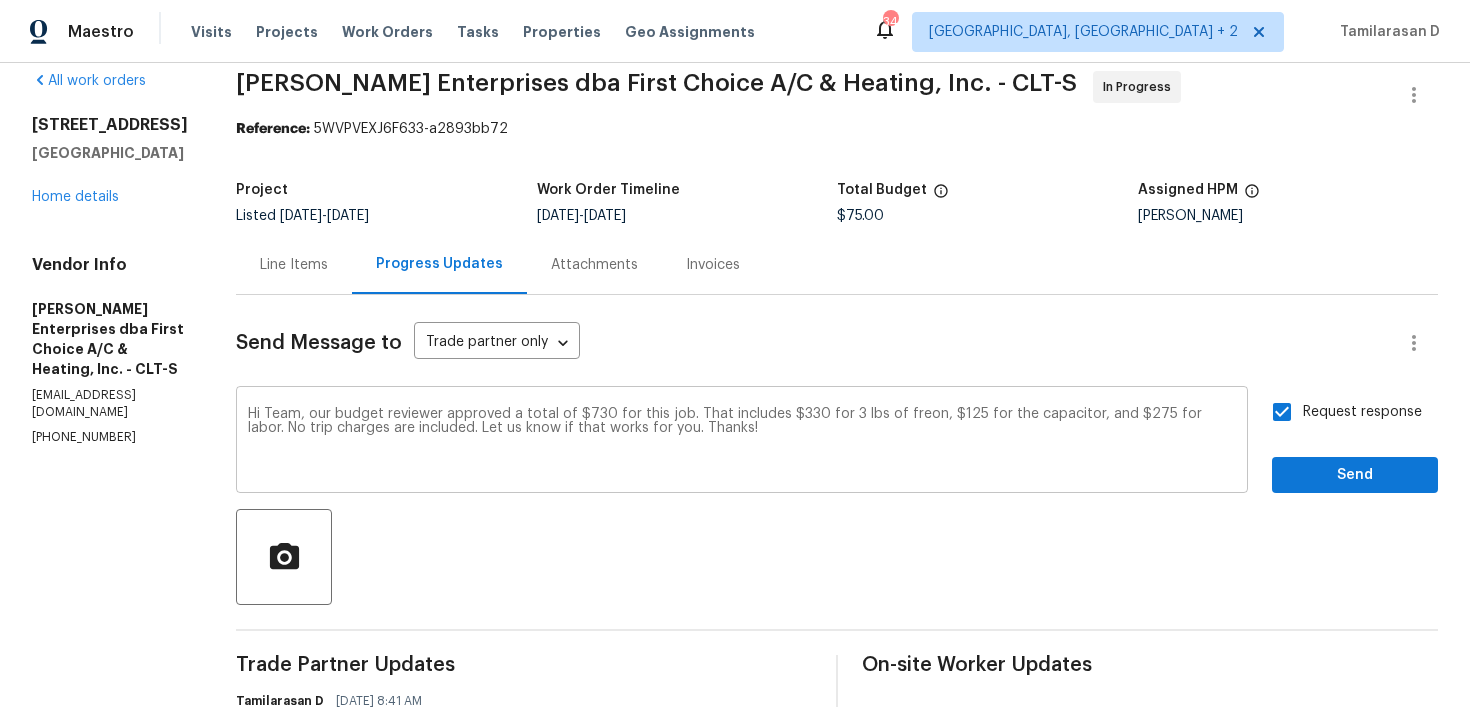 click on "Hi Team, our budget reviewer approved a total of $730 for this job. That includes $330 for 3 lbs of freon, $125 for the capacitor, and $275 for labor. No trip charges are included. Let us know if that works for you. Thanks!" at bounding box center [742, 442] 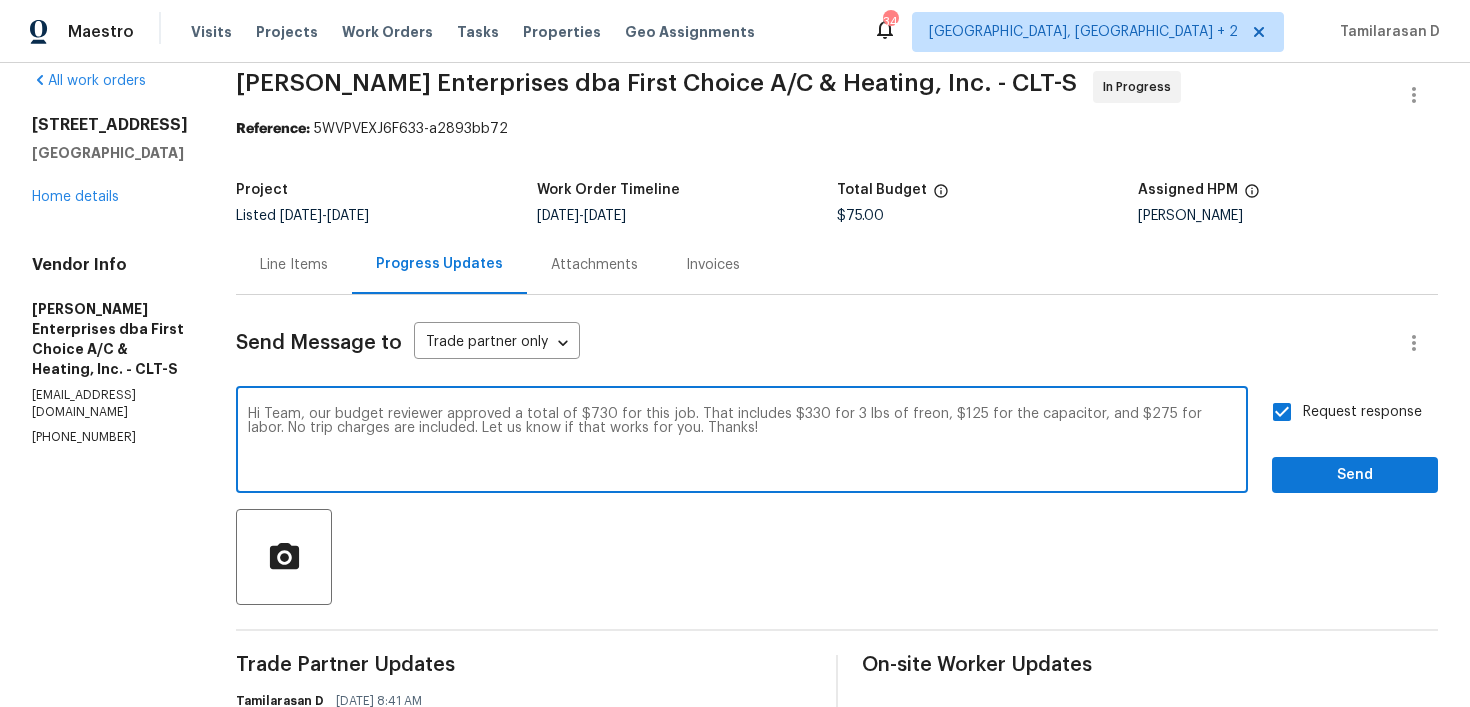 click on "Hi Team, our budget reviewer approved a total of $730 for this job. That includes $330 for 3 lbs of freon, $125 for the capacitor, and $275 for labor. No trip charges are included. Let us know if that works for you. Thanks!" at bounding box center [742, 442] 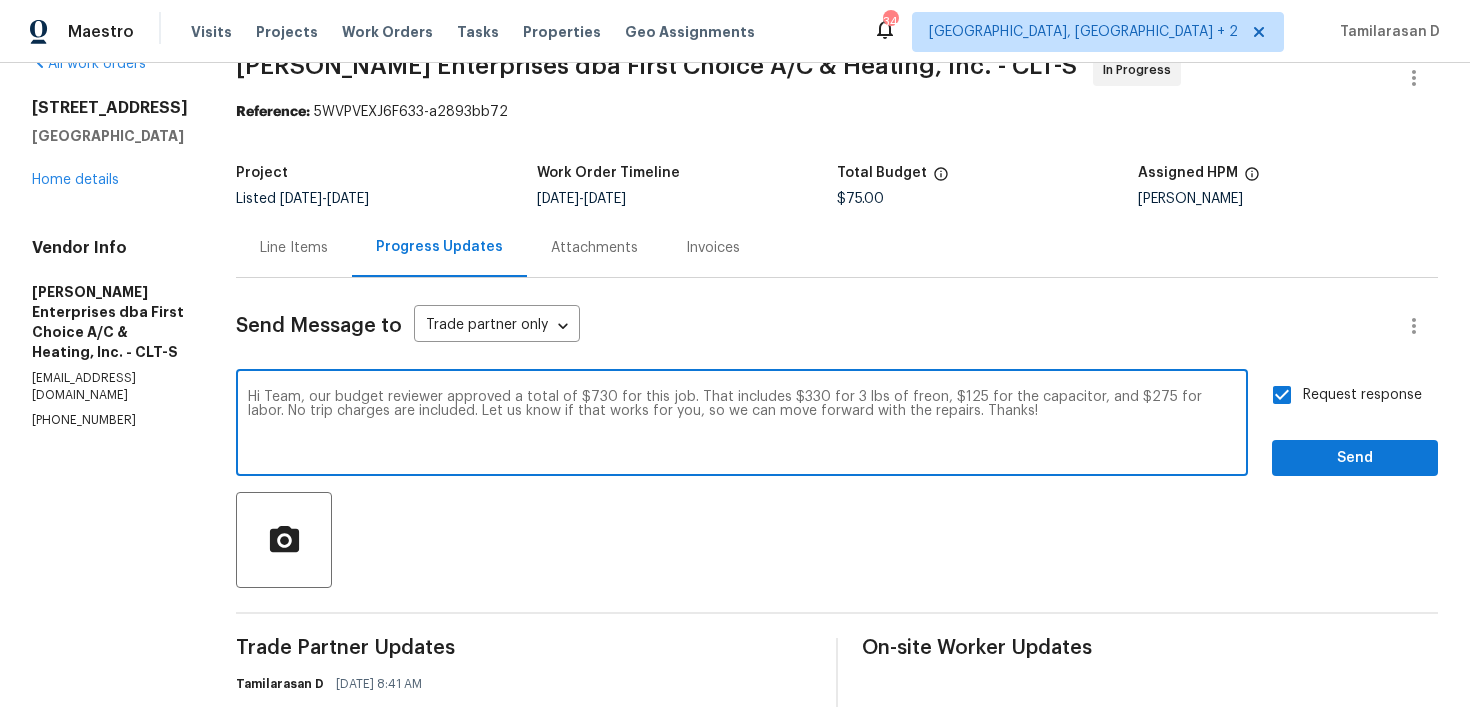 scroll, scrollTop: 31, scrollLeft: 0, axis: vertical 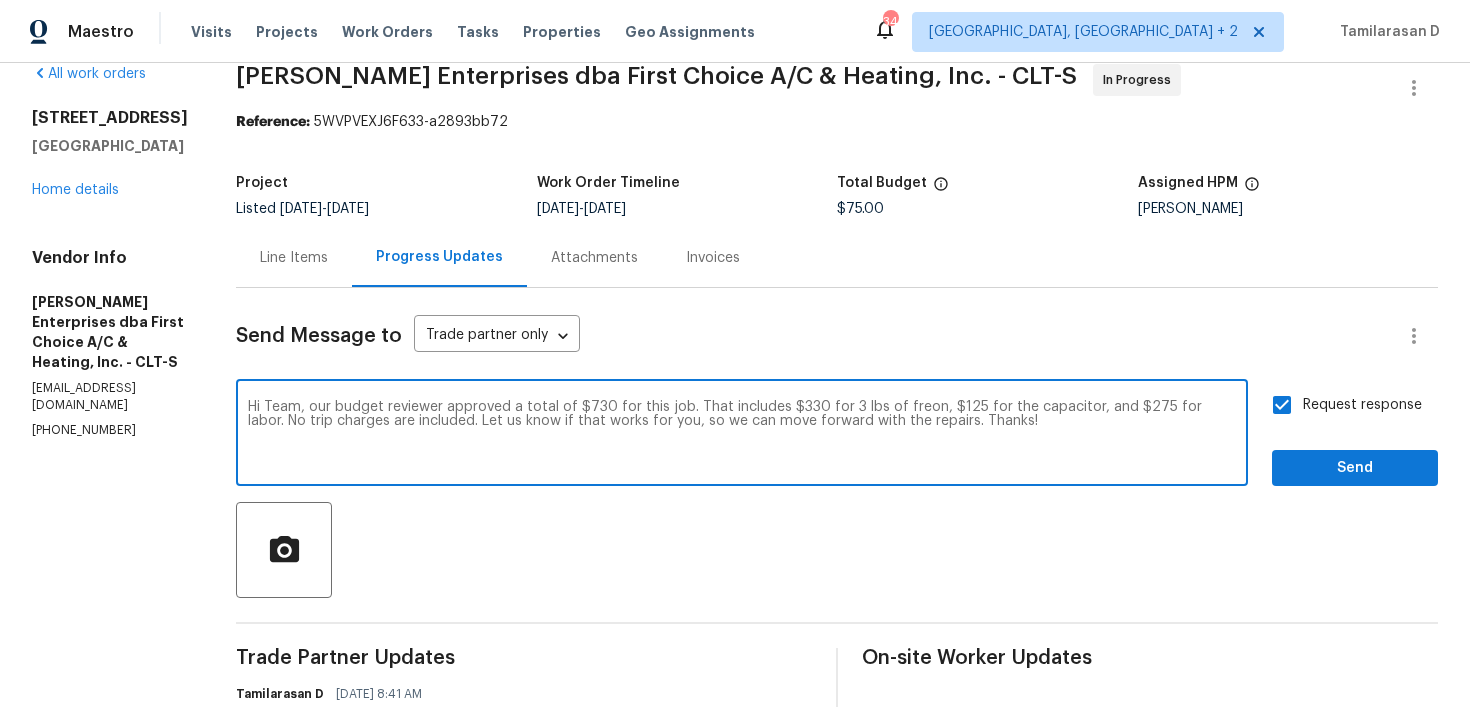 type on "Hi Team, our budget reviewer approved a total of $730 for this job. That includes $330 for 3 lbs of freon, $125 for the capacitor, and $275 for labor. No trip charges are included. Let us know if that works for you, so we can move forward with the repairs. Thanks!" 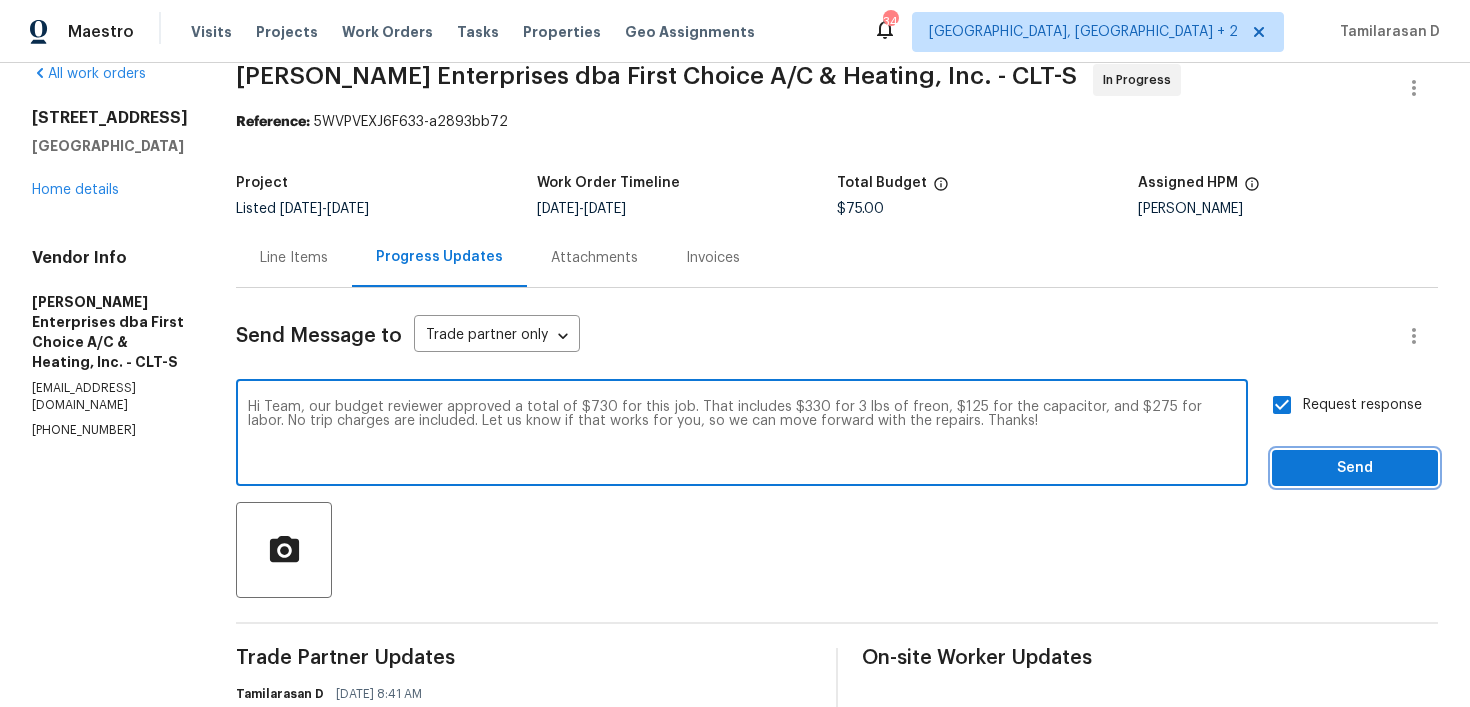 click on "Send" at bounding box center [1355, 468] 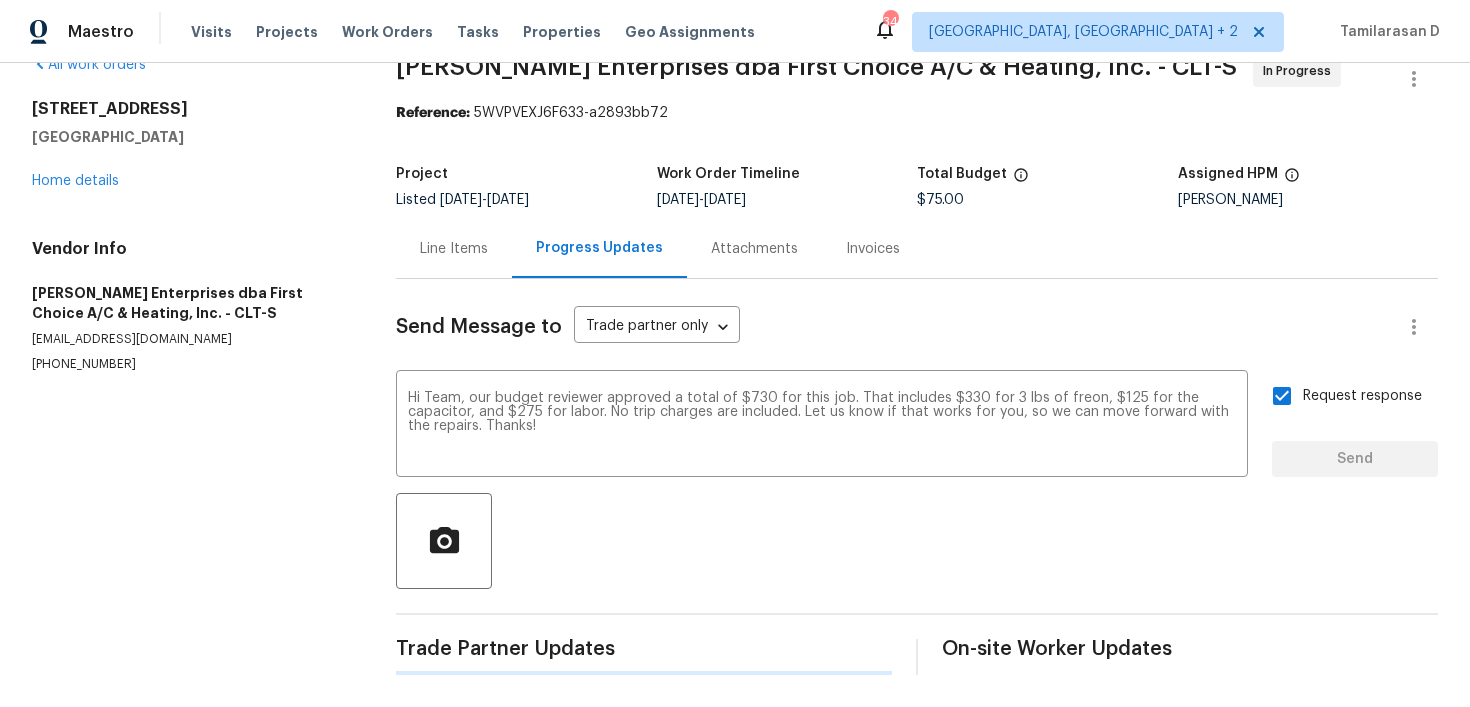 type 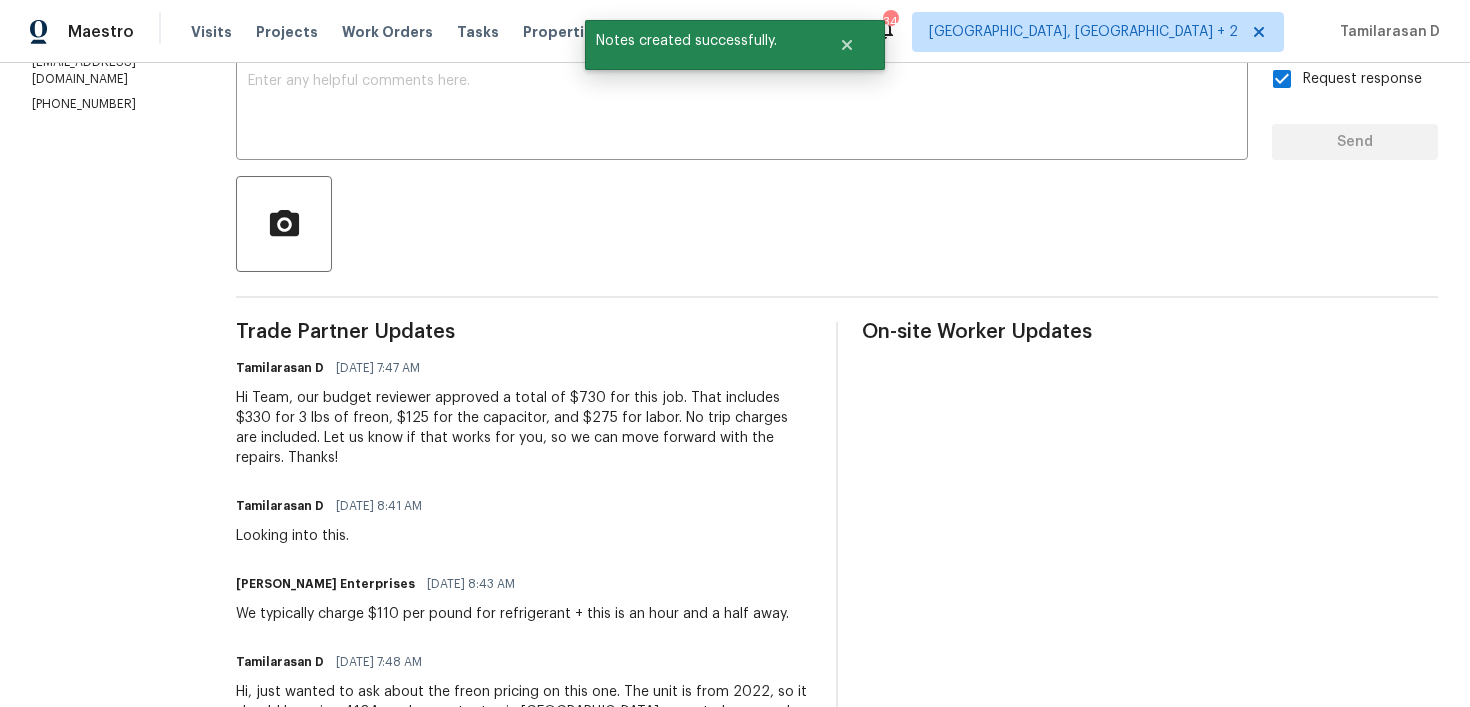 scroll, scrollTop: 0, scrollLeft: 0, axis: both 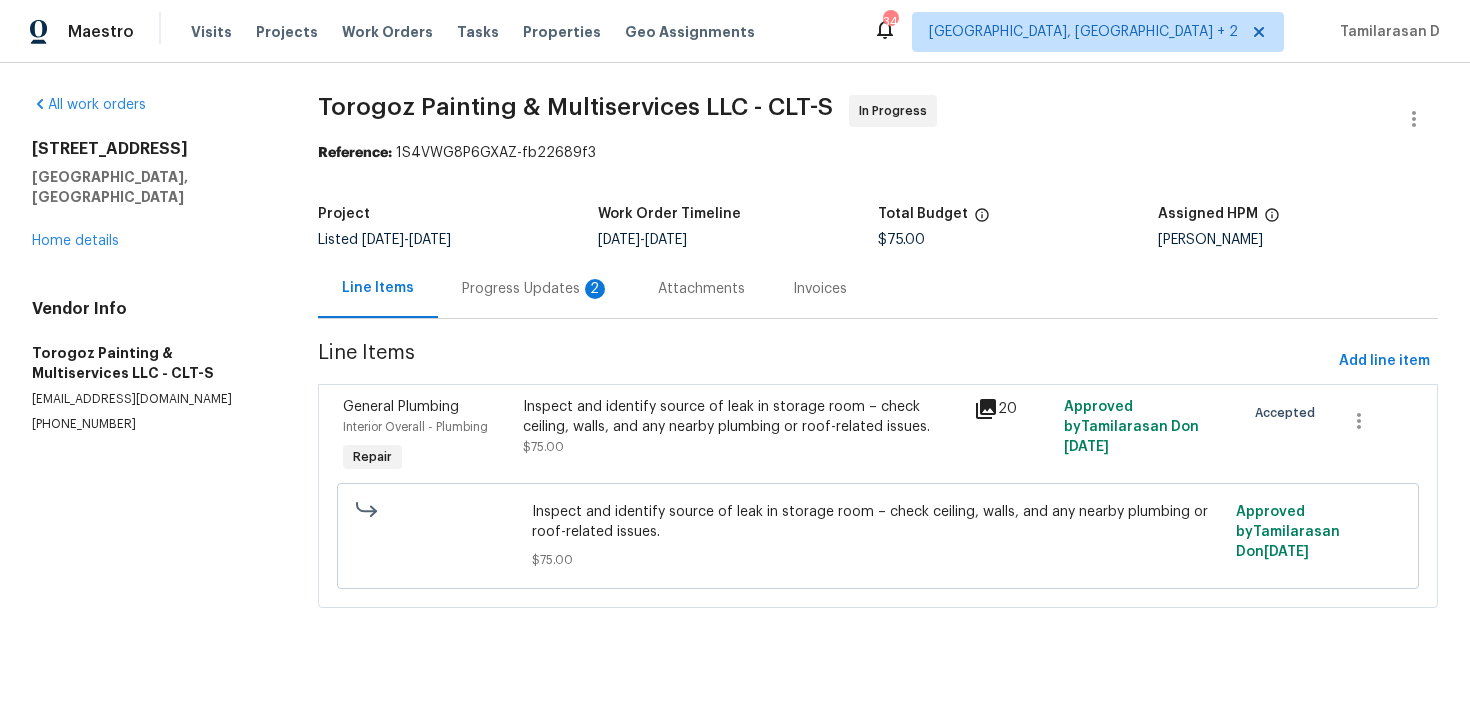 click on "Progress Updates 2" at bounding box center [536, 288] 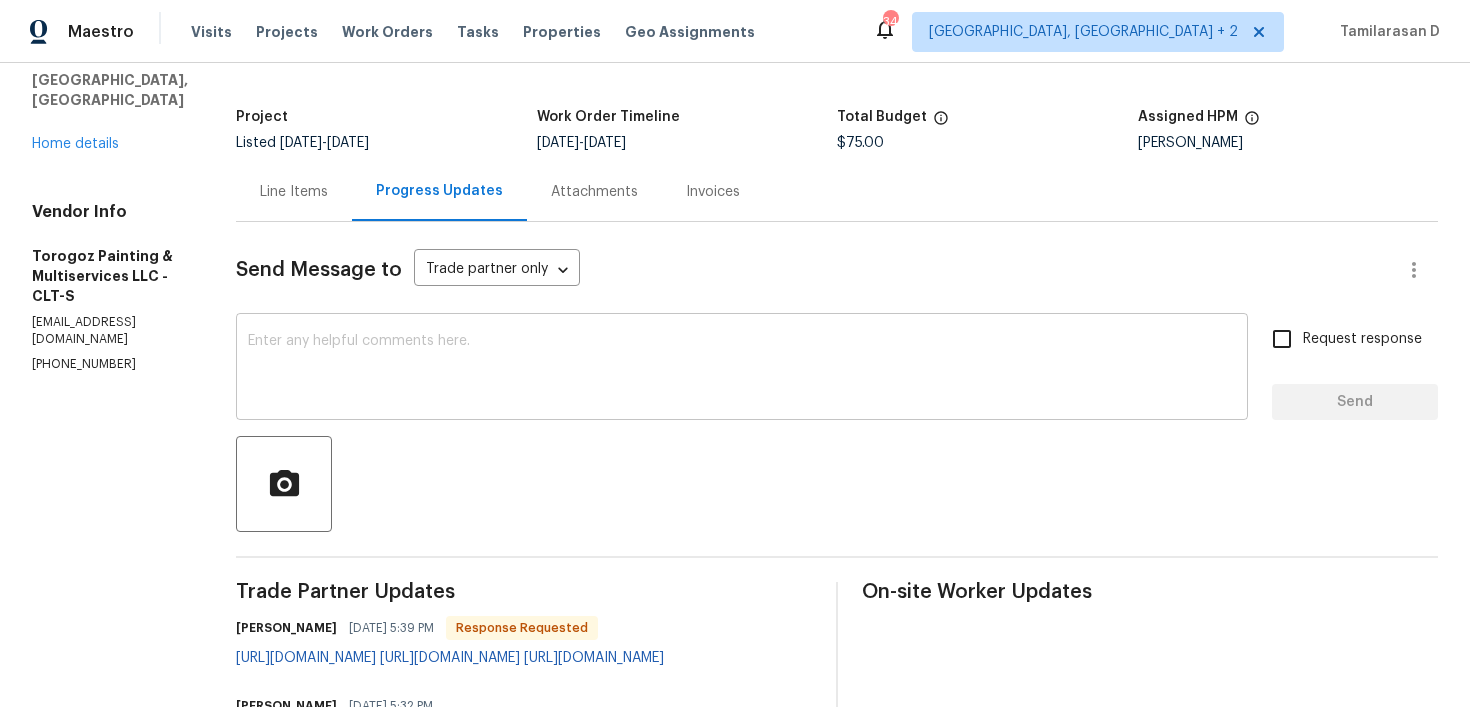 scroll, scrollTop: 0, scrollLeft: 0, axis: both 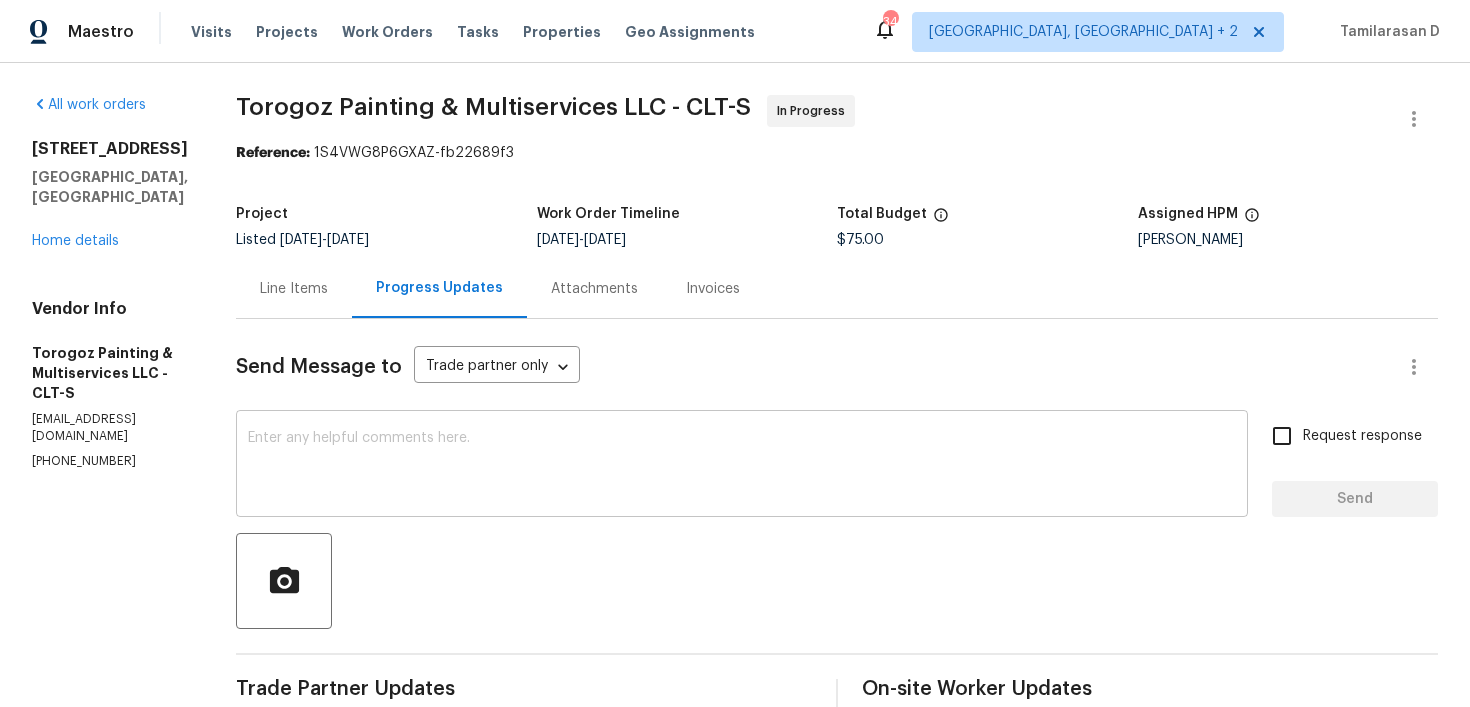 click at bounding box center [742, 466] 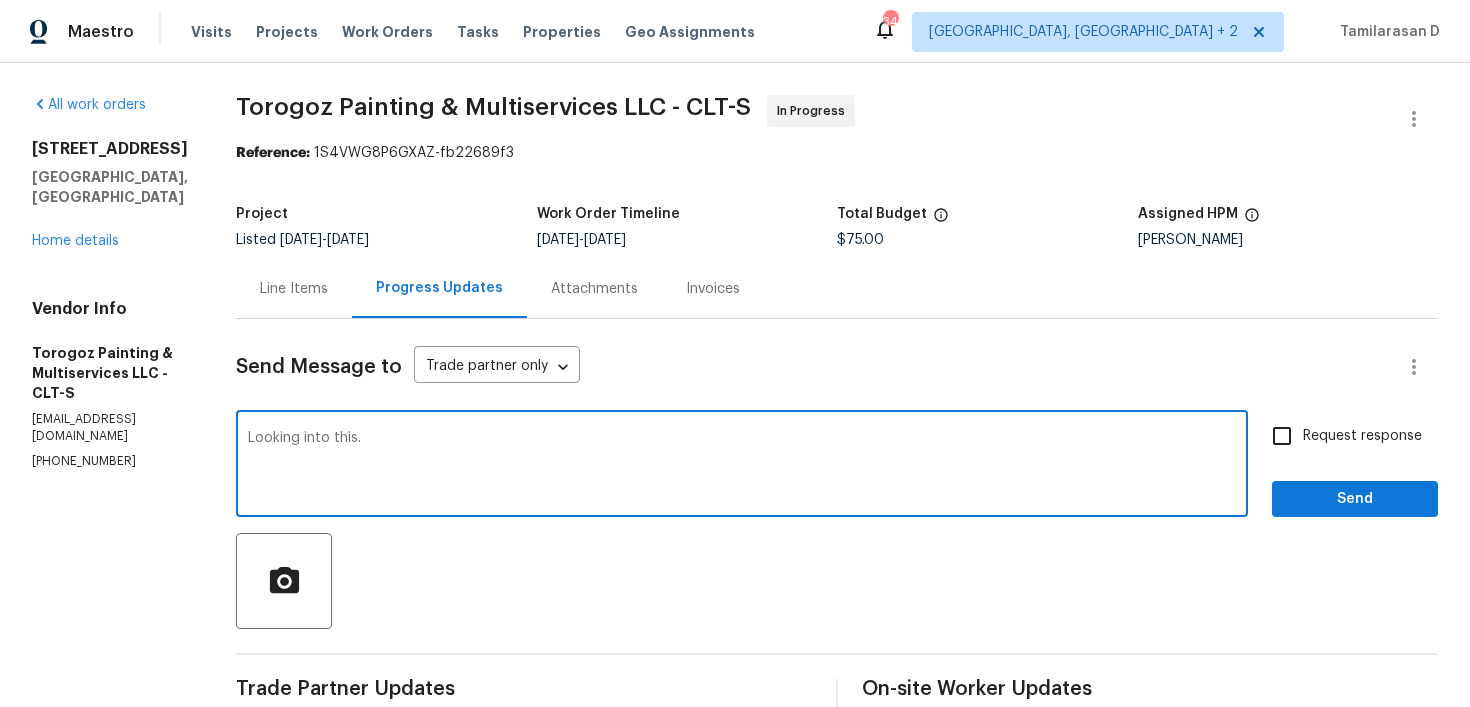 type on "Looking into this." 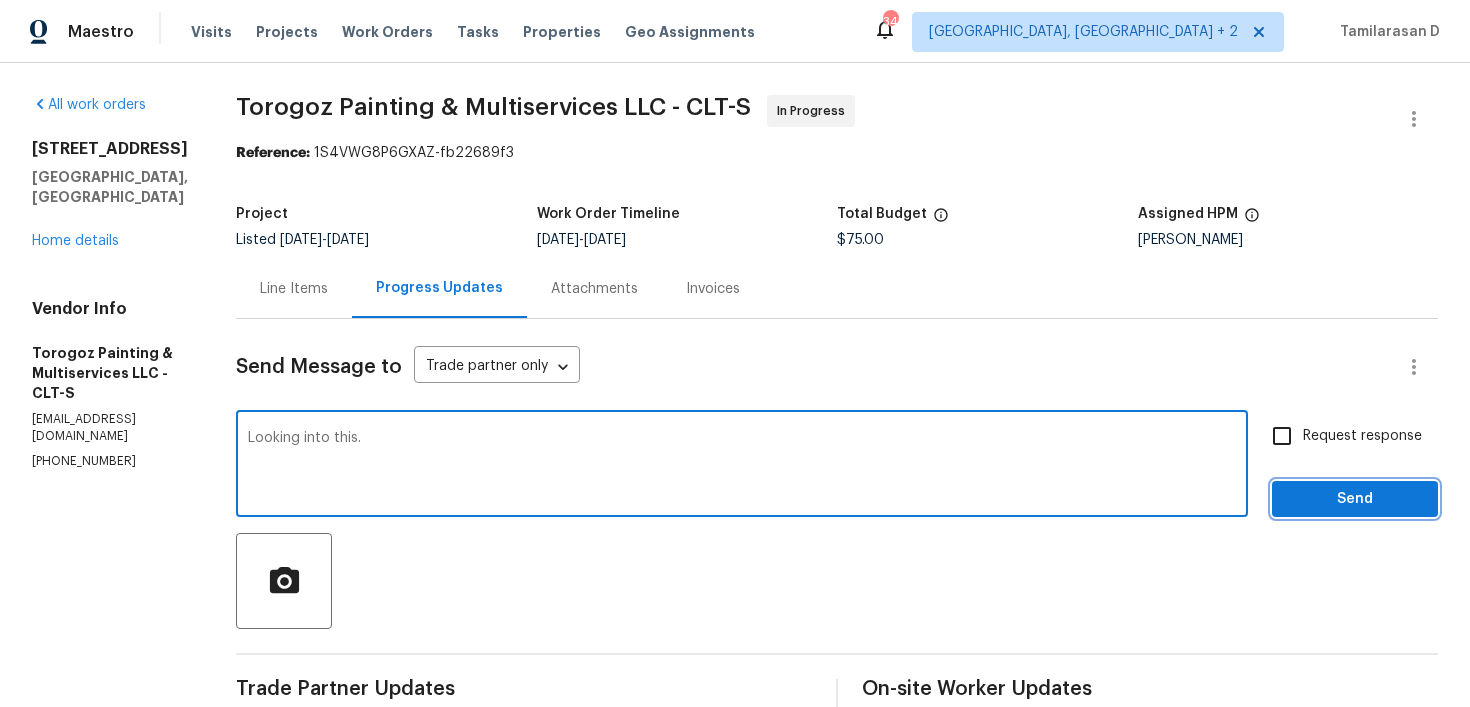 click on "Send" at bounding box center (1355, 499) 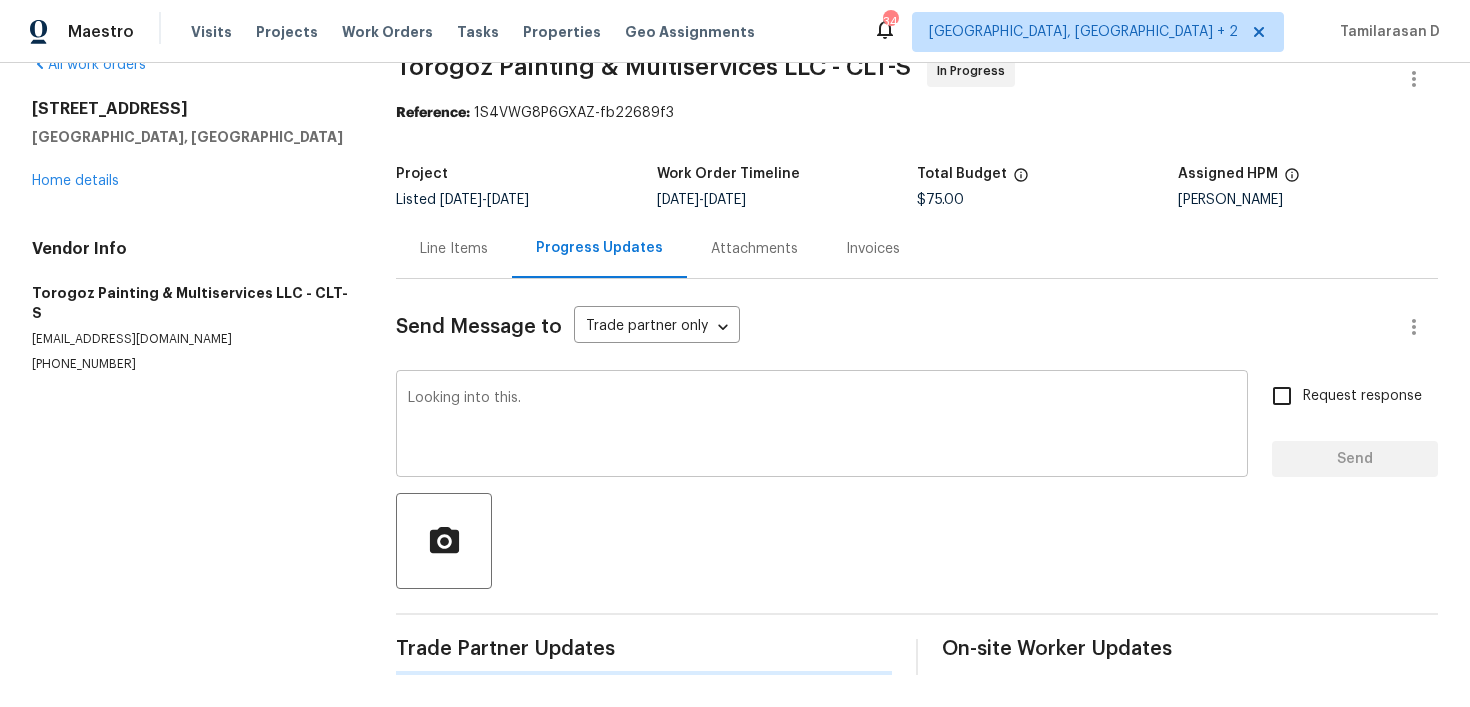 type 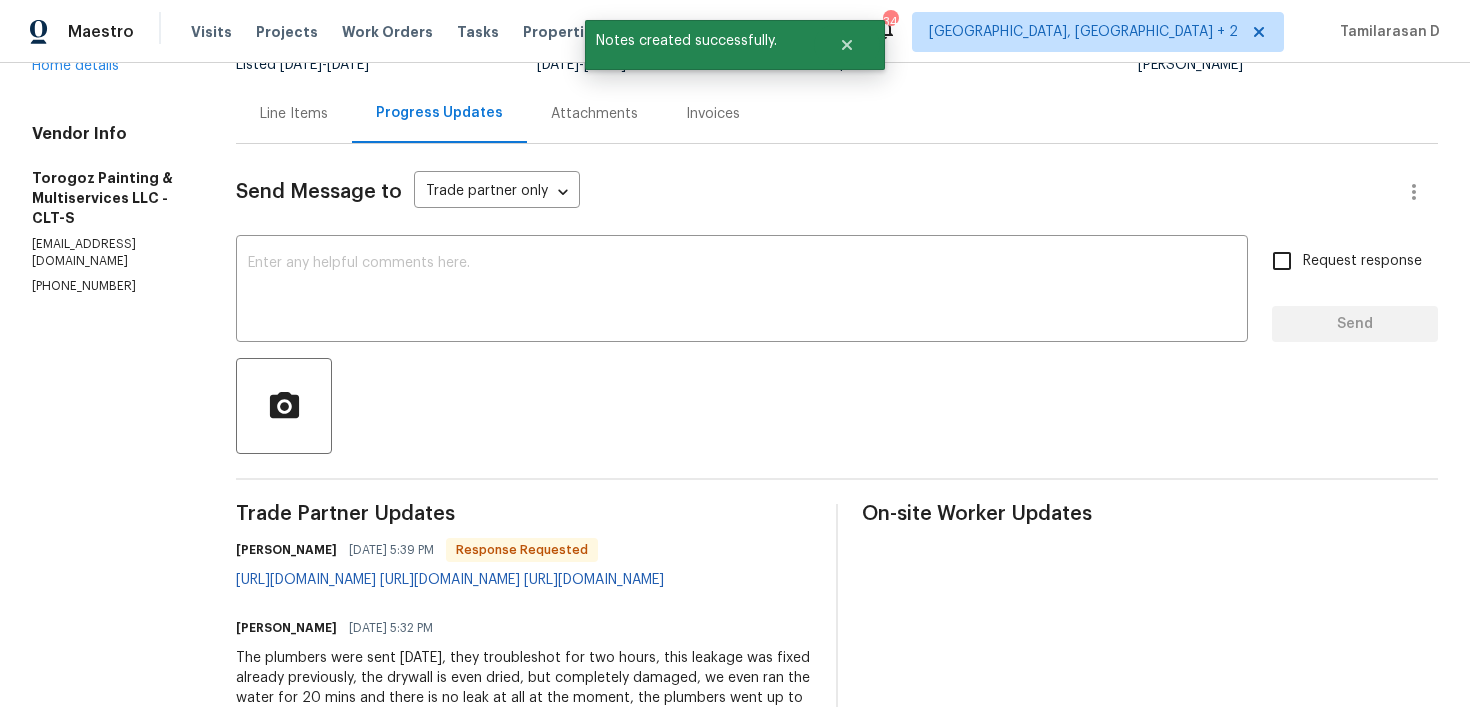 scroll, scrollTop: 208, scrollLeft: 0, axis: vertical 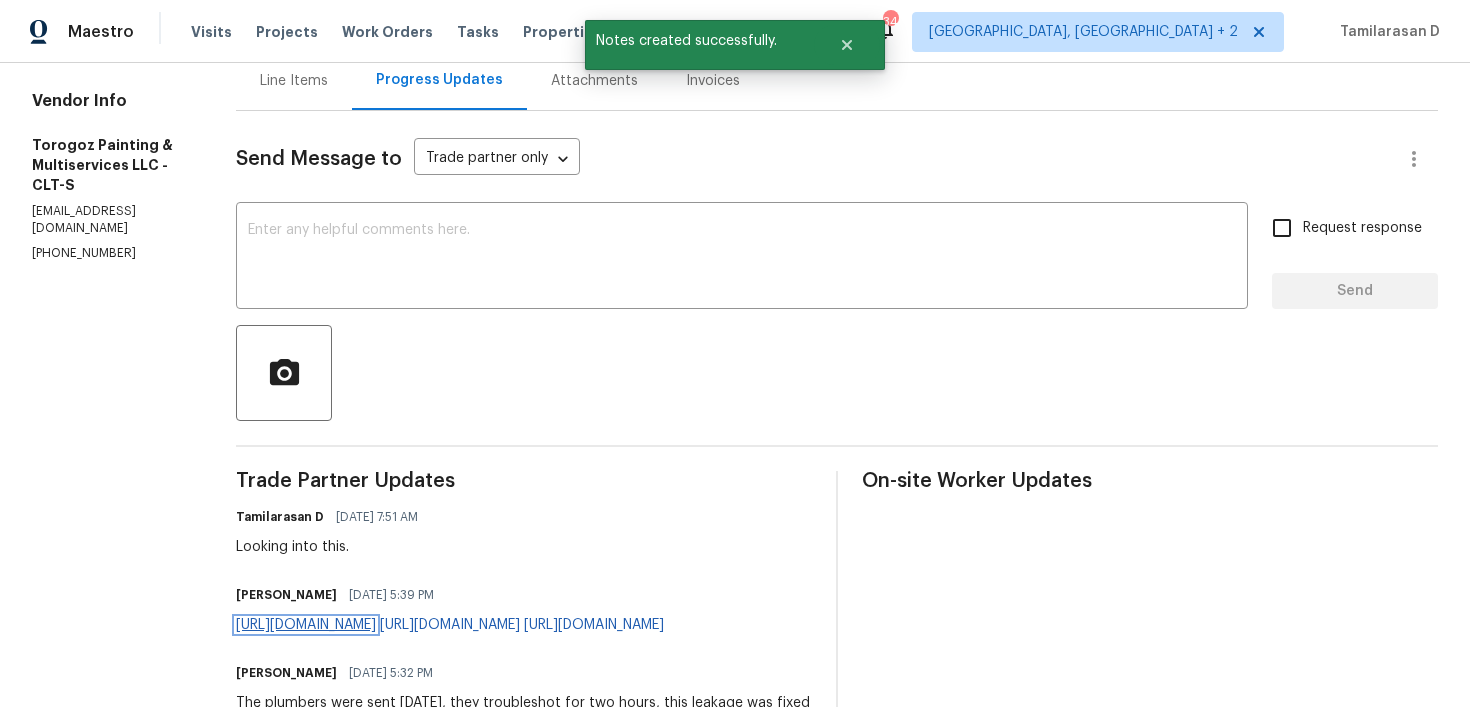 click on "https://drive.google.com/file/d/1KV9g0jFpcColBdqyq3qFyFH9Mplfu3Ew/view?usp=sharing" at bounding box center [306, 625] 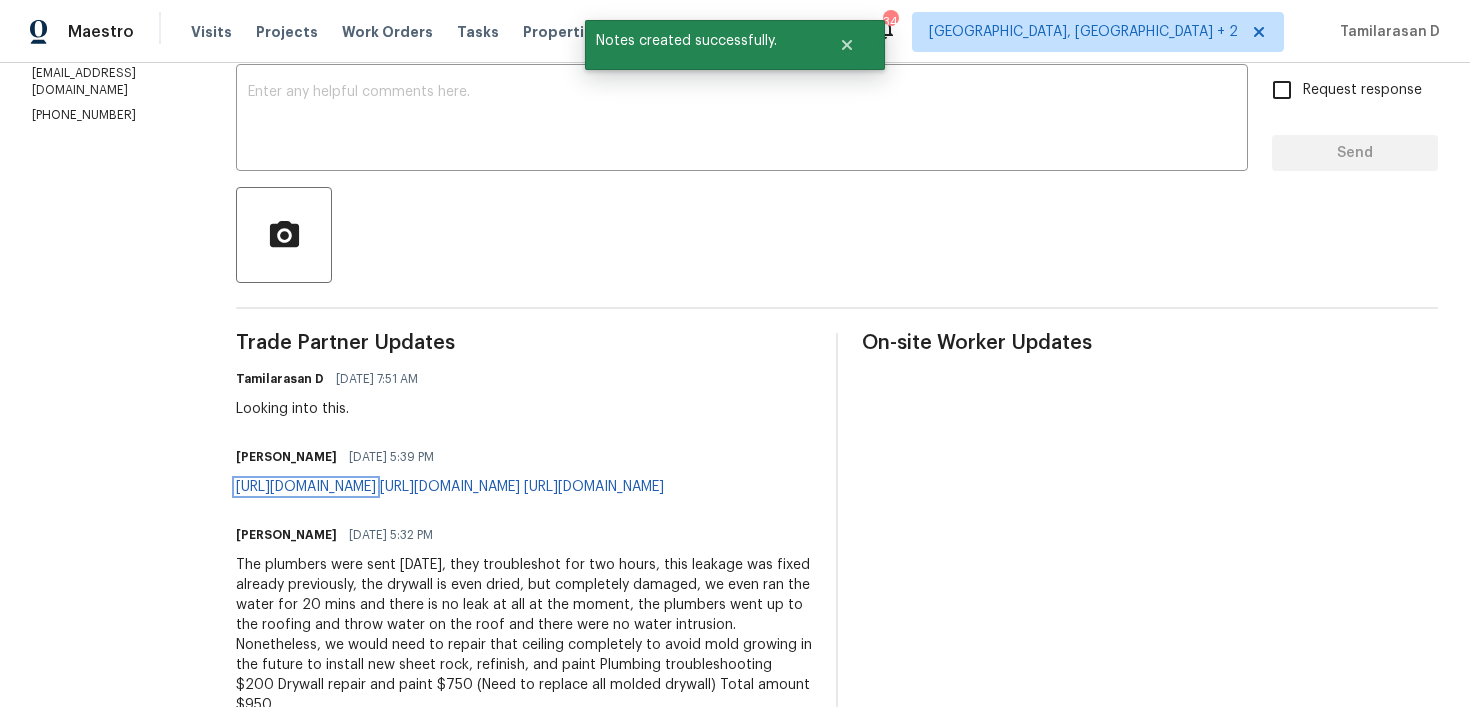 scroll, scrollTop: 451, scrollLeft: 0, axis: vertical 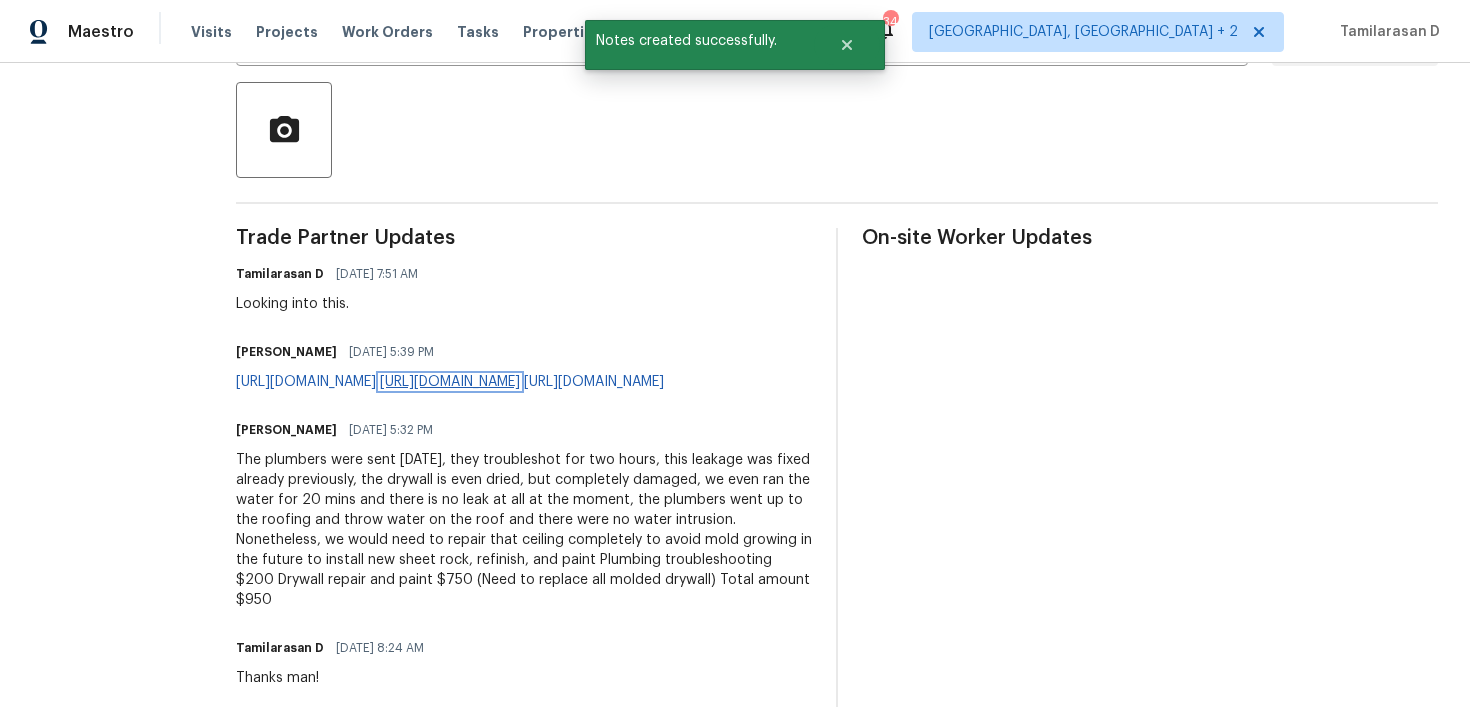 click on "https://drive.google.com/file/d/1vkexHSyrrf8ONX3J-a_2buAS60tefWEs/view?usp=sharing" at bounding box center (450, 382) 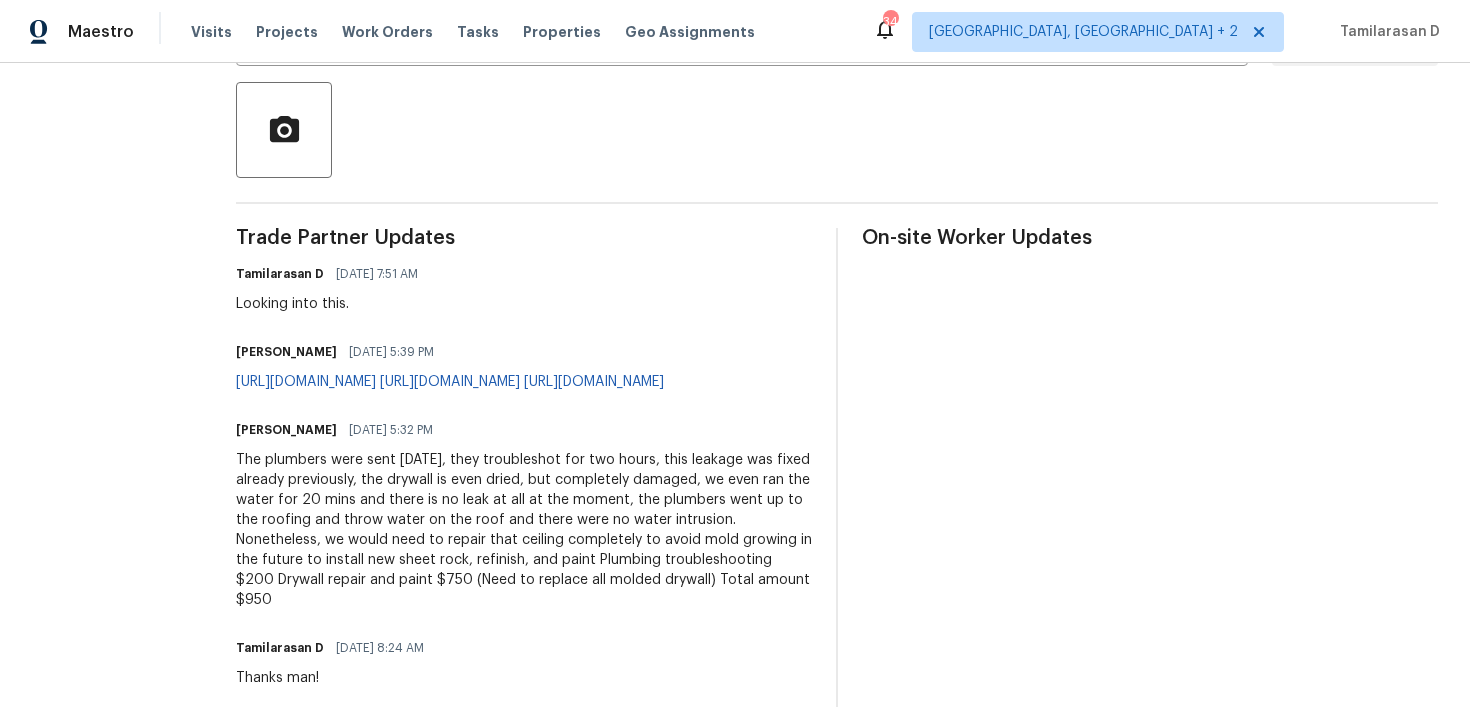 click on "https://drive.google.com/file/d/1KV9g0jFpcColBdqyq3qFyFH9Mplfu3Ew/view?usp=sharing
https://drive.google.com/file/d/1vkexHSyrrf8ONX3J-a_2buAS60tefWEs/view?usp=sharing
https://drive.google.com/file/d/1kydeMRAiq80xiGYixCq-FIypFi6YCWqL/view?usp=sharing" at bounding box center [450, 382] 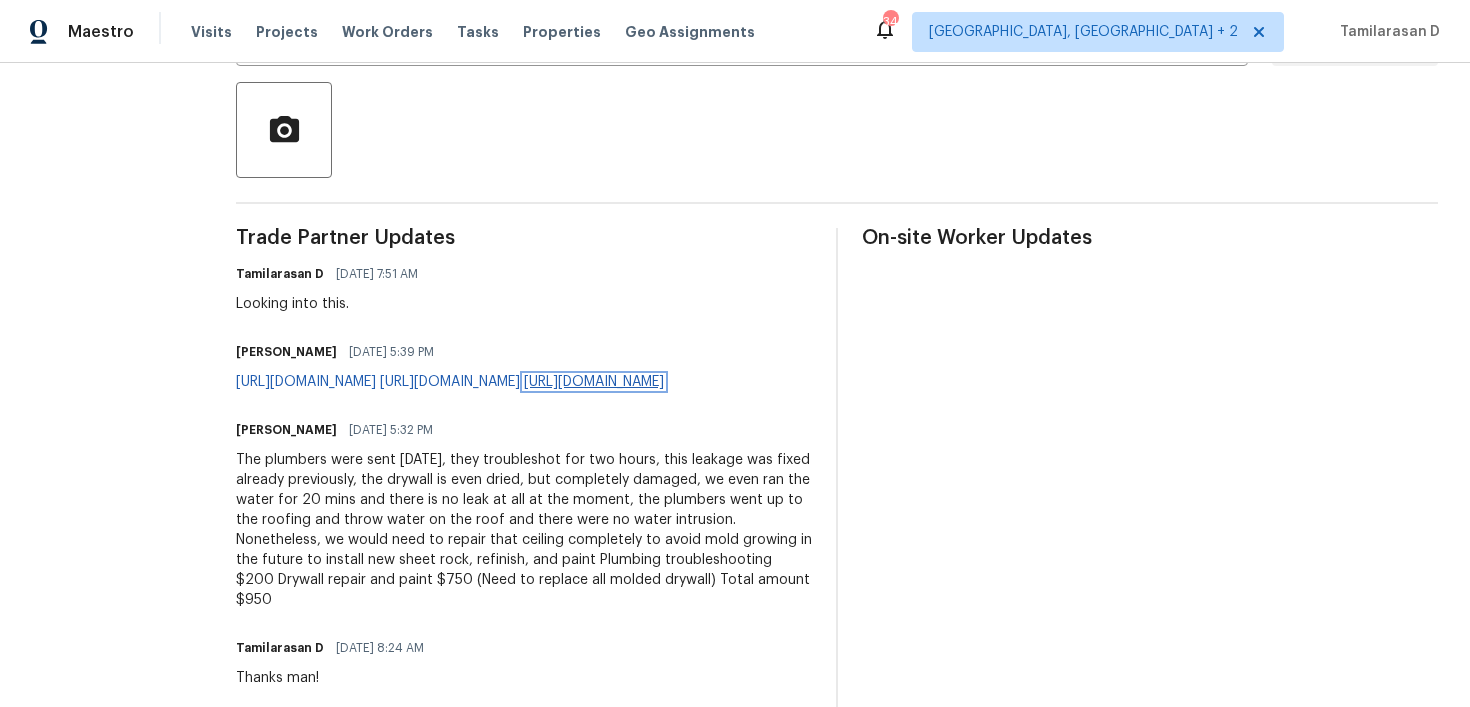 click on "https://drive.google.com/file/d/1kydeMRAiq80xiGYixCq-FIypFi6YCWqL/view?usp=sharing" at bounding box center [594, 382] 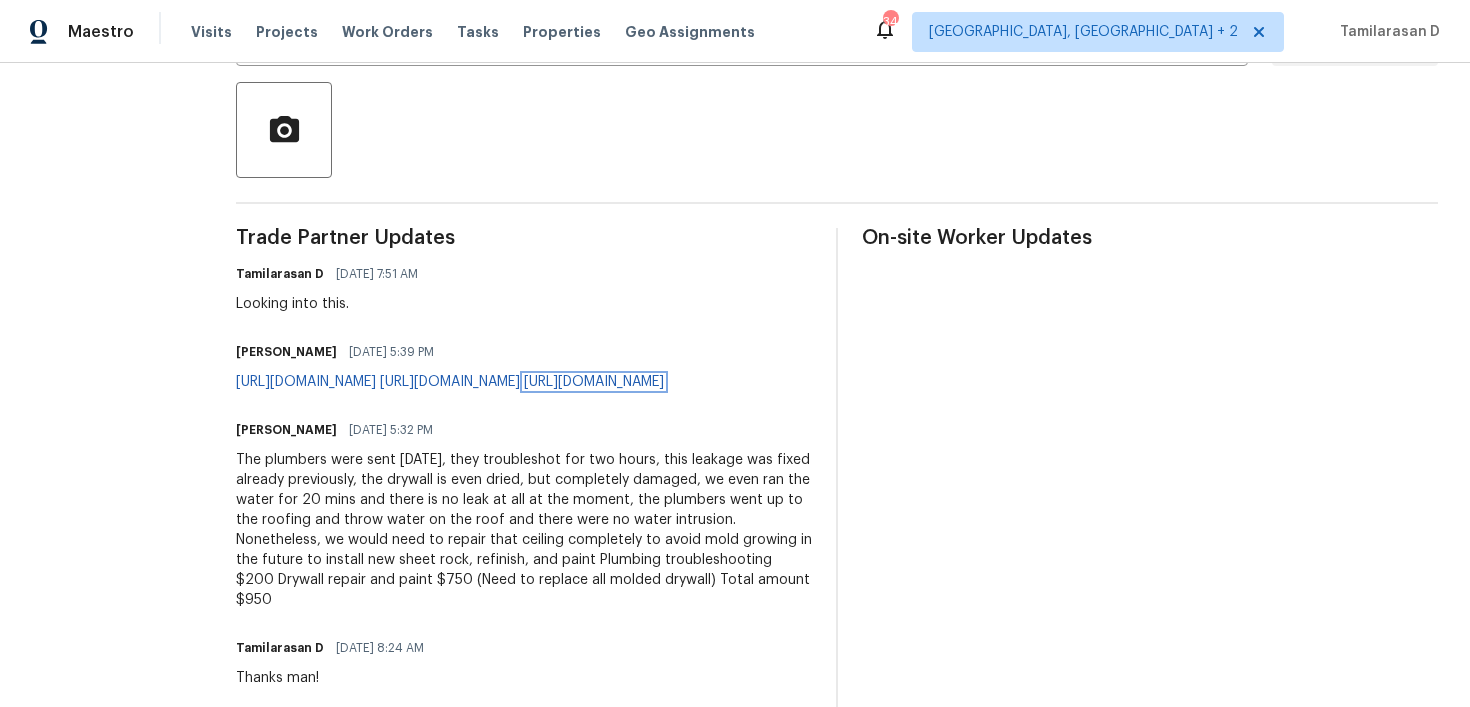 scroll, scrollTop: 0, scrollLeft: 0, axis: both 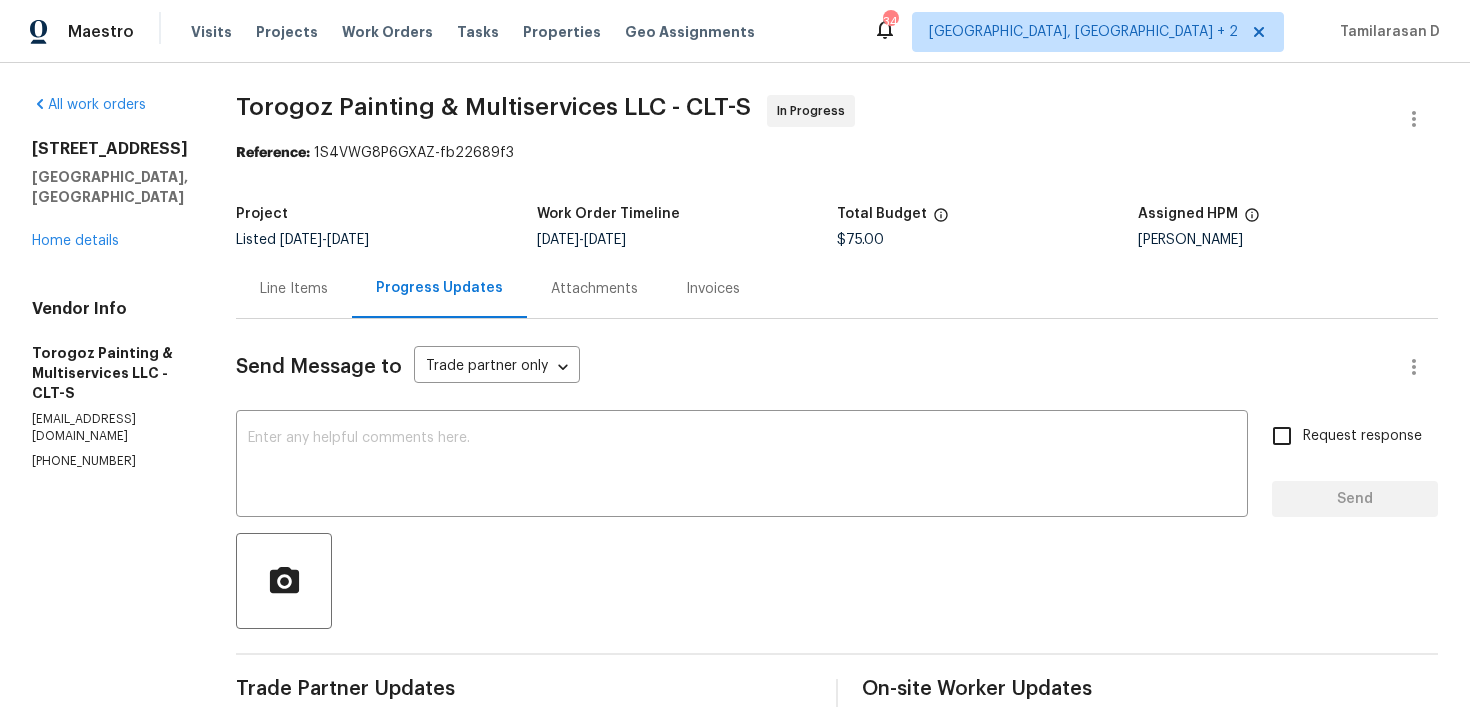 click on "Line Items" at bounding box center [294, 289] 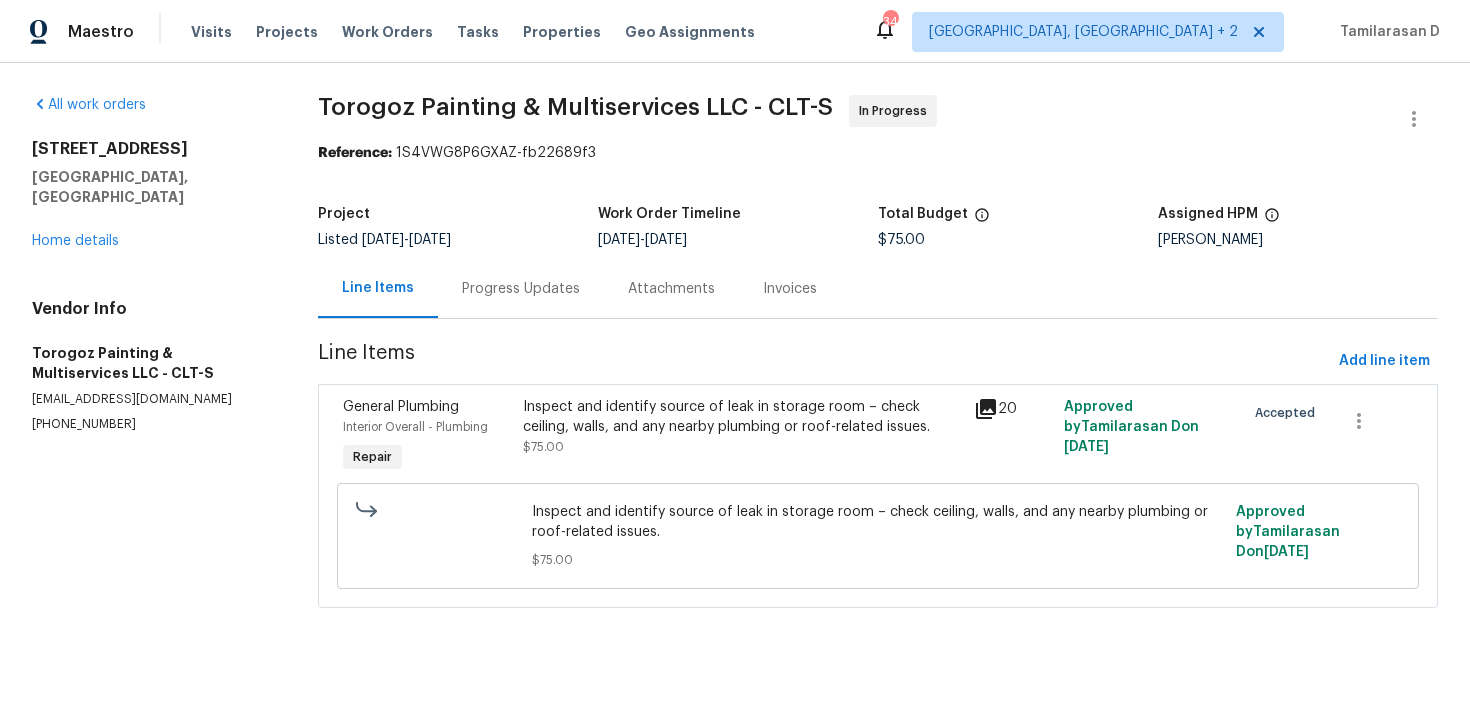 click on "Progress Updates" at bounding box center [521, 288] 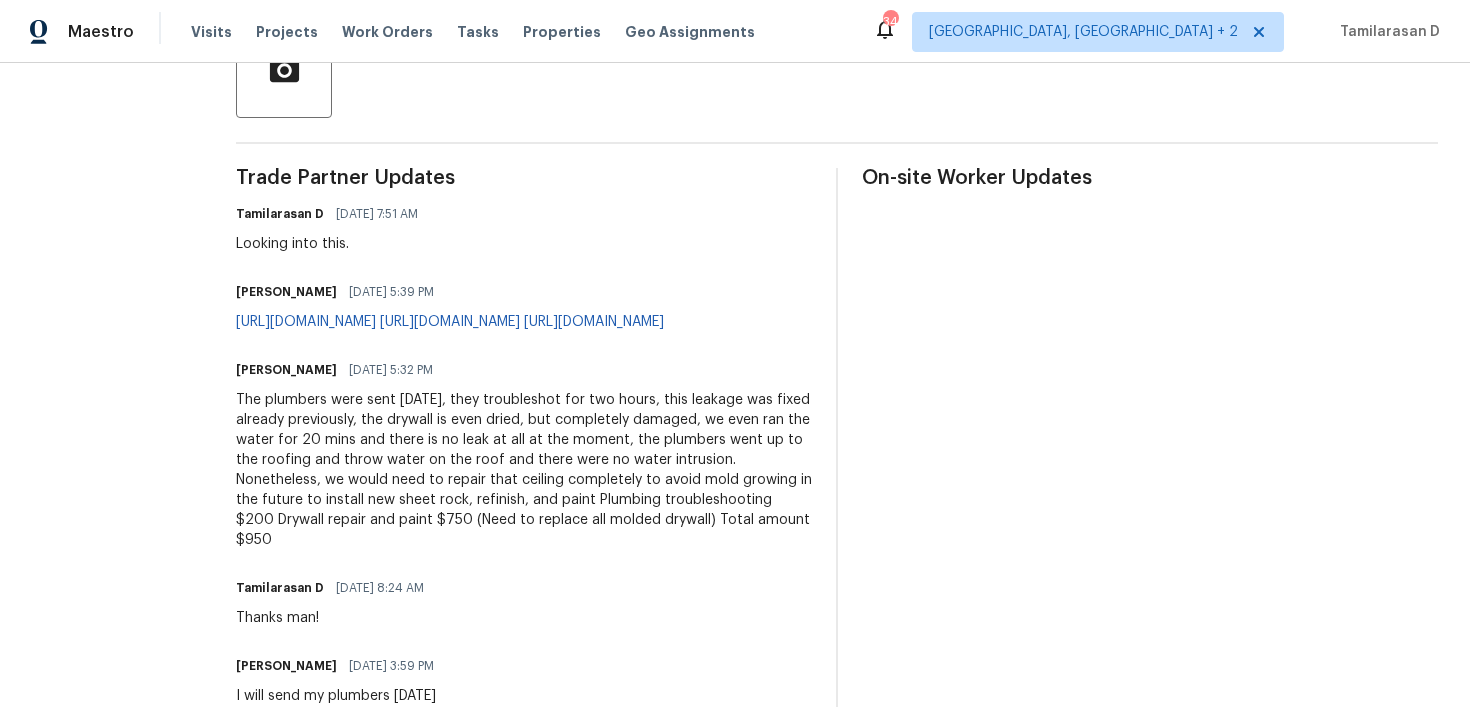 scroll, scrollTop: 527, scrollLeft: 0, axis: vertical 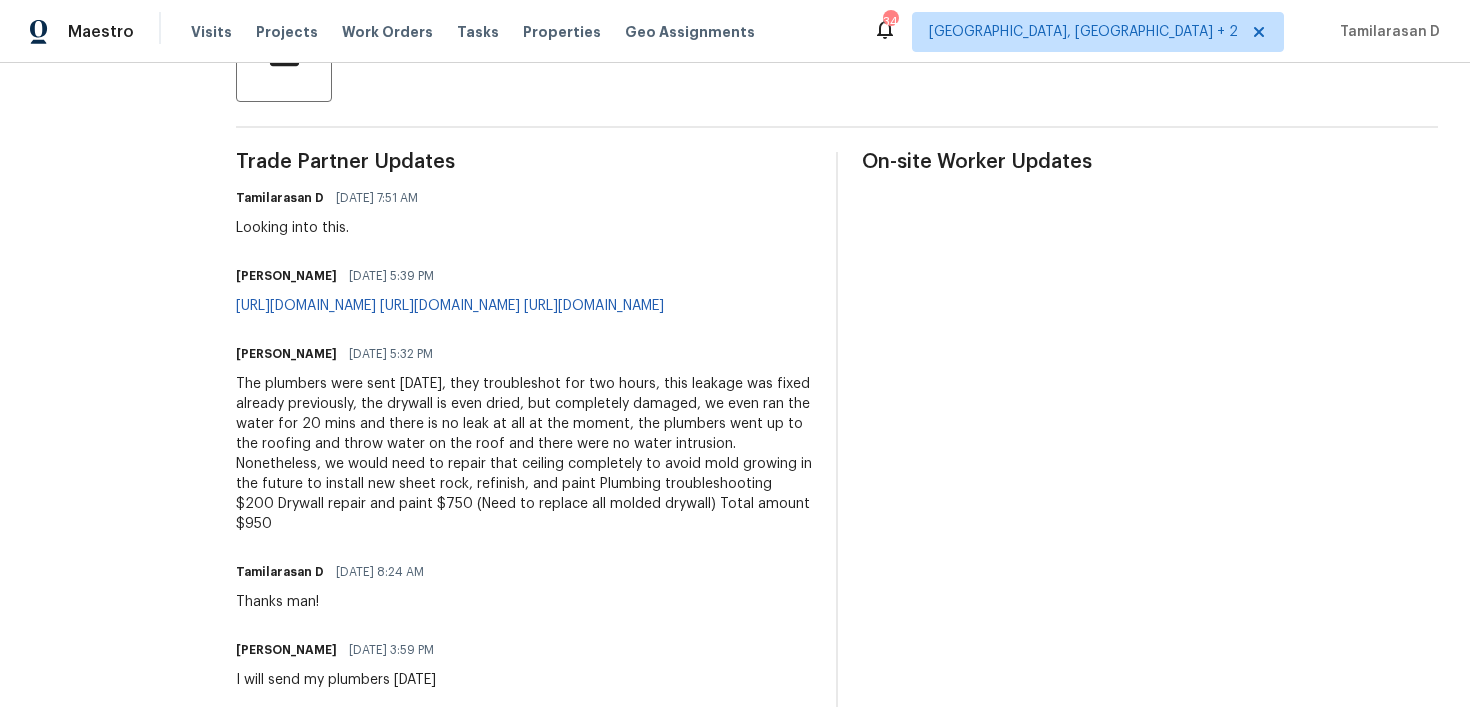 click on "The plumbers were sent today, they troubleshot for two hours, this leakage was fixed already previously, the drywall is even dried, but completely damaged, we even ran the water for 20 mins and there is no leak at all at the moment, the plumbers went up to the roofing and throw water on the roof and there were no water intrusion. Nonetheless, we would need to repair that ceiling completely to avoid mold growing in the future to install new sheet rock, refinish, and paint
Plumbing troubleshooting  $200
Drywall repair and paint $750 (Need to replace all molded drywall)
Total amount $950" at bounding box center [524, 454] 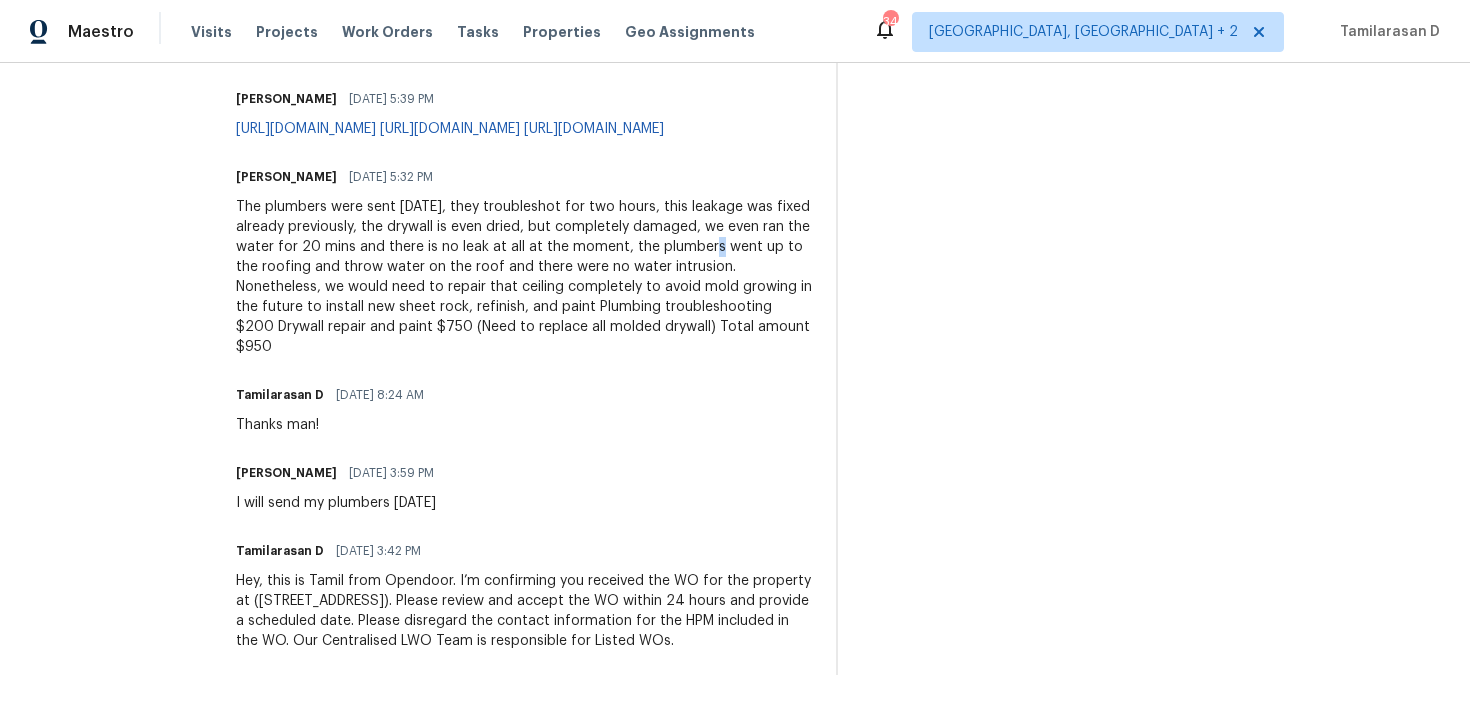 scroll, scrollTop: 0, scrollLeft: 0, axis: both 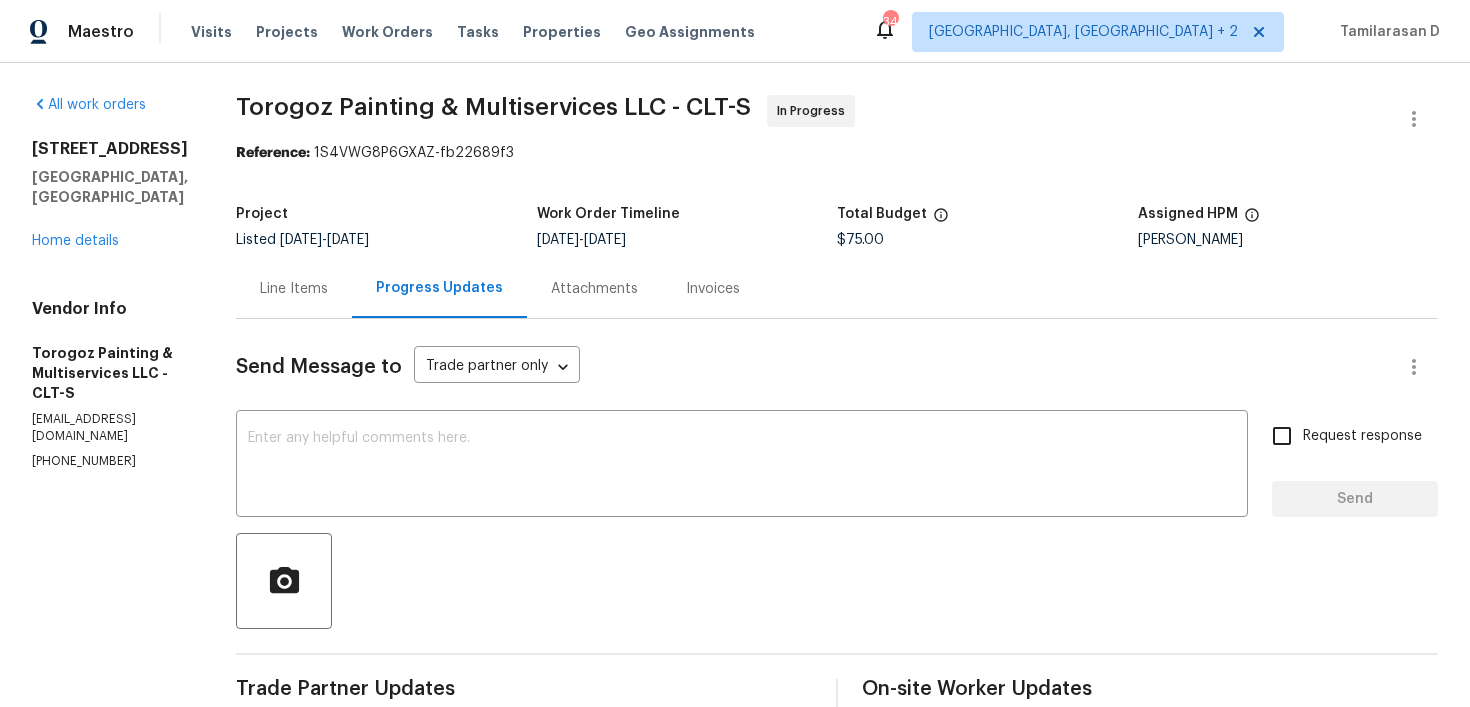click on "Line Items" at bounding box center (294, 289) 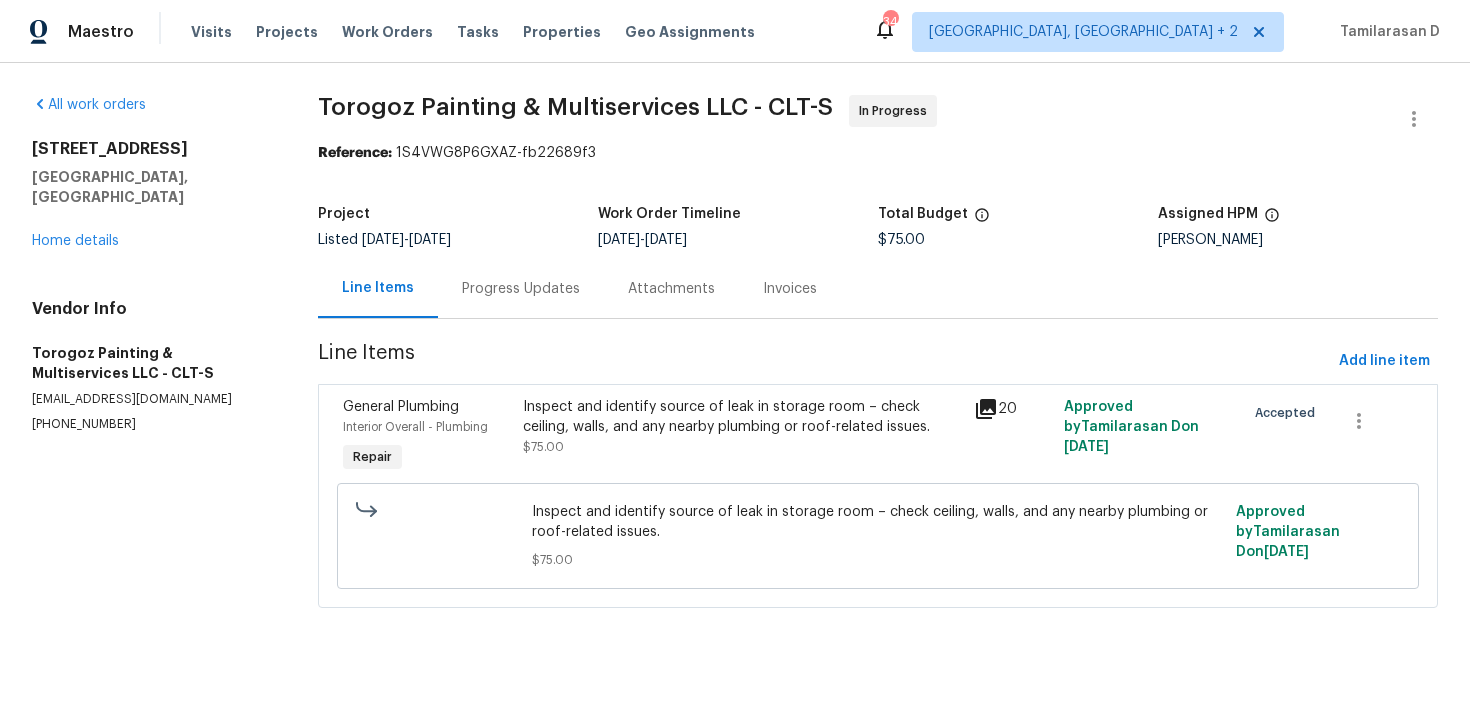 click on "Inspect and identify source of leak in storage room – check ceiling, walls, and any nearby plumbing or roof-related issues. $75.00 Approved by  Tamilarasan D  on  7/14/2025" at bounding box center (878, 536) 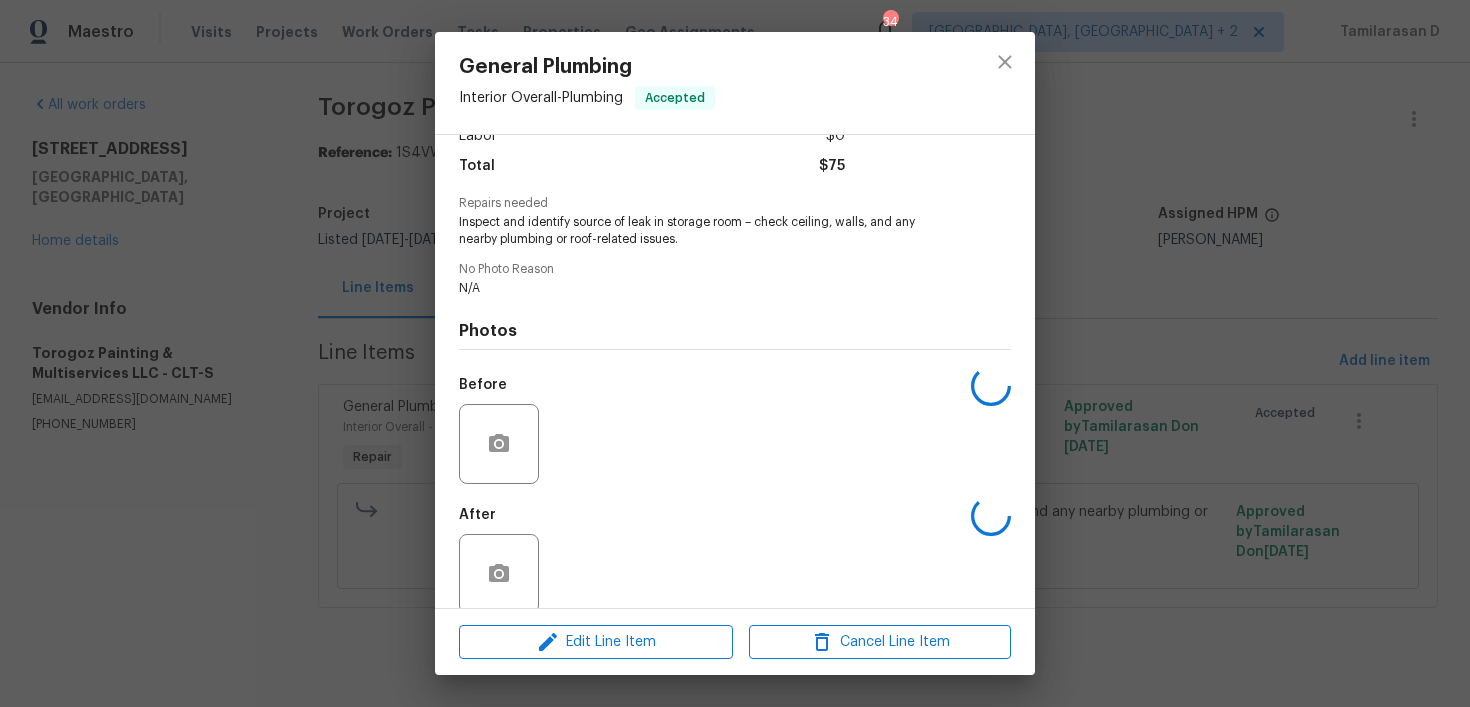 scroll, scrollTop: 180, scrollLeft: 0, axis: vertical 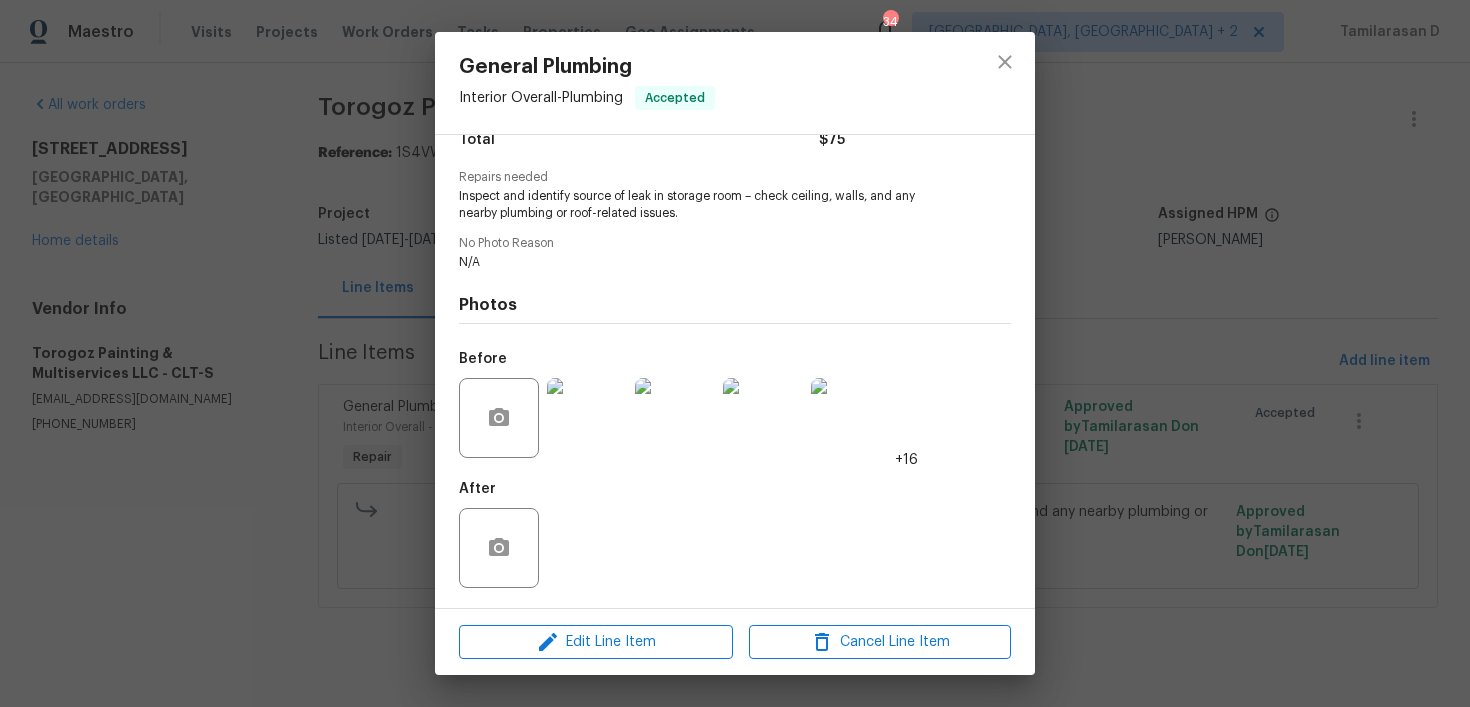 click at bounding box center [587, 418] 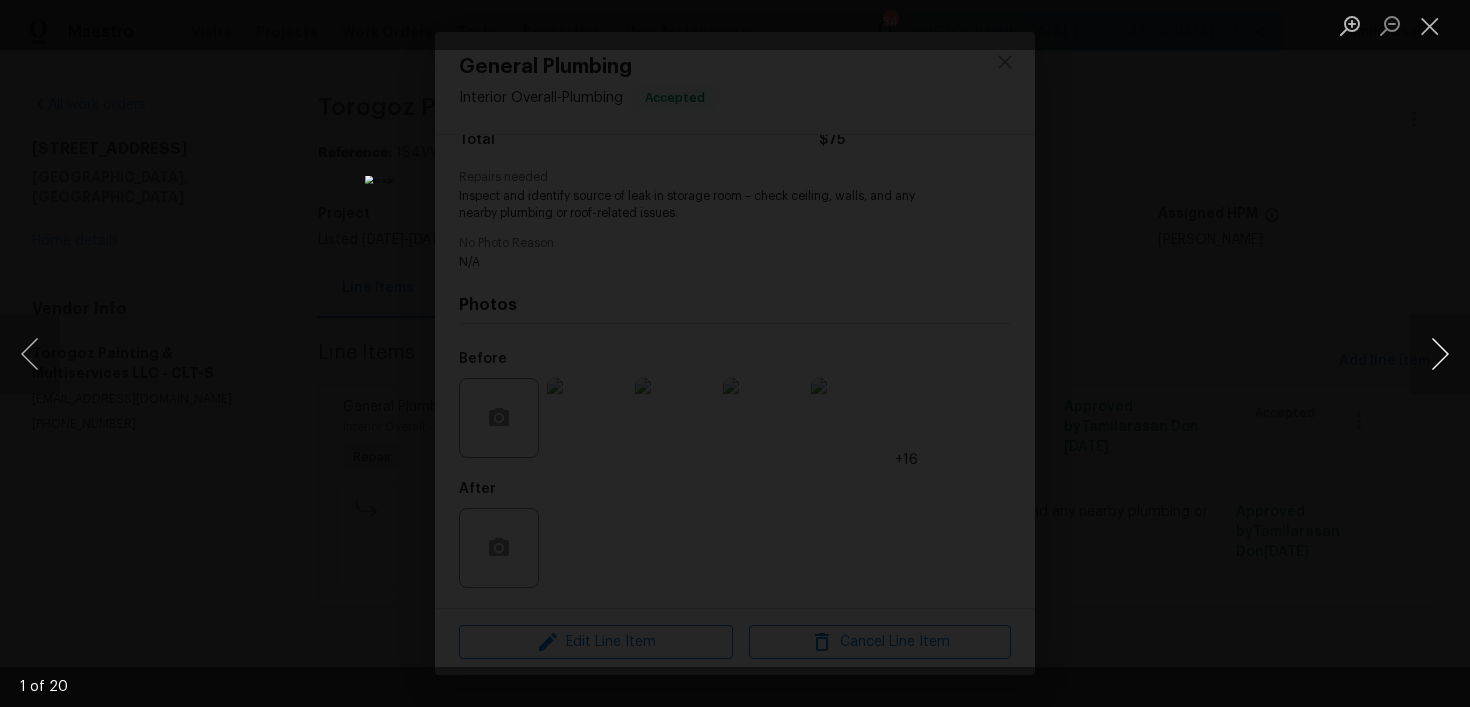 click at bounding box center [1440, 354] 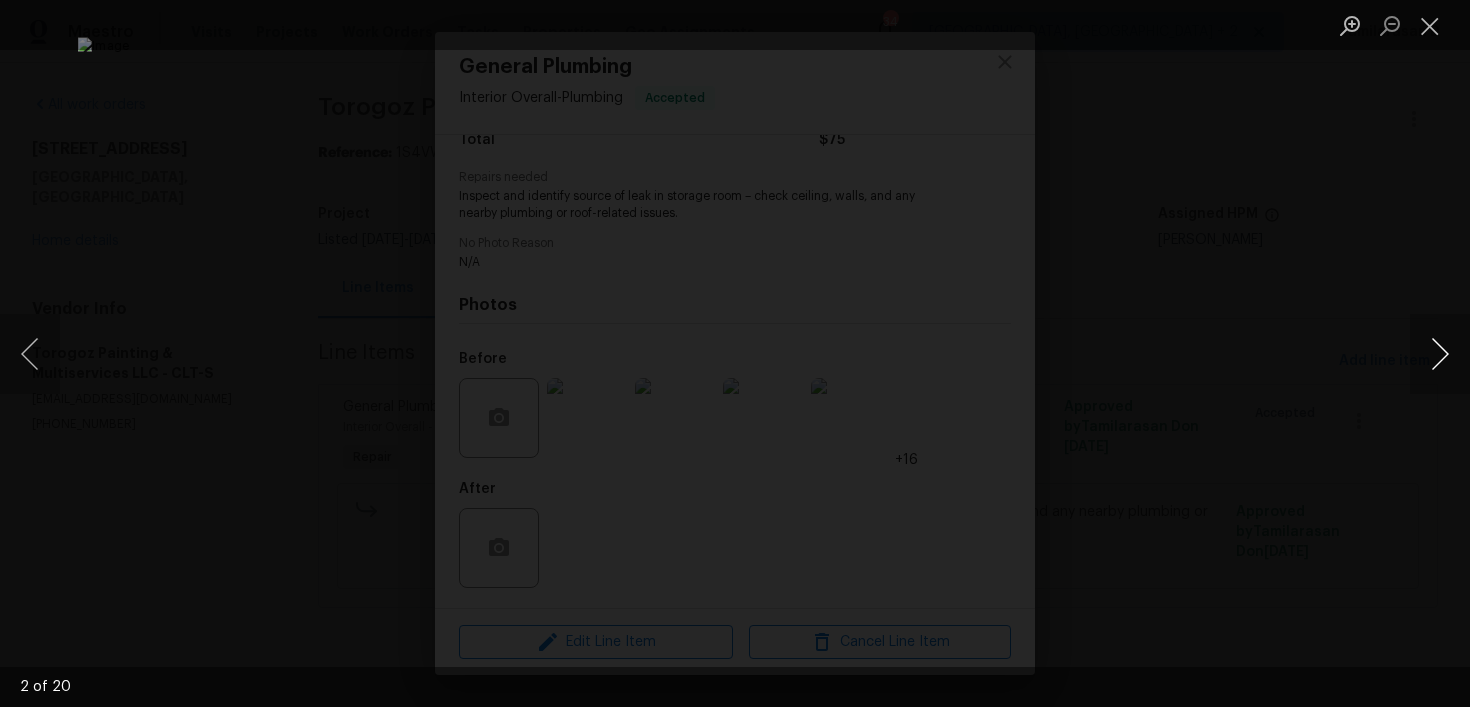click at bounding box center (1440, 354) 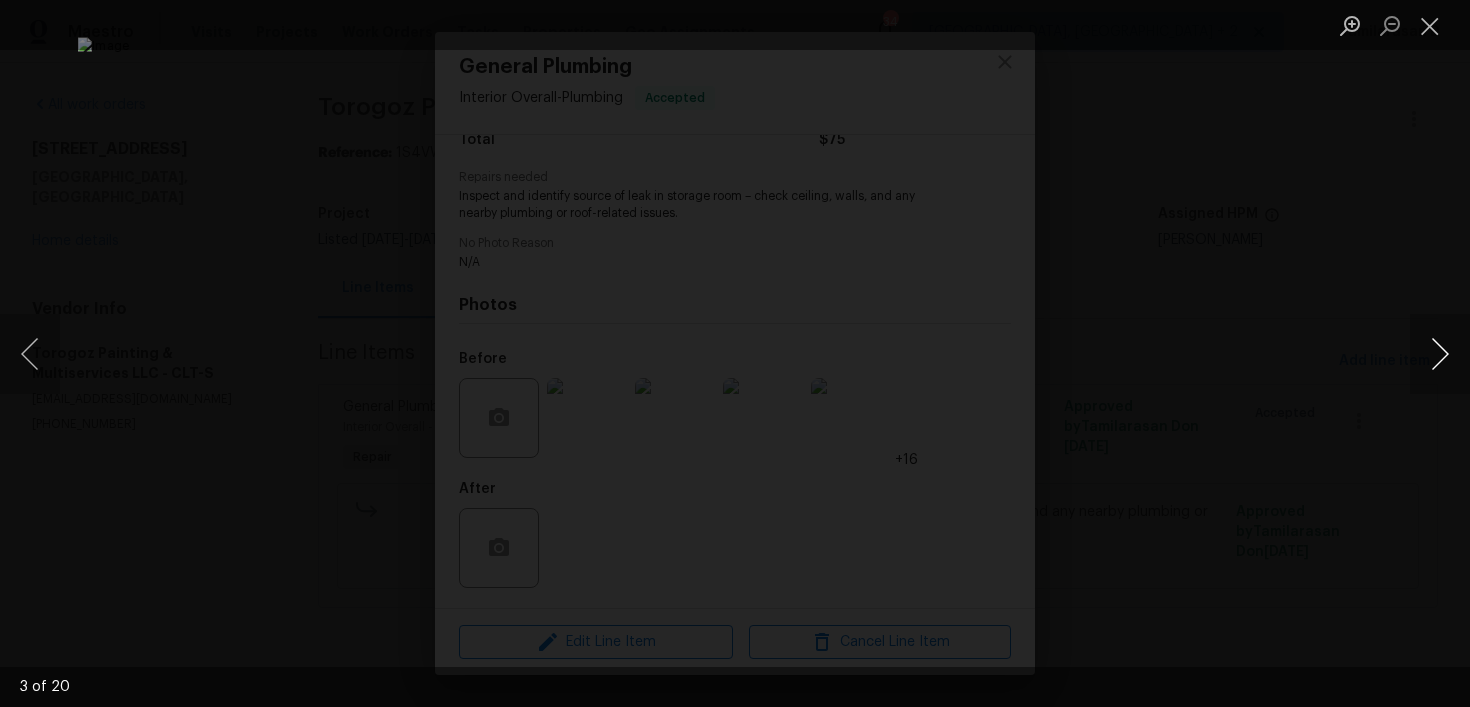 click at bounding box center (1440, 354) 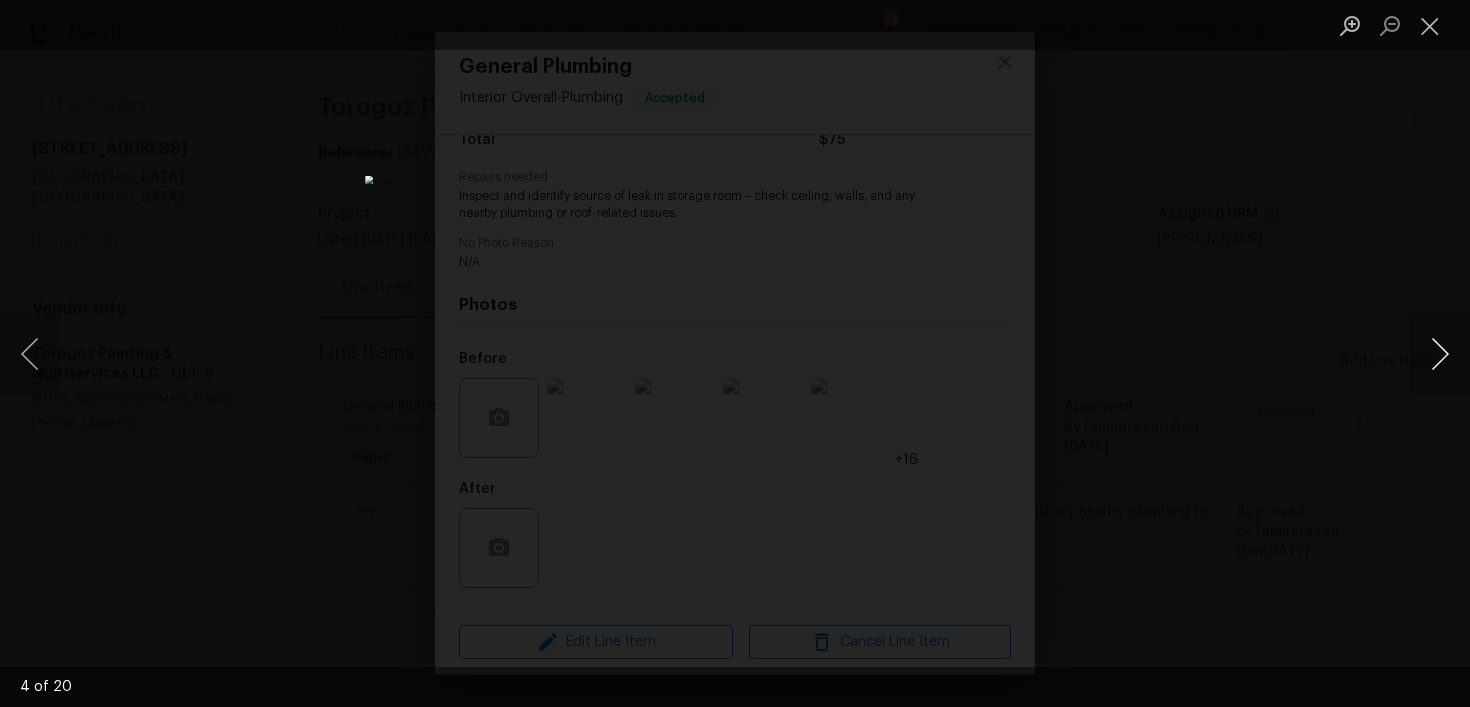 click at bounding box center (1440, 354) 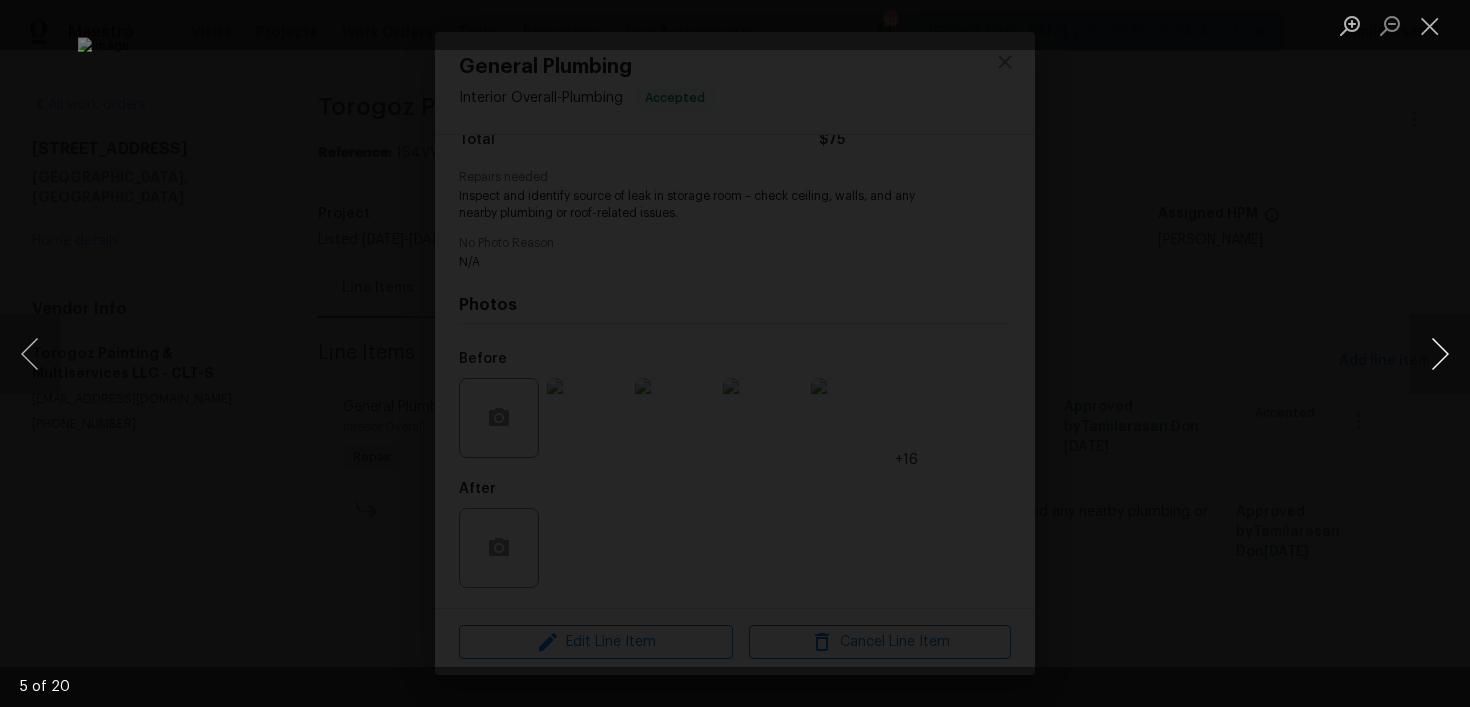 click at bounding box center [1440, 354] 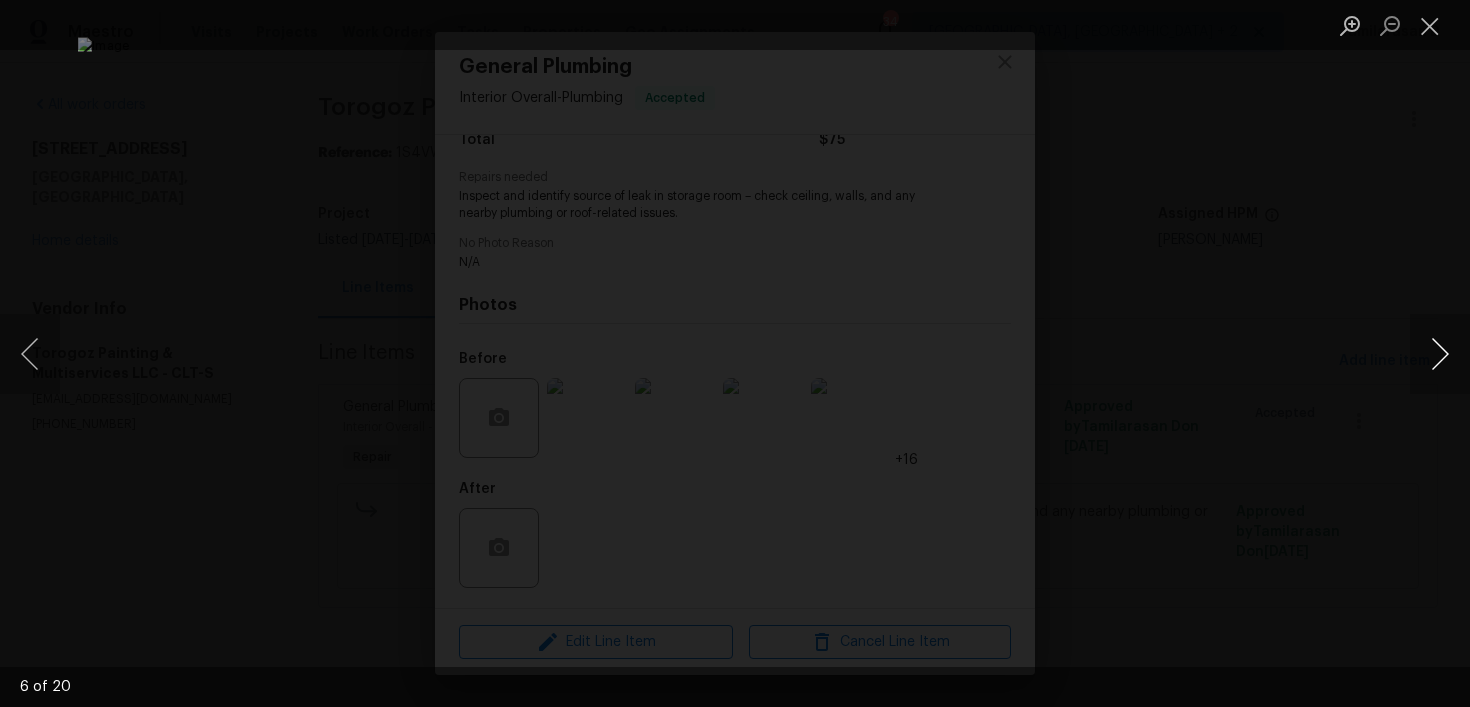 click at bounding box center [1440, 354] 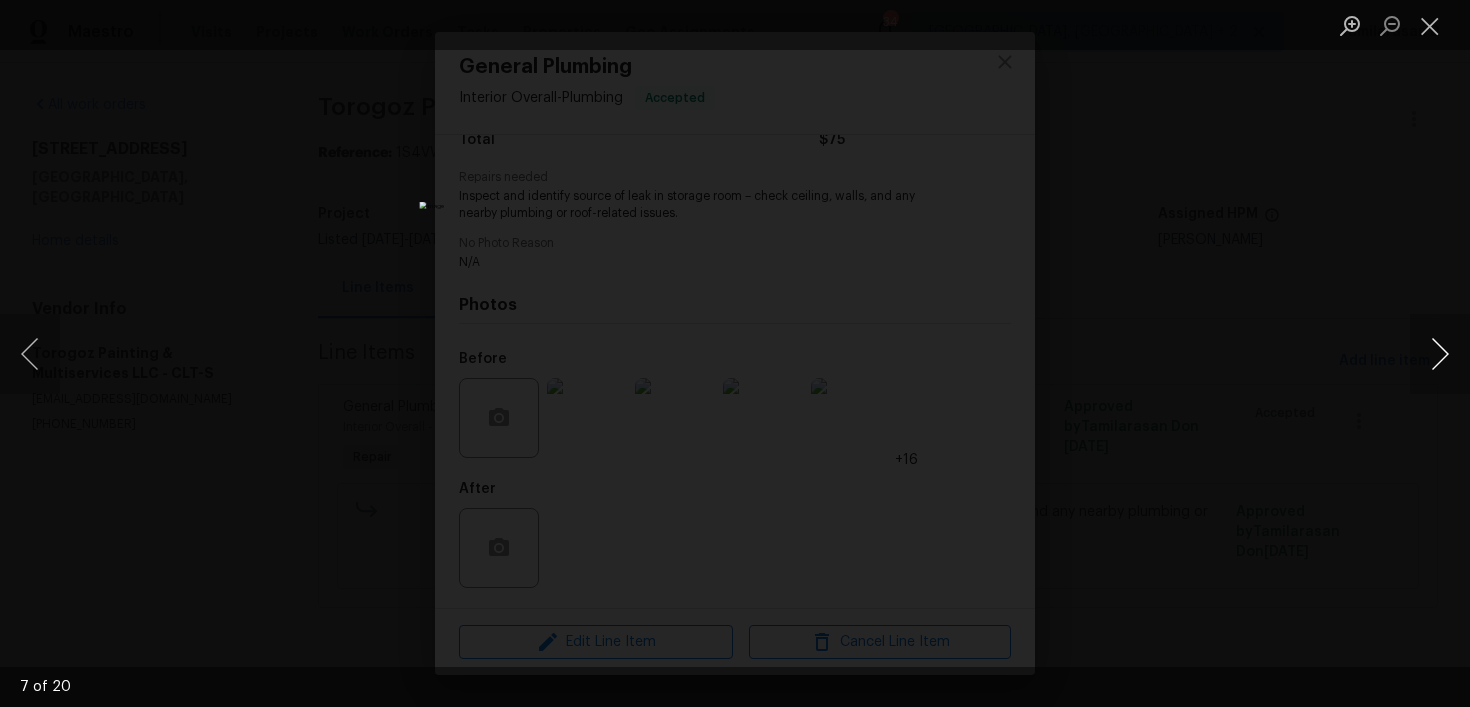 click at bounding box center [1440, 354] 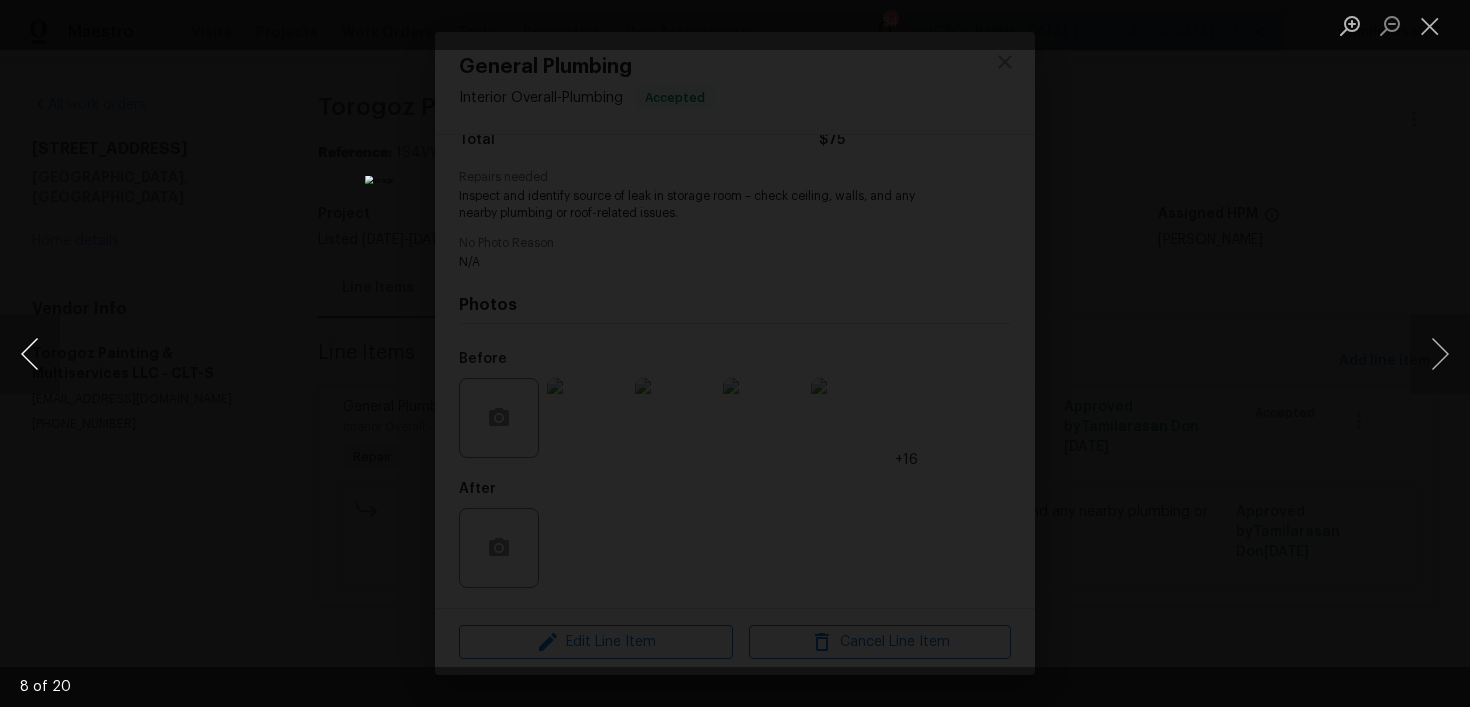 click at bounding box center [30, 354] 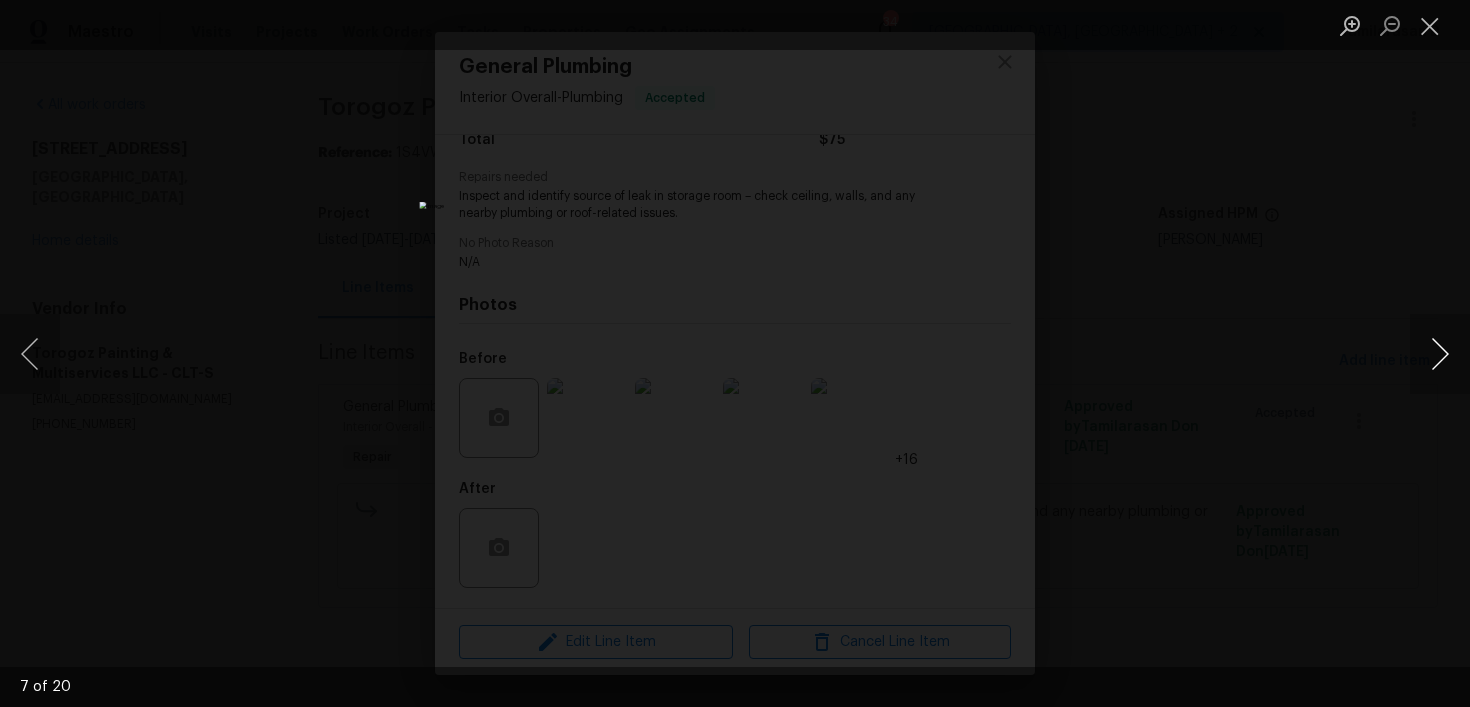 click at bounding box center [1440, 354] 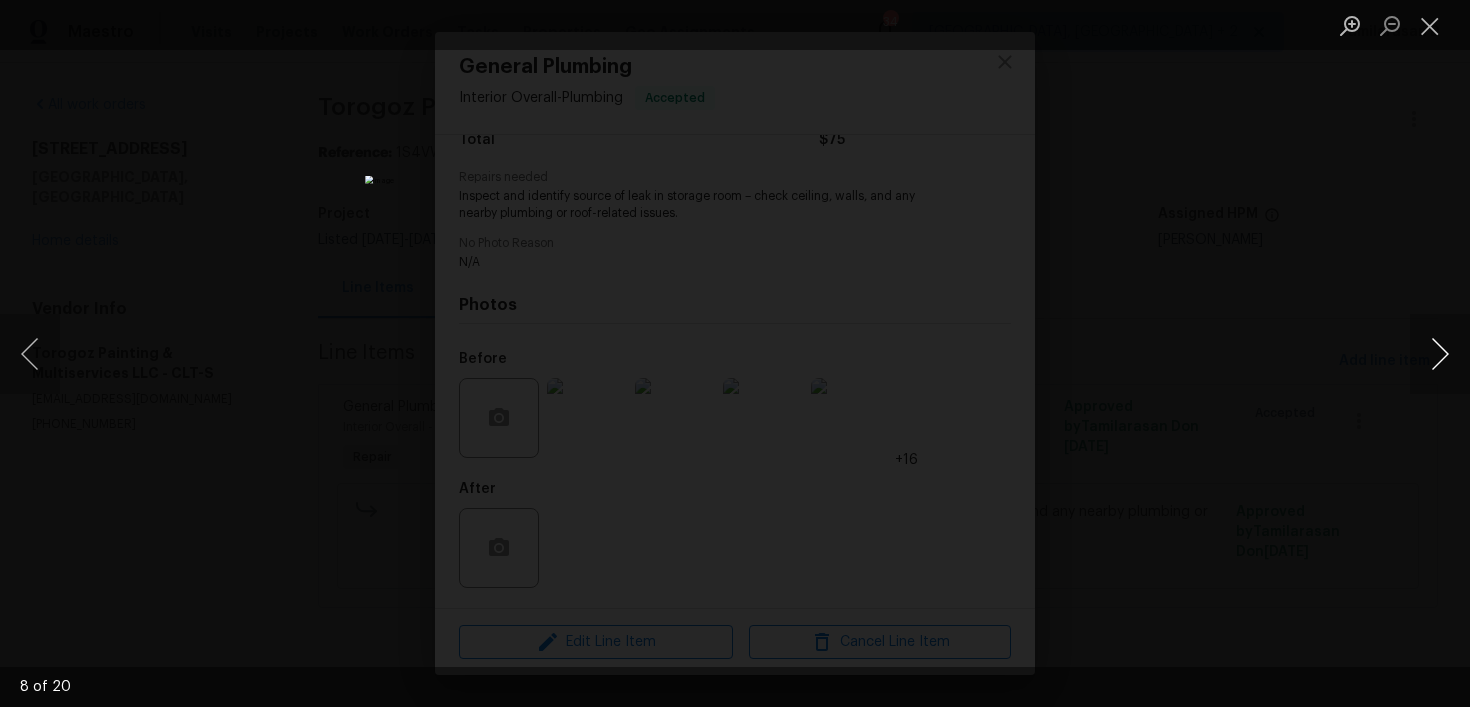 click at bounding box center [1440, 354] 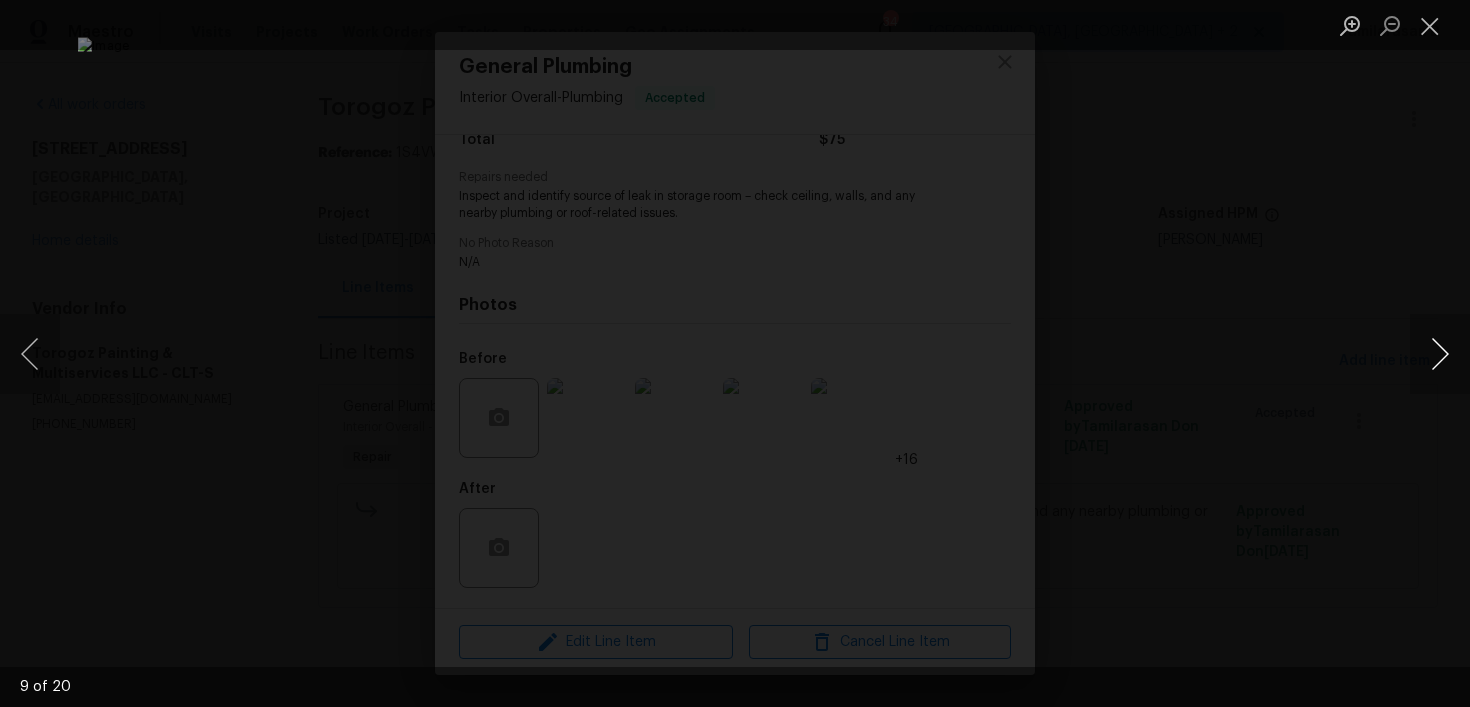 click at bounding box center [1440, 354] 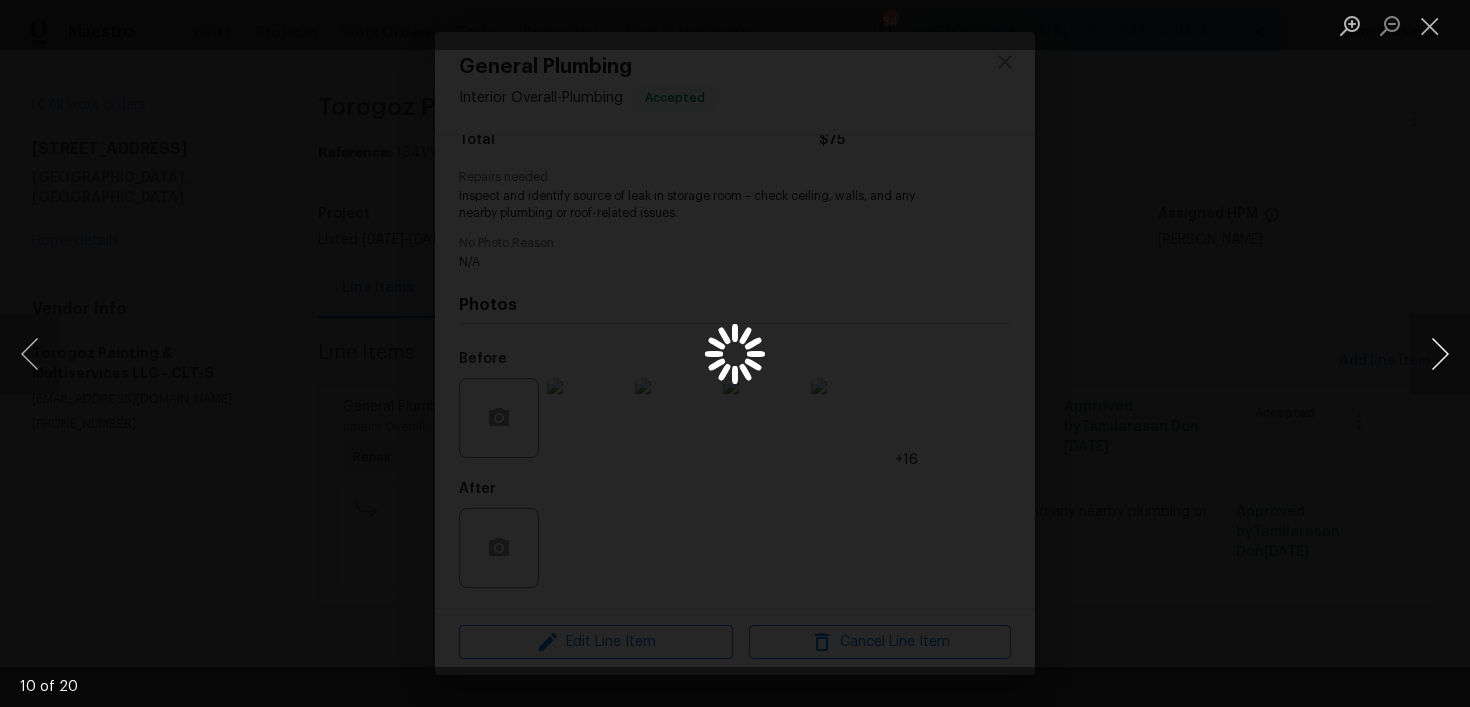 click at bounding box center (1440, 354) 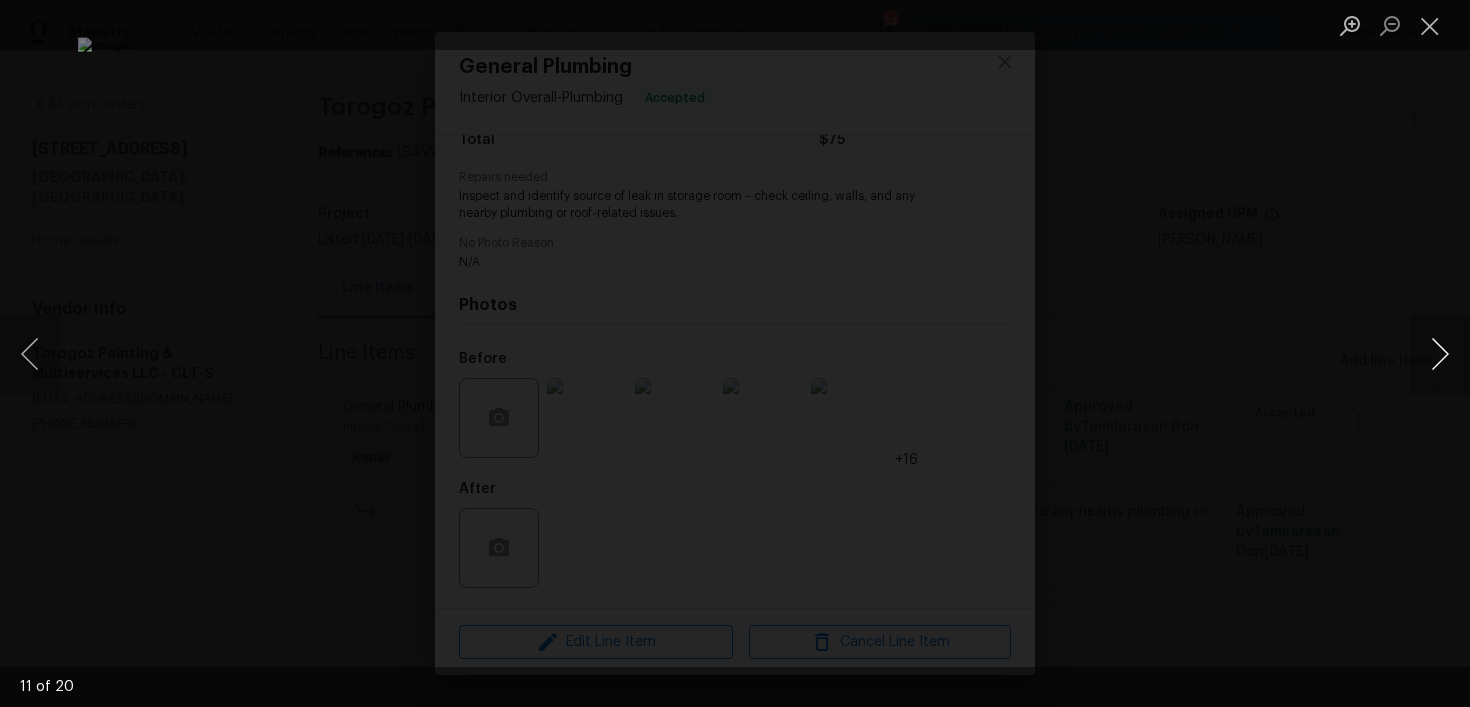click at bounding box center [1440, 354] 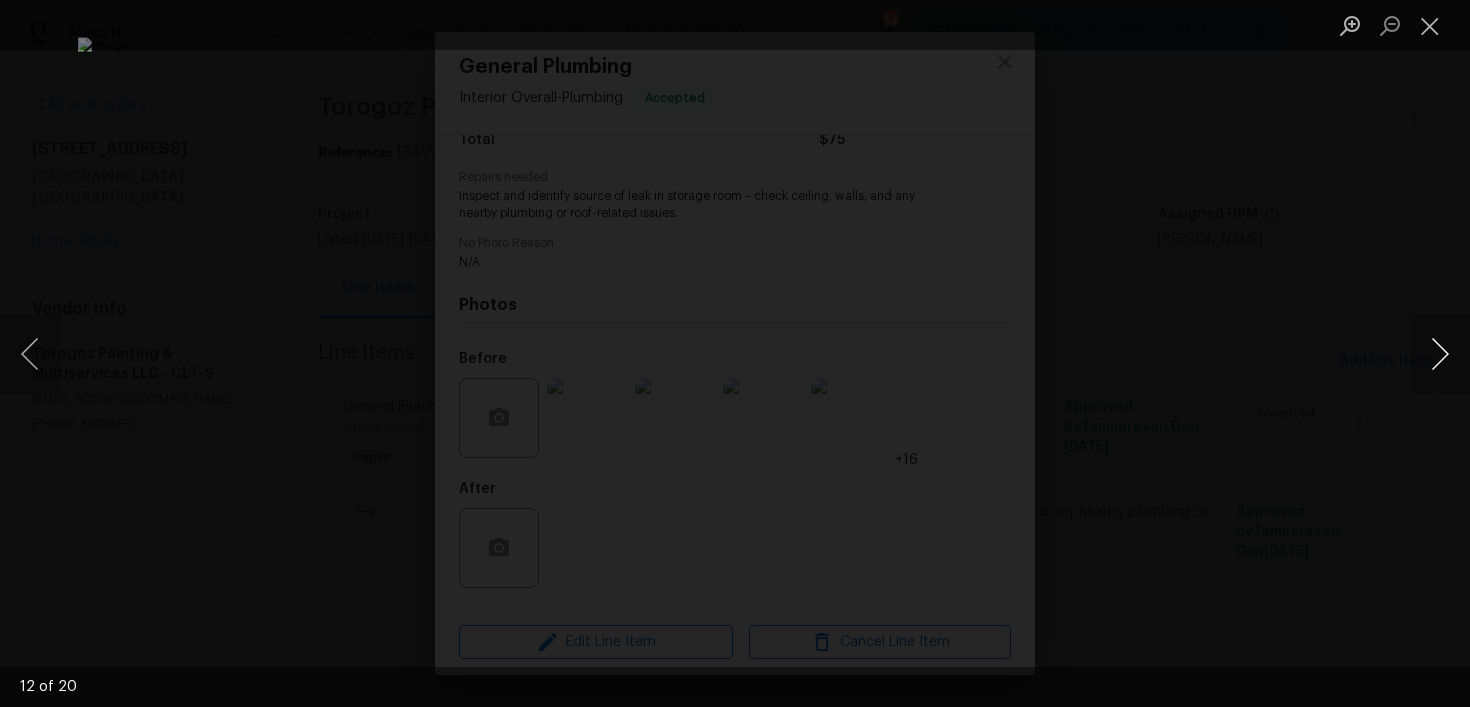 click at bounding box center [1440, 354] 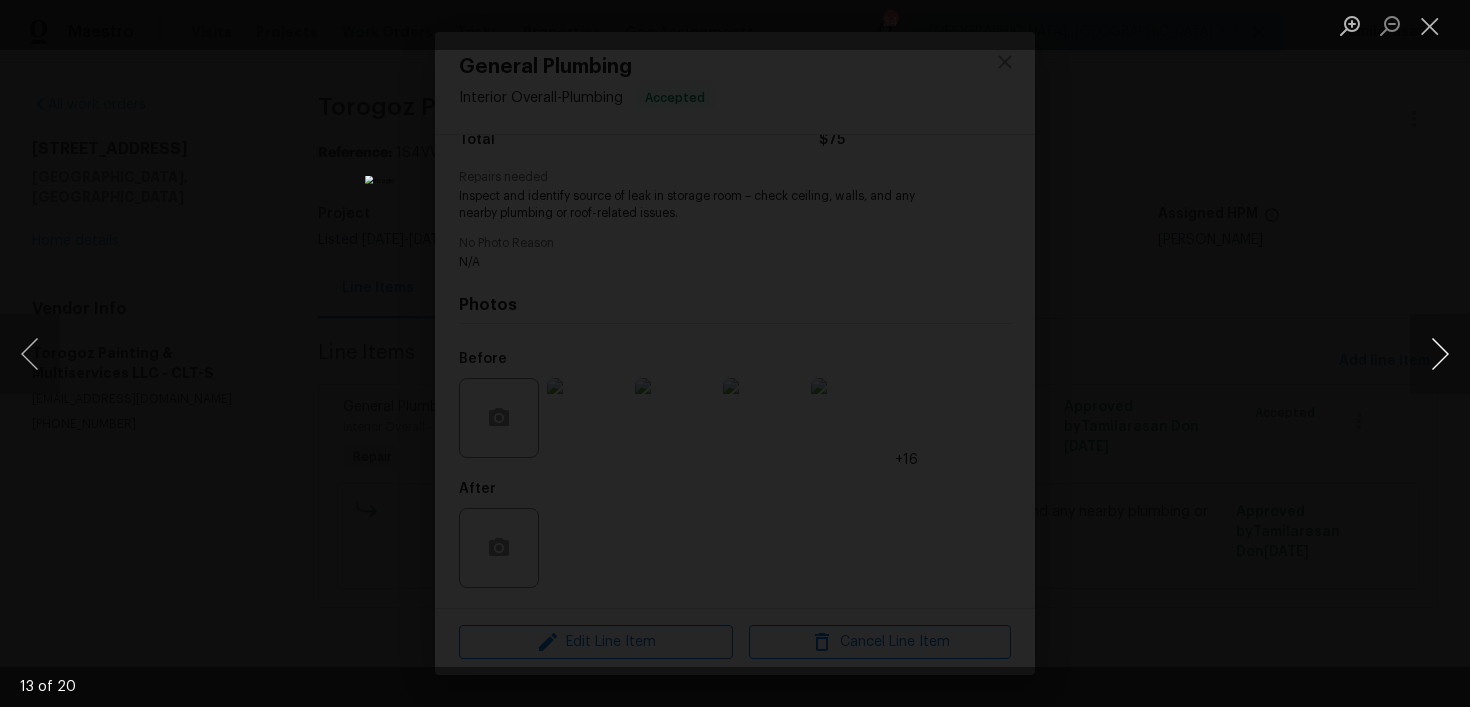 click at bounding box center [1440, 354] 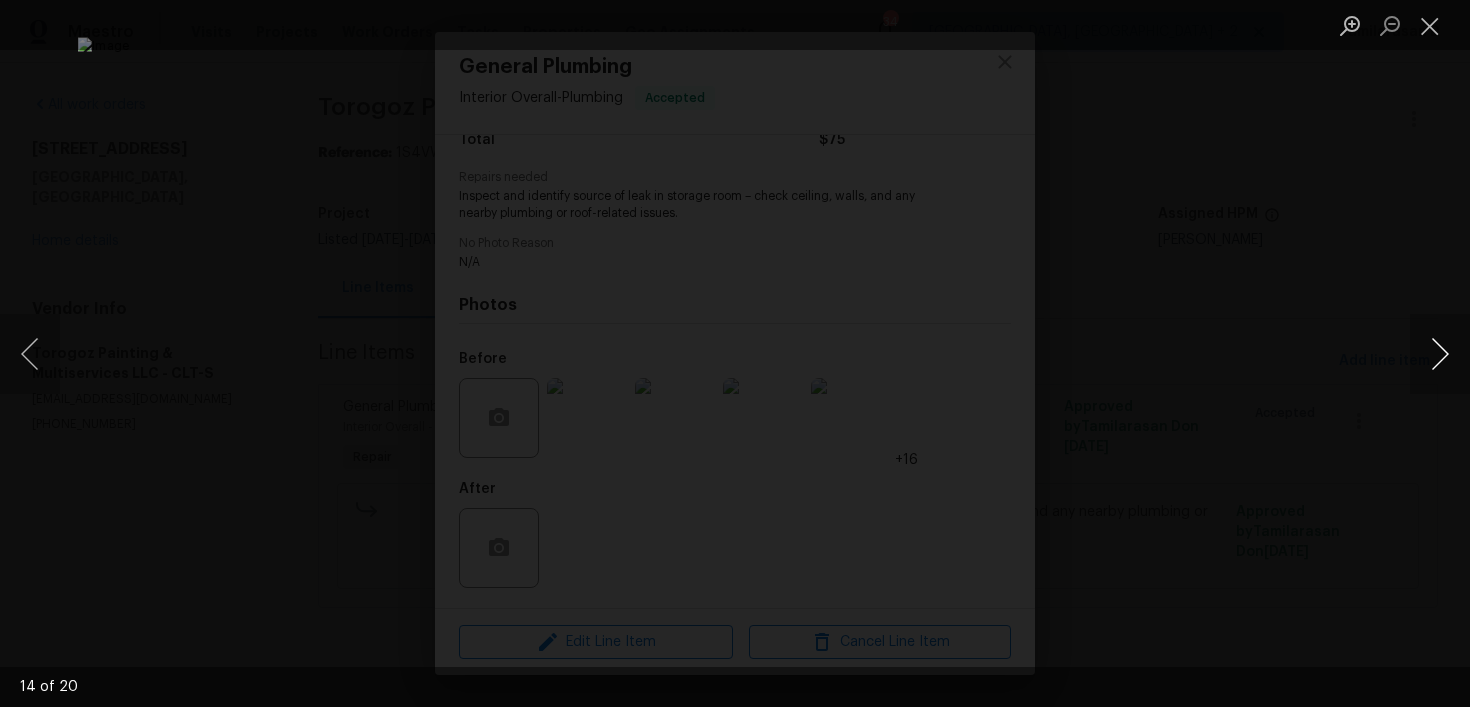 click at bounding box center (1440, 354) 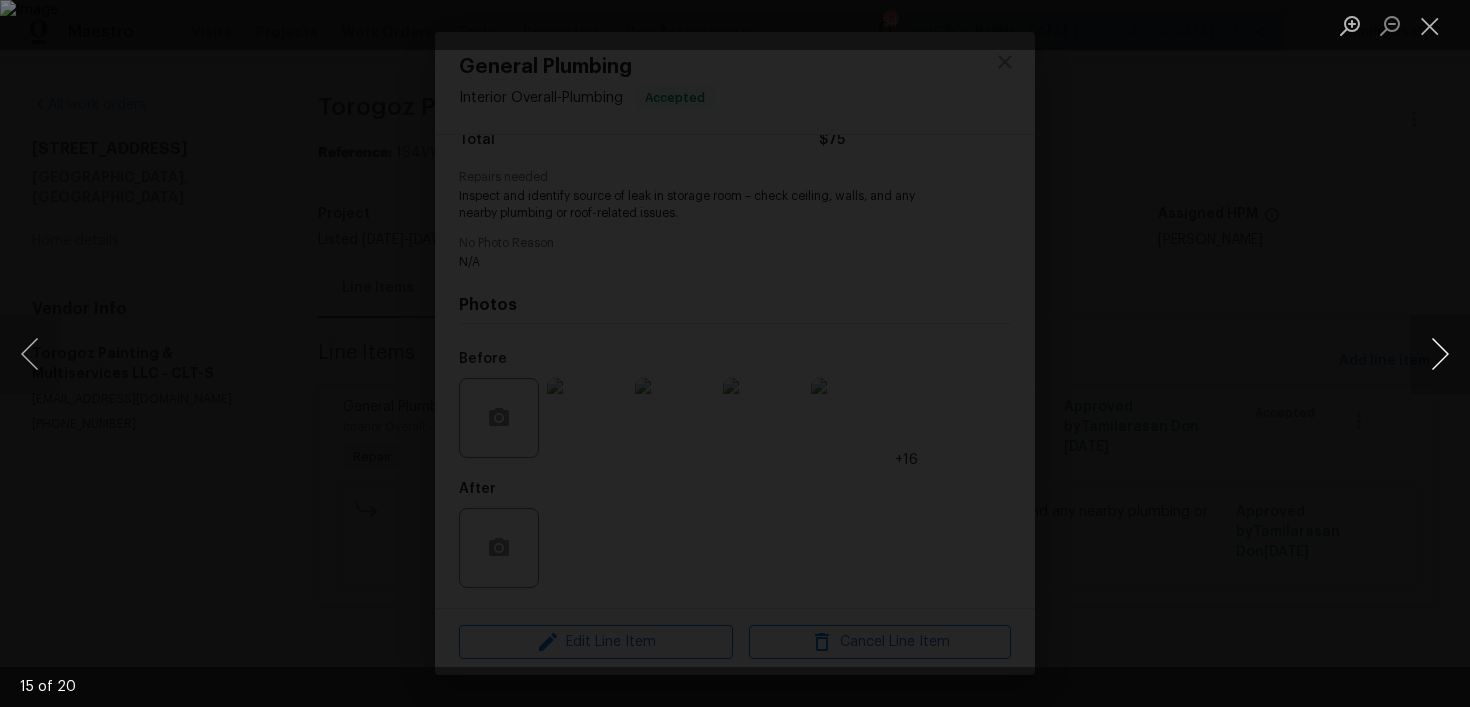 click at bounding box center [1440, 354] 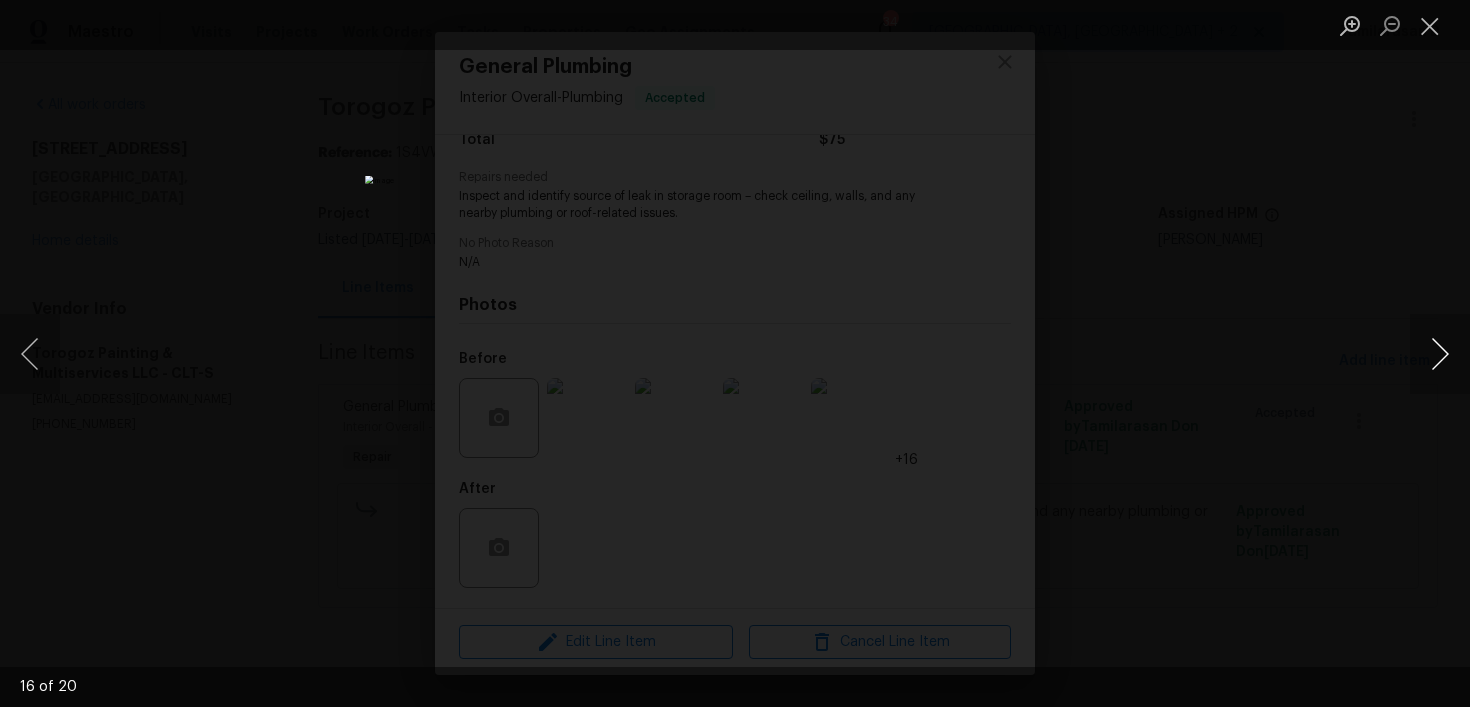 click at bounding box center [1440, 354] 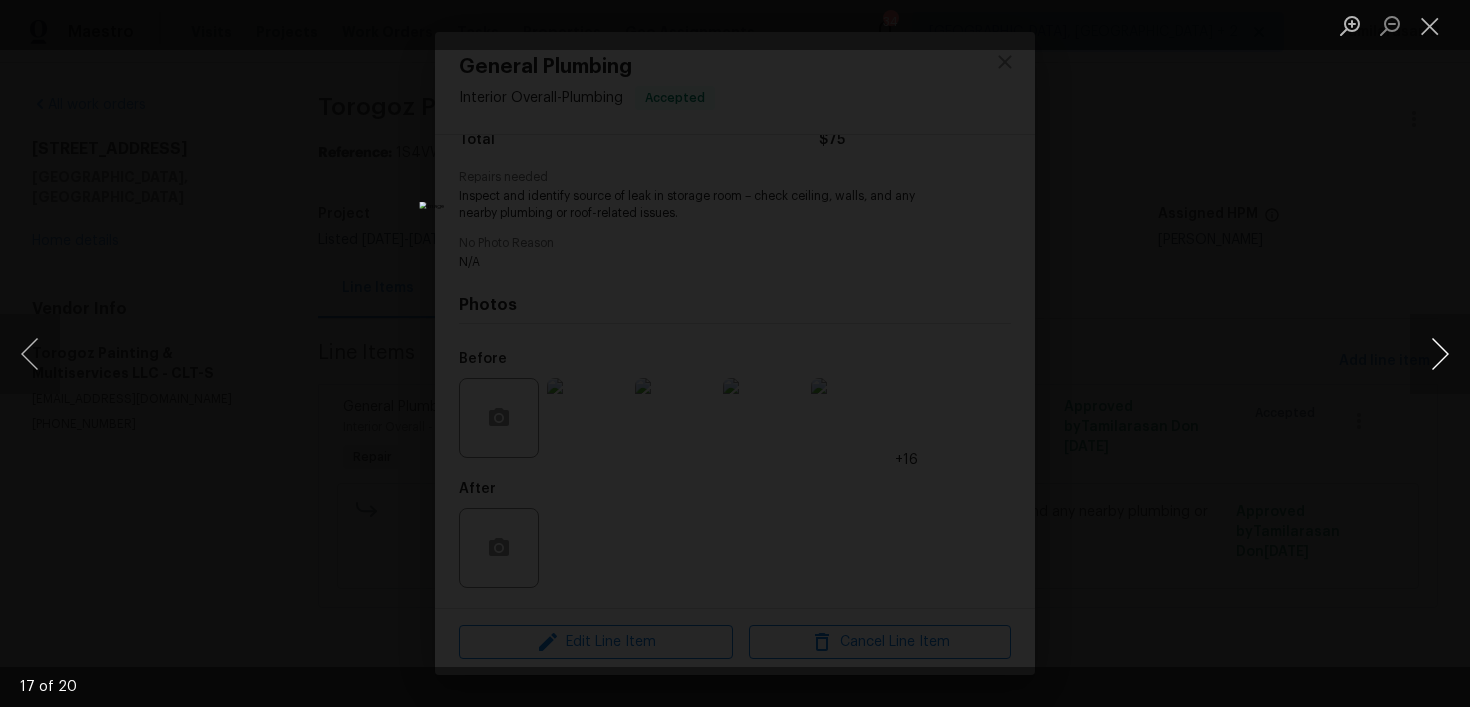 click at bounding box center (1440, 354) 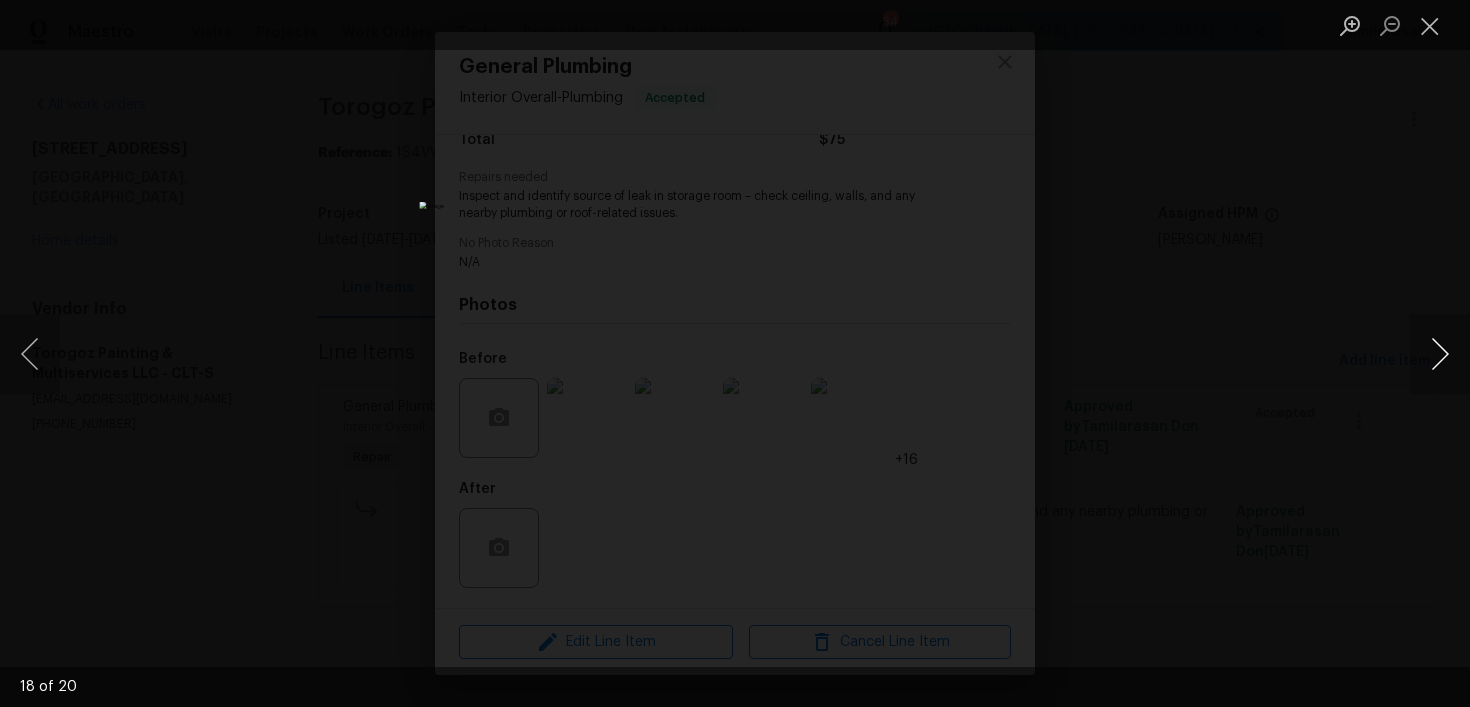 click at bounding box center (1440, 354) 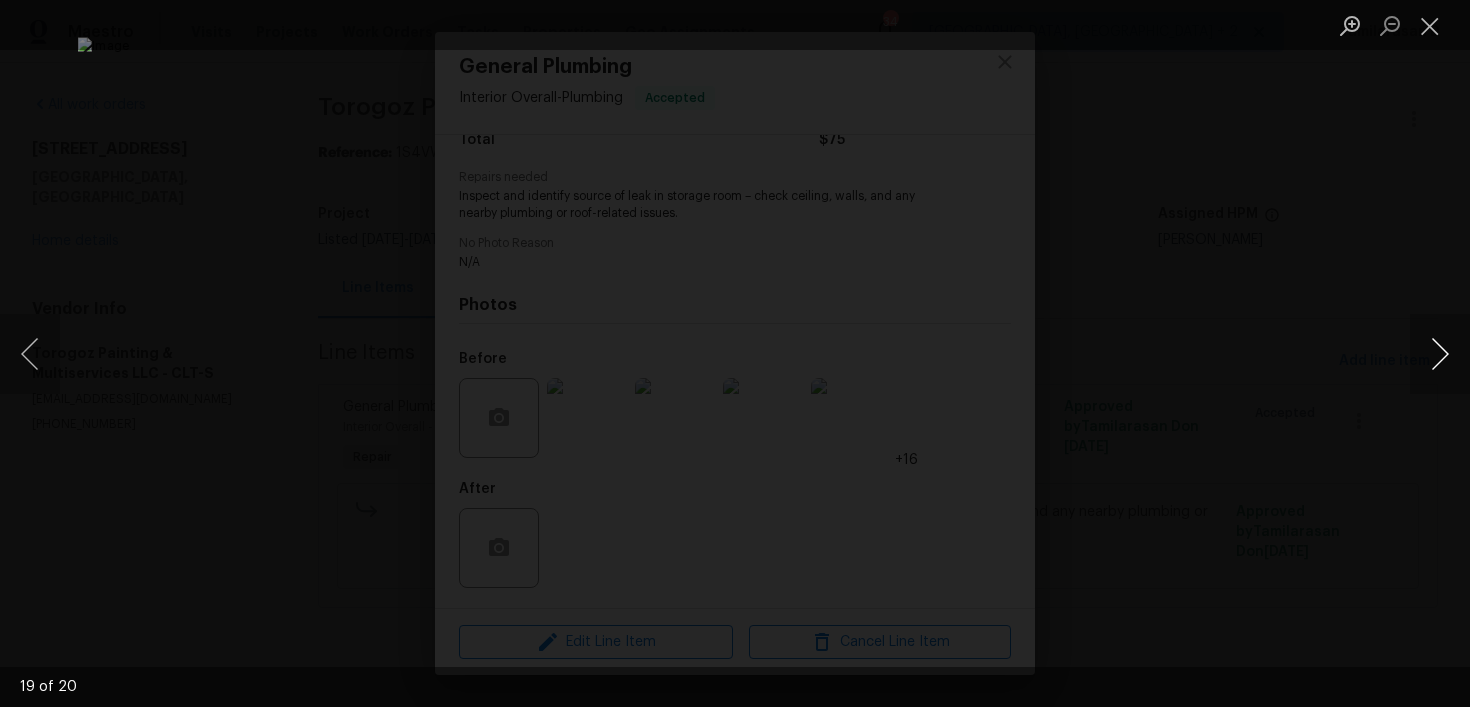 click at bounding box center (1440, 354) 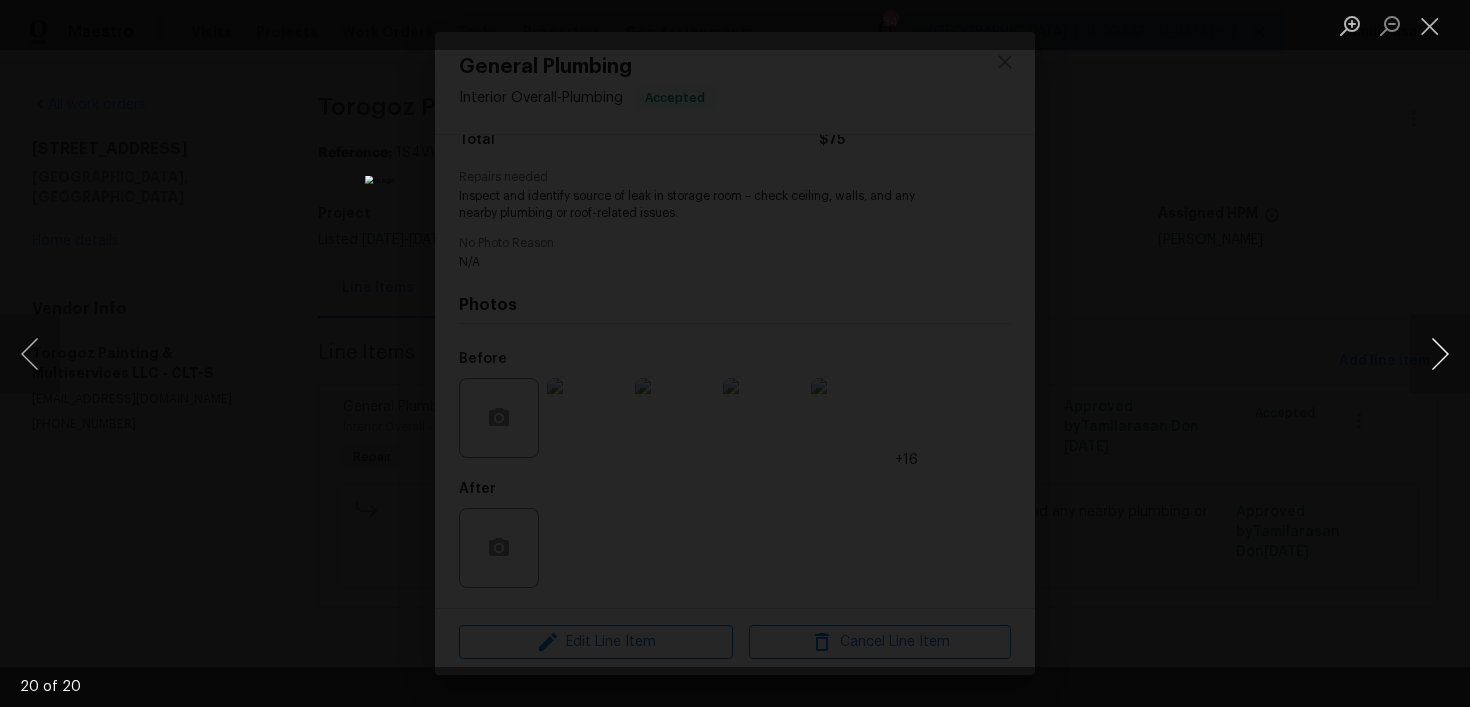 click at bounding box center (1440, 354) 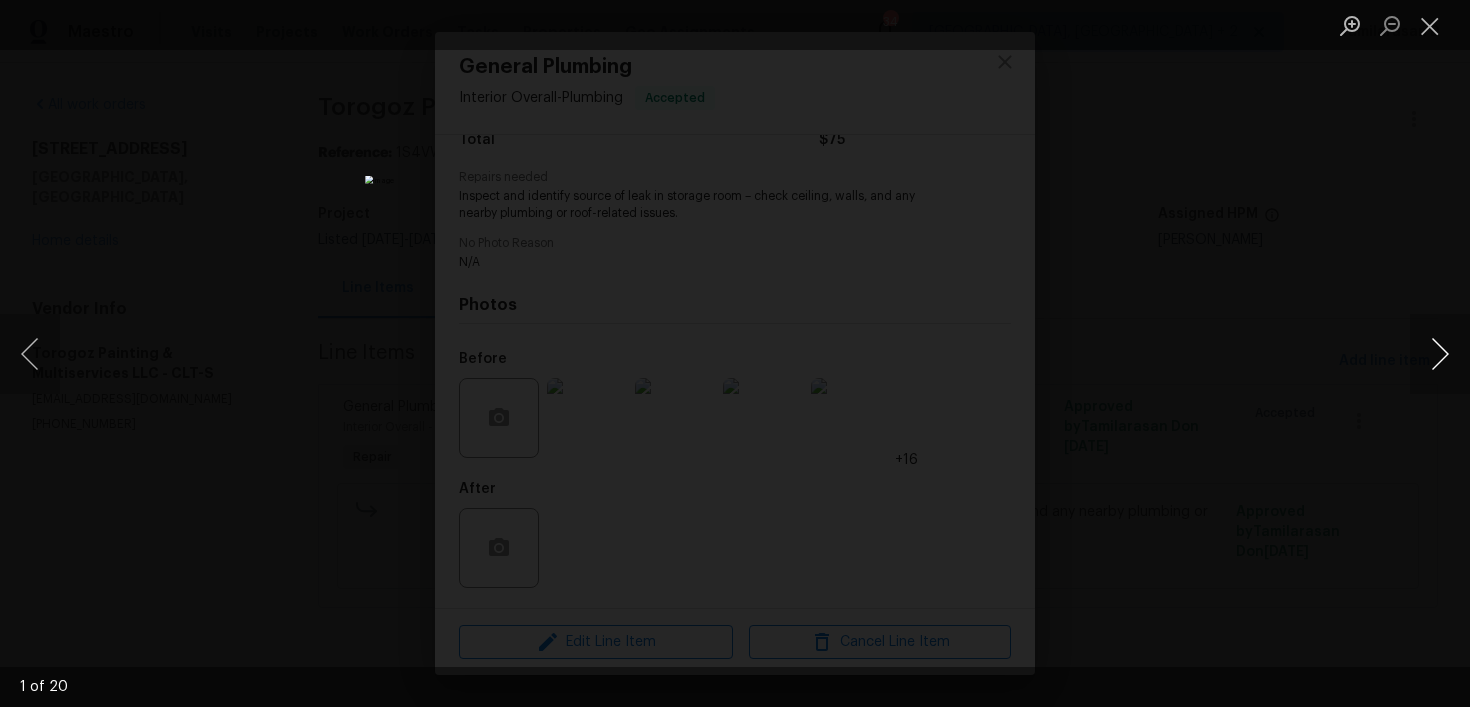 click at bounding box center (1440, 354) 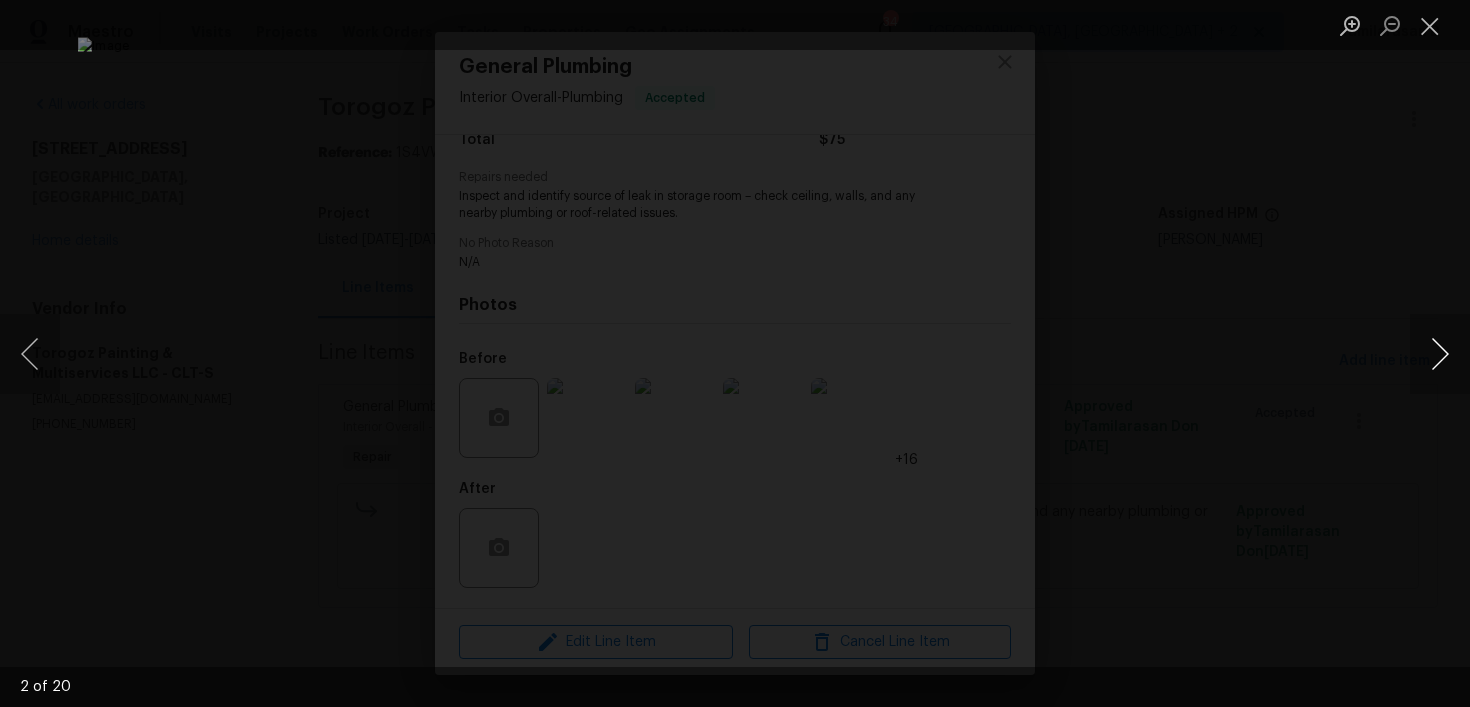 click at bounding box center (1440, 354) 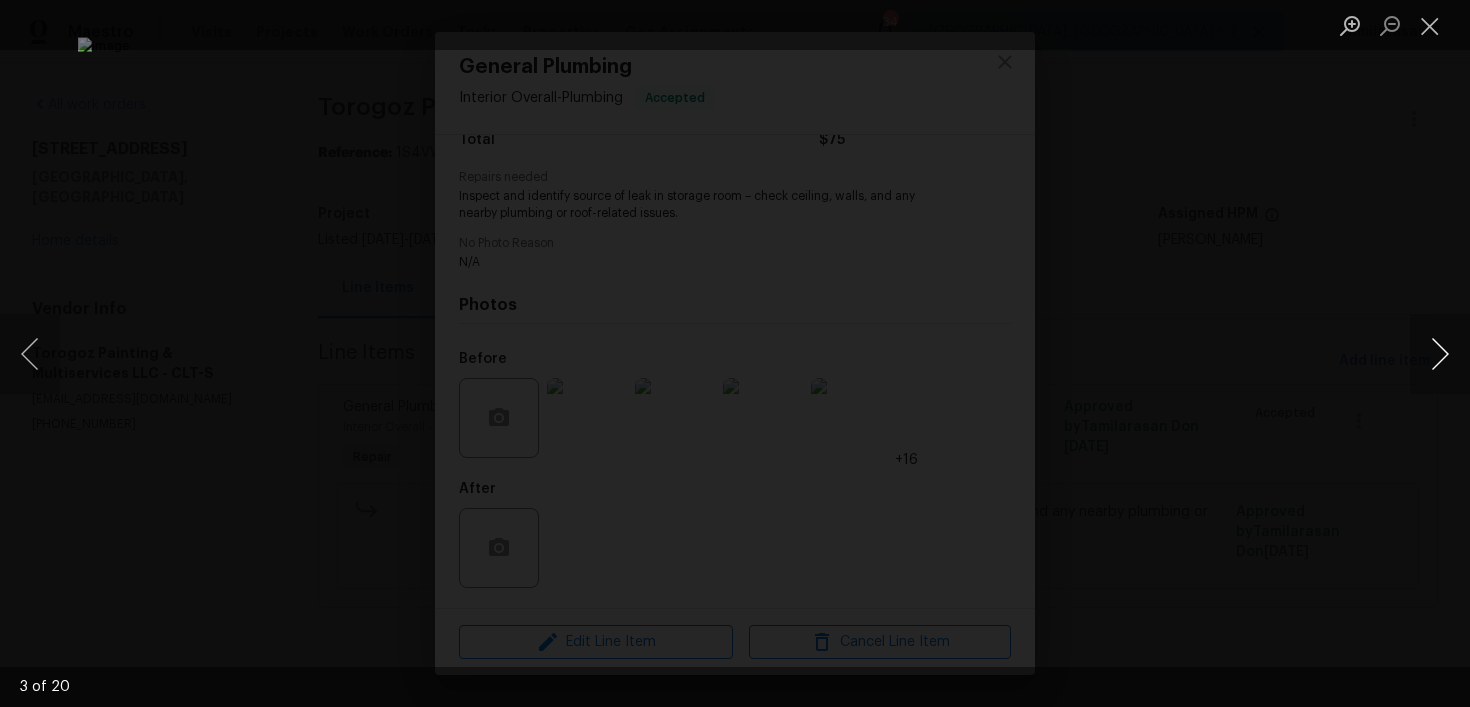 click at bounding box center [1440, 354] 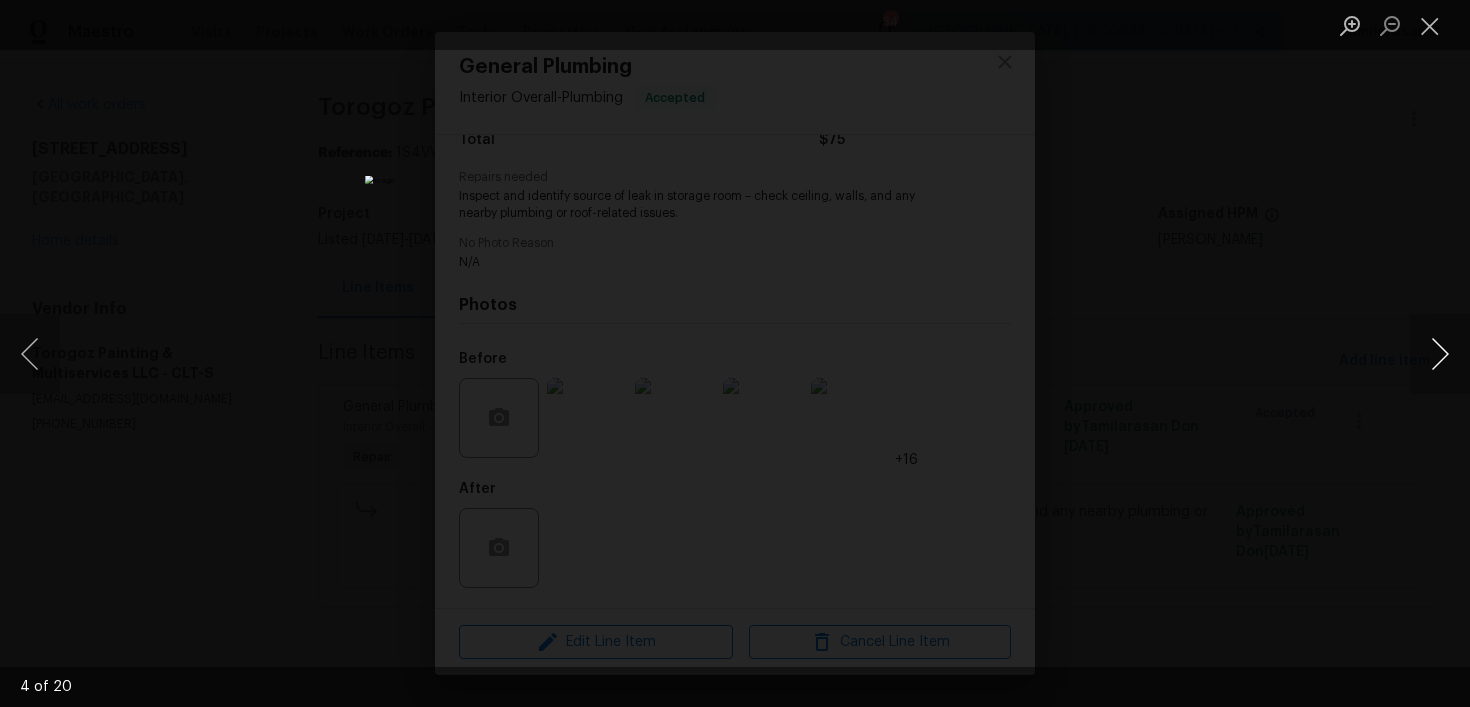 click at bounding box center [1440, 354] 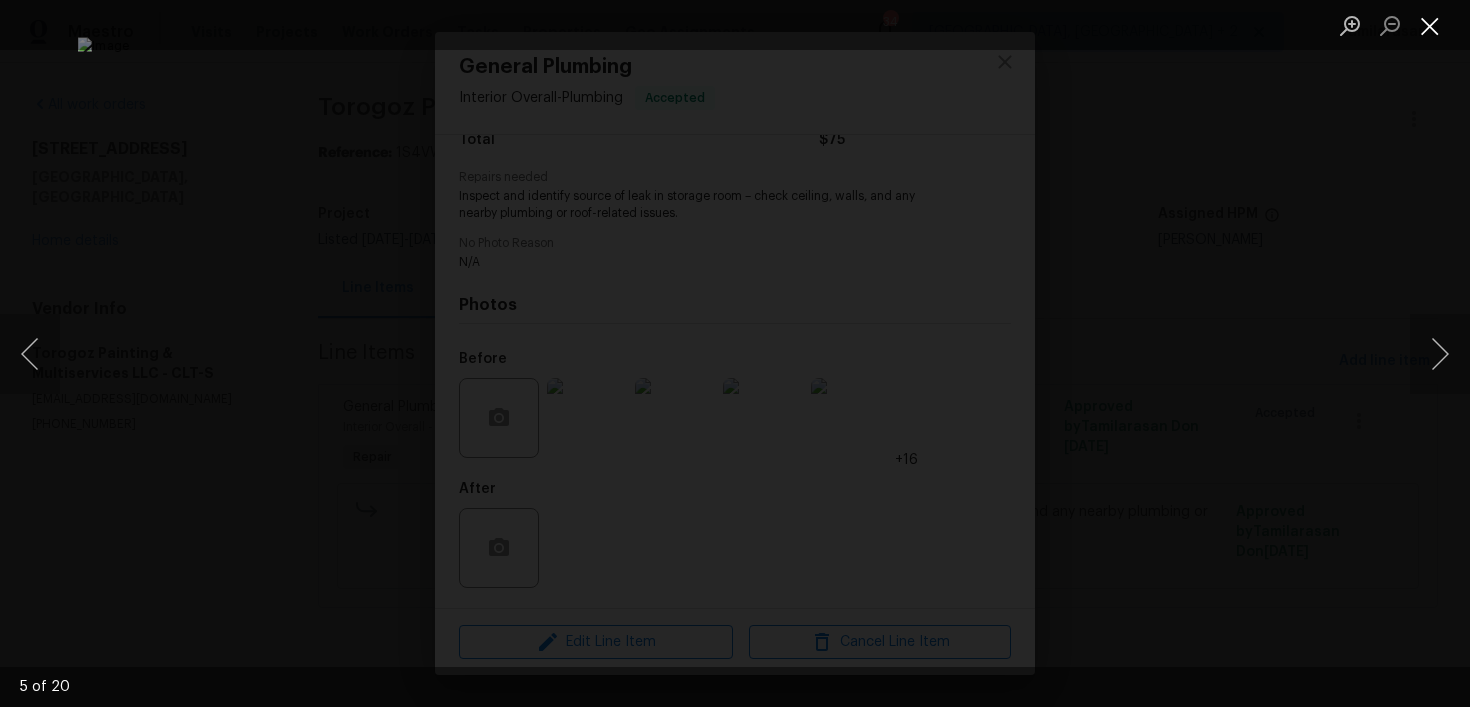 click at bounding box center (1430, 25) 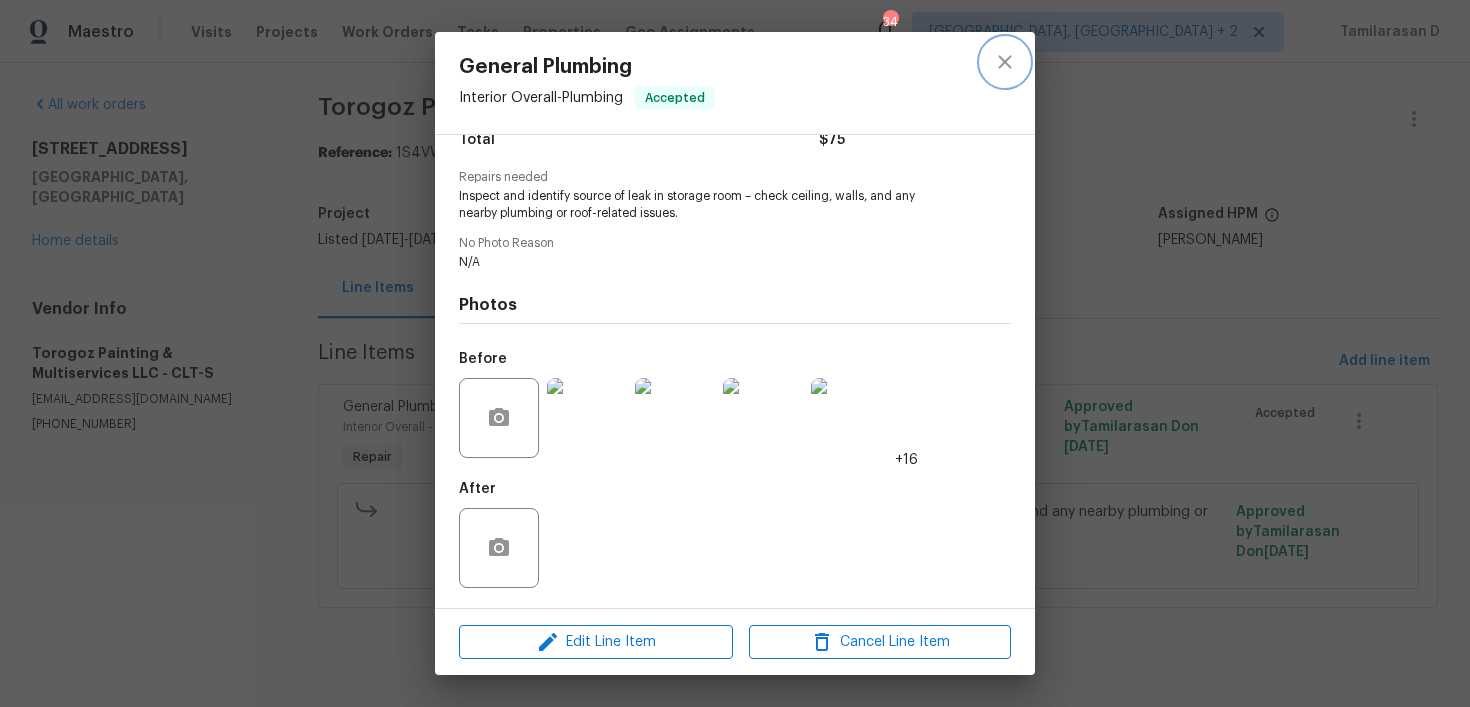 click at bounding box center (1005, 62) 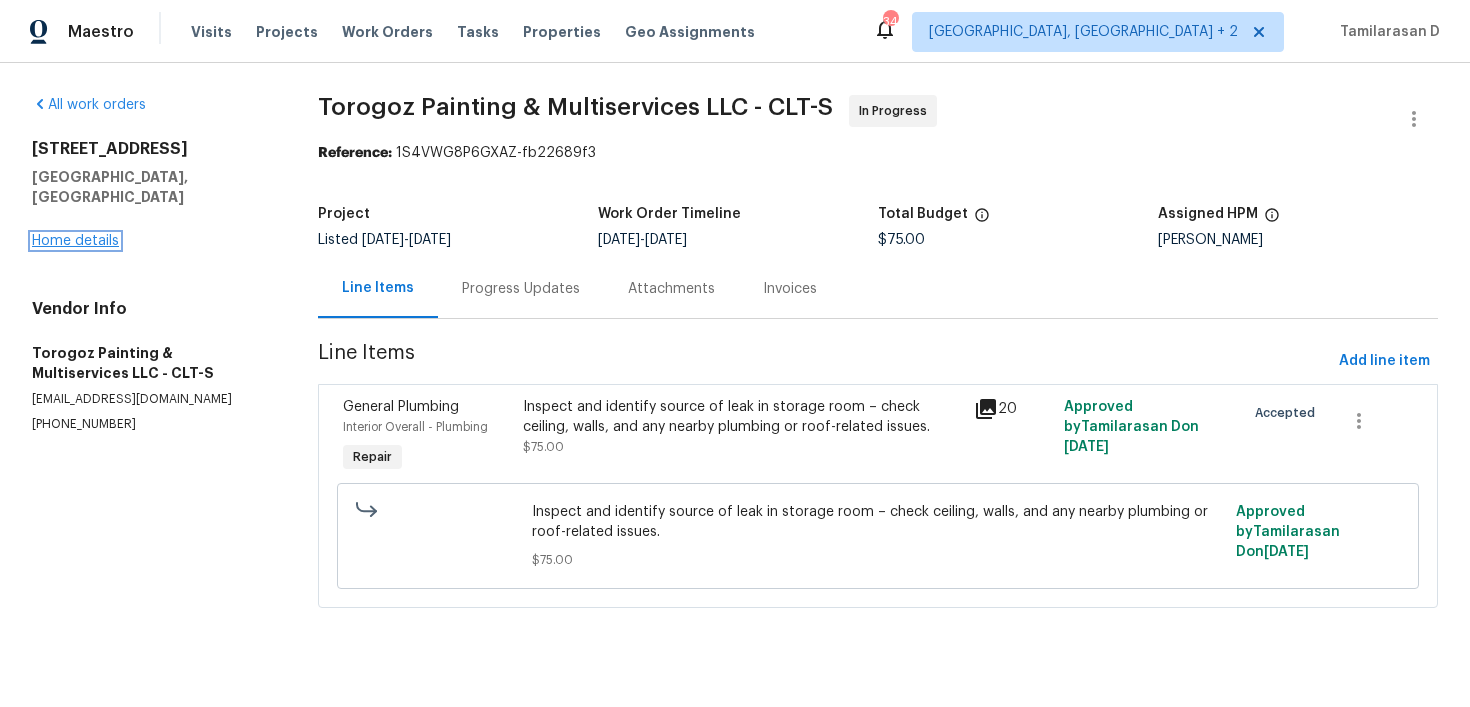 click on "Home details" at bounding box center [75, 241] 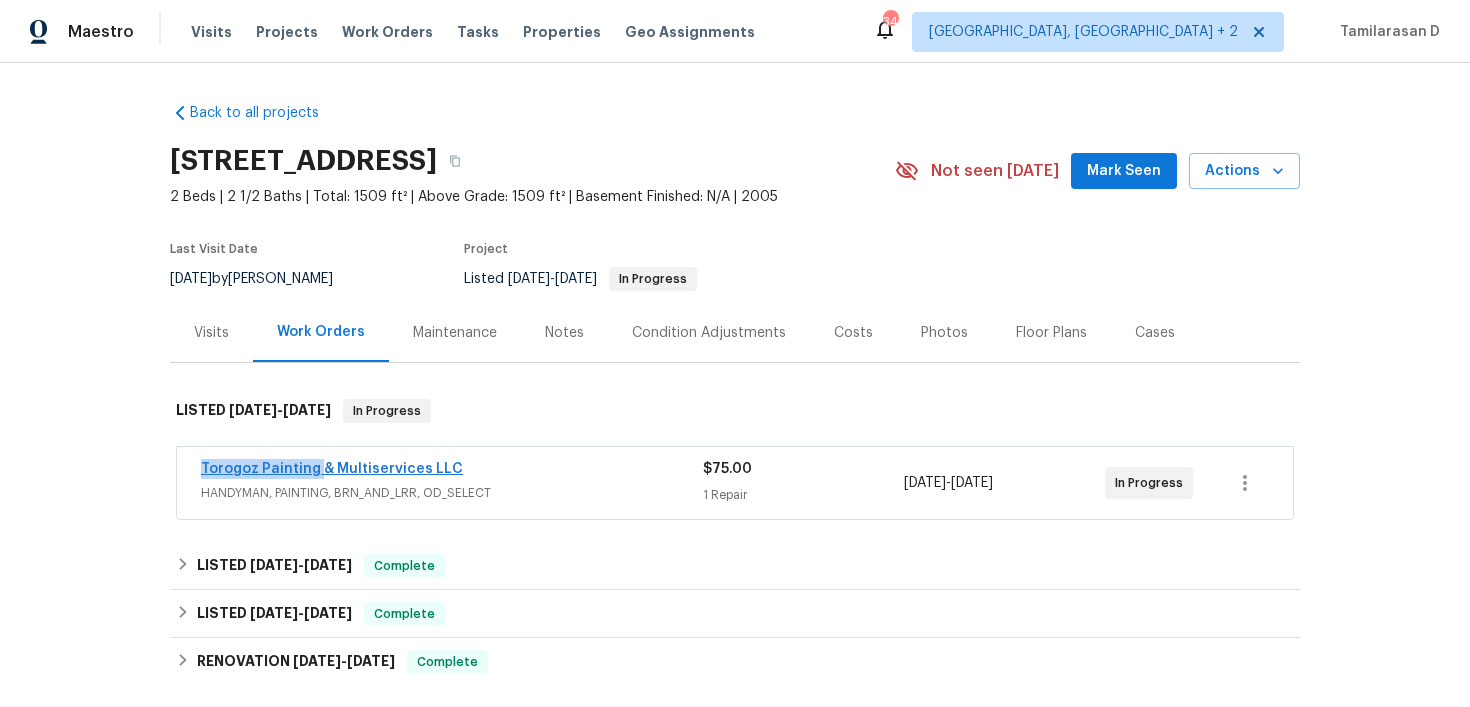 drag, startPoint x: 192, startPoint y: 469, endPoint x: 314, endPoint y: 471, distance: 122.016396 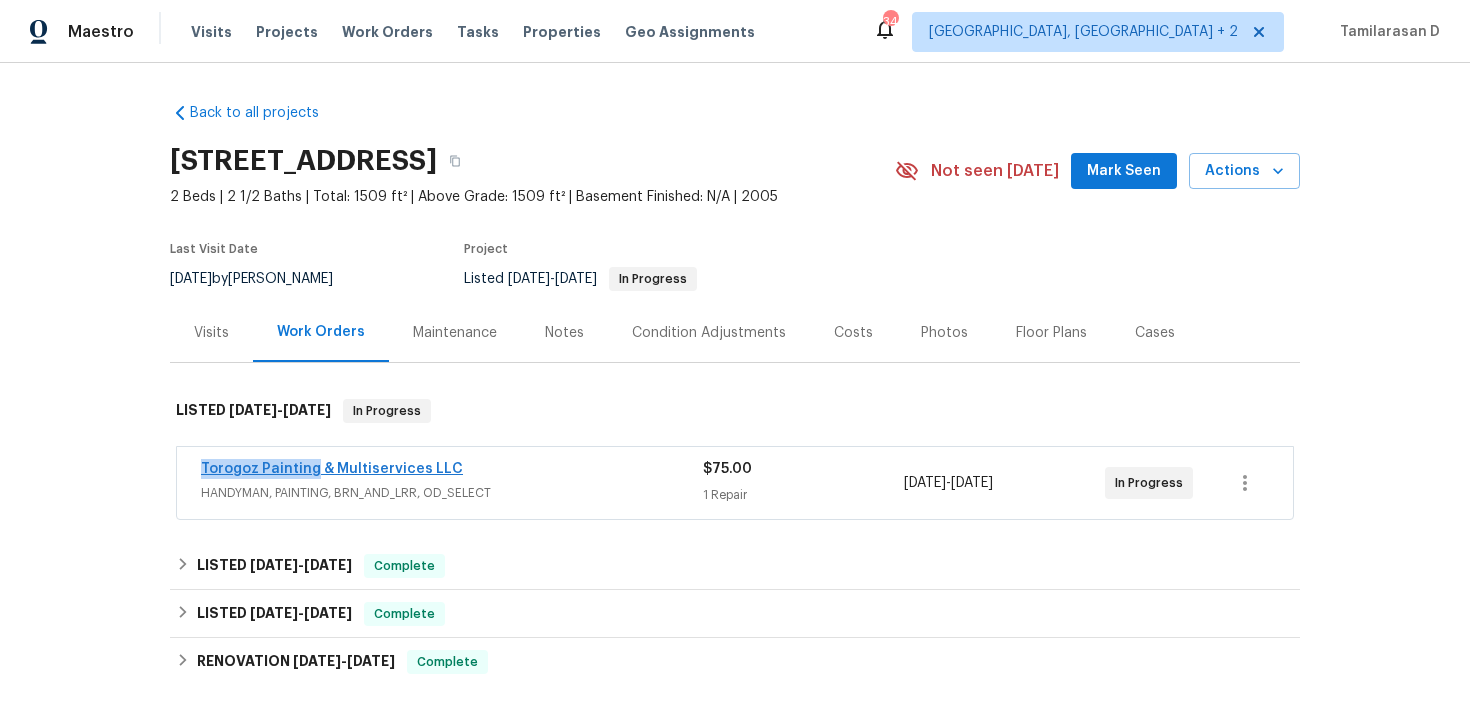 copy on "Torogoz Painting" 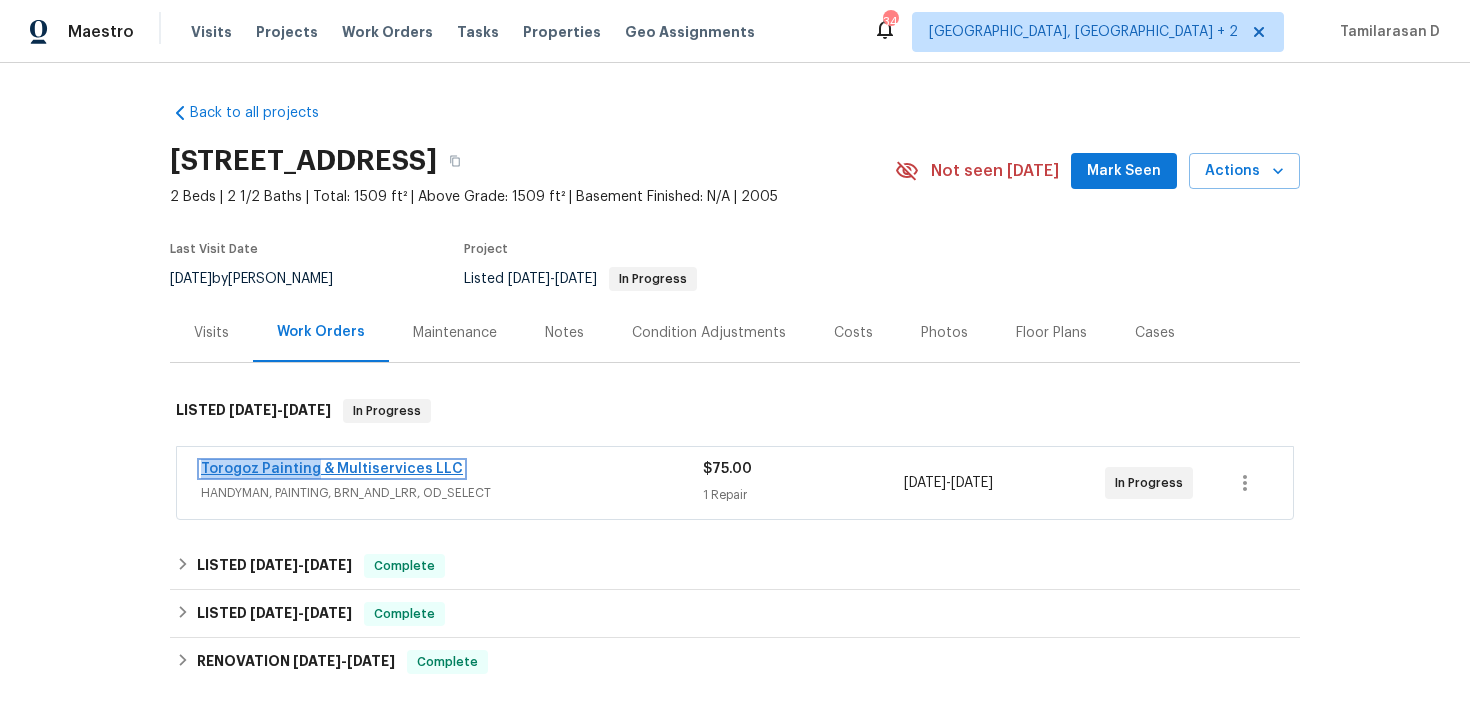 click on "Torogoz Painting & Multiservices LLC" at bounding box center (332, 469) 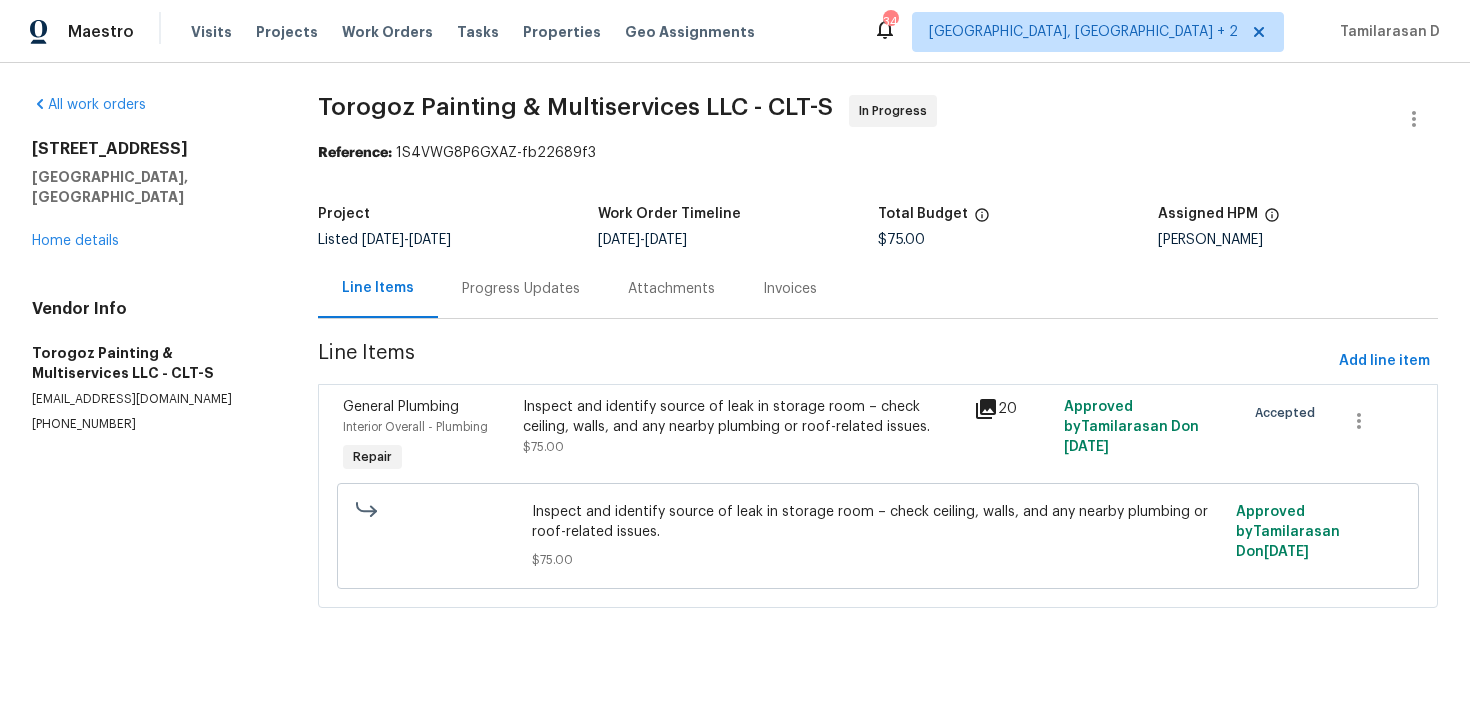 click on "Progress Updates" at bounding box center (521, 289) 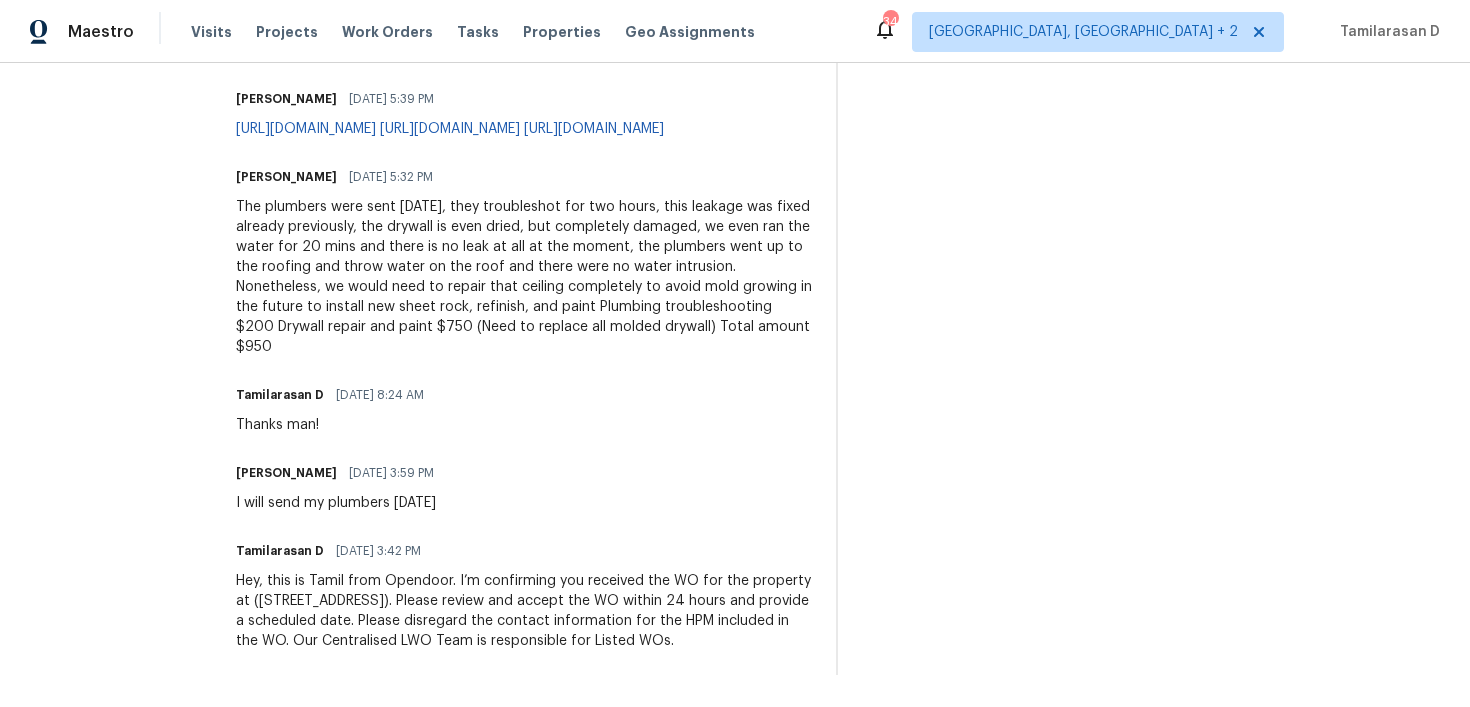 scroll, scrollTop: 797, scrollLeft: 0, axis: vertical 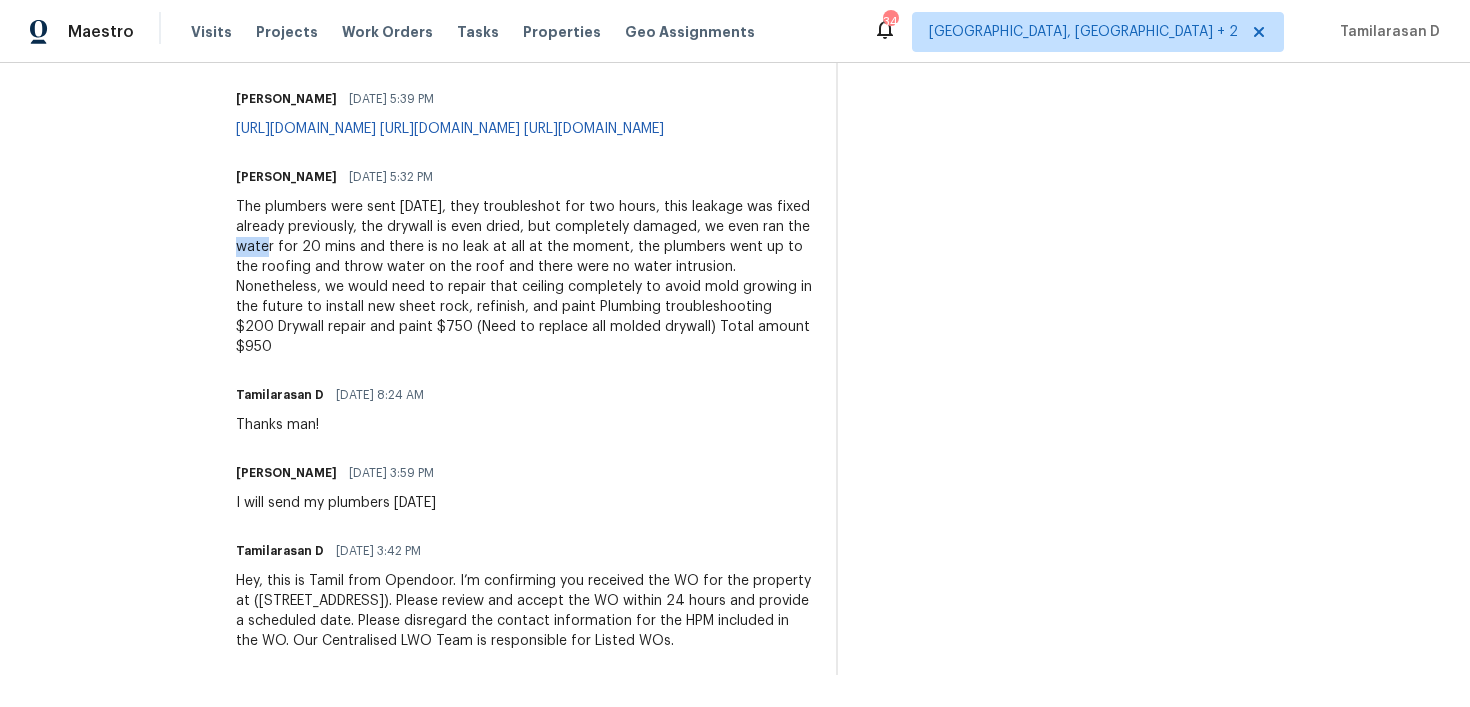 click on "The plumbers were sent today, they troubleshot for two hours, this leakage was fixed already previously, the drywall is even dried, but completely damaged, we even ran the water for 20 mins and there is no leak at all at the moment, the plumbers went up to the roofing and throw water on the roof and there were no water intrusion. Nonetheless, we would need to repair that ceiling completely to avoid mold growing in the future to install new sheet rock, refinish, and paint
Plumbing troubleshooting  $200
Drywall repair and paint $750 (Need to replace all molded drywall)
Total amount $950" at bounding box center (524, 277) 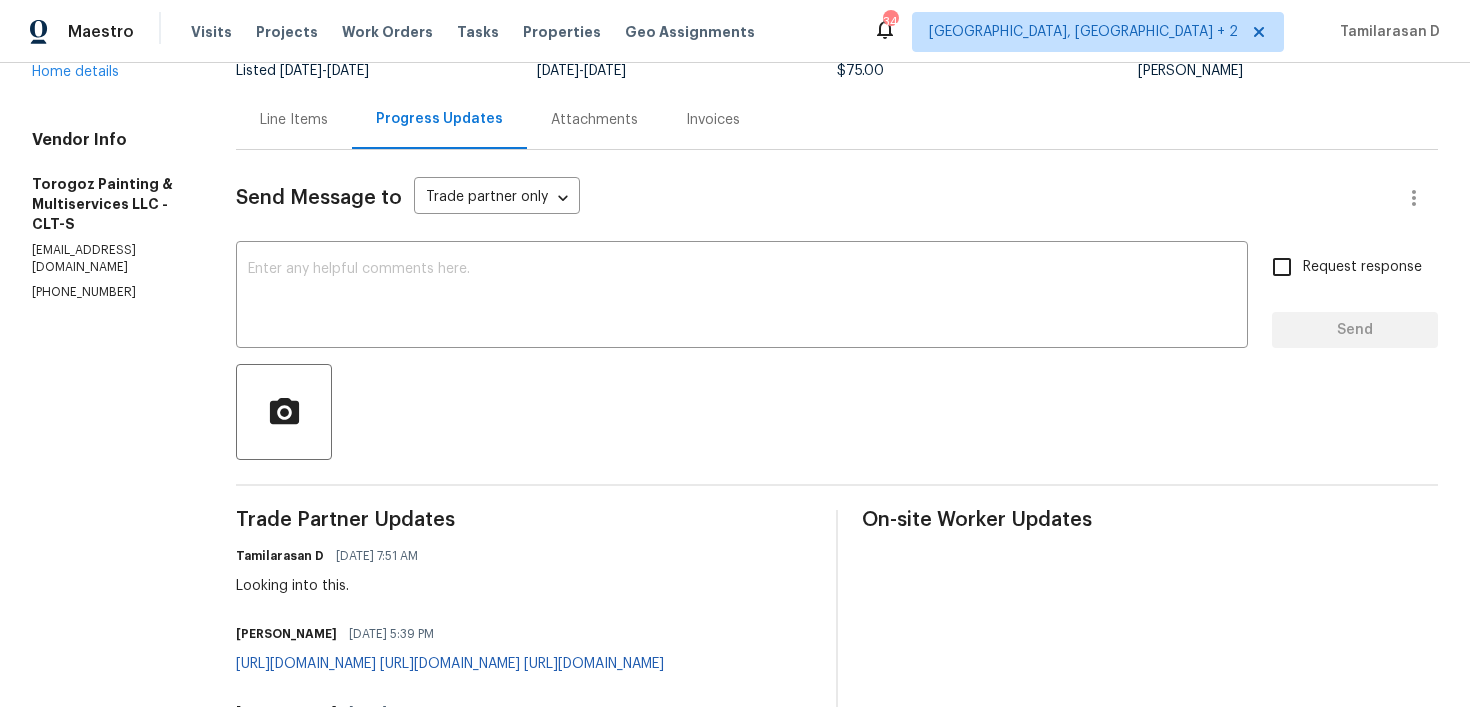 scroll, scrollTop: 0, scrollLeft: 0, axis: both 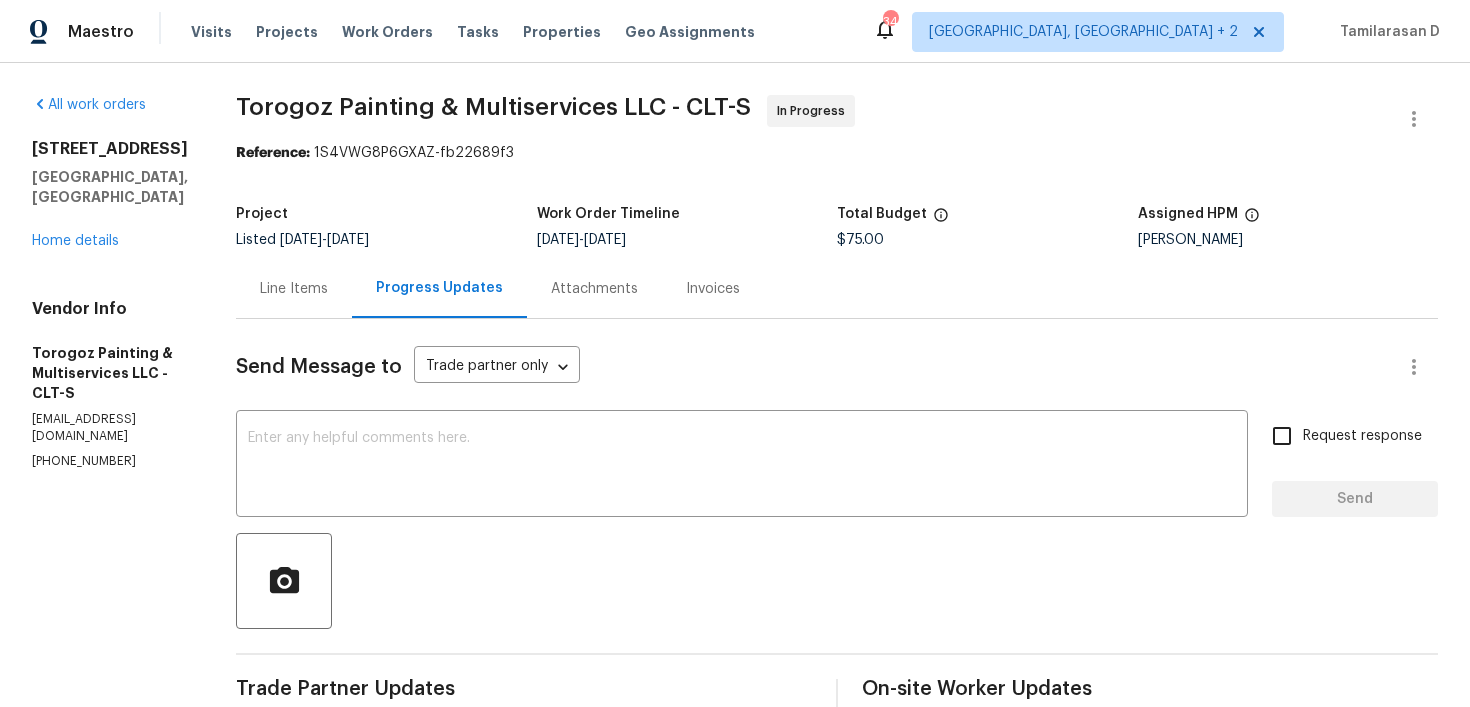click on "Line Items" at bounding box center [294, 289] 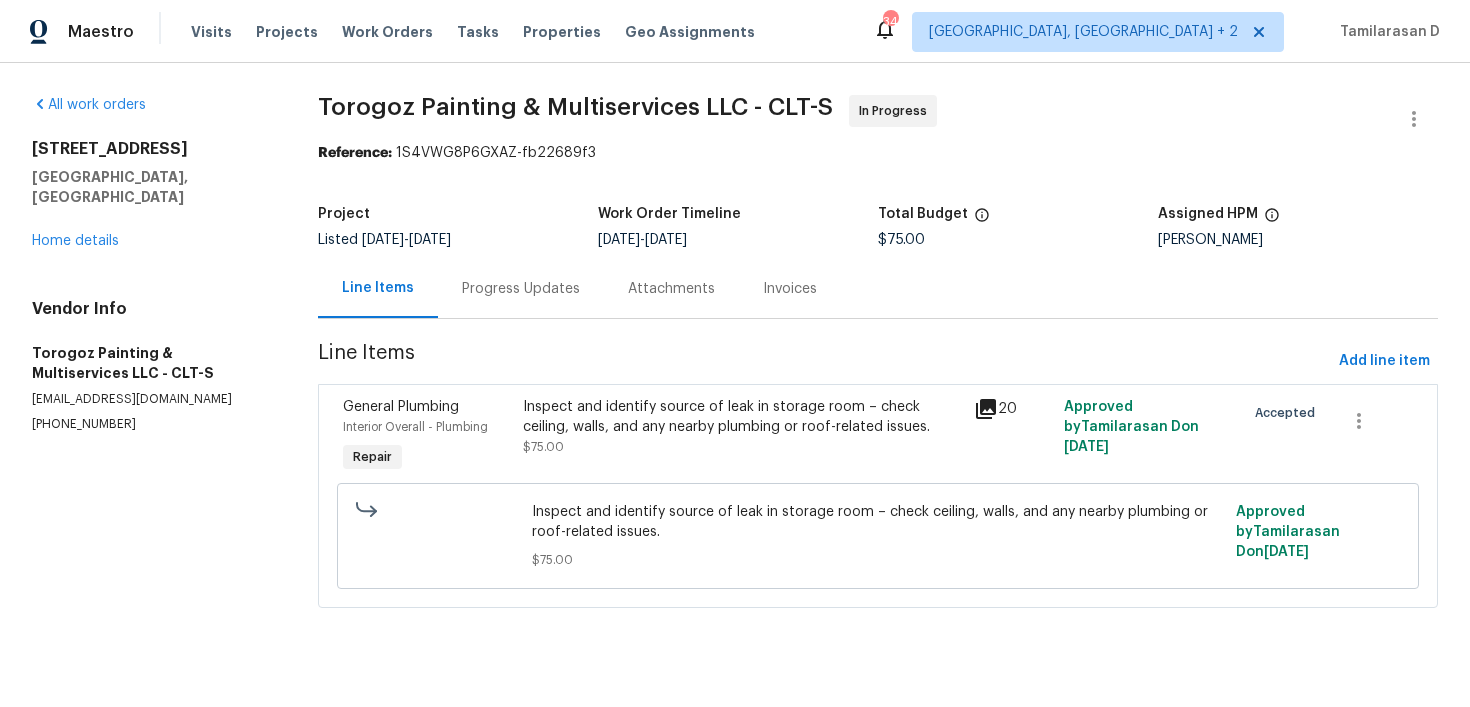 click on "Inspect and identify source of leak in storage room – check ceiling, walls, and any nearby plumbing or roof-related issues." at bounding box center (742, 417) 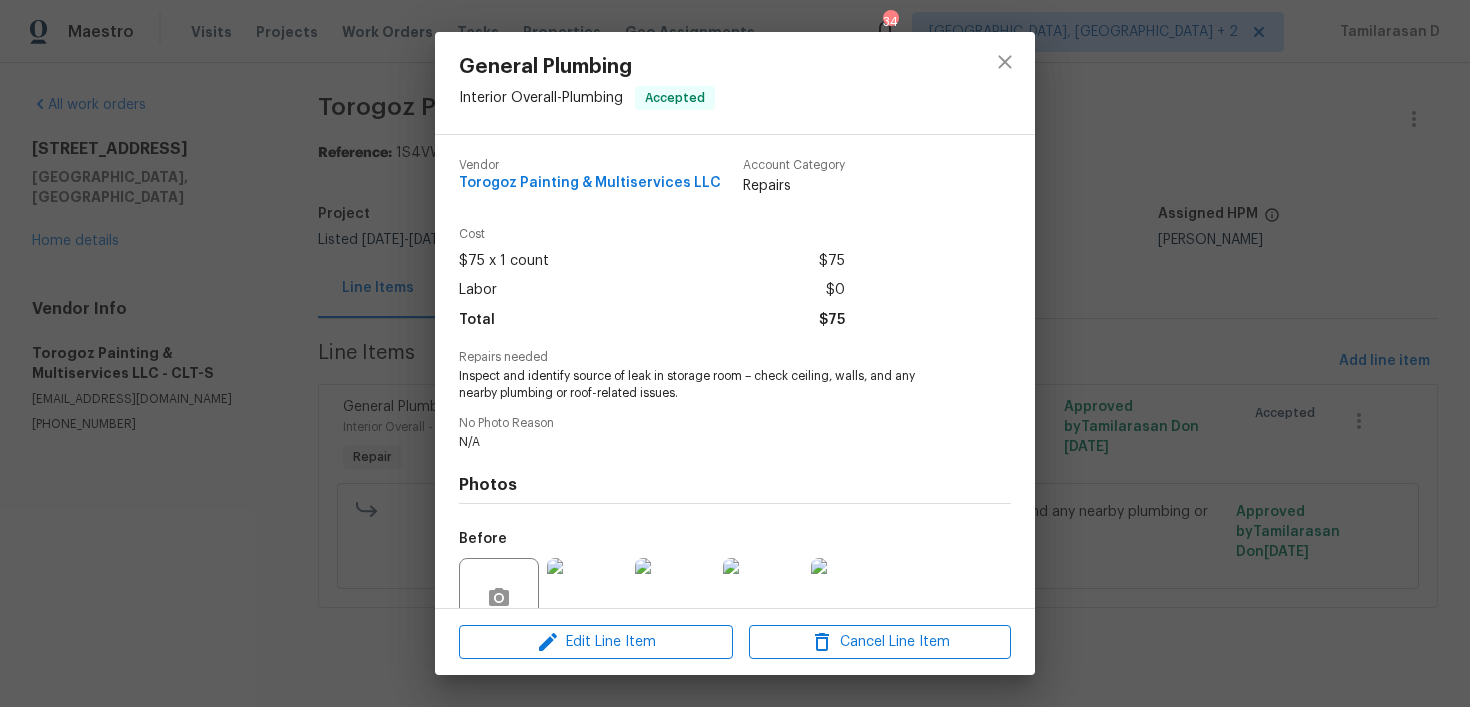 click on "Inspect and identify source of leak in storage room – check ceiling, walls, and any nearby plumbing or roof-related issues." at bounding box center (707, 385) 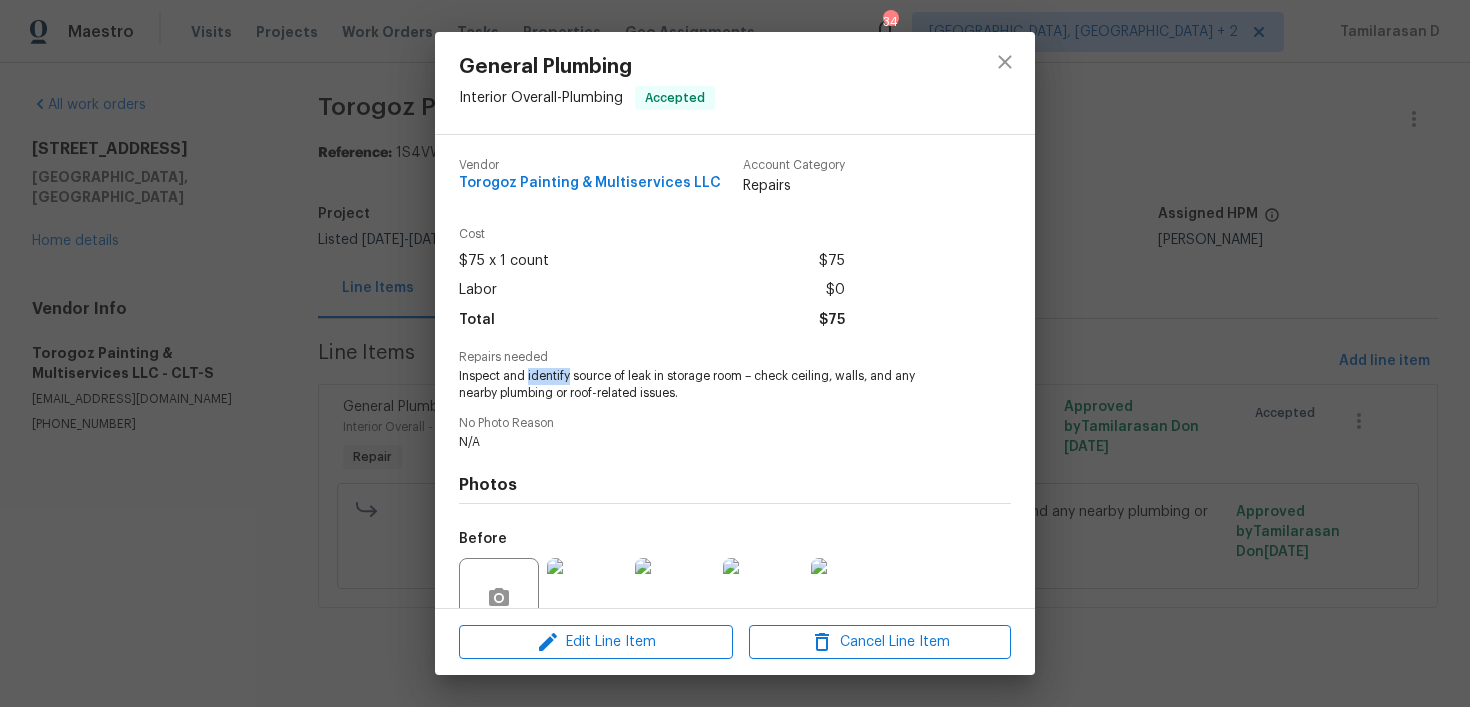 click on "Inspect and identify source of leak in storage room – check ceiling, walls, and any nearby plumbing or roof-related issues." at bounding box center [707, 385] 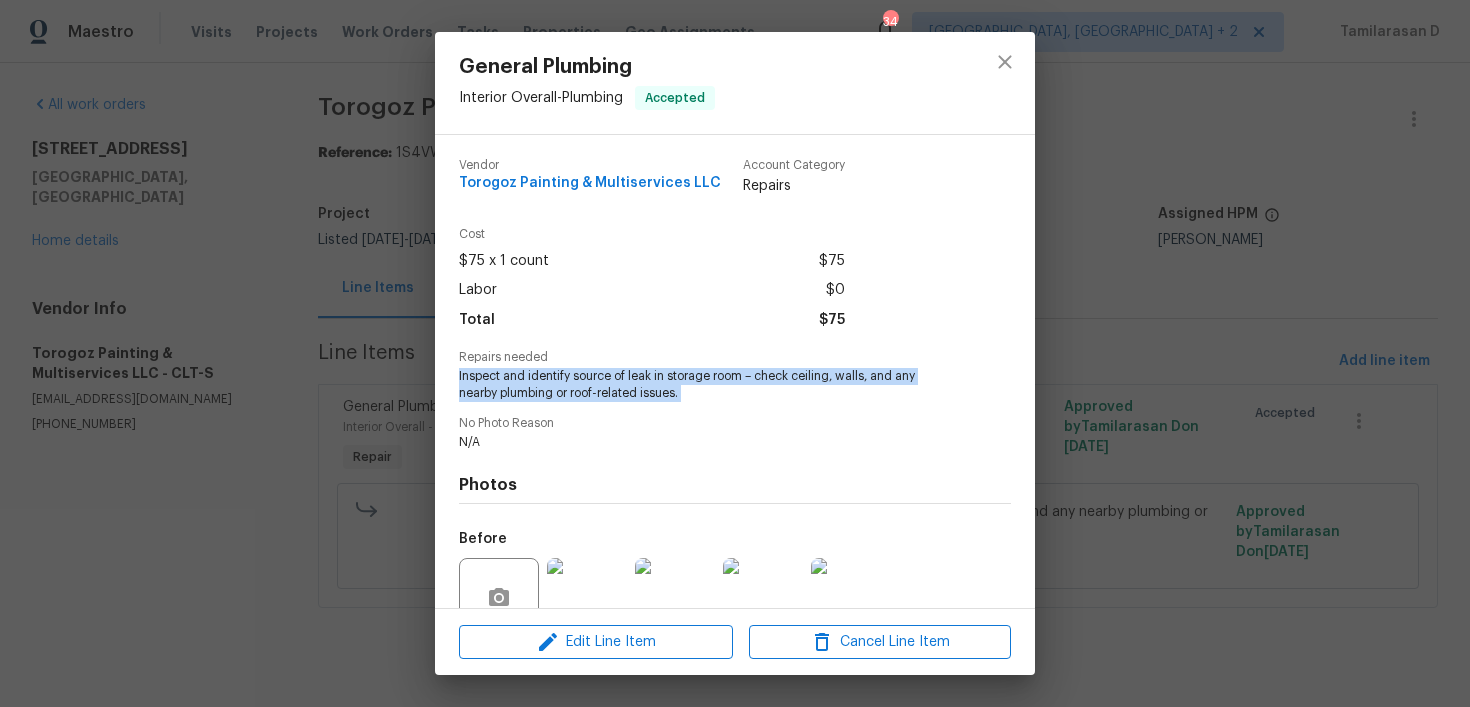 copy on "Inspect and identify source of leak in storage room – check ceiling, walls, and any nearby plumbing or roof-related issues." 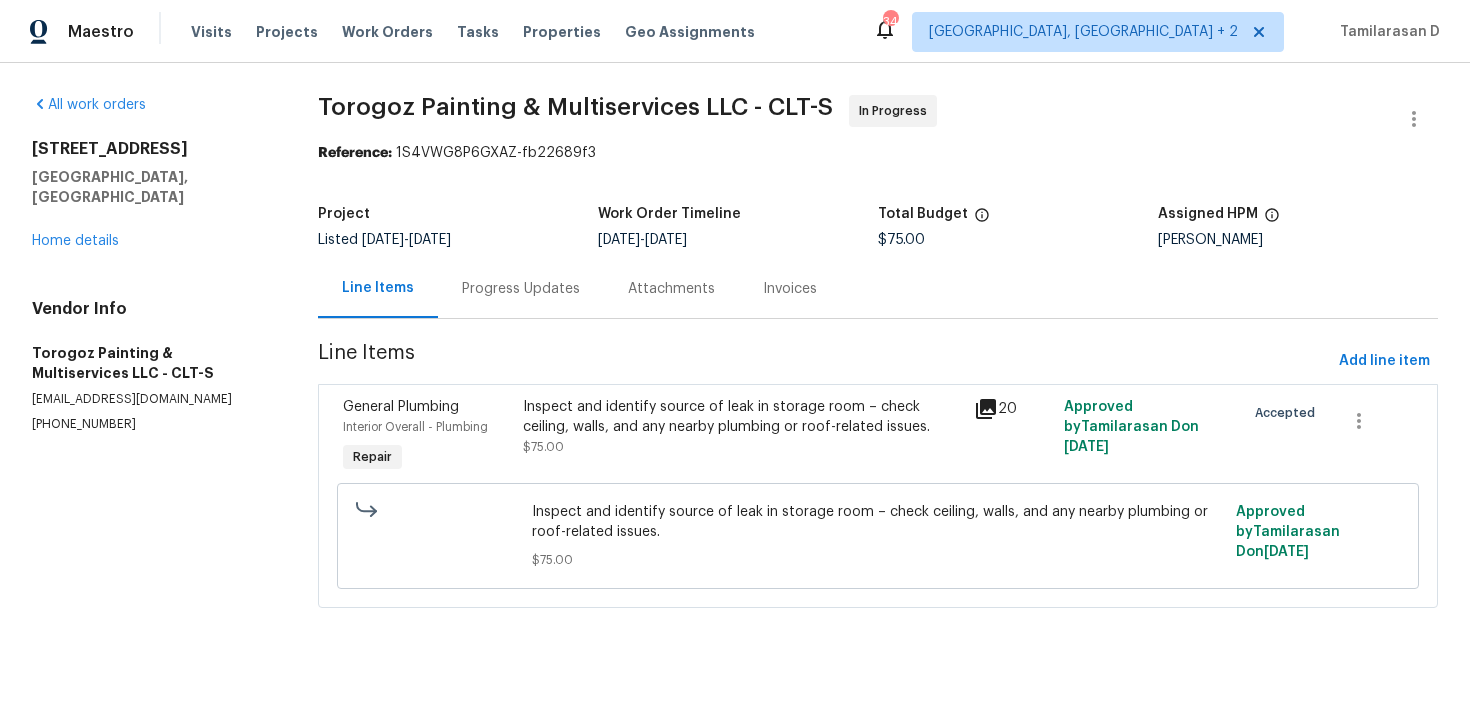 click on "Progress Updates" at bounding box center (521, 288) 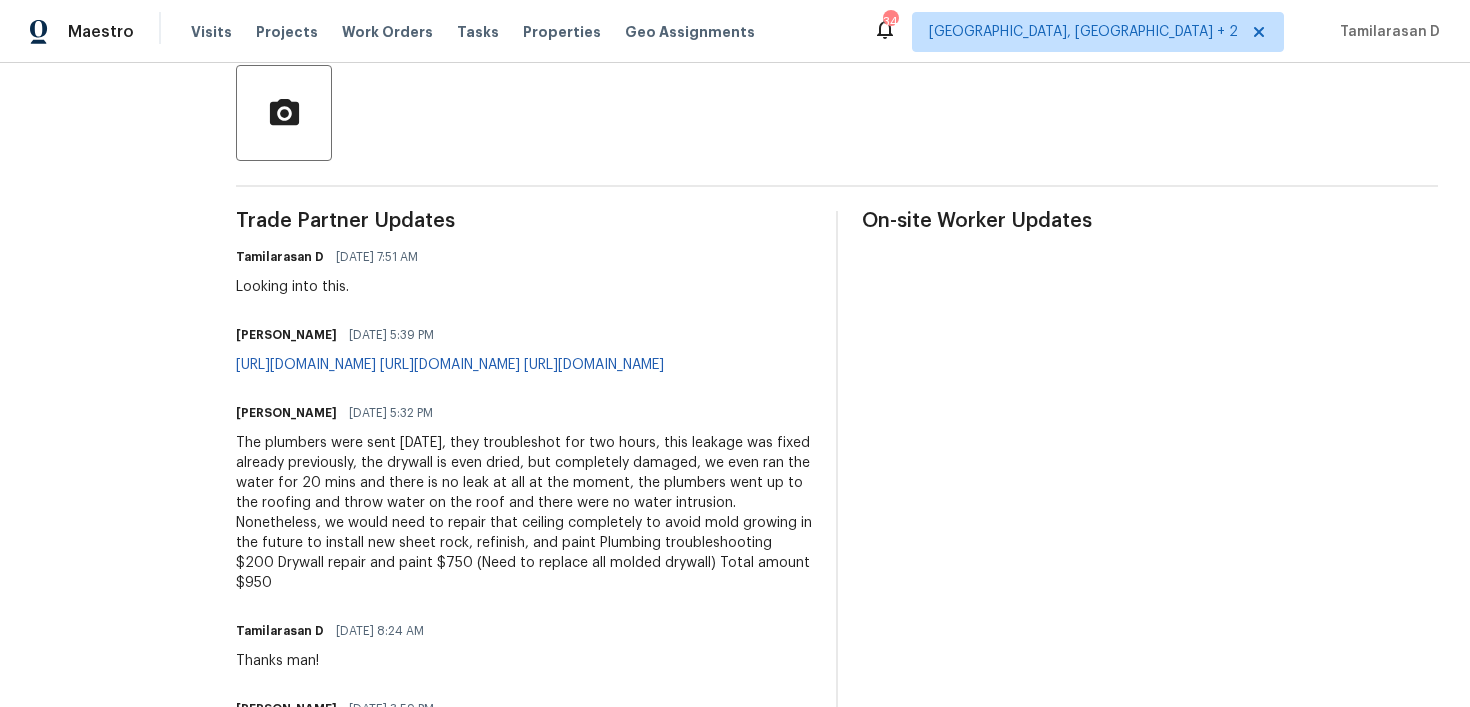 scroll, scrollTop: 804, scrollLeft: 0, axis: vertical 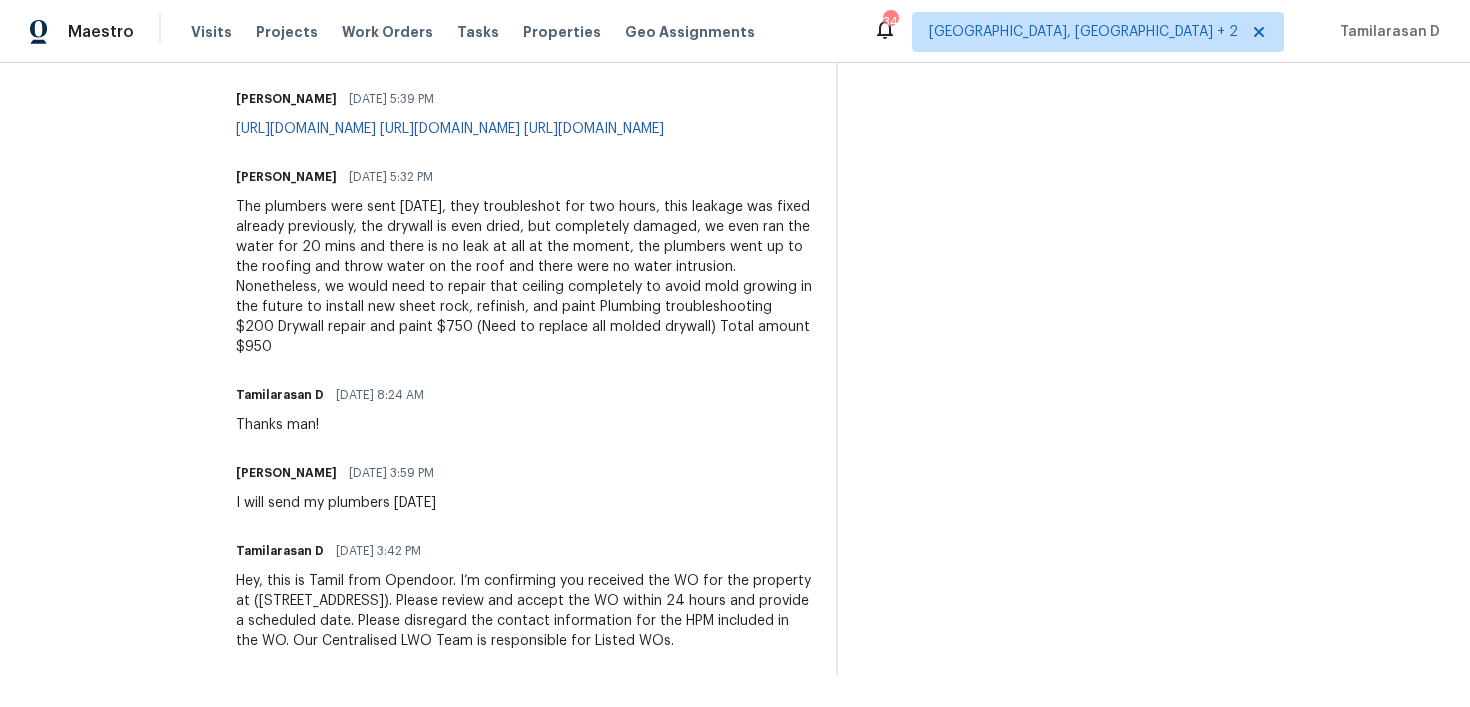 click on "The plumbers were sent today, they troubleshot for two hours, this leakage was fixed already previously, the drywall is even dried, but completely damaged, we even ran the water for 20 mins and there is no leak at all at the moment, the plumbers went up to the roofing and throw water on the roof and there were no water intrusion. Nonetheless, we would need to repair that ceiling completely to avoid mold growing in the future to install new sheet rock, refinish, and paint
Plumbing troubleshooting  $200
Drywall repair and paint $750 (Need to replace all molded drywall)
Total amount $950" at bounding box center (524, 277) 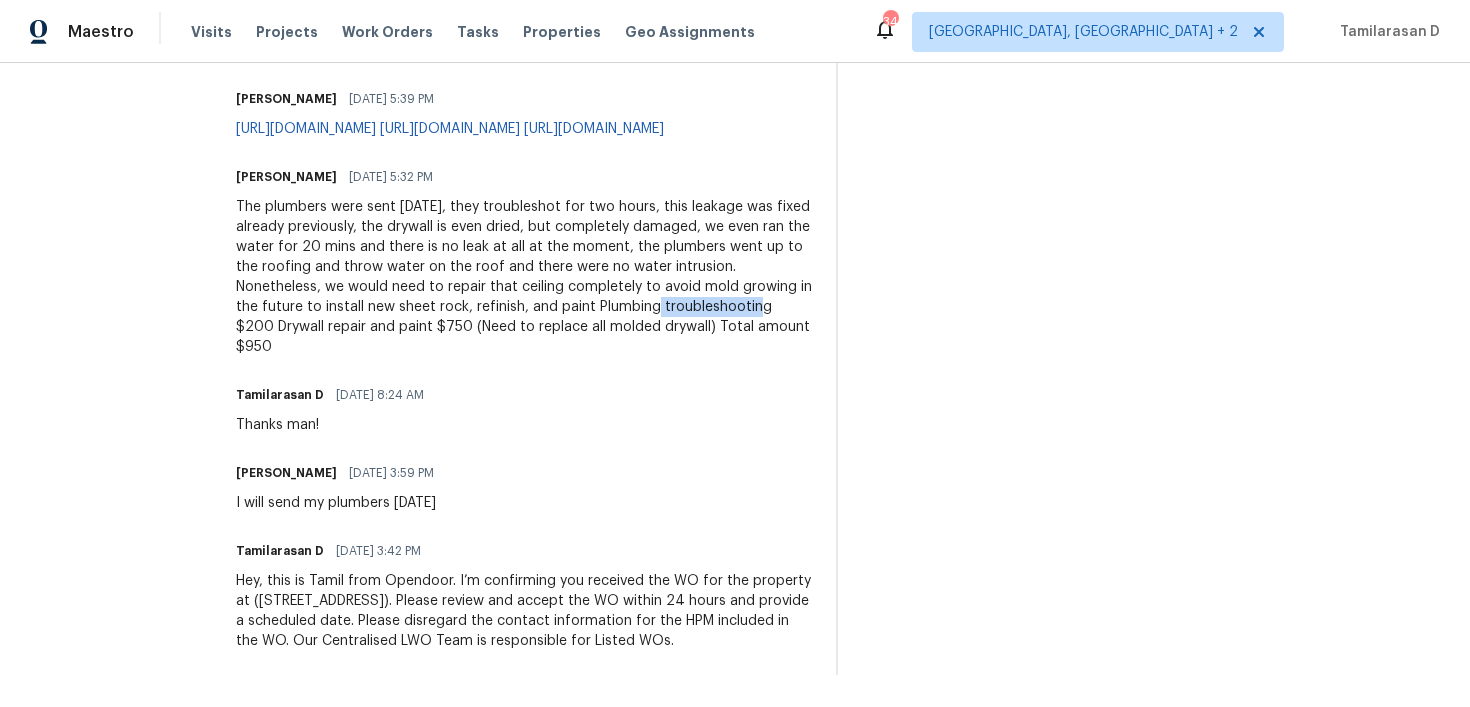click on "The plumbers were sent today, they troubleshot for two hours, this leakage was fixed already previously, the drywall is even dried, but completely damaged, we even ran the water for 20 mins and there is no leak at all at the moment, the plumbers went up to the roofing and throw water on the roof and there were no water intrusion. Nonetheless, we would need to repair that ceiling completely to avoid mold growing in the future to install new sheet rock, refinish, and paint
Plumbing troubleshooting  $200
Drywall repair and paint $750 (Need to replace all molded drywall)
Total amount $950" at bounding box center [524, 277] 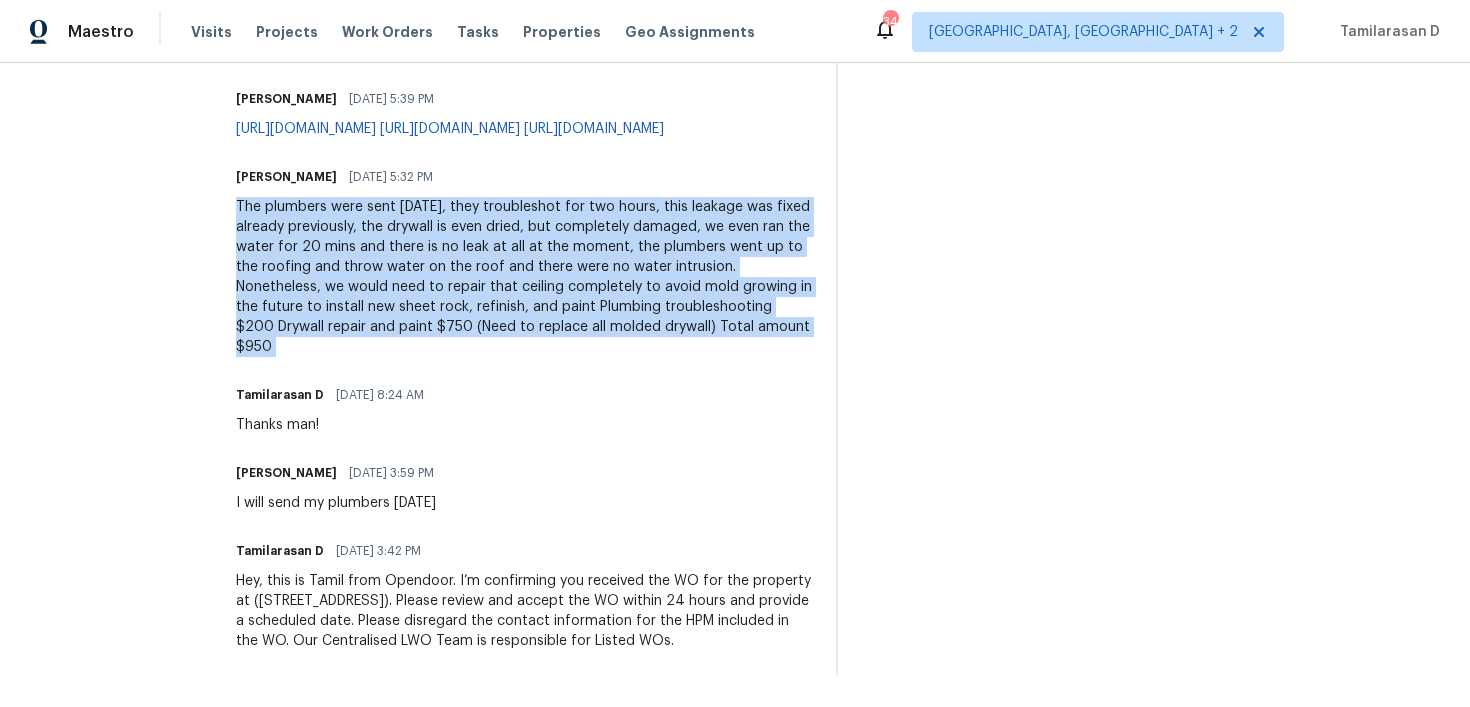 copy on "The plumbers were sent today, they troubleshot for two hours, this leakage was fixed already previously, the drywall is even dried, but completely damaged, we even ran the water for 20 mins and there is no leak at all at the moment, the plumbers went up to the roofing and throw water on the roof and there were no water intrusion. Nonetheless, we would need to repair that ceiling completely to avoid mold growing in the future to install new sheet rock, refinish, and paint
Plumbing troubleshooting  $200
Drywall repair and paint $750 (Need to replace all molded drywall)
Total amount $950" 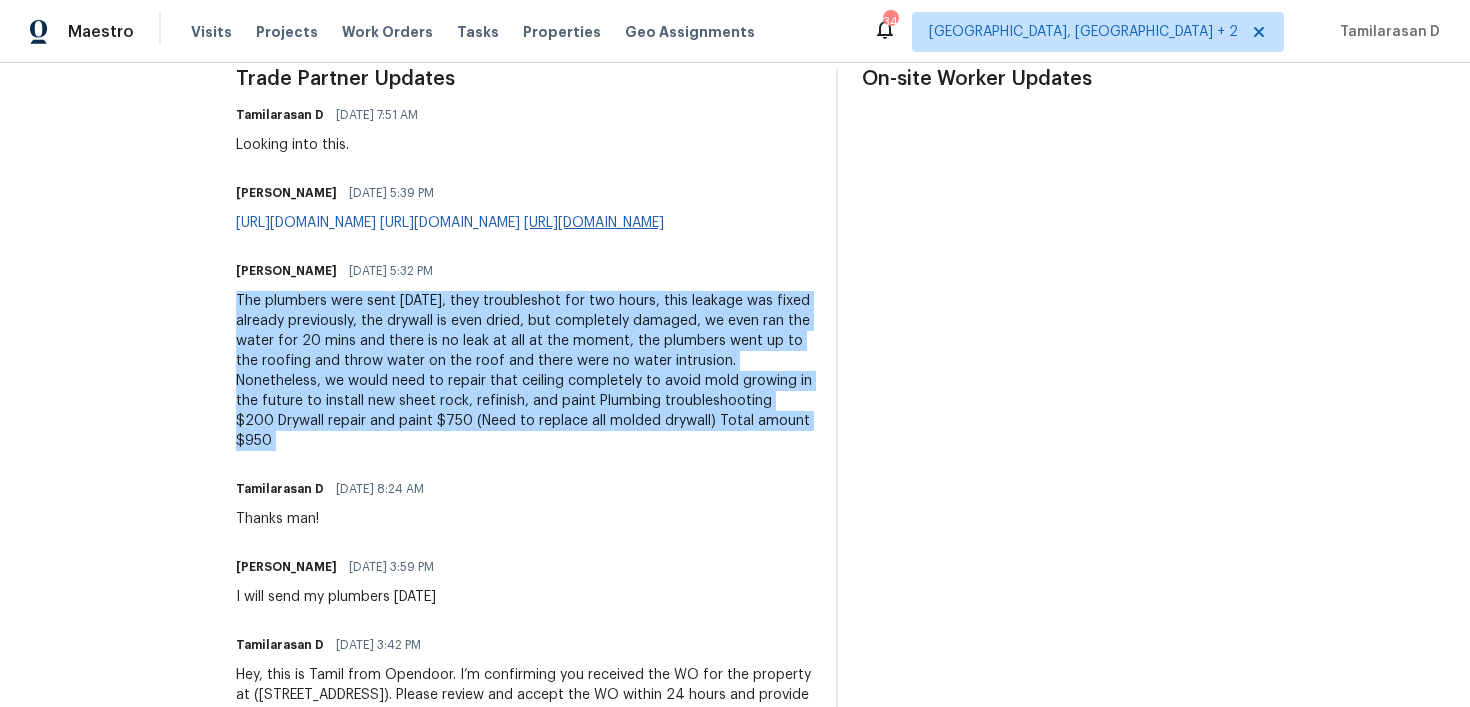 scroll, scrollTop: 589, scrollLeft: 0, axis: vertical 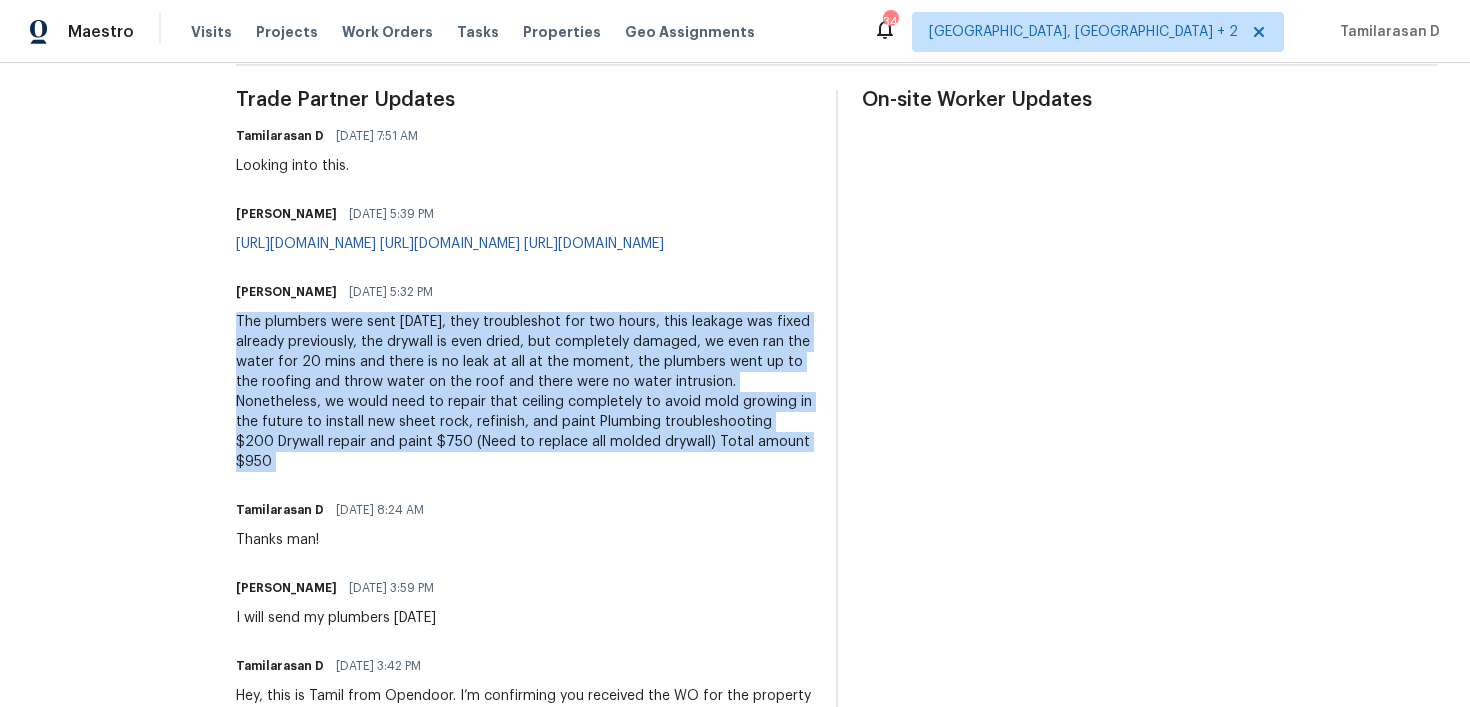 drag, startPoint x: 374, startPoint y: 329, endPoint x: 267, endPoint y: 248, distance: 134.20134 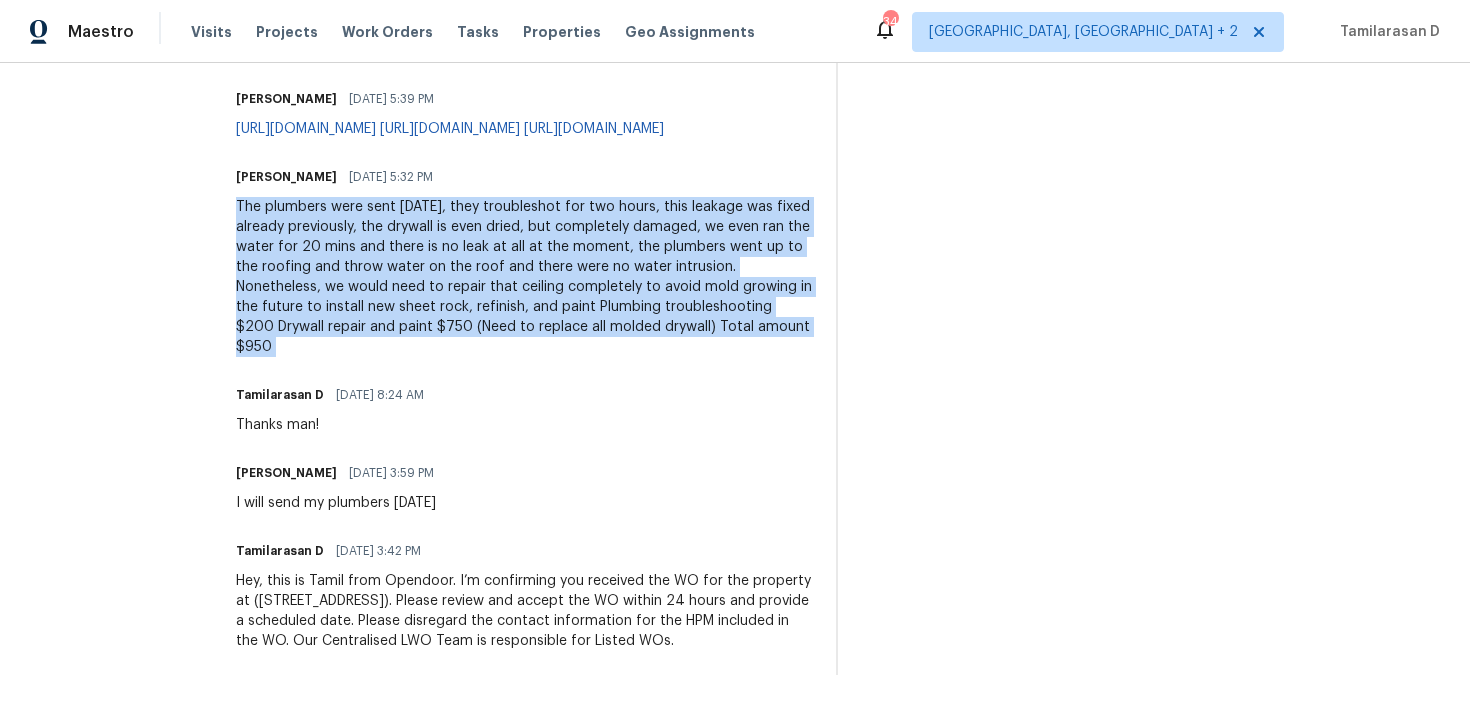 scroll, scrollTop: 635, scrollLeft: 0, axis: vertical 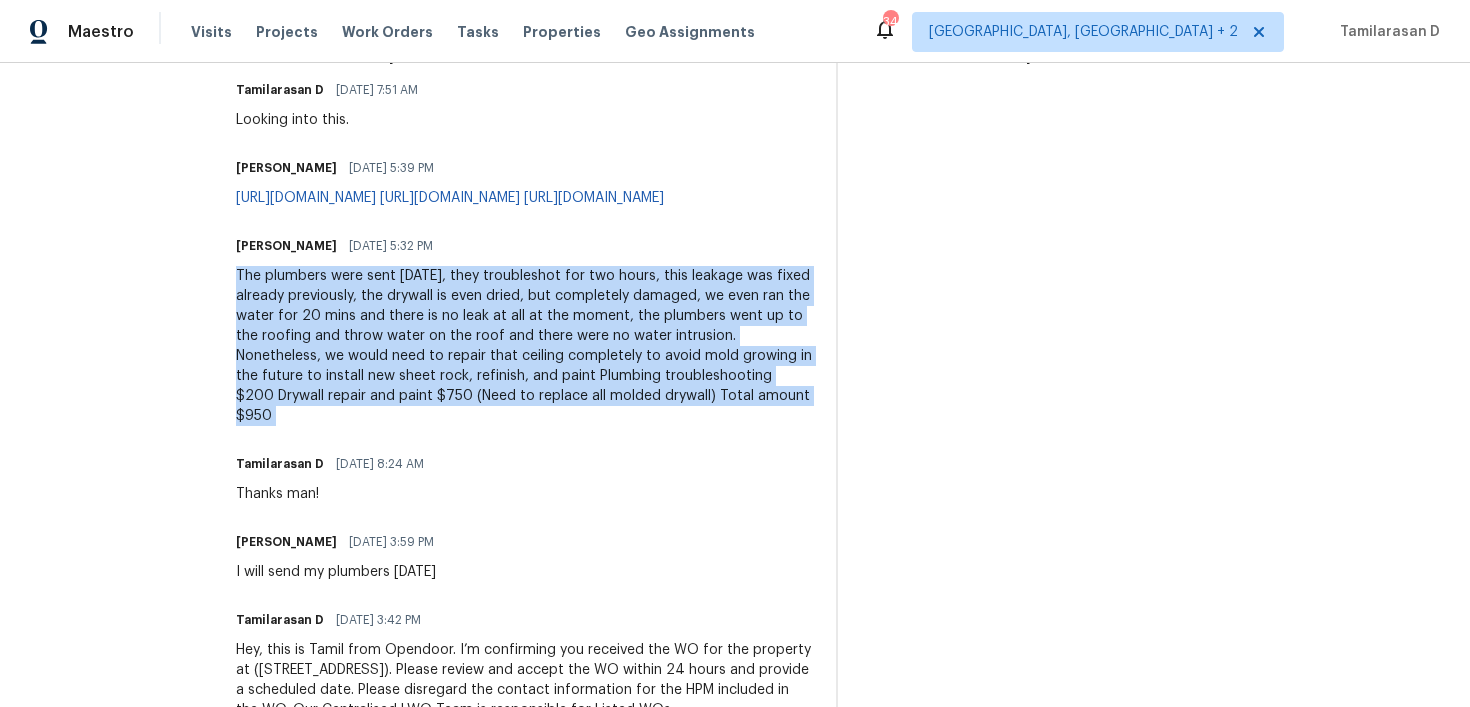 click on "The plumbers were sent today, they troubleshot for two hours, this leakage was fixed already previously, the drywall is even dried, but completely damaged, we even ran the water for 20 mins and there is no leak at all at the moment, the plumbers went up to the roofing and throw water on the roof and there were no water intrusion. Nonetheless, we would need to repair that ceiling completely to avoid mold growing in the future to install new sheet rock, refinish, and paint
Plumbing troubleshooting  $200
Drywall repair and paint $750 (Need to replace all molded drywall)
Total amount $950" at bounding box center (524, 346) 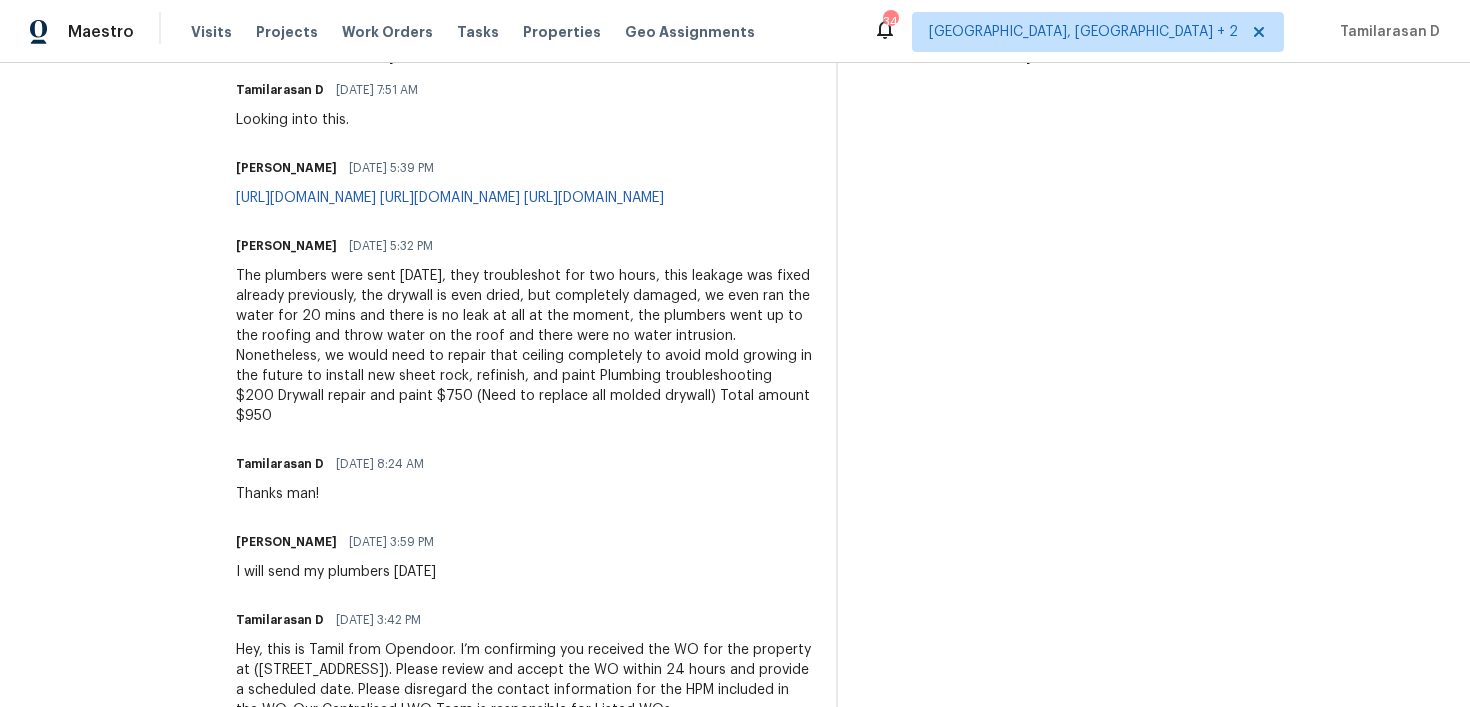 click on "The plumbers were sent today, they troubleshot for two hours, this leakage was fixed already previously, the drywall is even dried, but completely damaged, we even ran the water for 20 mins and there is no leak at all at the moment, the plumbers went up to the roofing and throw water on the roof and there were no water intrusion. Nonetheless, we would need to repair that ceiling completely to avoid mold growing in the future to install new sheet rock, refinish, and paint
Plumbing troubleshooting  $200
Drywall repair and paint $750 (Need to replace all molded drywall)
Total amount $950" at bounding box center (524, 346) 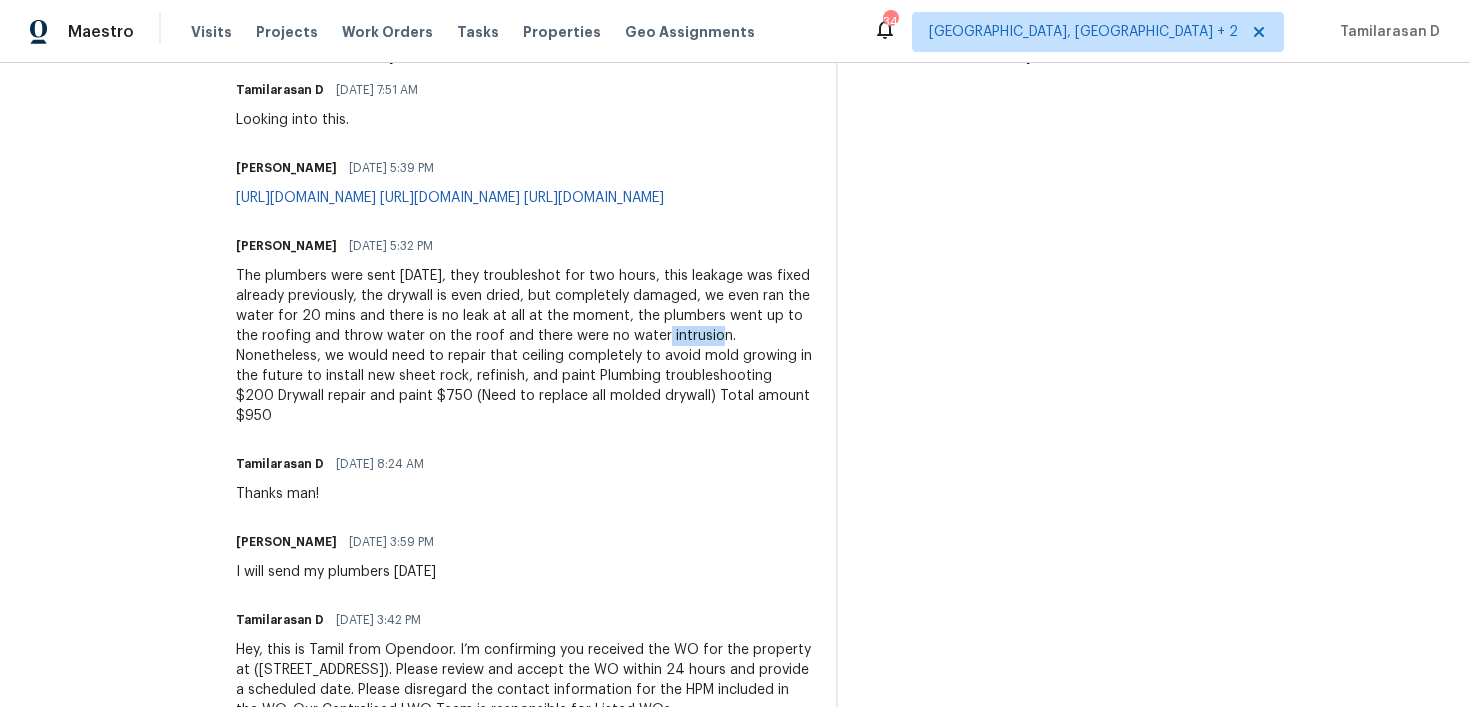 click on "The plumbers were sent today, they troubleshot for two hours, this leakage was fixed already previously, the drywall is even dried, but completely damaged, we even ran the water for 20 mins and there is no leak at all at the moment, the plumbers went up to the roofing and throw water on the roof and there were no water intrusion. Nonetheless, we would need to repair that ceiling completely to avoid mold growing in the future to install new sheet rock, refinish, and paint
Plumbing troubleshooting  $200
Drywall repair and paint $750 (Need to replace all molded drywall)
Total amount $950" at bounding box center [524, 346] 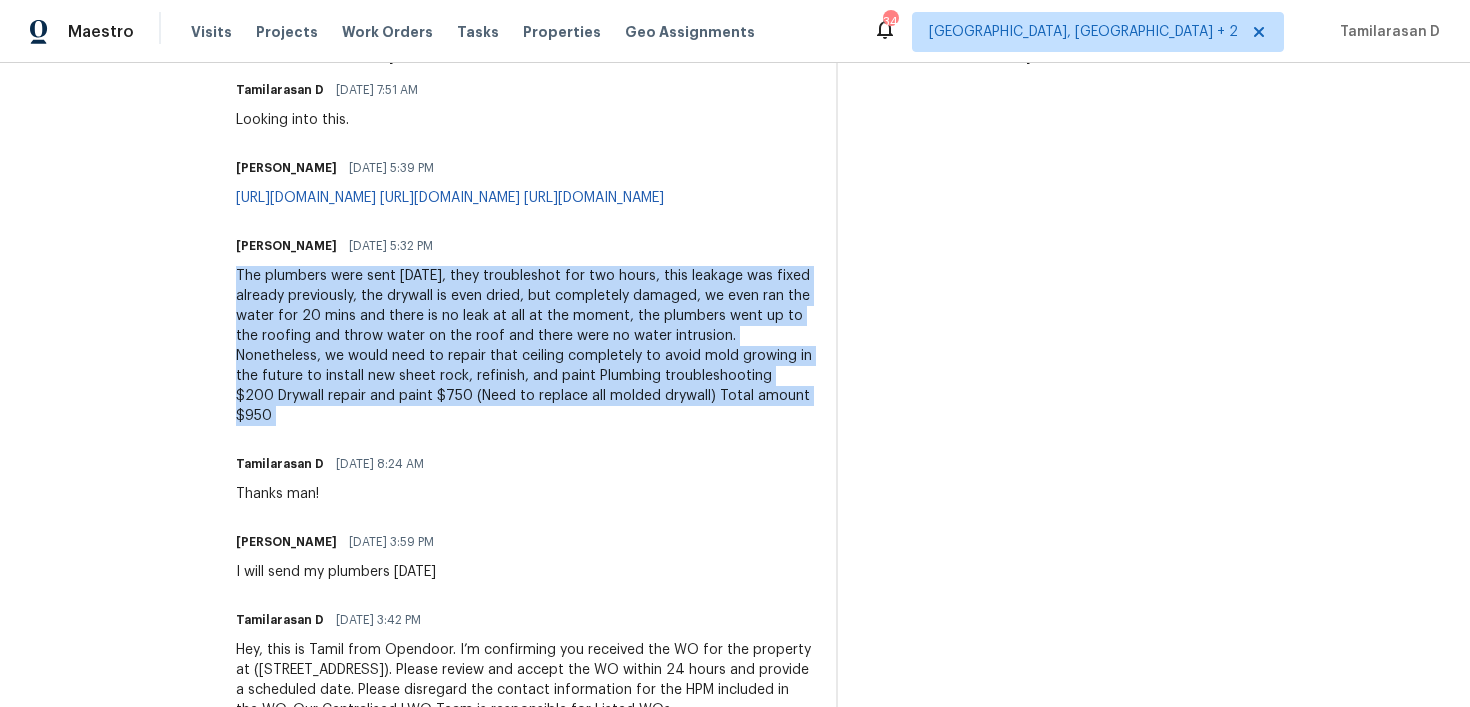 copy on "The plumbers were sent today, they troubleshot for two hours, this leakage was fixed already previously, the drywall is even dried, but completely damaged, we even ran the water for 20 mins and there is no leak at all at the moment, the plumbers went up to the roofing and throw water on the roof and there were no water intrusion. Nonetheless, we would need to repair that ceiling completely to avoid mold growing in the future to install new sheet rock, refinish, and paint
Plumbing troubleshooting  $200
Drywall repair and paint $750 (Need to replace all molded drywall)
Total amount $950" 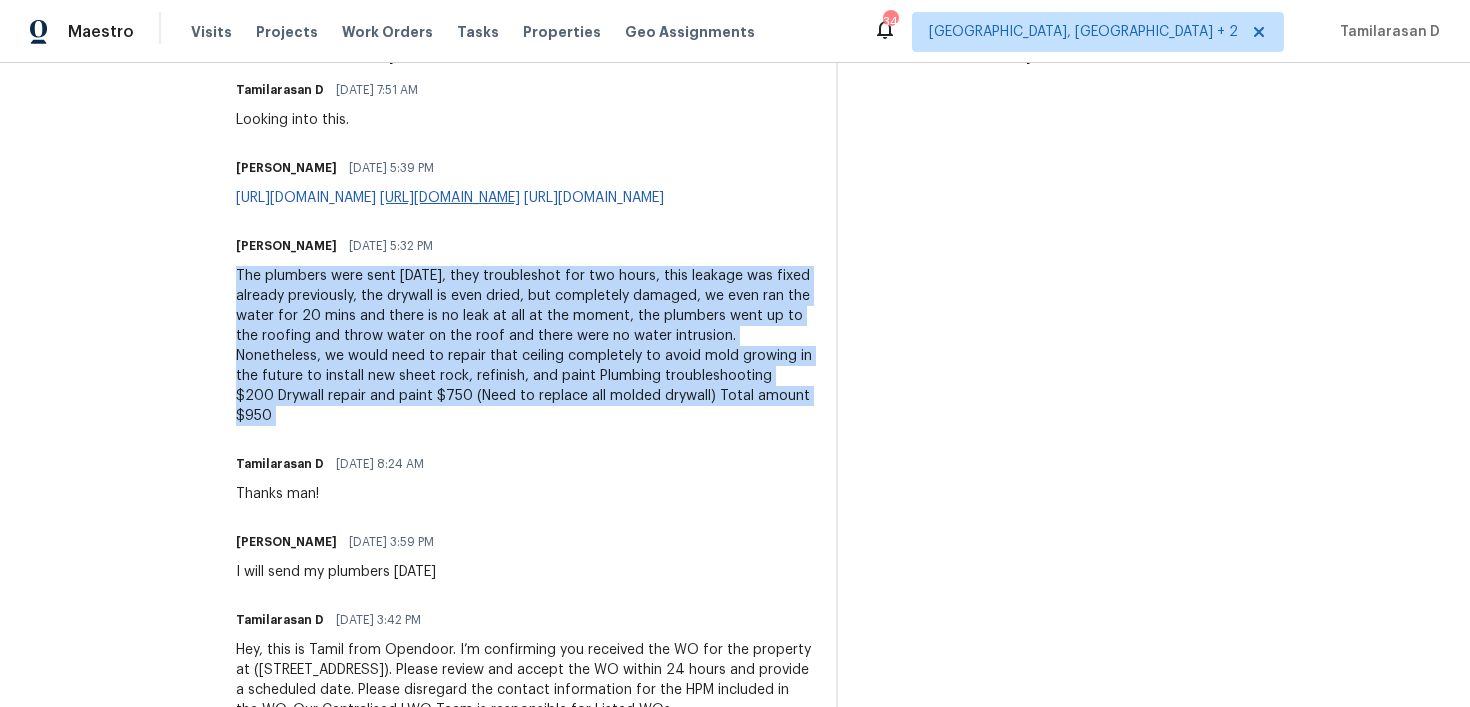 scroll, scrollTop: 0, scrollLeft: 0, axis: both 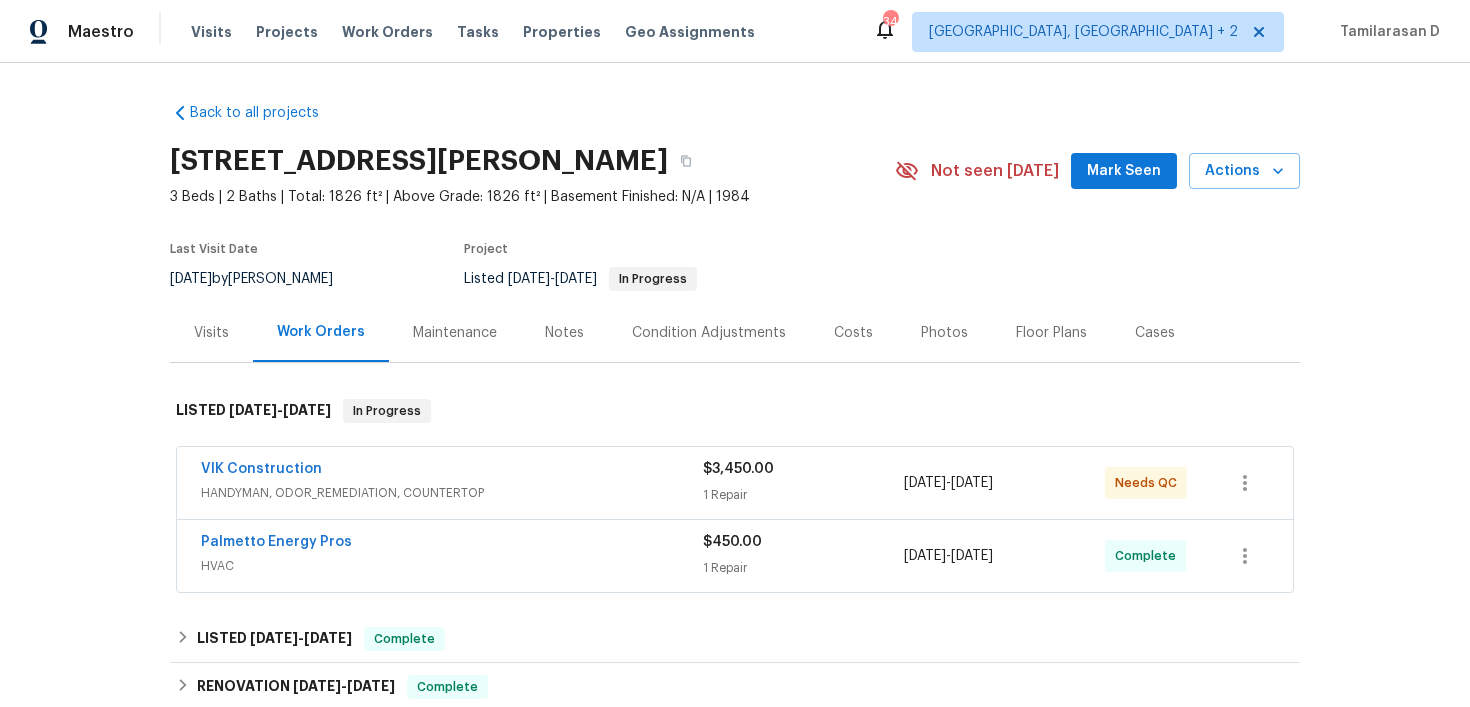 click on "HANDYMAN, ODOR_REMEDIATION, COUNTERTOP" at bounding box center (452, 493) 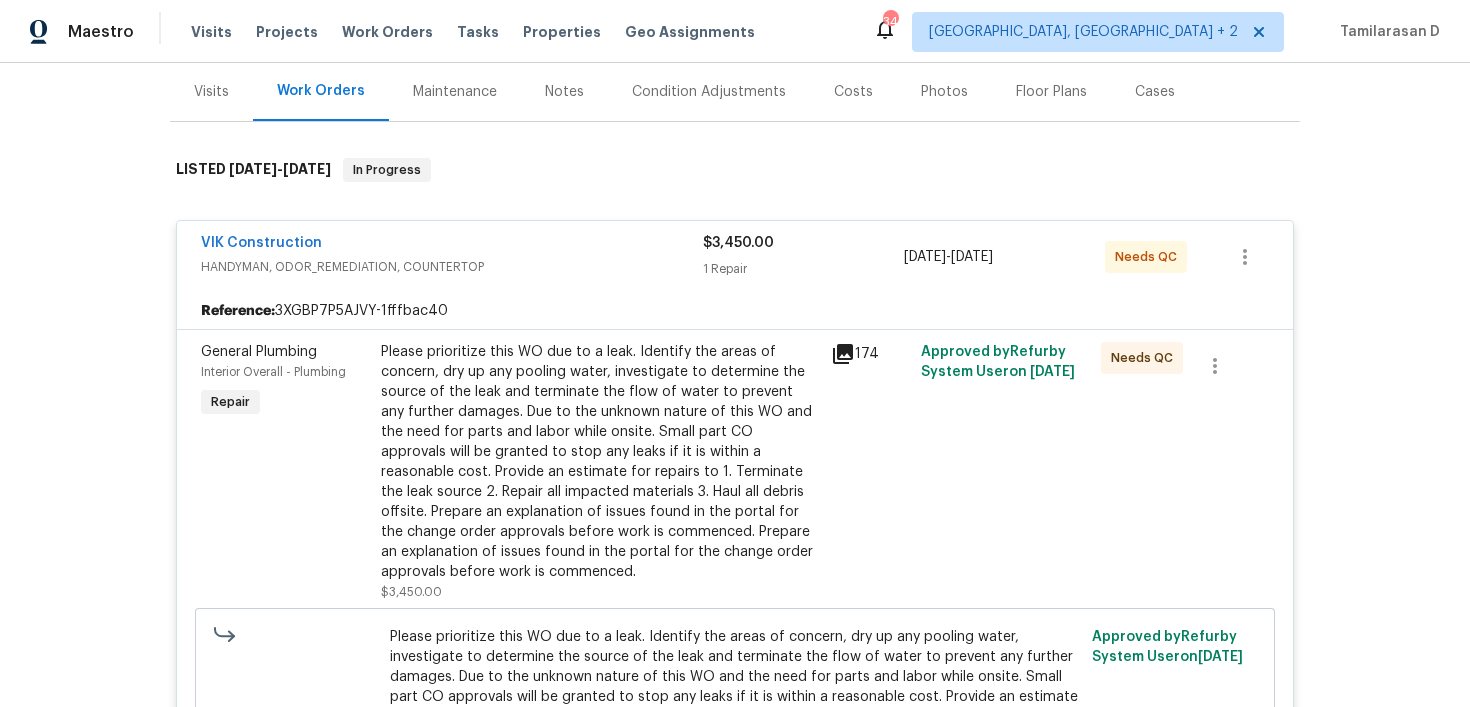 scroll, scrollTop: 334, scrollLeft: 0, axis: vertical 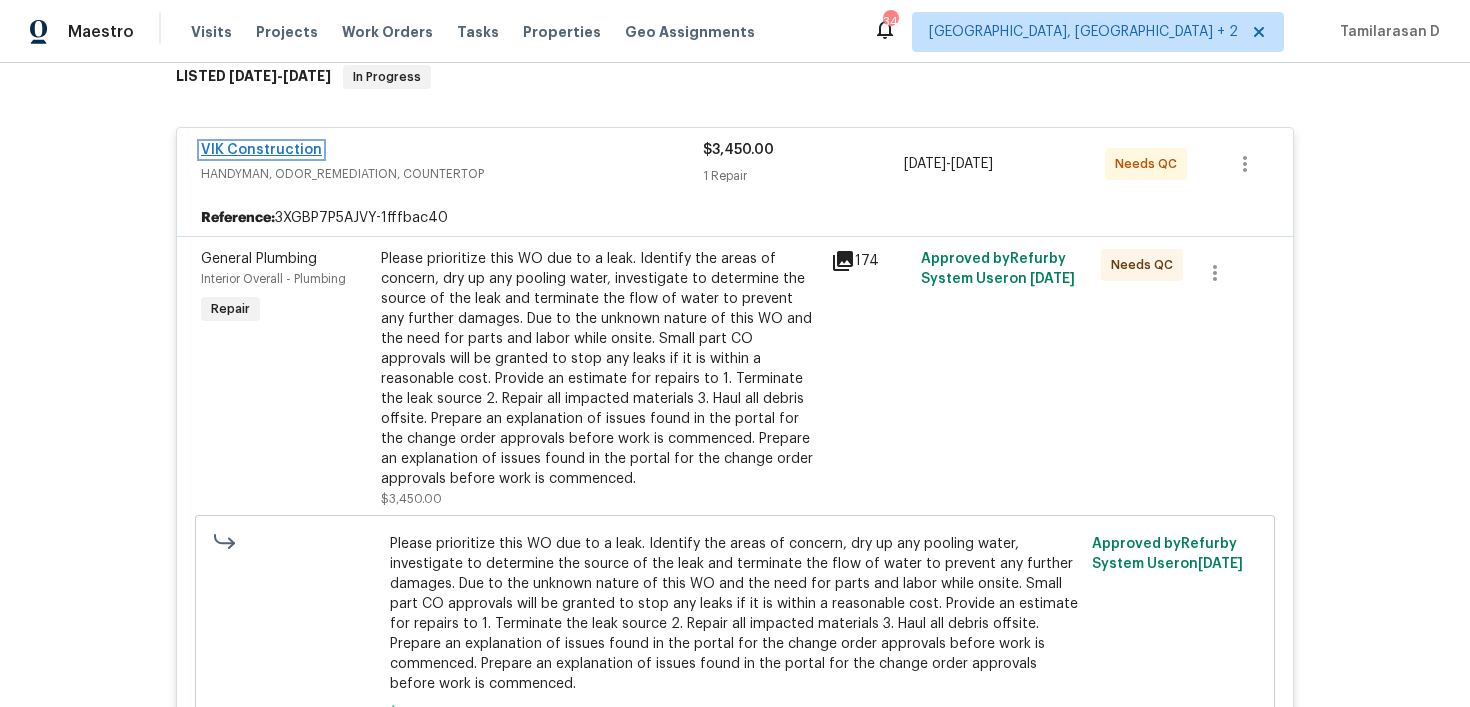 click on "VIK Construction" at bounding box center (261, 150) 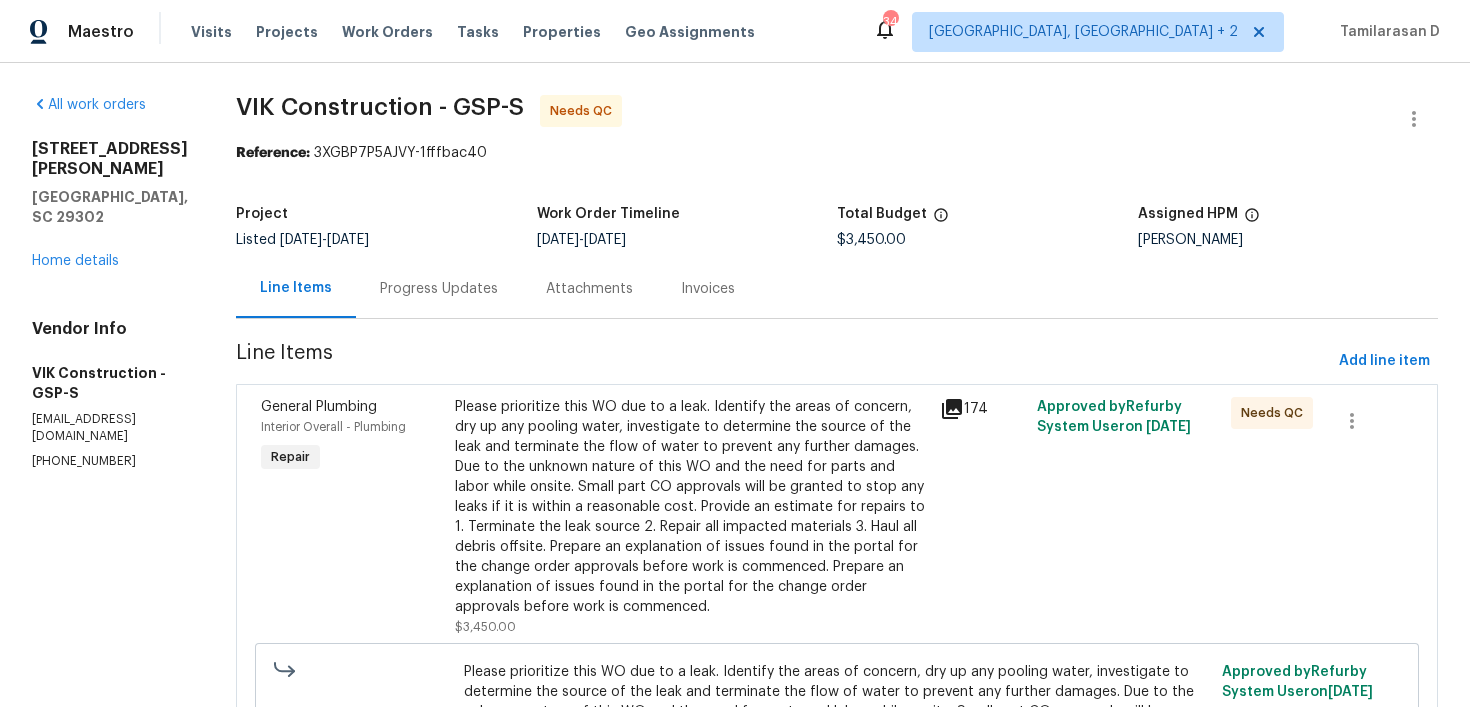 click on "Progress Updates" at bounding box center (439, 289) 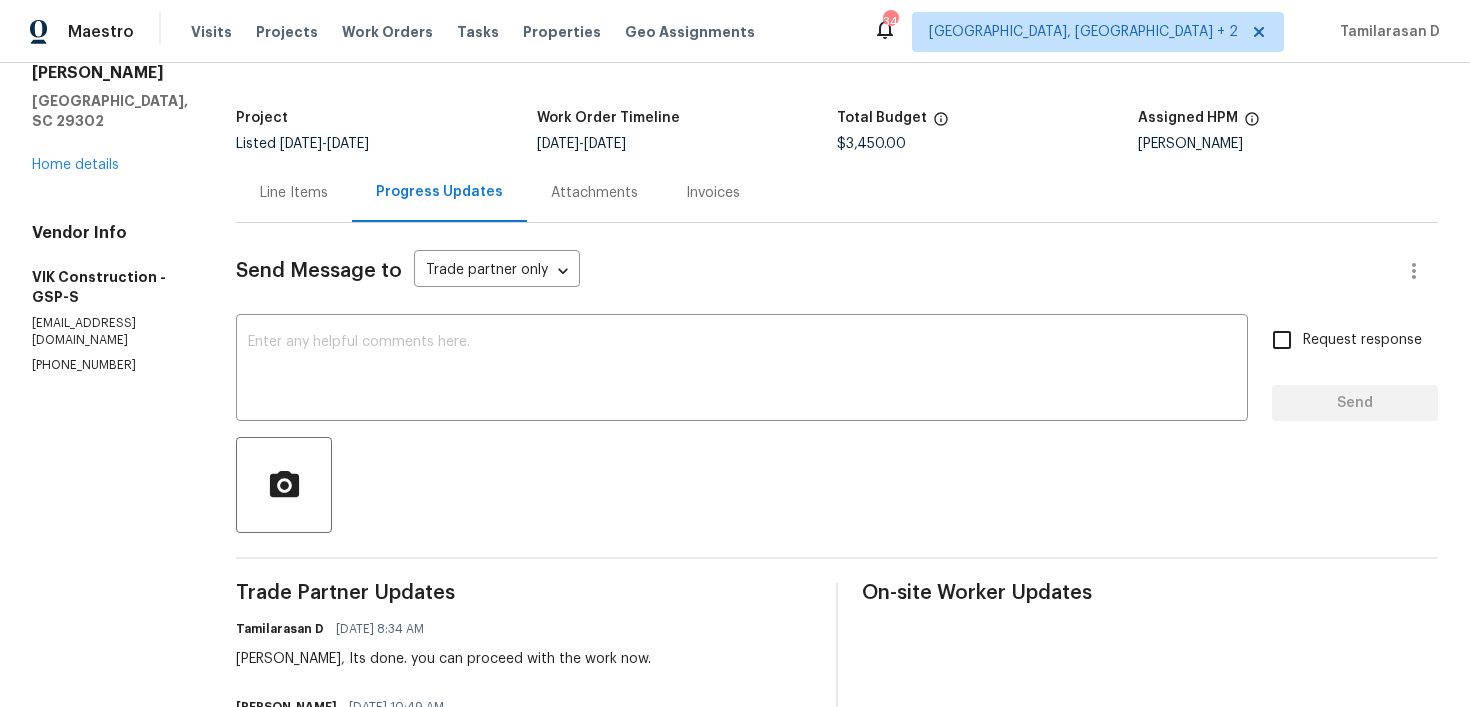 scroll, scrollTop: 0, scrollLeft: 0, axis: both 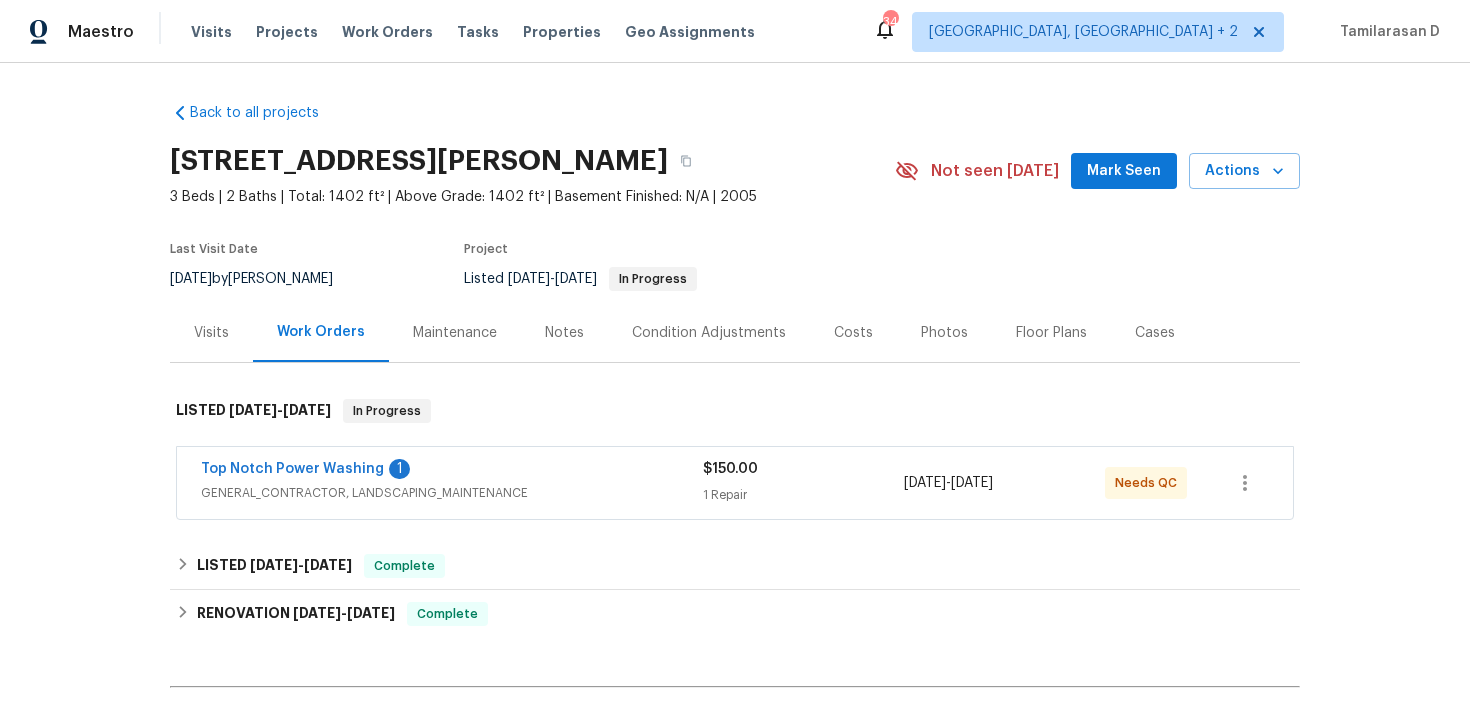 click on "Top Notch Power Washing 1" at bounding box center [452, 471] 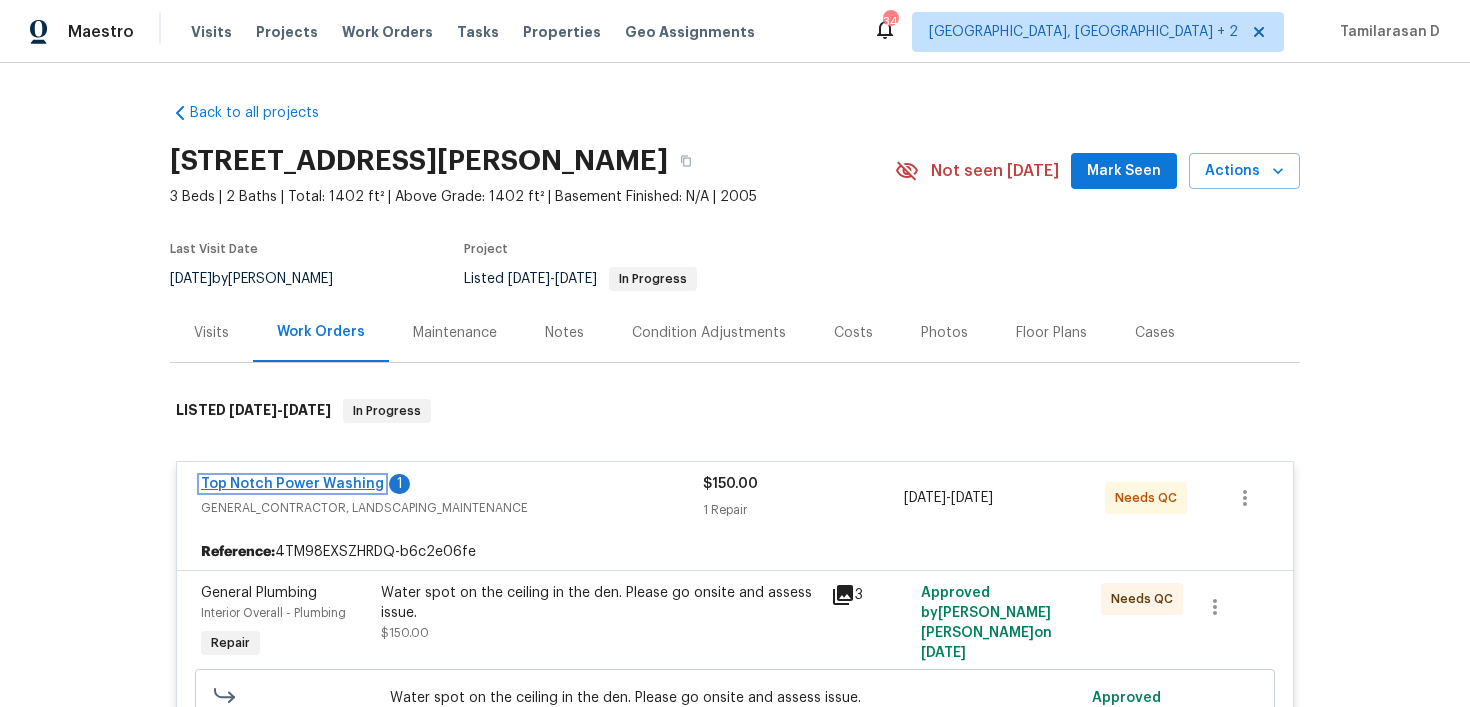 click on "Top Notch Power Washing" at bounding box center (292, 484) 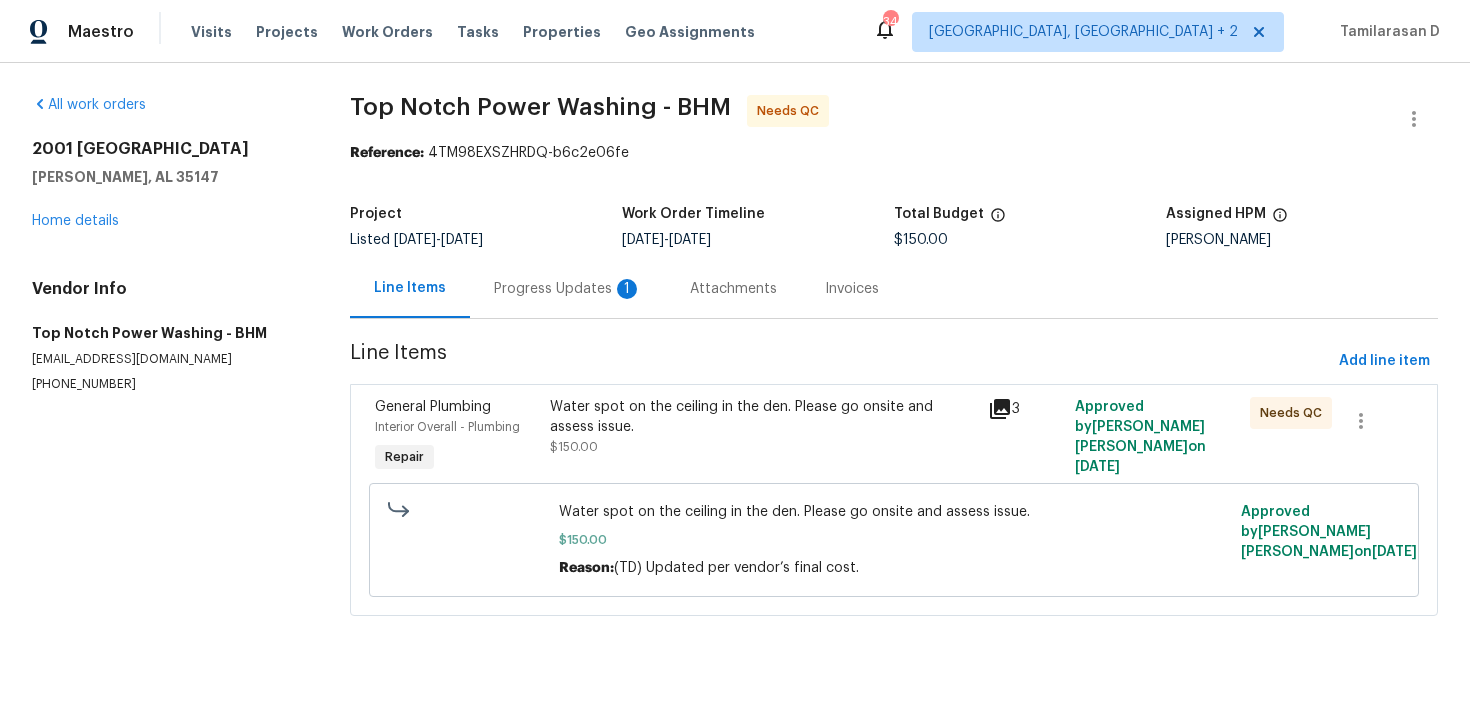 click on "Progress Updates 1" at bounding box center [568, 289] 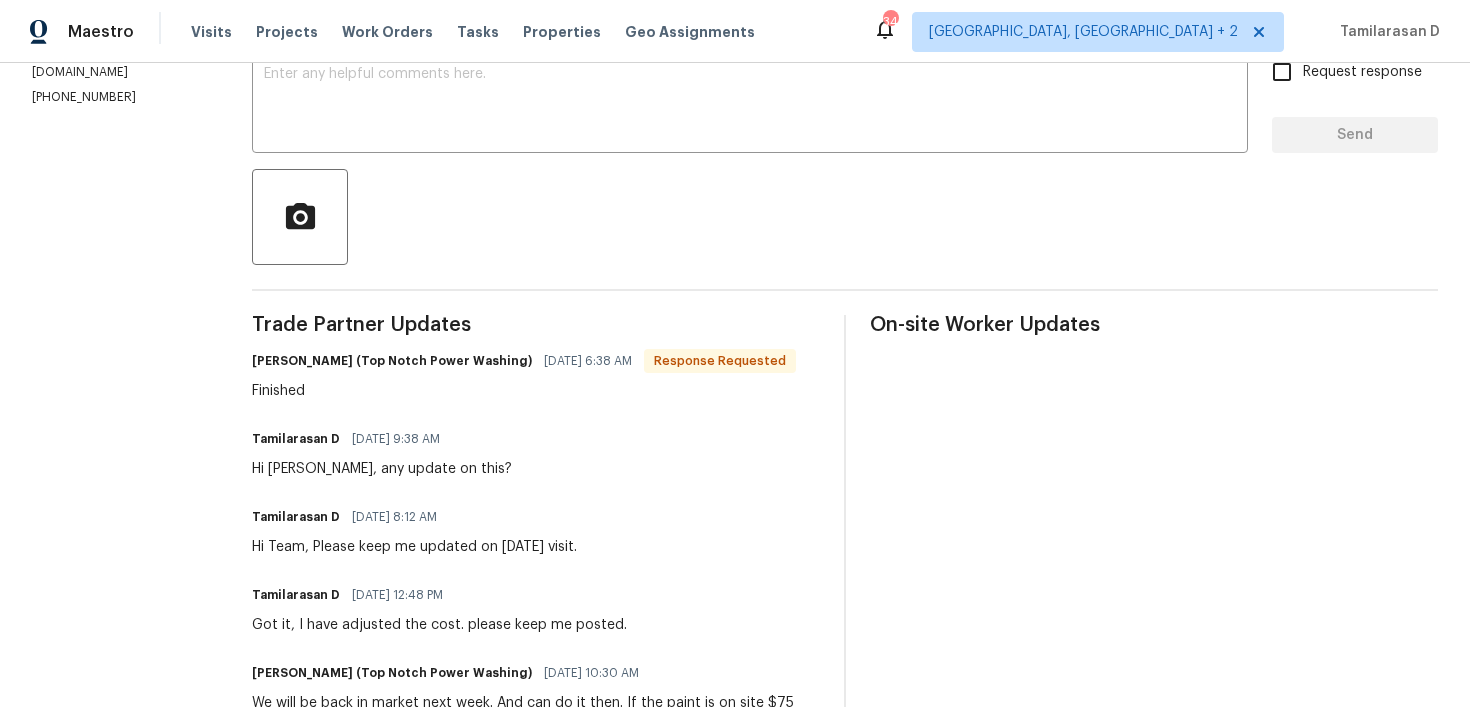 scroll, scrollTop: 0, scrollLeft: 0, axis: both 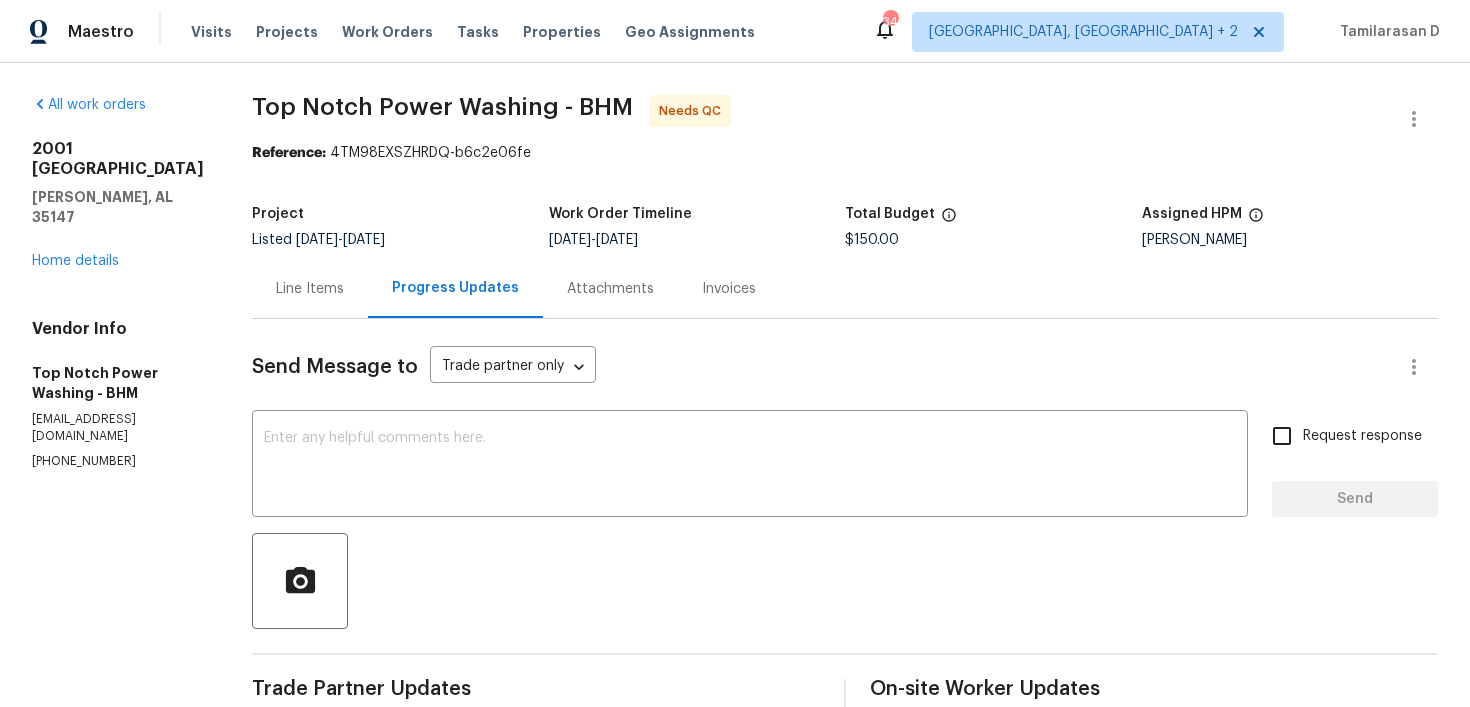 click on "Line Items" at bounding box center [310, 288] 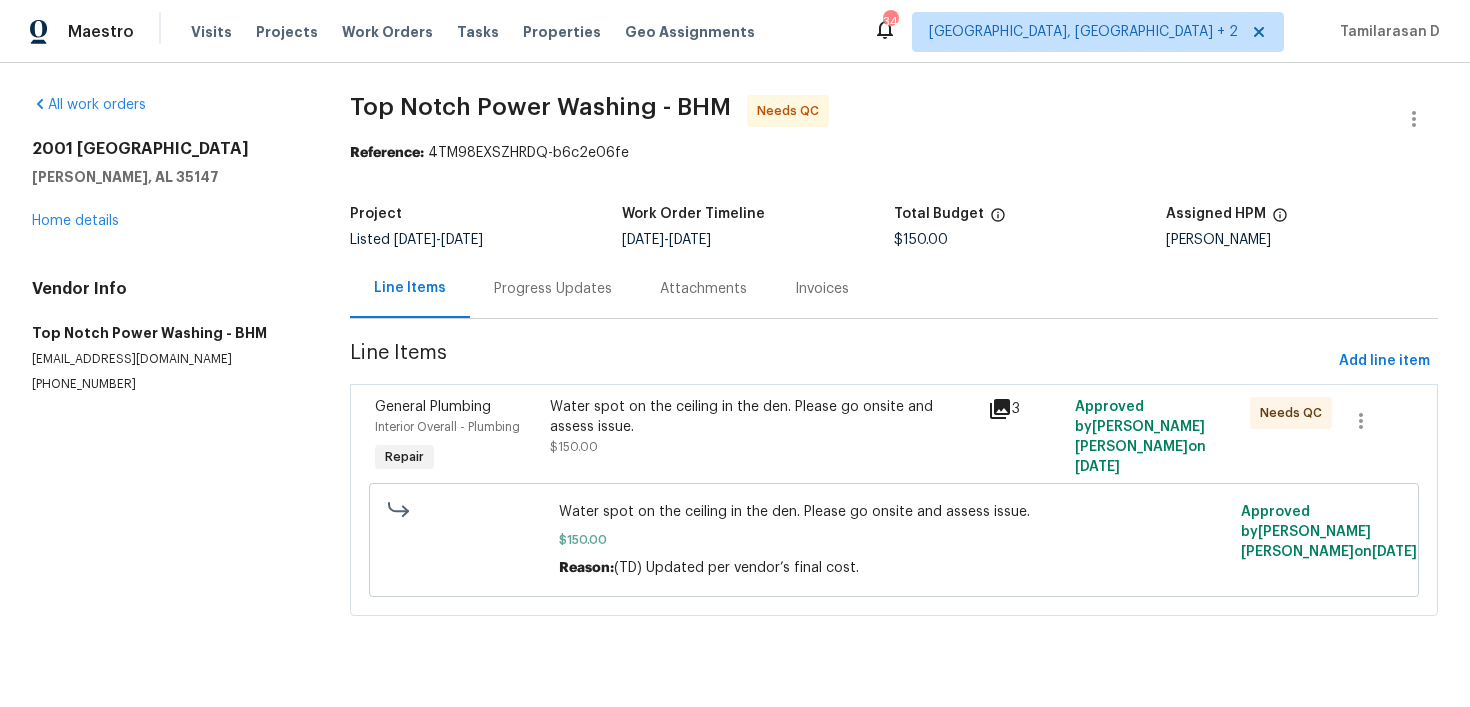 click on "Water spot on the ceiling in the den. Please go onsite and assess issue." at bounding box center [762, 417] 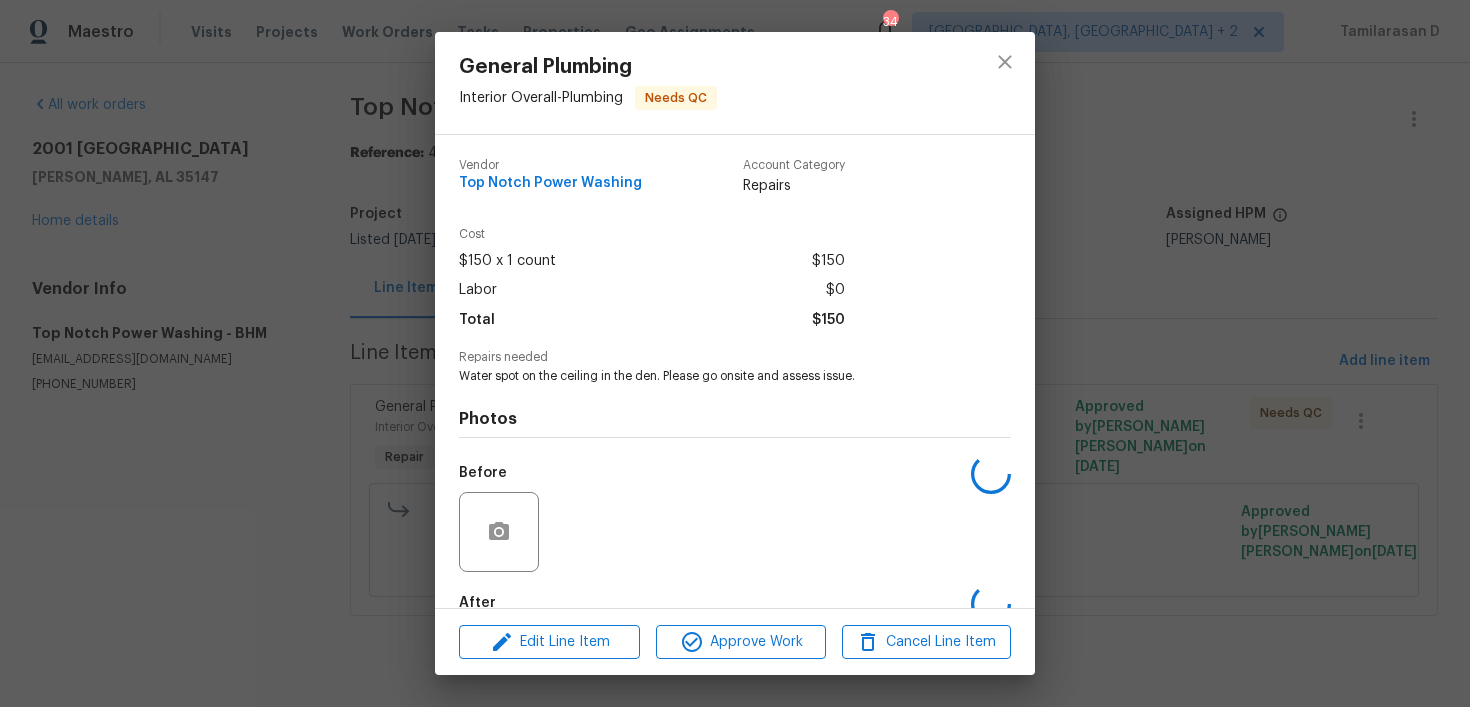 scroll, scrollTop: 114, scrollLeft: 0, axis: vertical 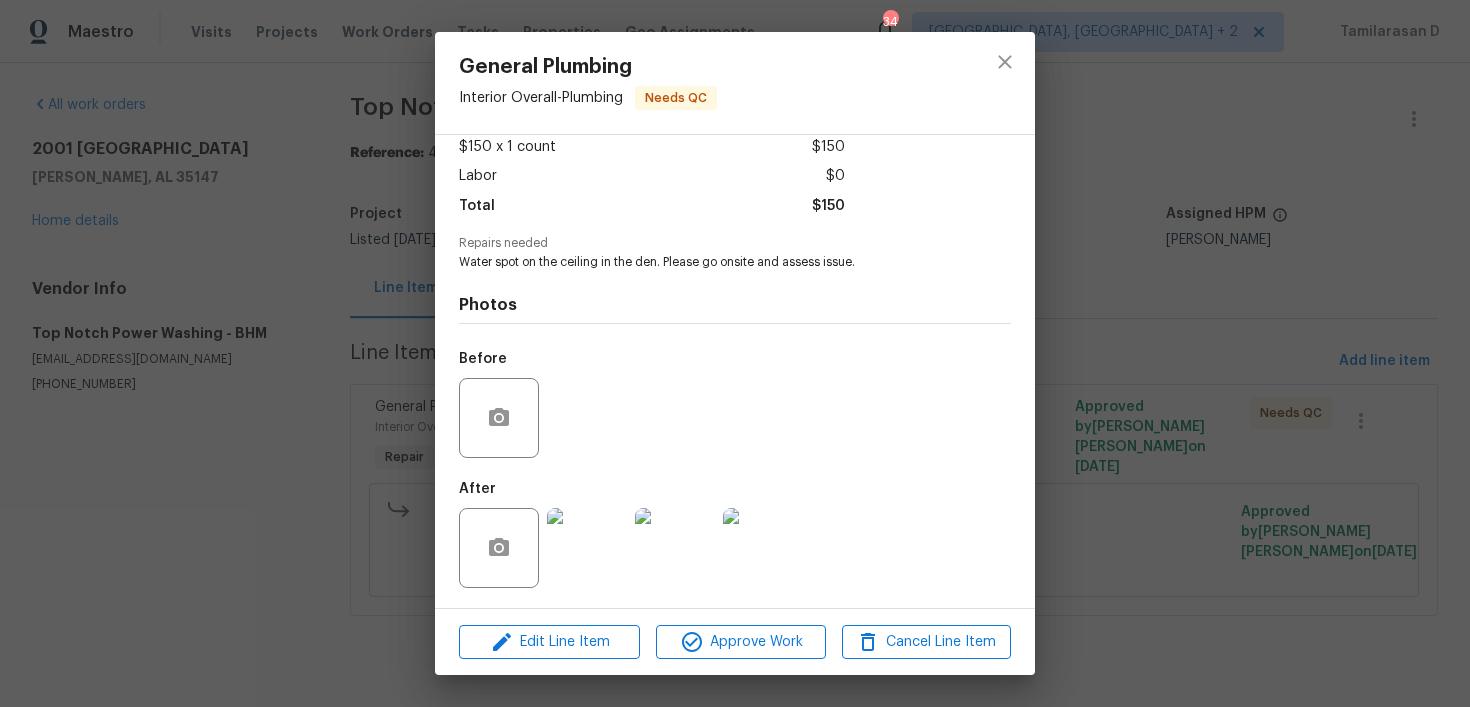 click at bounding box center [587, 548] 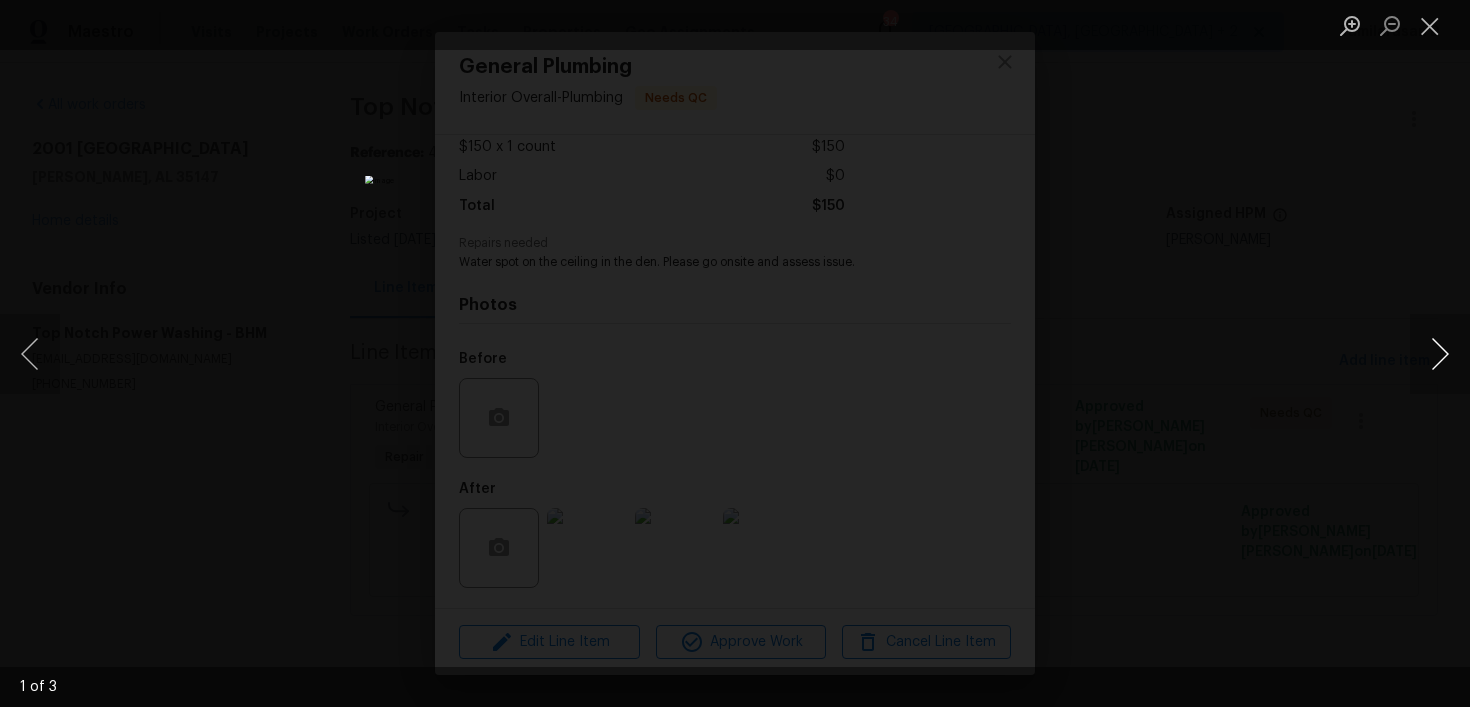 click at bounding box center (1440, 354) 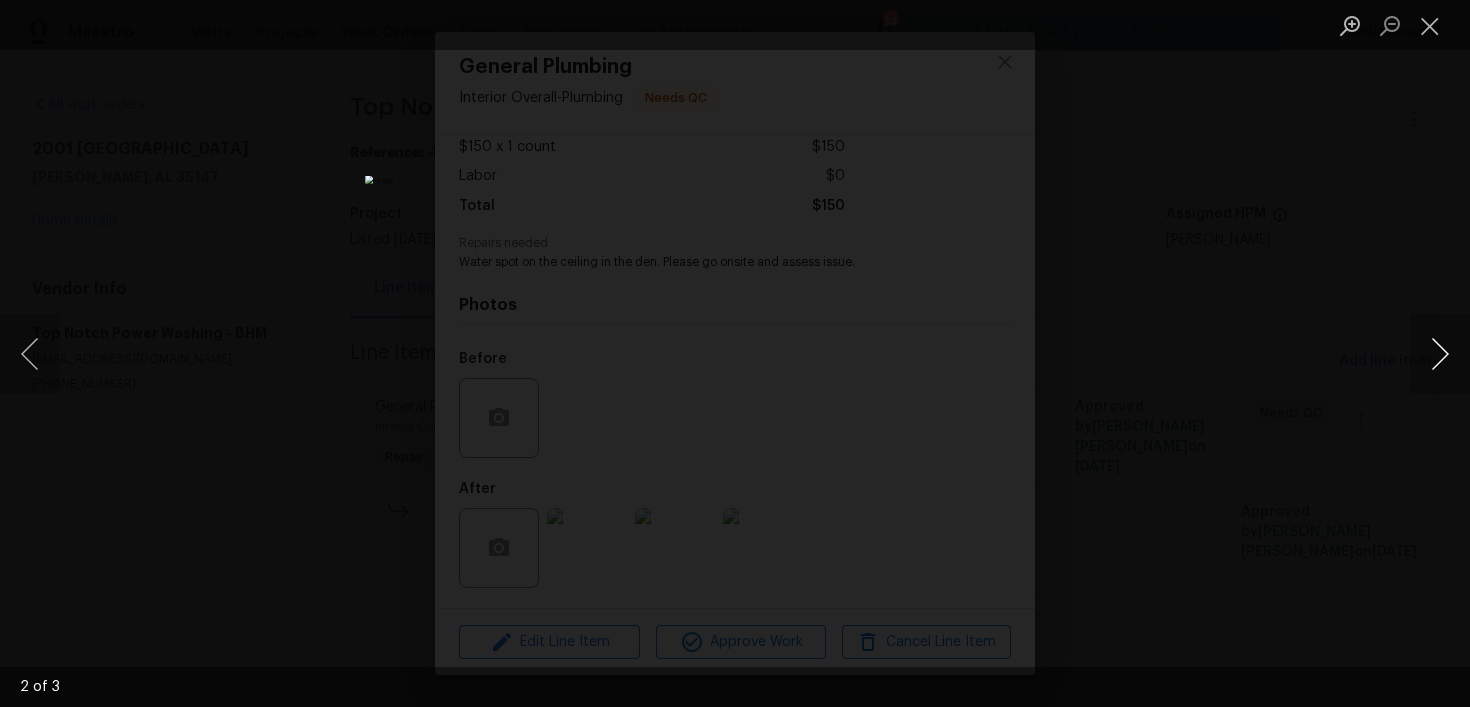click at bounding box center (1440, 354) 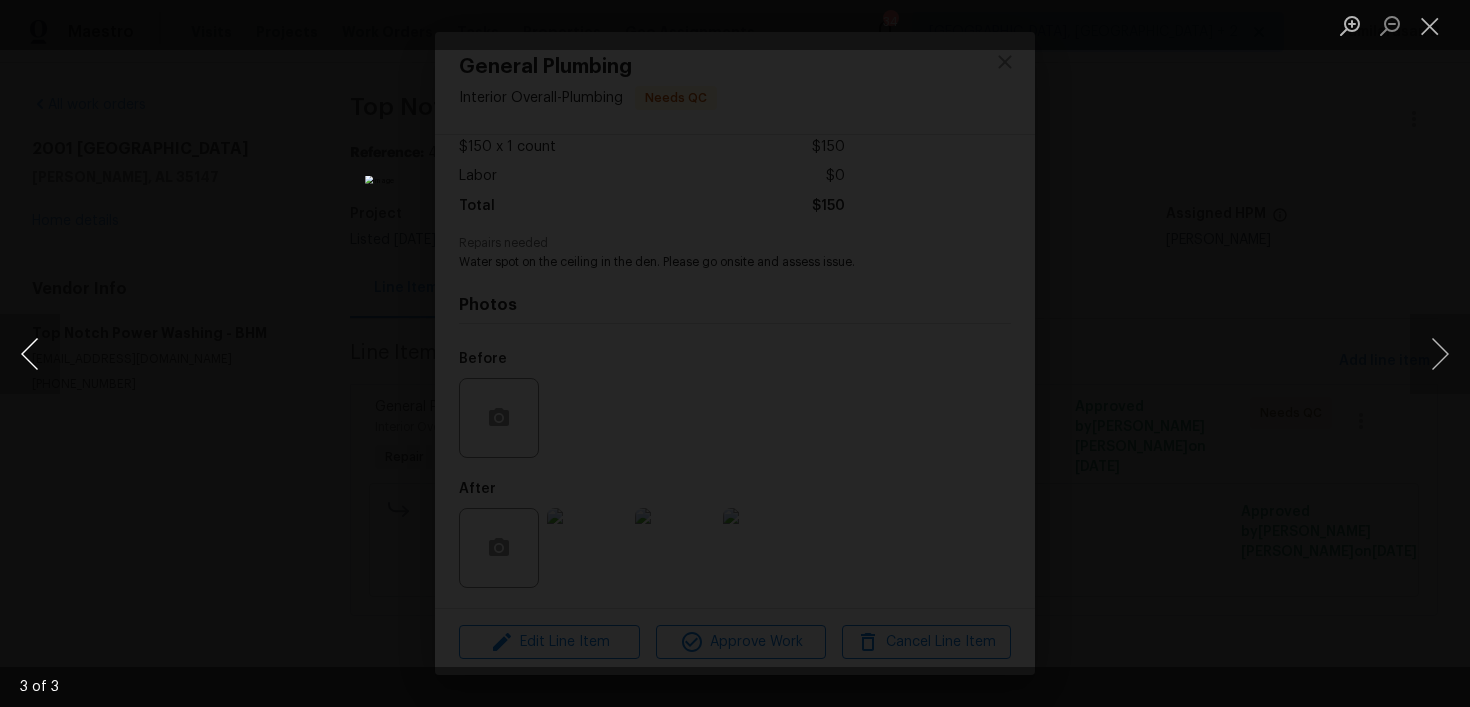 click at bounding box center (30, 354) 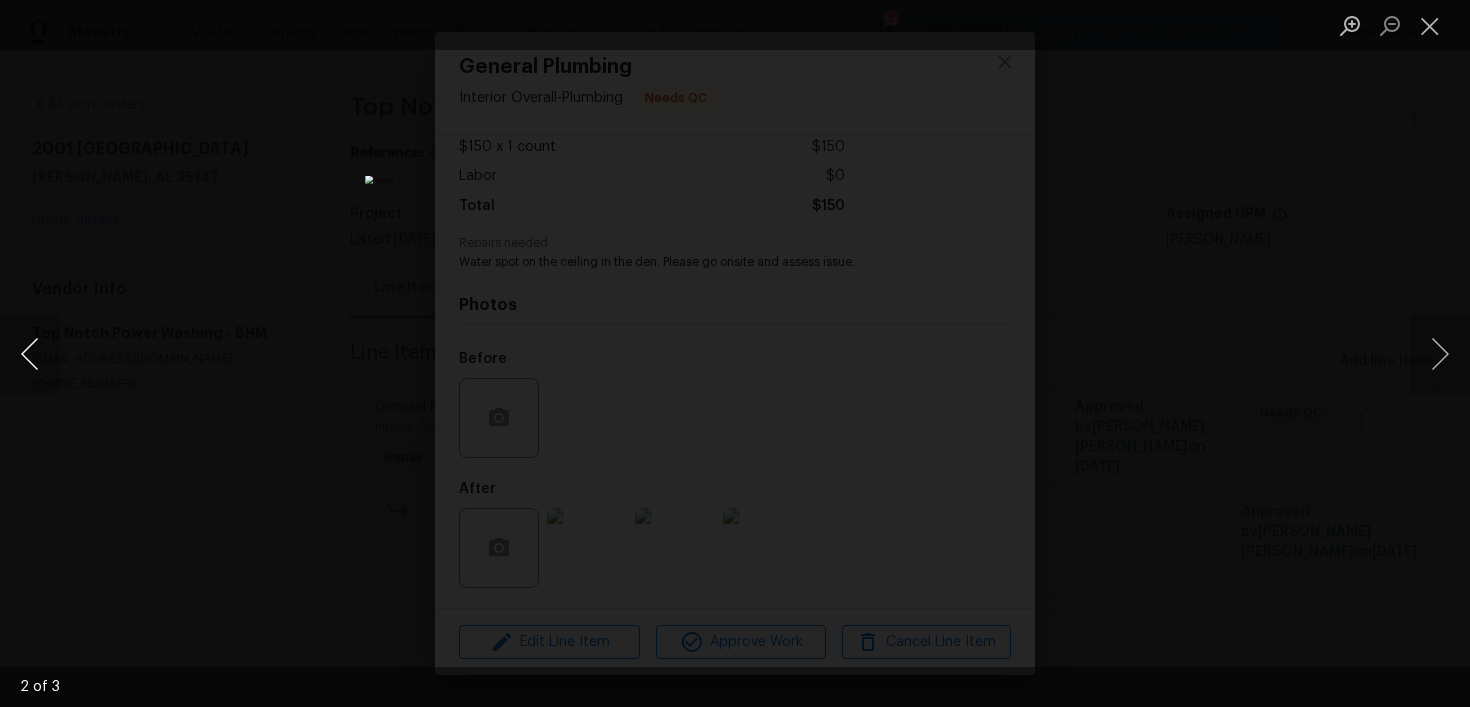 click at bounding box center (30, 354) 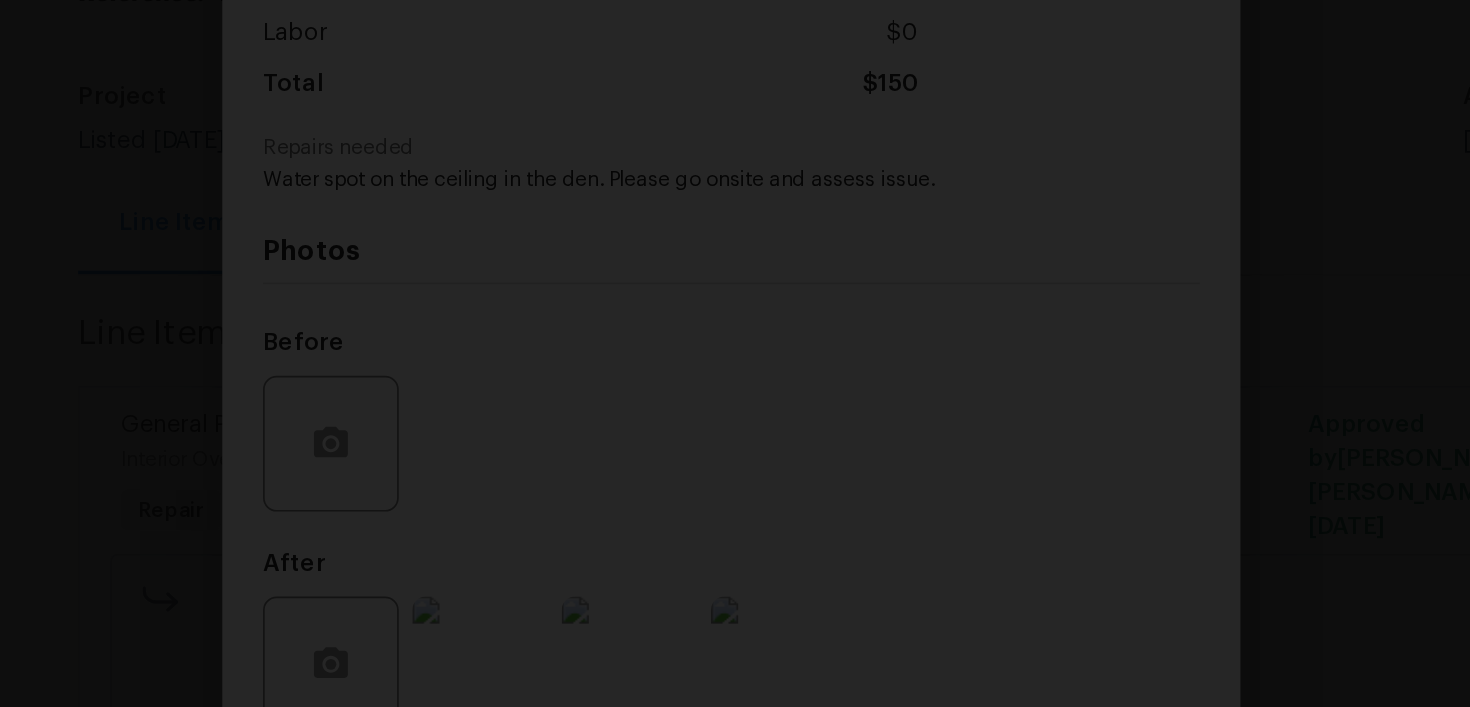 click at bounding box center [732, 334] 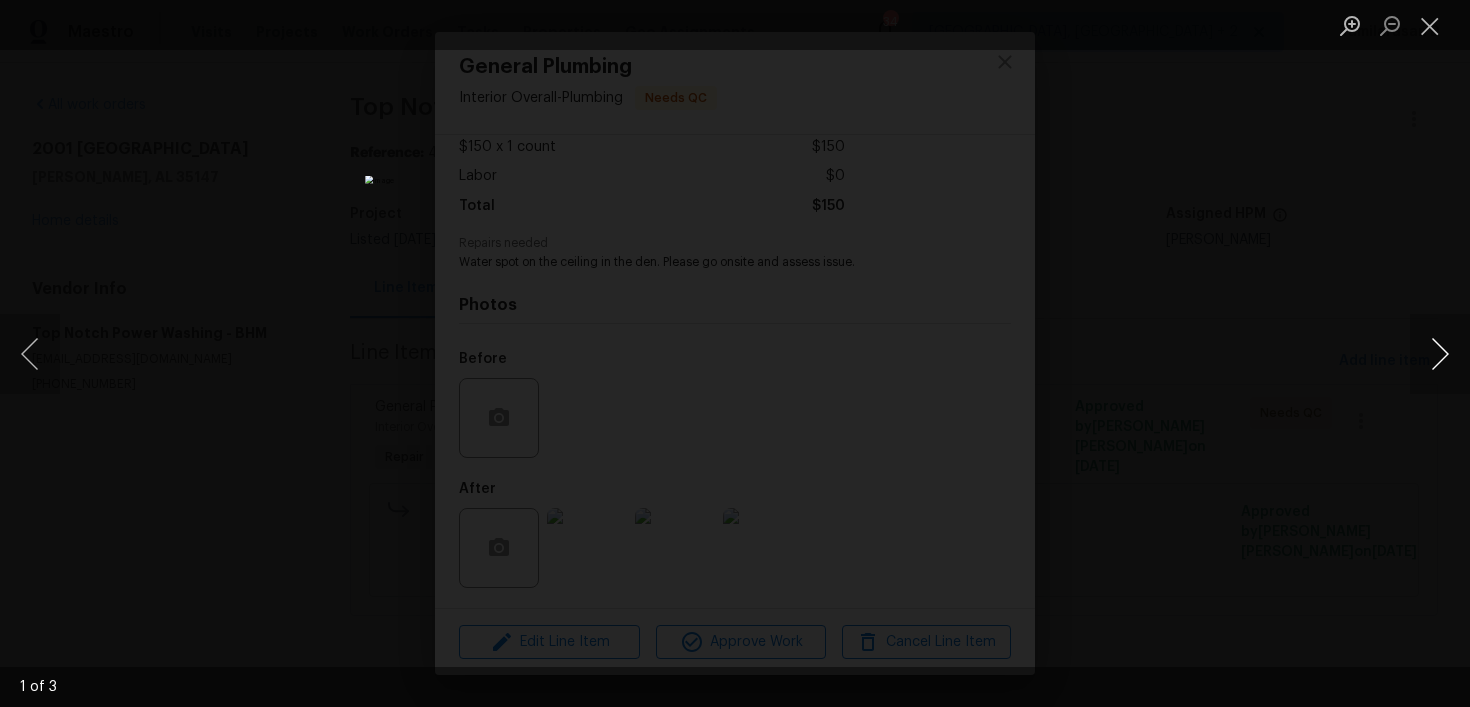 click at bounding box center [1440, 354] 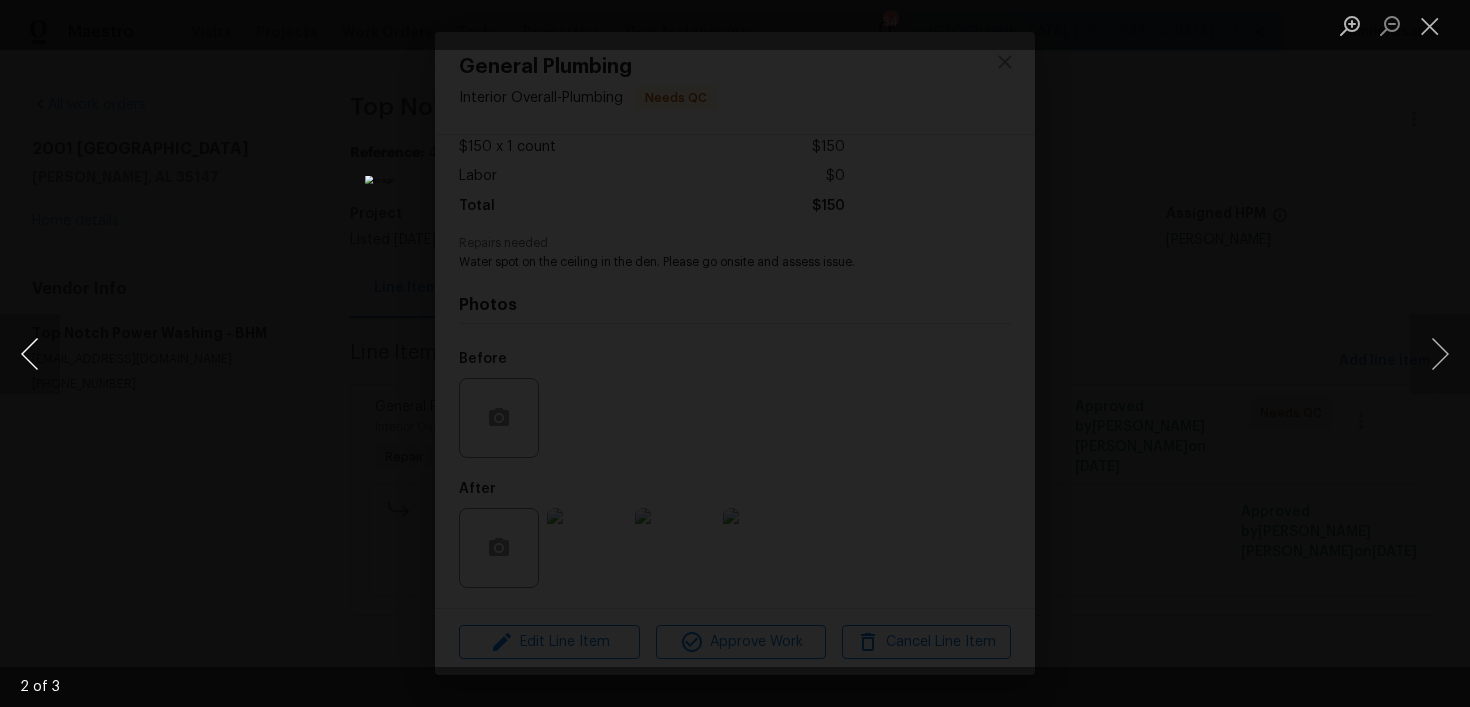 click at bounding box center [30, 354] 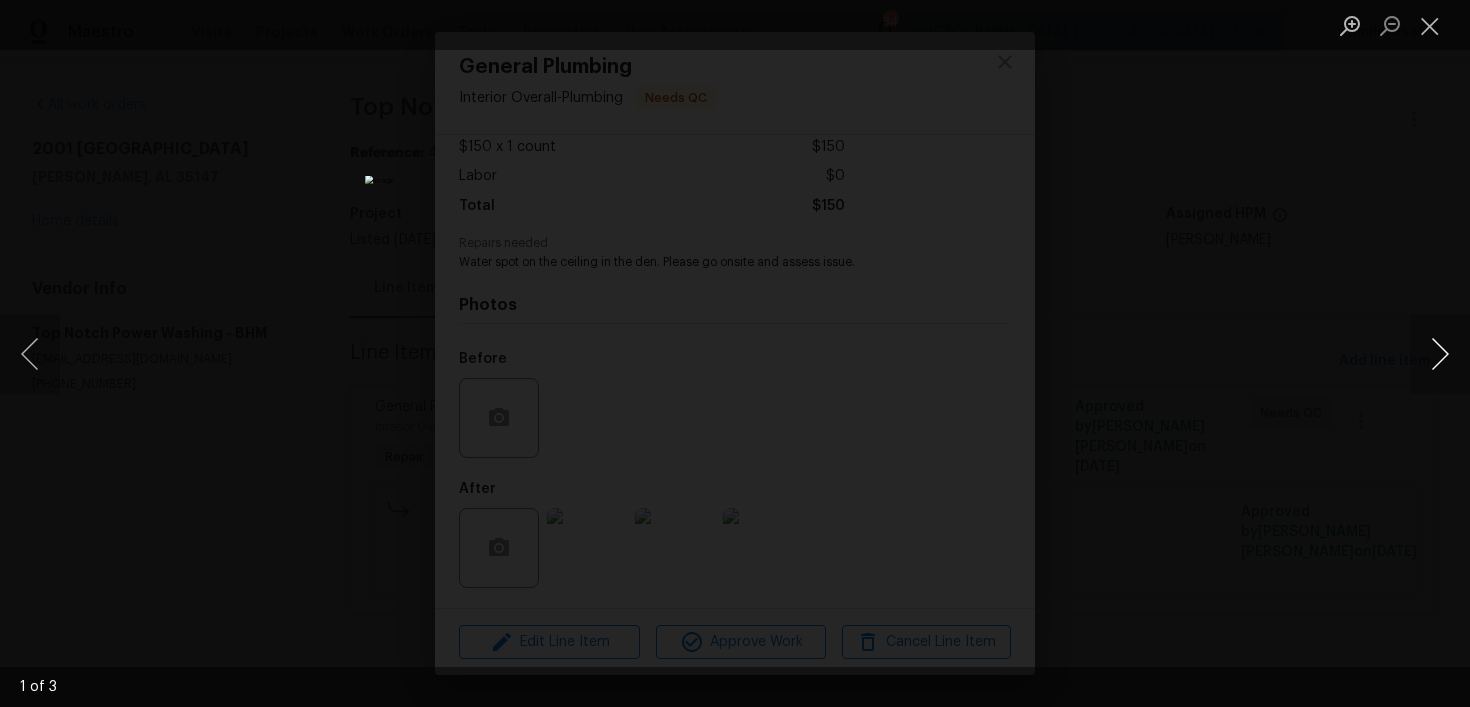 click at bounding box center [1440, 354] 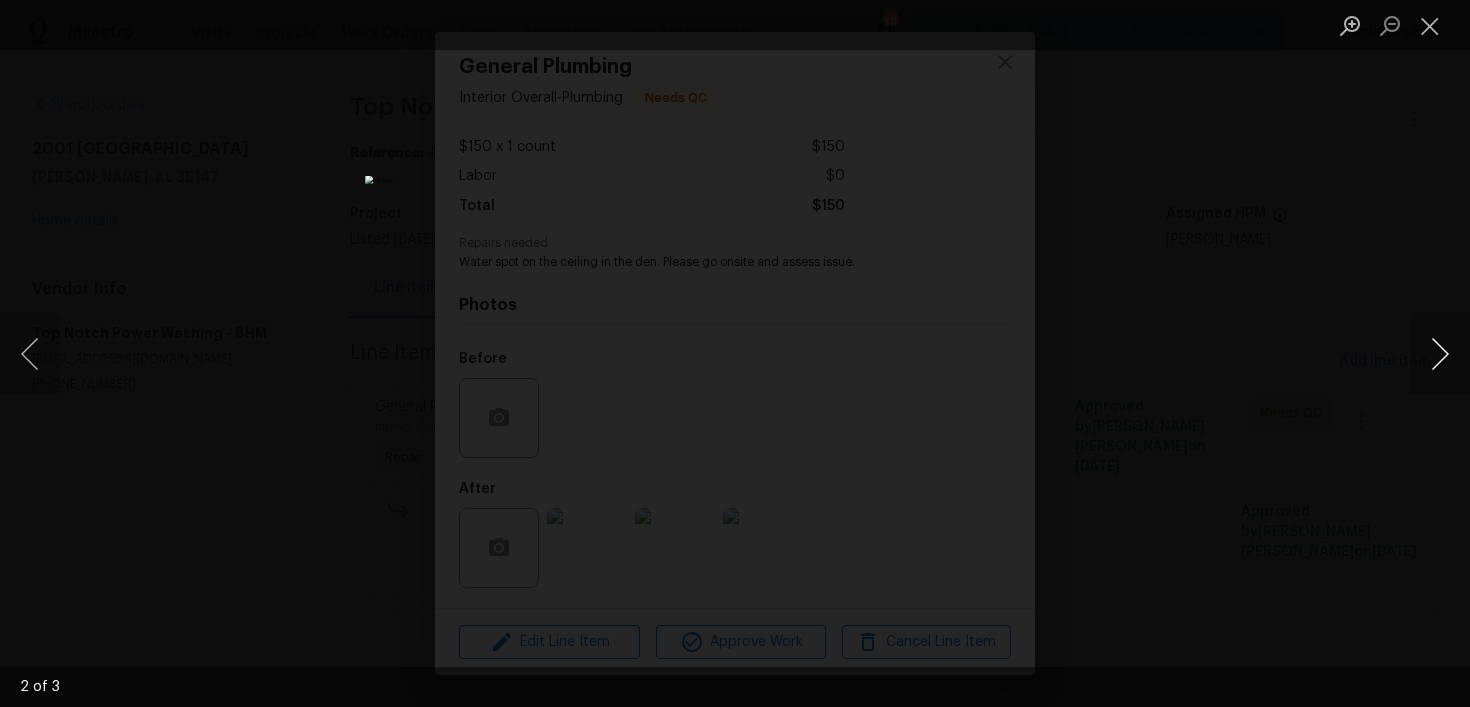 click at bounding box center (1440, 354) 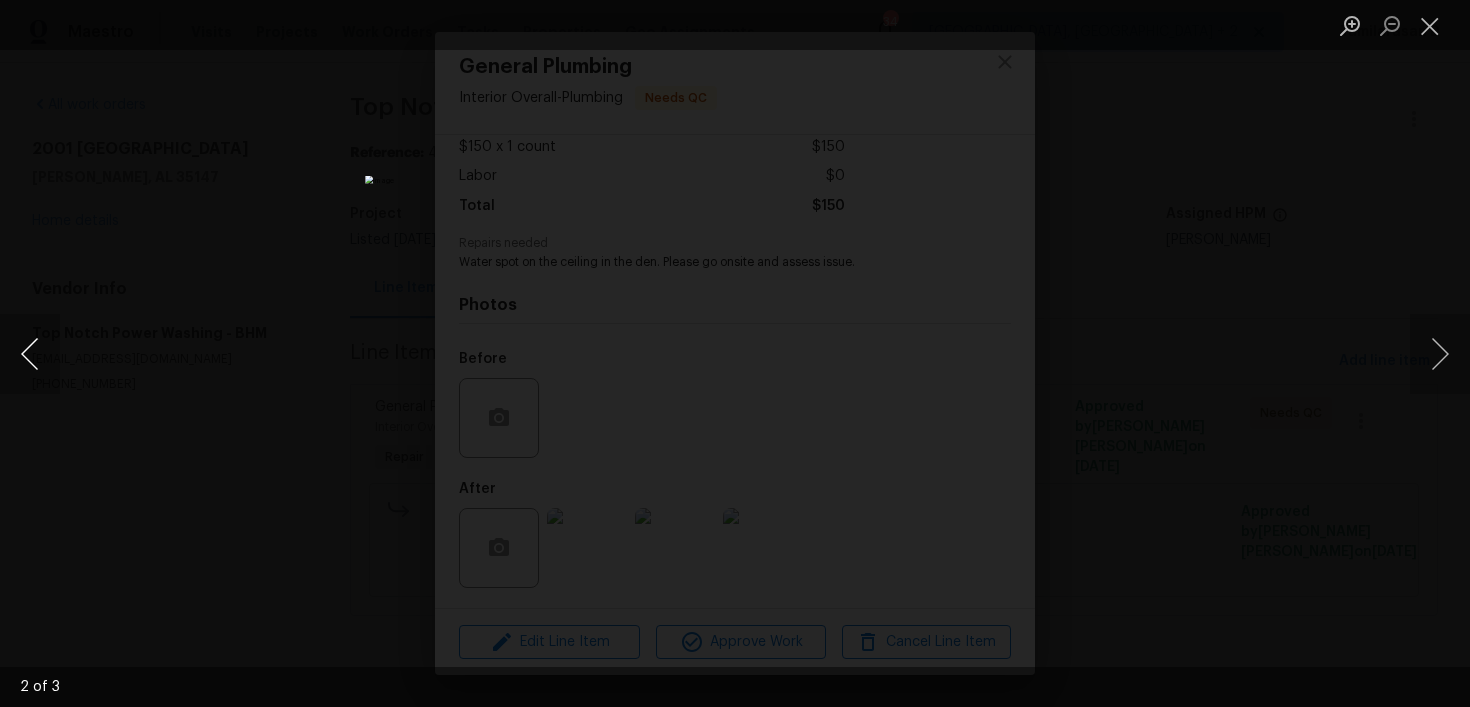 click at bounding box center (30, 354) 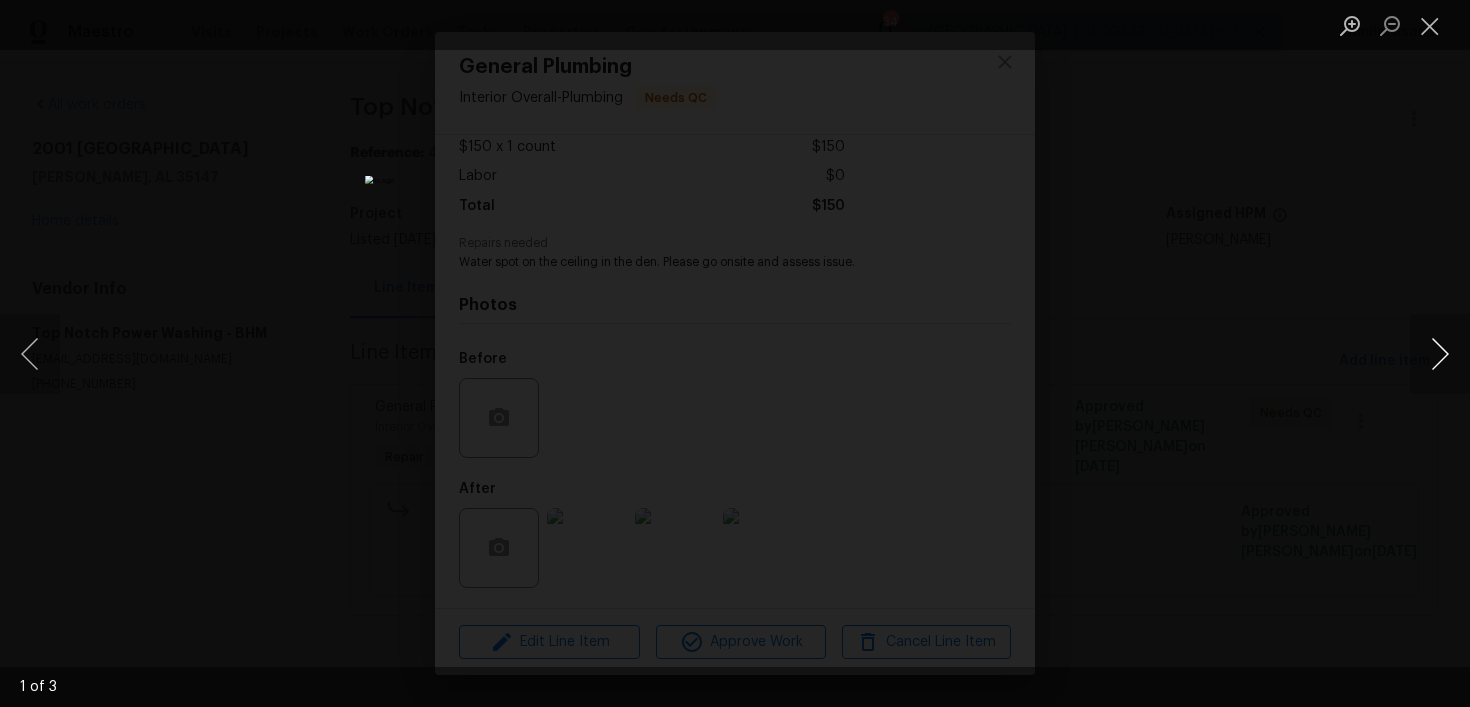 click at bounding box center (1440, 354) 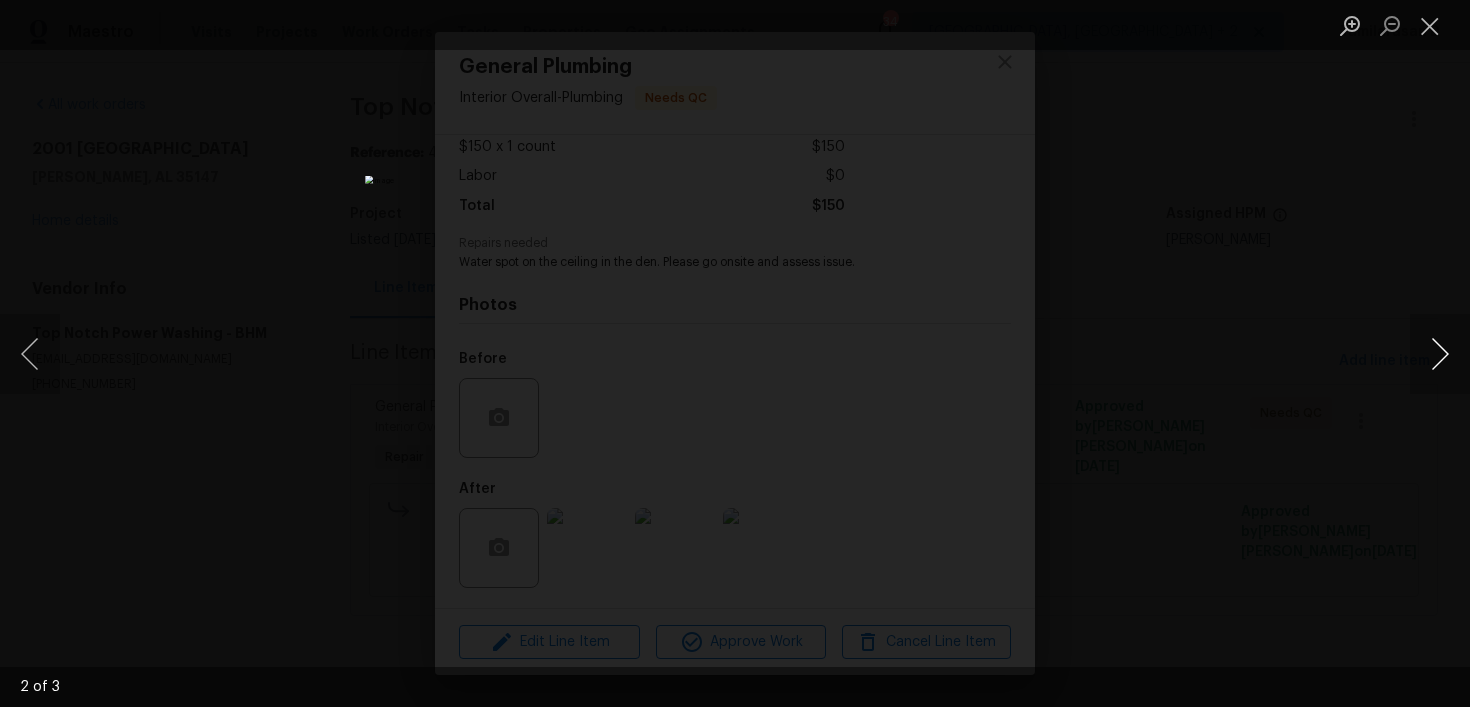 click at bounding box center (1440, 354) 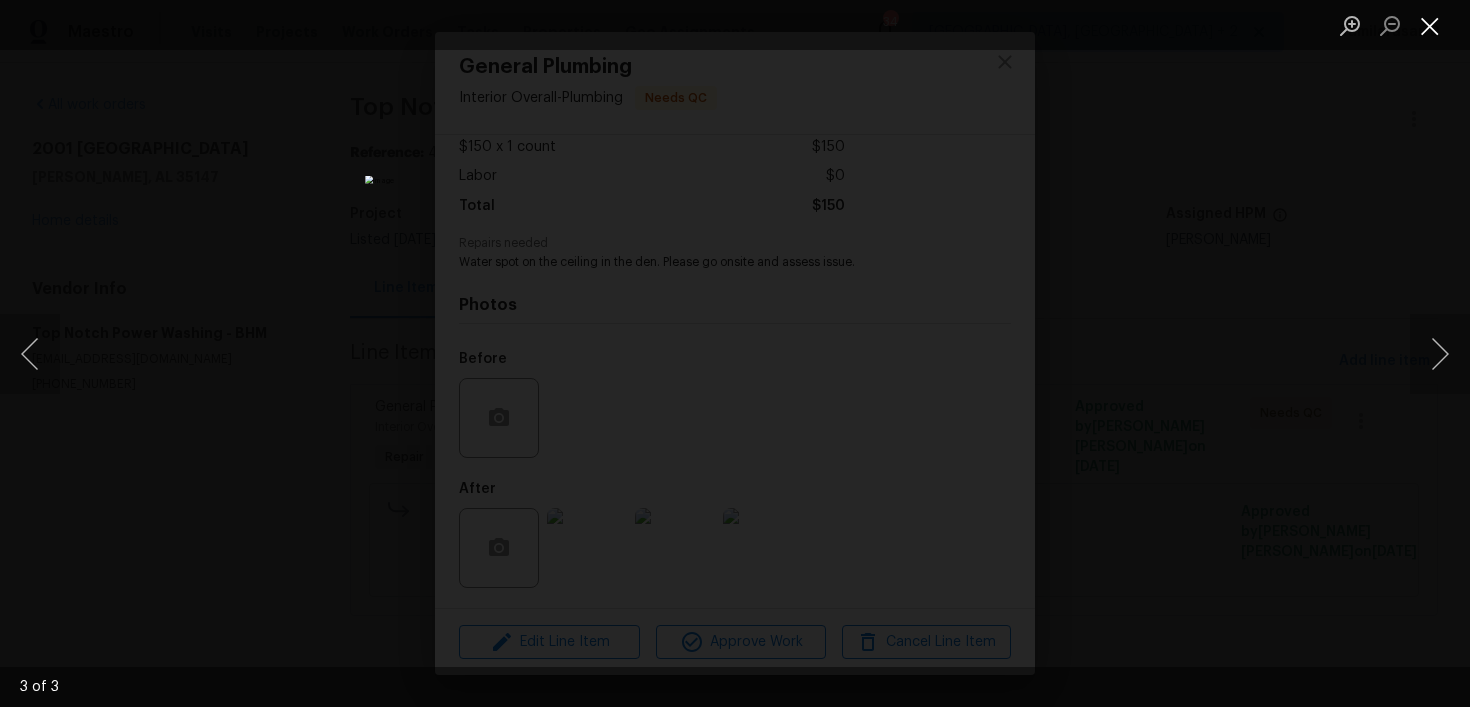 click at bounding box center (1430, 25) 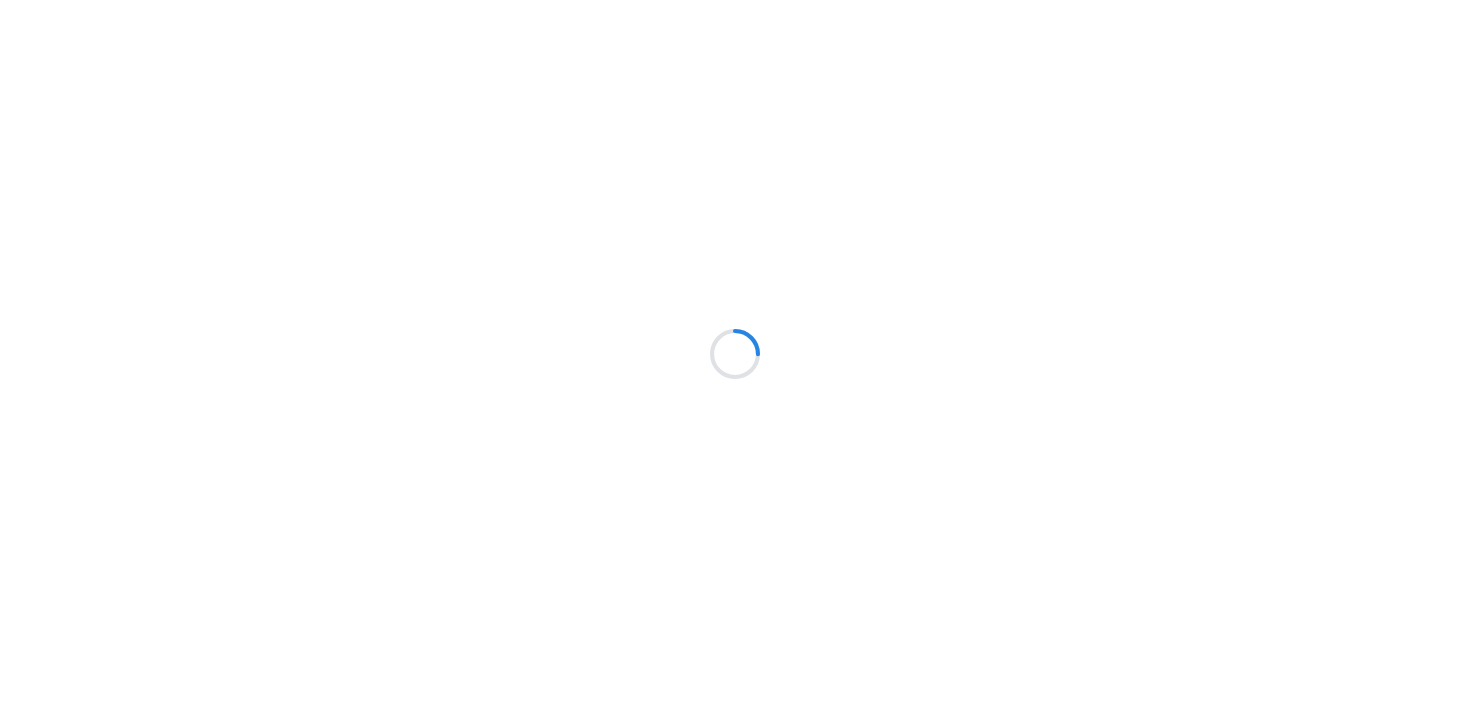 scroll, scrollTop: 0, scrollLeft: 0, axis: both 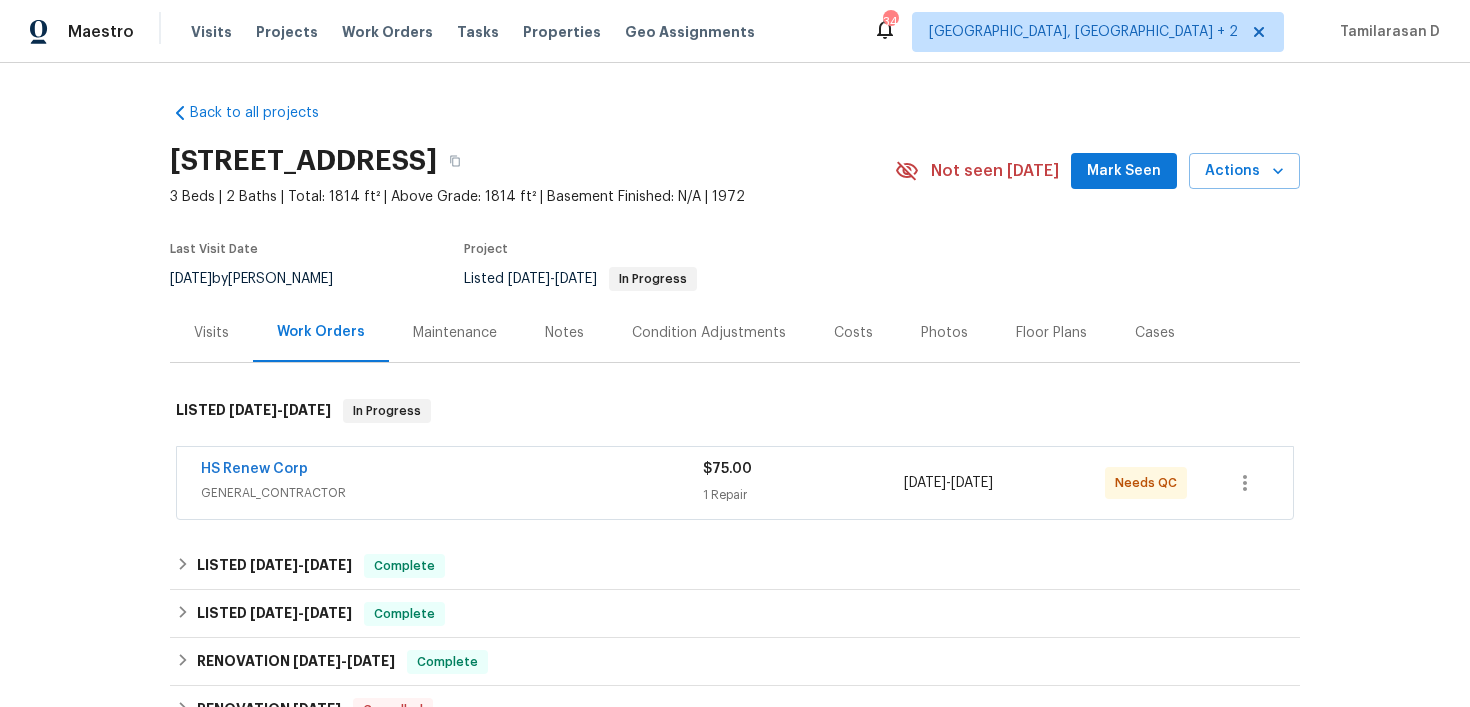 click on "HS Renew Corp" at bounding box center [452, 471] 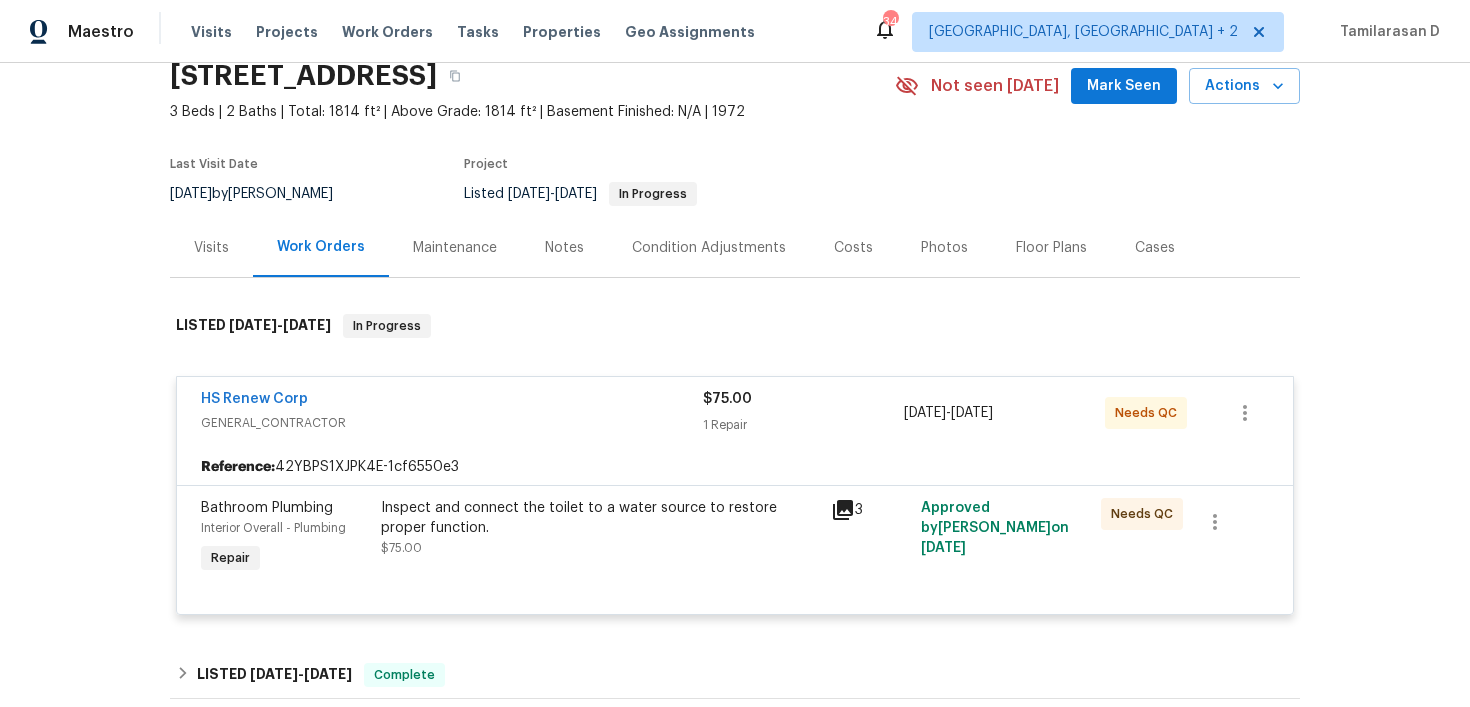 scroll, scrollTop: 131, scrollLeft: 0, axis: vertical 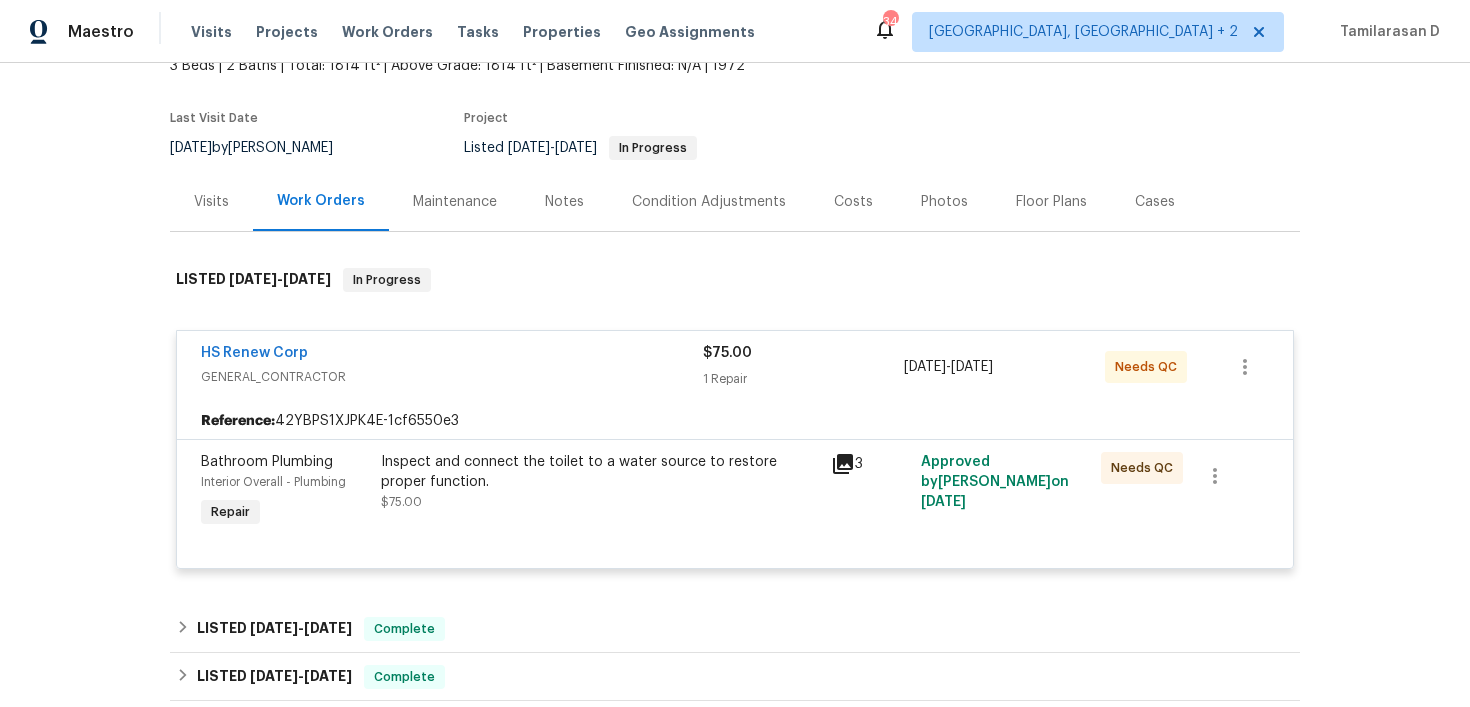 click on "Reference:  42YBPS1XJPK4E-1cf6550e3" at bounding box center [735, 421] 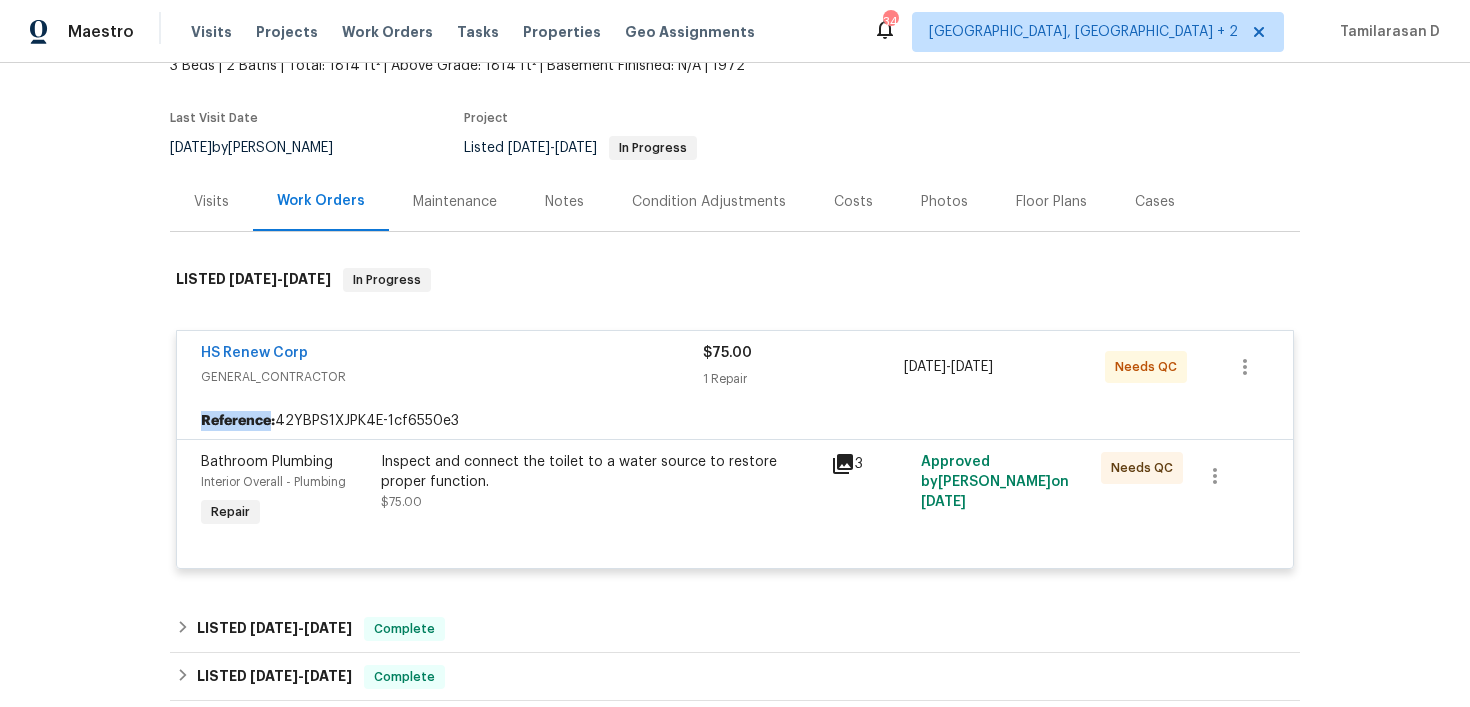 click on "GENERAL_CONTRACTOR" at bounding box center (452, 377) 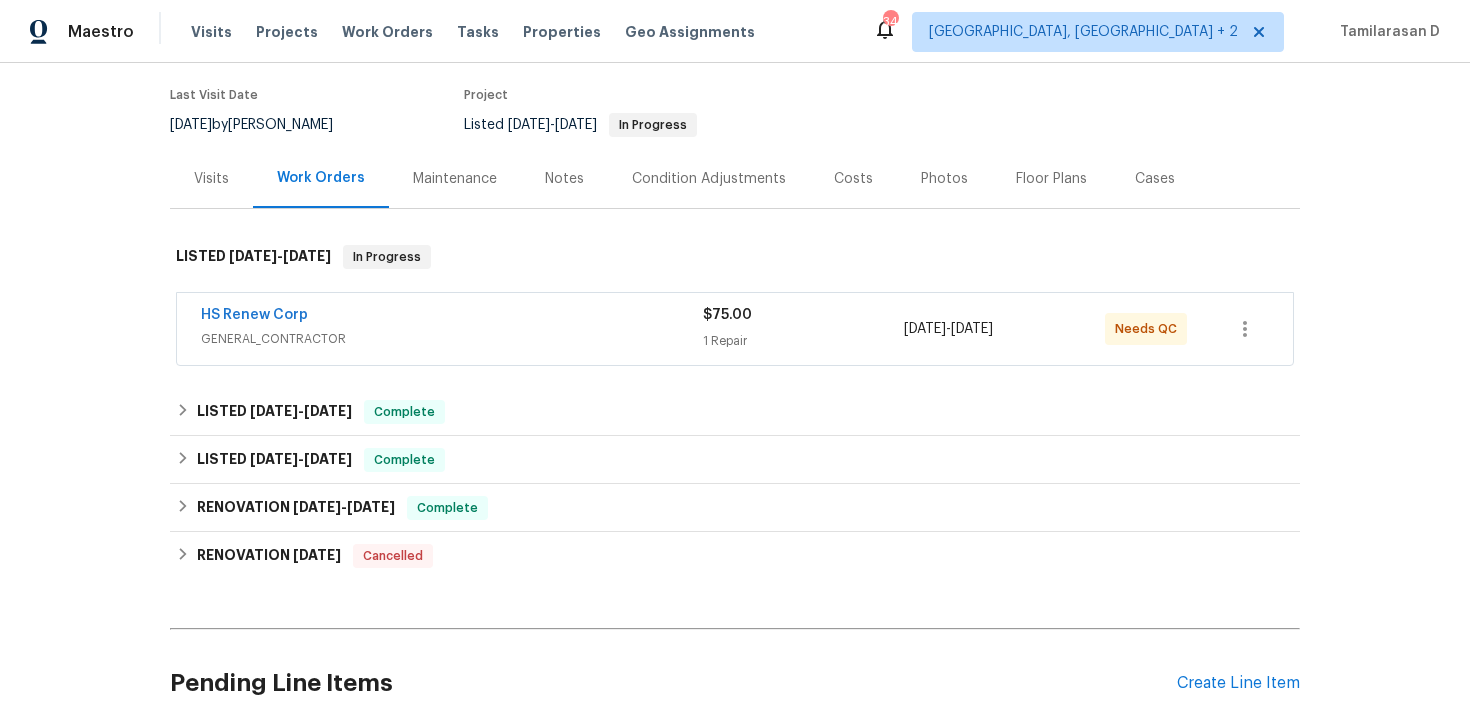 scroll, scrollTop: 177, scrollLeft: 0, axis: vertical 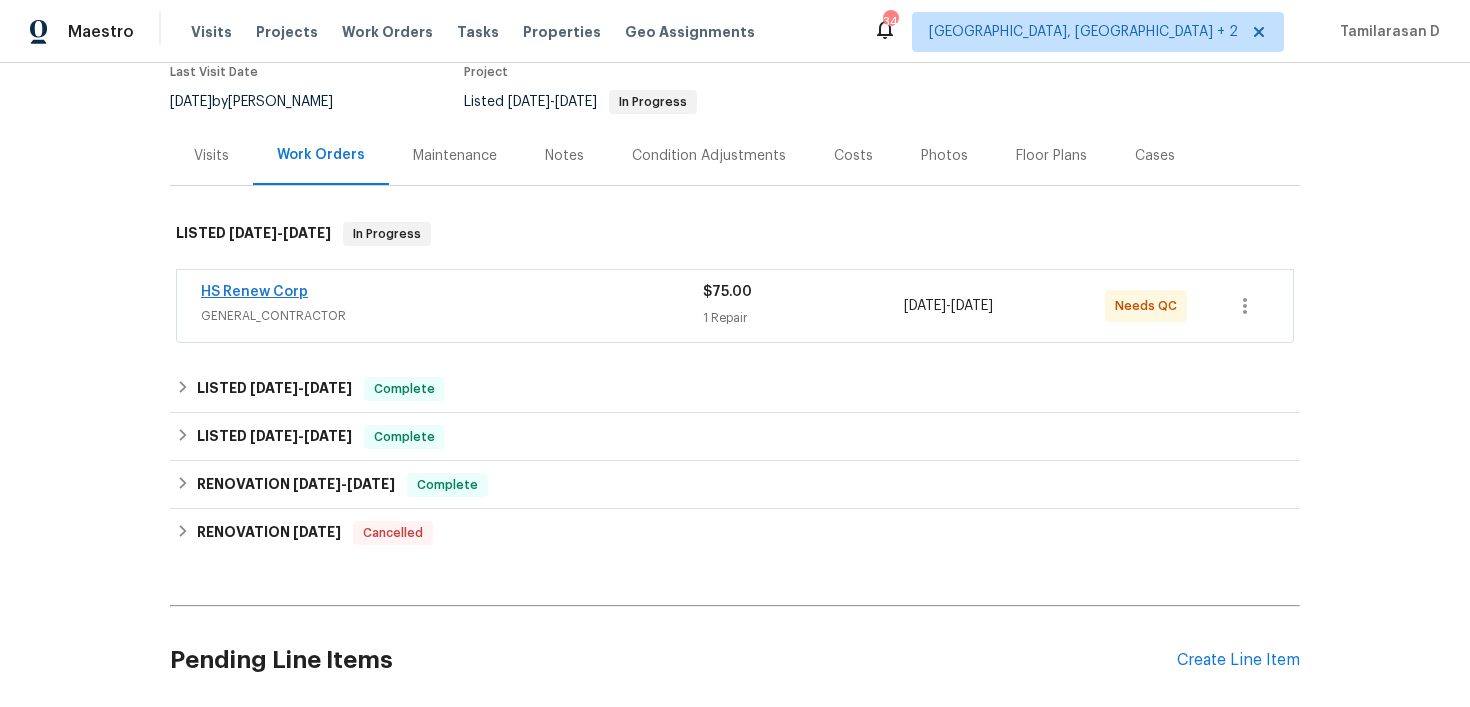click on "HS Renew Corp" at bounding box center (254, 292) 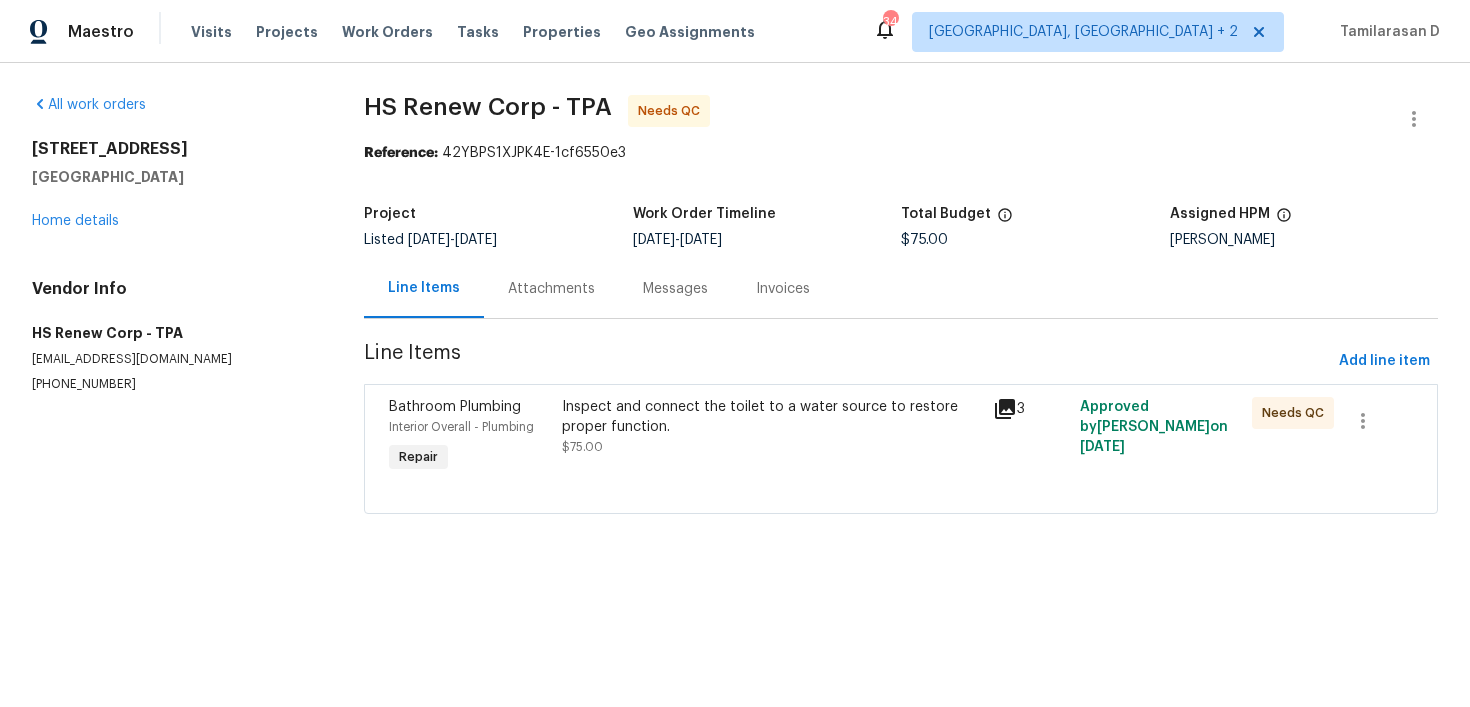 click on "Inspect and connect the toilet to a water source to restore proper function." at bounding box center (772, 417) 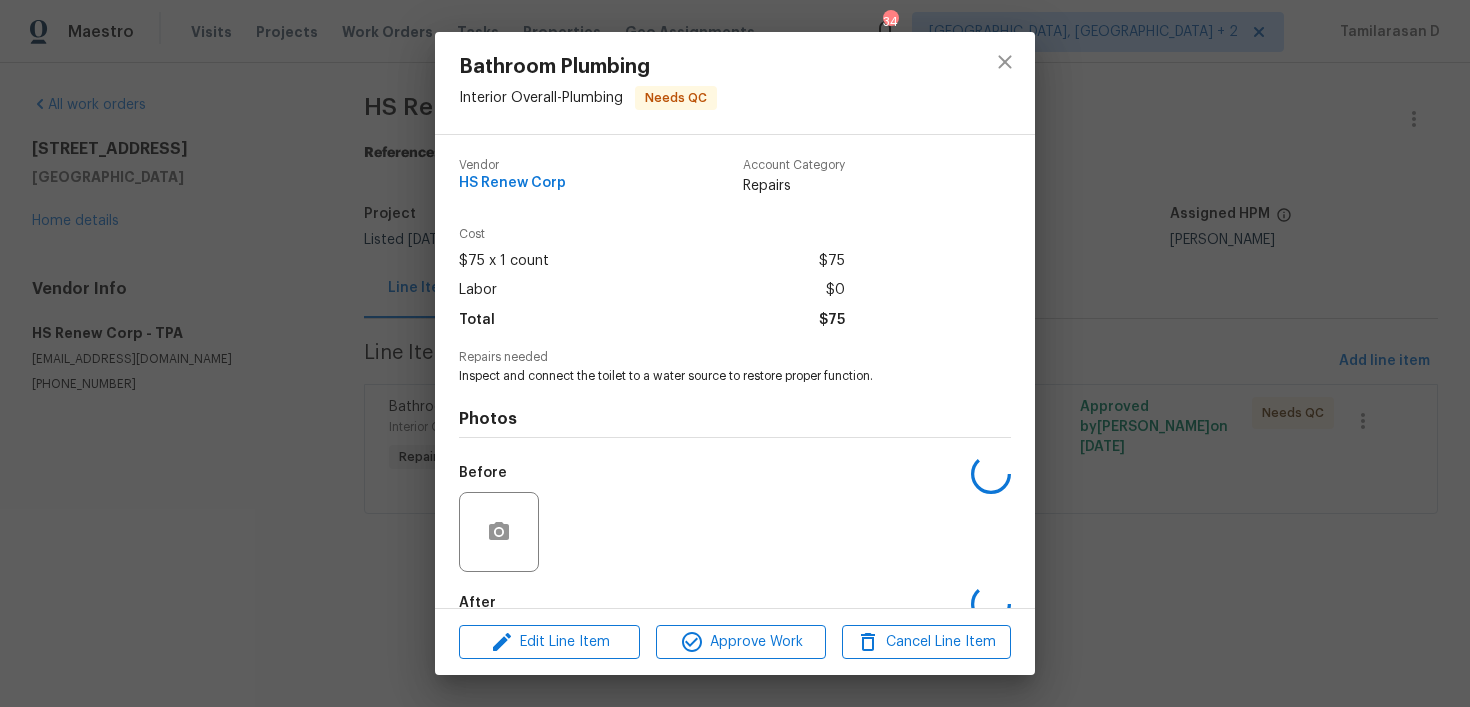 scroll, scrollTop: 114, scrollLeft: 0, axis: vertical 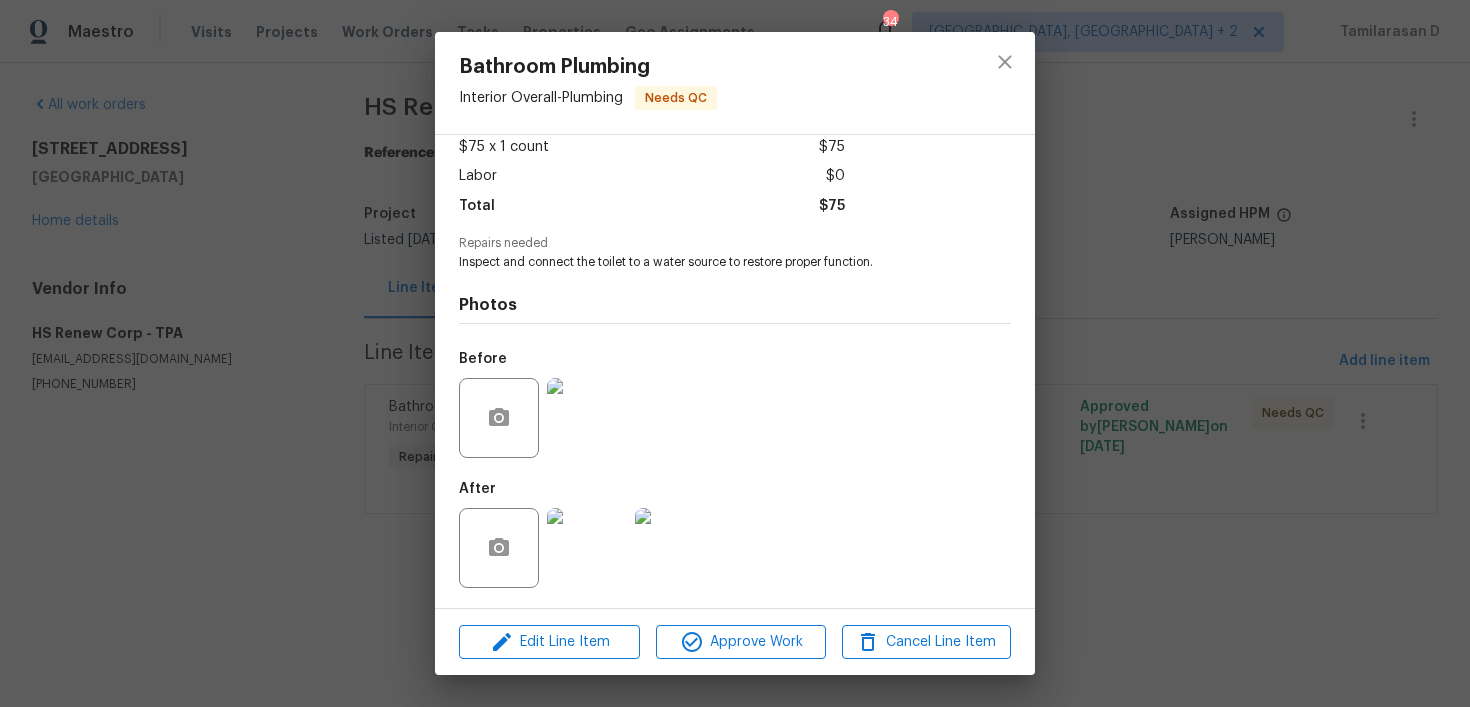 click at bounding box center [587, 418] 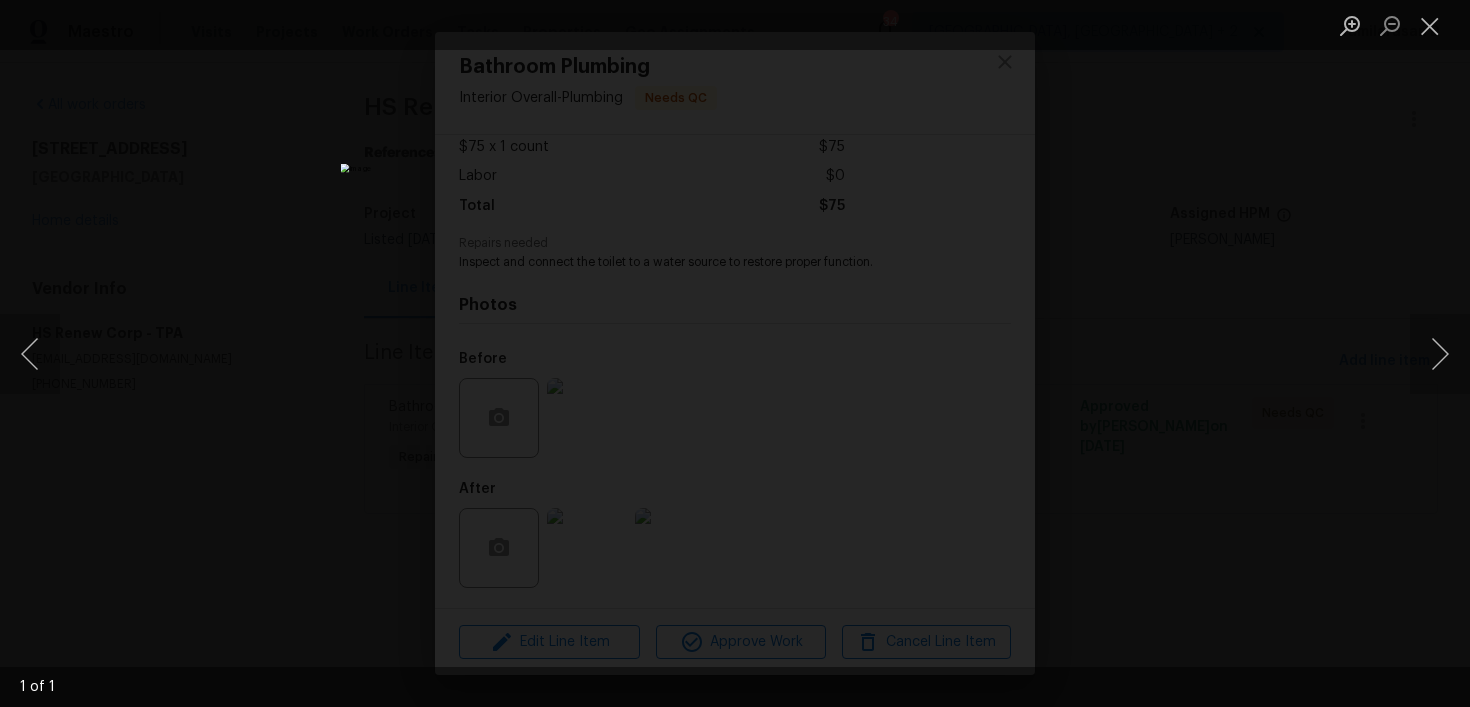 click at bounding box center [735, 353] 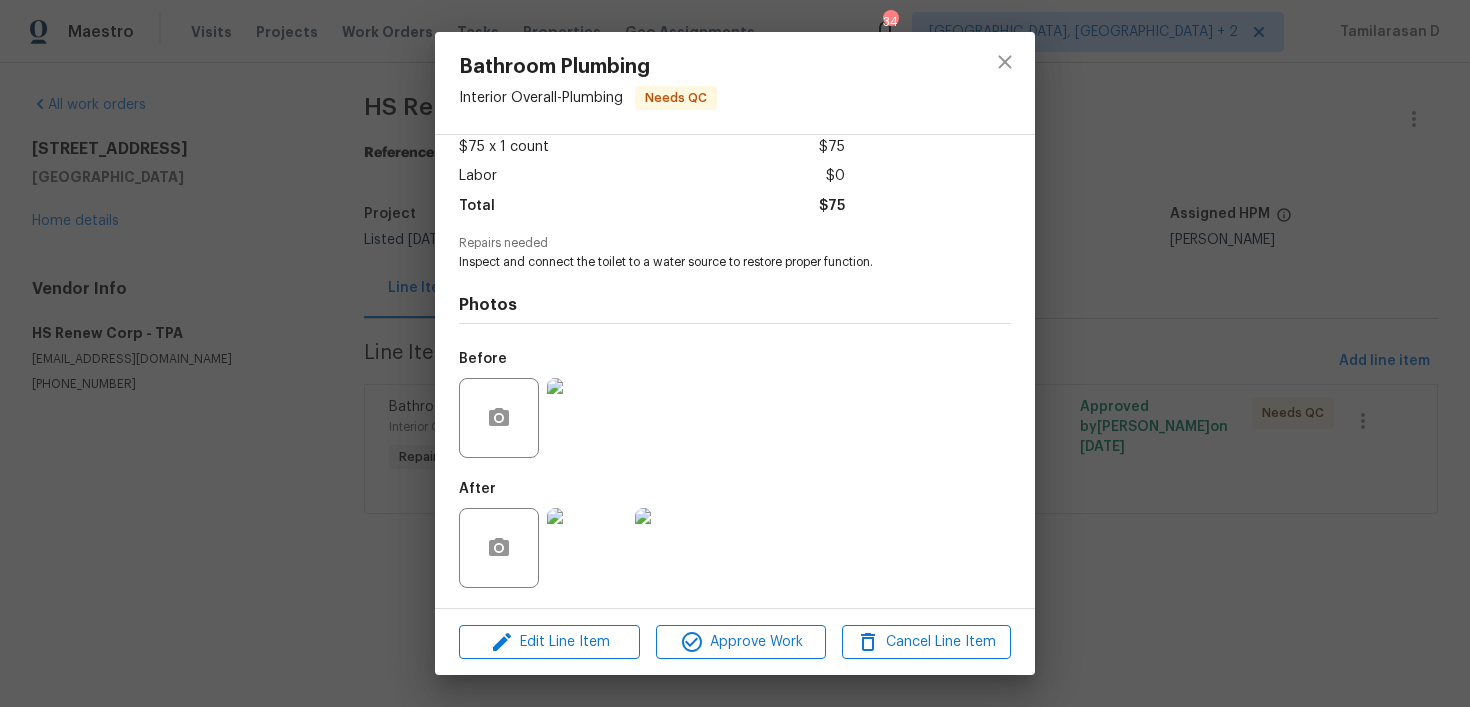 click at bounding box center (587, 548) 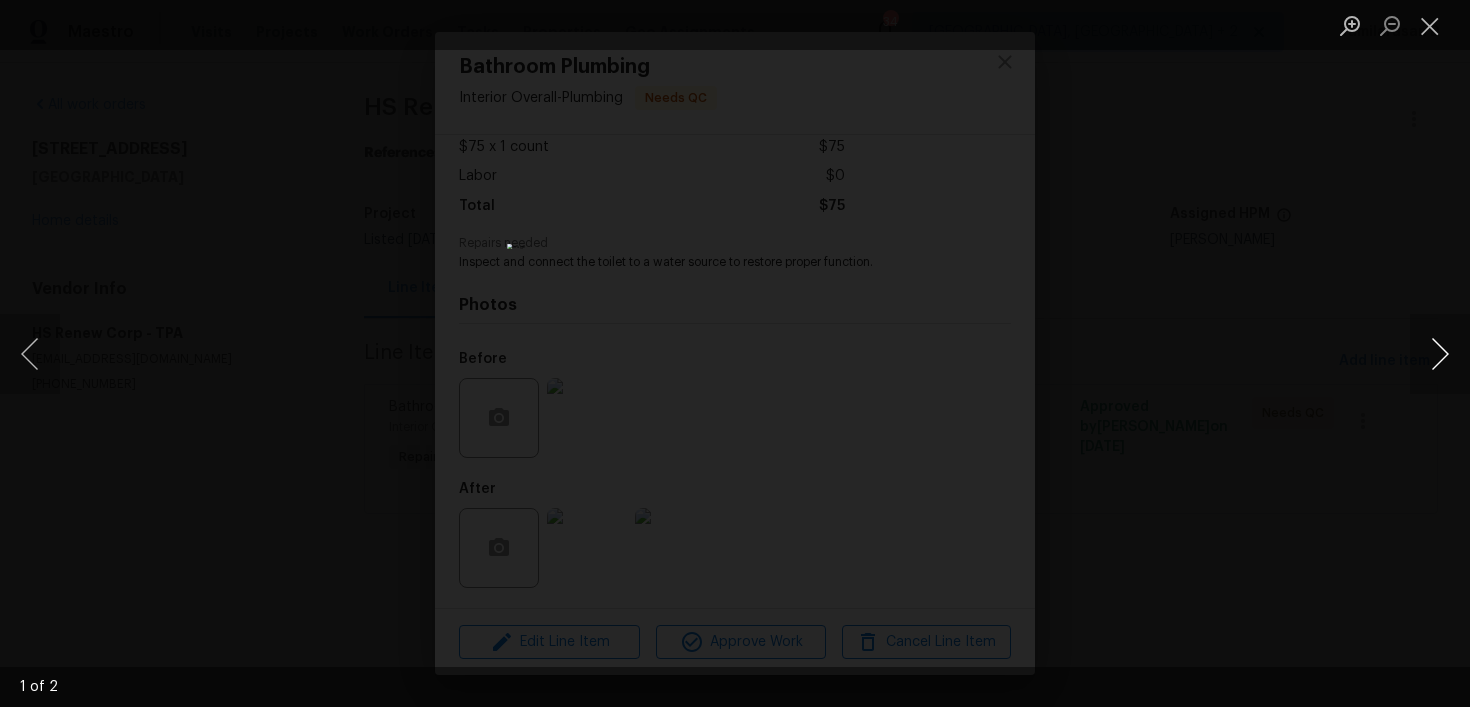 click at bounding box center (1440, 354) 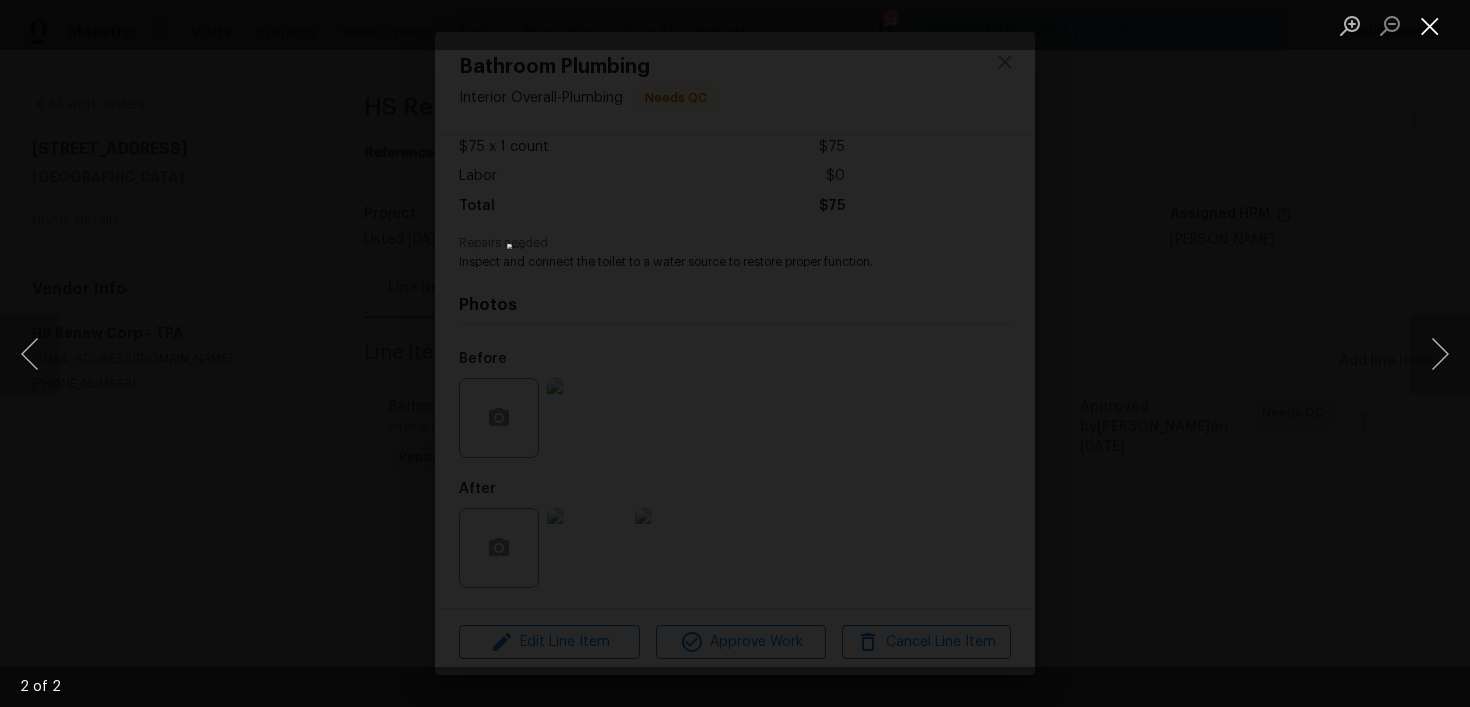 click at bounding box center (1430, 25) 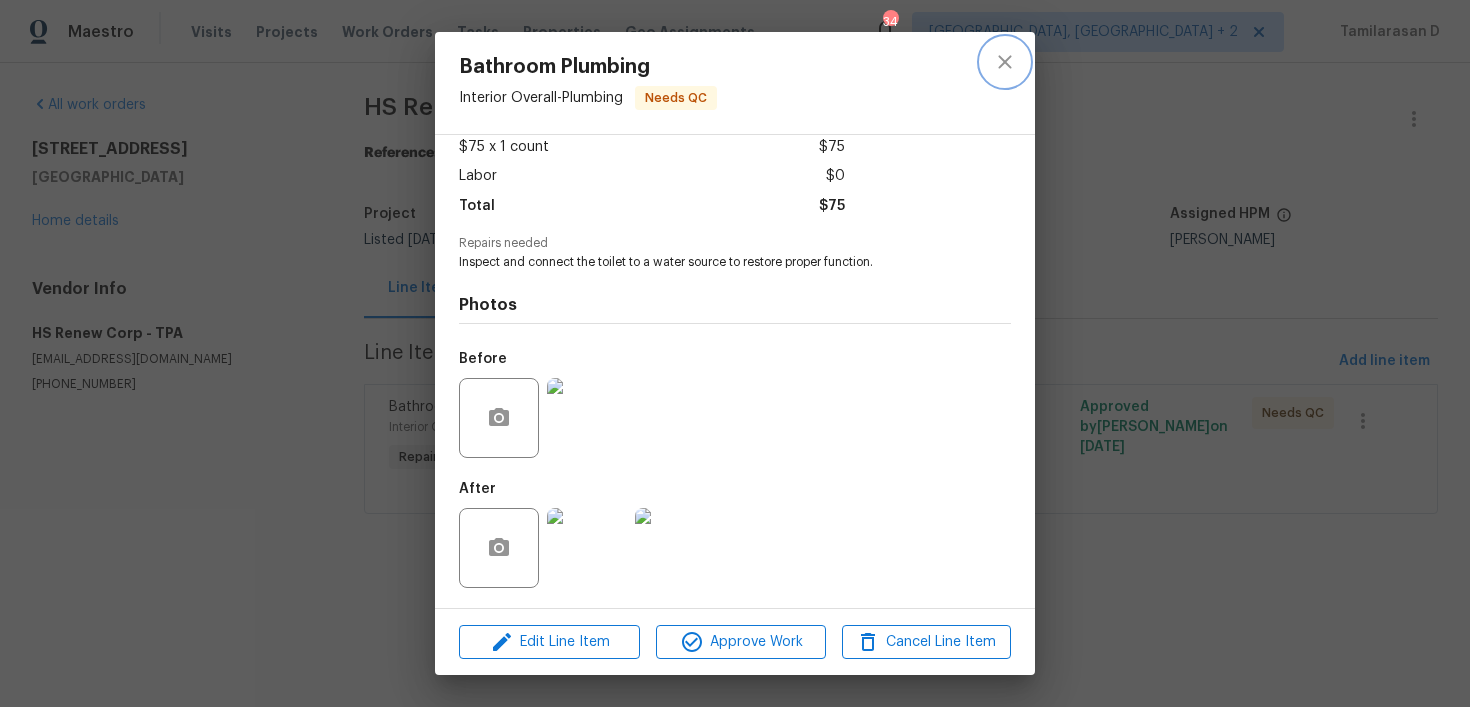 click 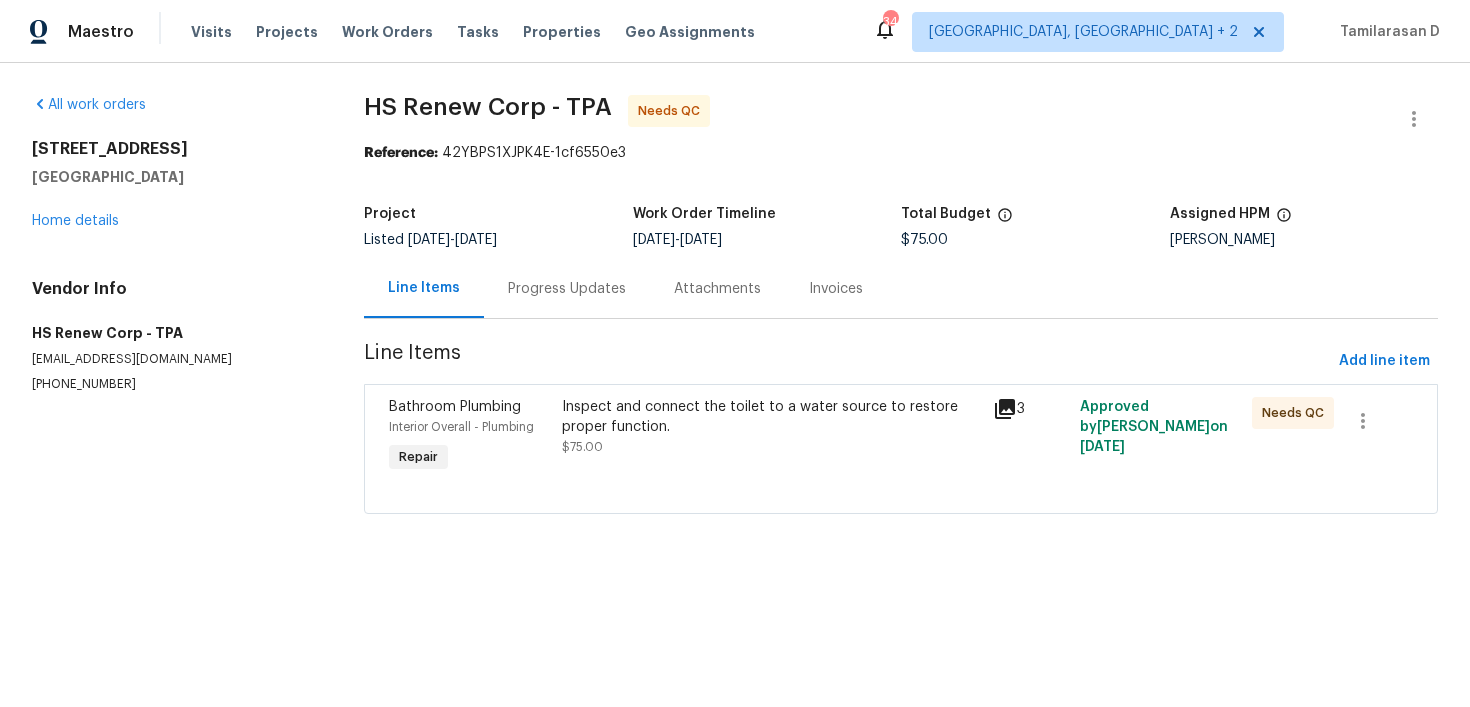 click on "Progress Updates" at bounding box center [567, 288] 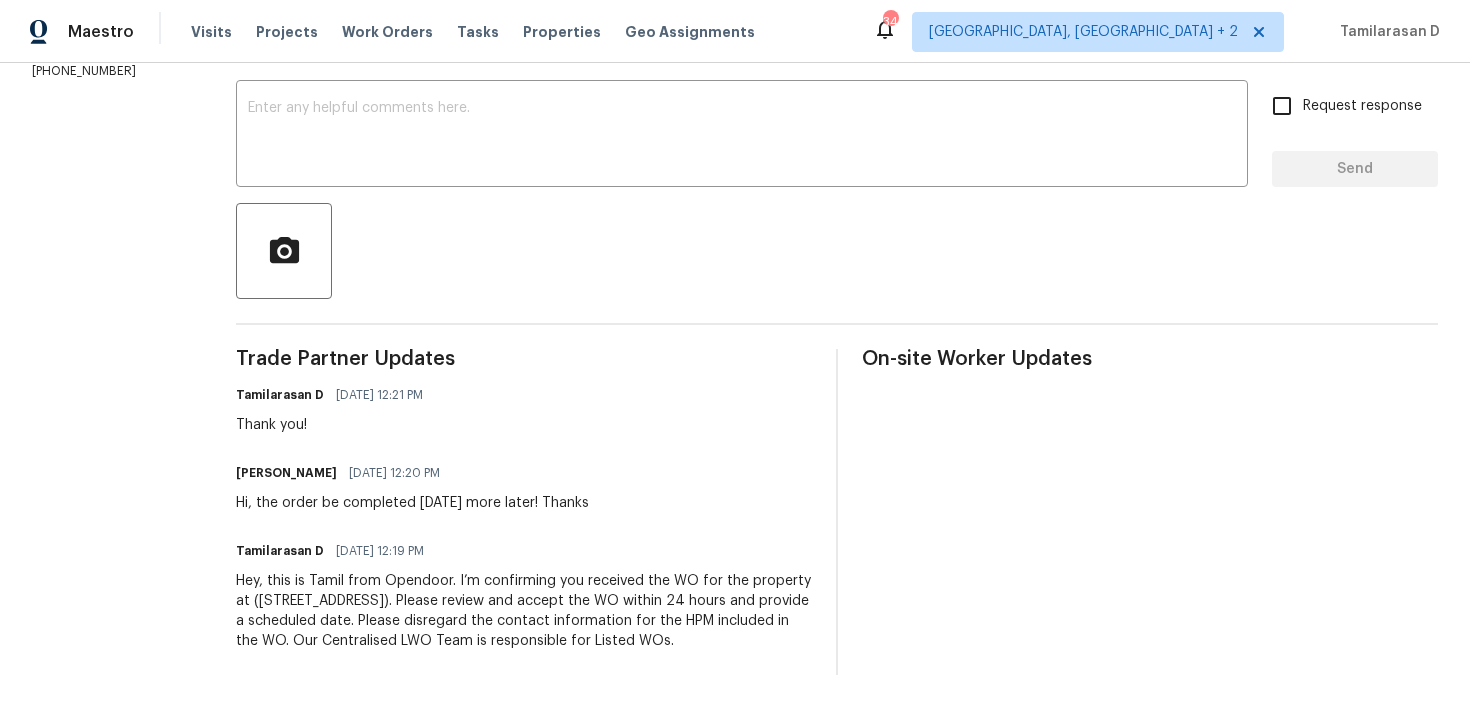 scroll, scrollTop: 0, scrollLeft: 0, axis: both 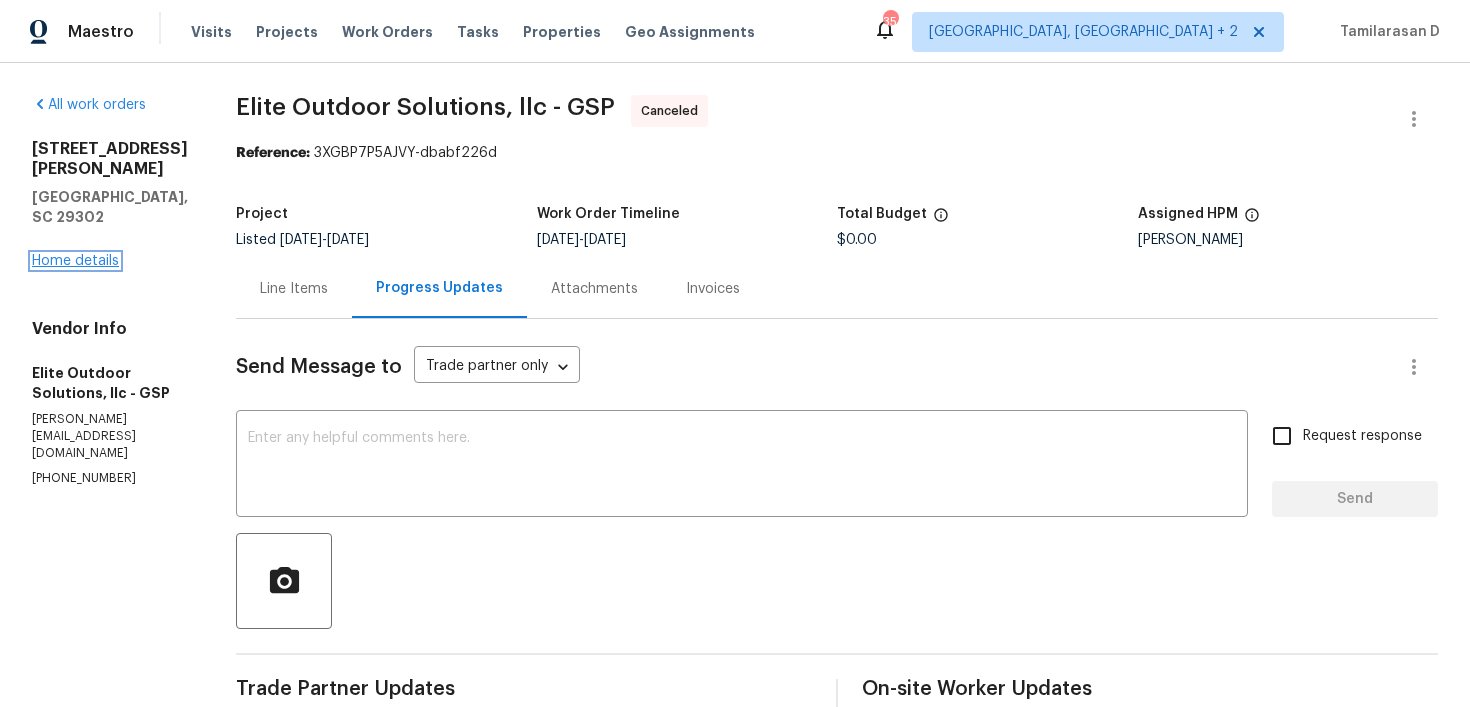 click on "Home details" at bounding box center (75, 261) 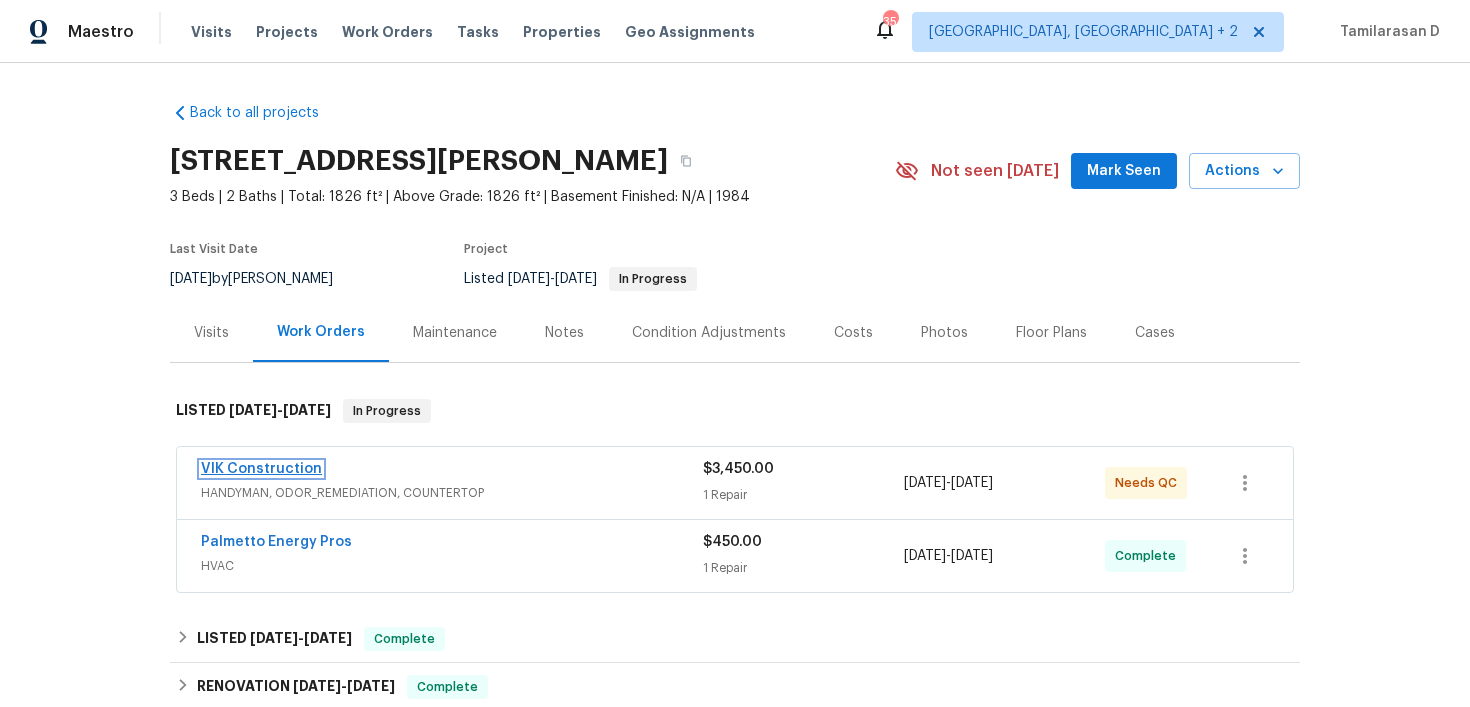 click on "VIK Construction" at bounding box center [261, 469] 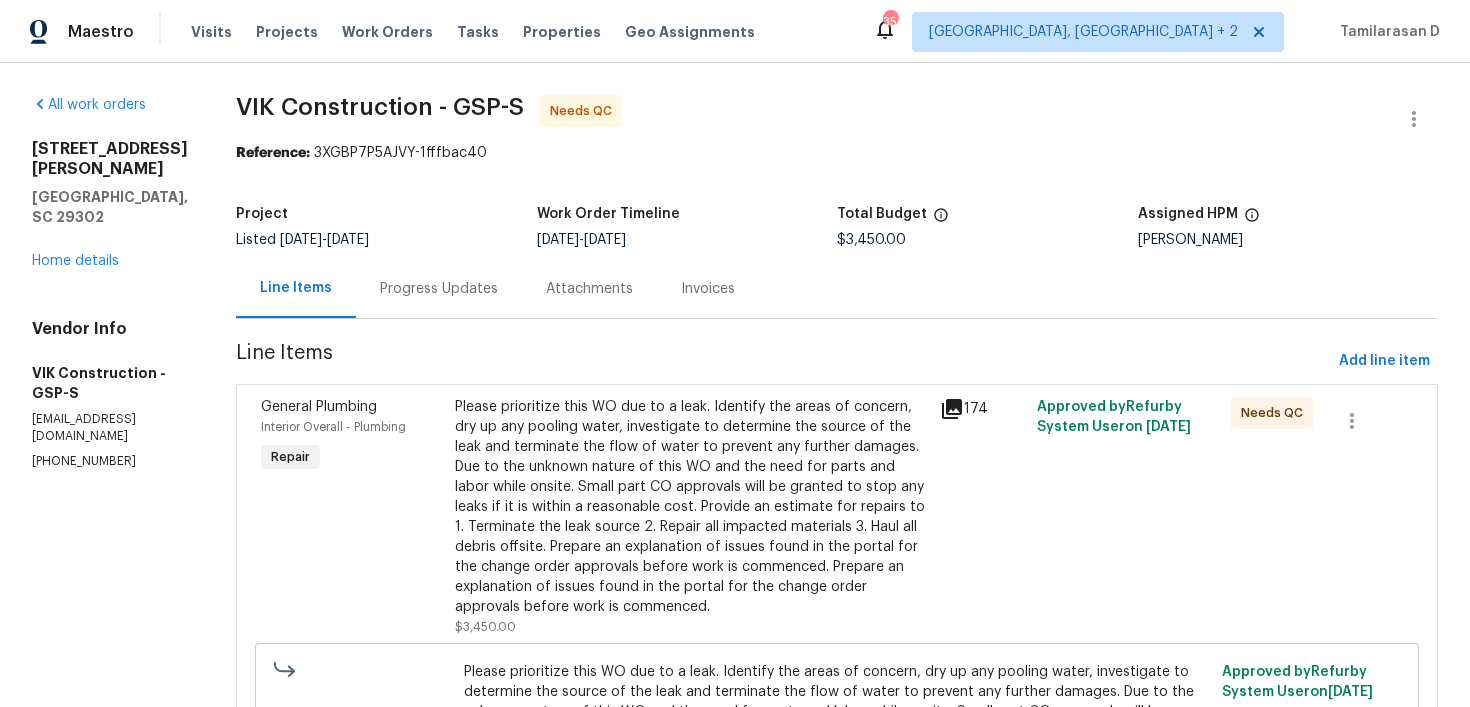 click on "Progress Updates" at bounding box center (439, 288) 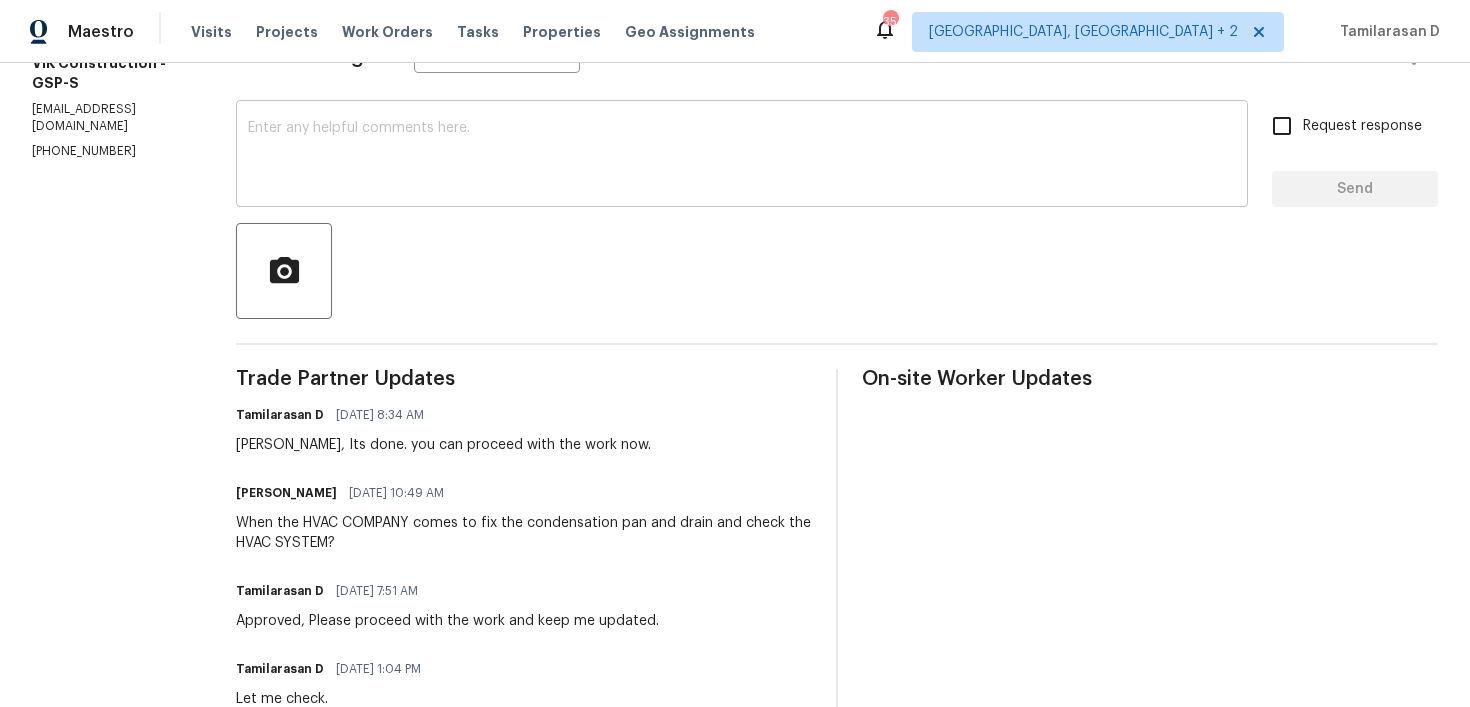 scroll, scrollTop: 337, scrollLeft: 0, axis: vertical 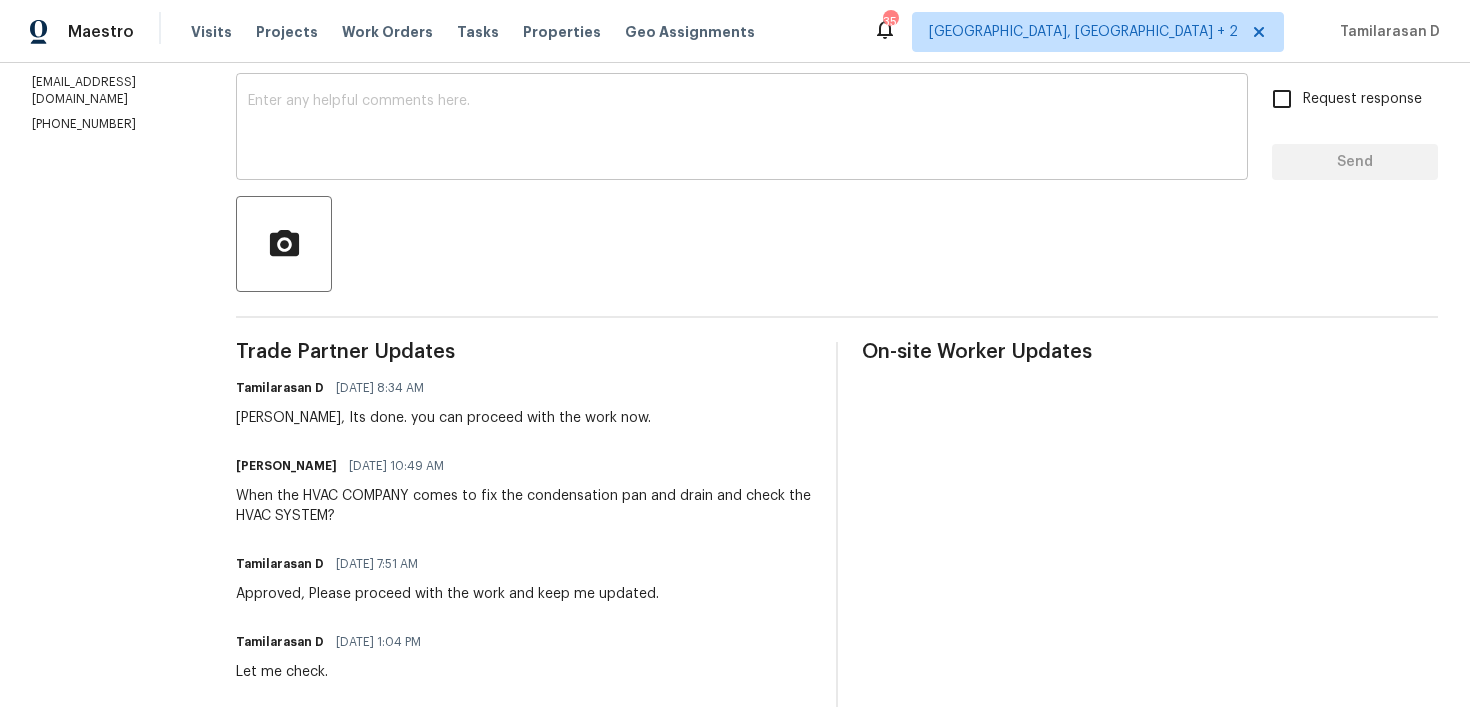 click at bounding box center [742, 129] 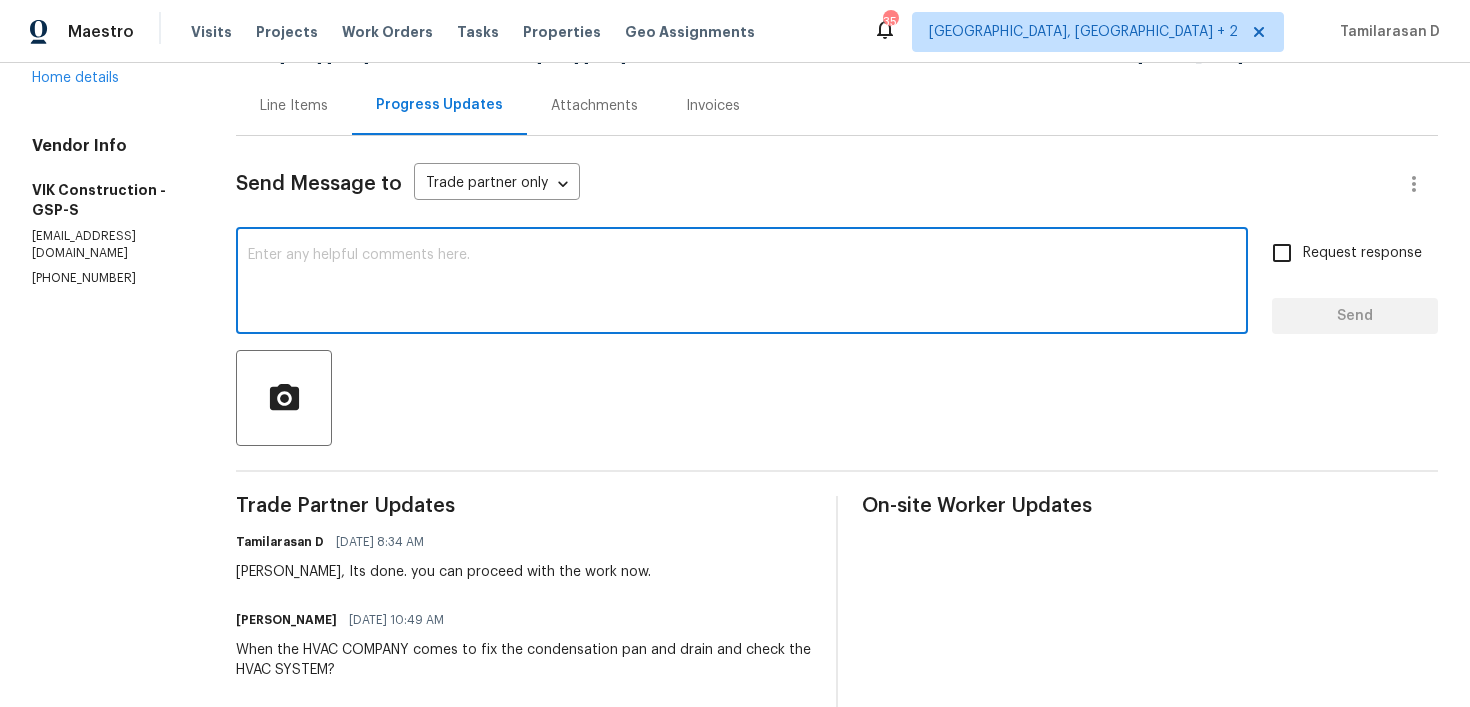 scroll, scrollTop: 0, scrollLeft: 0, axis: both 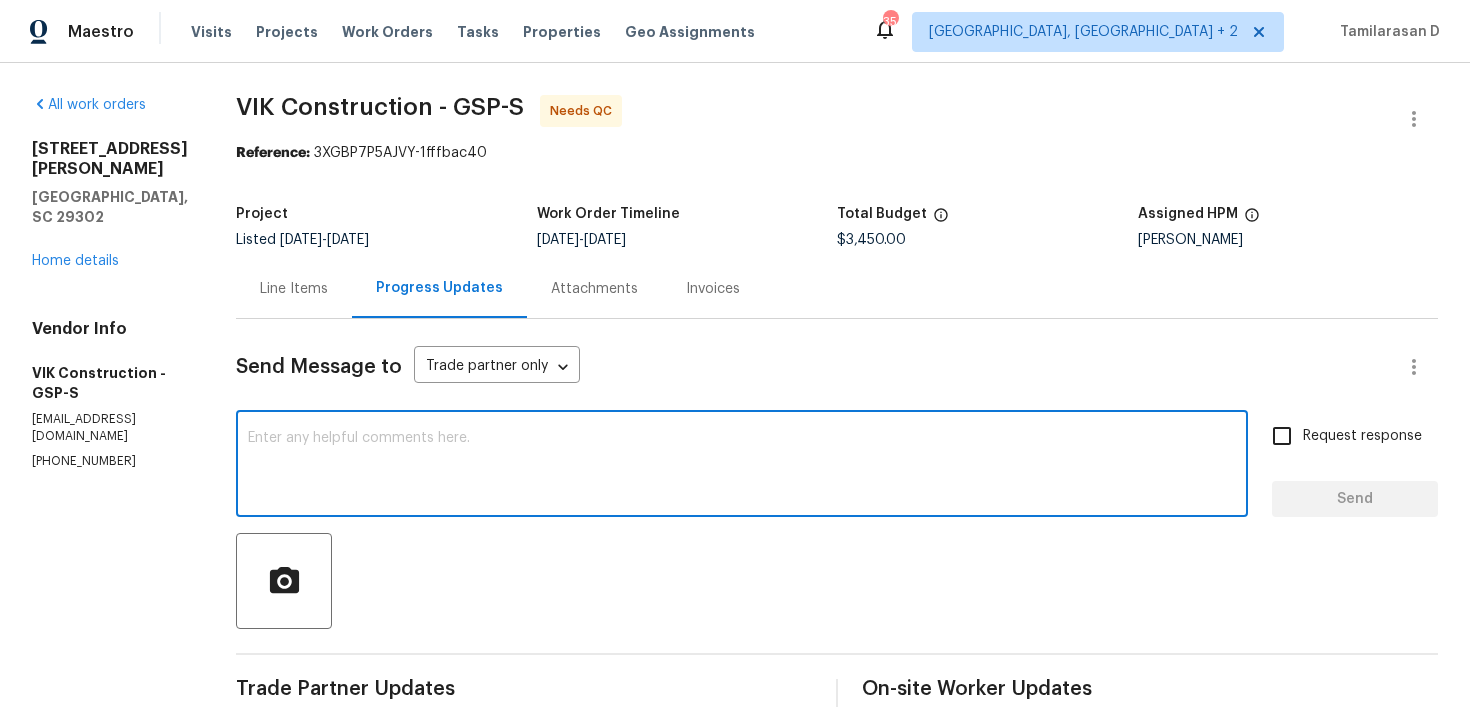 click on "Line Items" at bounding box center (294, 288) 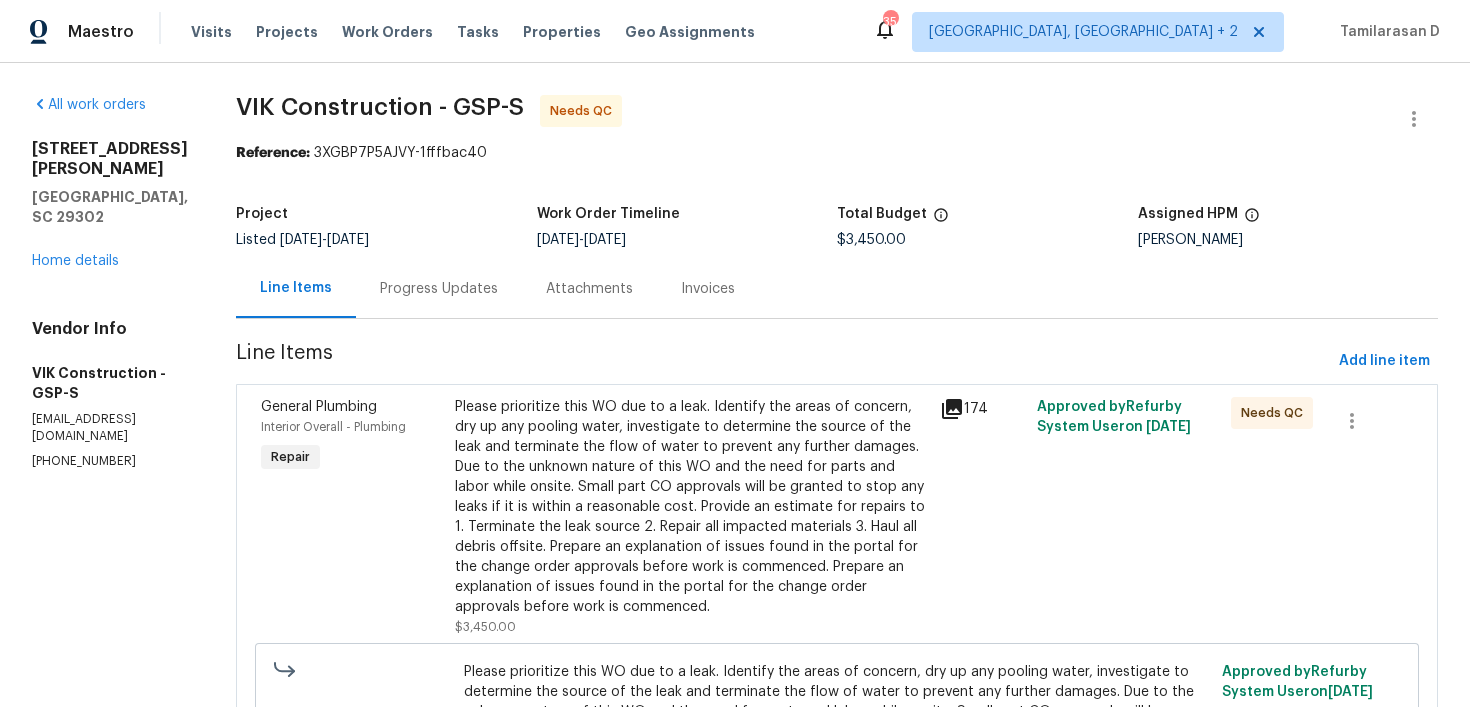 click on "Please prioritize this WO due to a leak. Identify the areas of concern, dry up any pooling water, investigate to determine the source of the leak and terminate the flow of water to prevent any further damages. Due to the unknown nature of this WO and the need for parts and labor while onsite. Small part CO approvals will be granted to stop any leaks if it is within a reasonable cost. Provide an estimate for repairs to 1. Terminate the leak source 2. Repair all impacted materials 3. Haul all debris offsite. Prepare an explanation of issues found in the portal for the change order approvals before work is commenced. Prepare an explanation of issues found in the portal for the change order approvals before work is commenced." at bounding box center (691, 507) 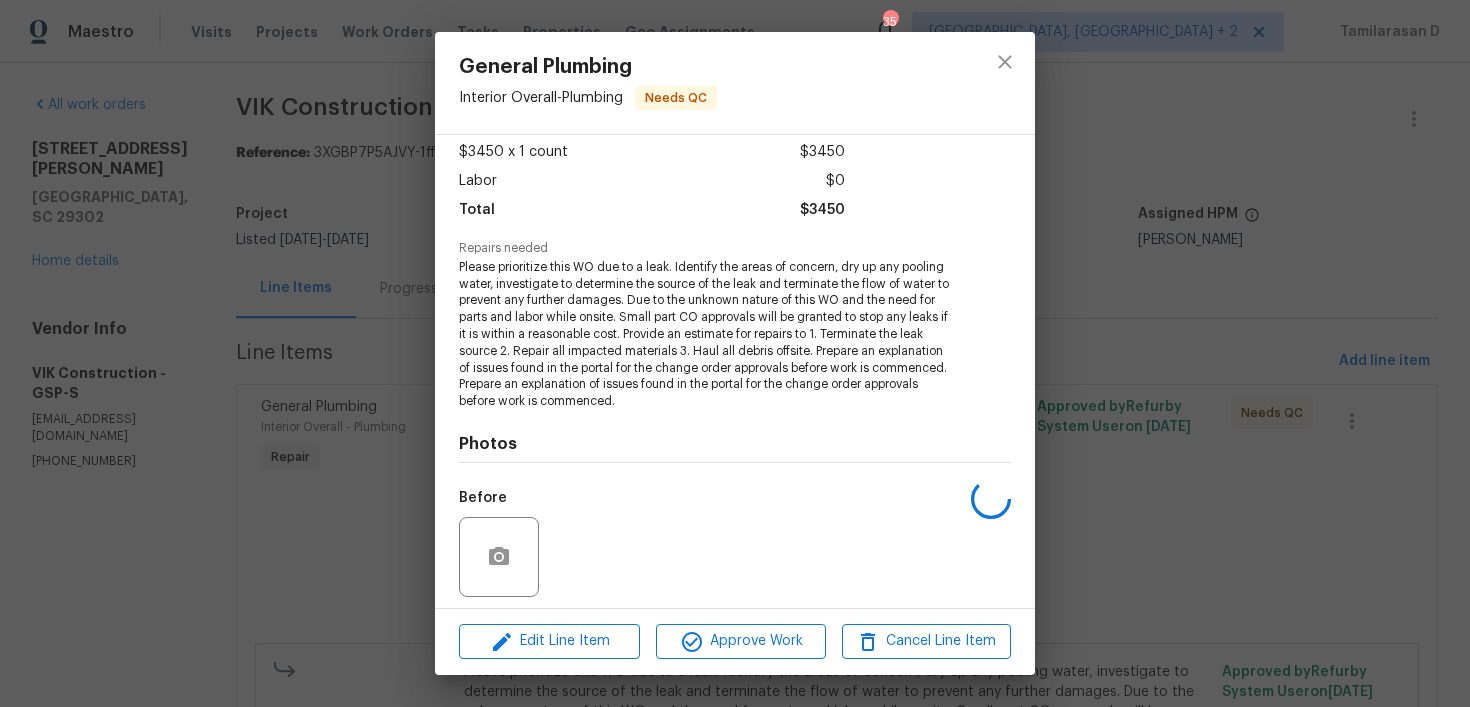scroll, scrollTop: 248, scrollLeft: 0, axis: vertical 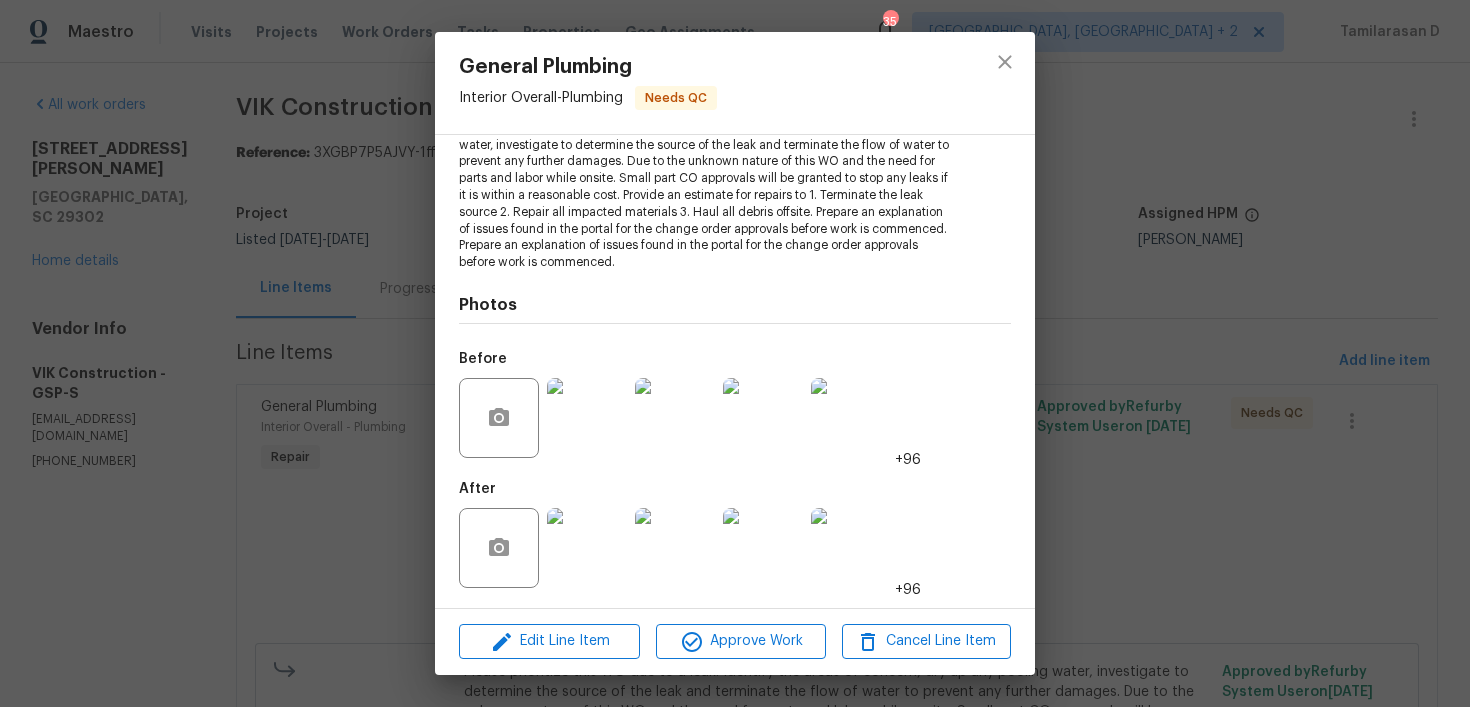 click at bounding box center (587, 548) 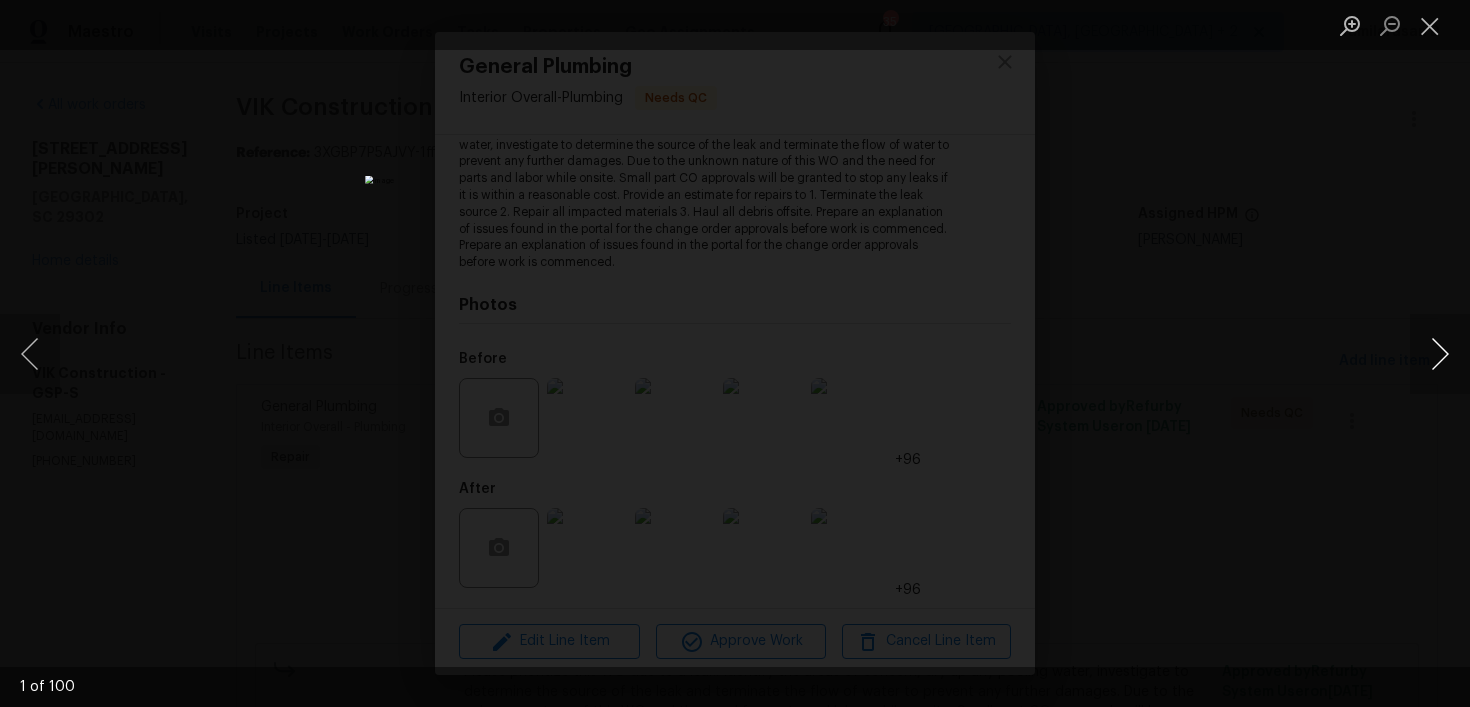 click at bounding box center [1440, 354] 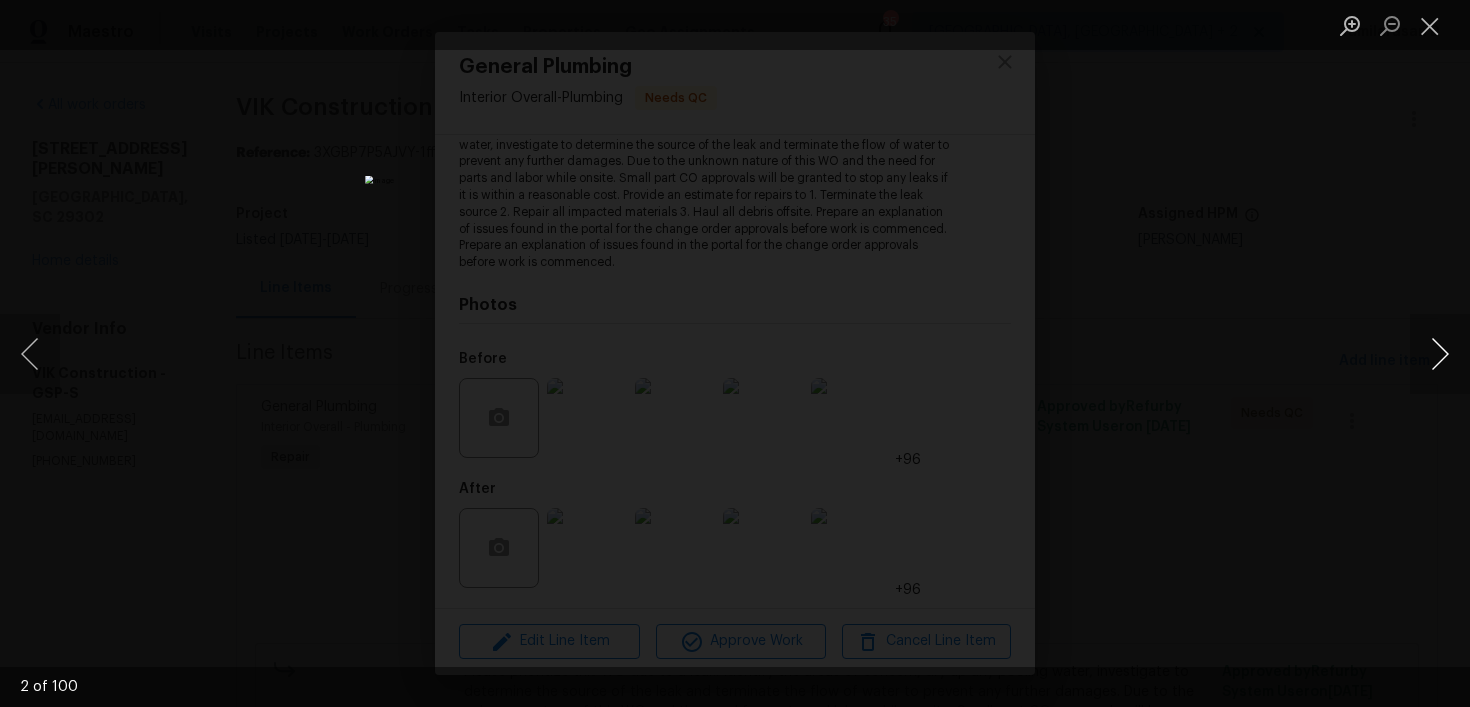 click at bounding box center [1440, 354] 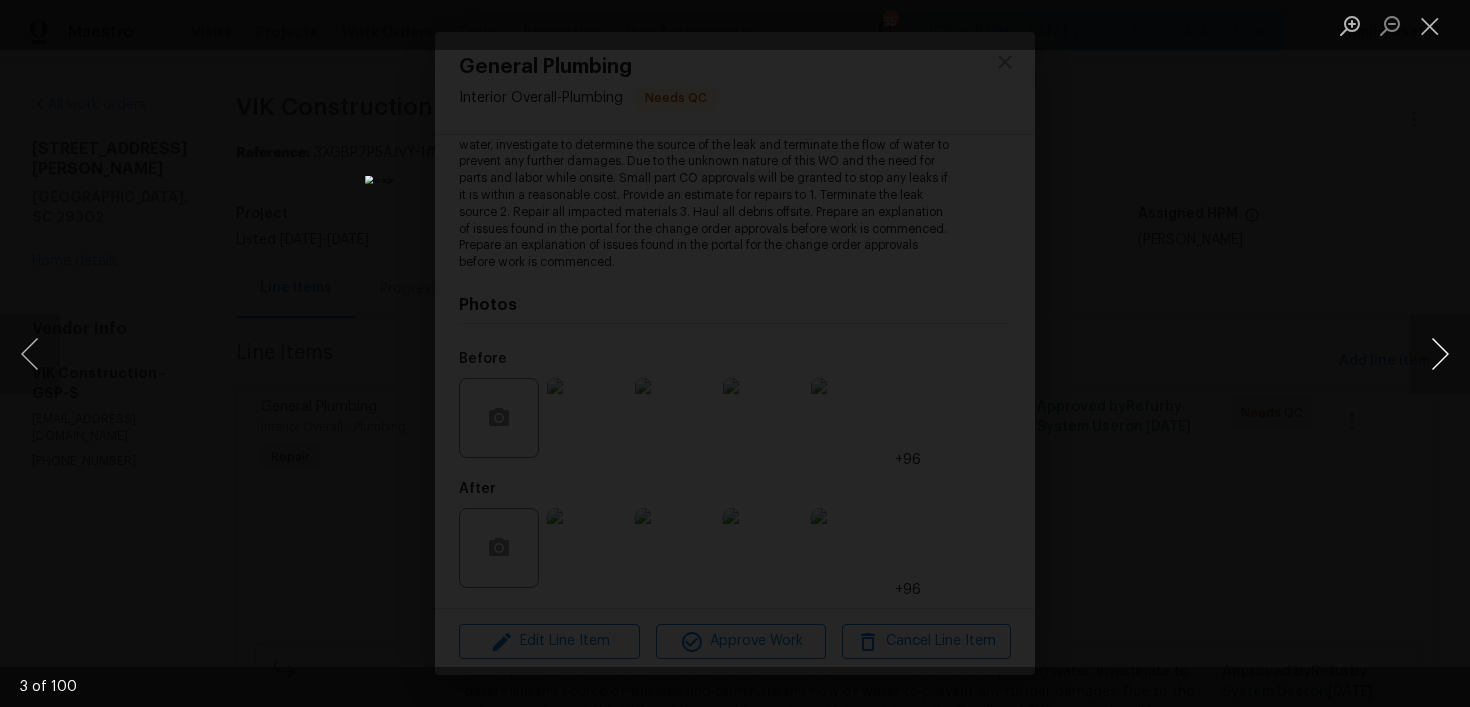 click at bounding box center [1440, 354] 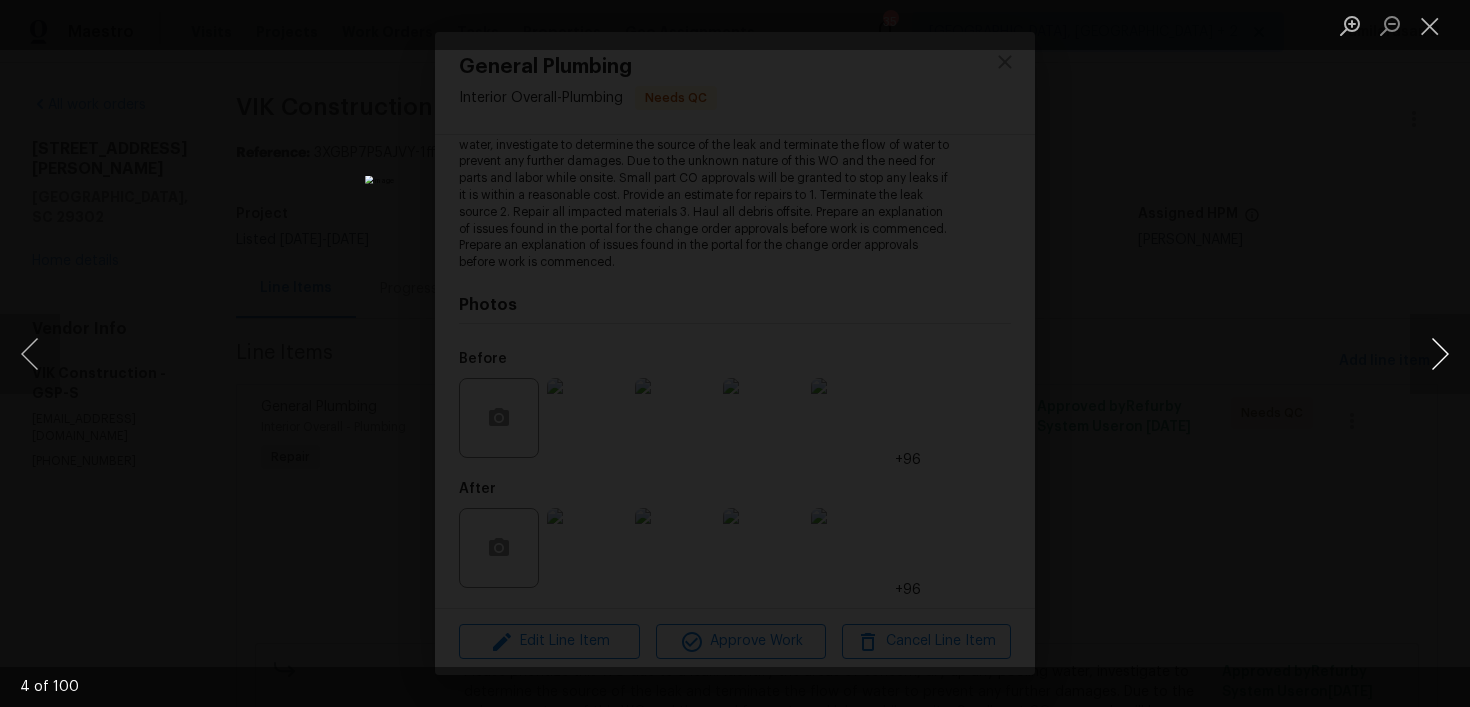 click at bounding box center [1440, 354] 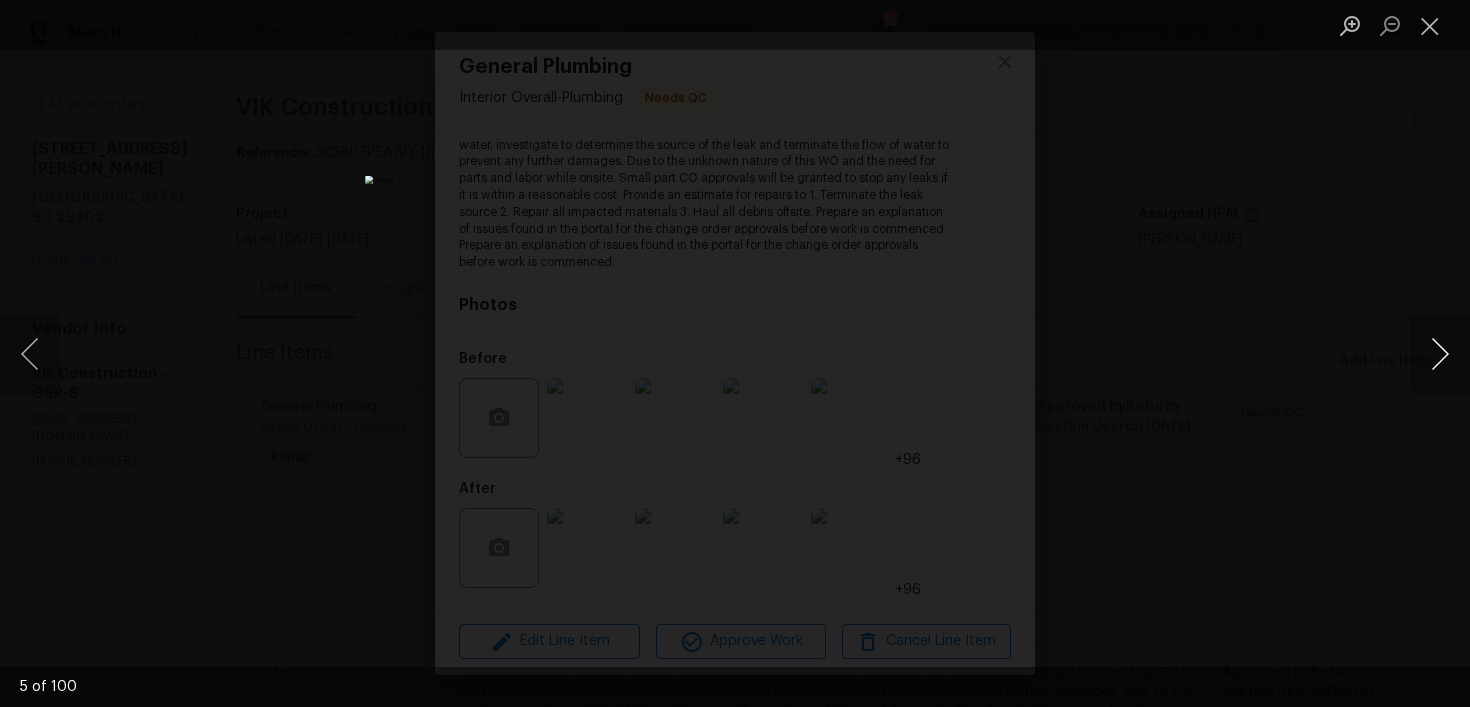 click at bounding box center [1440, 354] 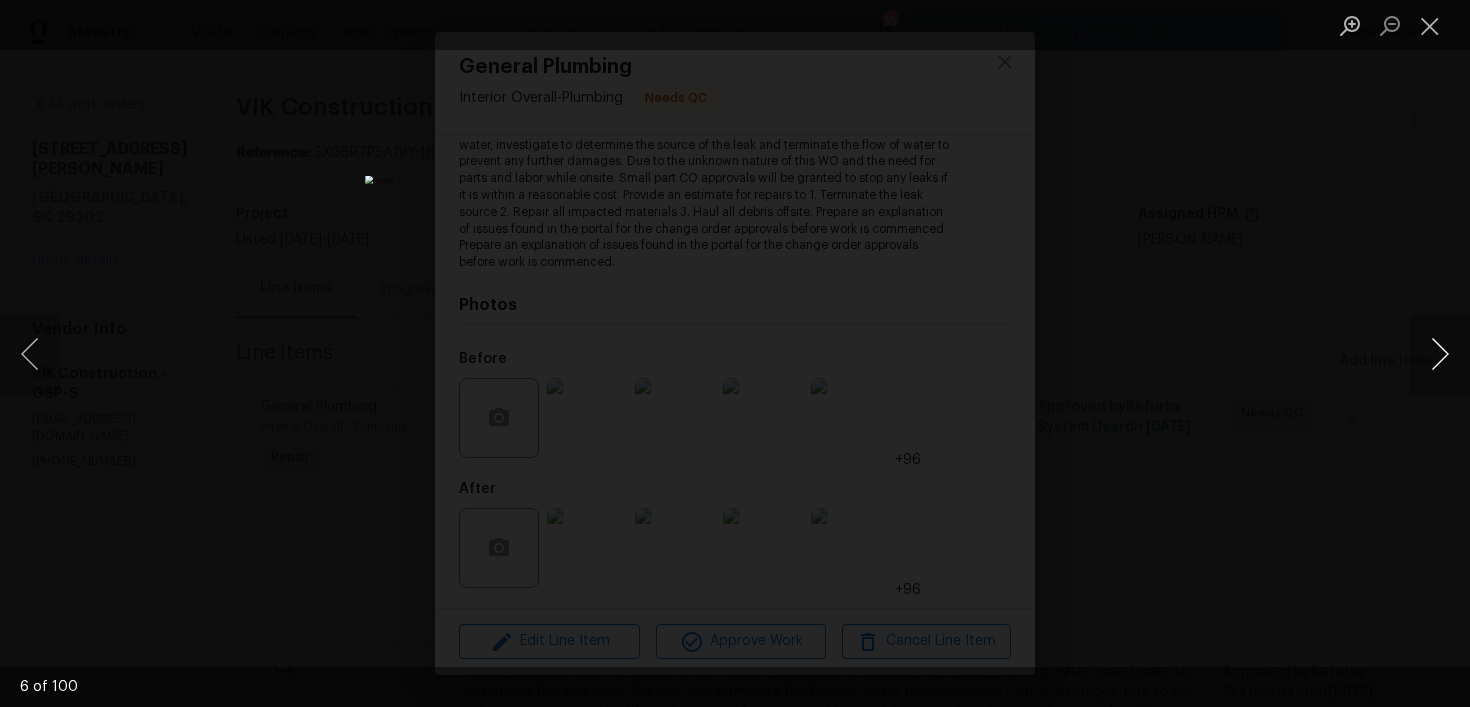 click at bounding box center [1440, 354] 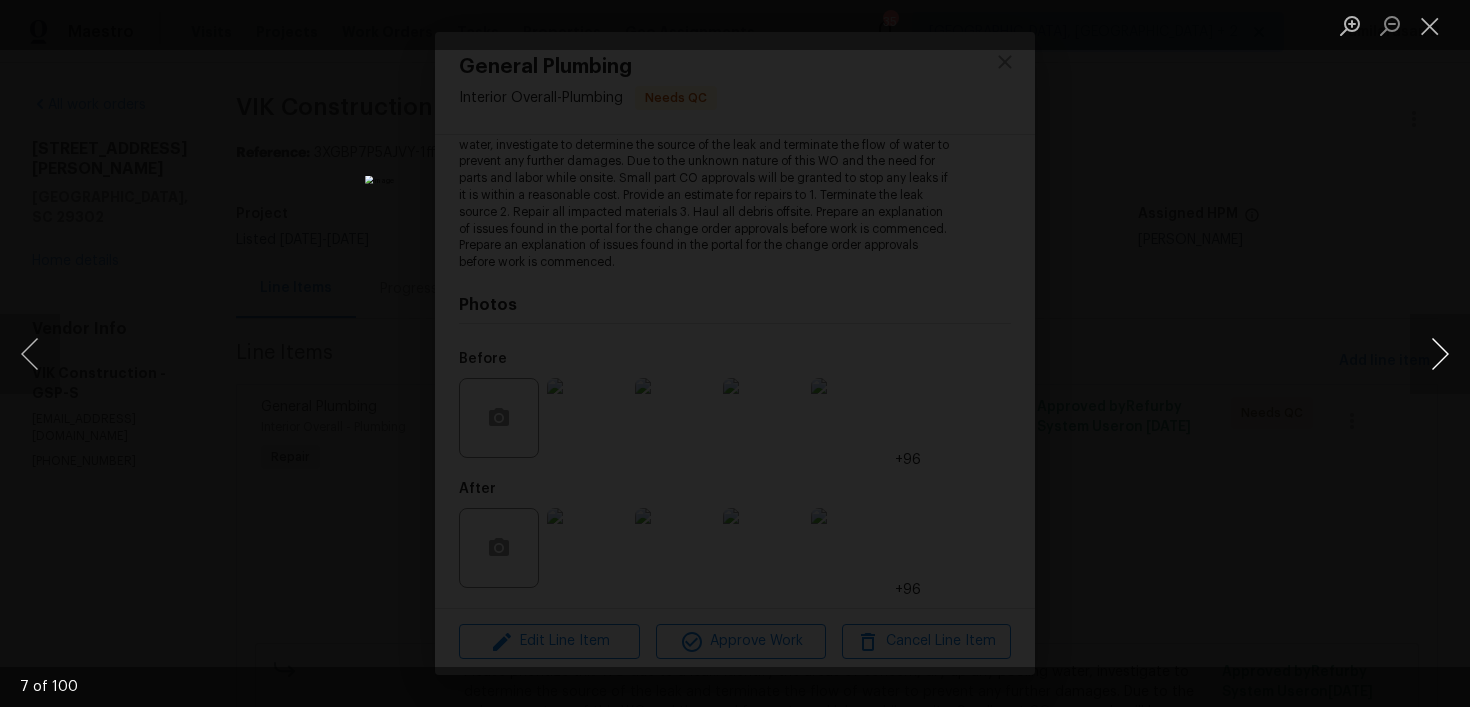 click at bounding box center (1440, 354) 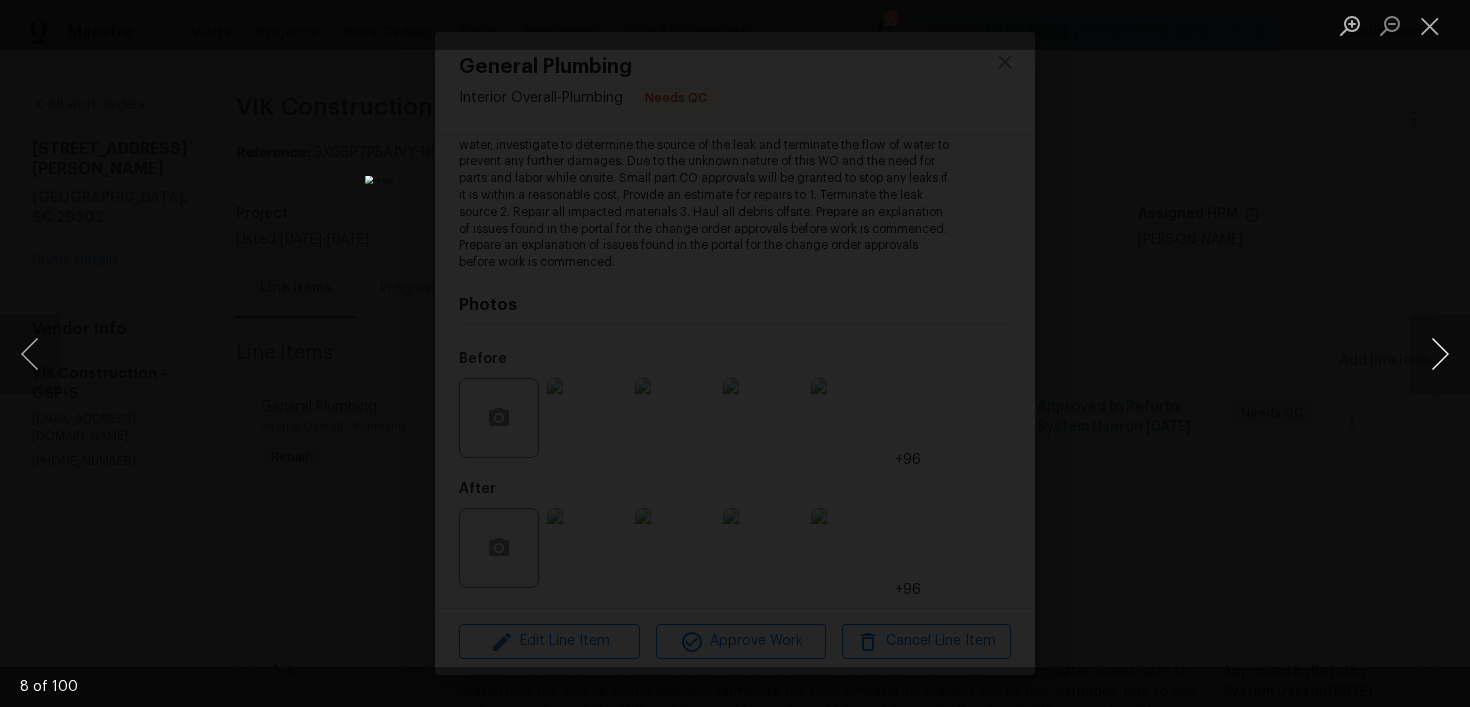 click at bounding box center [1440, 354] 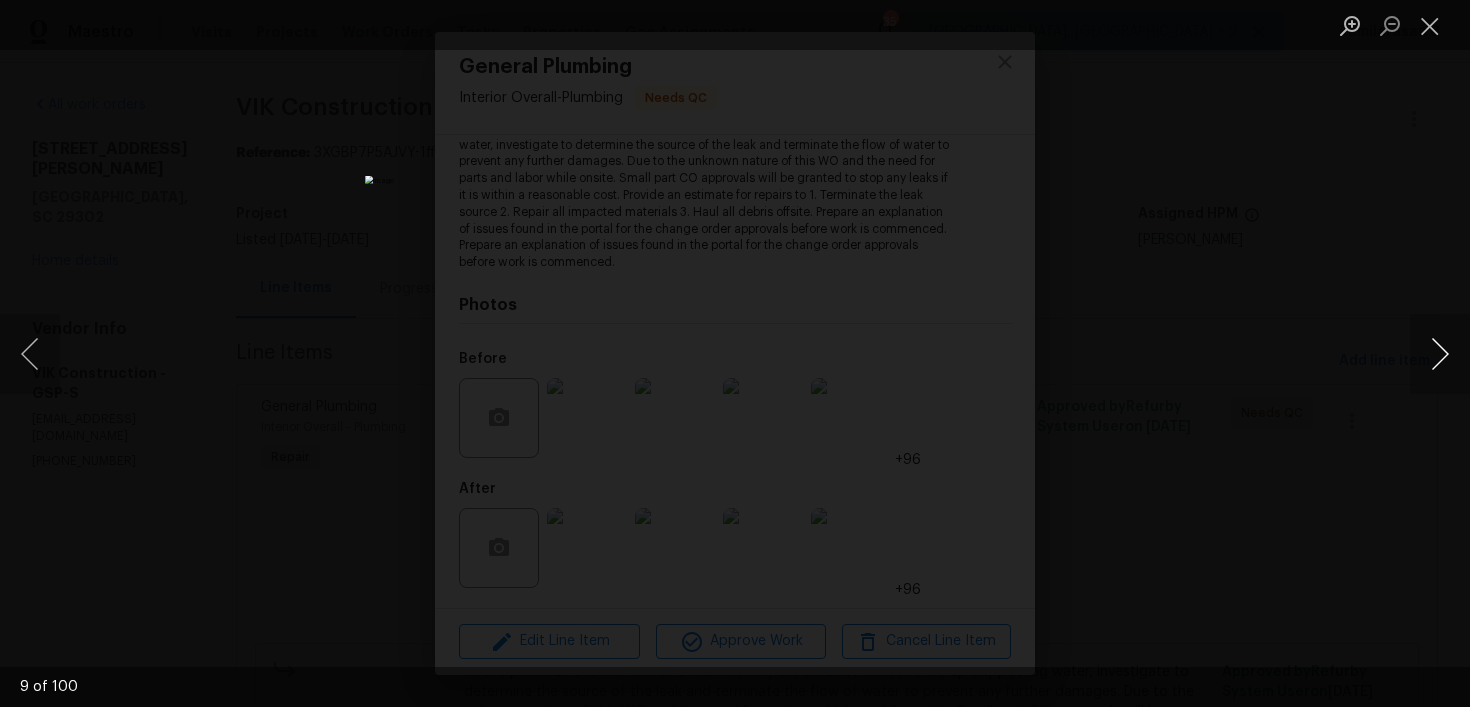 click at bounding box center [1440, 354] 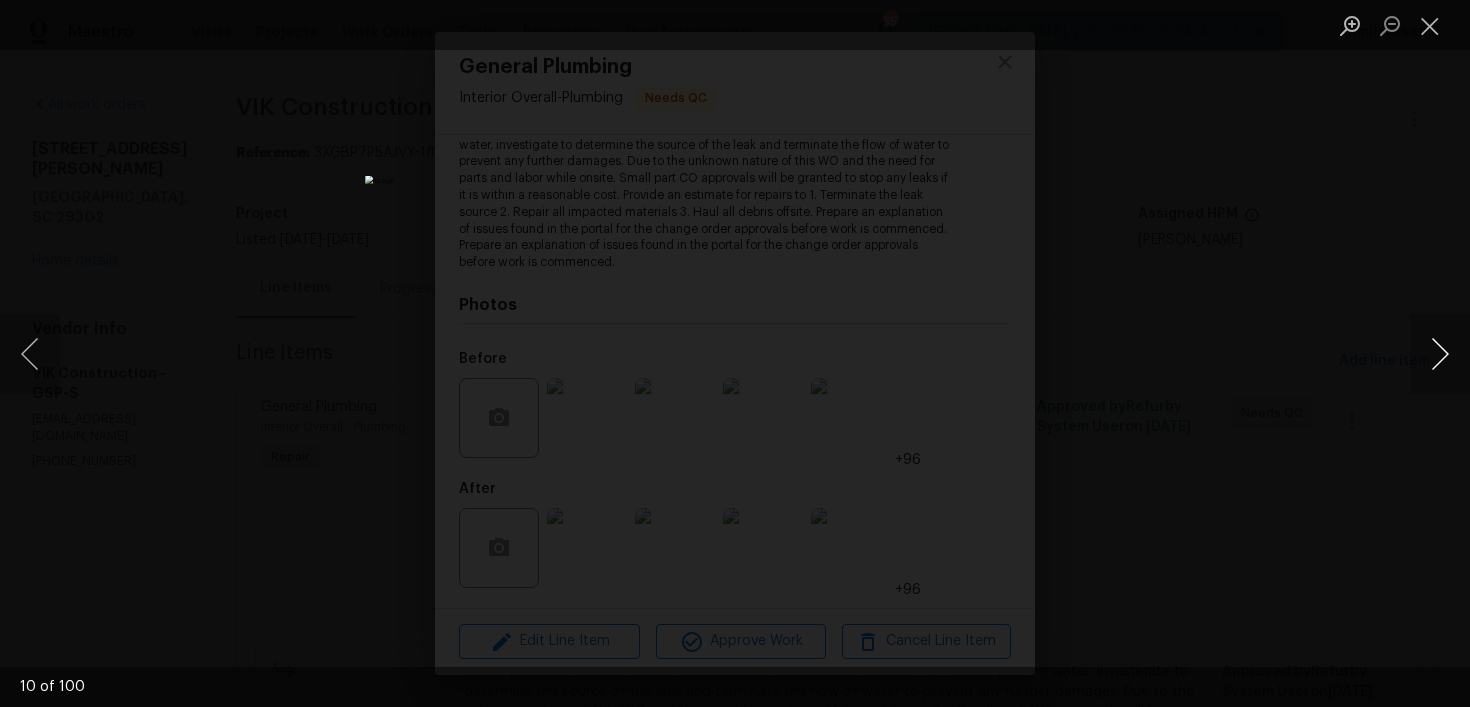 click at bounding box center [1440, 354] 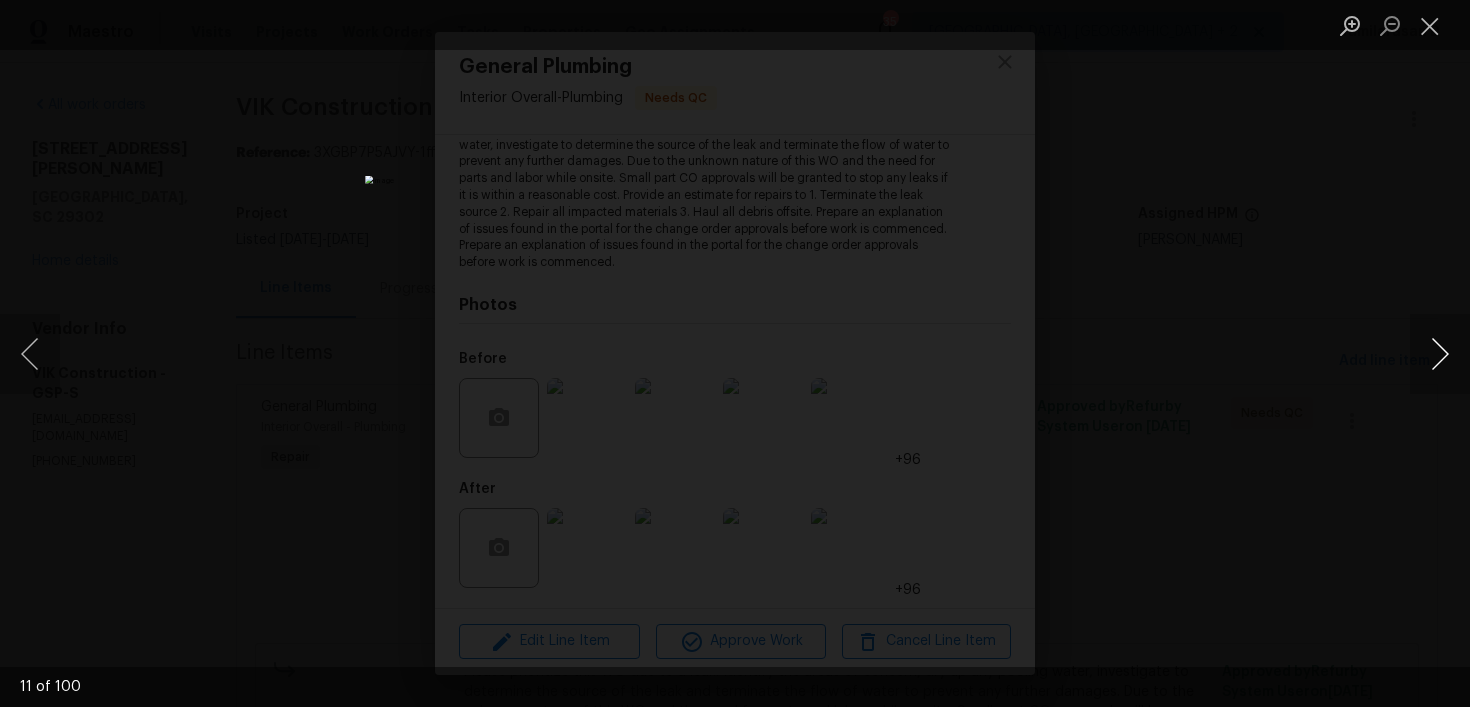 click at bounding box center (1440, 354) 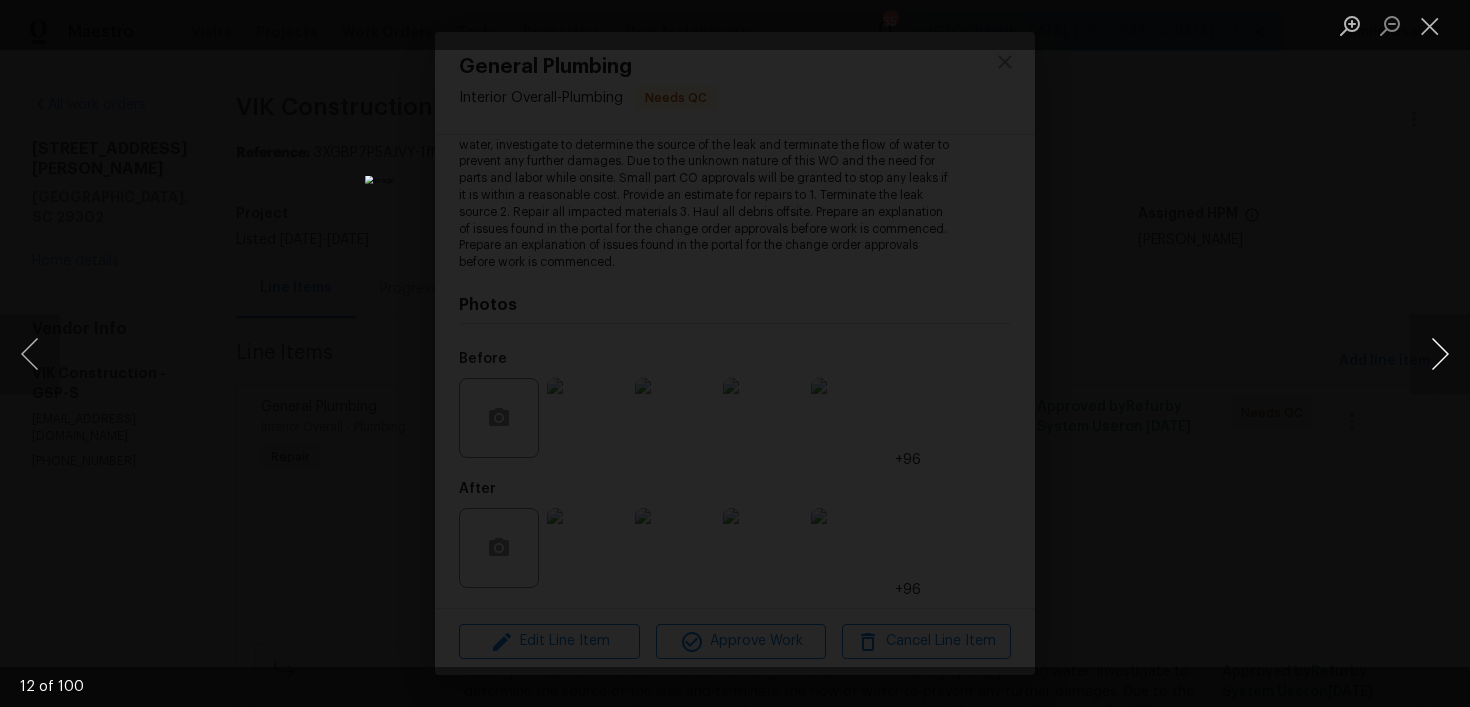 click at bounding box center [1440, 354] 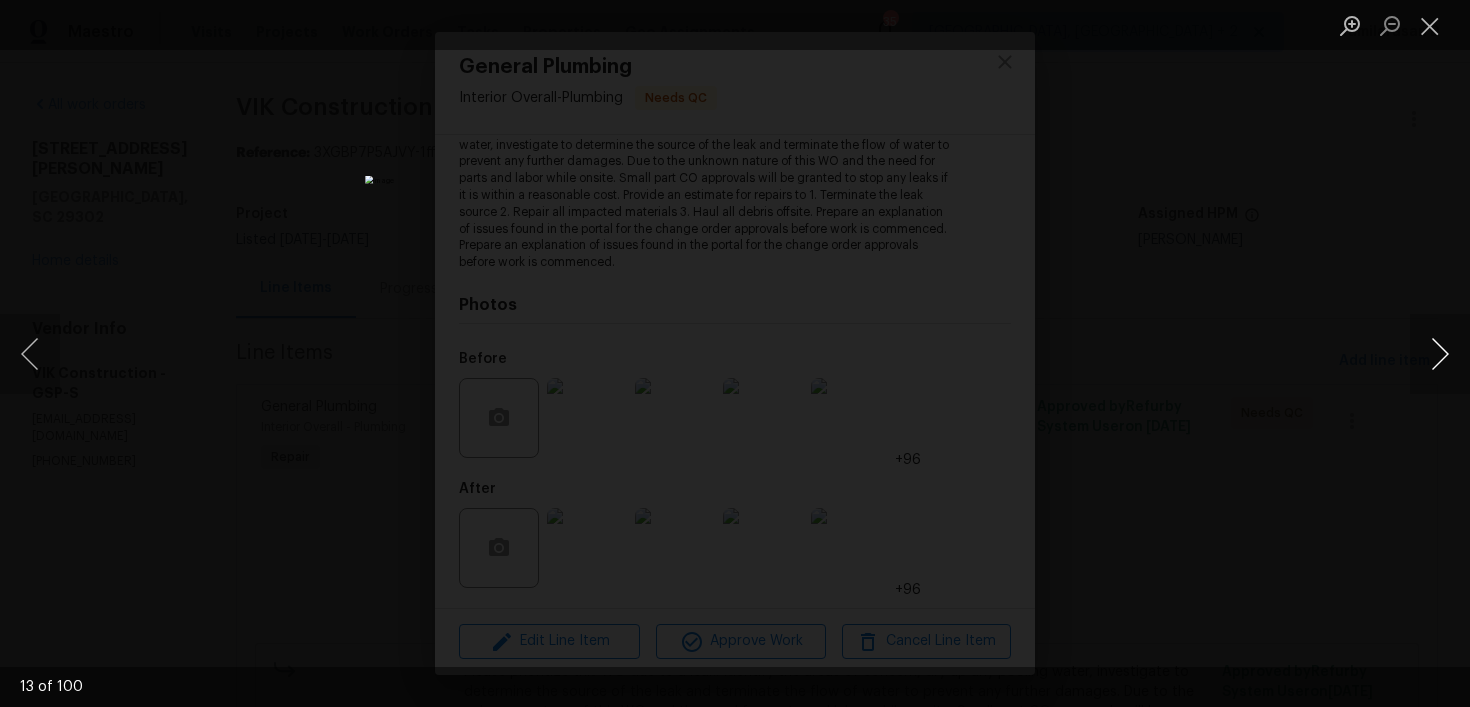click at bounding box center (1440, 354) 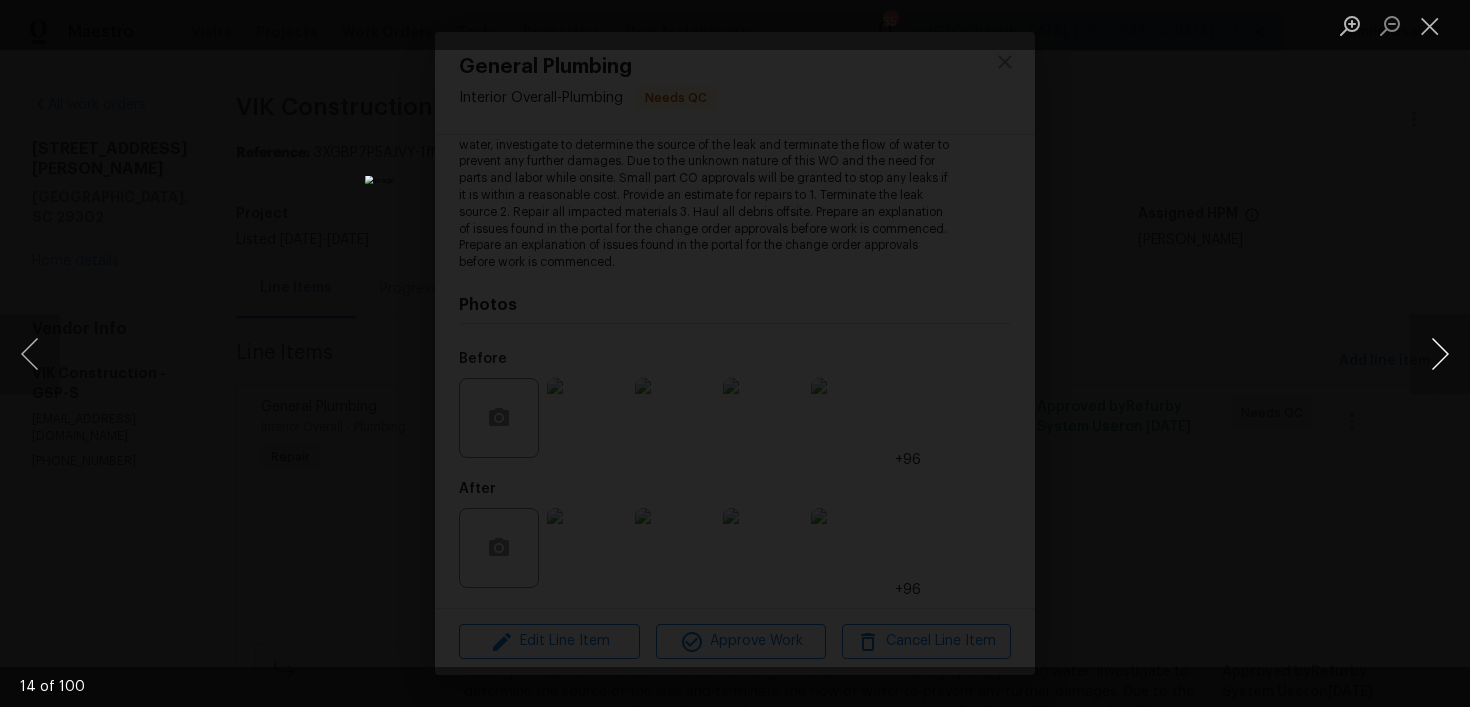 click at bounding box center [1440, 354] 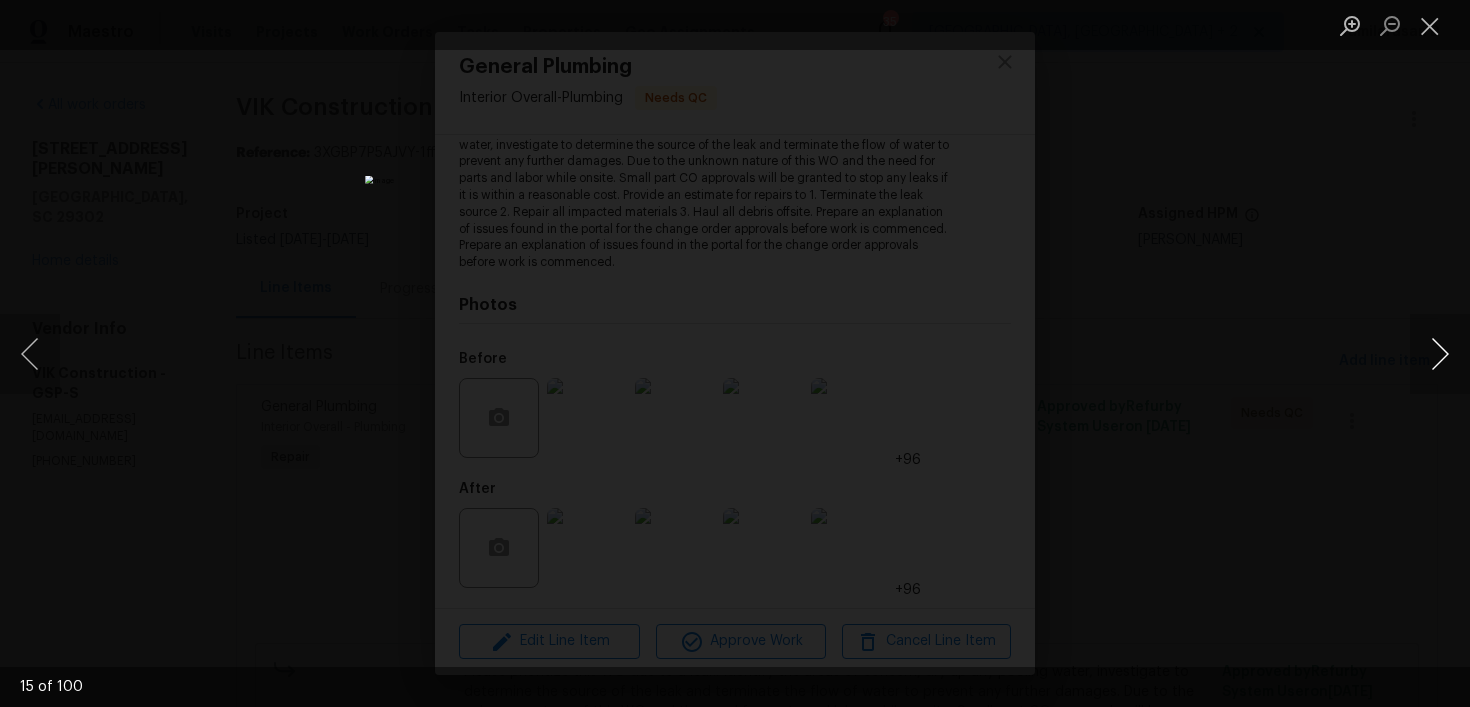 click at bounding box center (1440, 354) 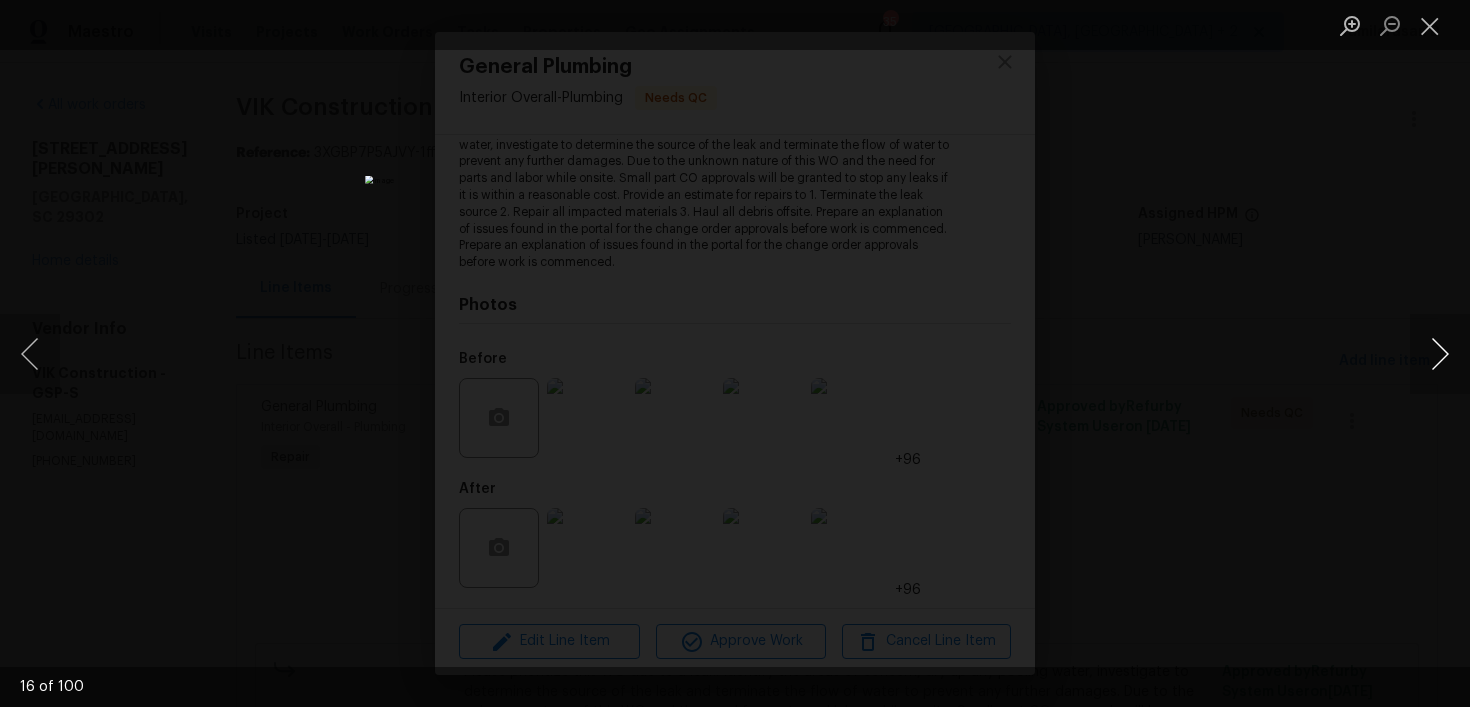 click at bounding box center [1440, 354] 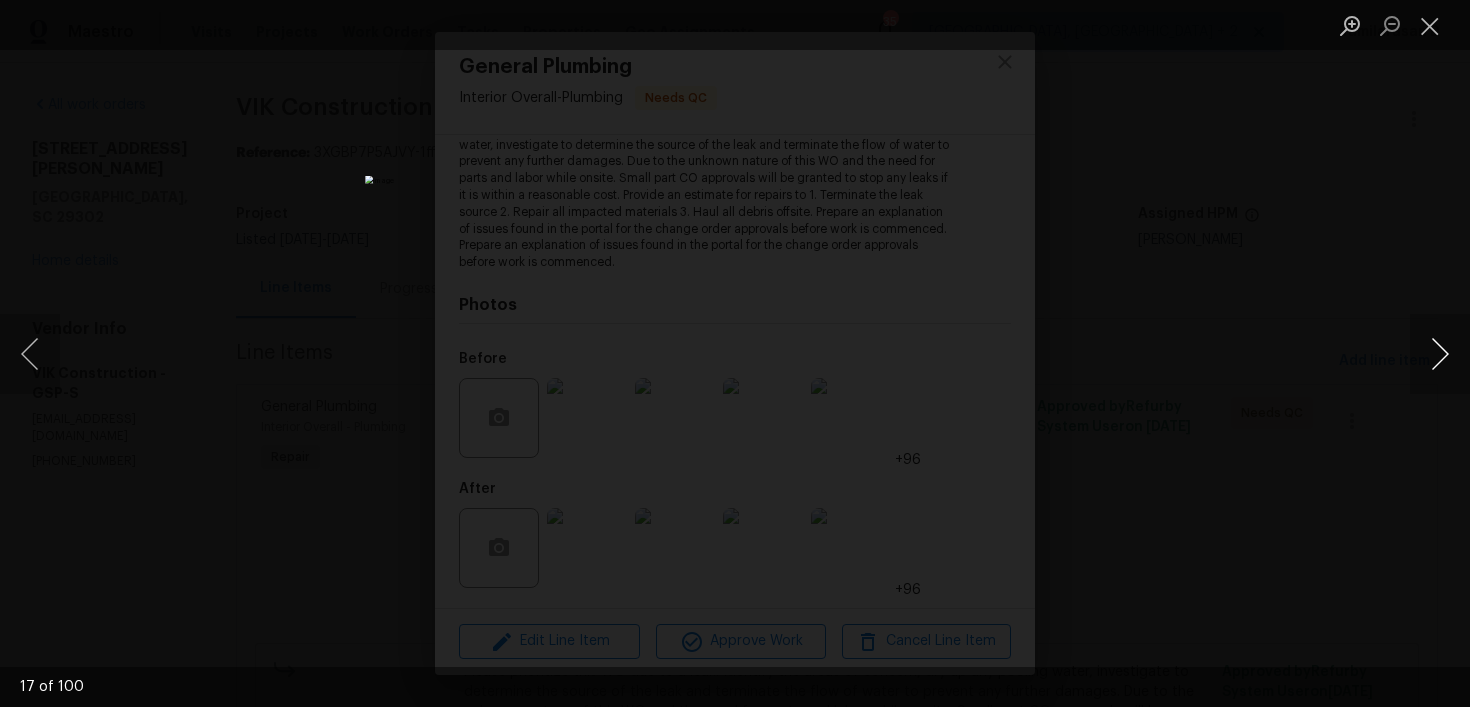 click at bounding box center [1440, 354] 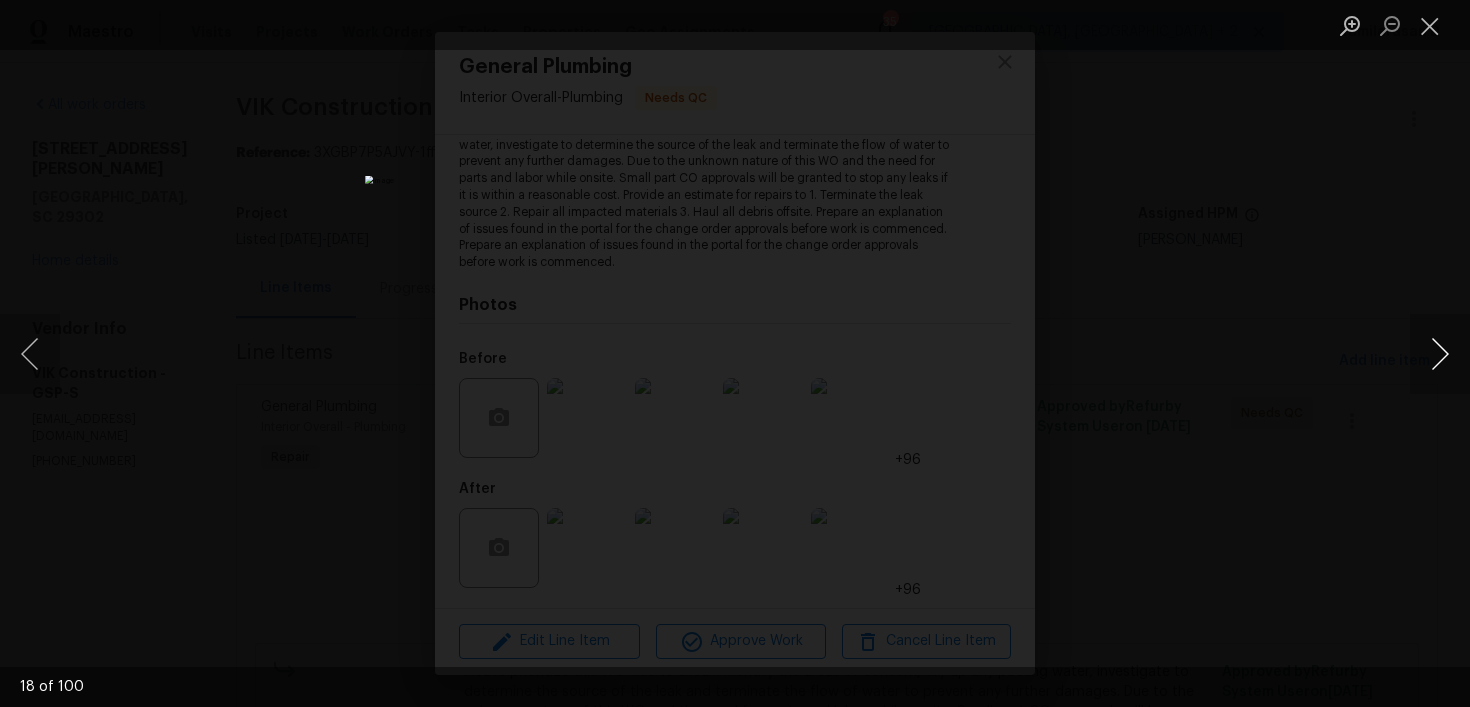click at bounding box center [1440, 354] 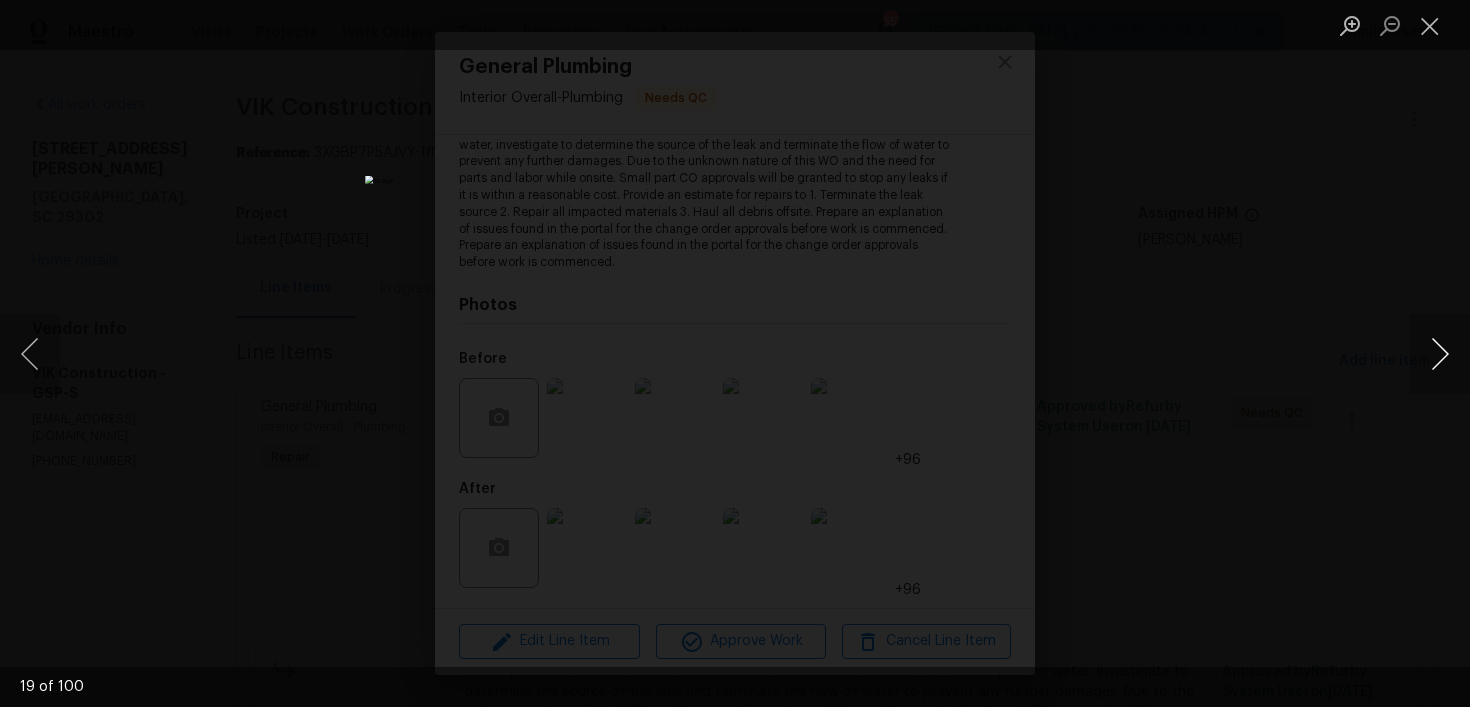 click at bounding box center [1440, 354] 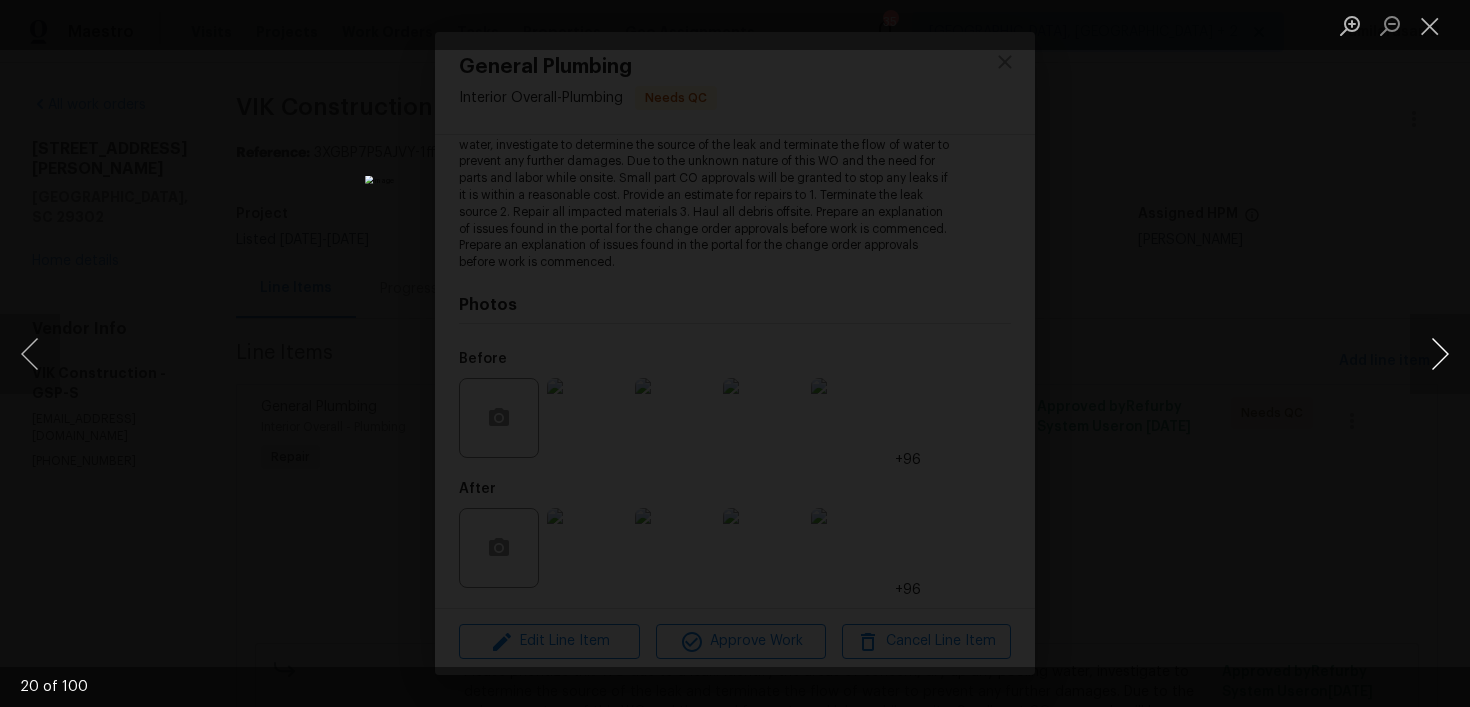 click at bounding box center (1440, 354) 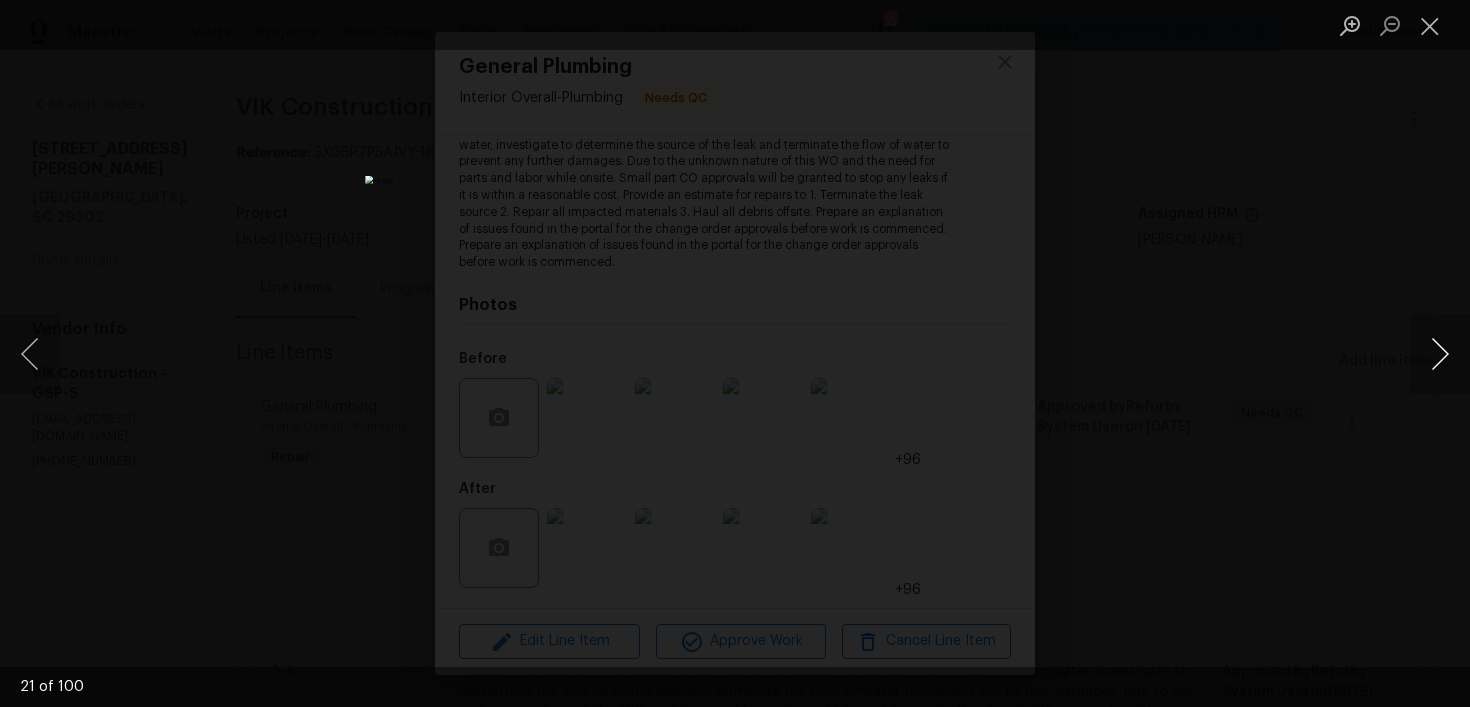 click at bounding box center (1440, 354) 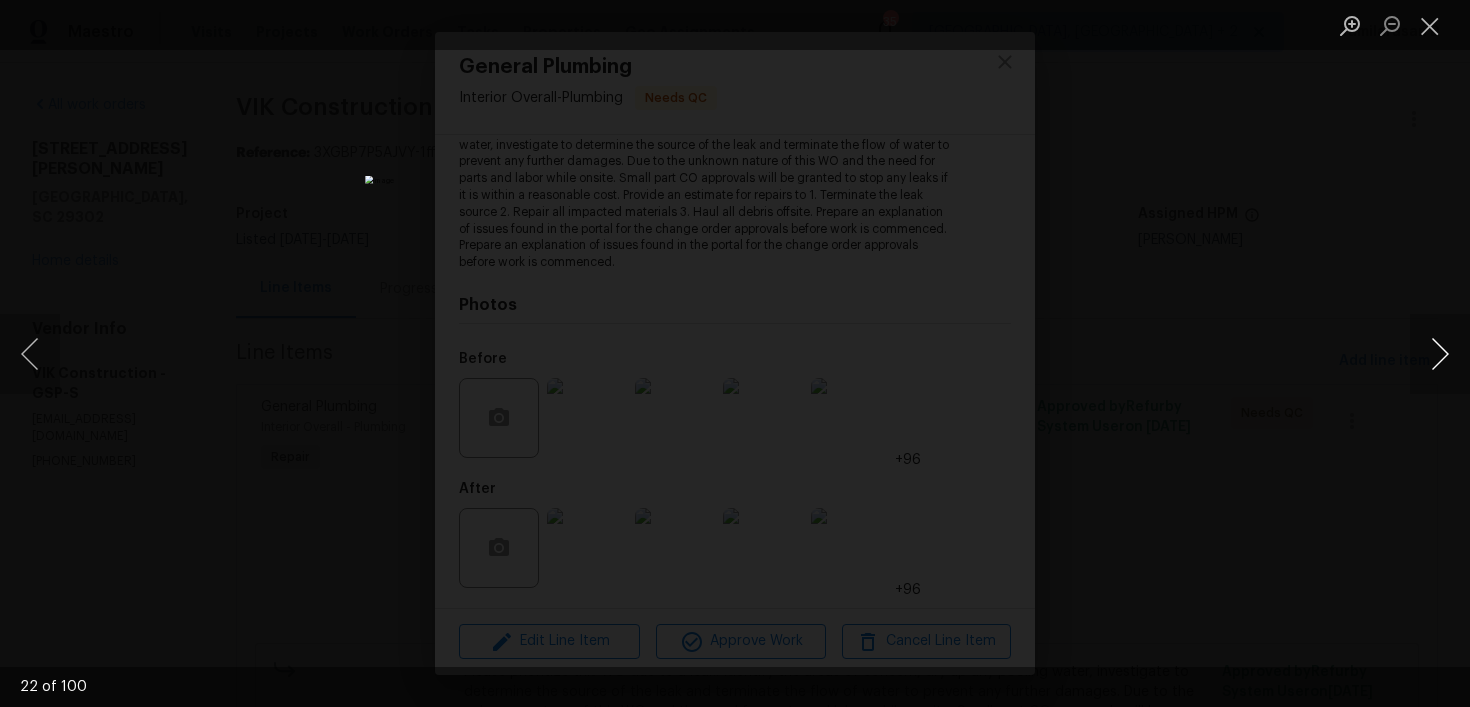 click at bounding box center [1440, 354] 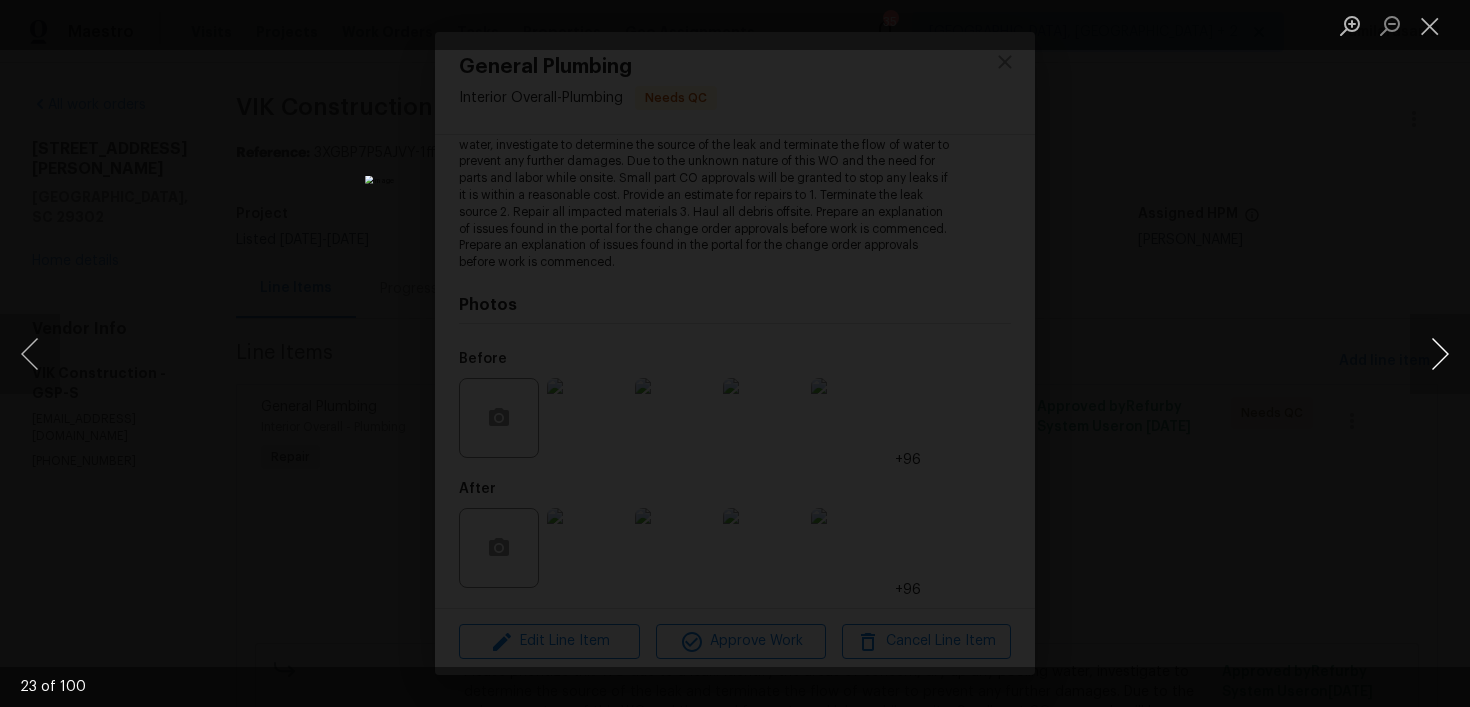 click at bounding box center [1440, 354] 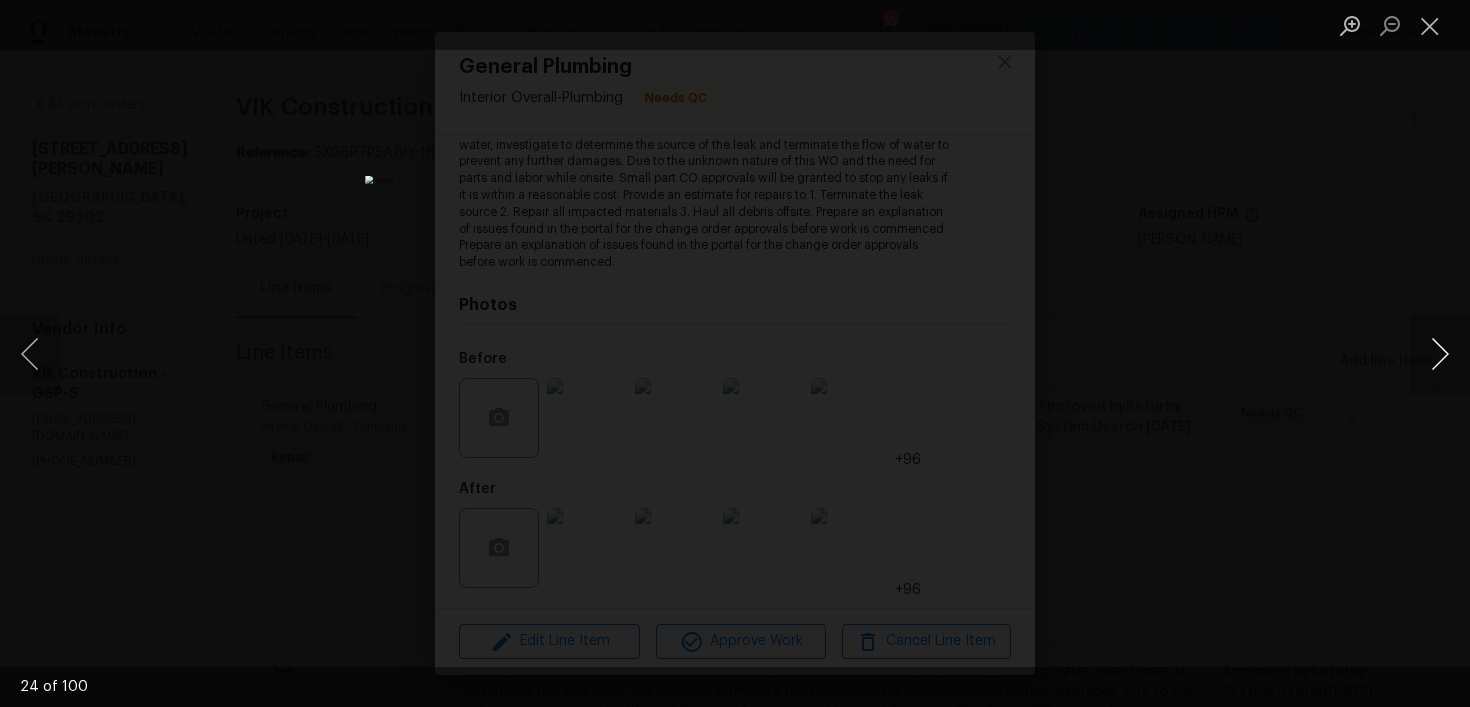 click at bounding box center (1440, 354) 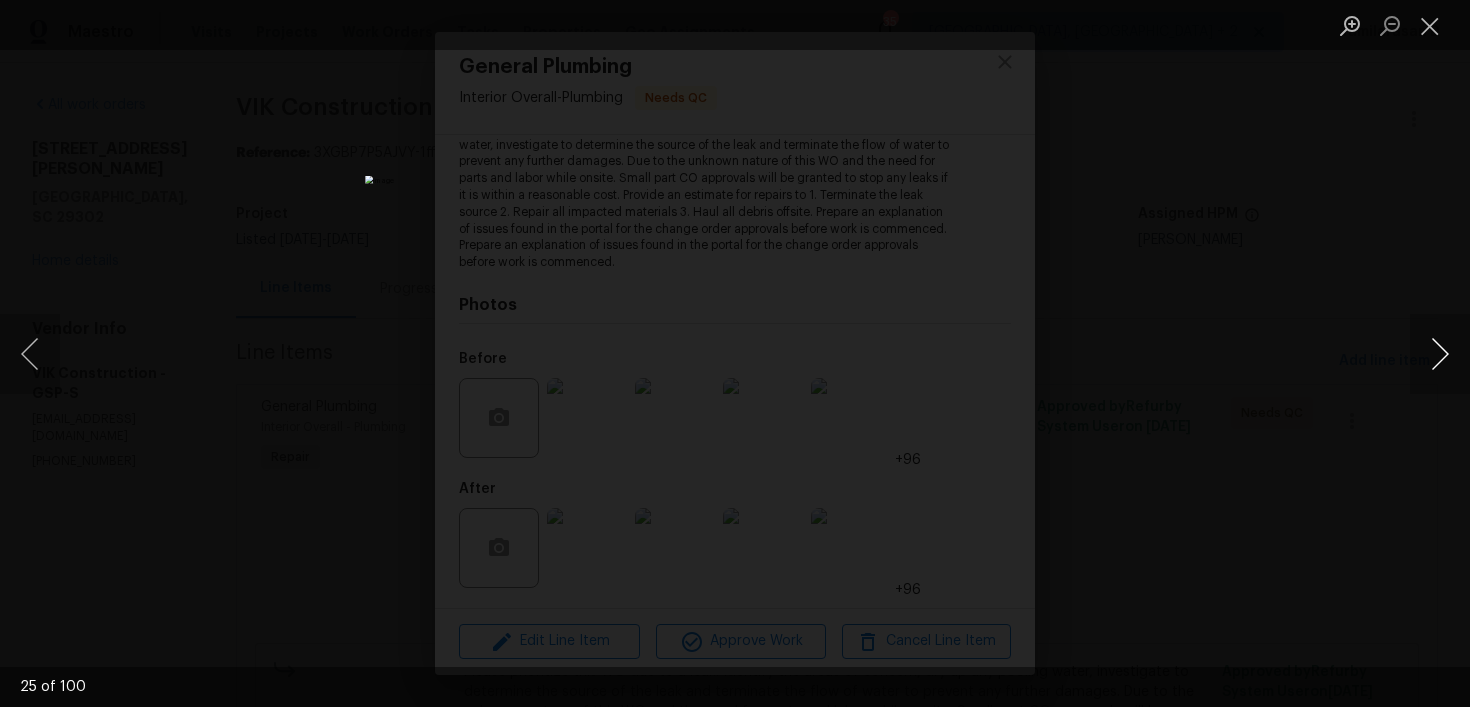 click at bounding box center (1440, 354) 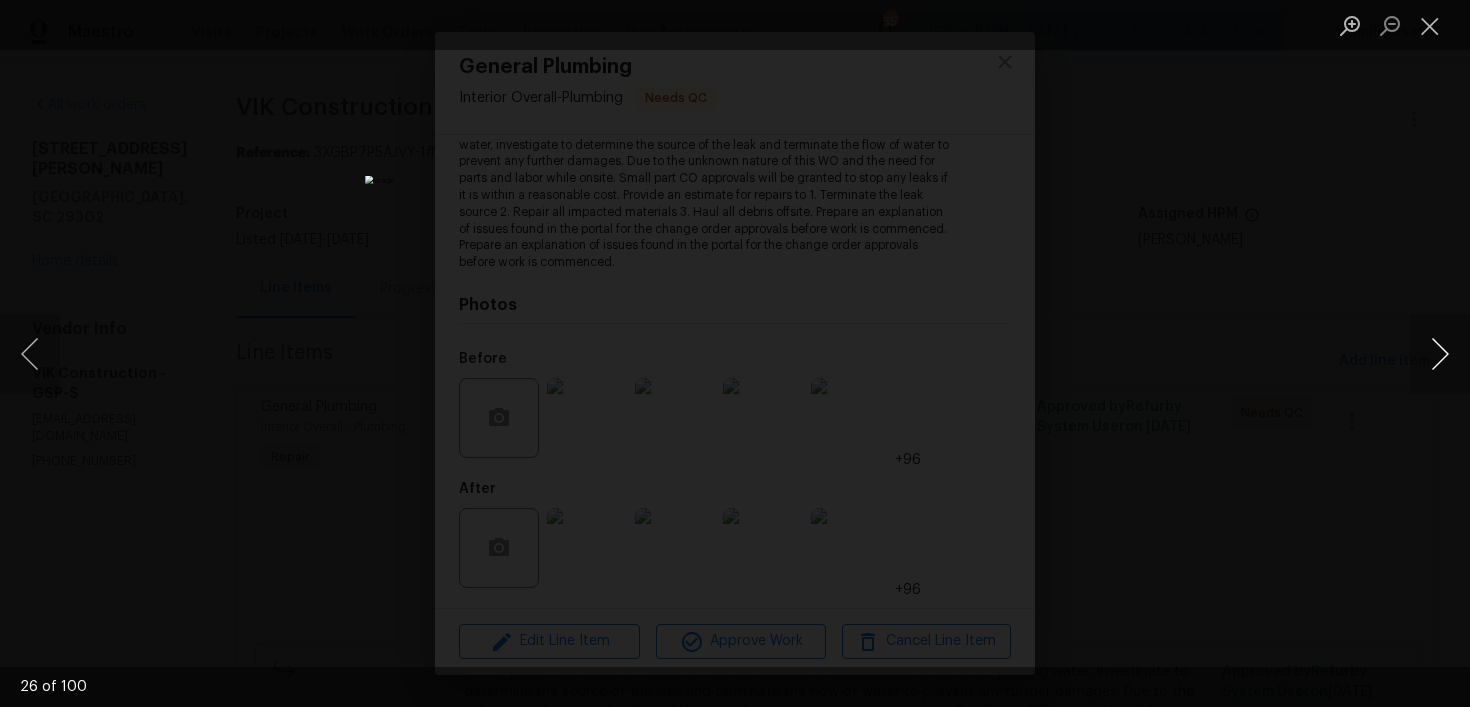 click at bounding box center [1440, 354] 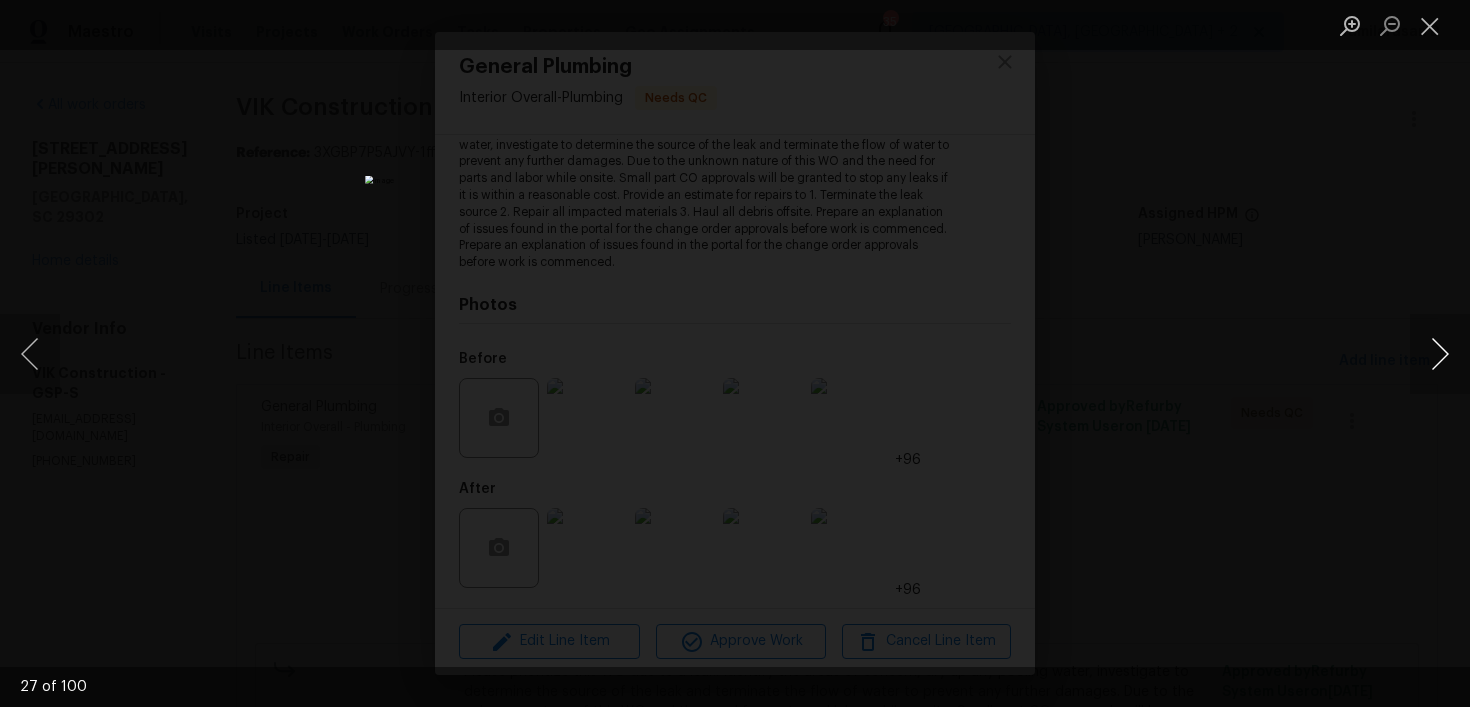 click at bounding box center (1440, 354) 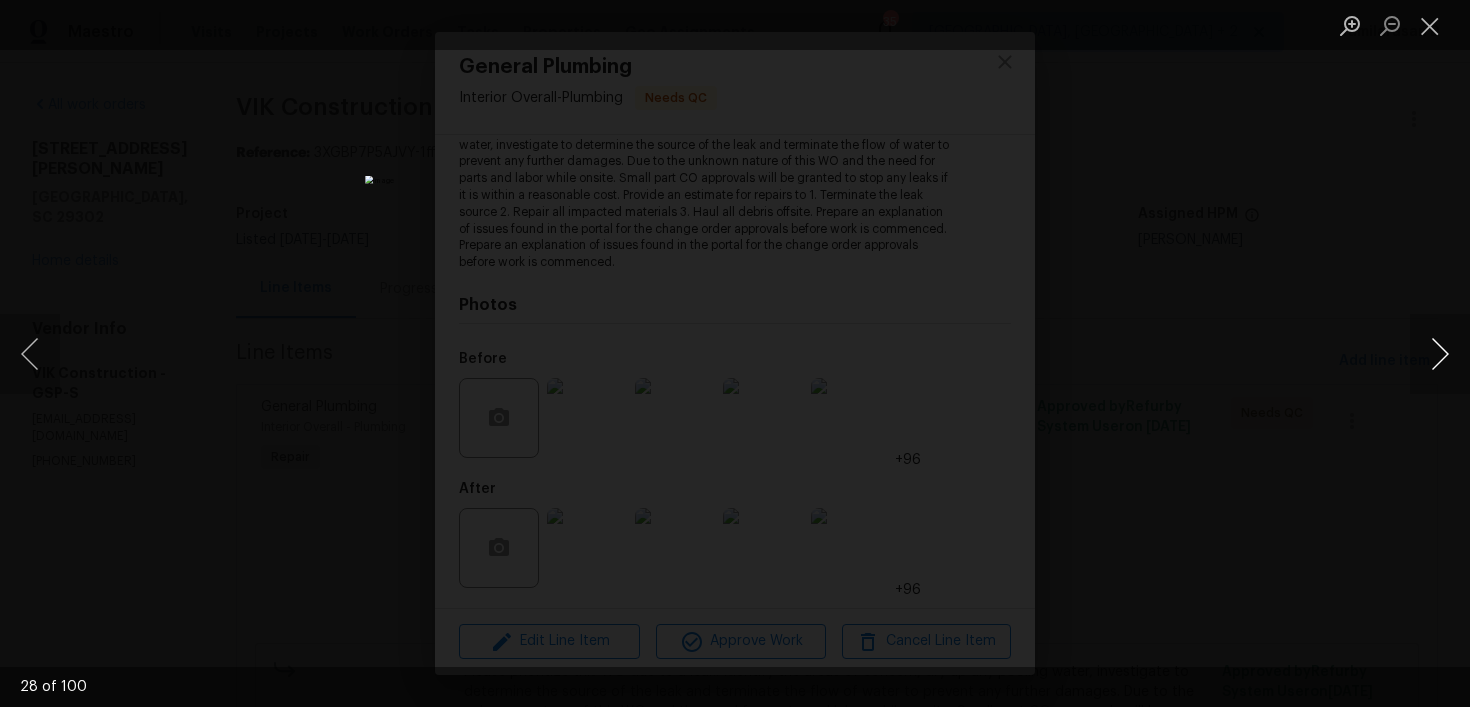 click at bounding box center [1440, 354] 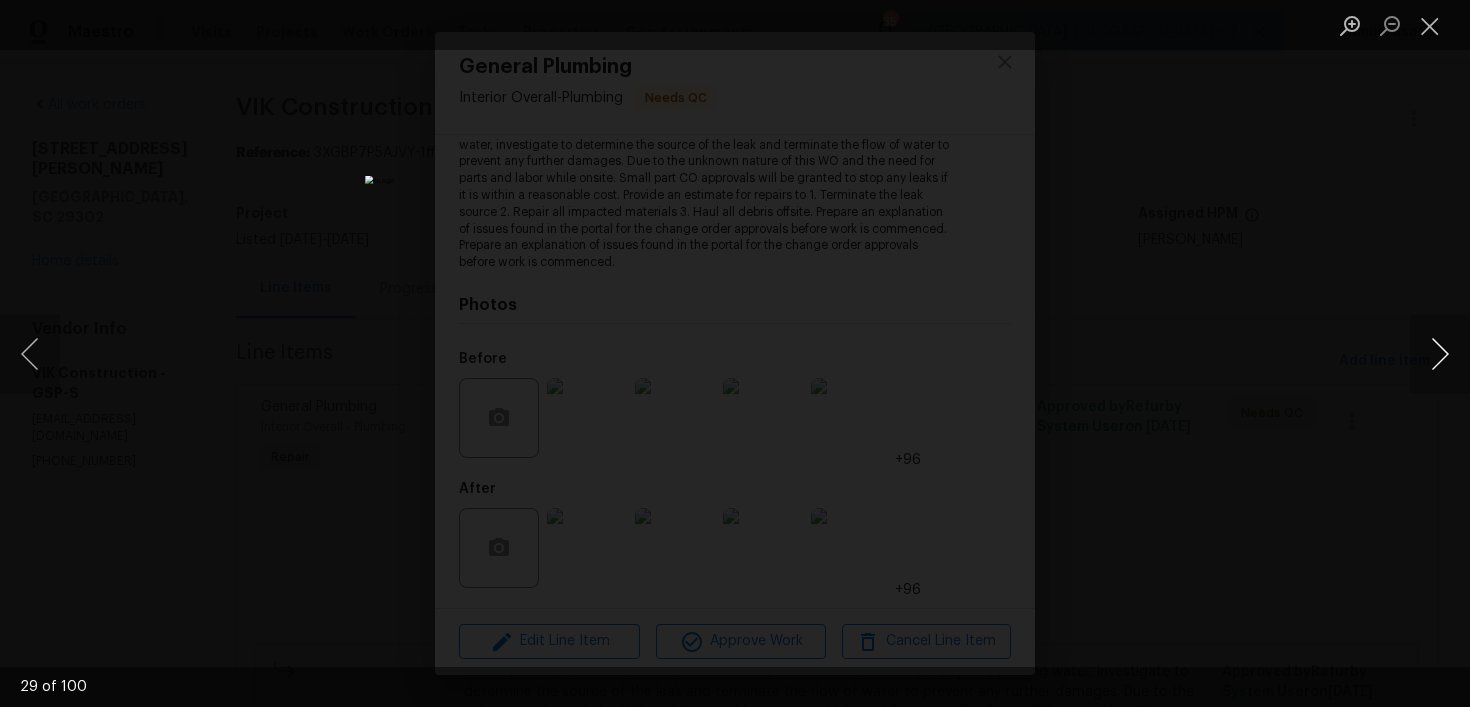 click at bounding box center [1440, 354] 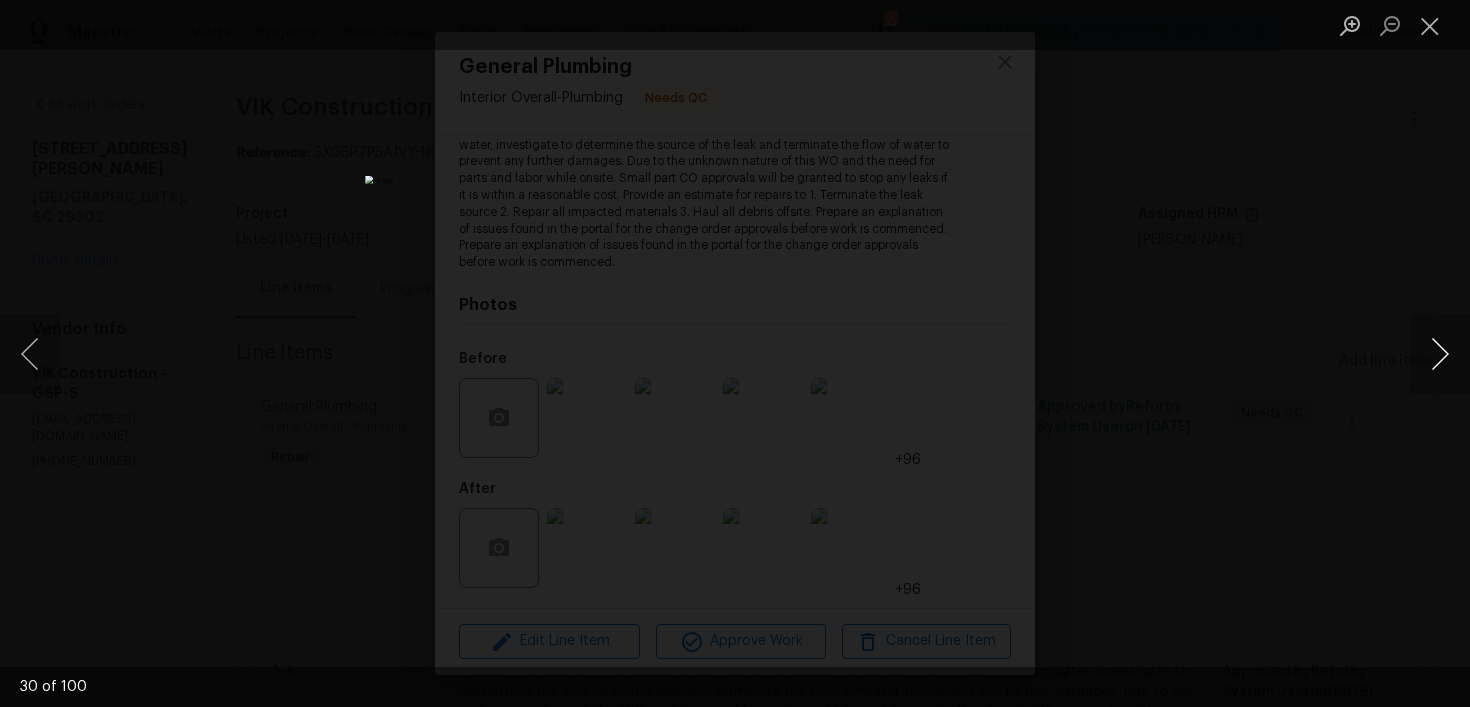 click at bounding box center [1440, 354] 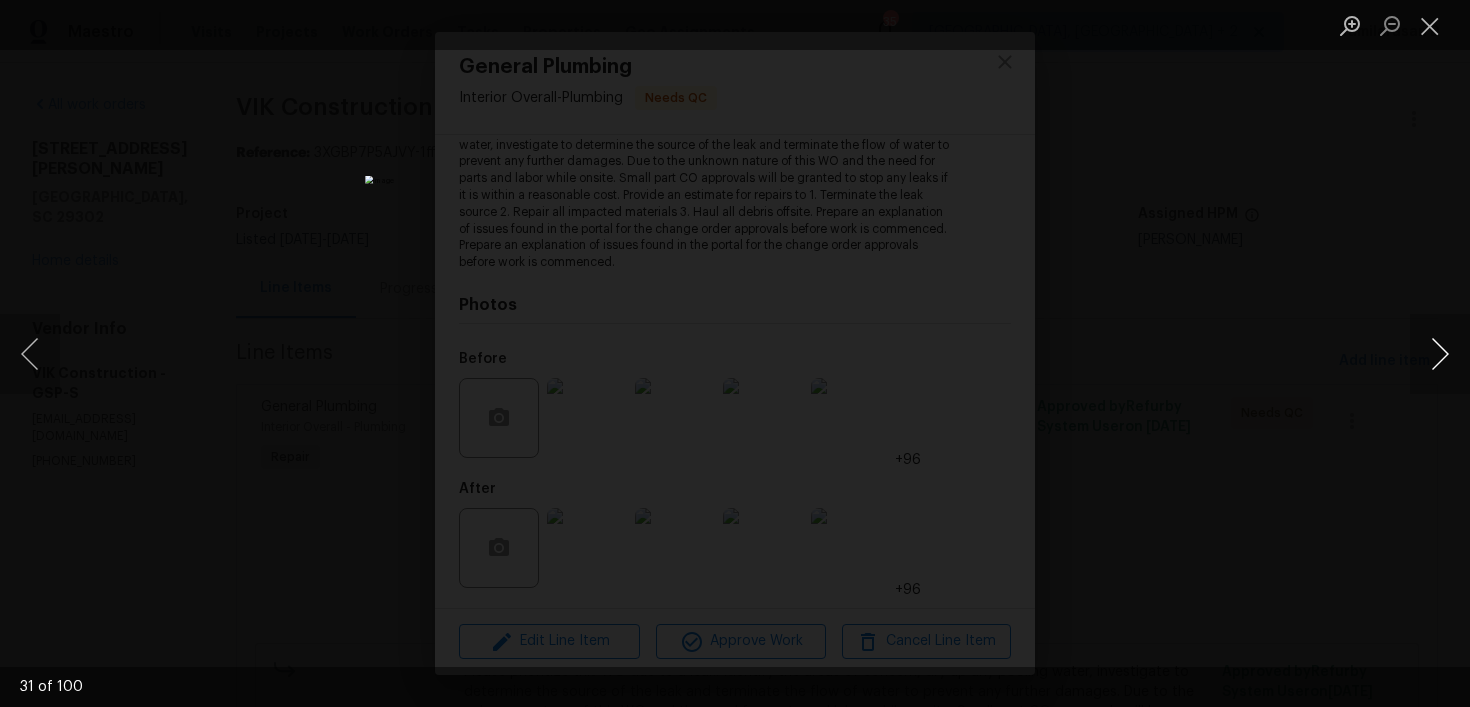 click at bounding box center [1440, 354] 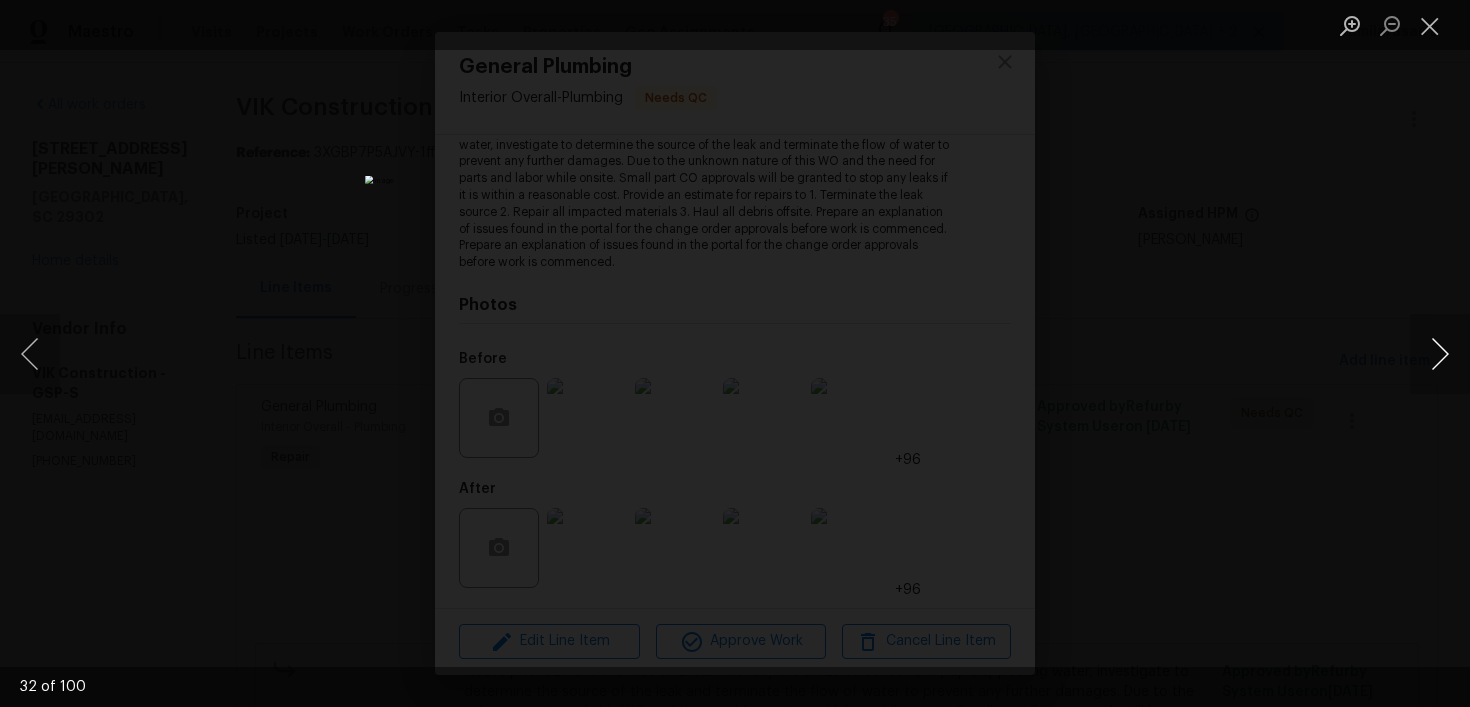 click at bounding box center [1440, 354] 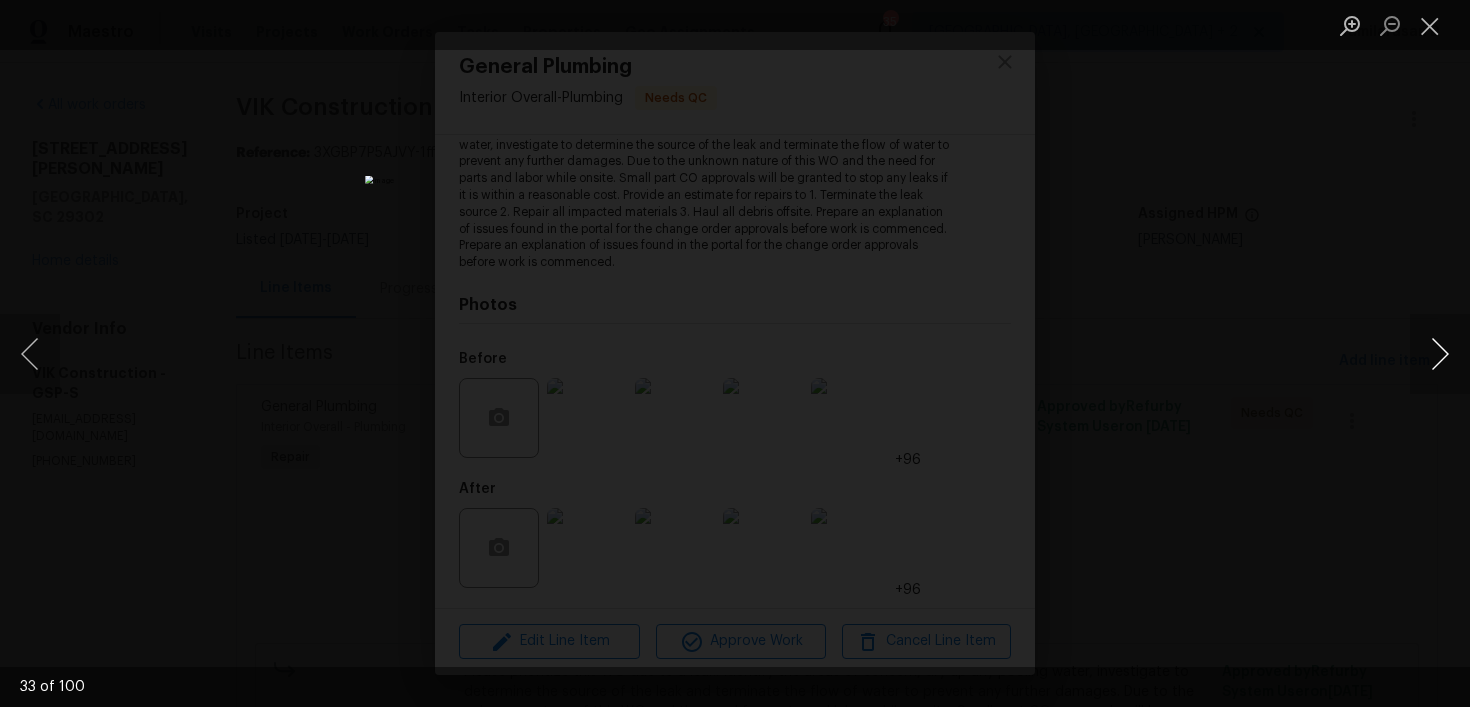 click at bounding box center (1440, 354) 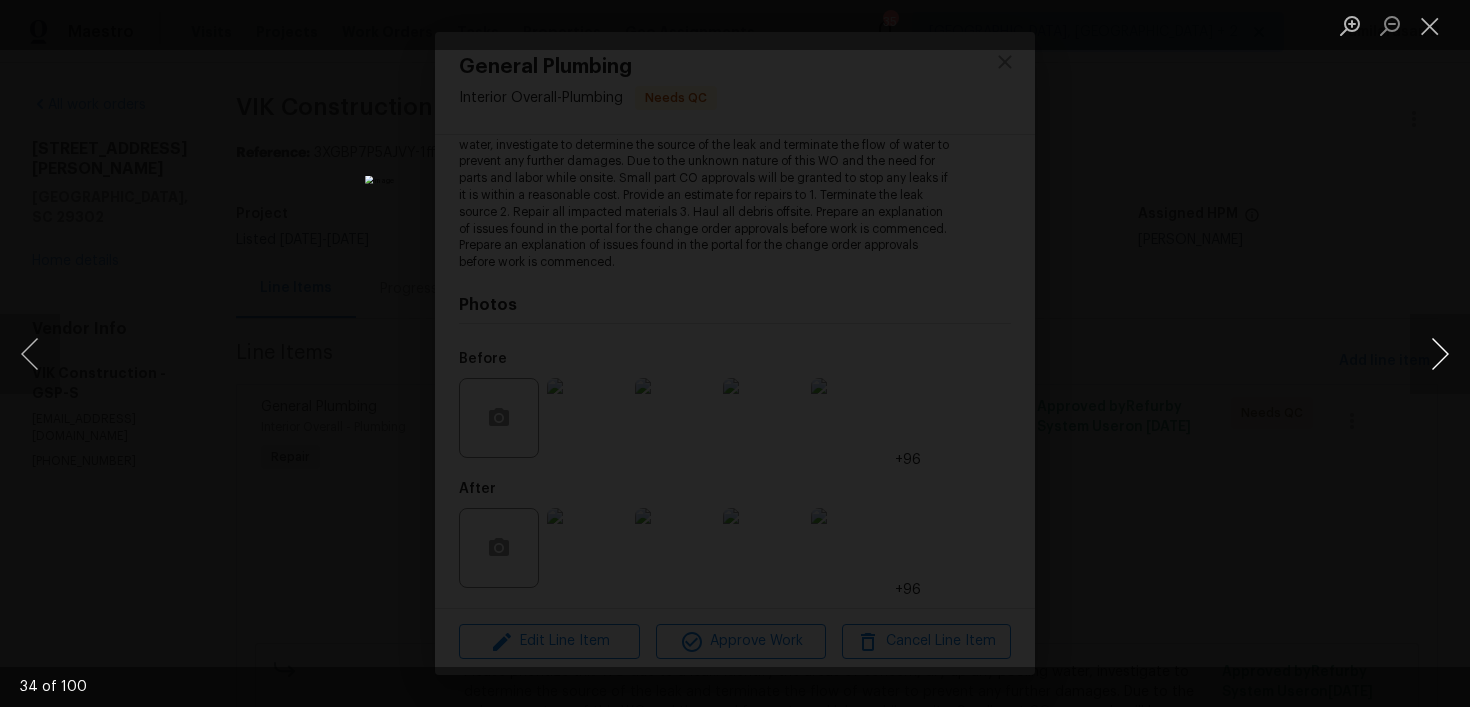 click at bounding box center [1440, 354] 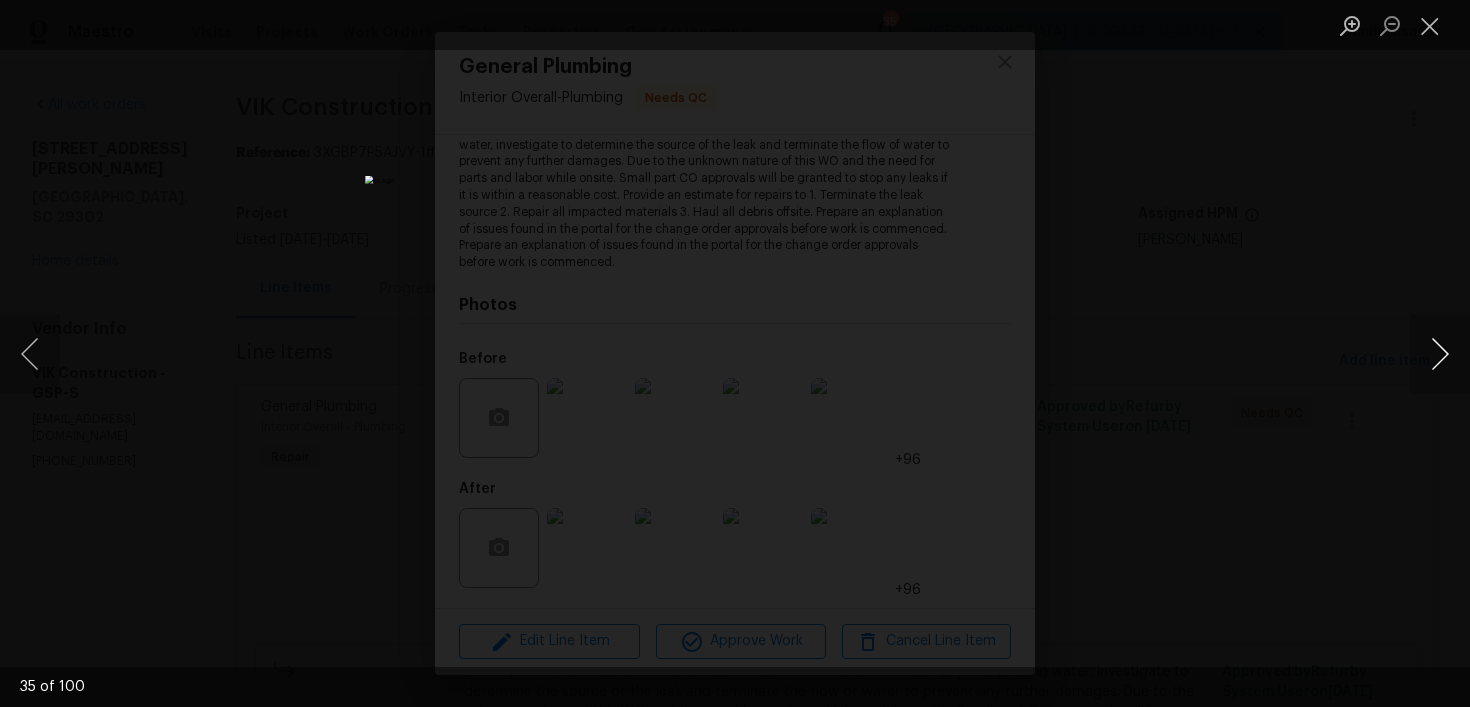 click at bounding box center (1440, 354) 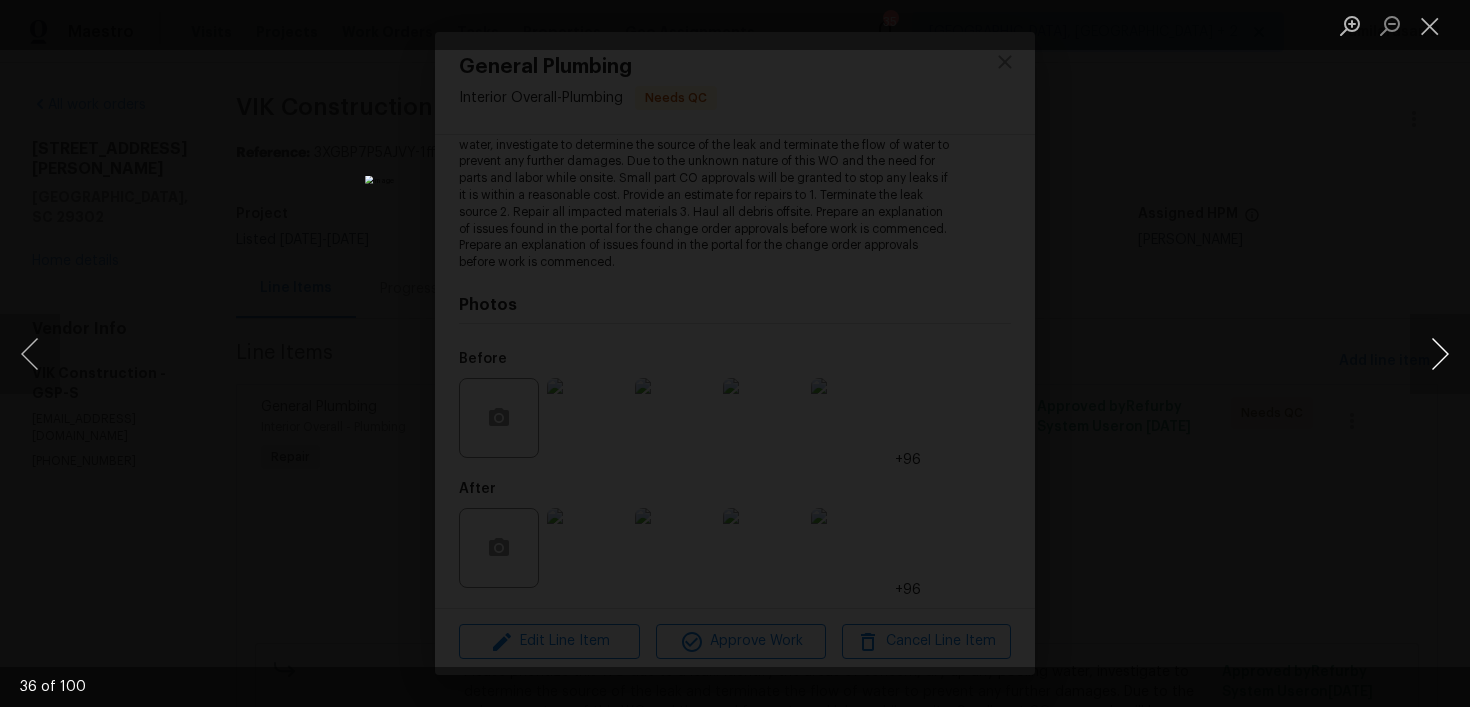 click at bounding box center (1440, 354) 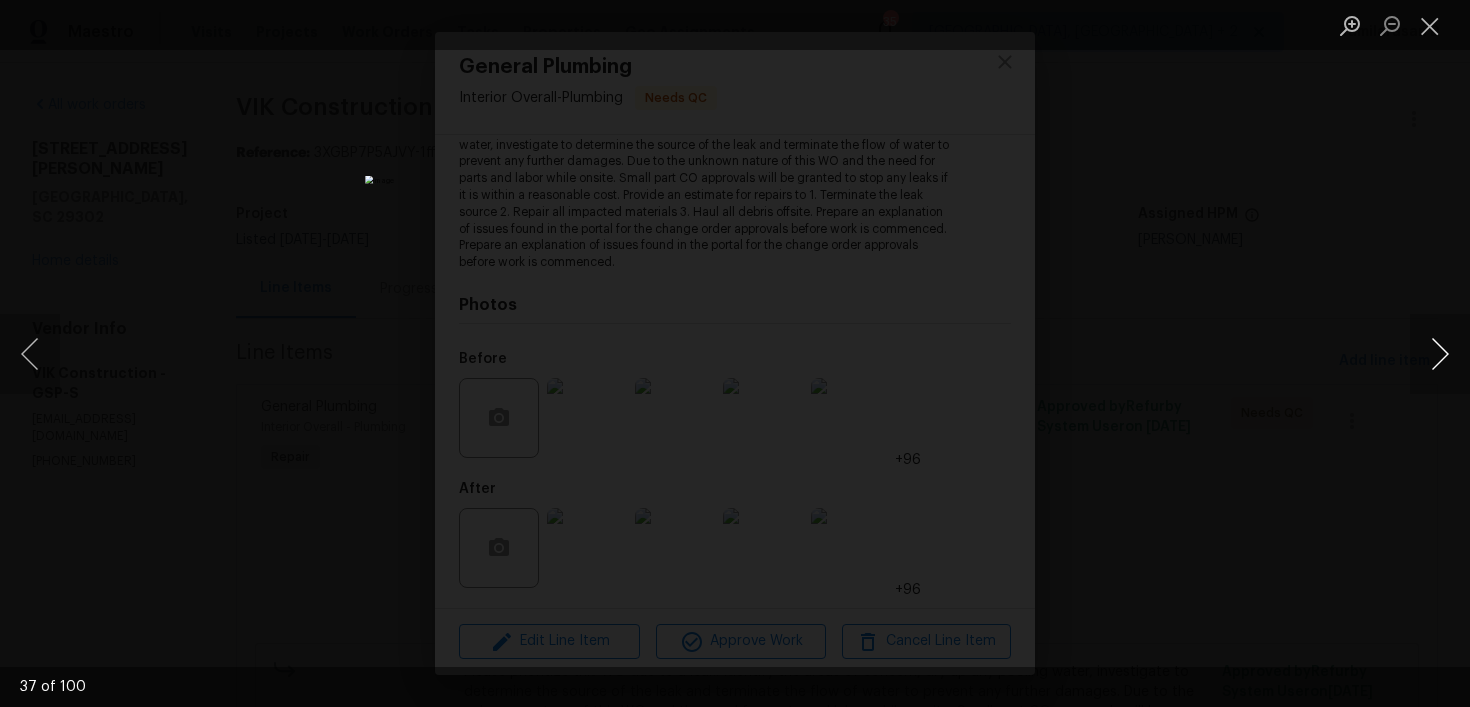 click at bounding box center (1440, 354) 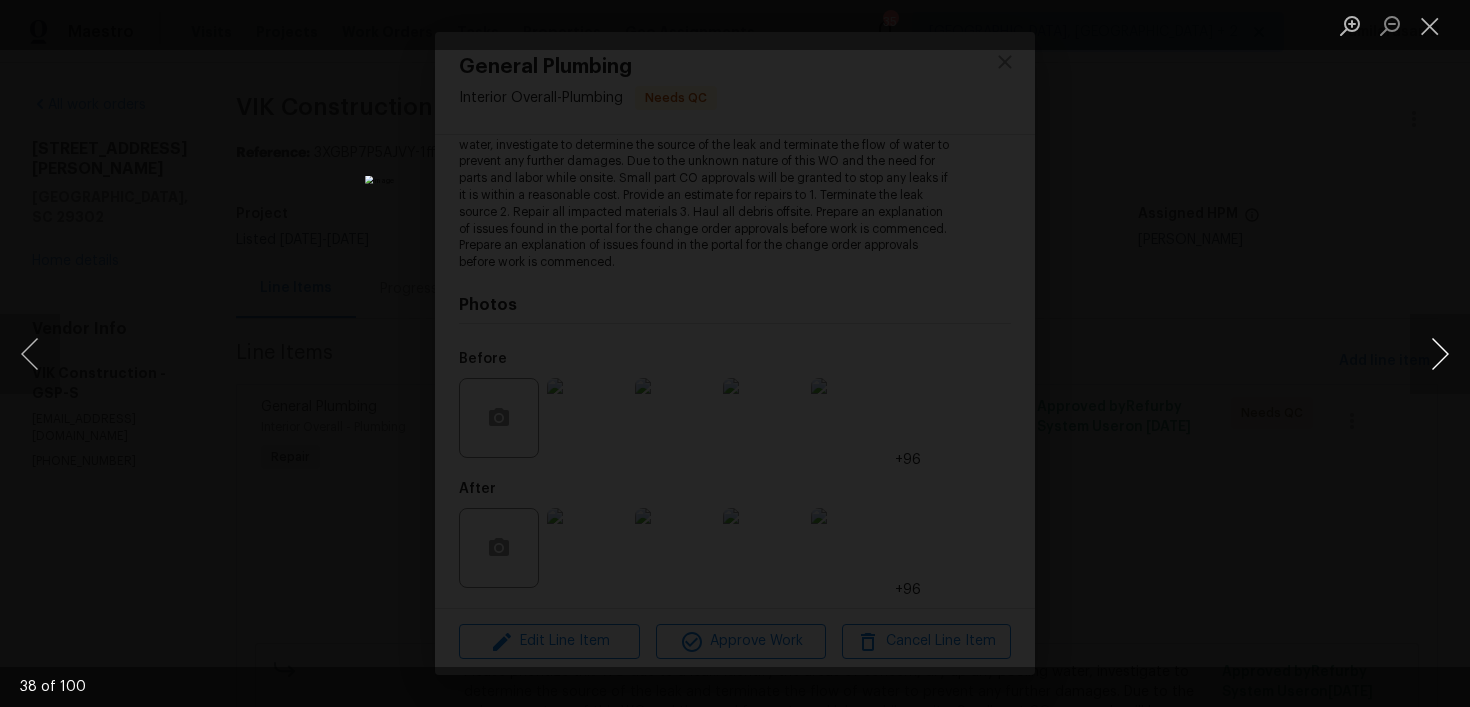 click at bounding box center (1440, 354) 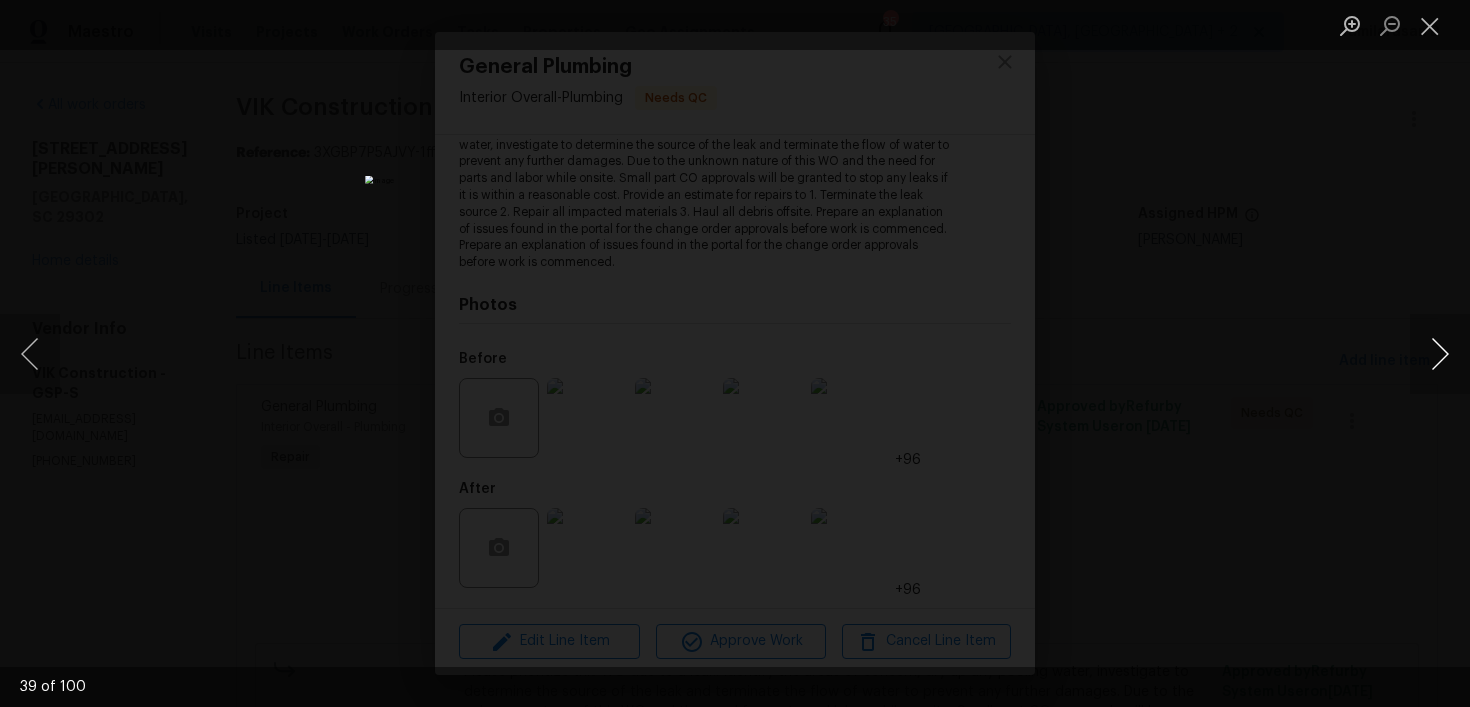 click at bounding box center (1440, 354) 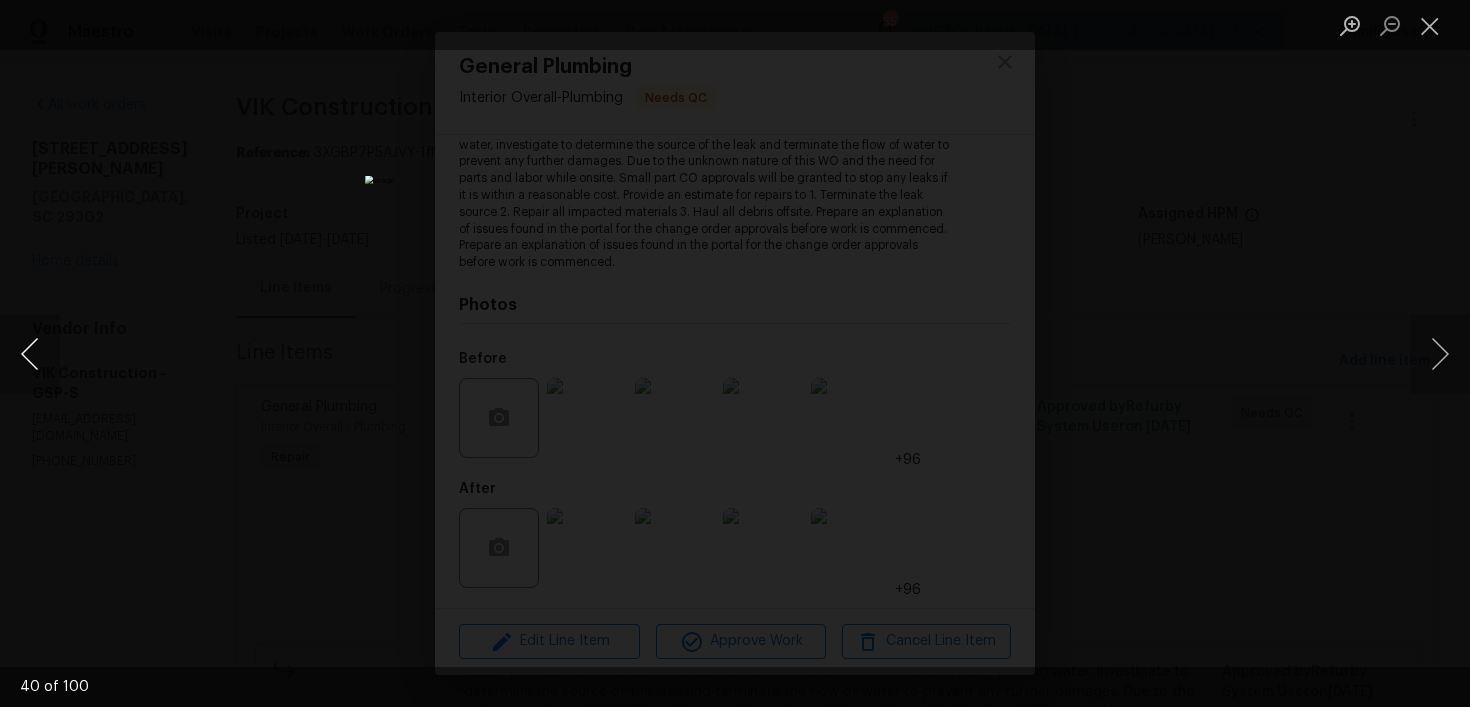 click at bounding box center (30, 354) 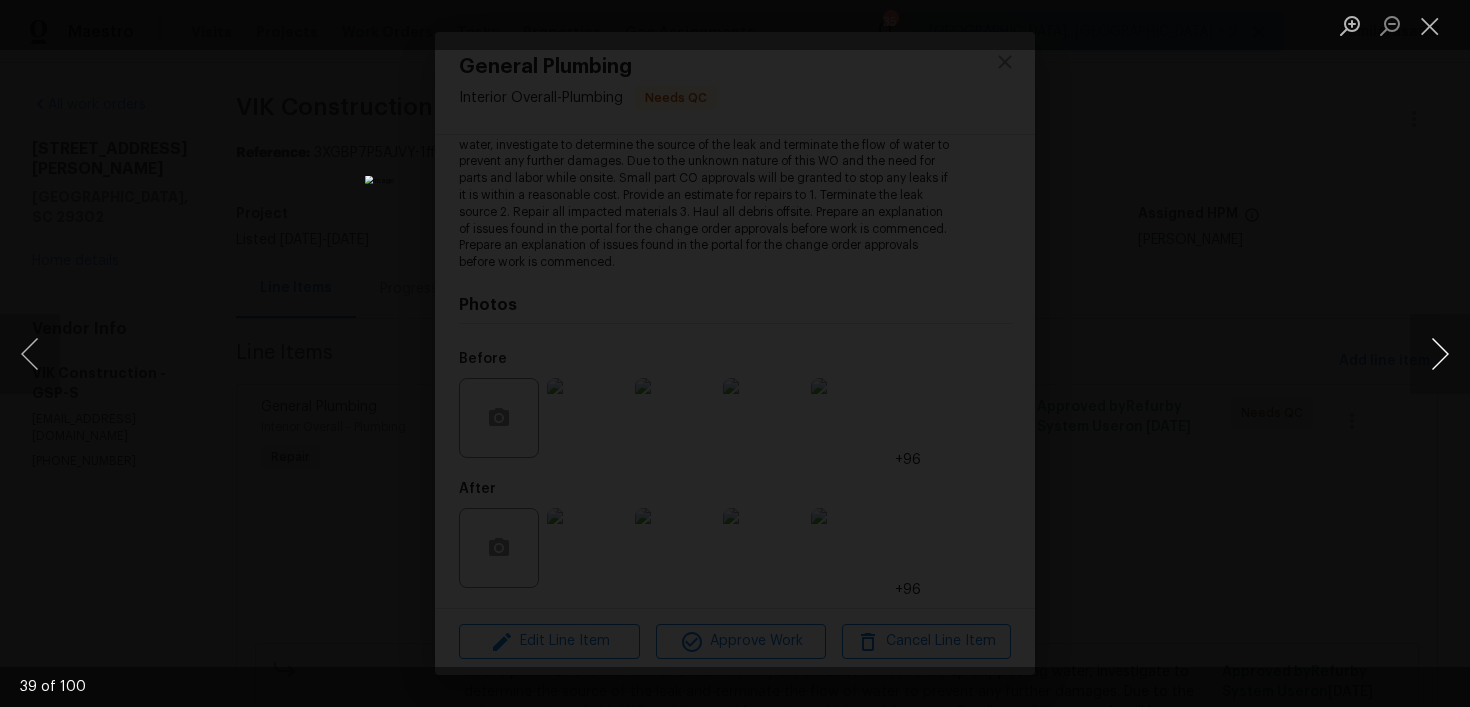 click at bounding box center [1440, 354] 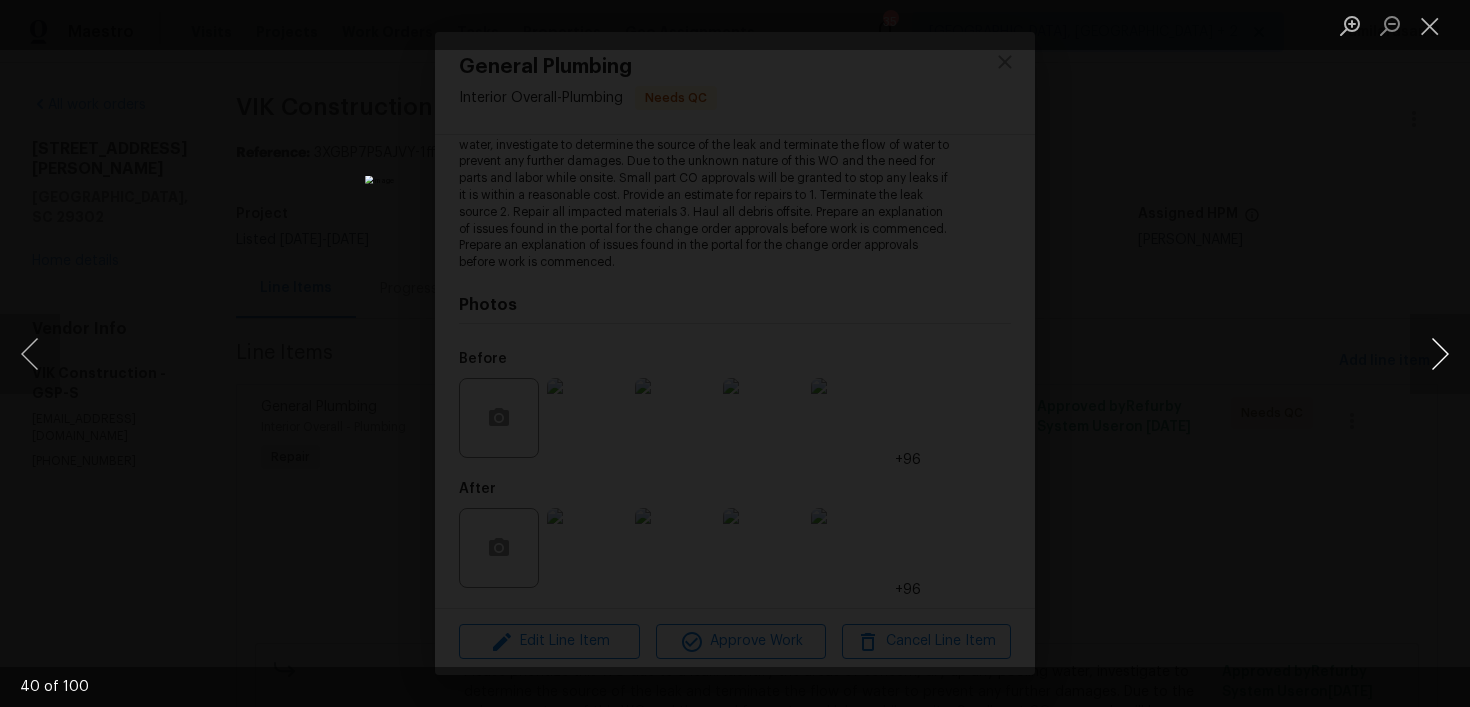 click at bounding box center (1440, 354) 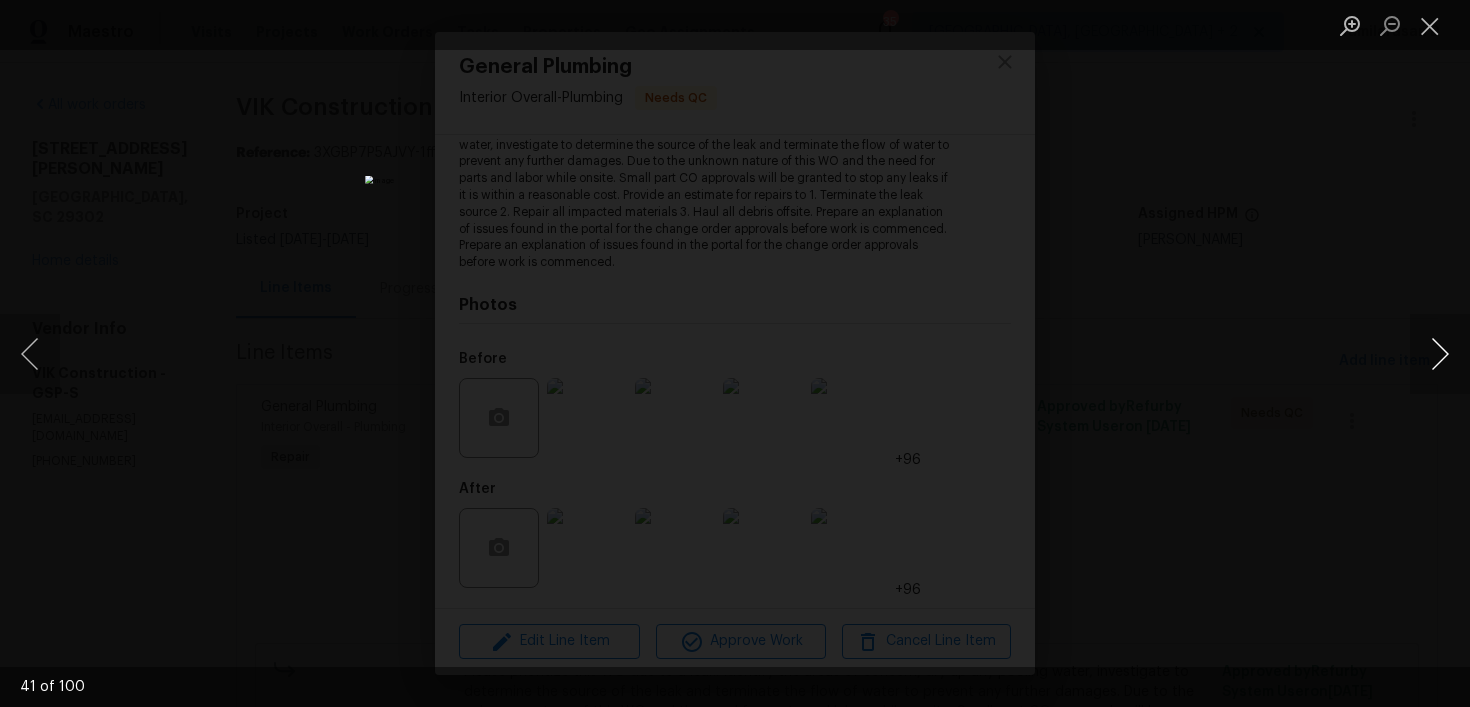 click at bounding box center [1440, 354] 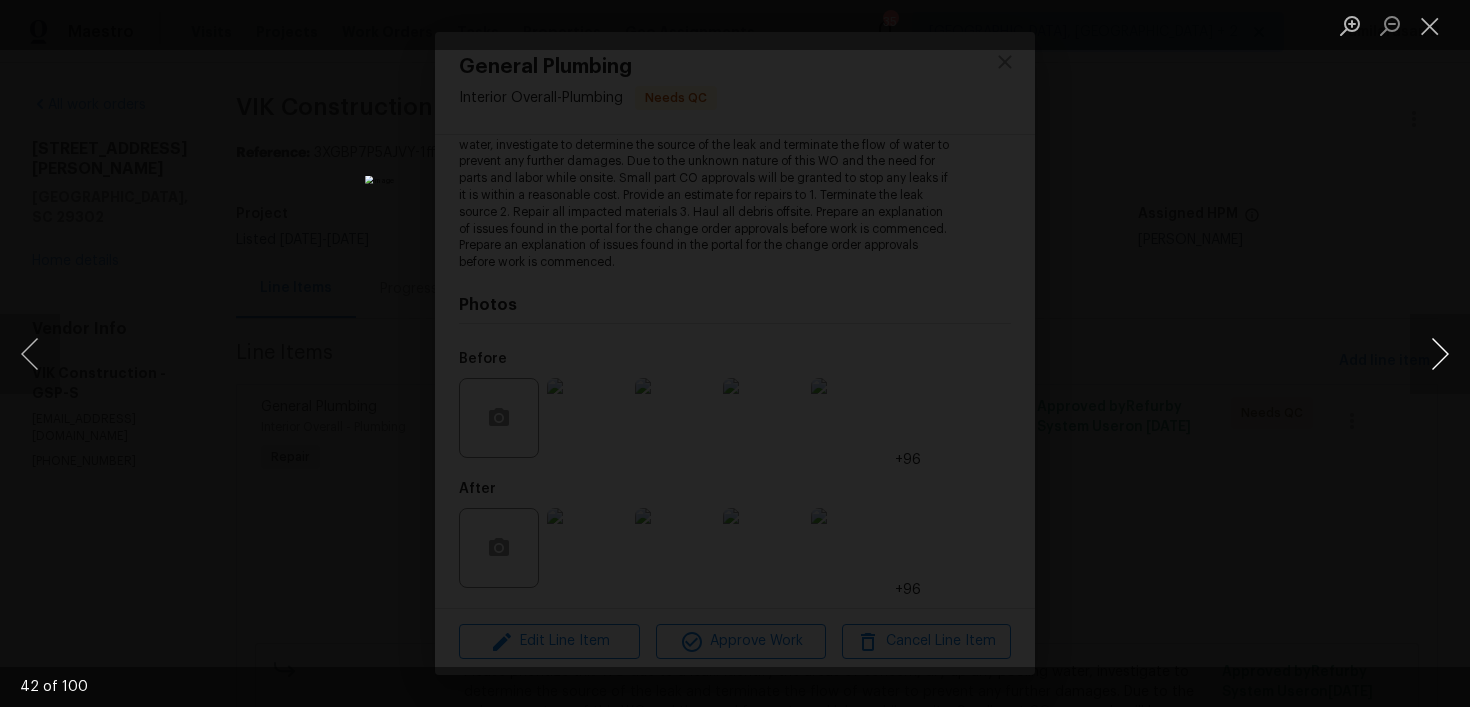 click at bounding box center (1440, 354) 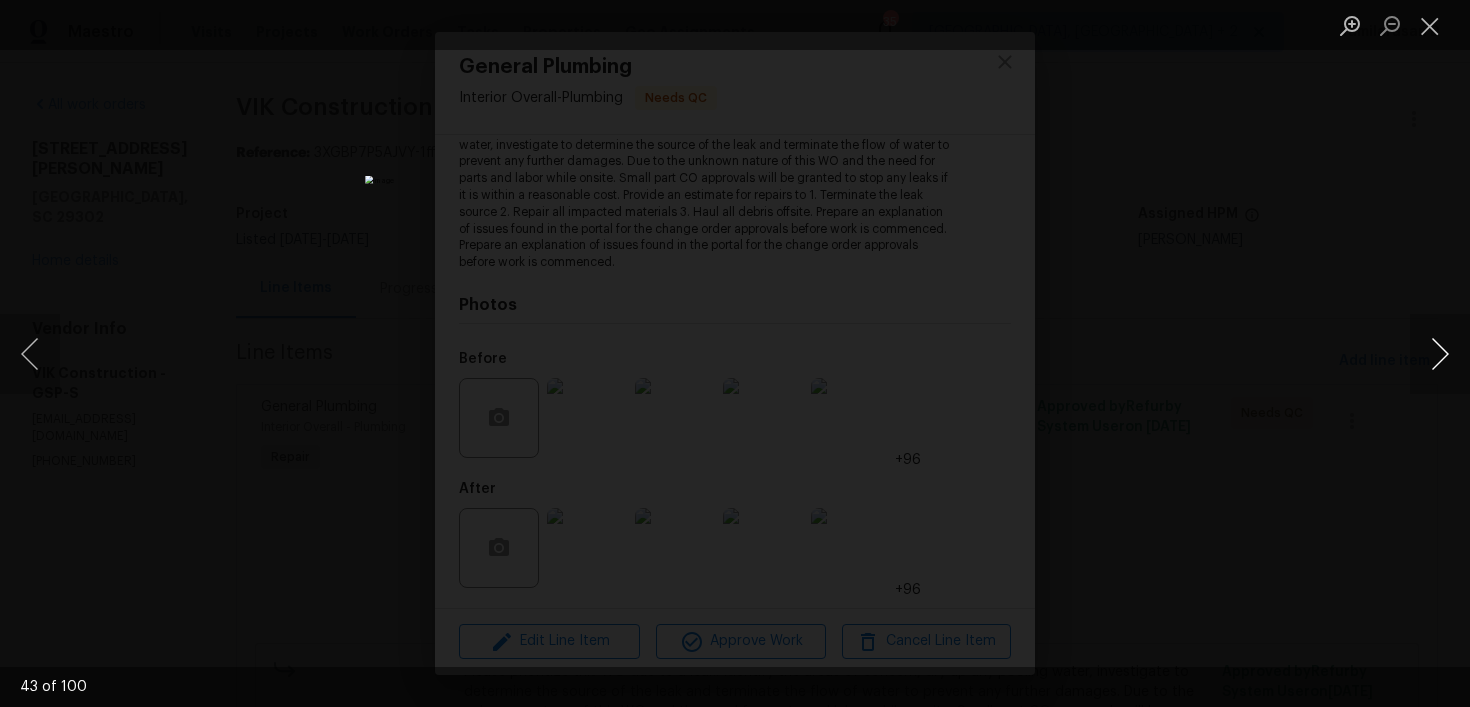 click at bounding box center (1440, 354) 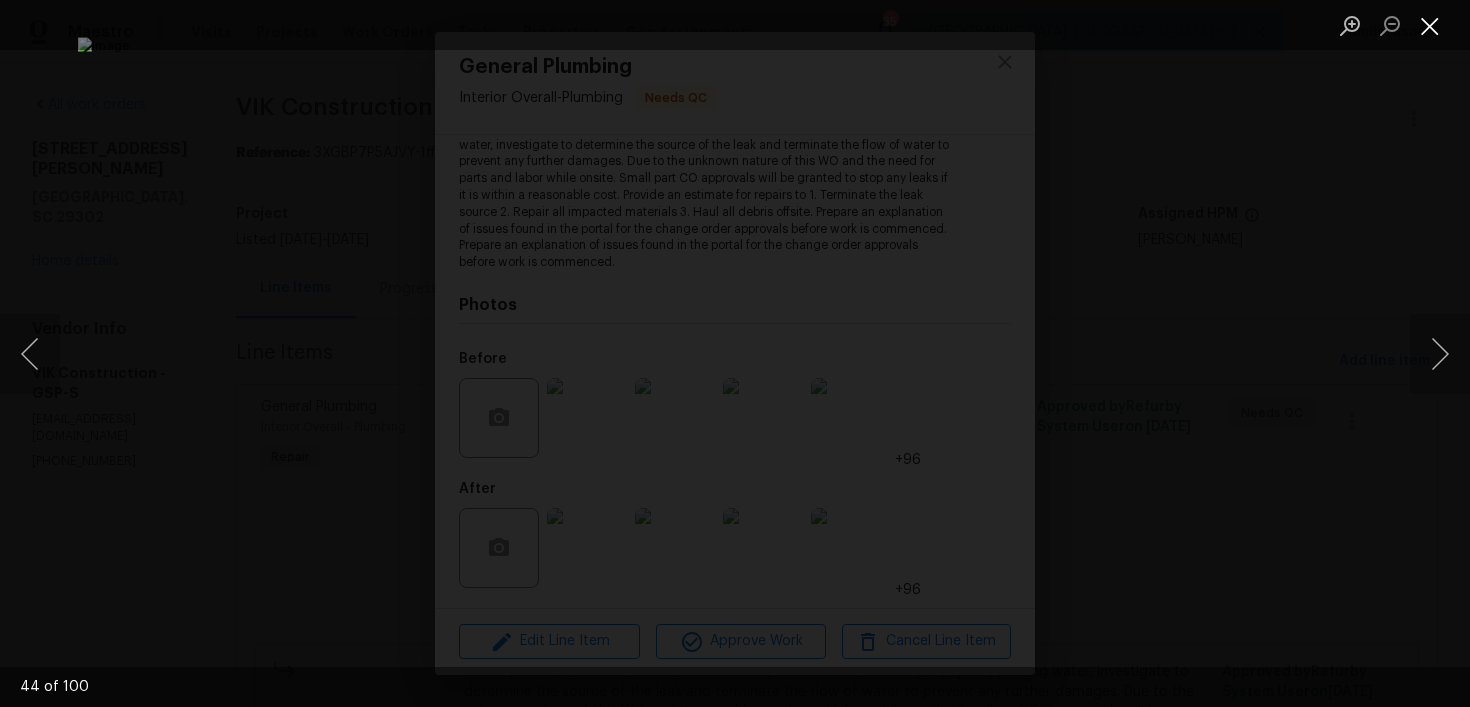 click at bounding box center [1430, 25] 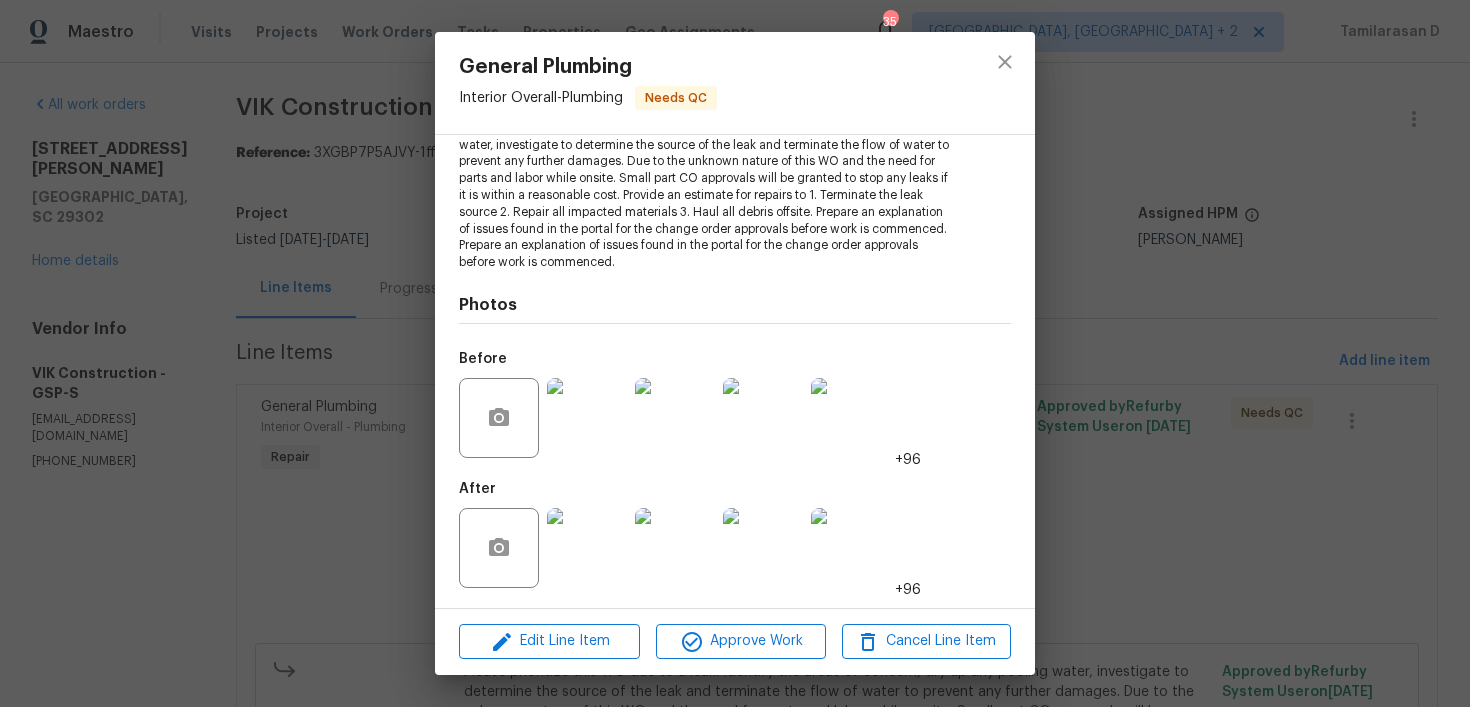 click at bounding box center [587, 548] 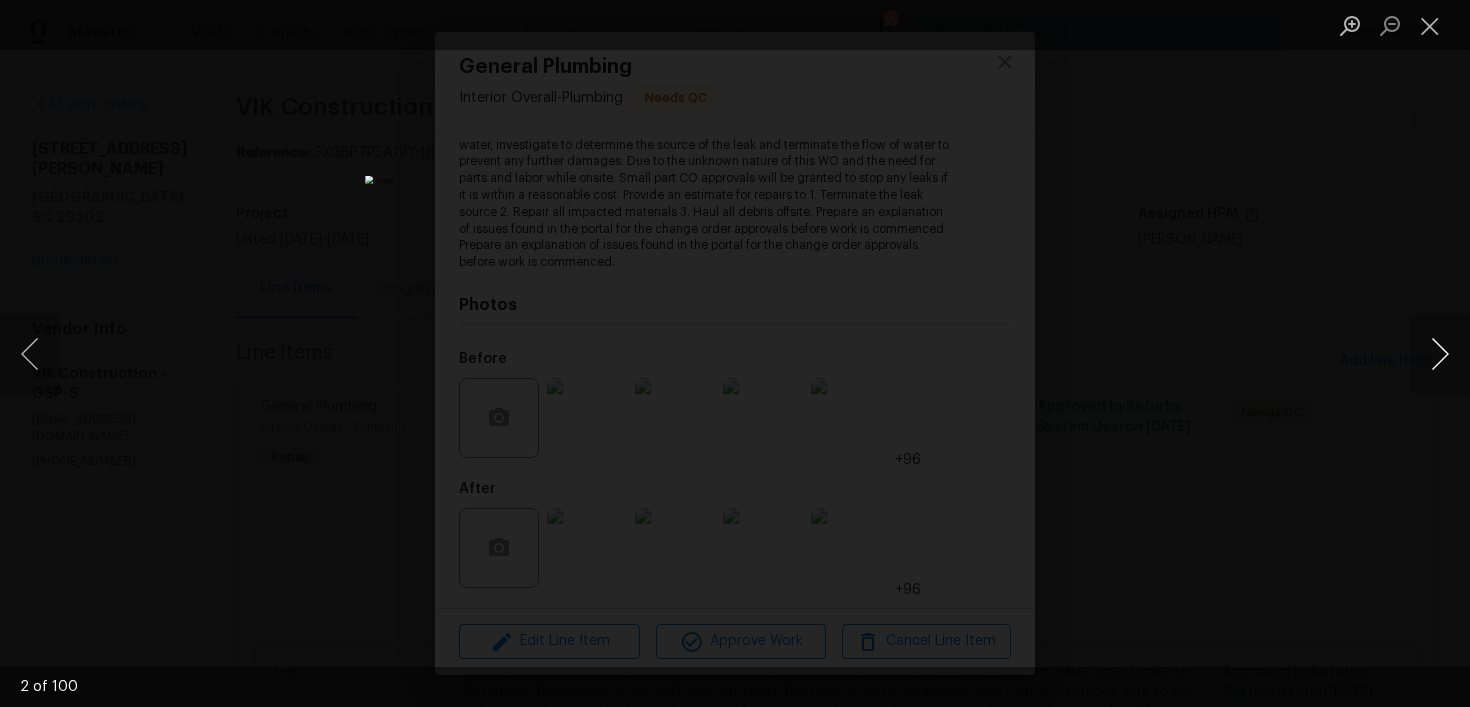 click at bounding box center [1440, 354] 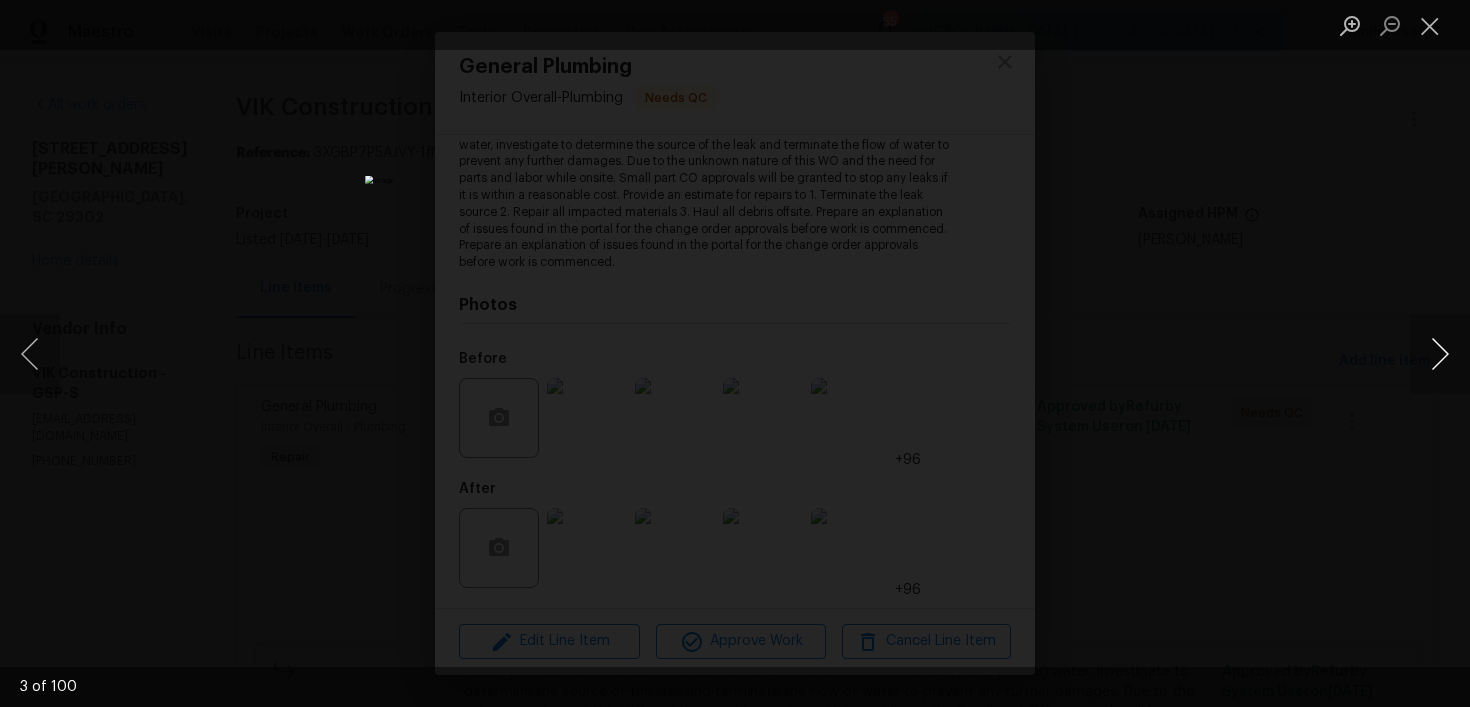 click at bounding box center [1440, 354] 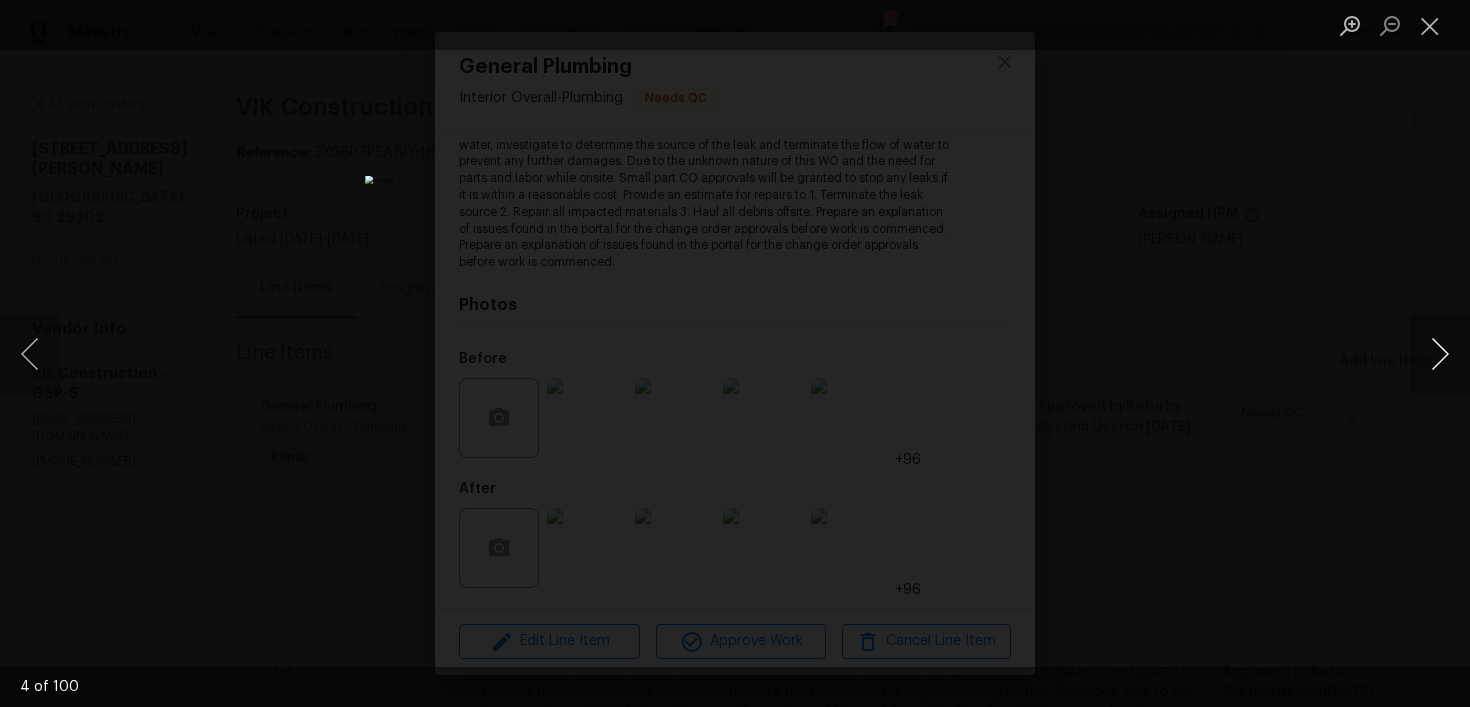 click at bounding box center [1440, 354] 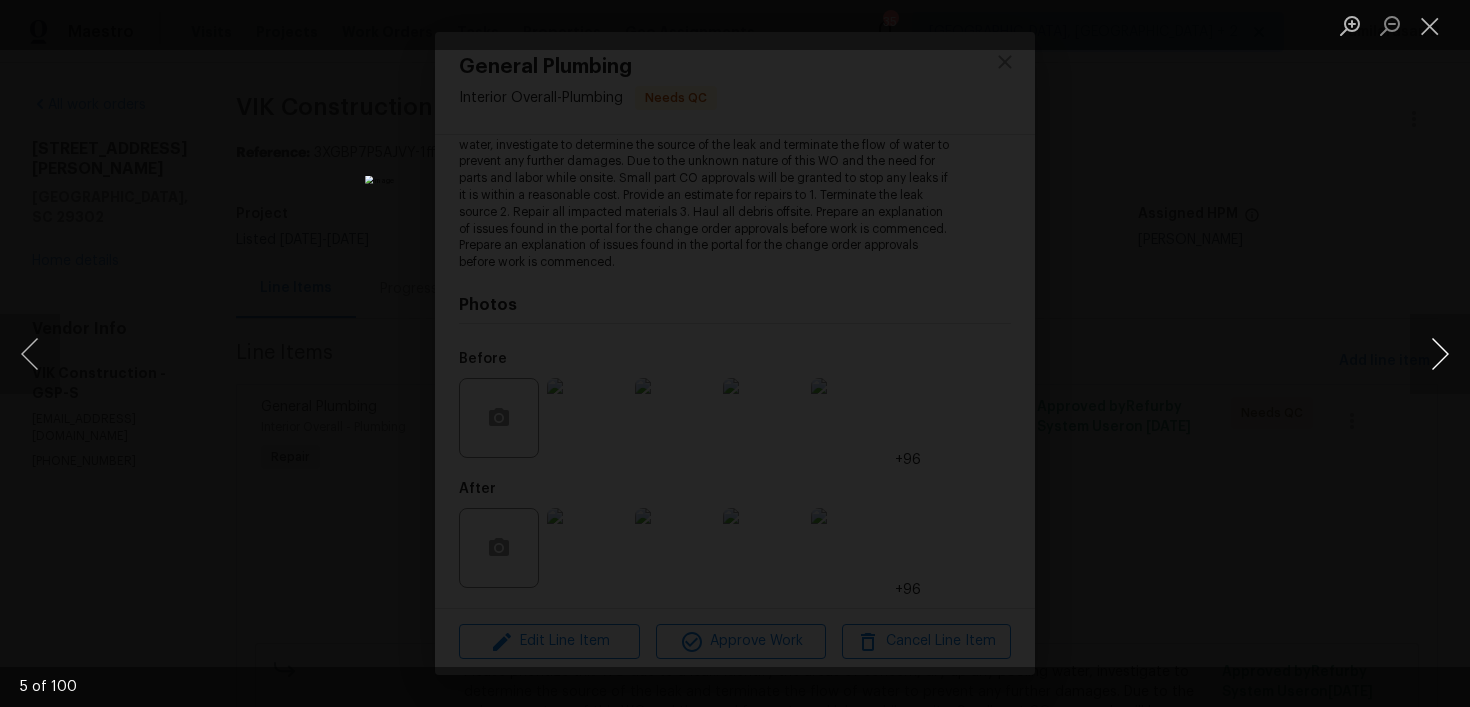 click at bounding box center (1440, 354) 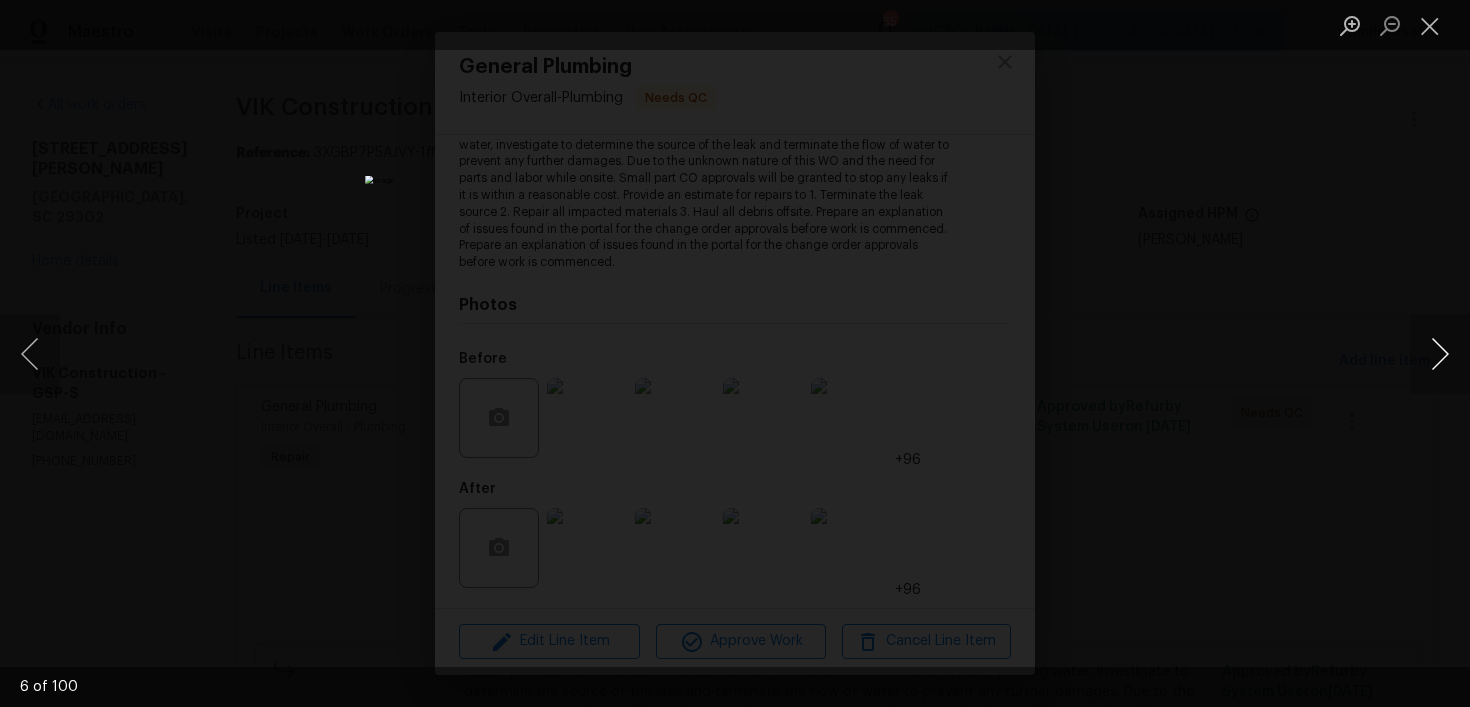 click at bounding box center [1440, 354] 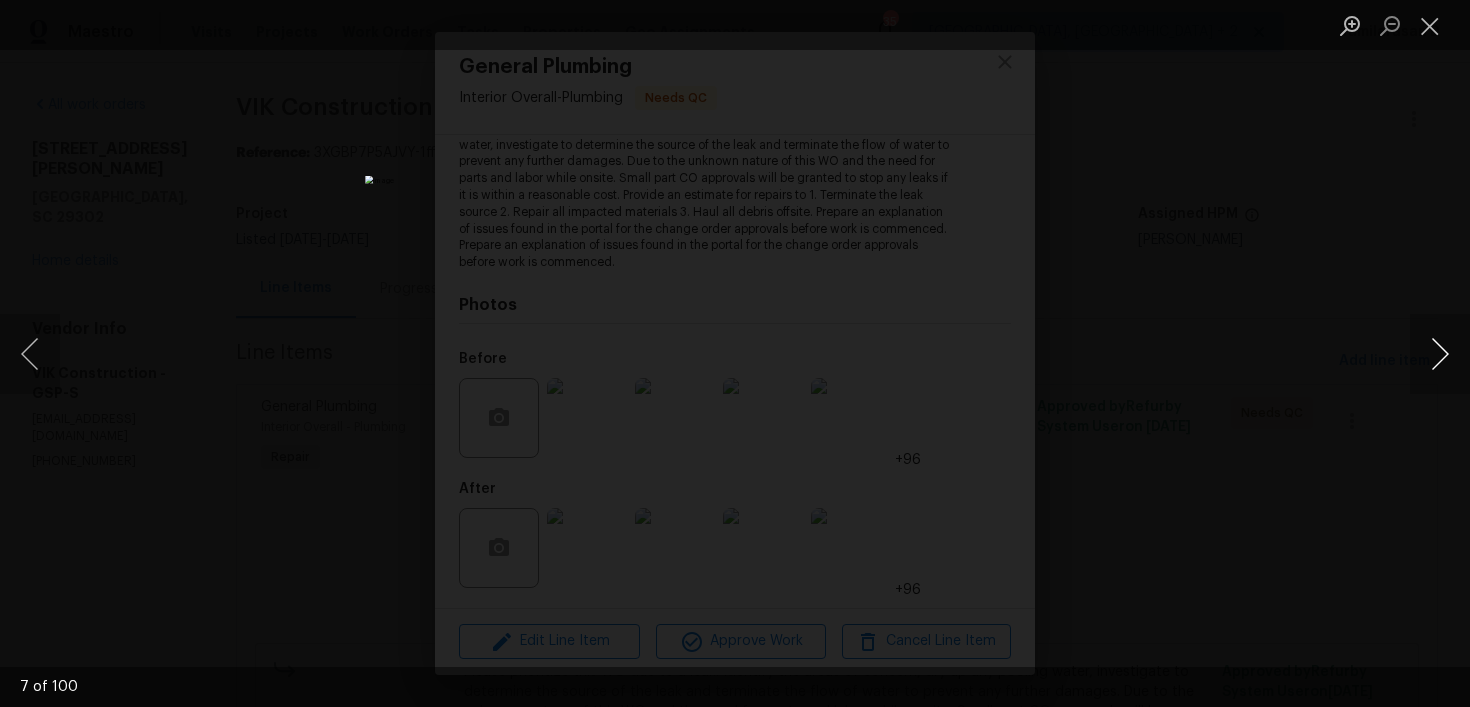 click at bounding box center [1440, 354] 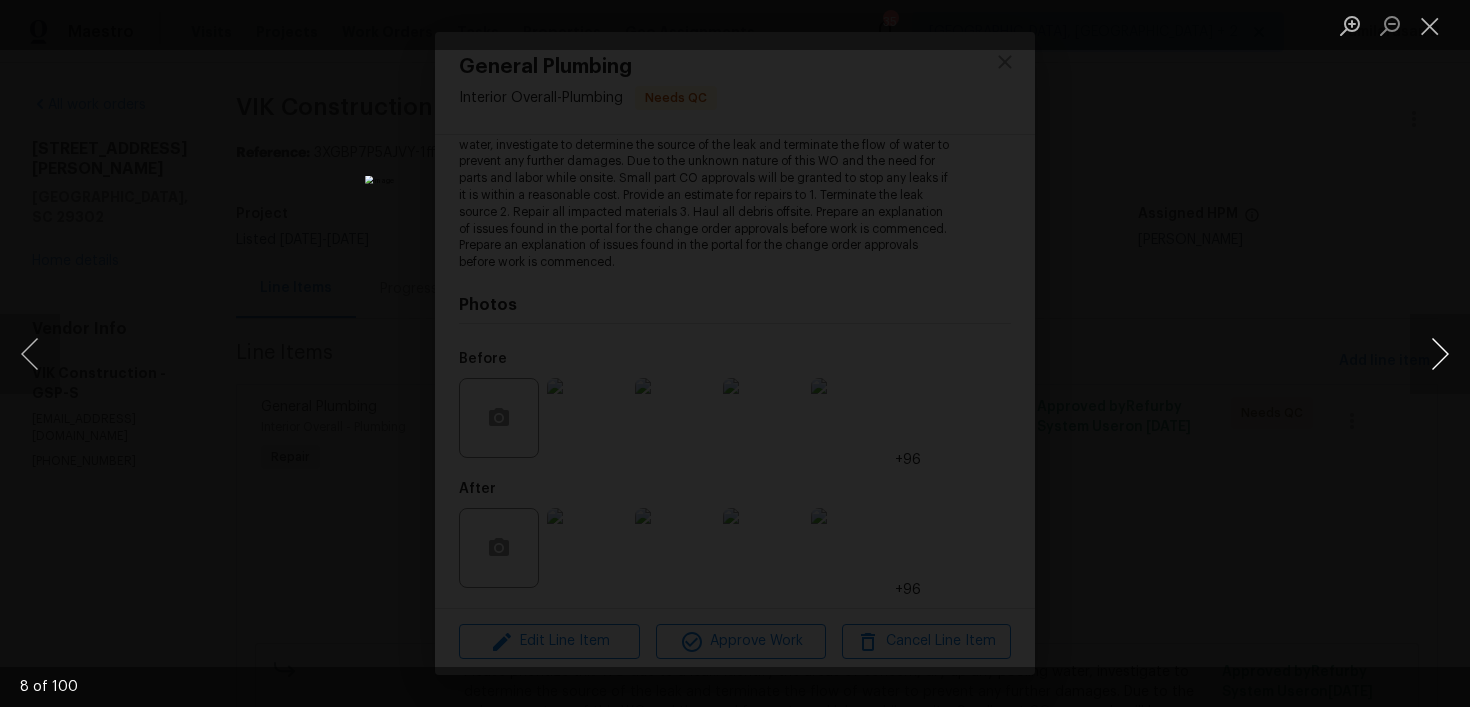 click at bounding box center (1440, 354) 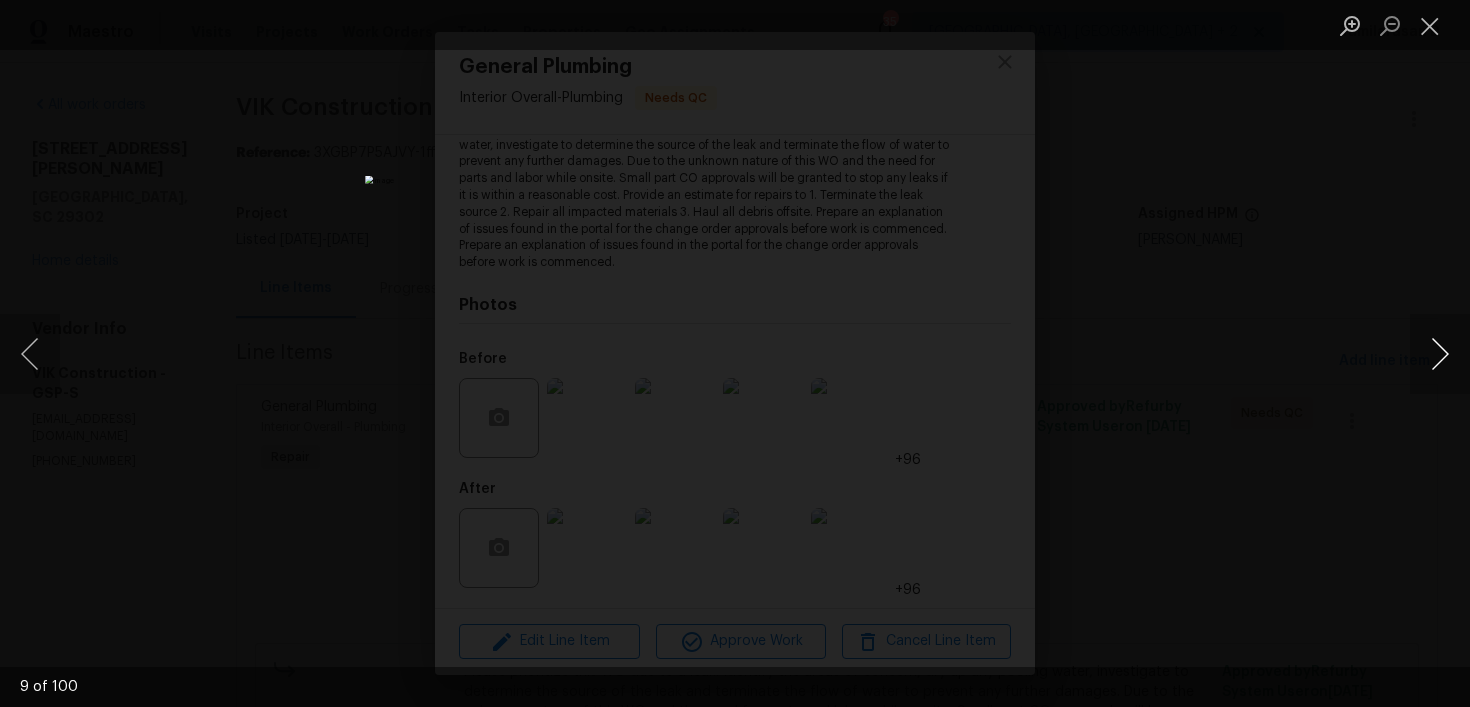 click at bounding box center [1440, 354] 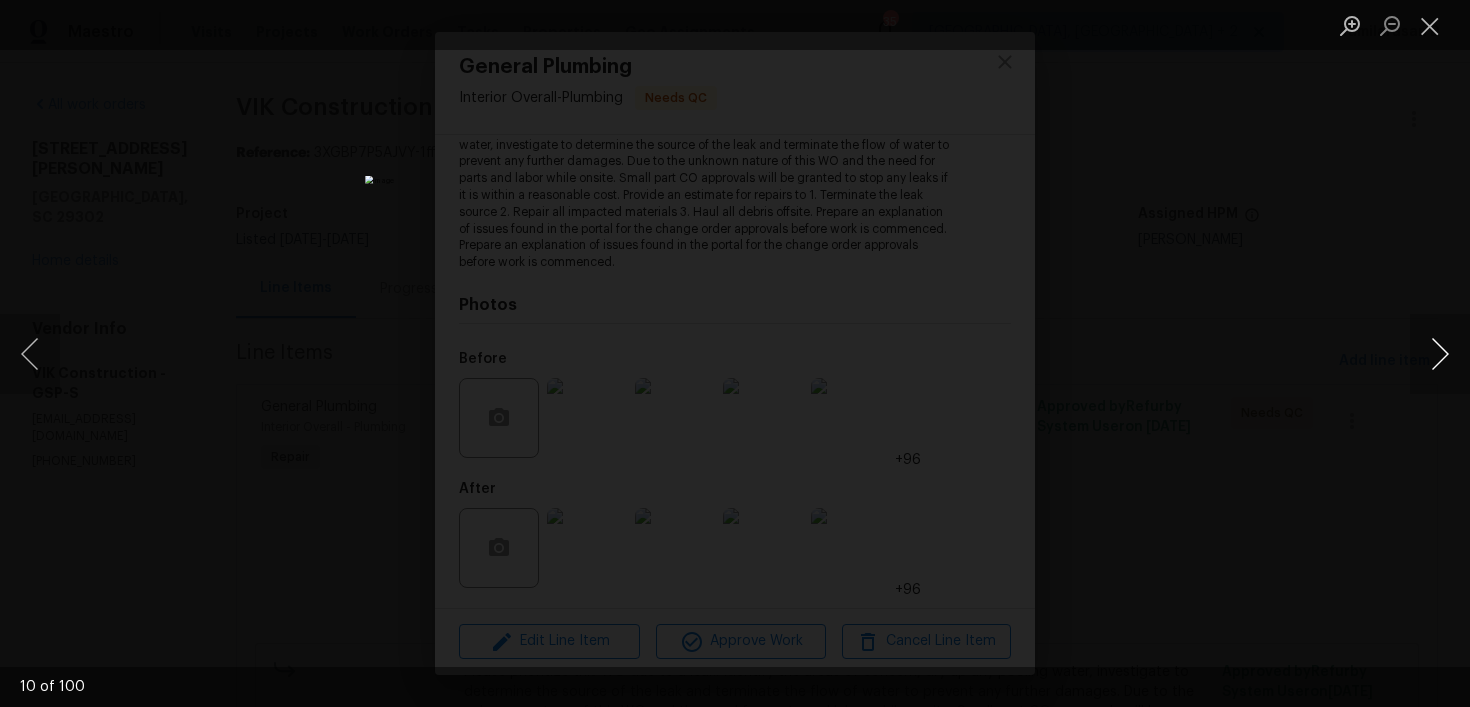 click at bounding box center (1440, 354) 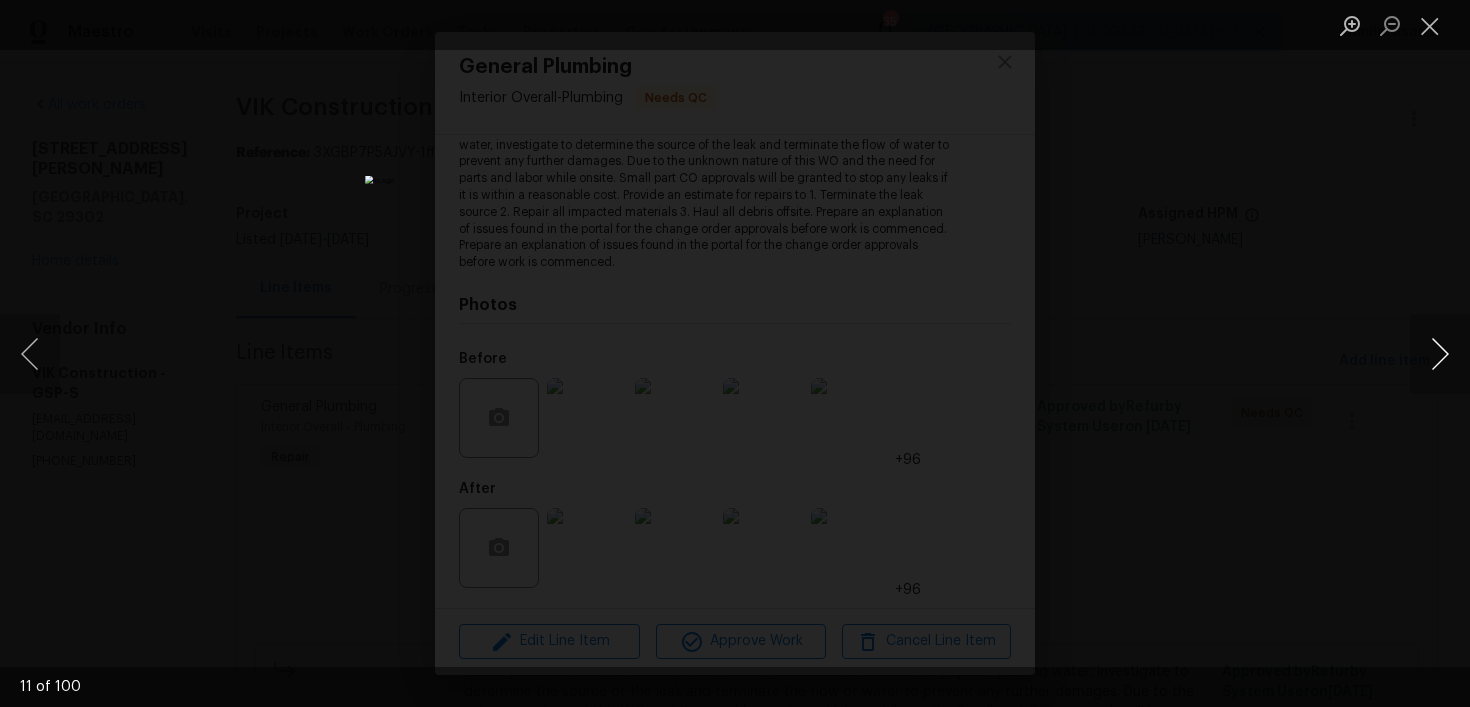 click at bounding box center [1440, 354] 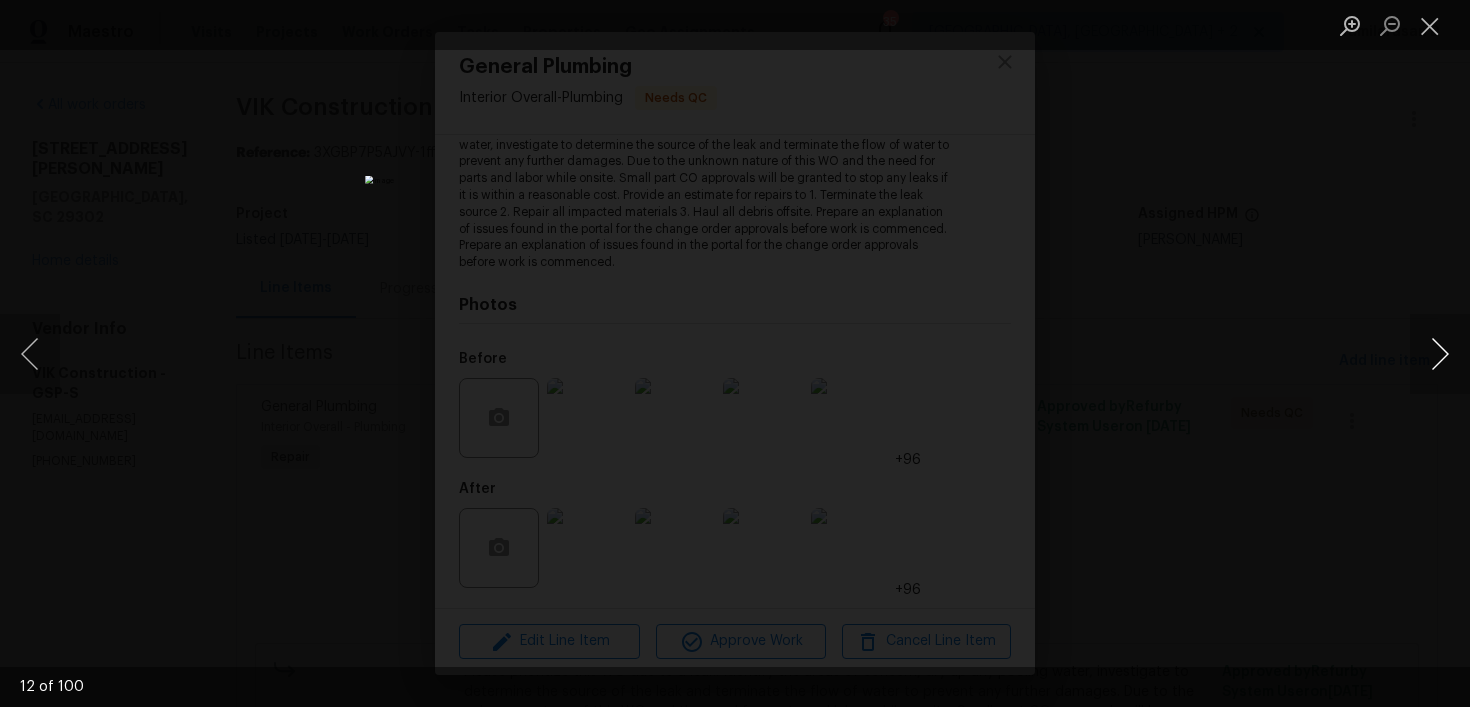 click at bounding box center [1440, 354] 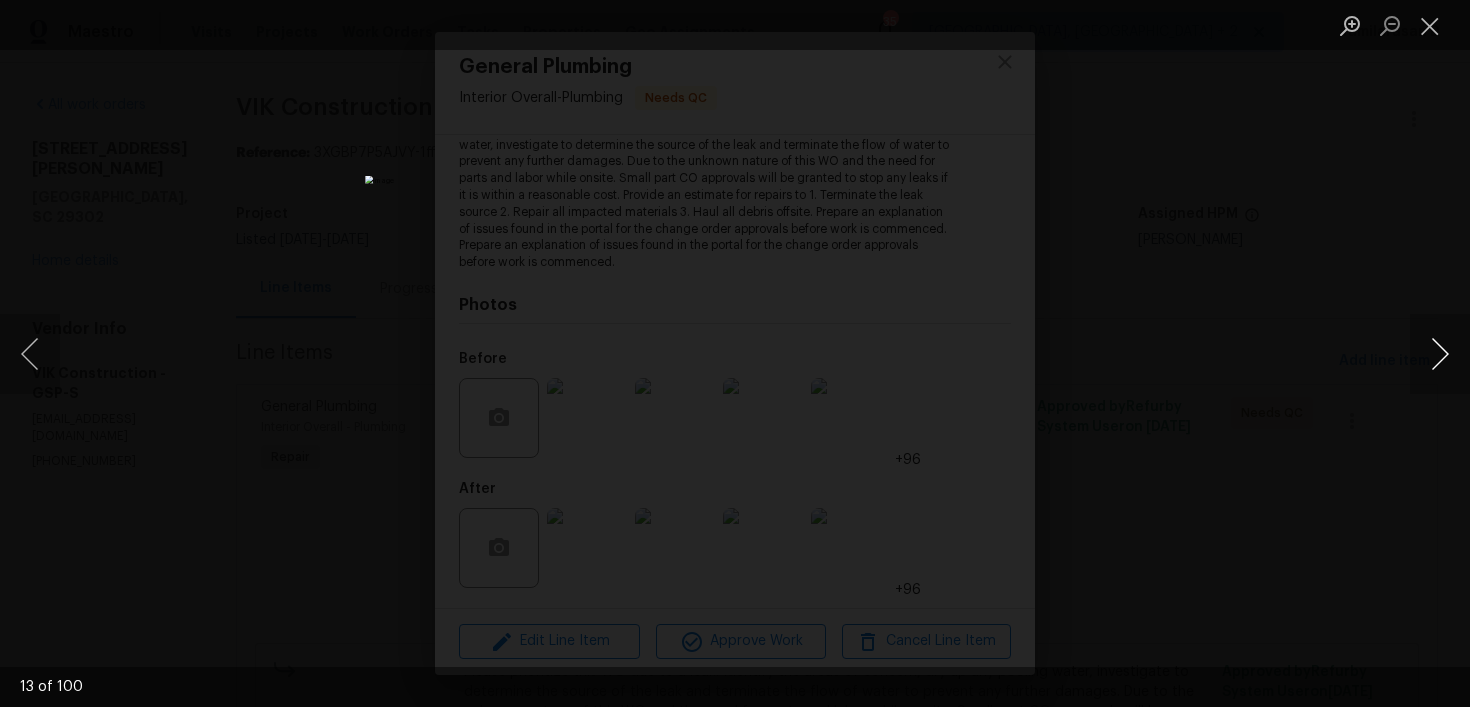 click at bounding box center (1440, 354) 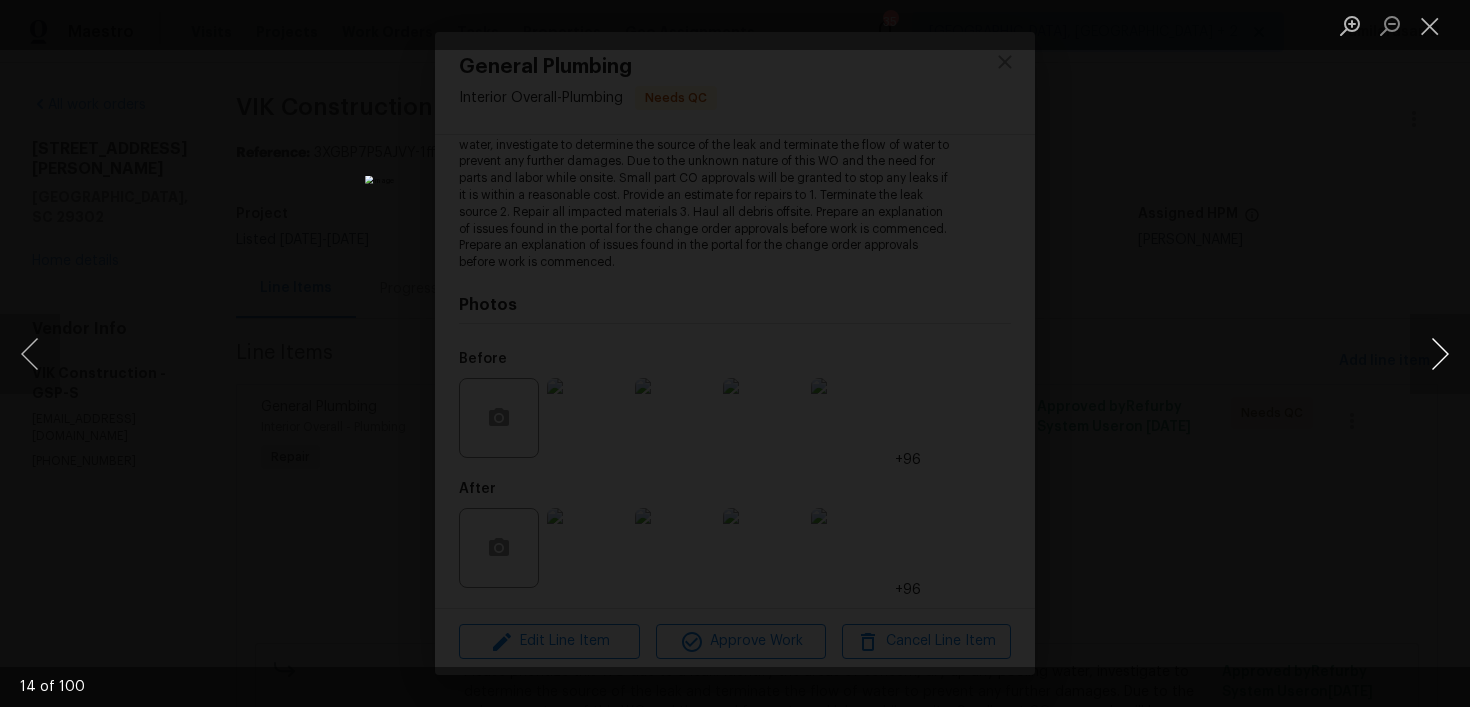 click at bounding box center [1440, 354] 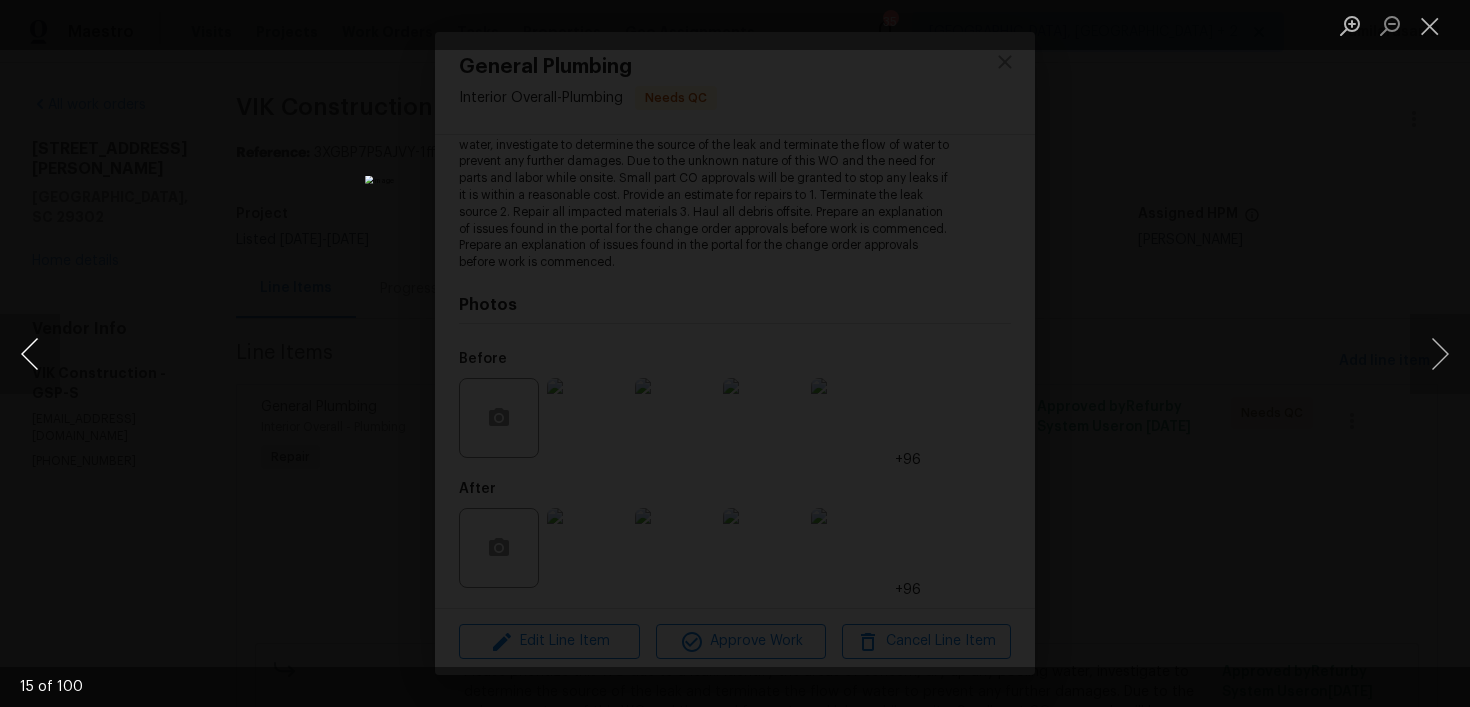 click at bounding box center [30, 354] 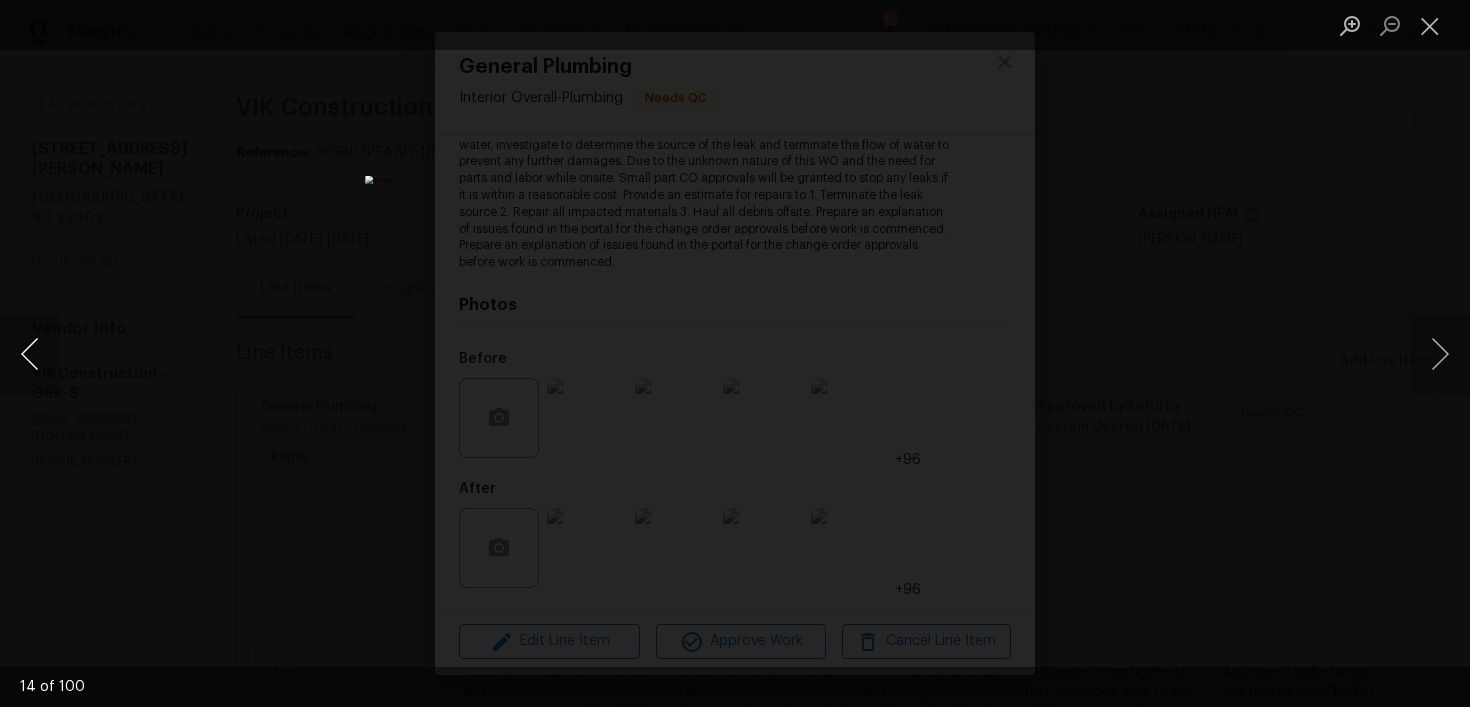 click at bounding box center (30, 354) 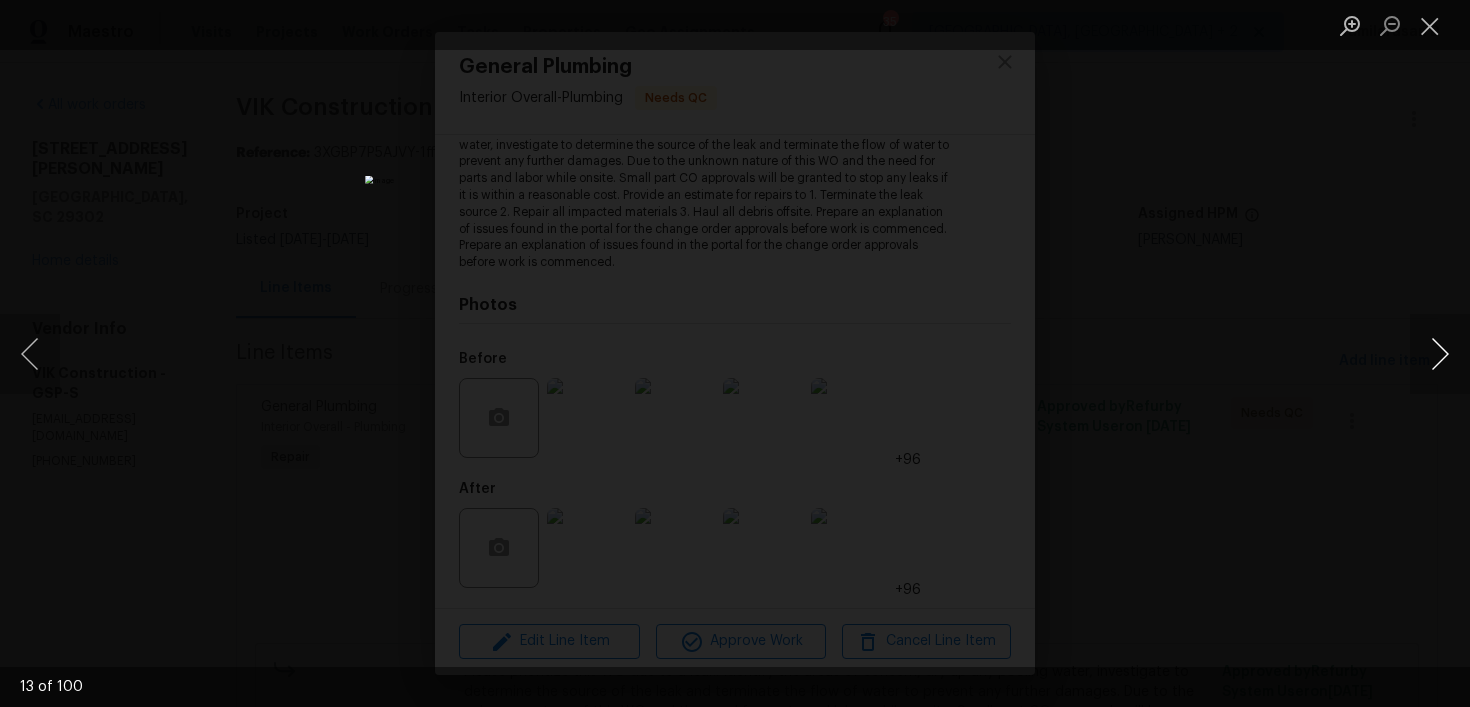 click at bounding box center [1440, 354] 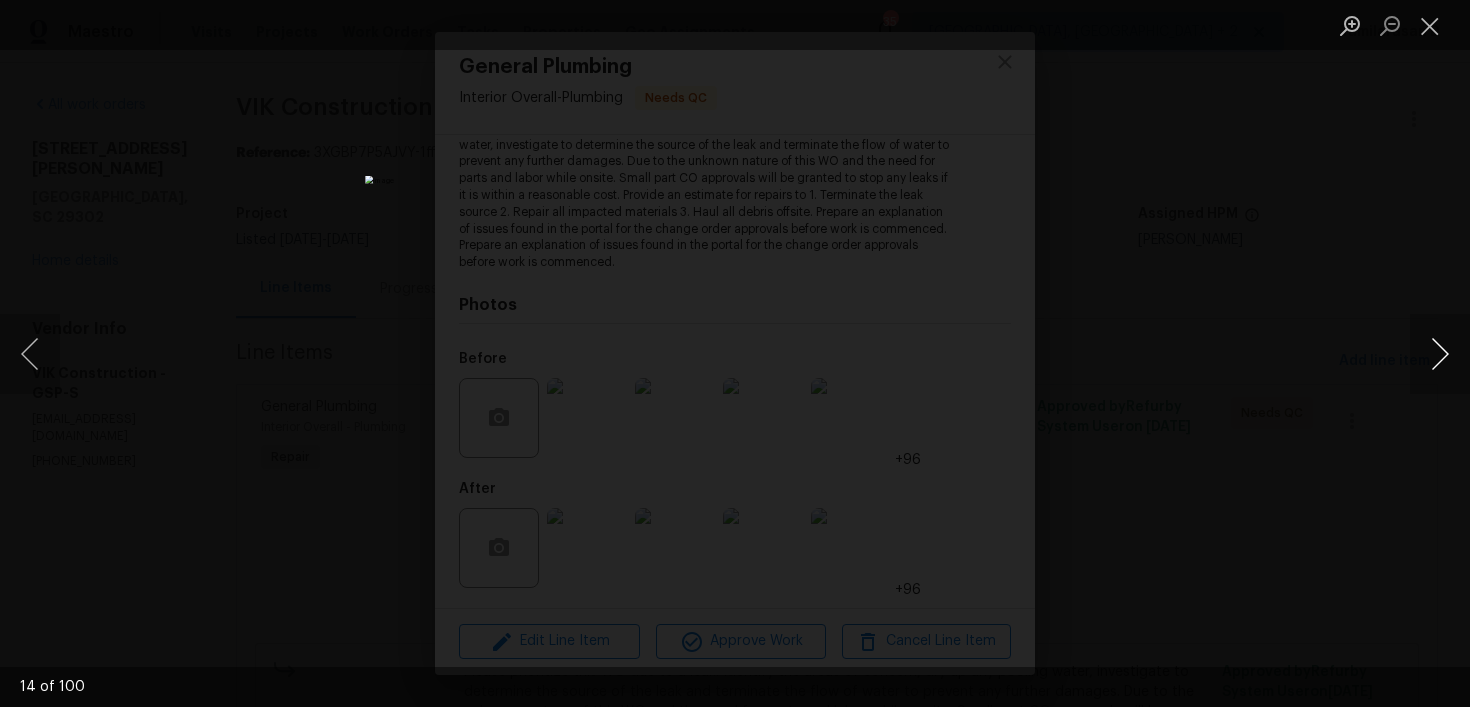 click at bounding box center (1440, 354) 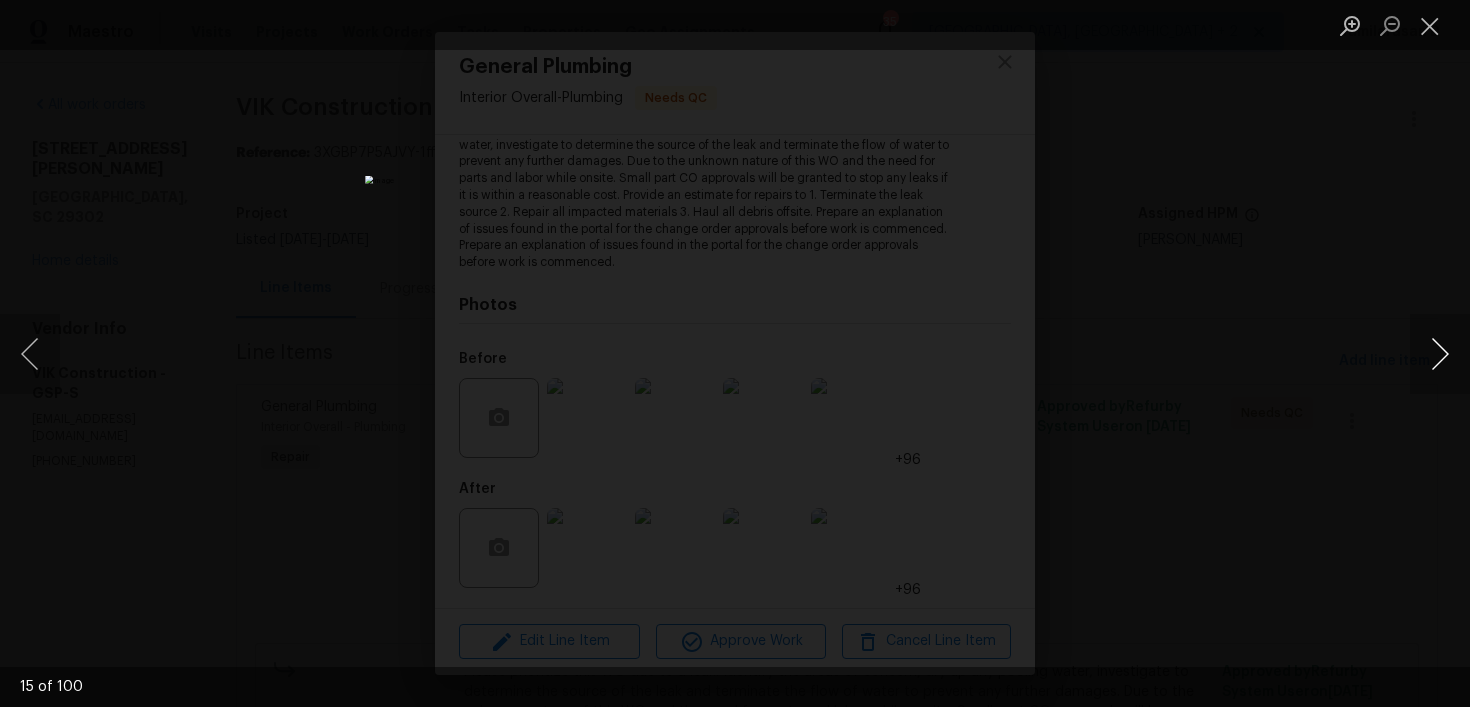 click at bounding box center [1440, 354] 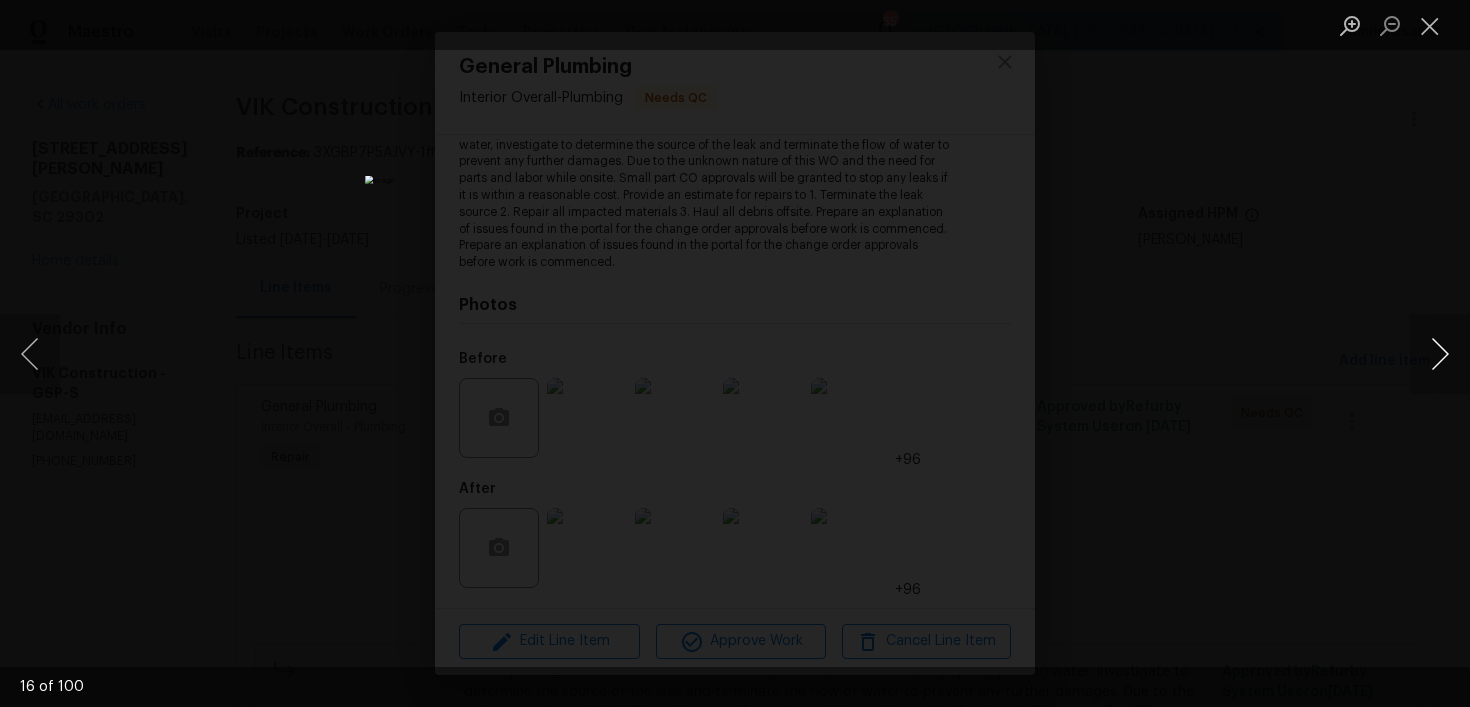 click at bounding box center [1440, 354] 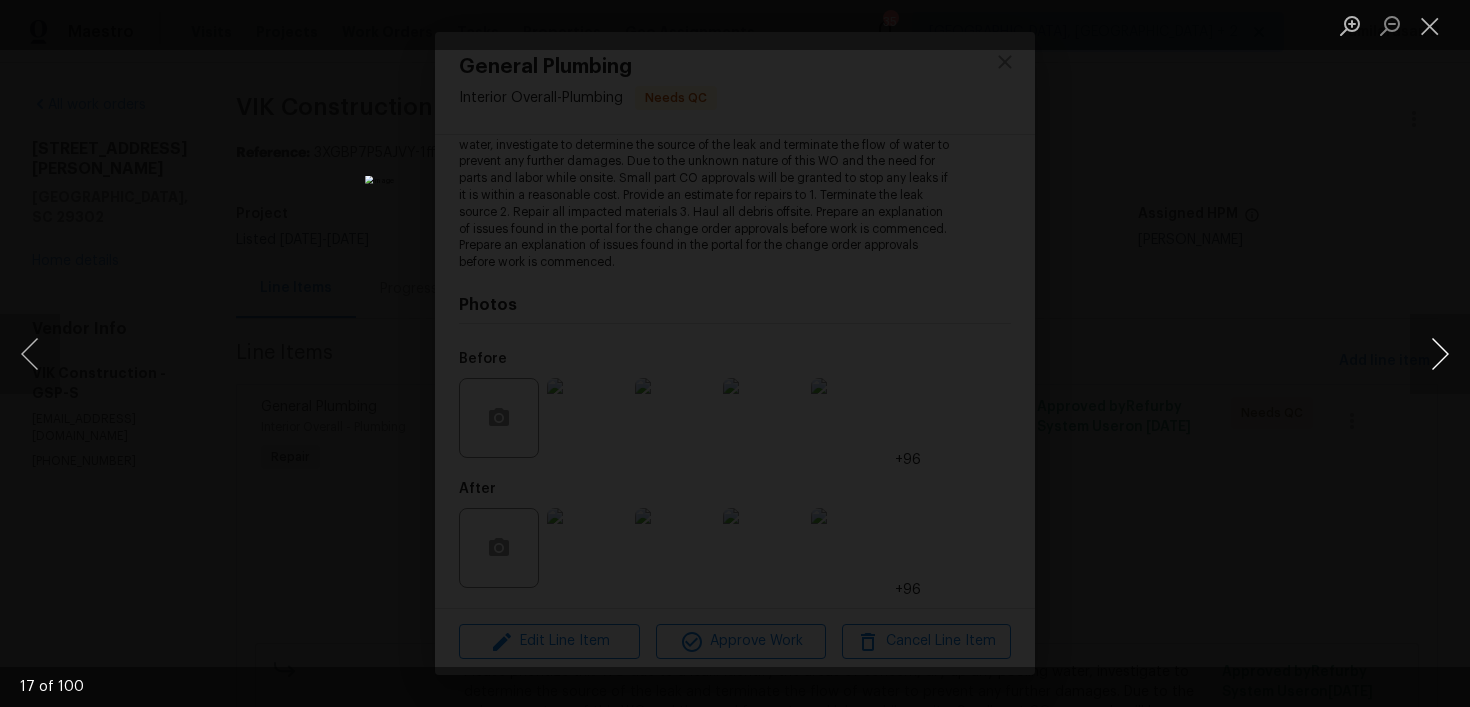 click at bounding box center [1440, 354] 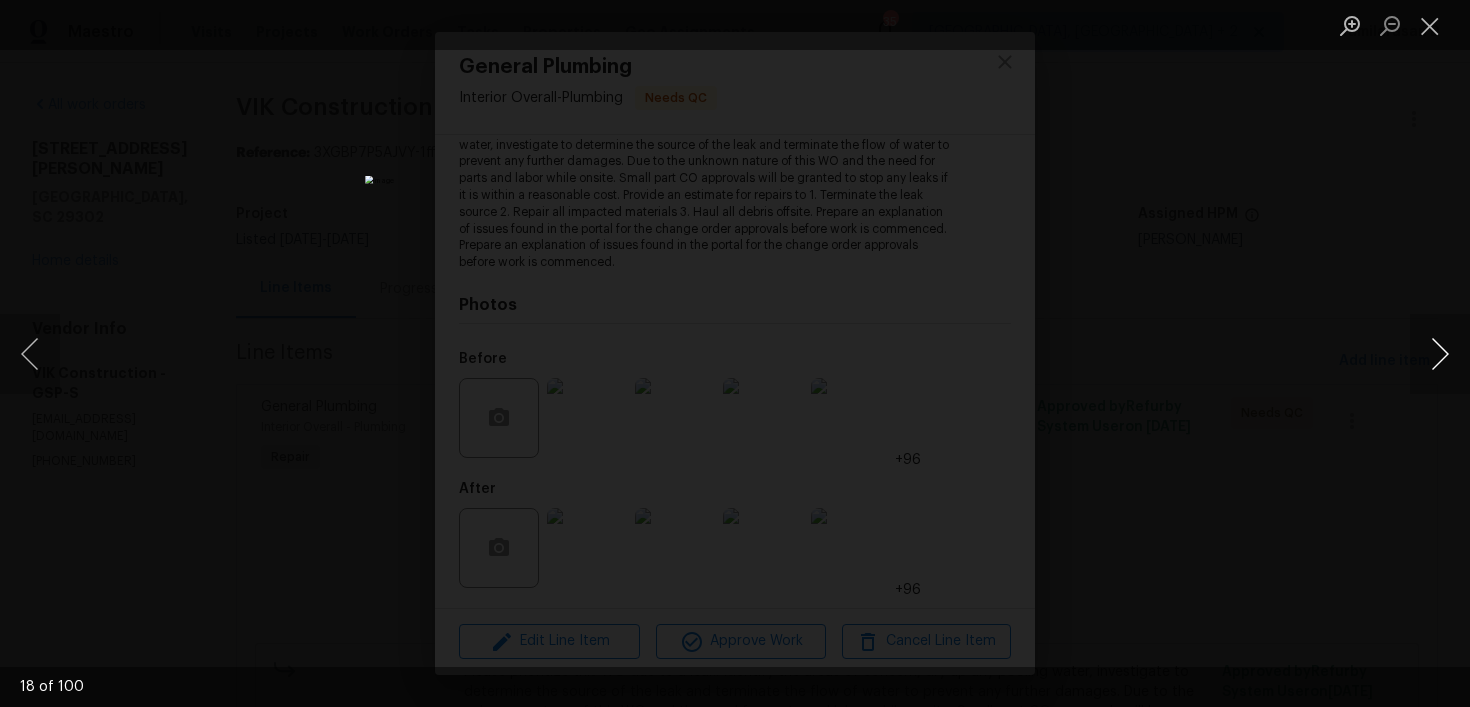 click at bounding box center (1440, 354) 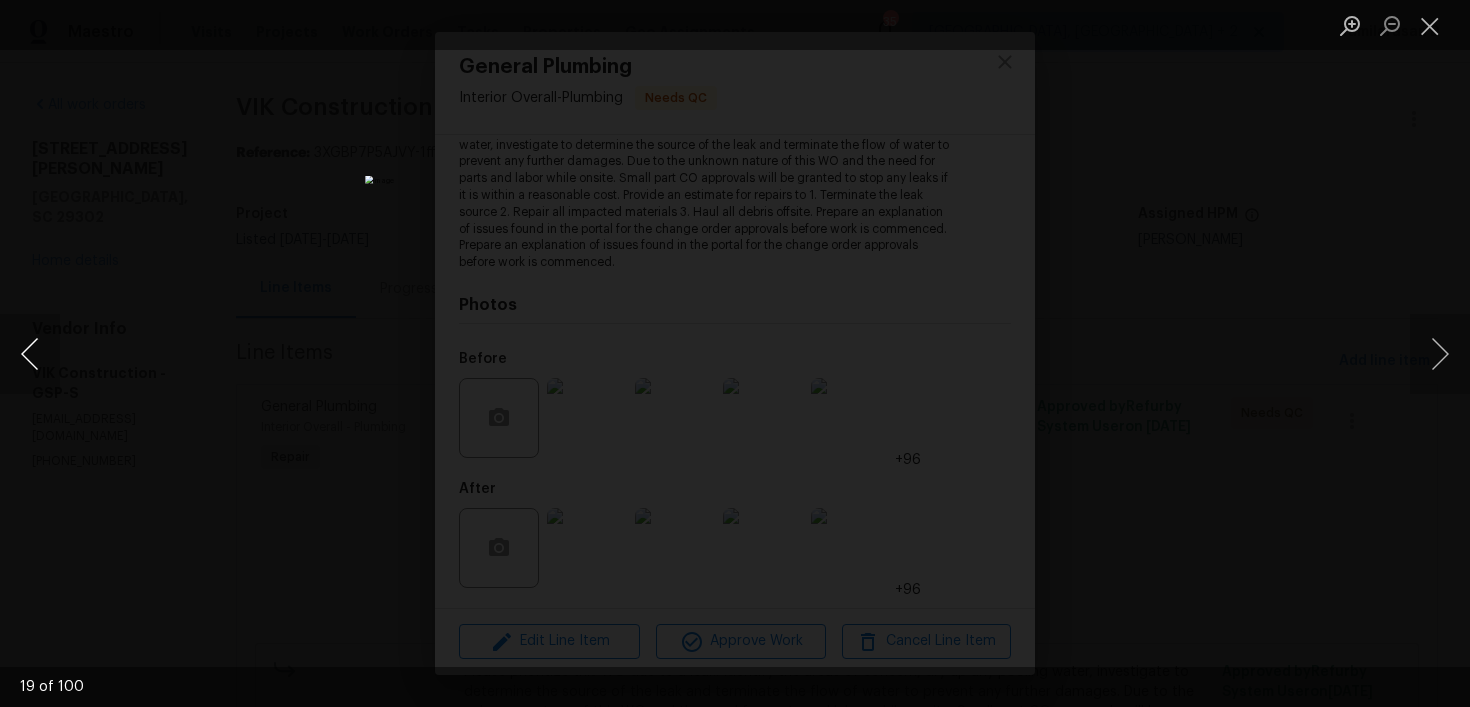 click at bounding box center (30, 354) 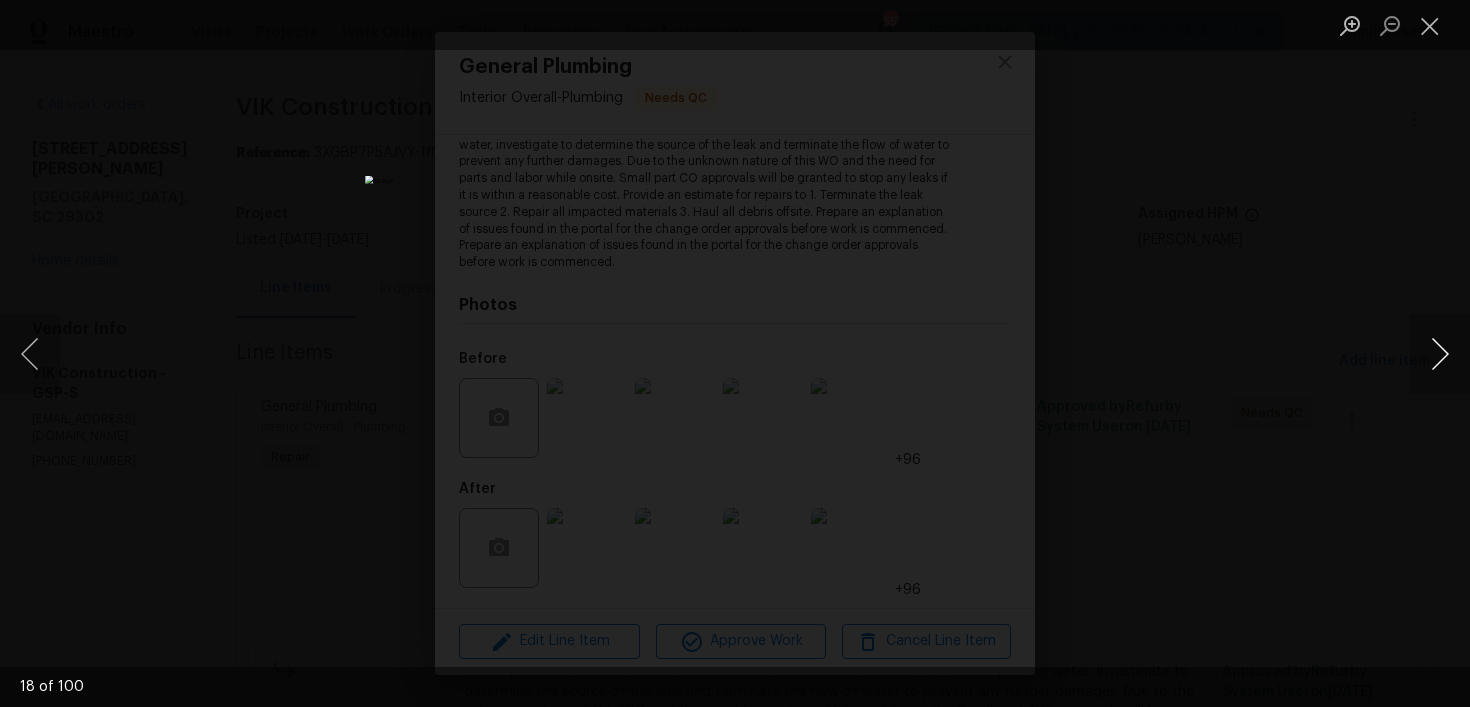 click at bounding box center (1440, 354) 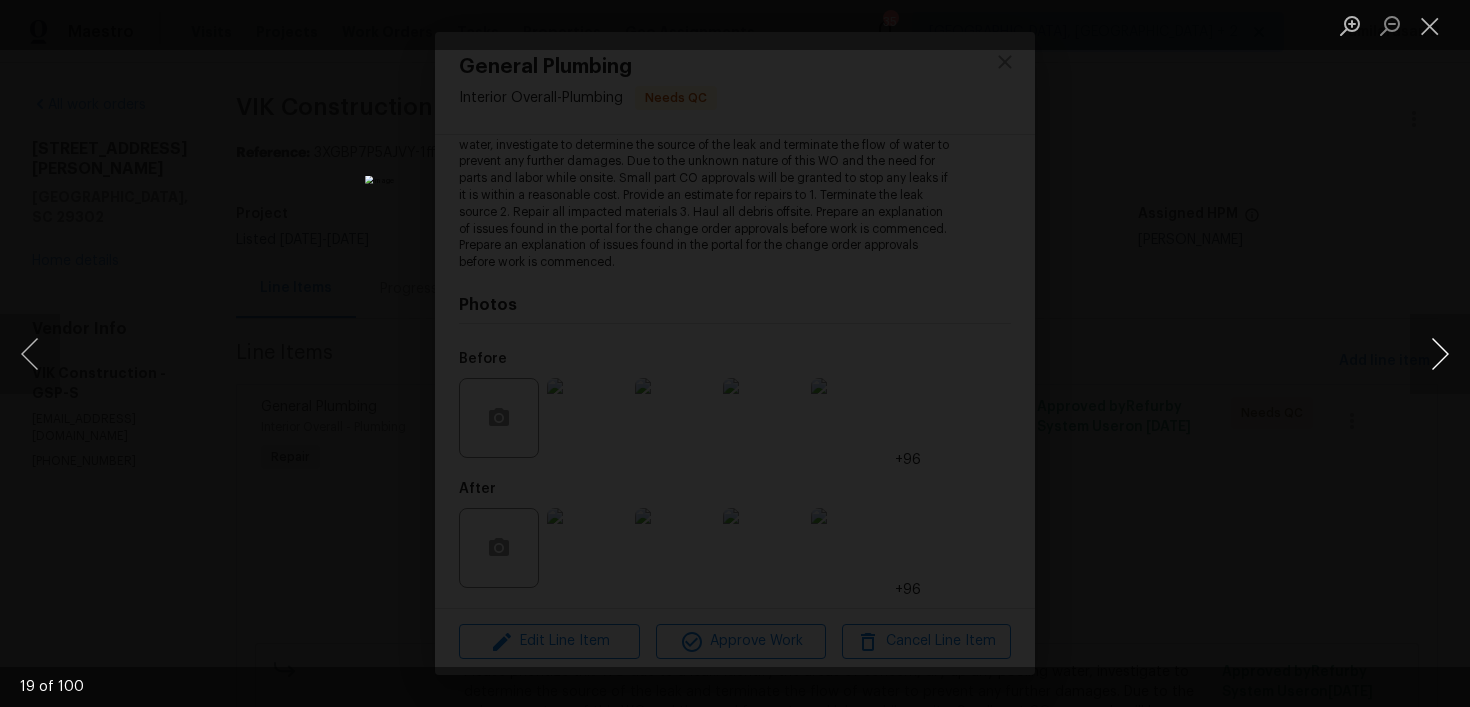 click at bounding box center (1440, 354) 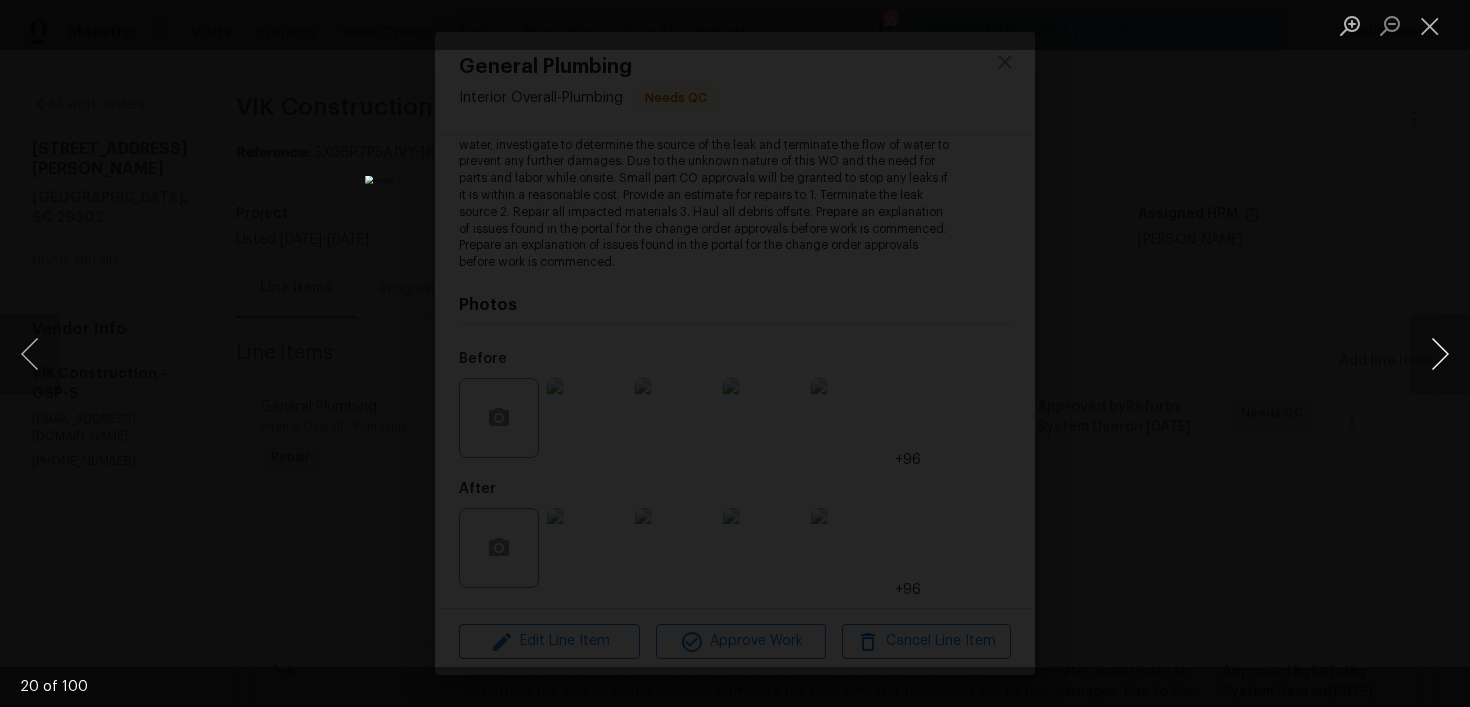 click at bounding box center (1440, 354) 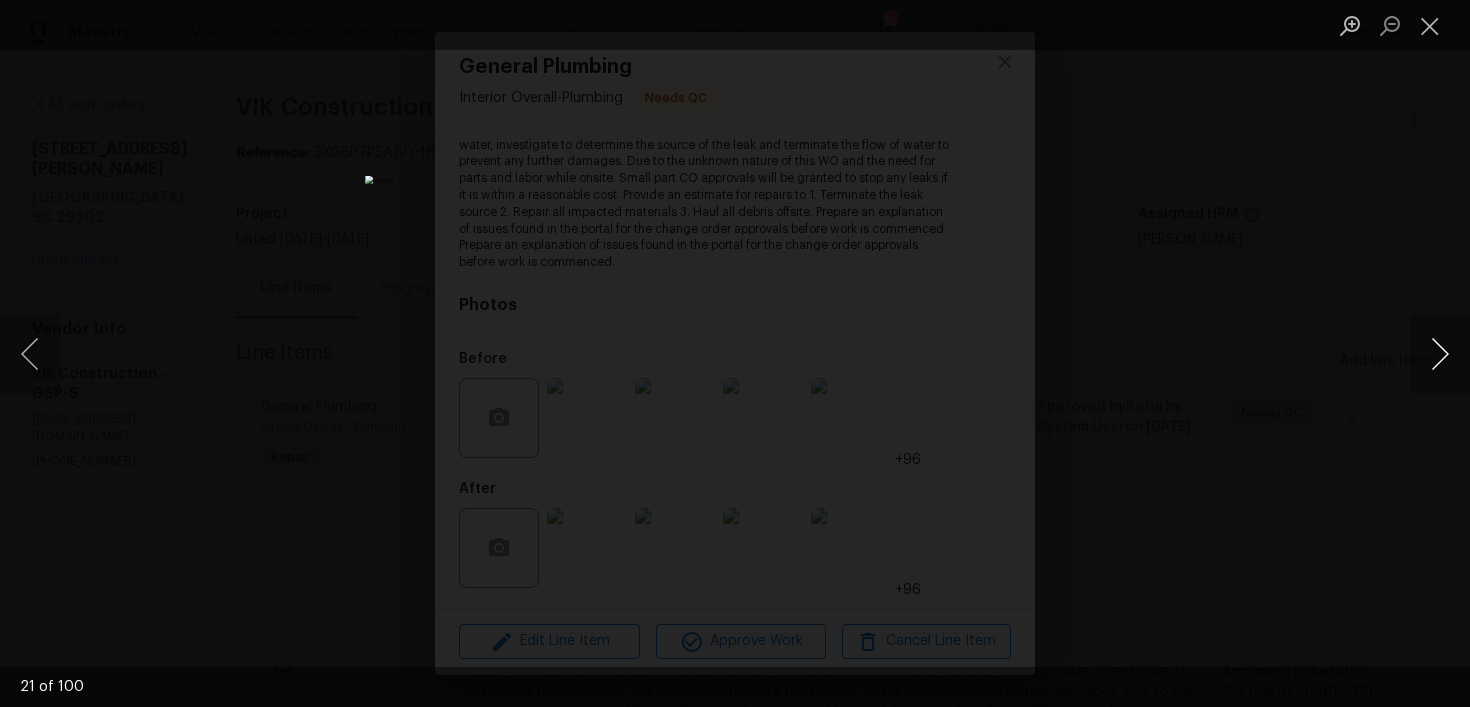 click at bounding box center (1440, 354) 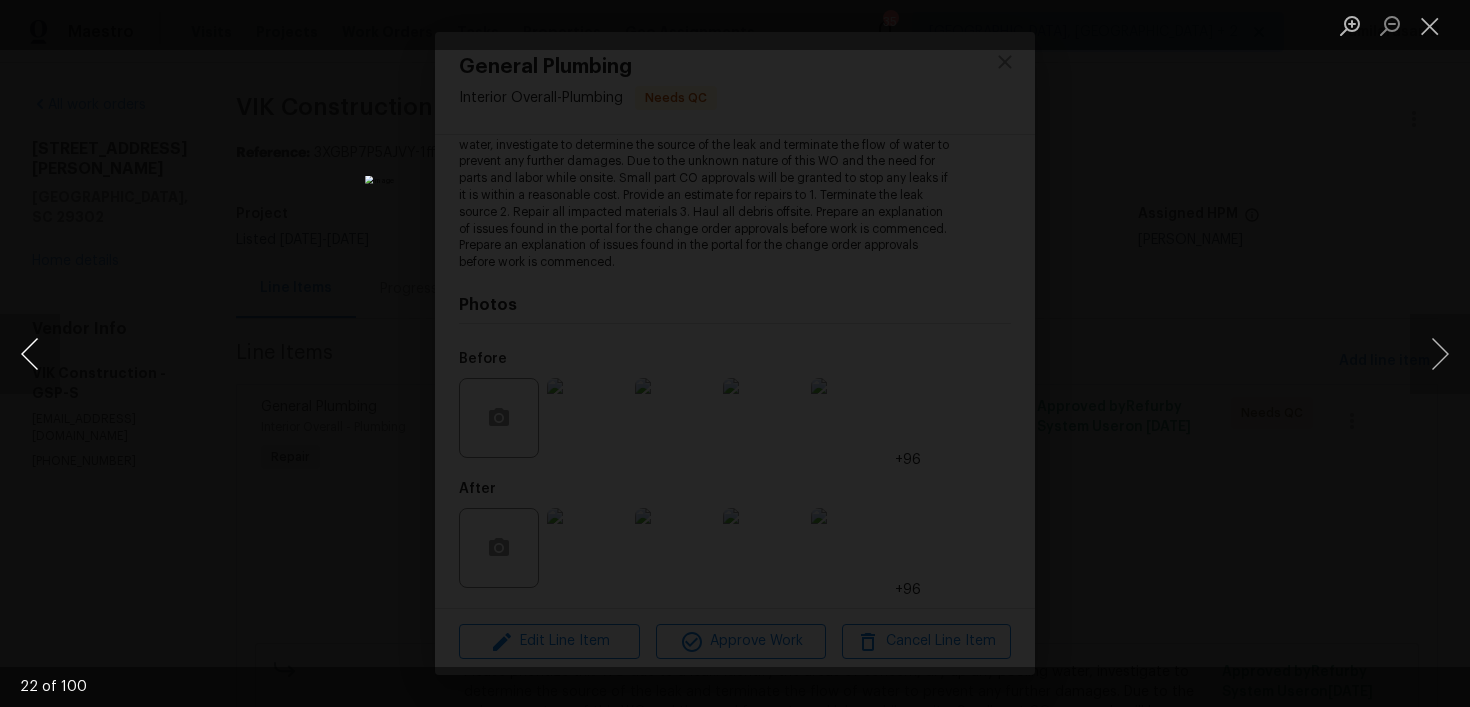 click at bounding box center [30, 354] 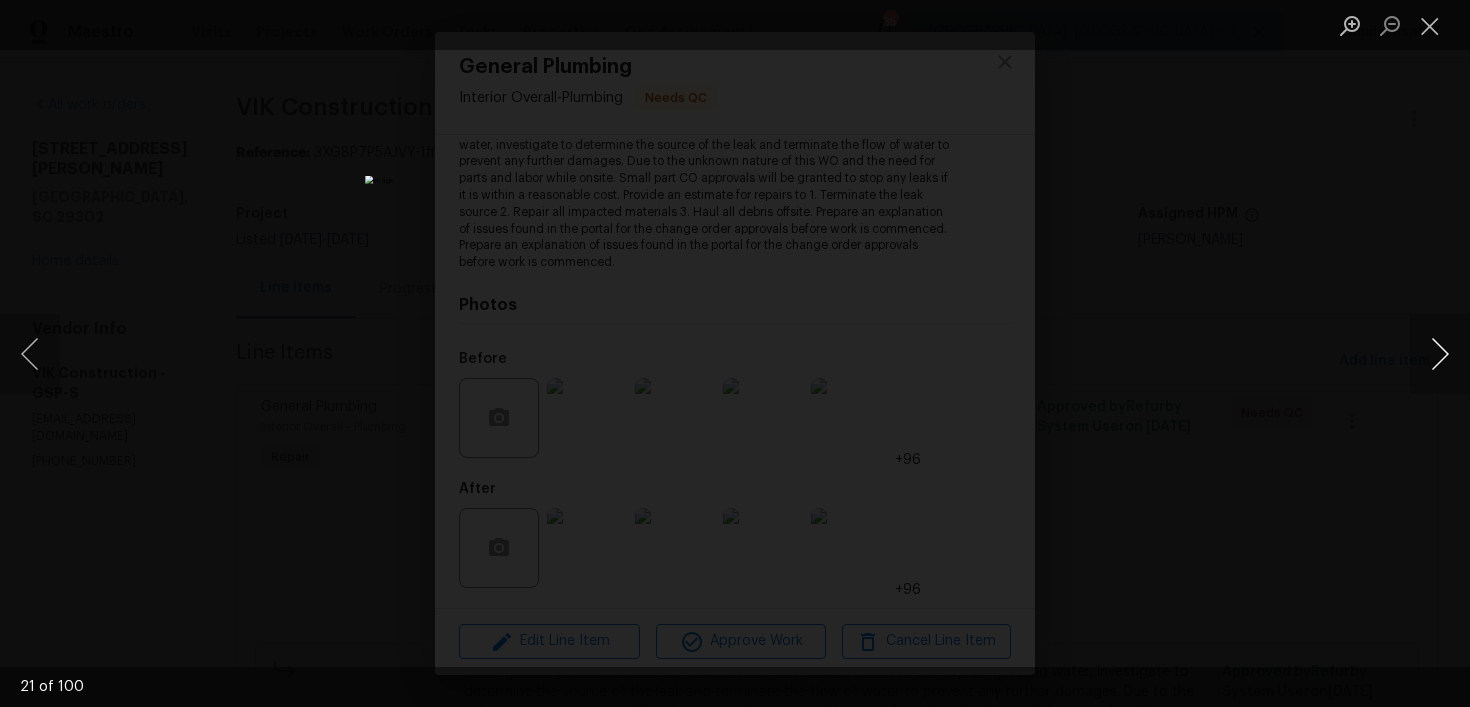 click at bounding box center [1440, 354] 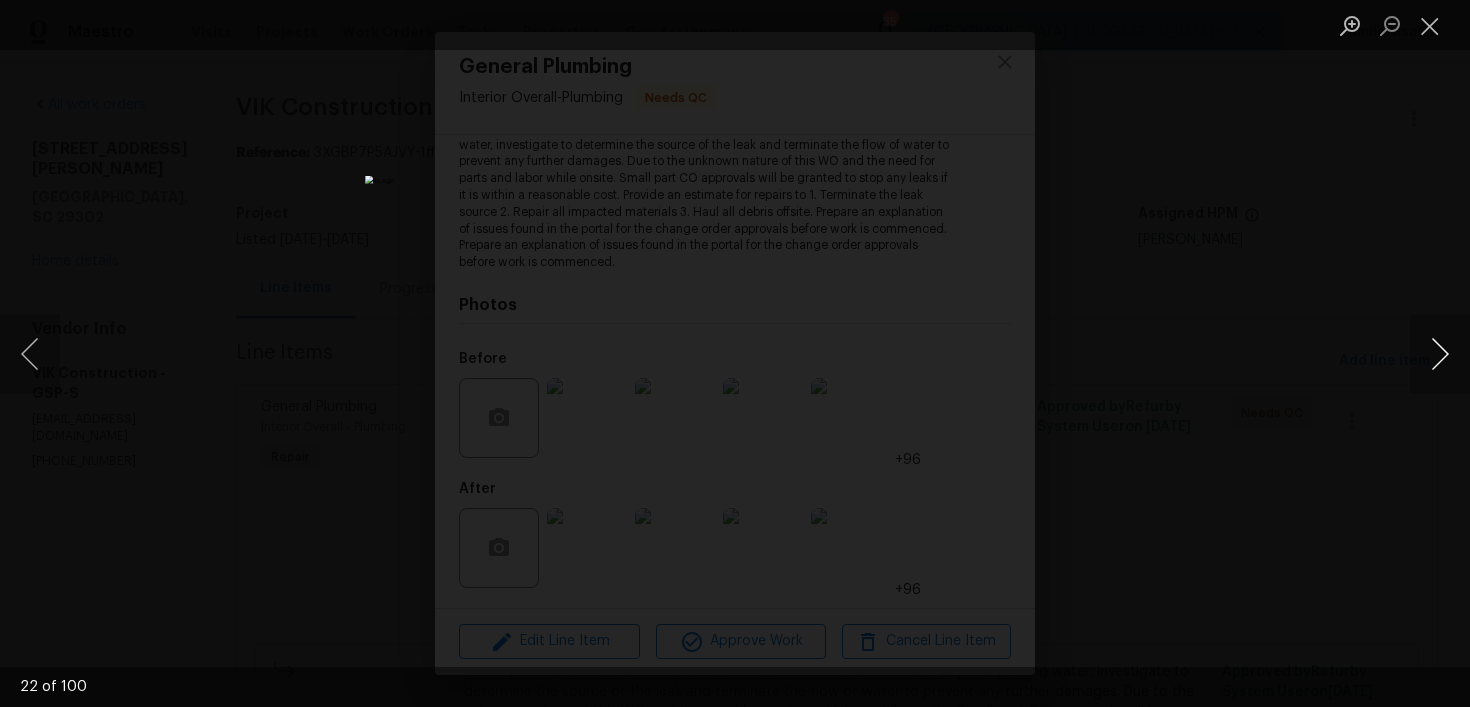 click at bounding box center (1440, 354) 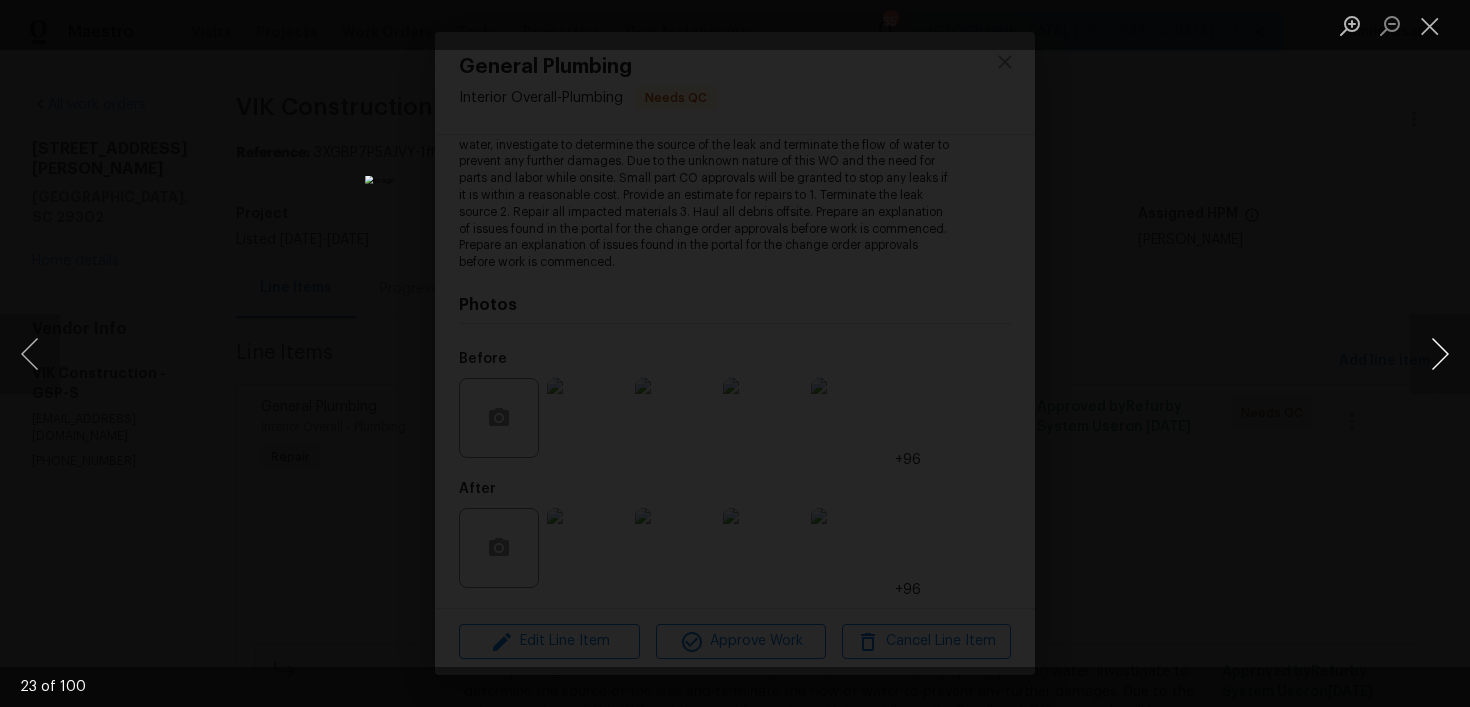 click at bounding box center [1440, 354] 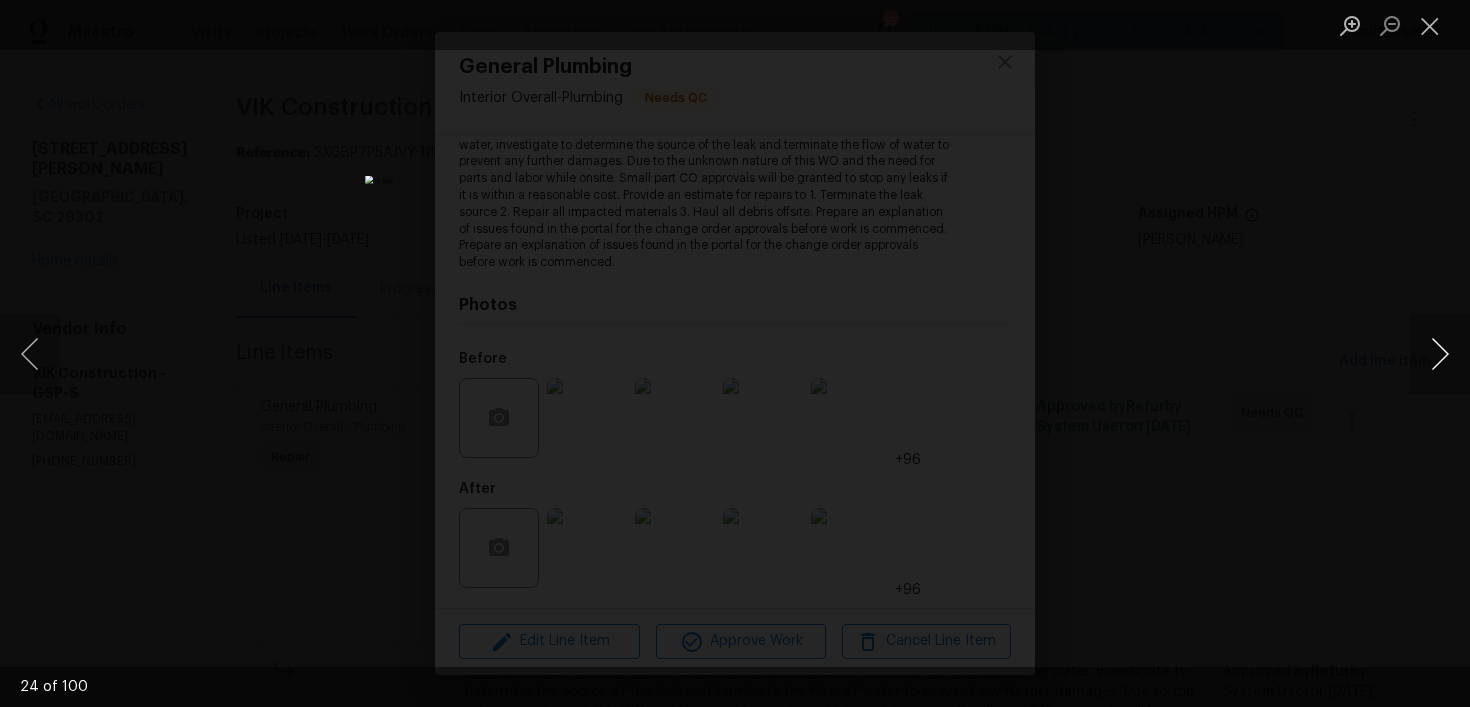 click at bounding box center [1440, 354] 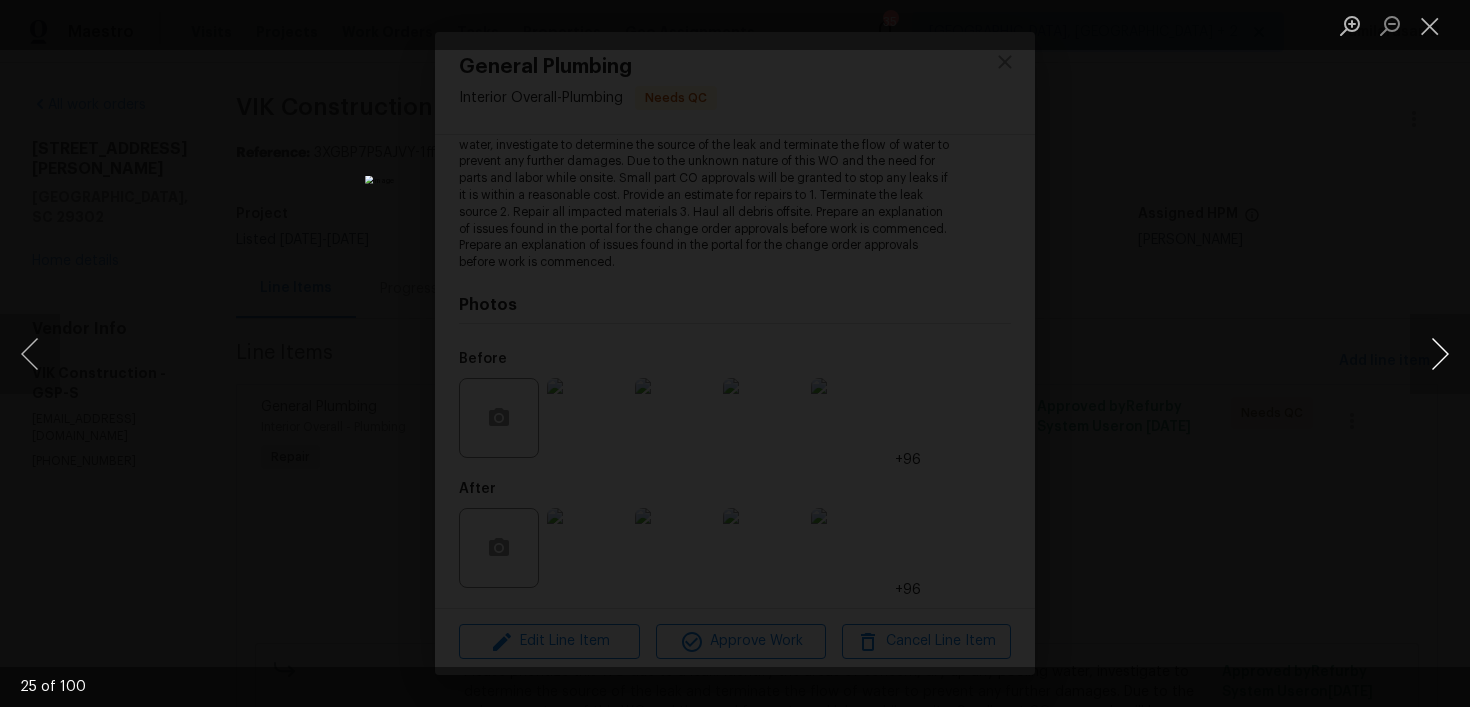 click at bounding box center [1440, 354] 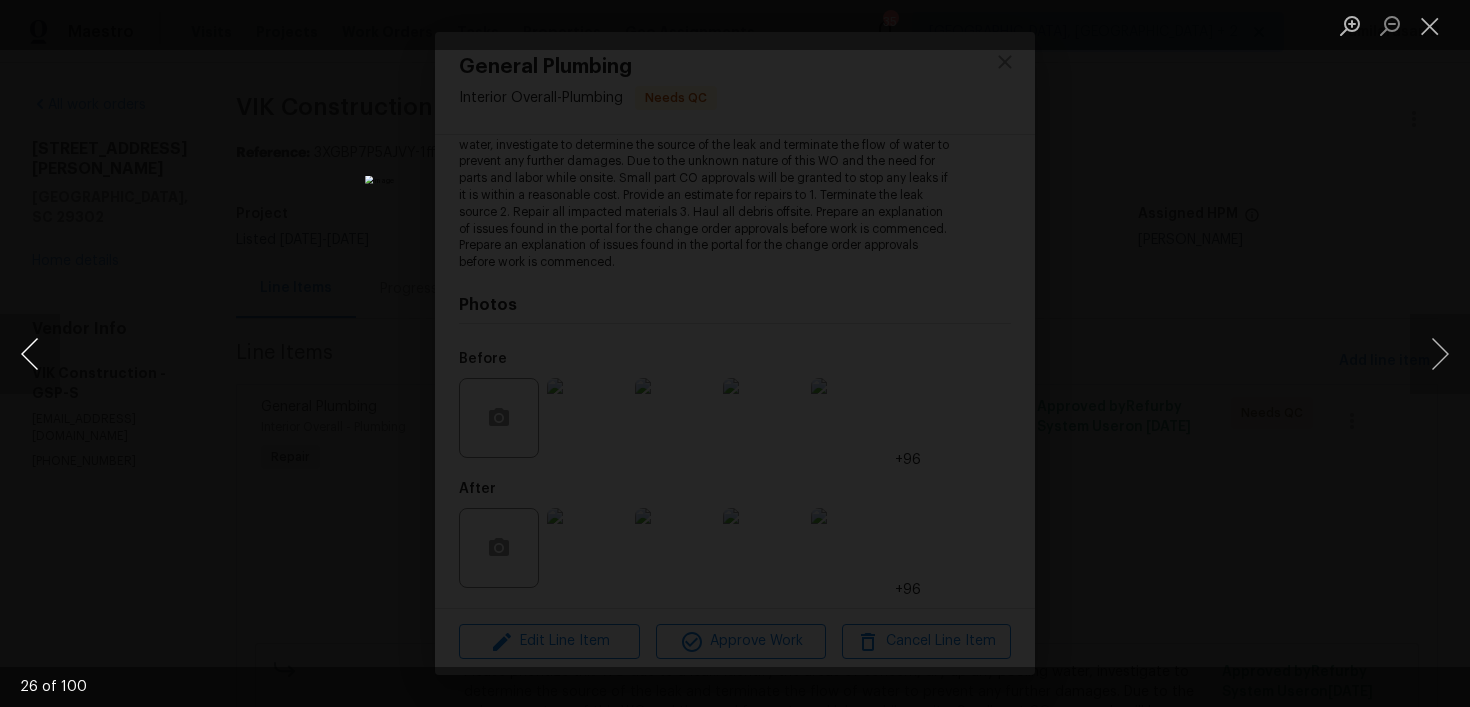 click at bounding box center [30, 354] 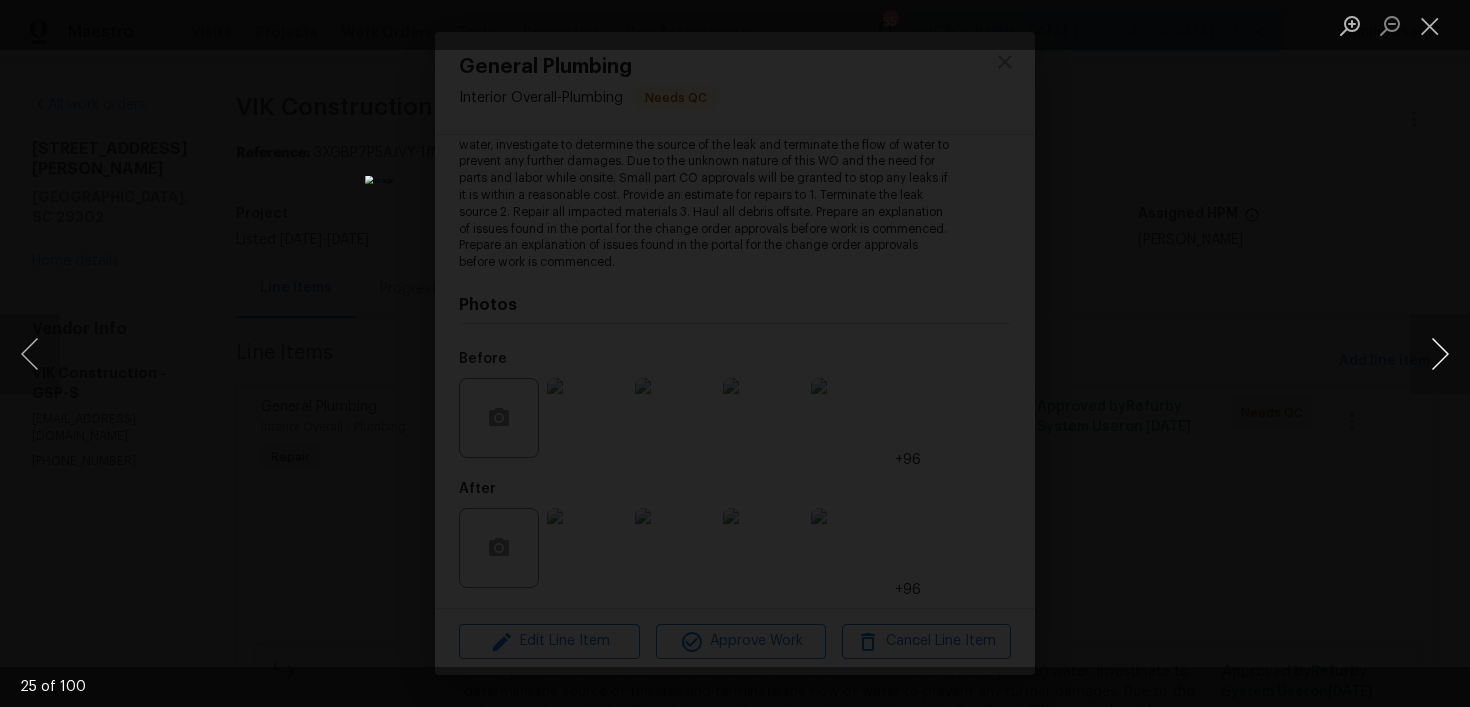 click at bounding box center (1440, 354) 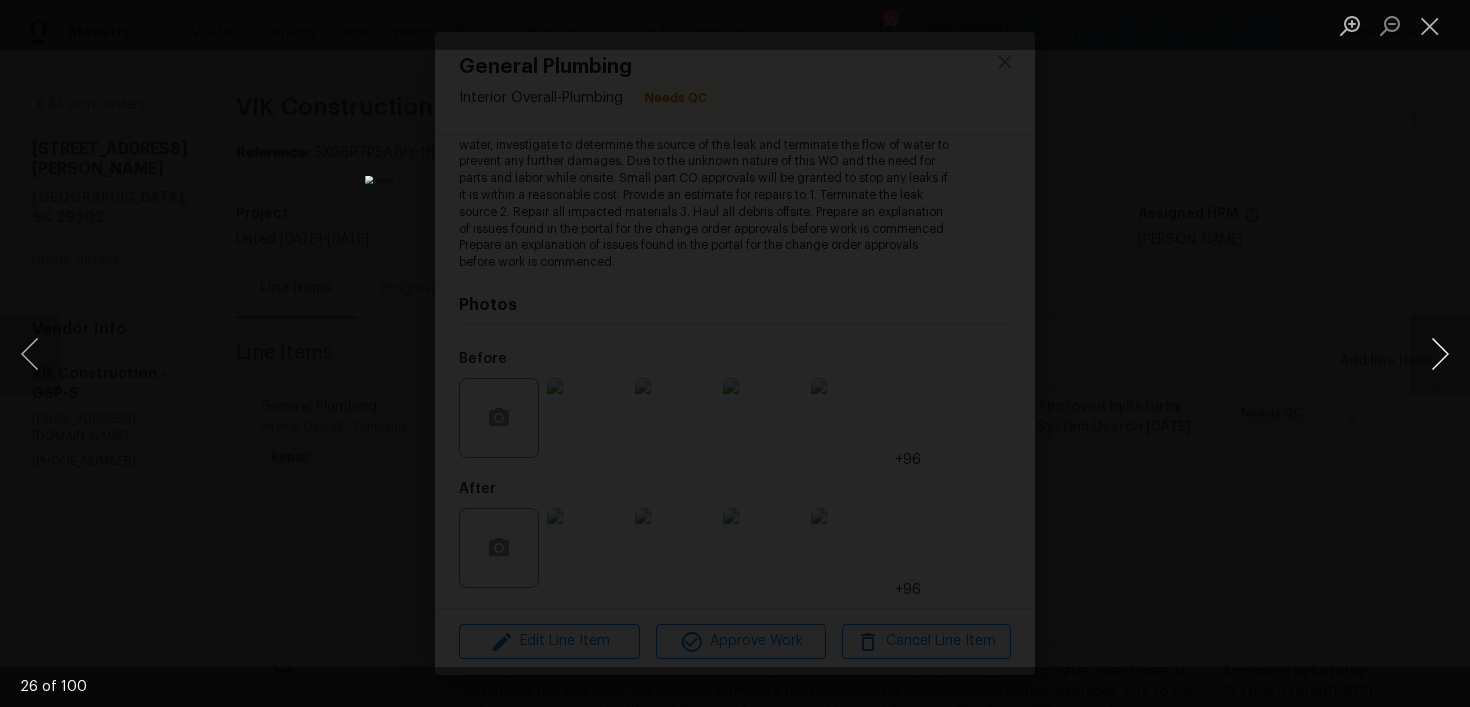 click at bounding box center (1440, 354) 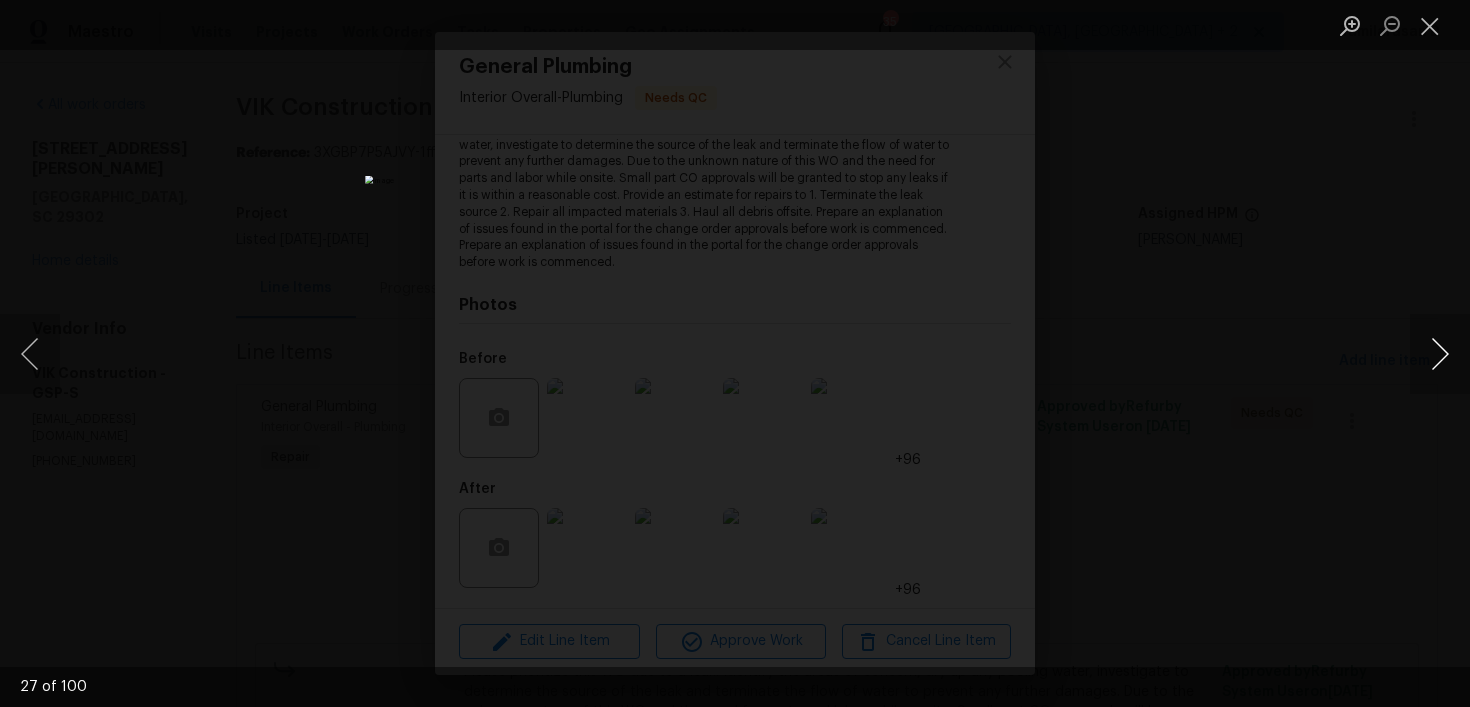click at bounding box center [1440, 354] 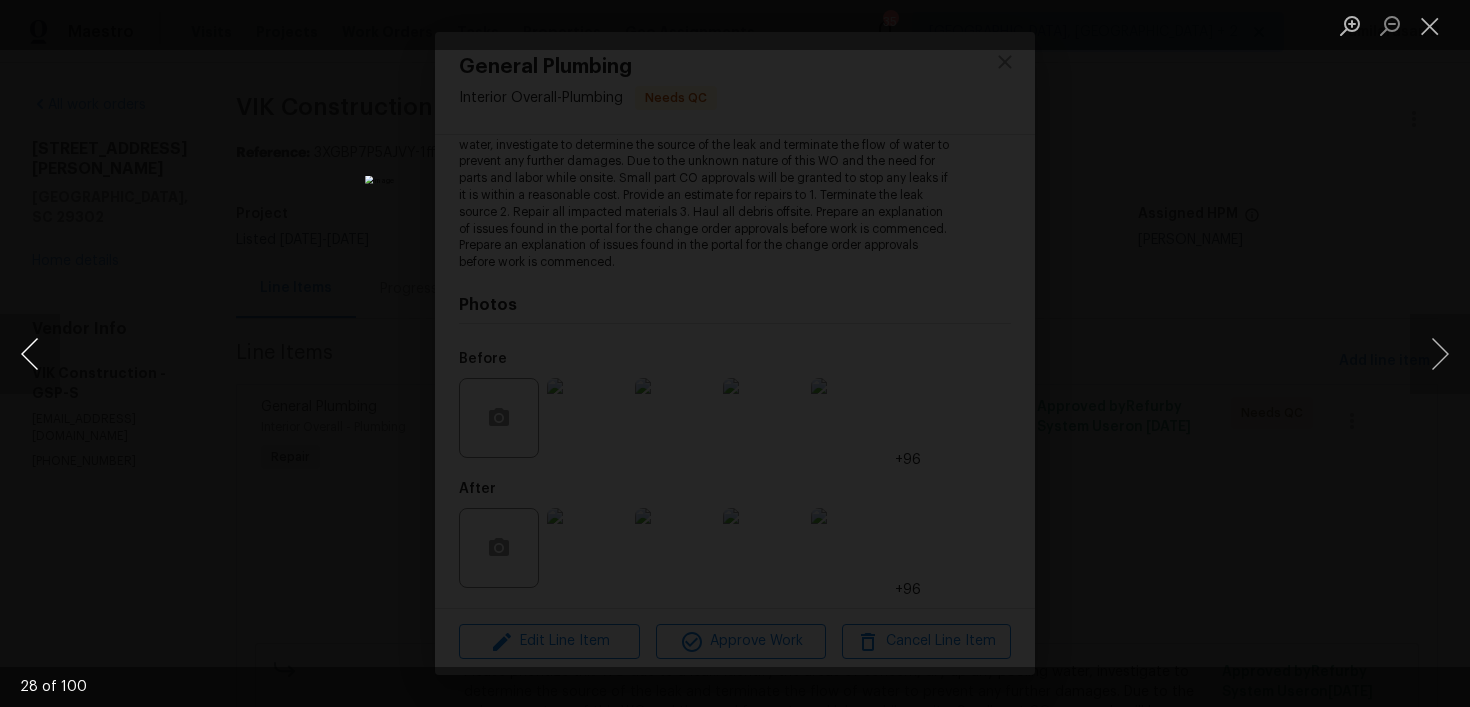 click at bounding box center (30, 354) 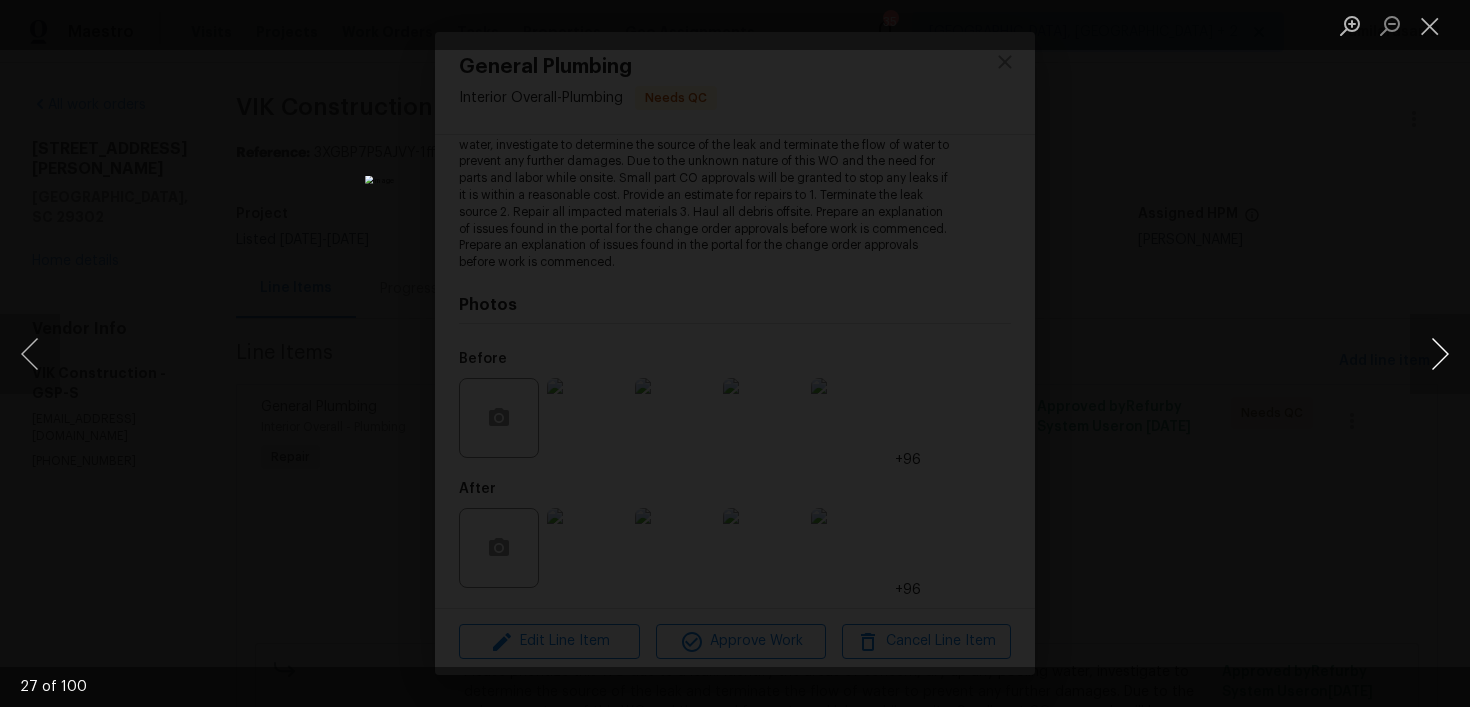 click at bounding box center [1440, 354] 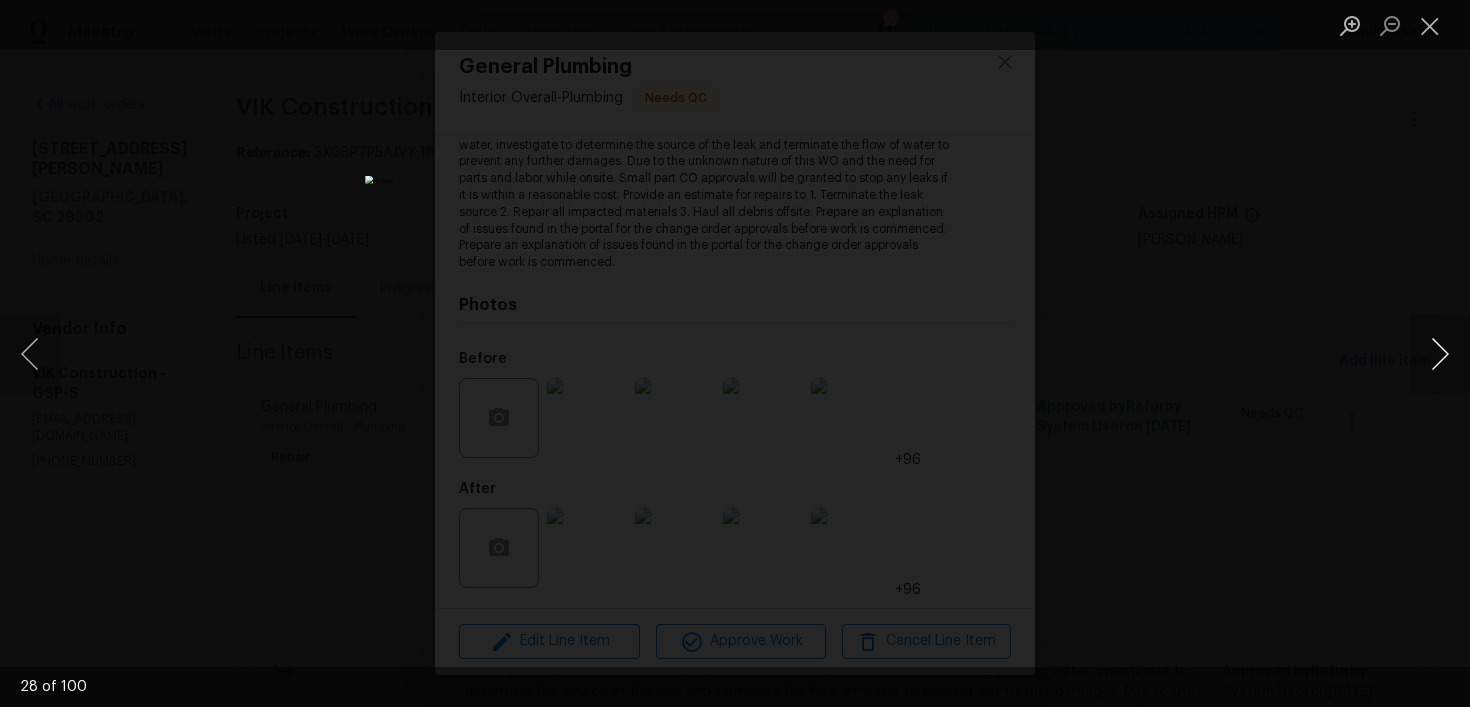 click at bounding box center (1440, 354) 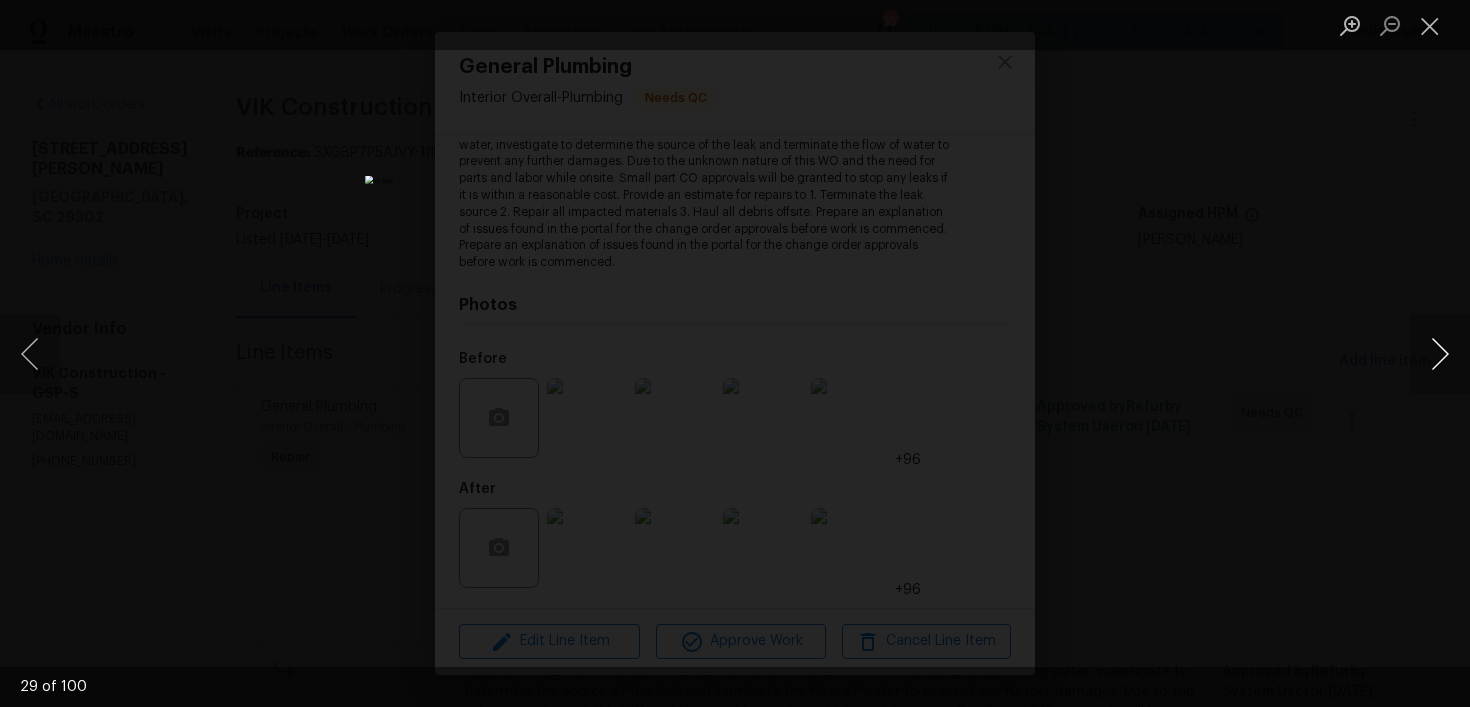 click at bounding box center [1440, 354] 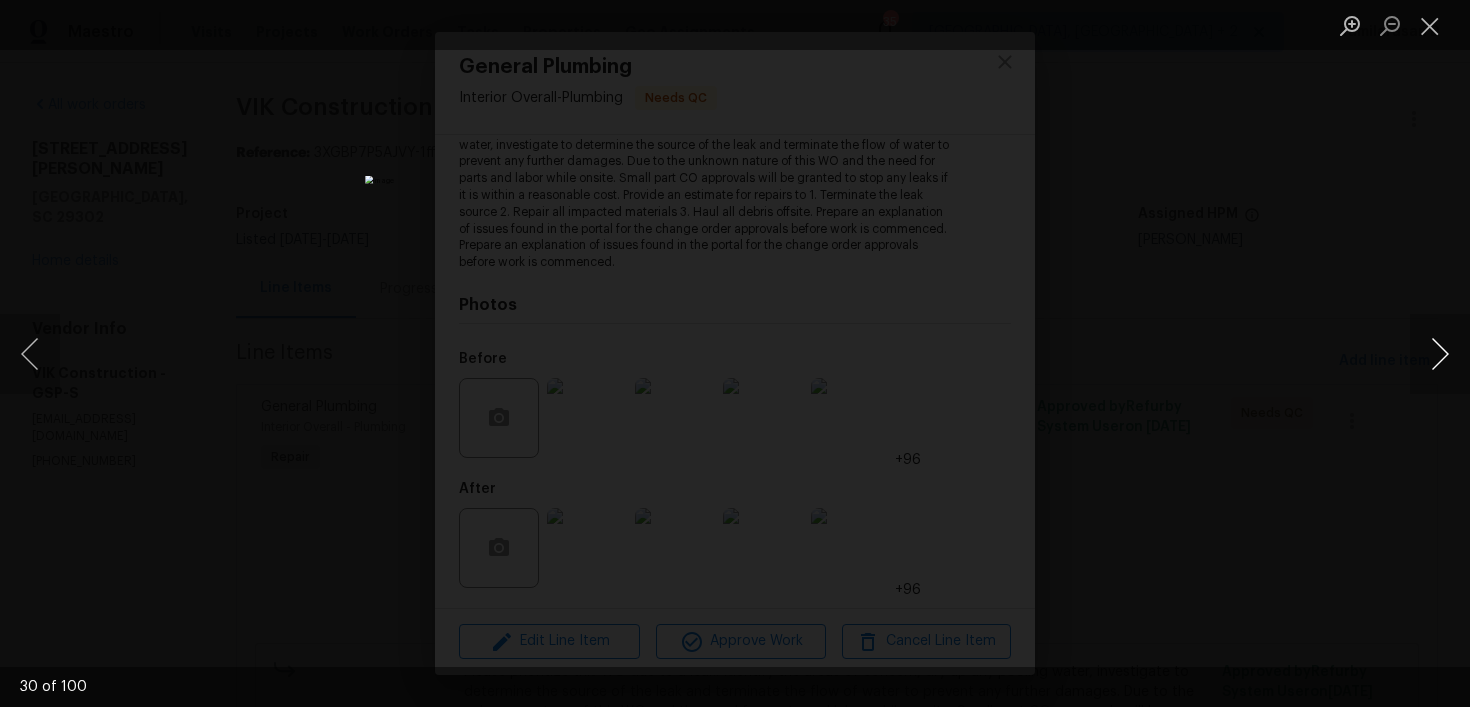 click at bounding box center [1440, 354] 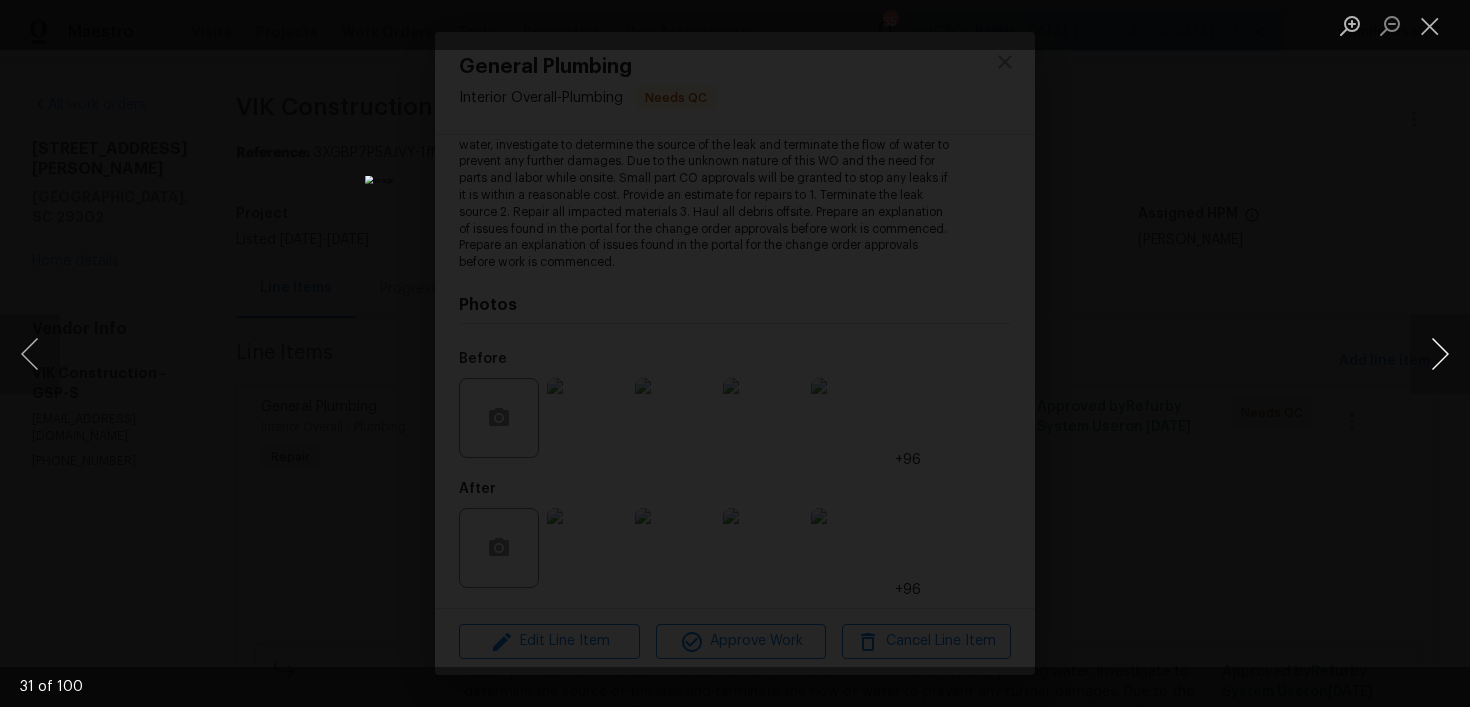 click at bounding box center (1440, 354) 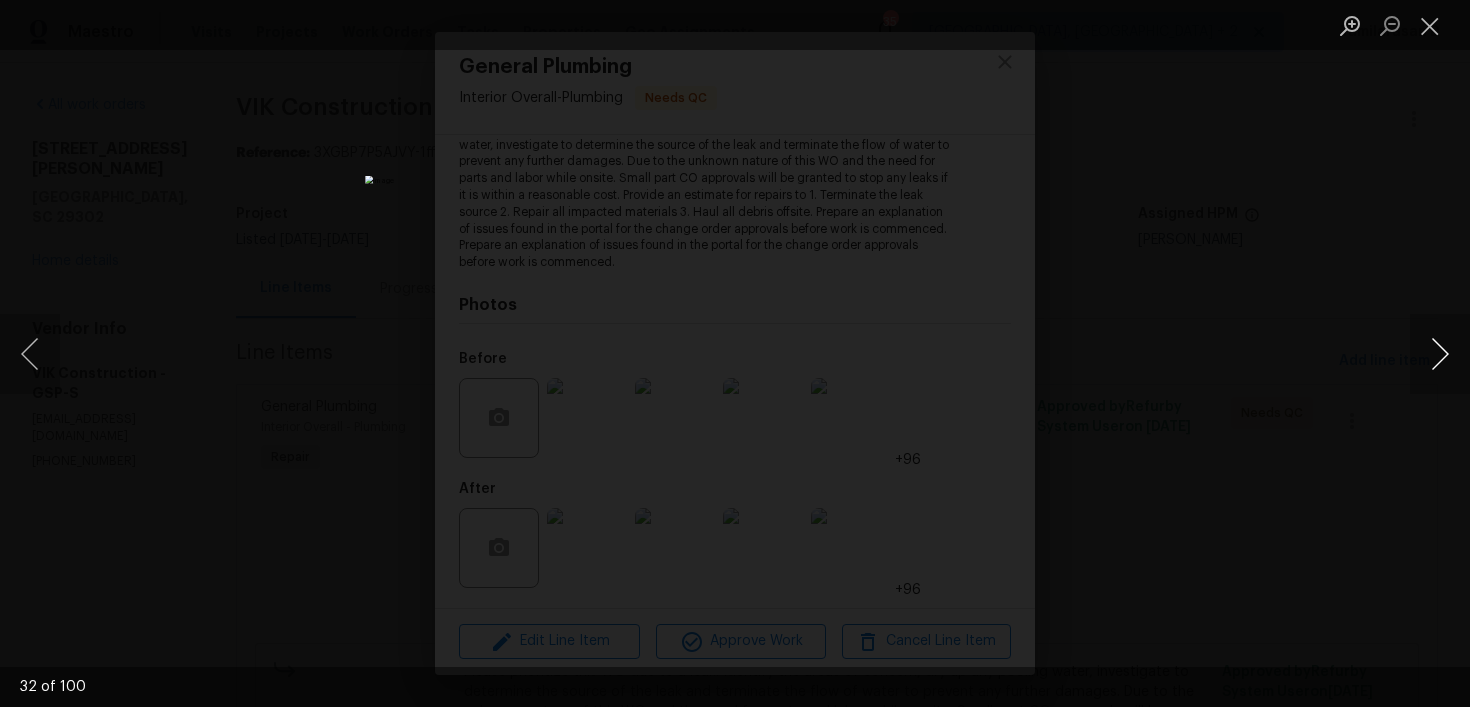 click at bounding box center (1440, 354) 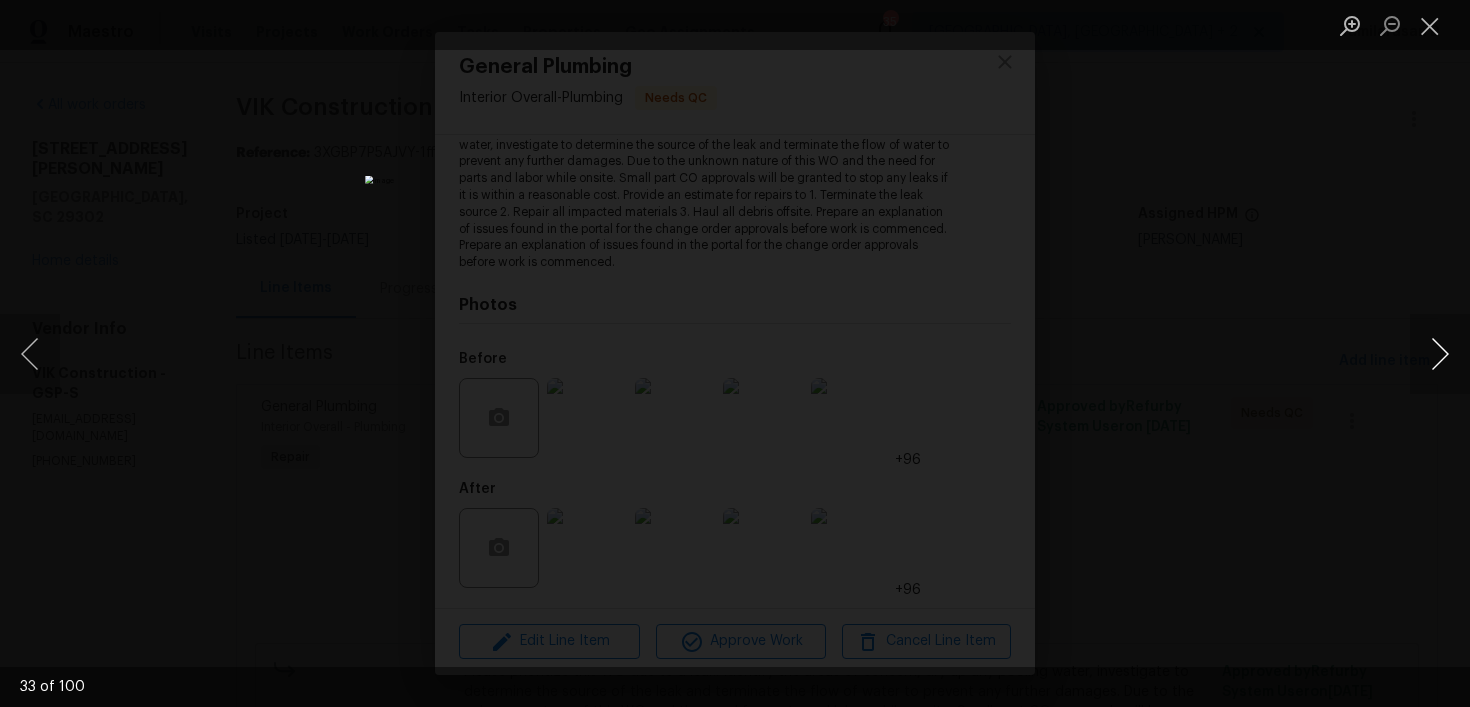click at bounding box center (1440, 354) 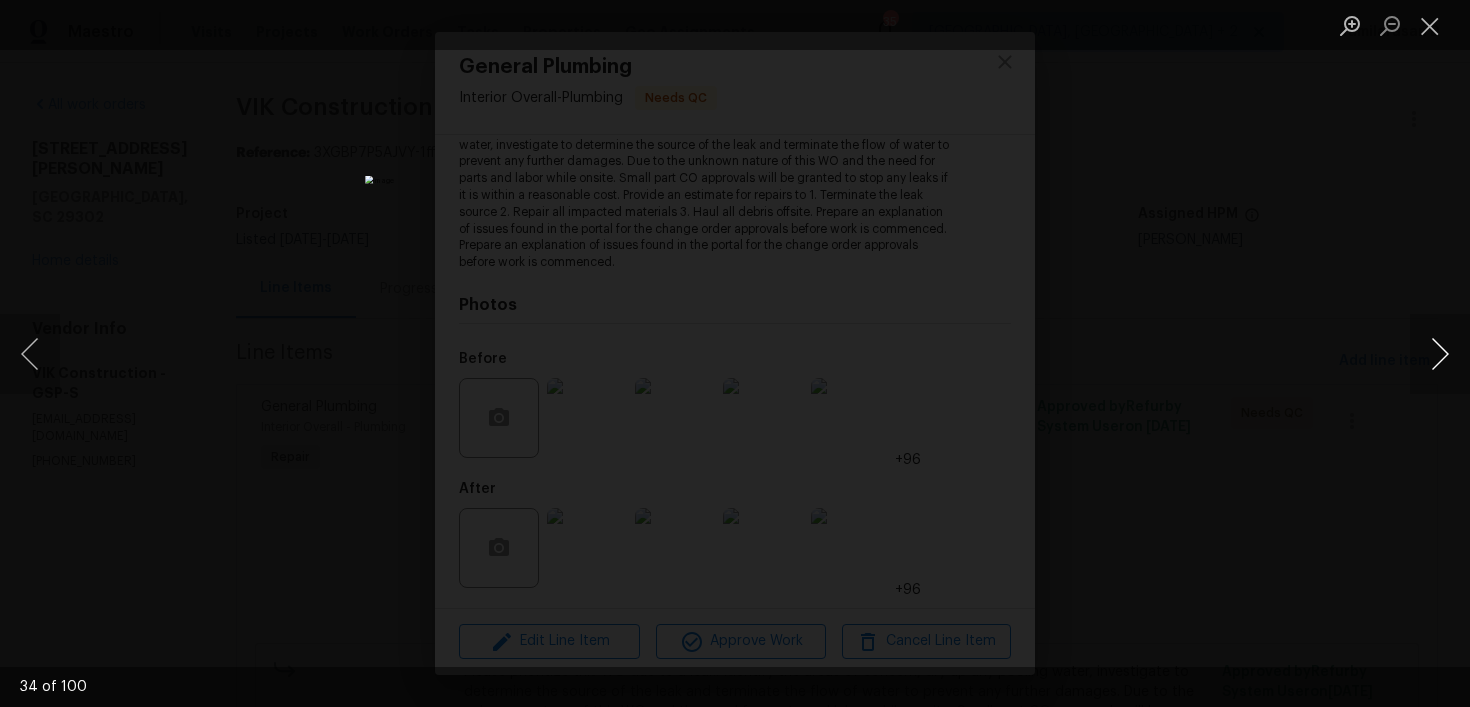 click at bounding box center [1440, 354] 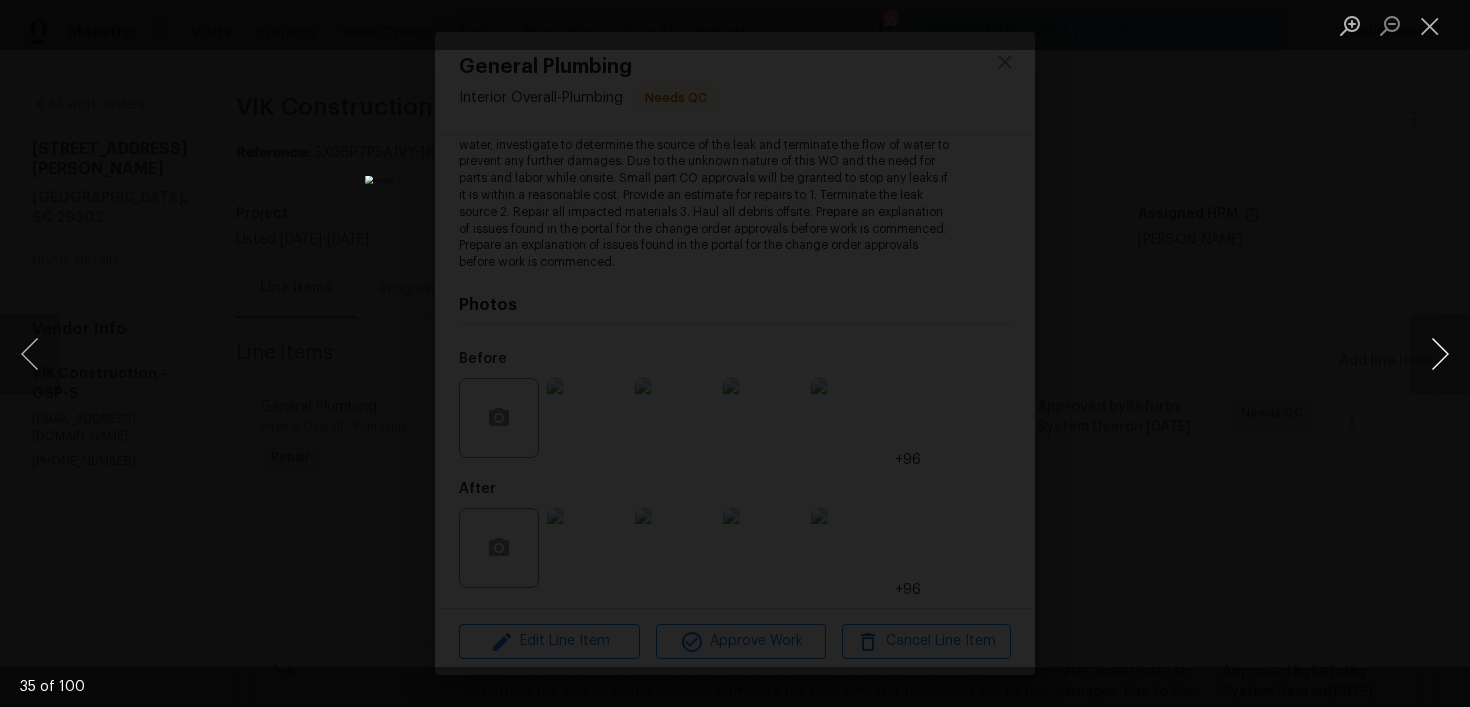 click at bounding box center (1440, 354) 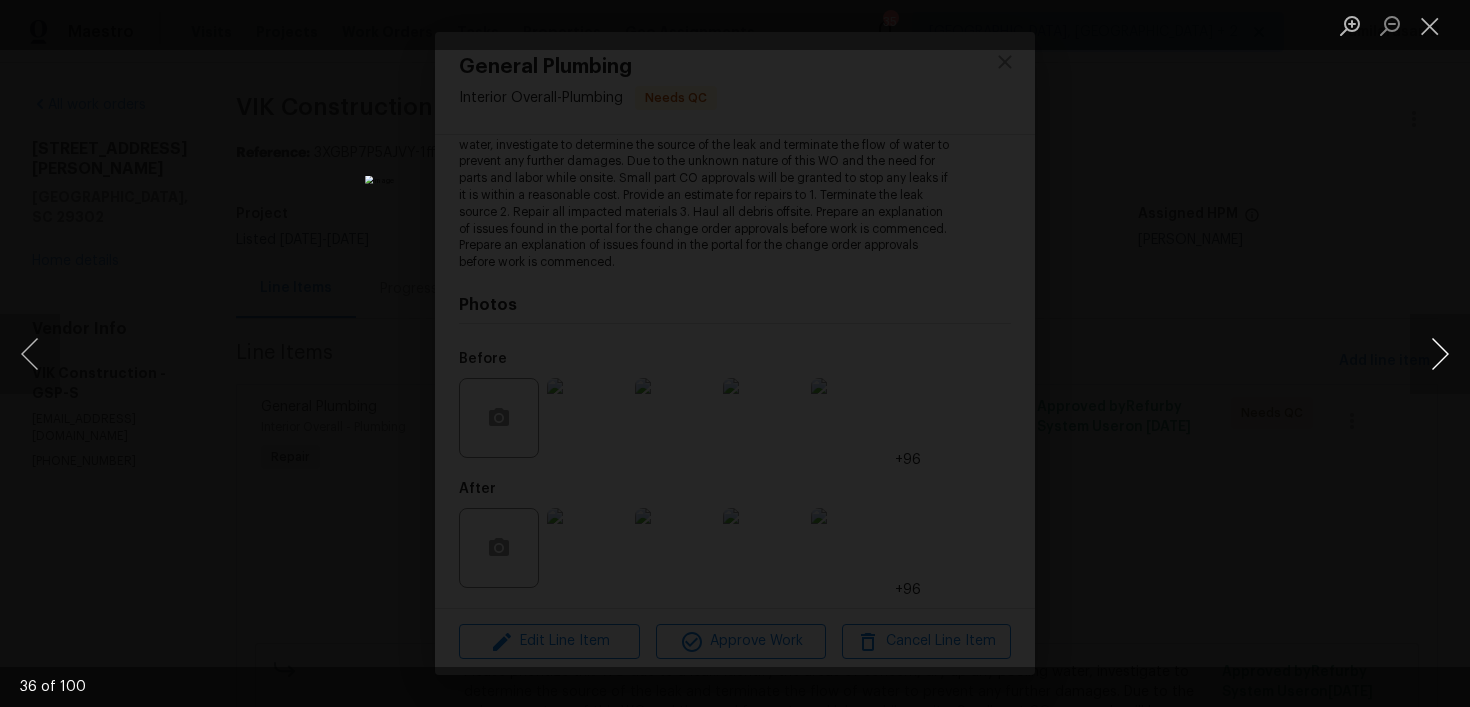 click at bounding box center (1440, 354) 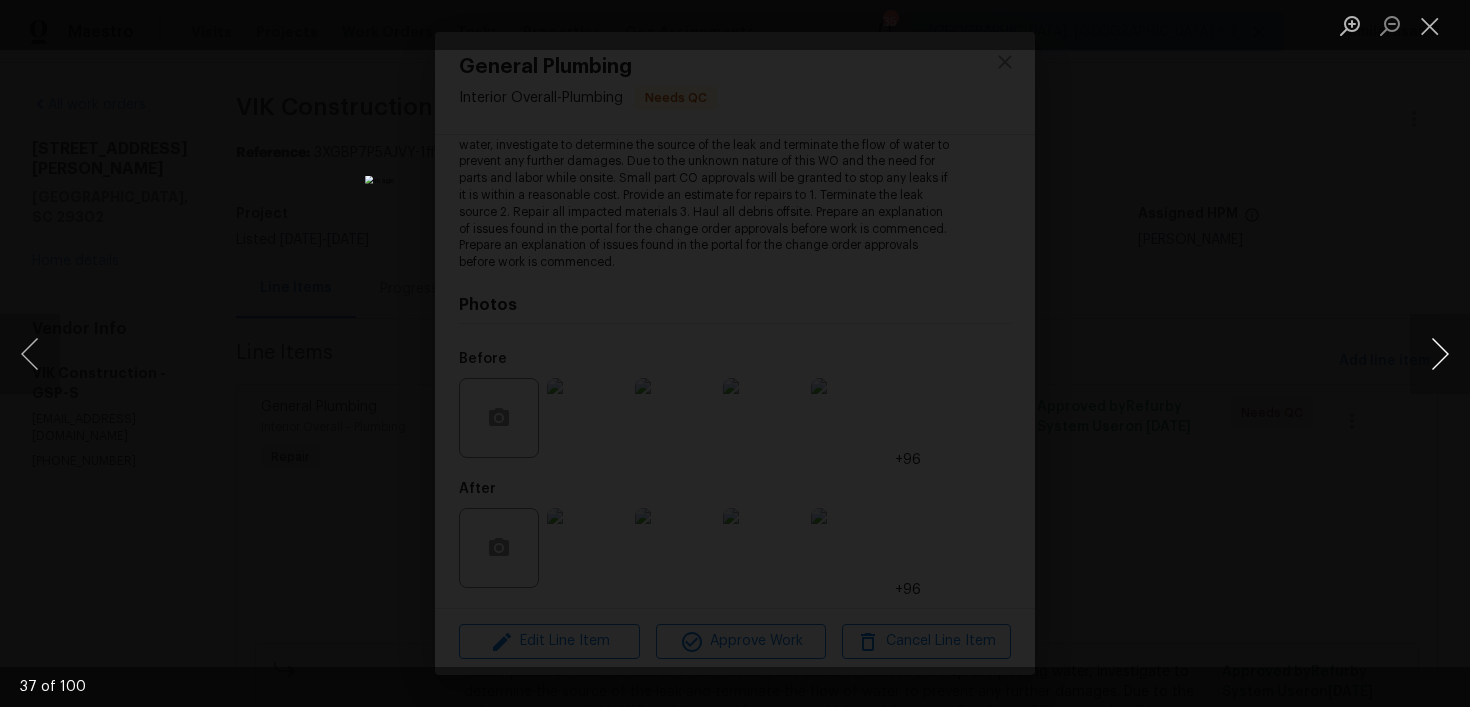 click at bounding box center (1440, 354) 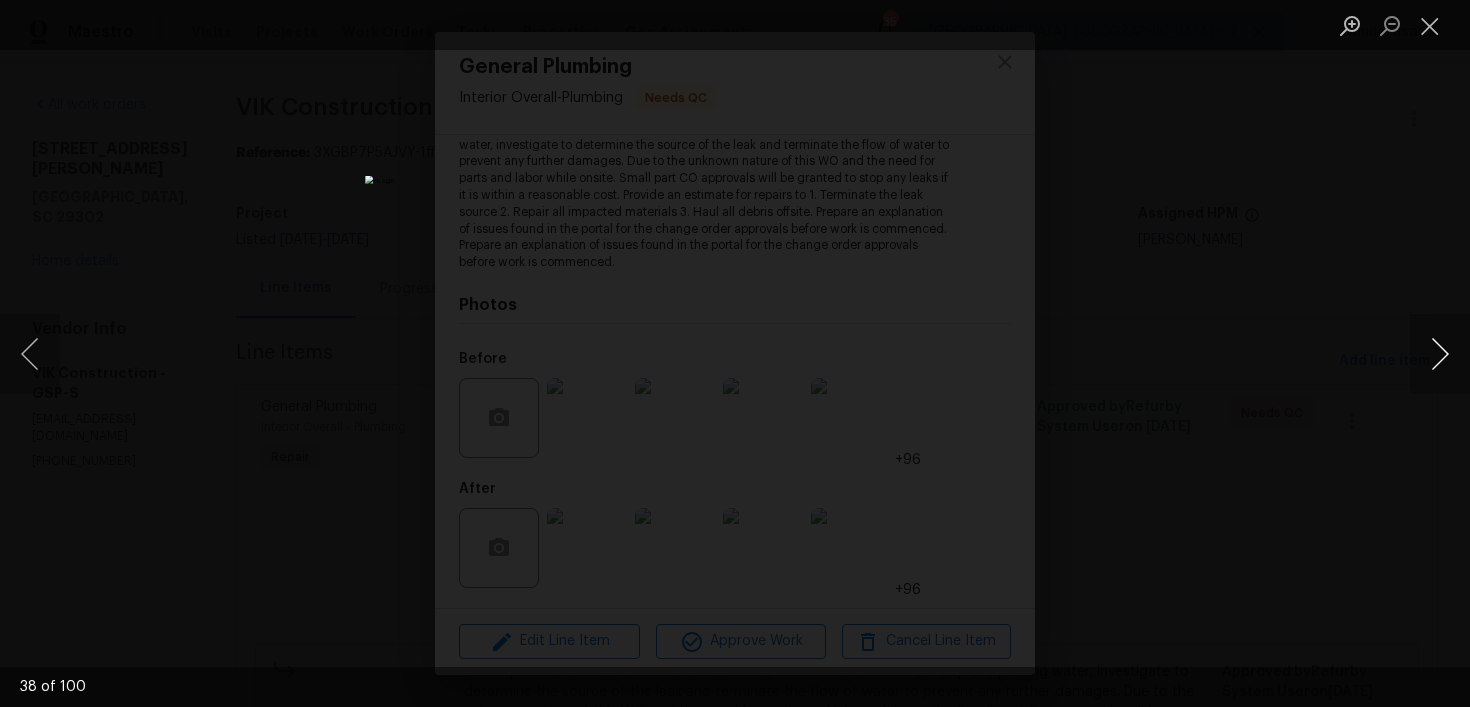 click at bounding box center [1440, 354] 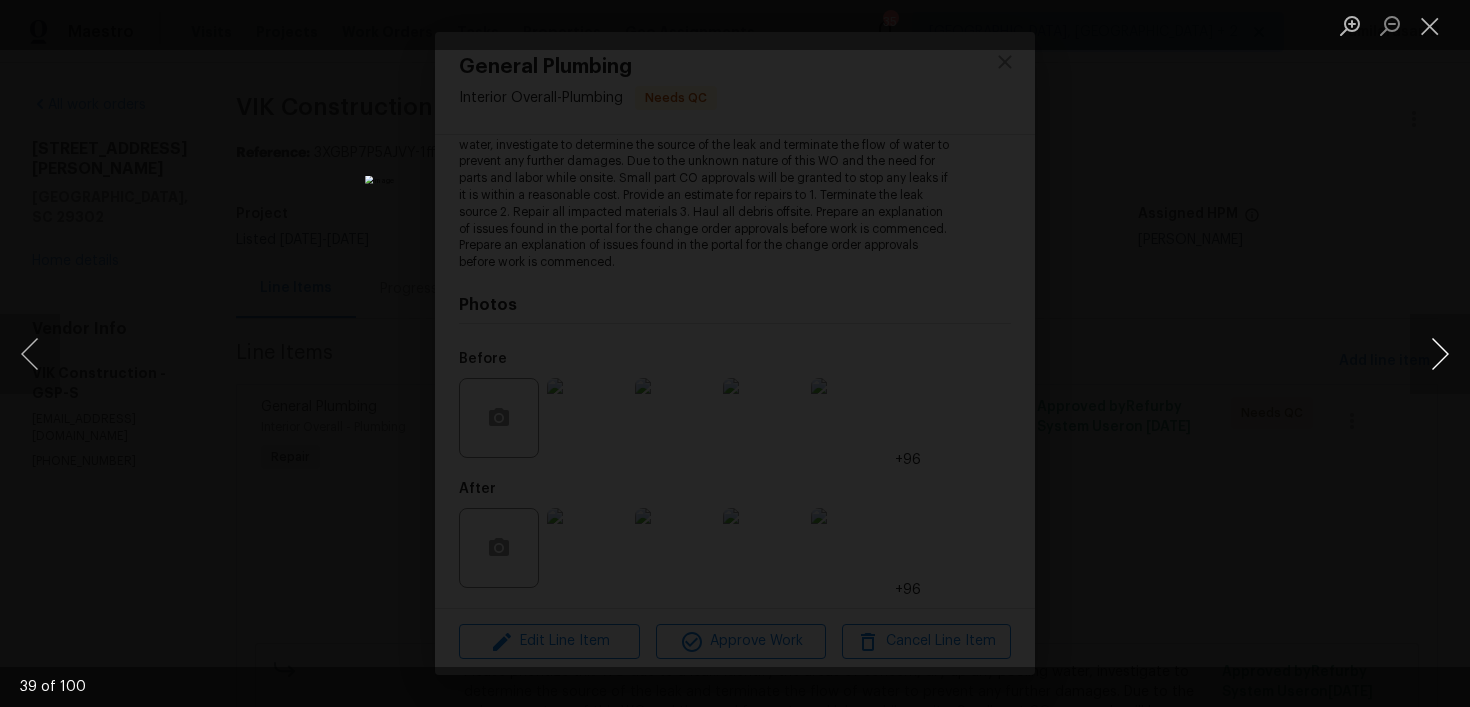 click at bounding box center [1440, 354] 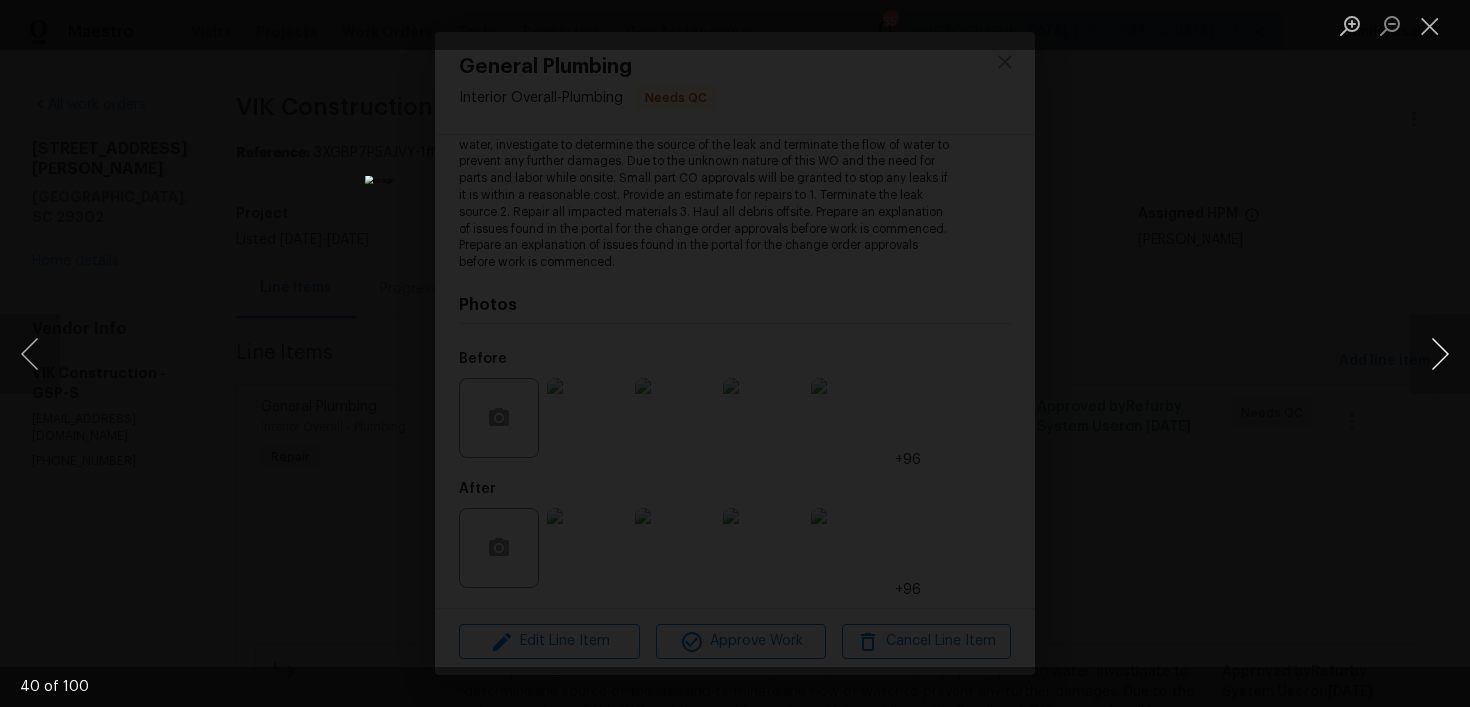 click at bounding box center (1440, 354) 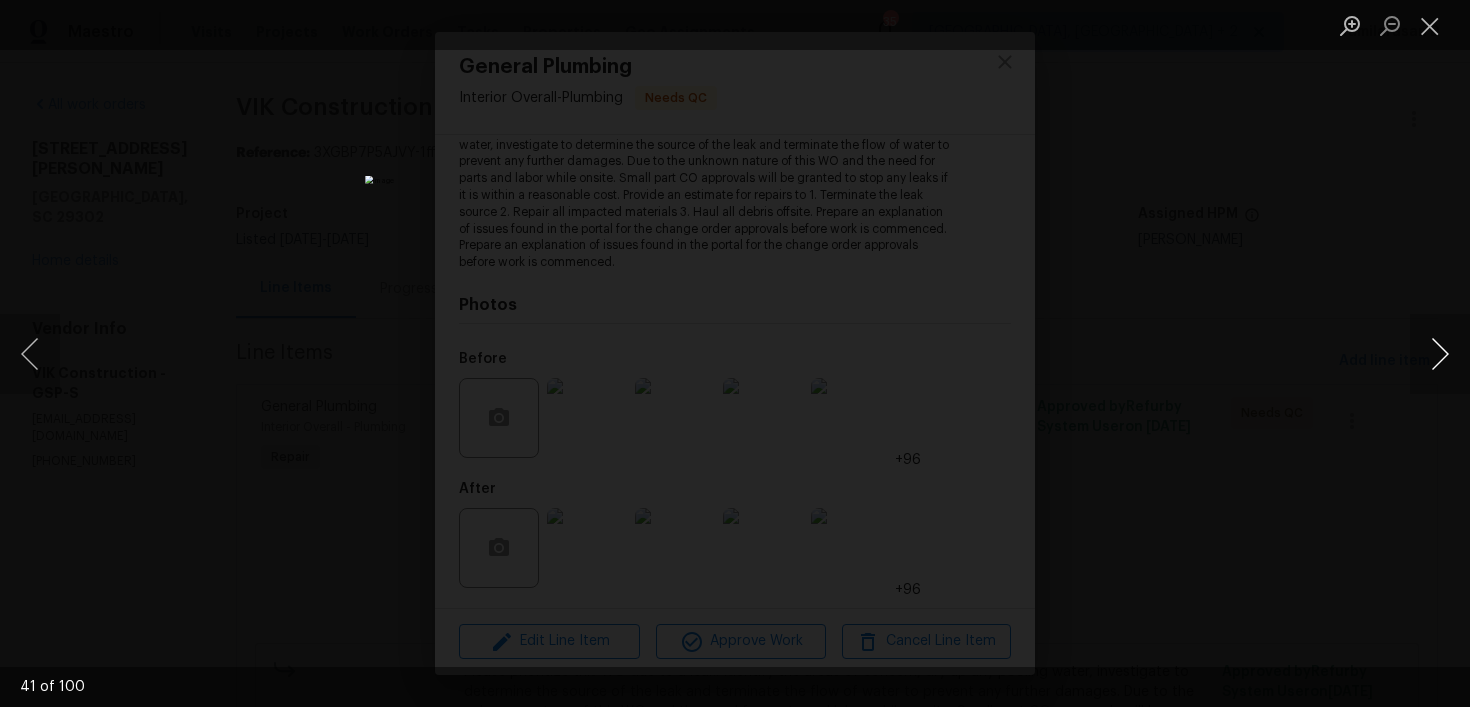 click at bounding box center (1440, 354) 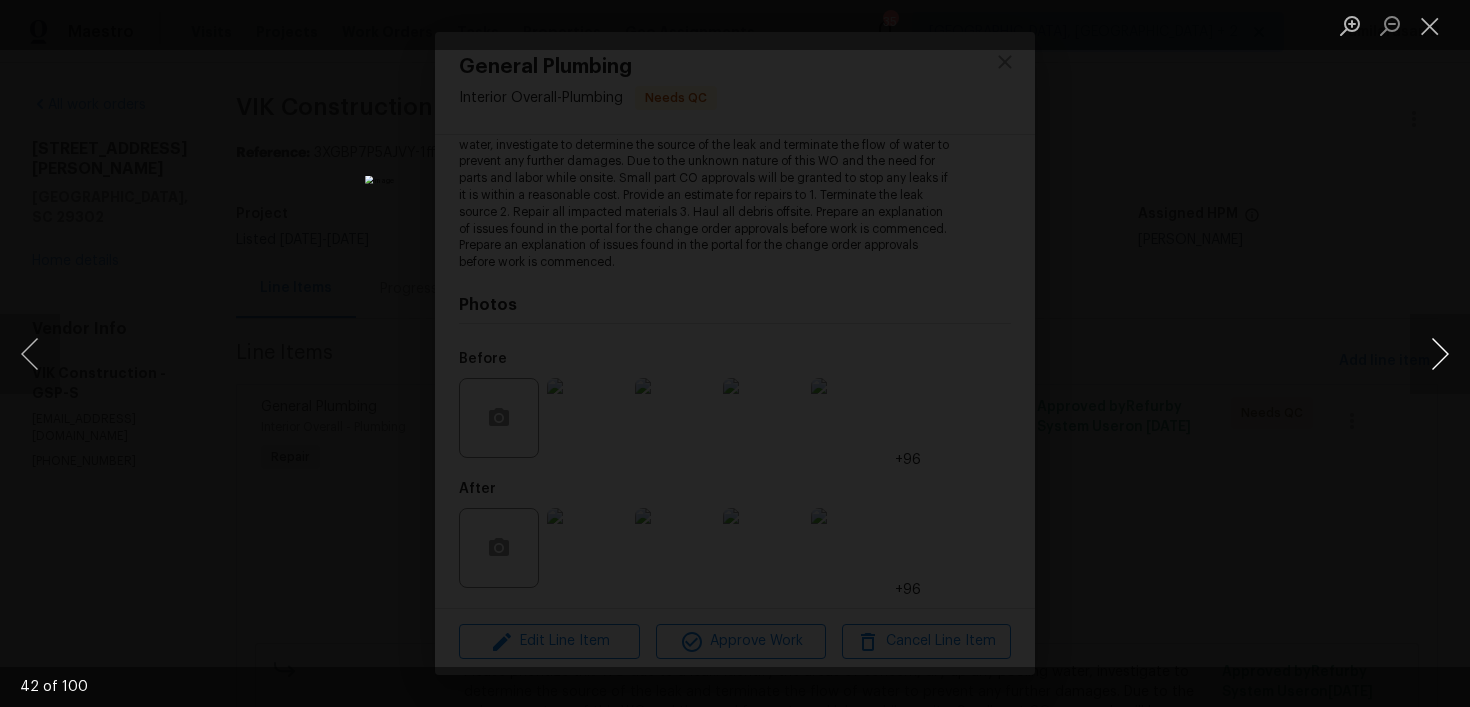 click at bounding box center (1440, 354) 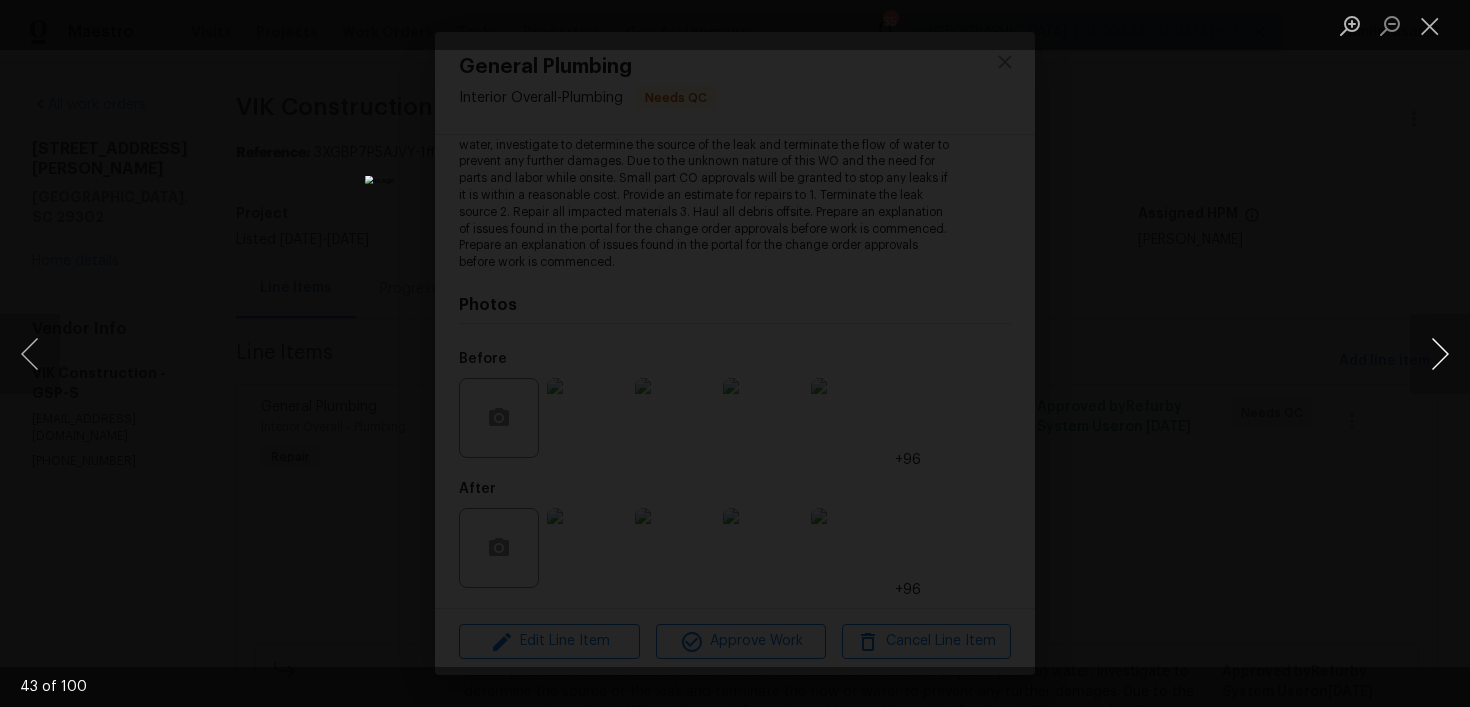 click at bounding box center [1440, 354] 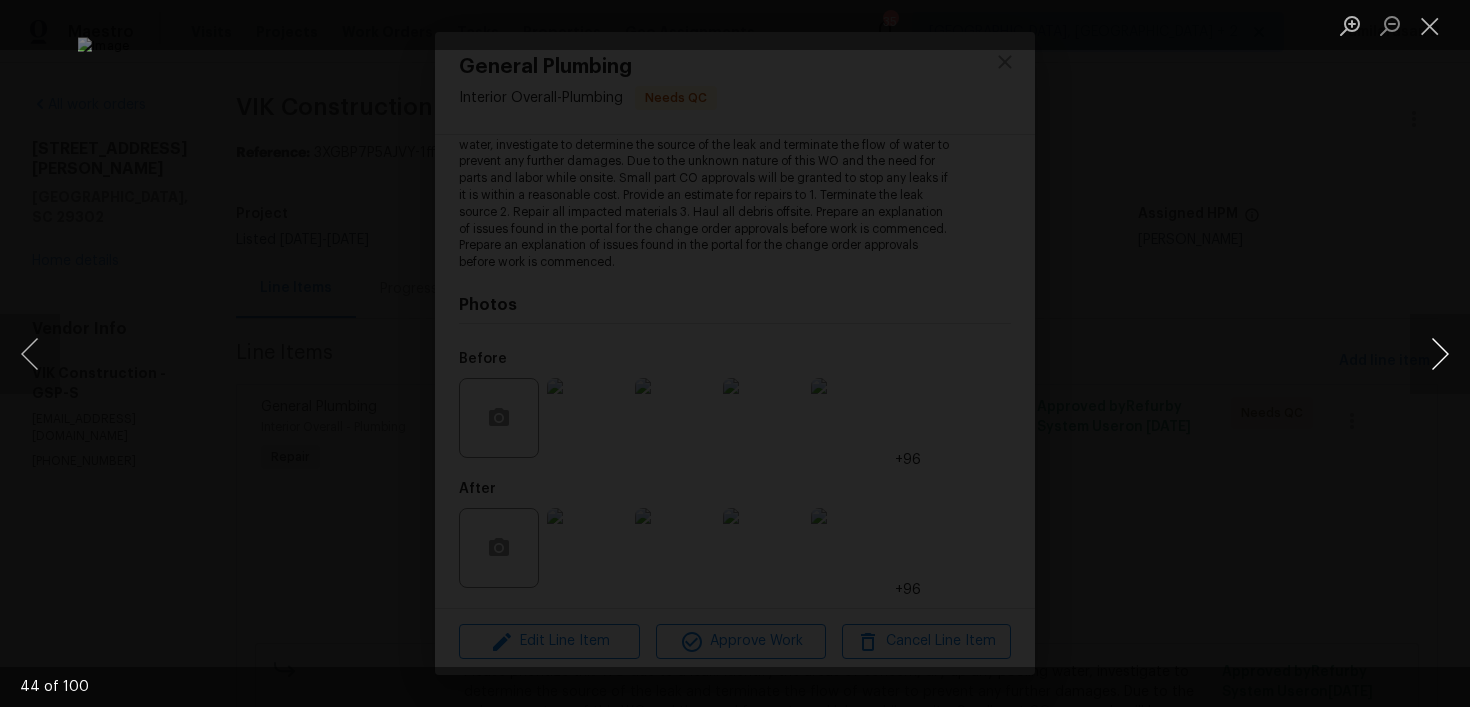 click at bounding box center (1440, 354) 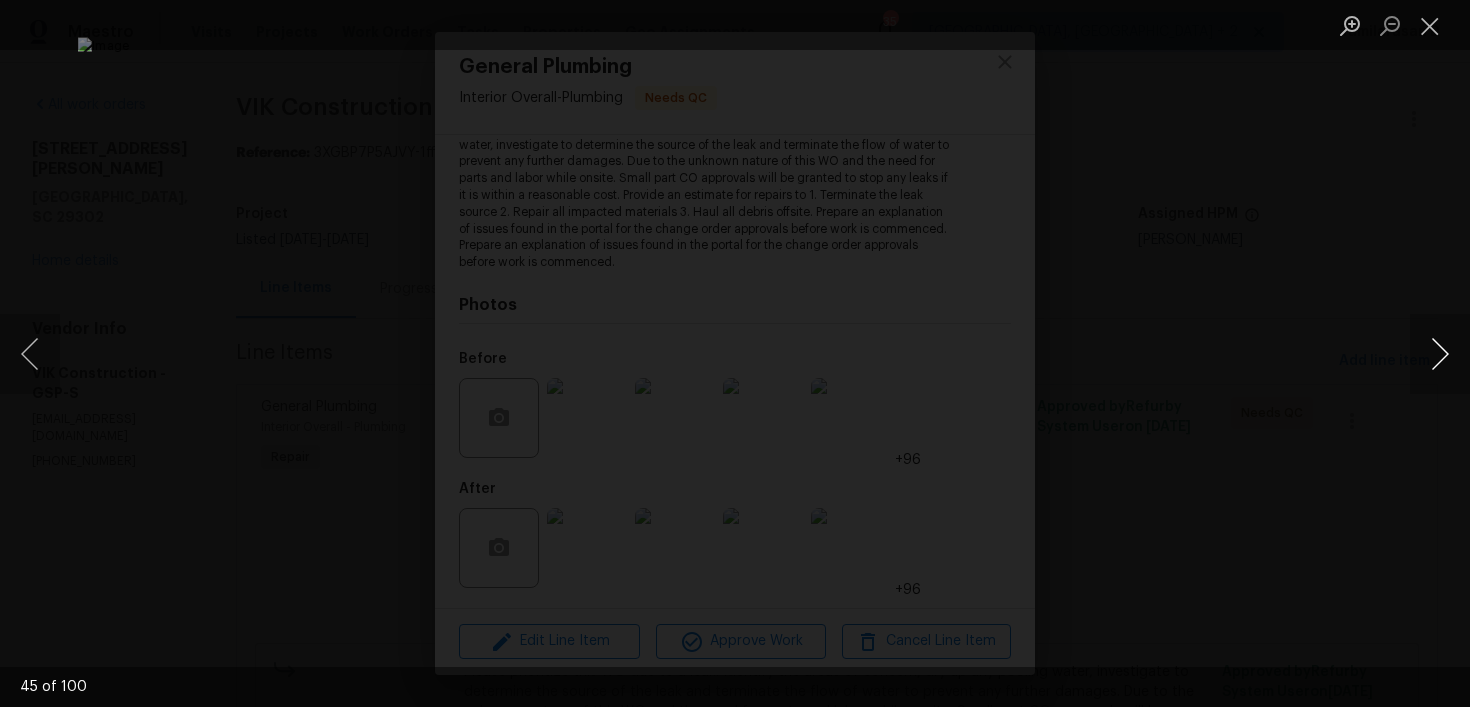 click at bounding box center [1440, 354] 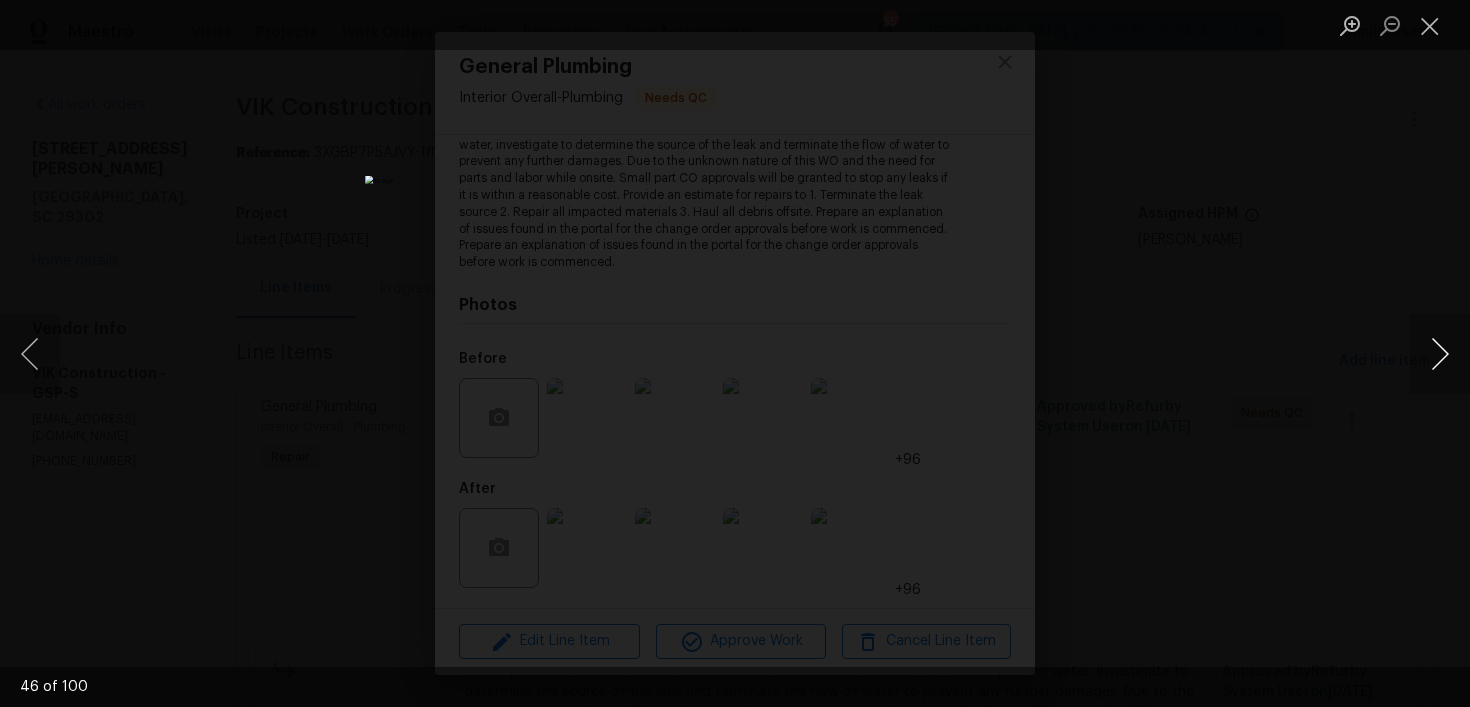 click at bounding box center [1440, 354] 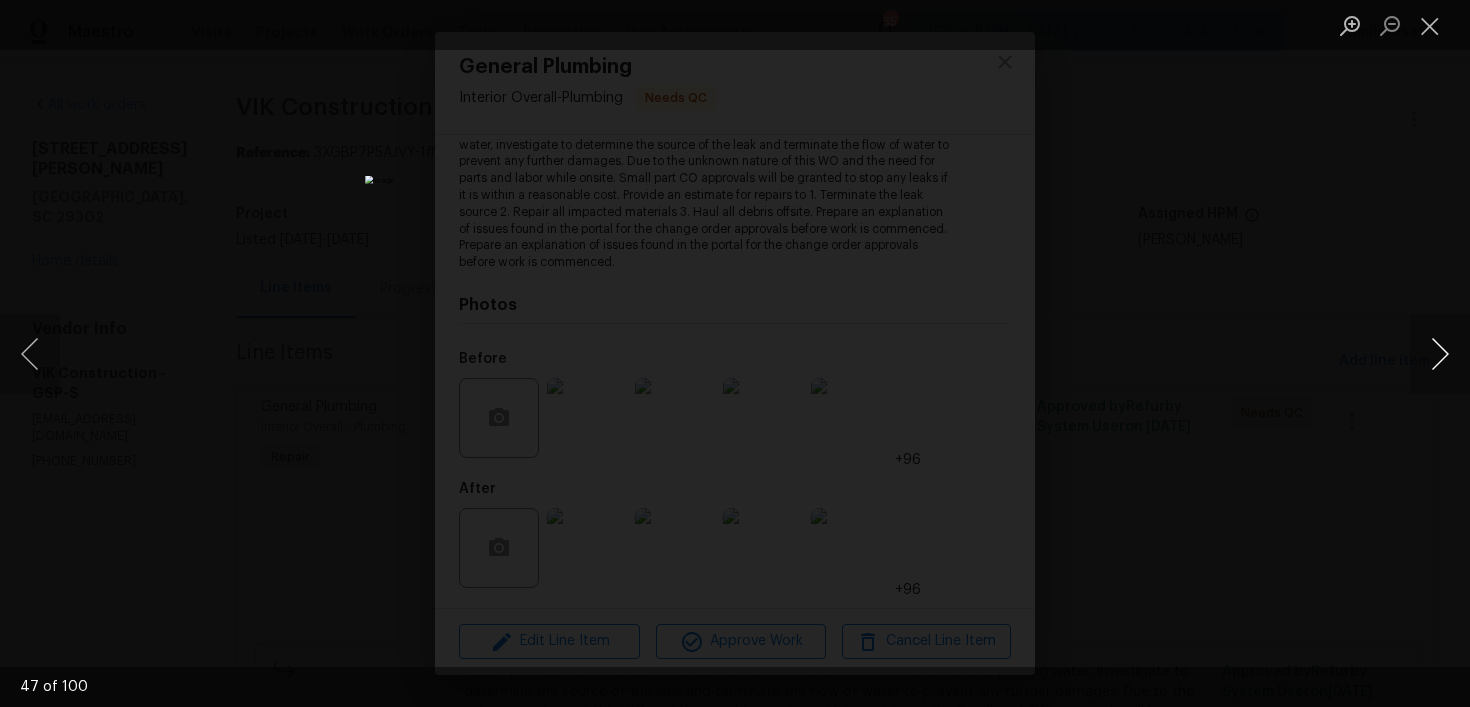 click at bounding box center (1440, 354) 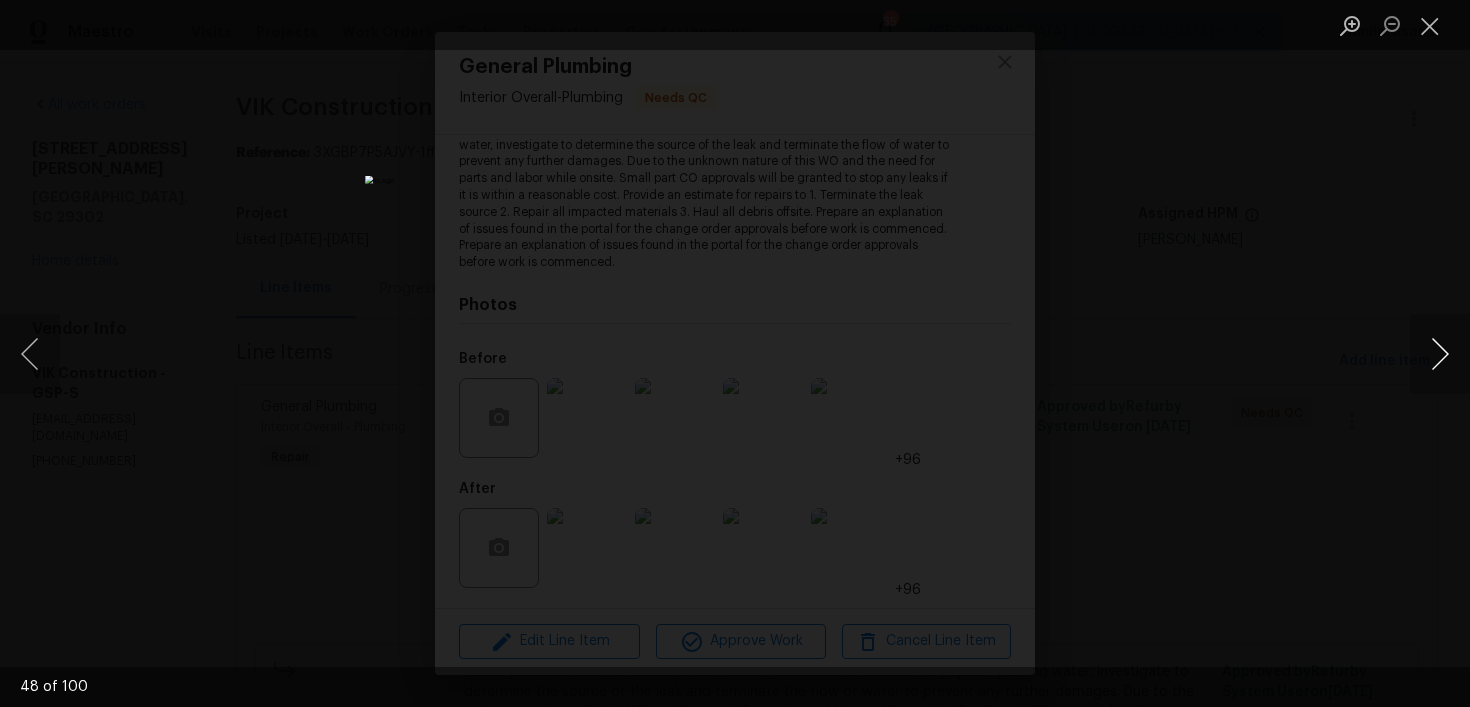 click at bounding box center [1440, 354] 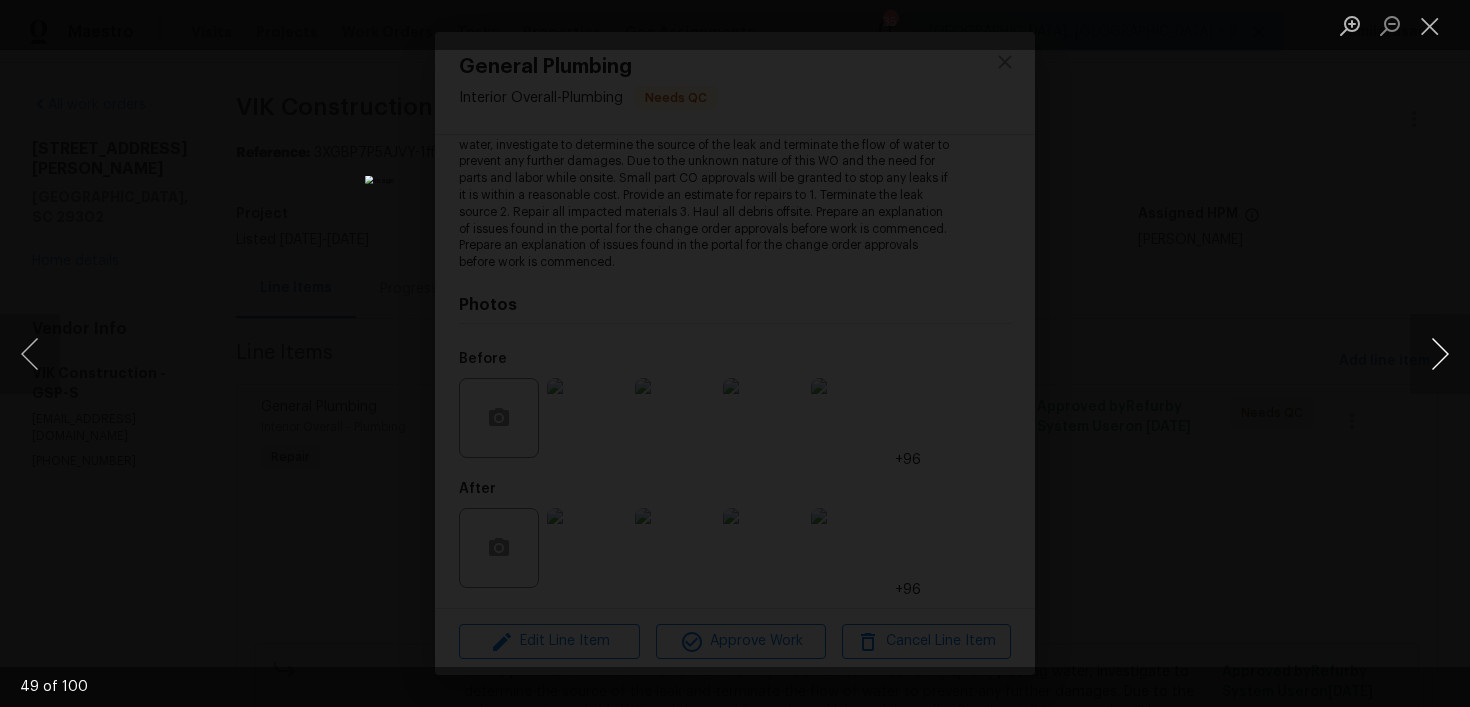 click at bounding box center (1440, 354) 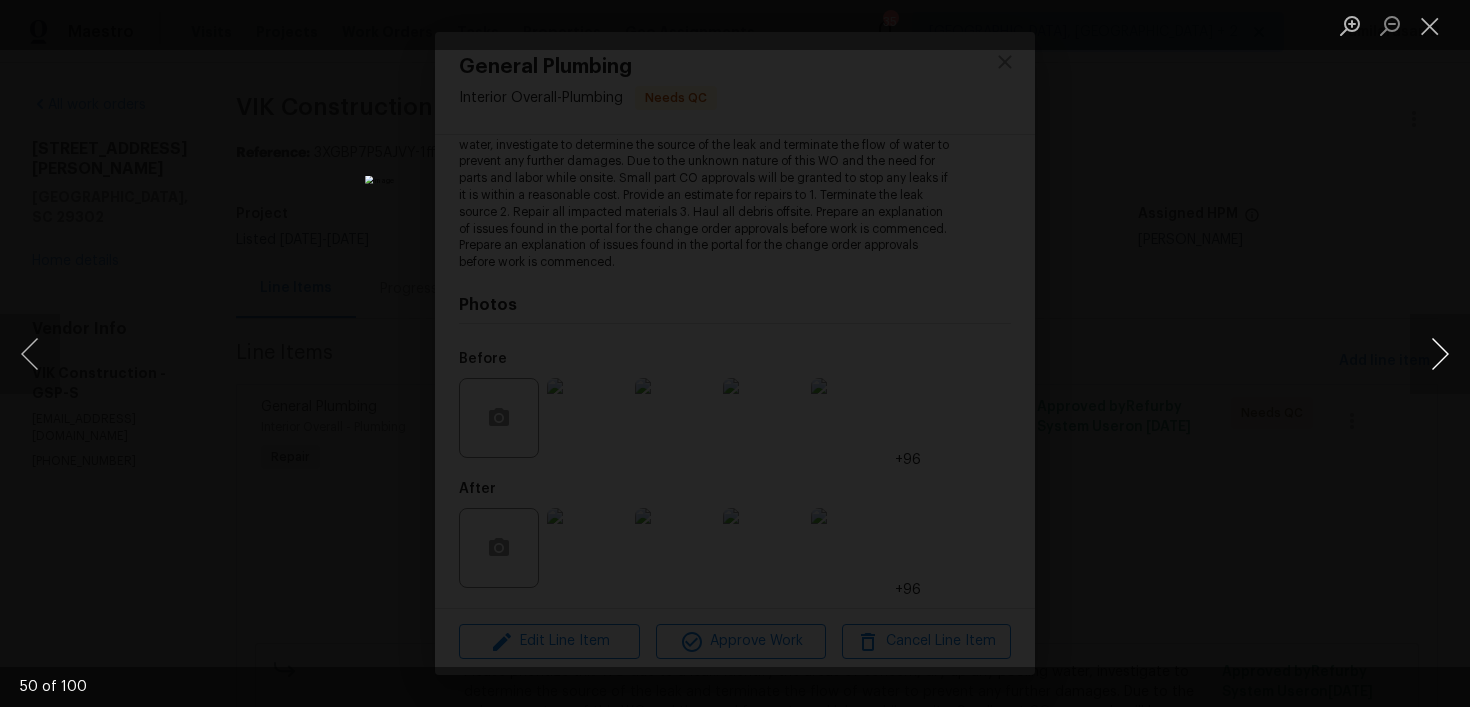 click at bounding box center [1440, 354] 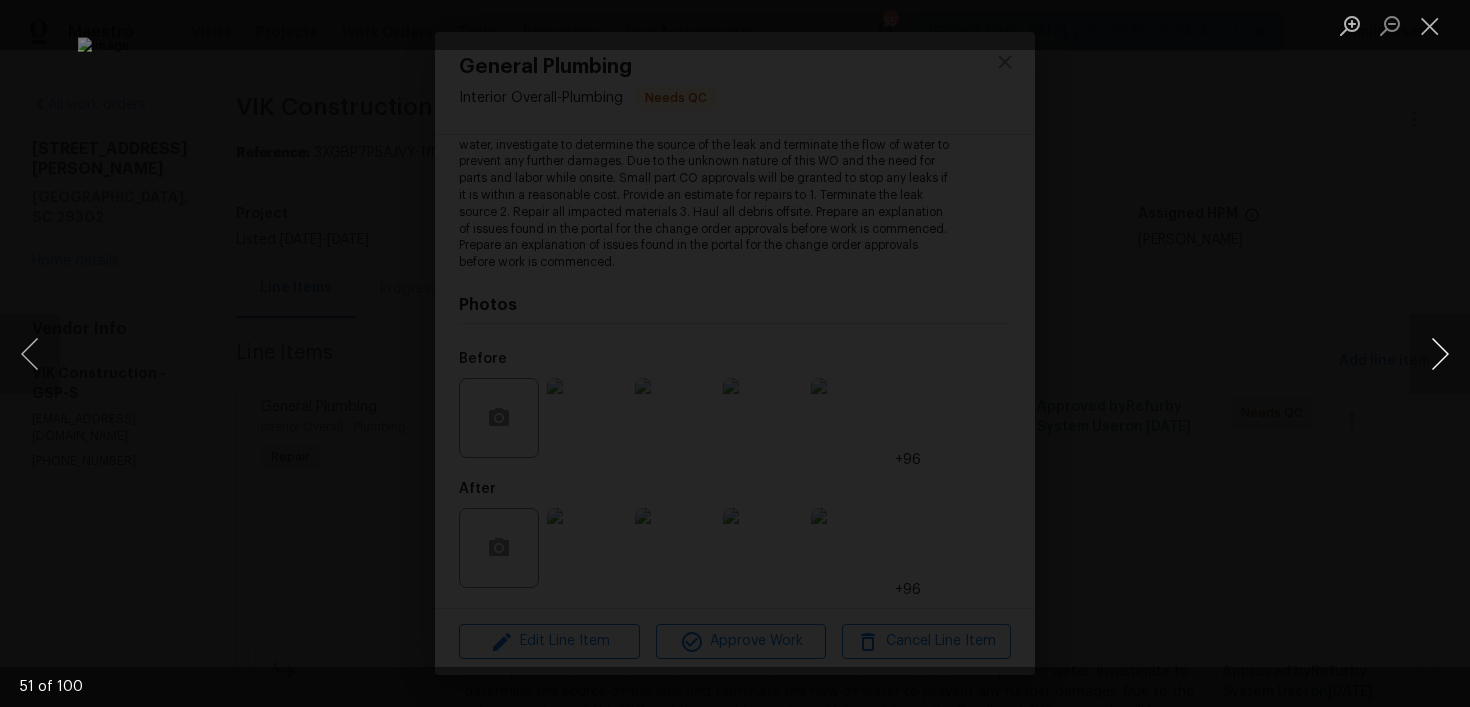 click at bounding box center (1440, 354) 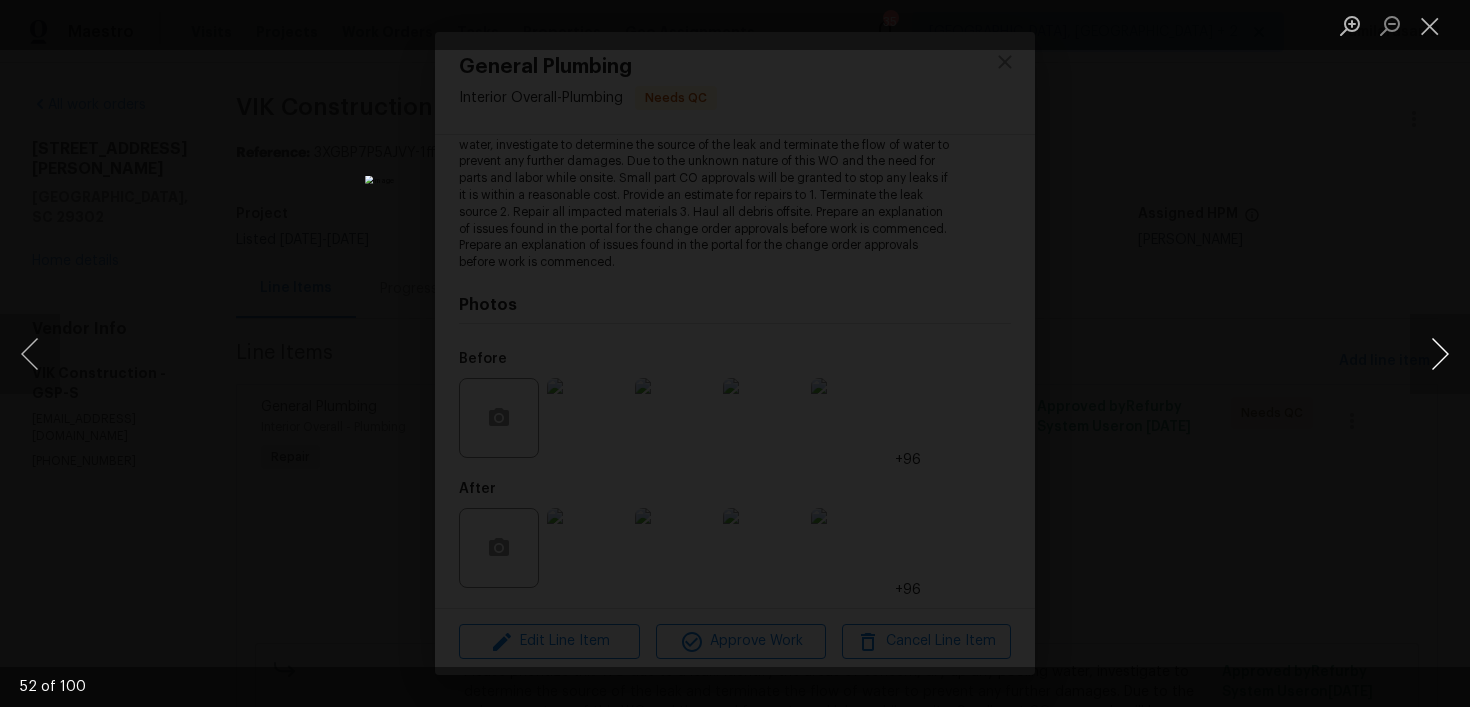 click at bounding box center [1440, 354] 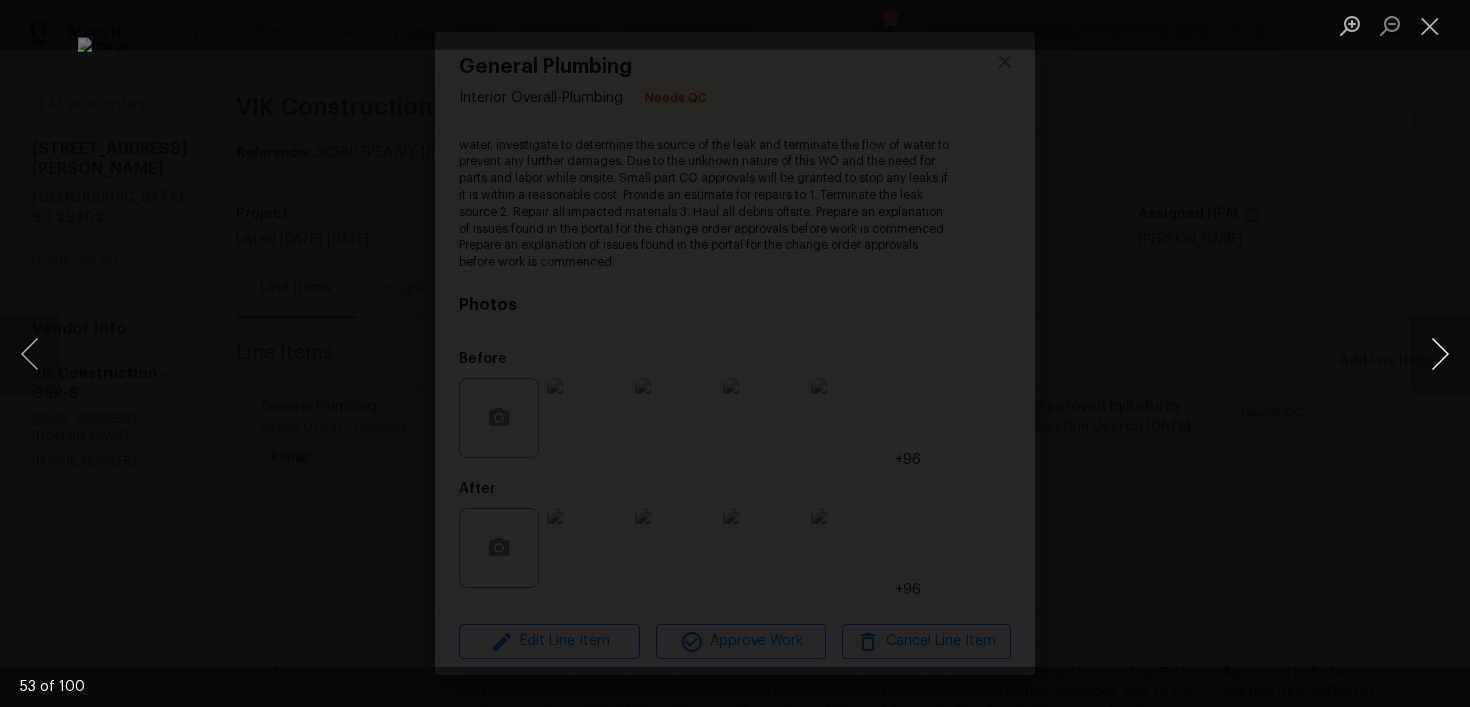 click at bounding box center [1440, 354] 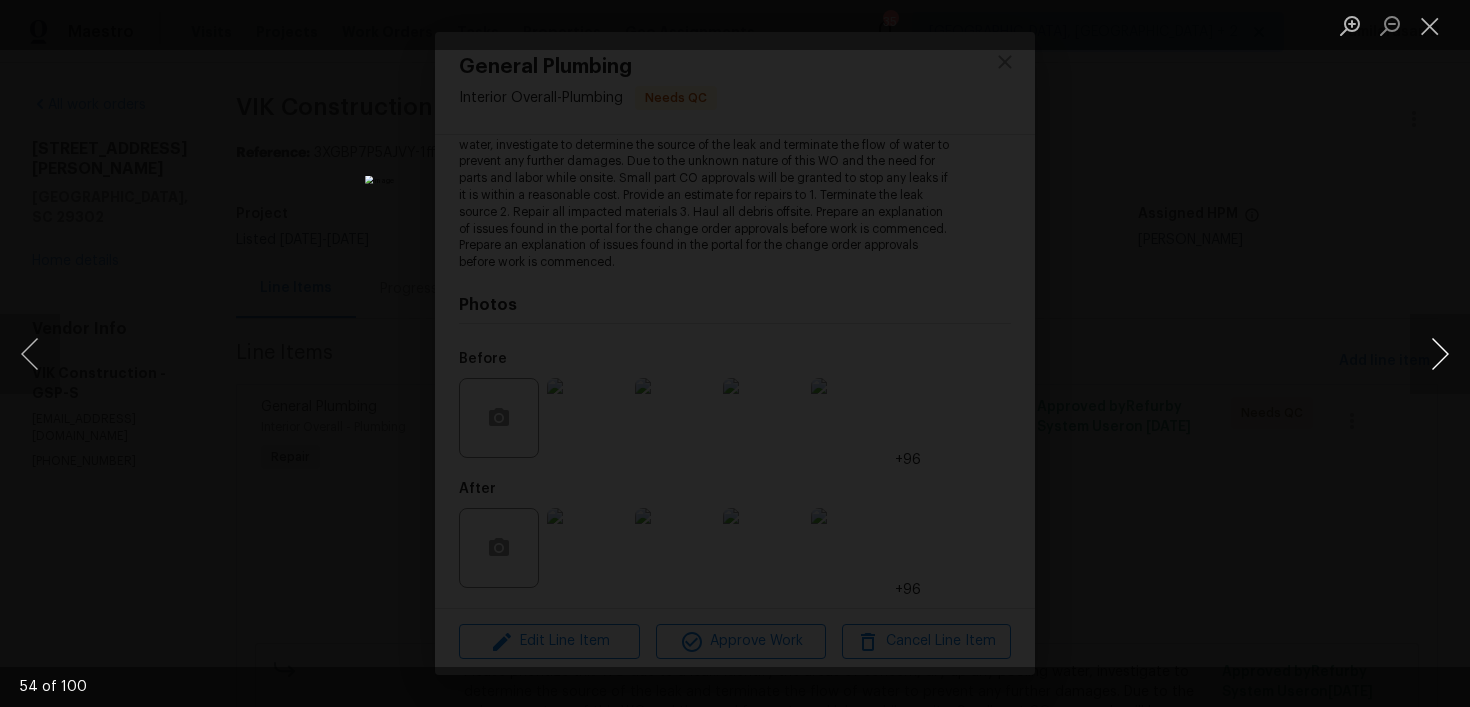click at bounding box center [1440, 354] 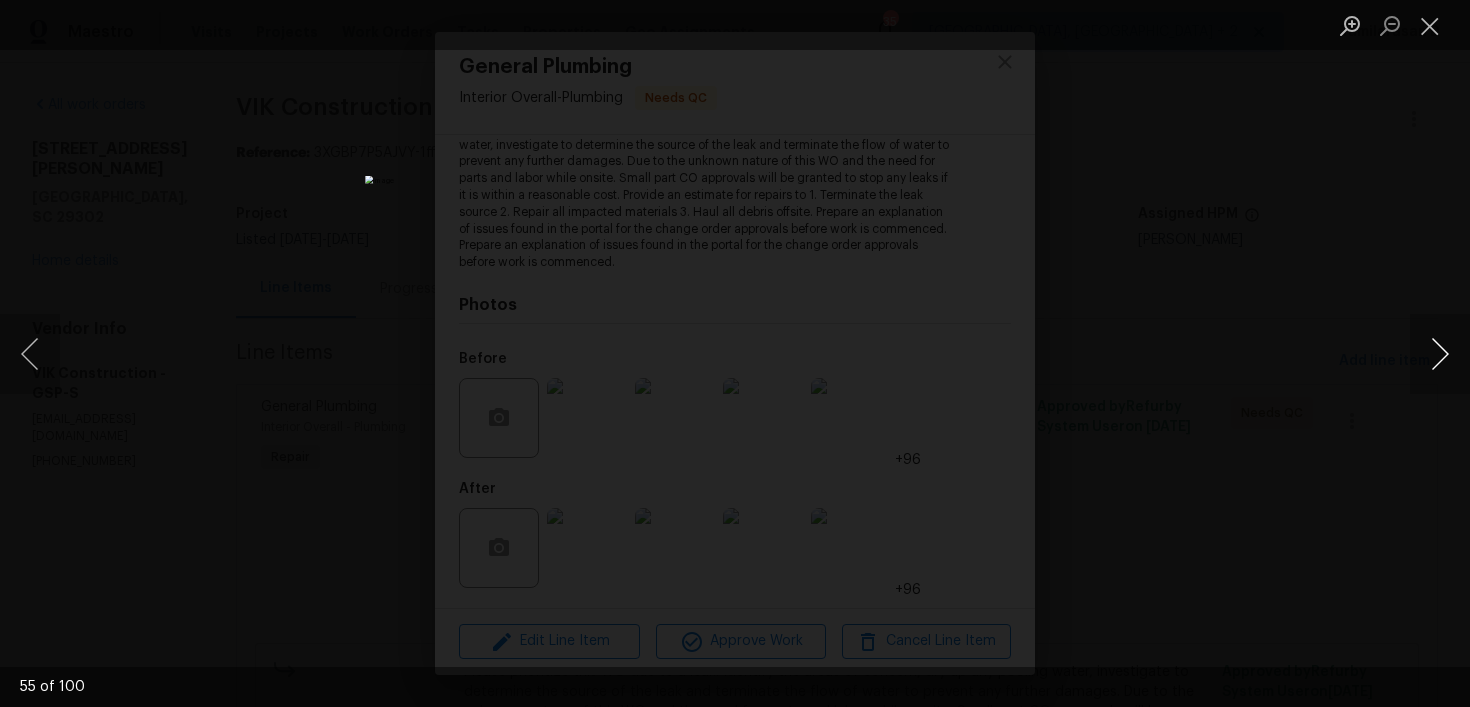 click at bounding box center (1440, 354) 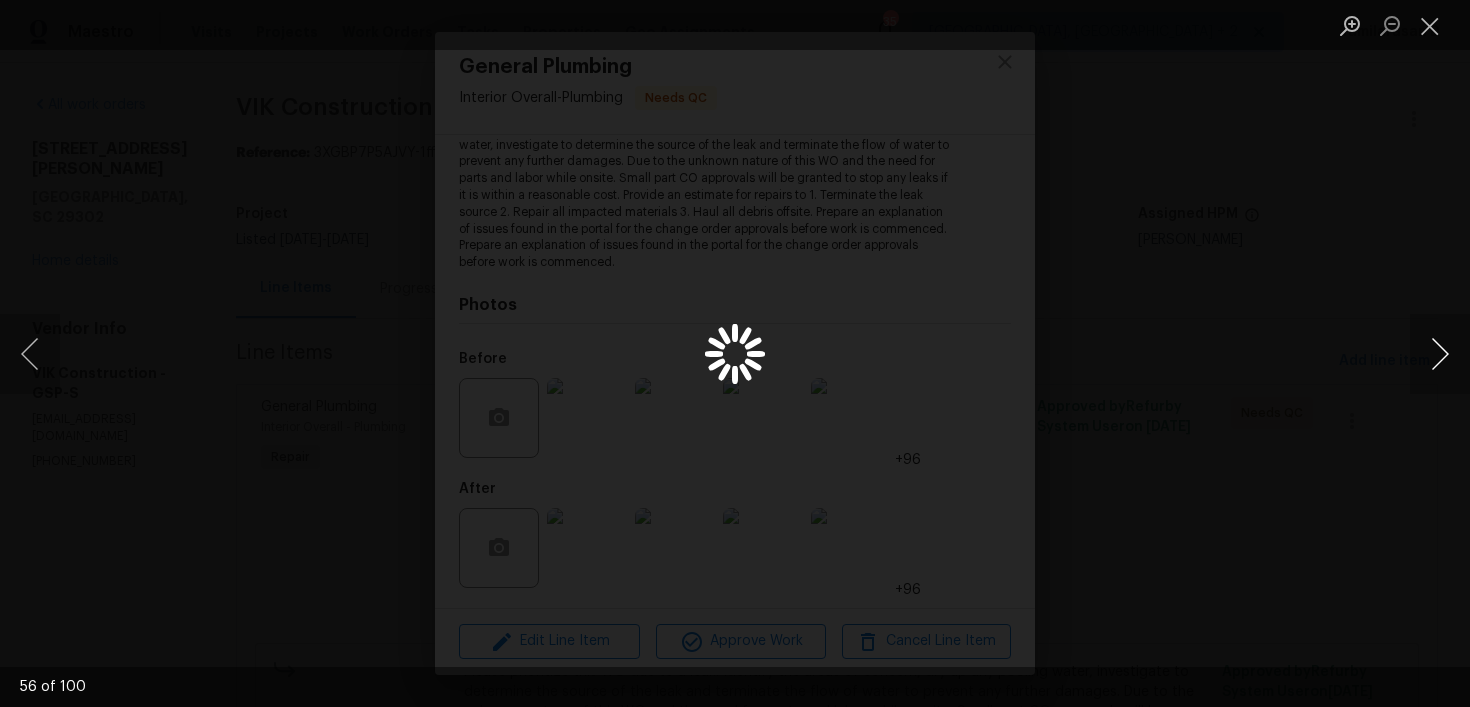 click at bounding box center [1440, 354] 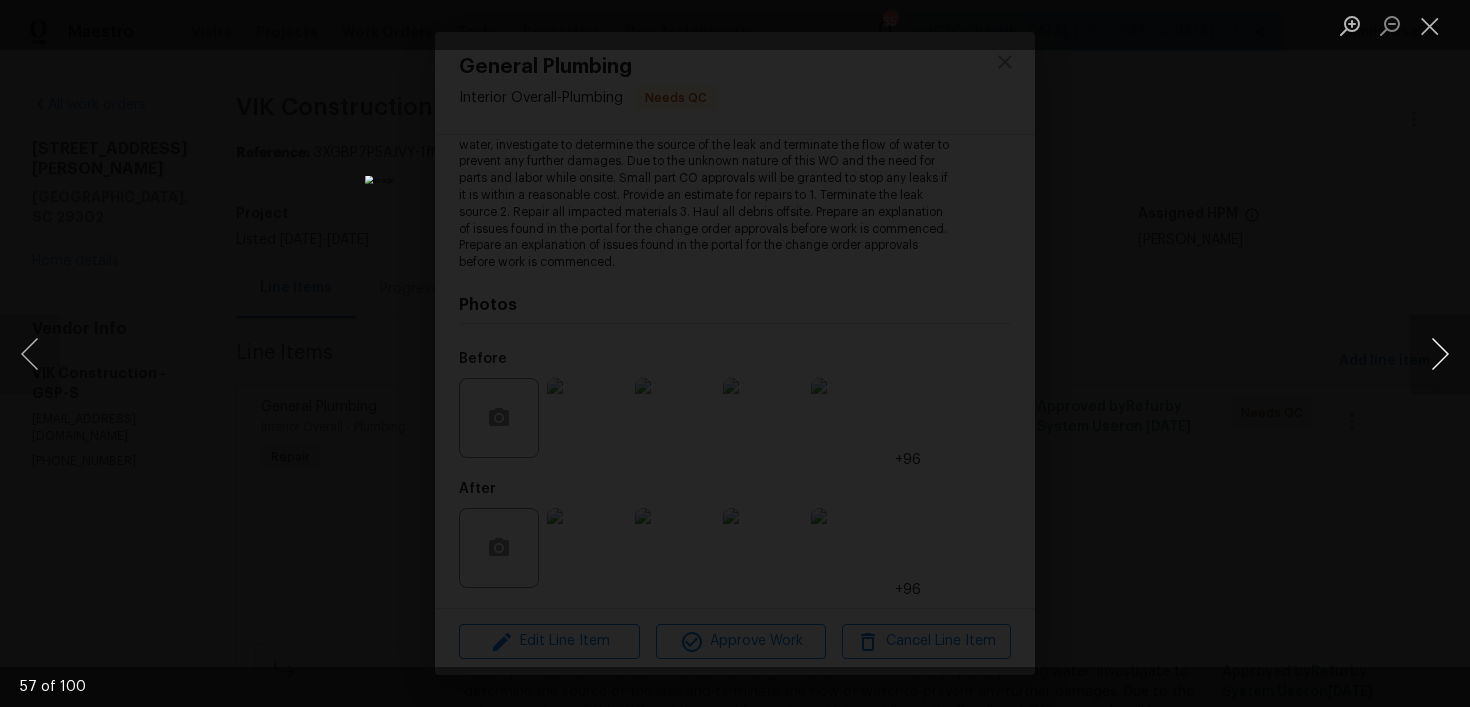 click at bounding box center (1440, 354) 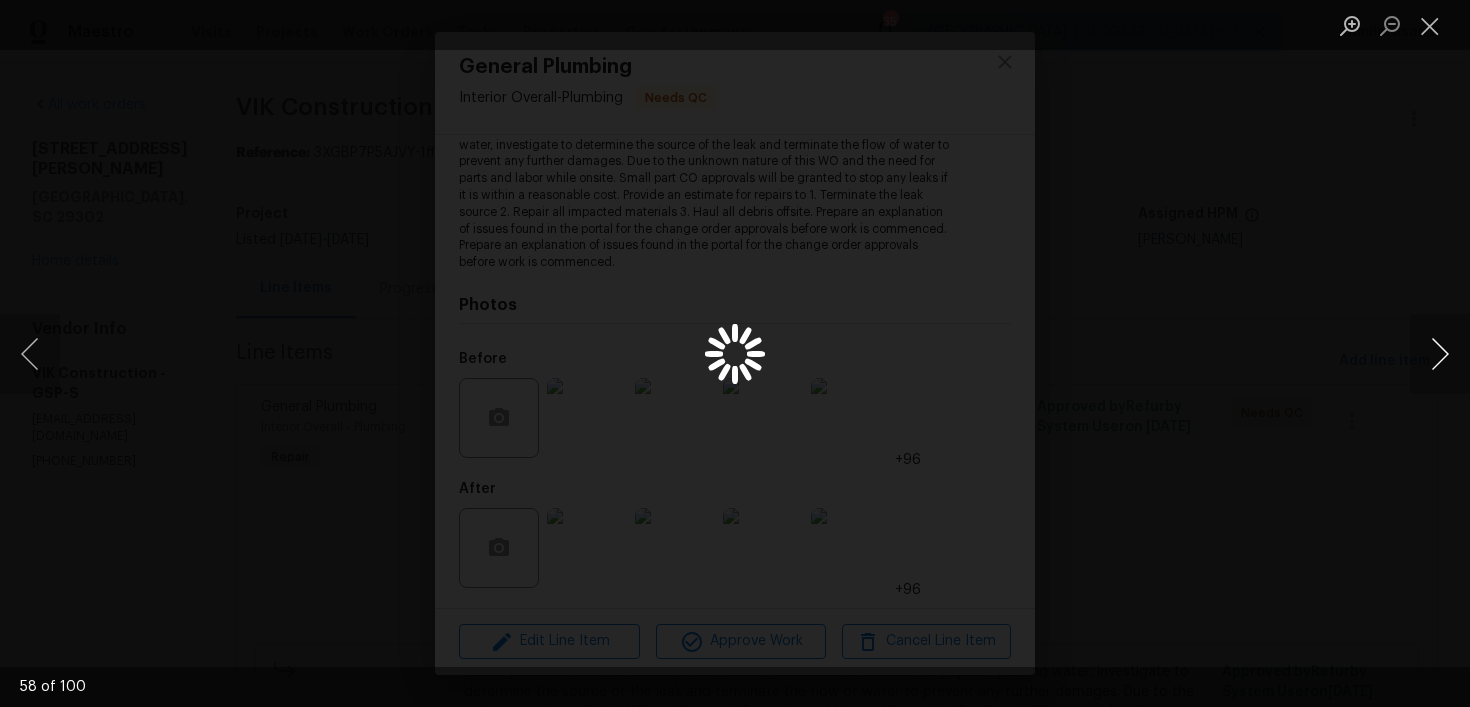 click at bounding box center [1440, 354] 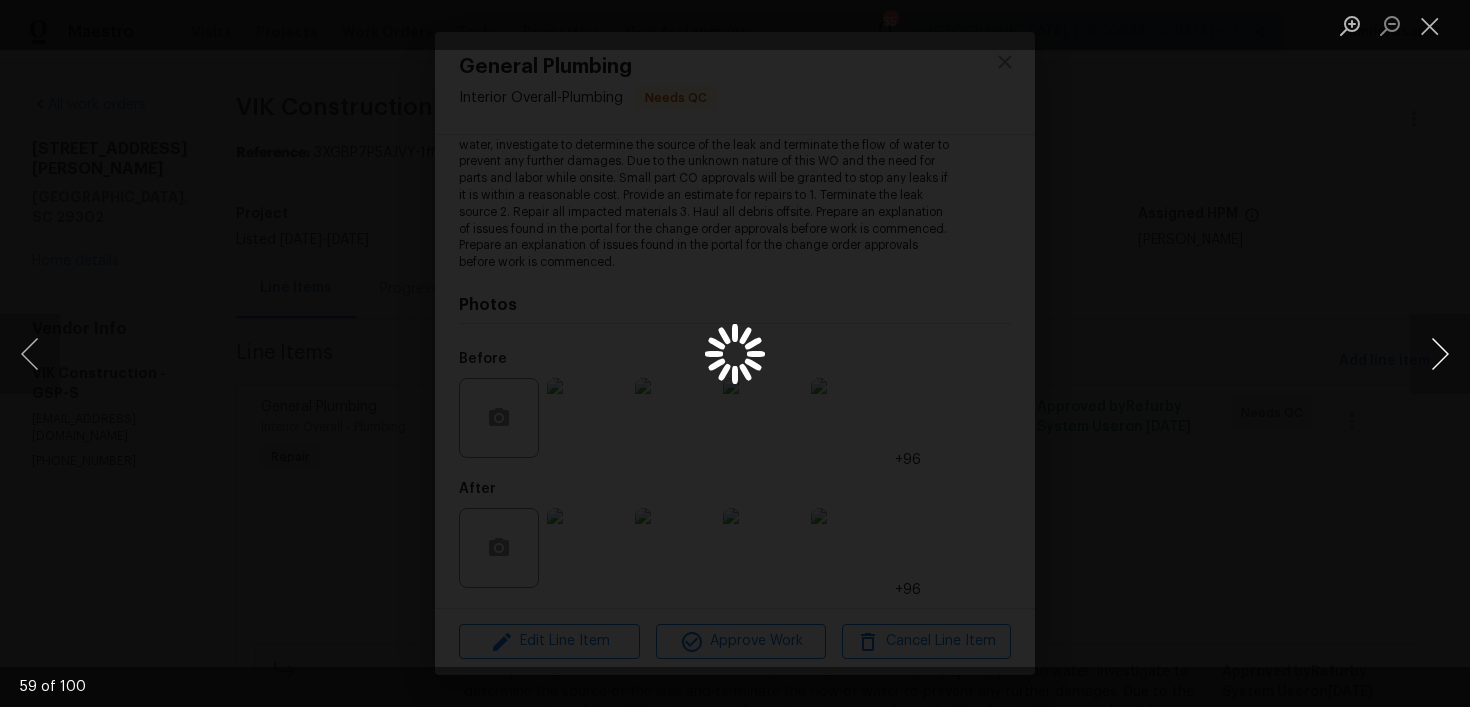 click at bounding box center (1440, 354) 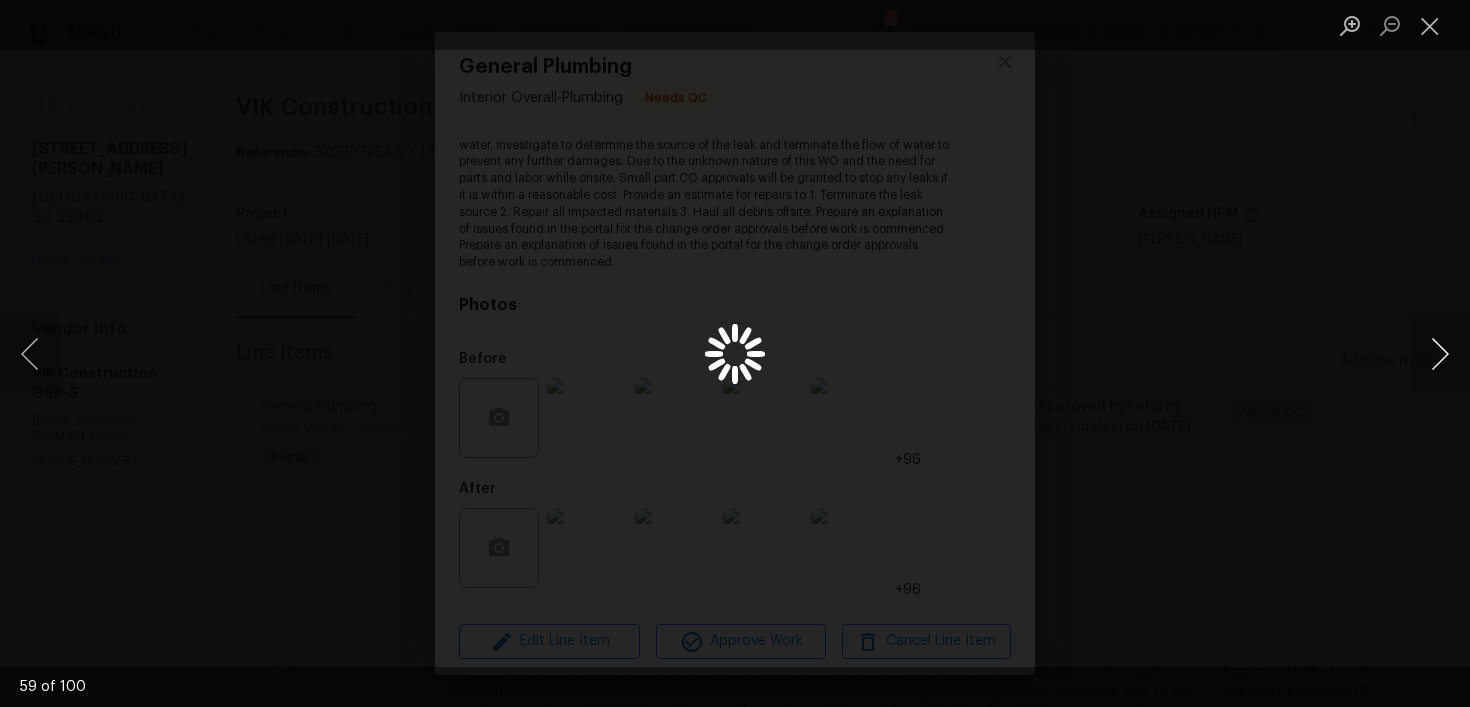 click at bounding box center [1440, 354] 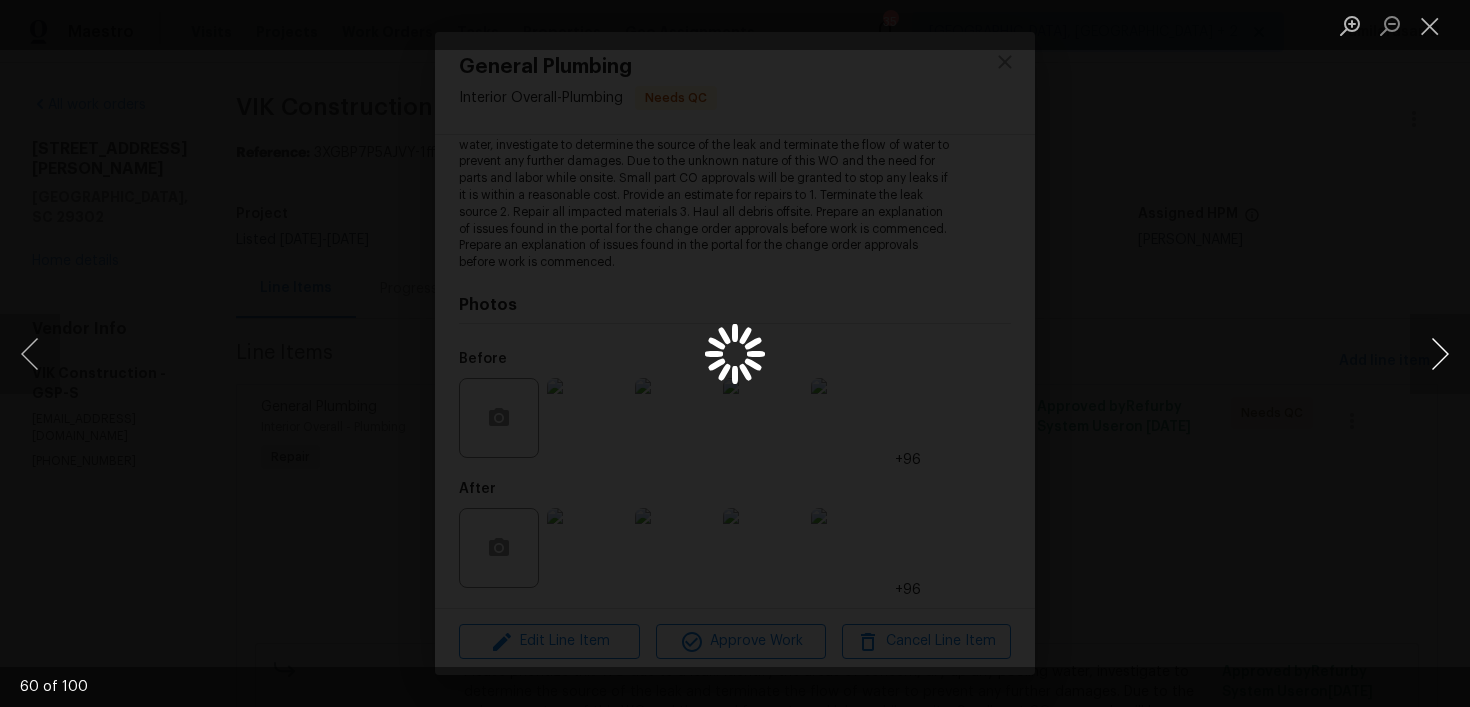click at bounding box center (1440, 354) 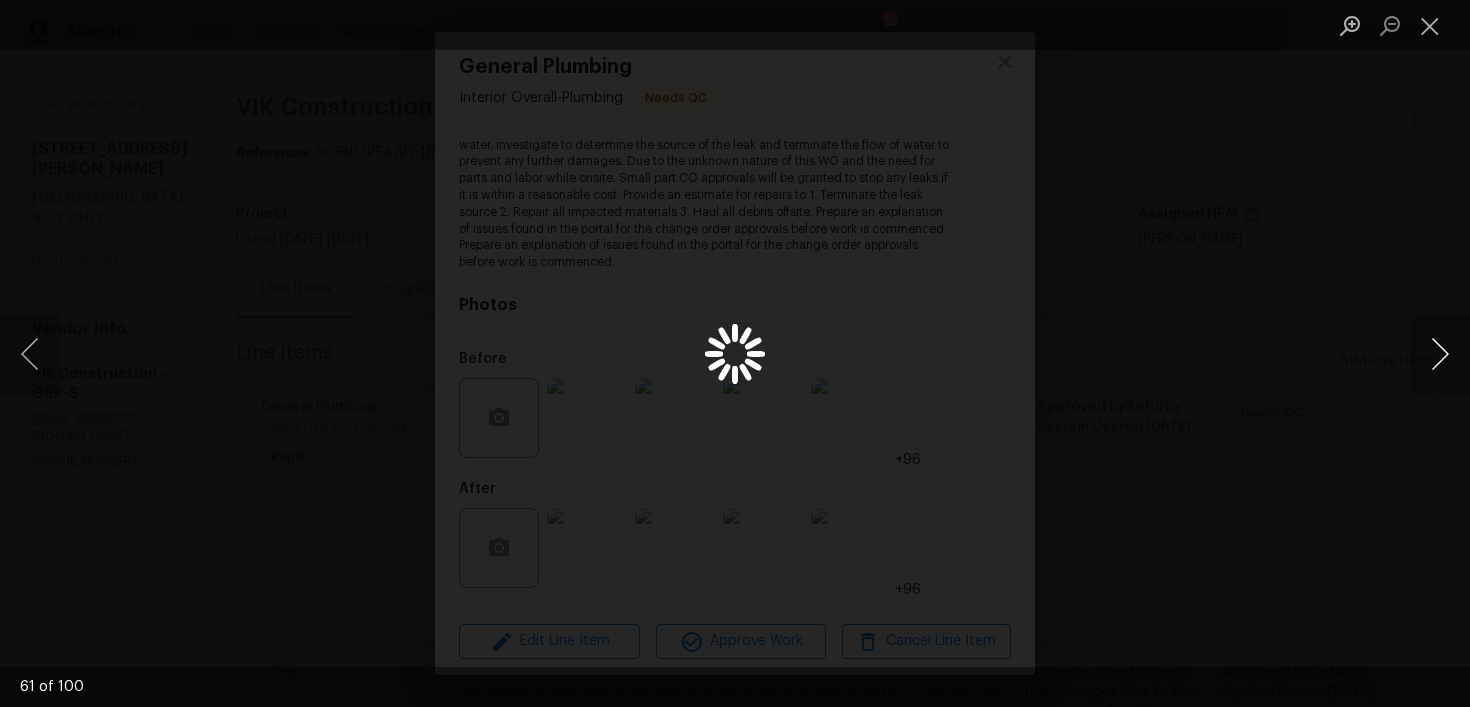 click at bounding box center [1440, 354] 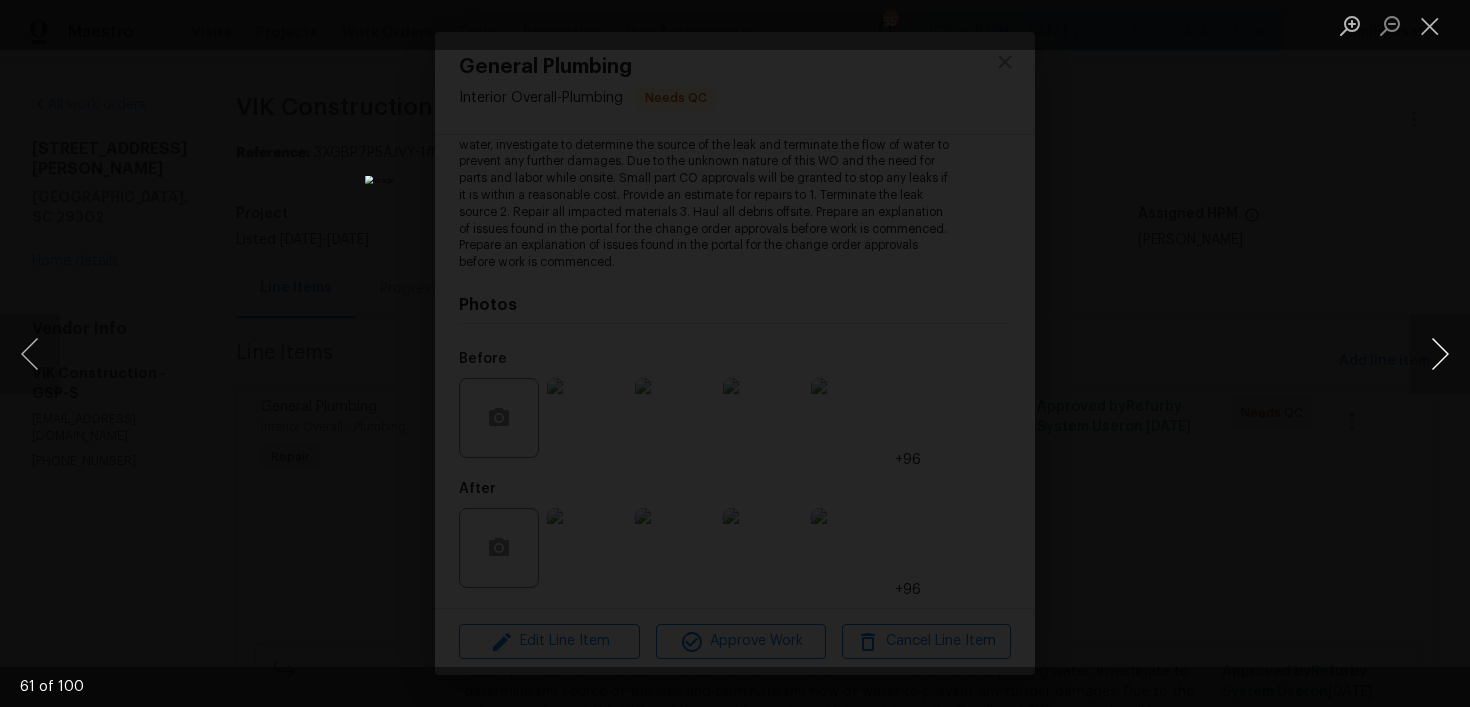 click at bounding box center [1440, 354] 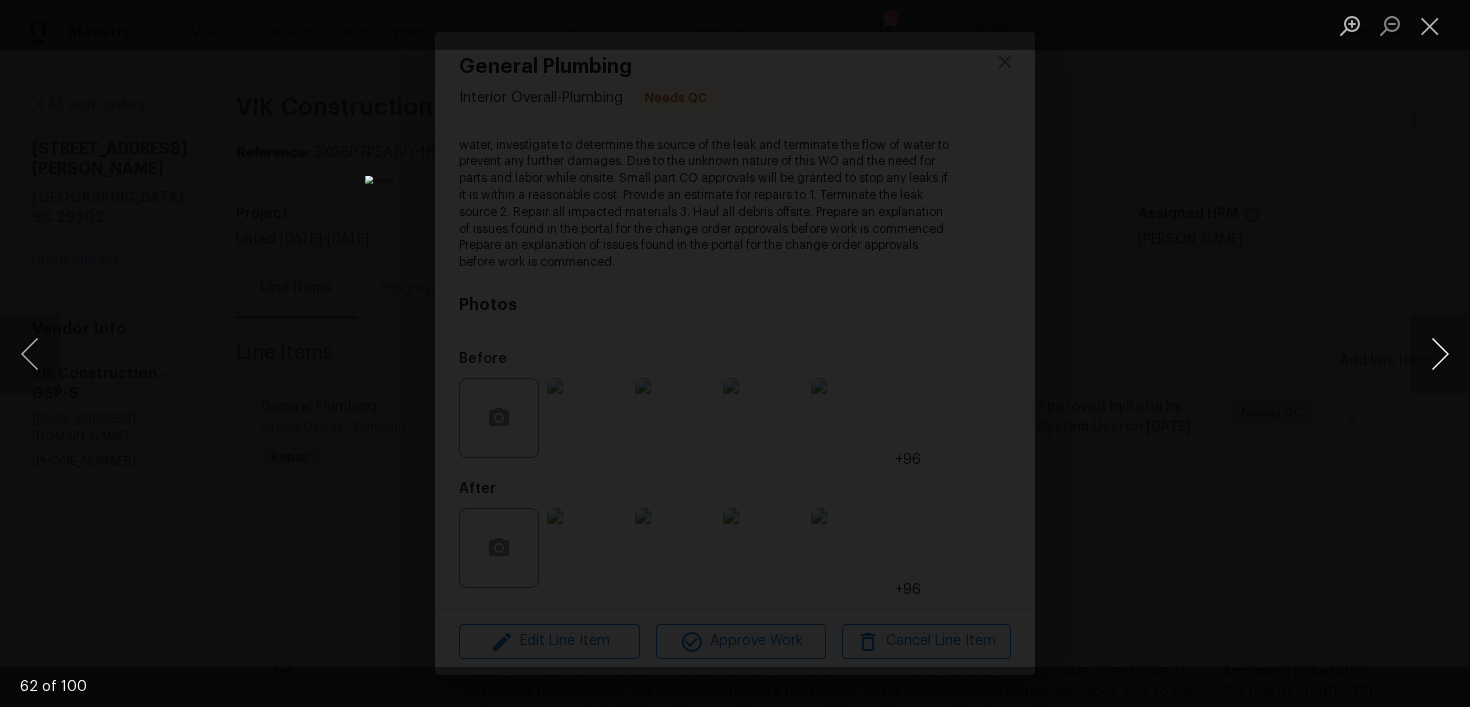 click at bounding box center [1440, 354] 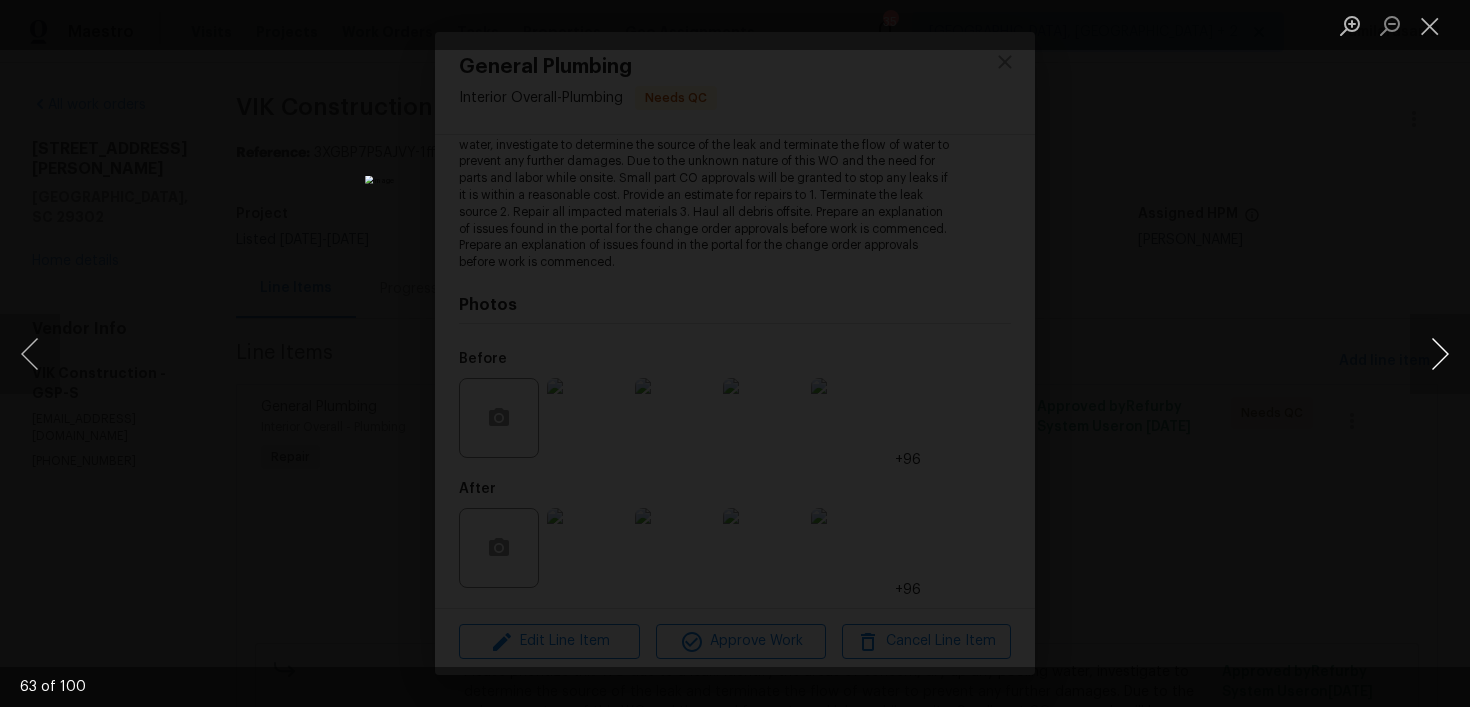 click at bounding box center [1440, 354] 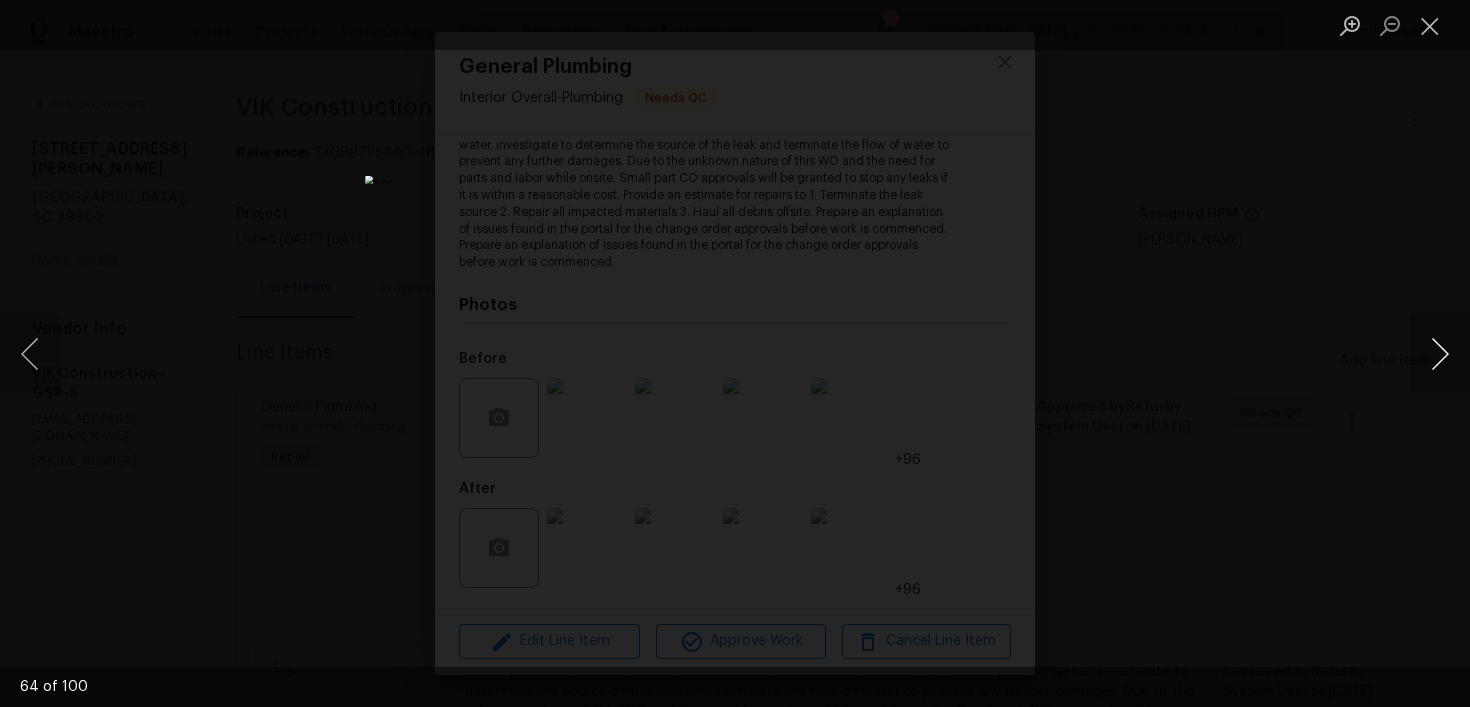 click at bounding box center [1440, 354] 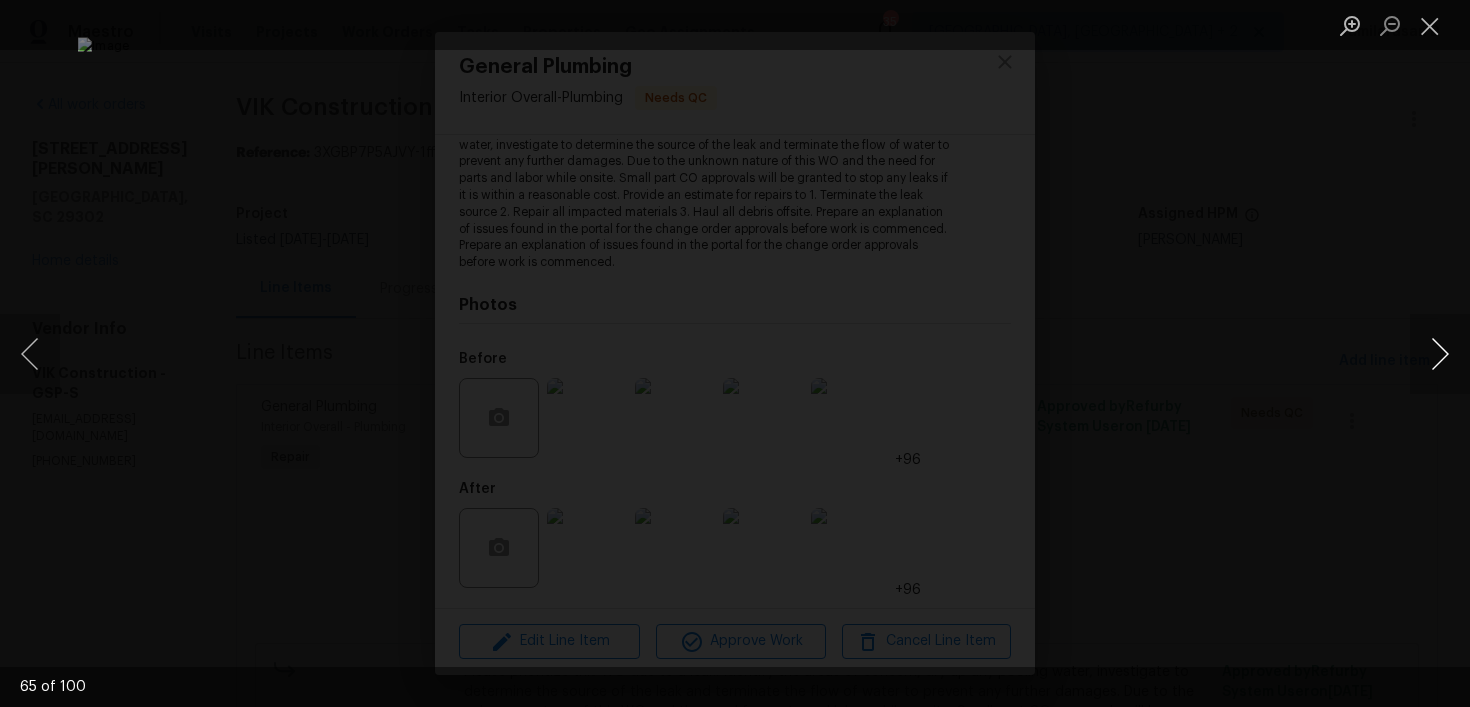 click at bounding box center [1440, 354] 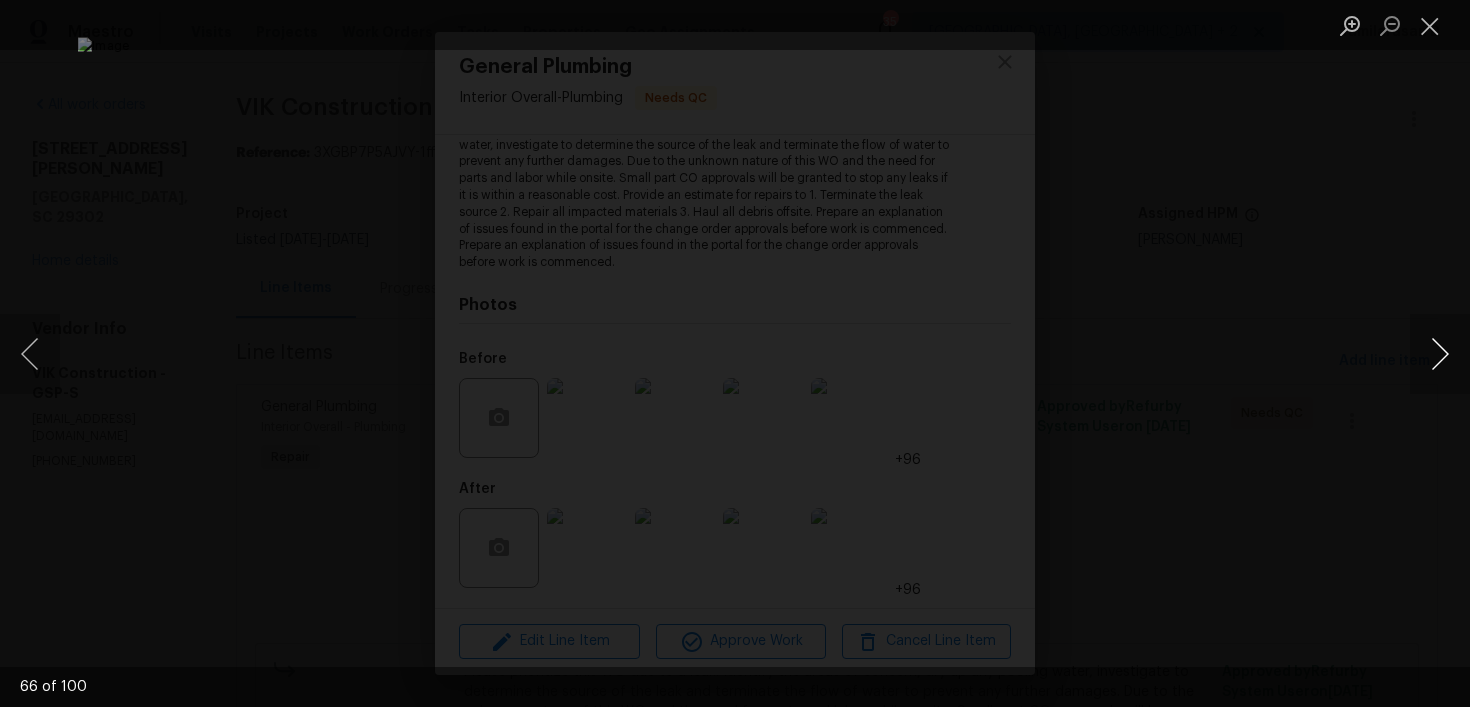 click at bounding box center [1440, 354] 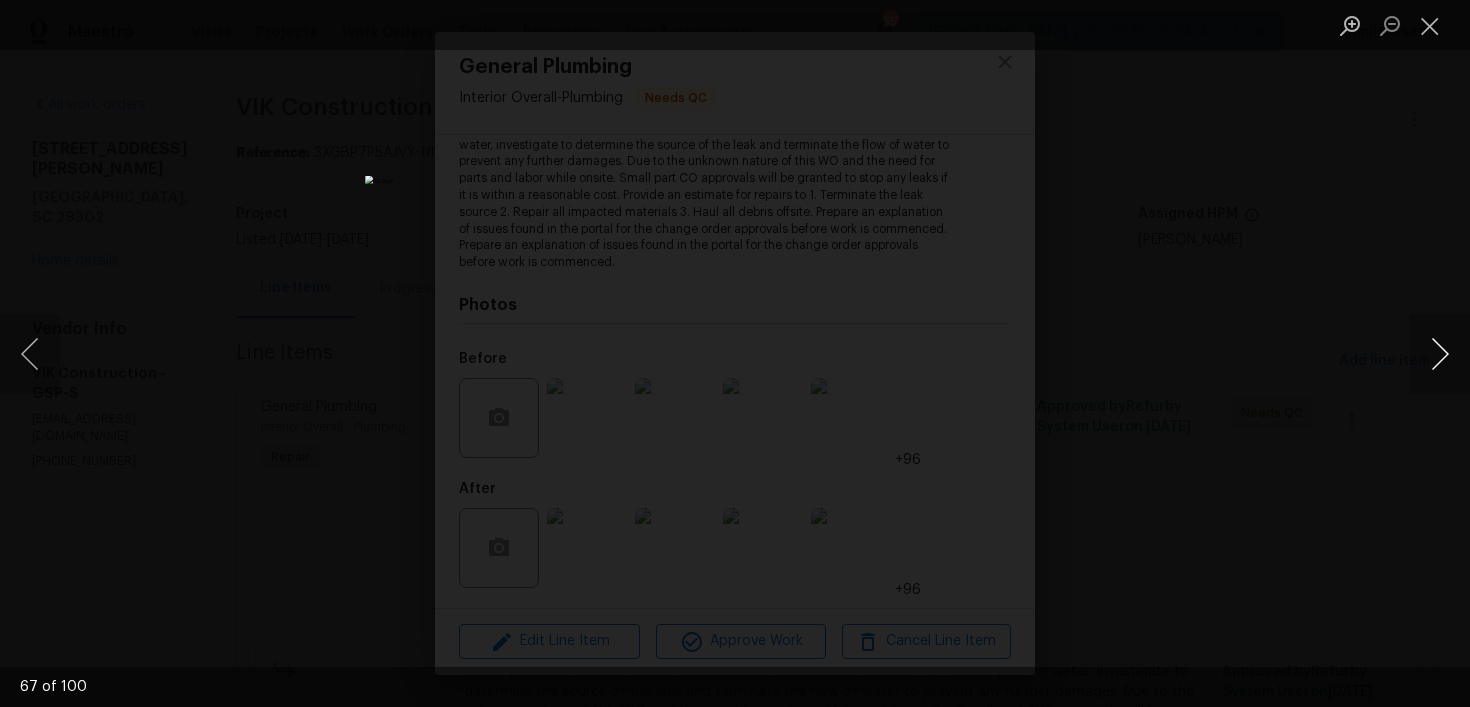 click at bounding box center [1440, 354] 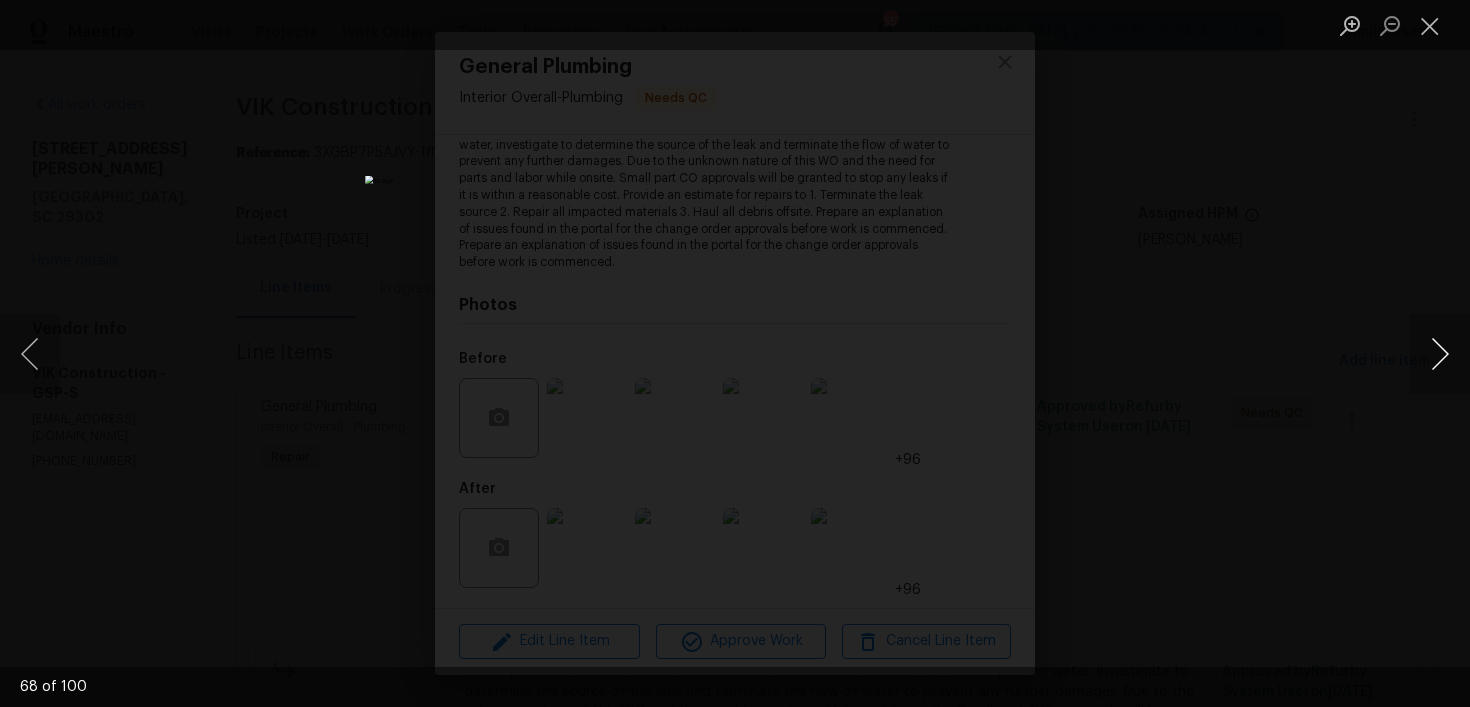 click at bounding box center [1440, 354] 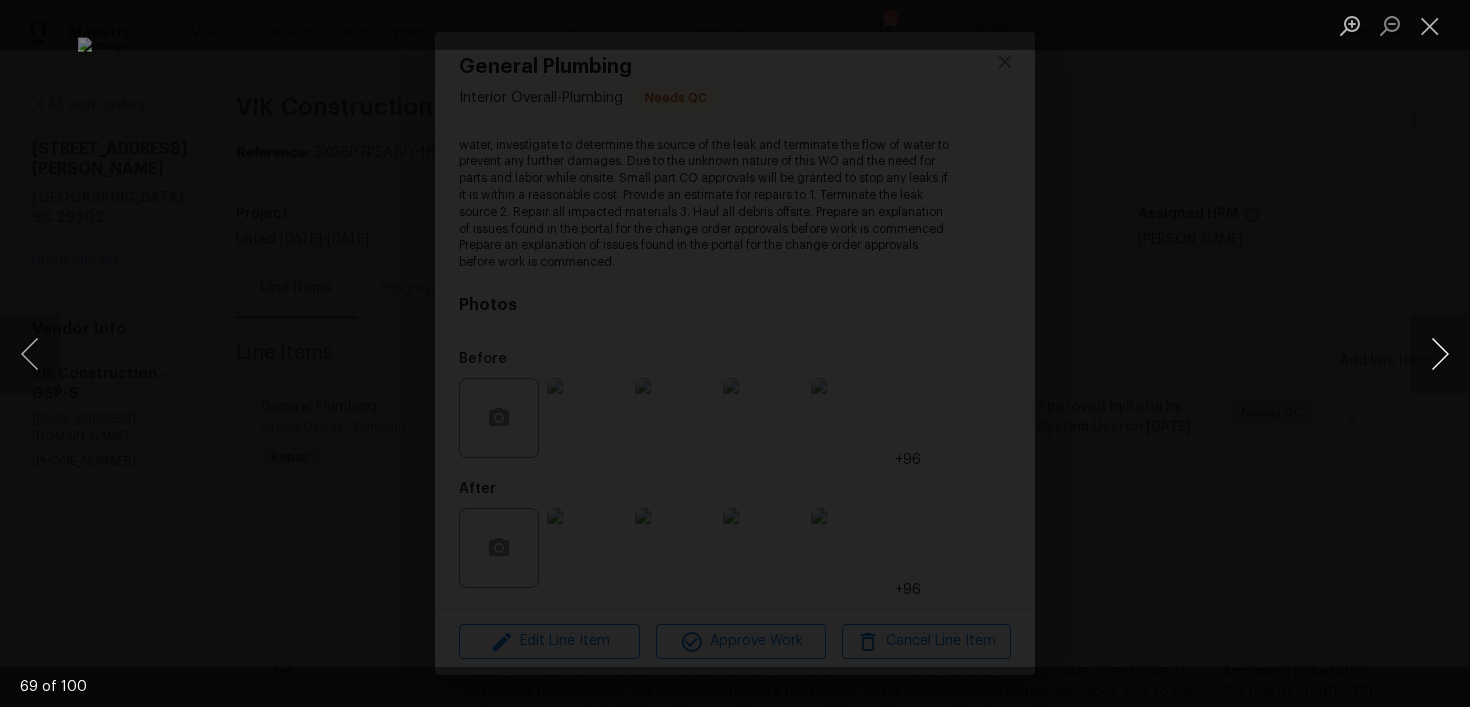 click at bounding box center (1440, 354) 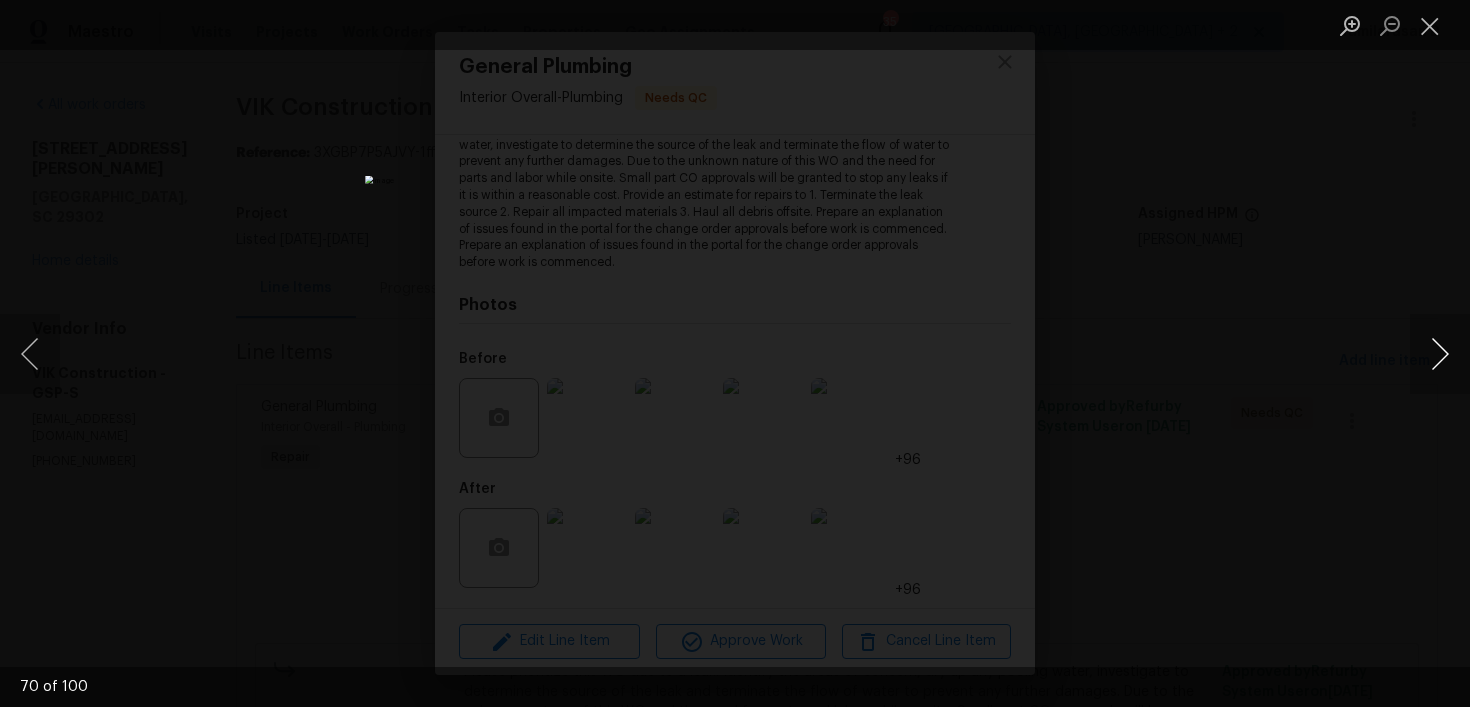 click at bounding box center [1440, 354] 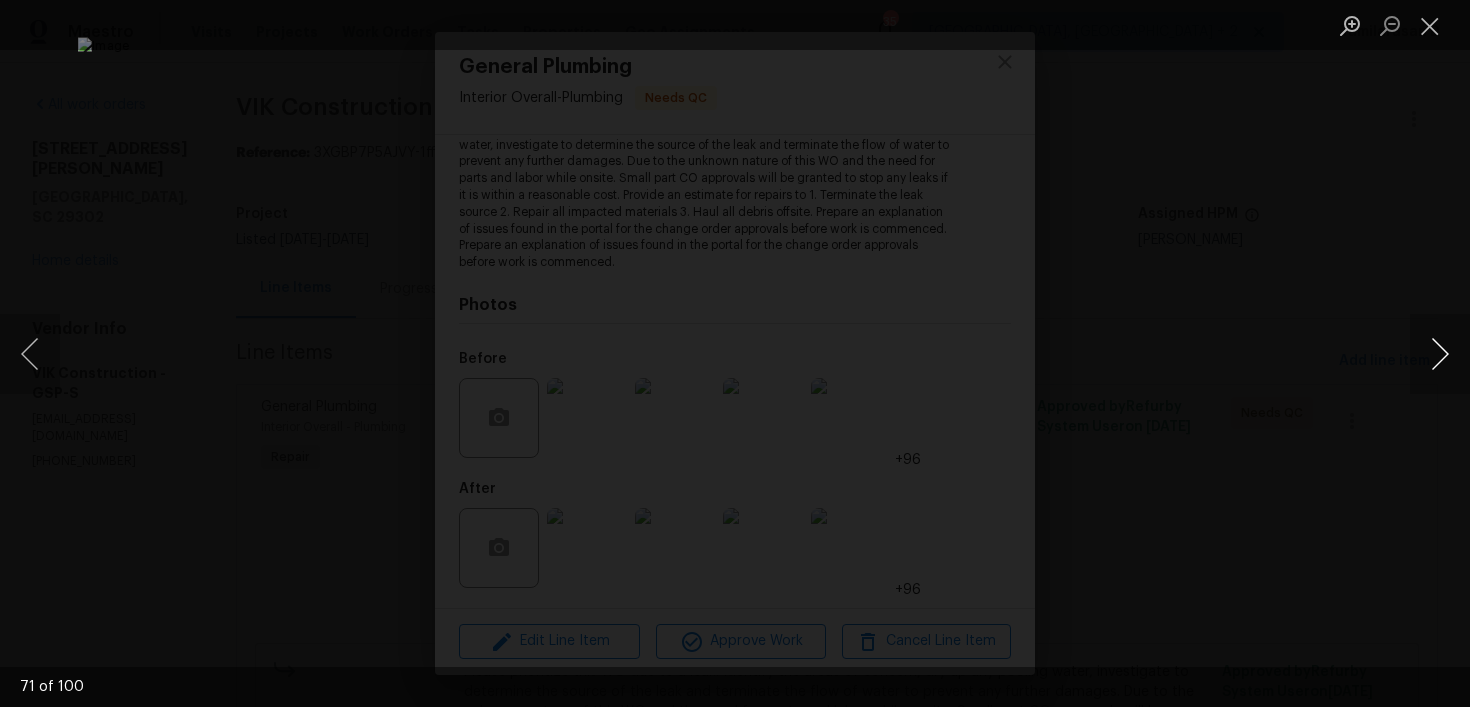 click at bounding box center [1440, 354] 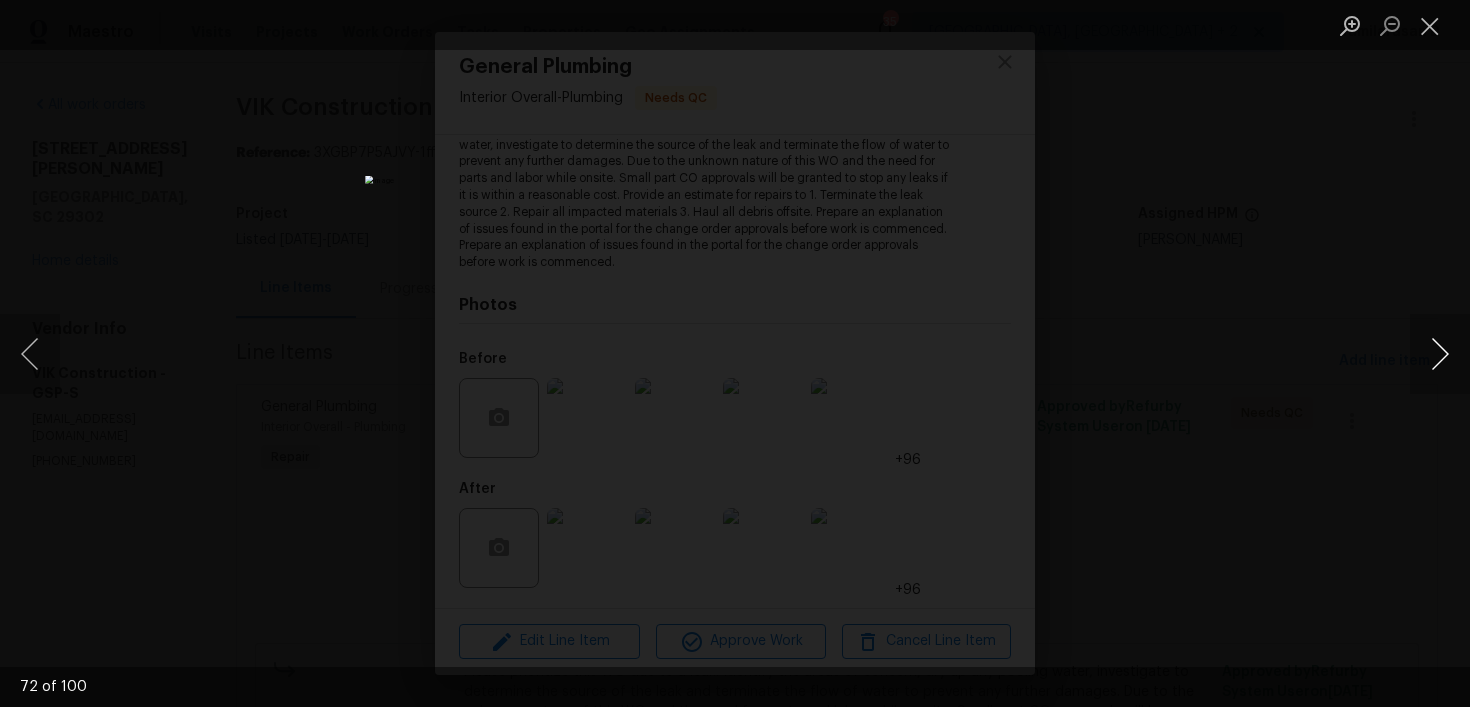 click at bounding box center (1440, 354) 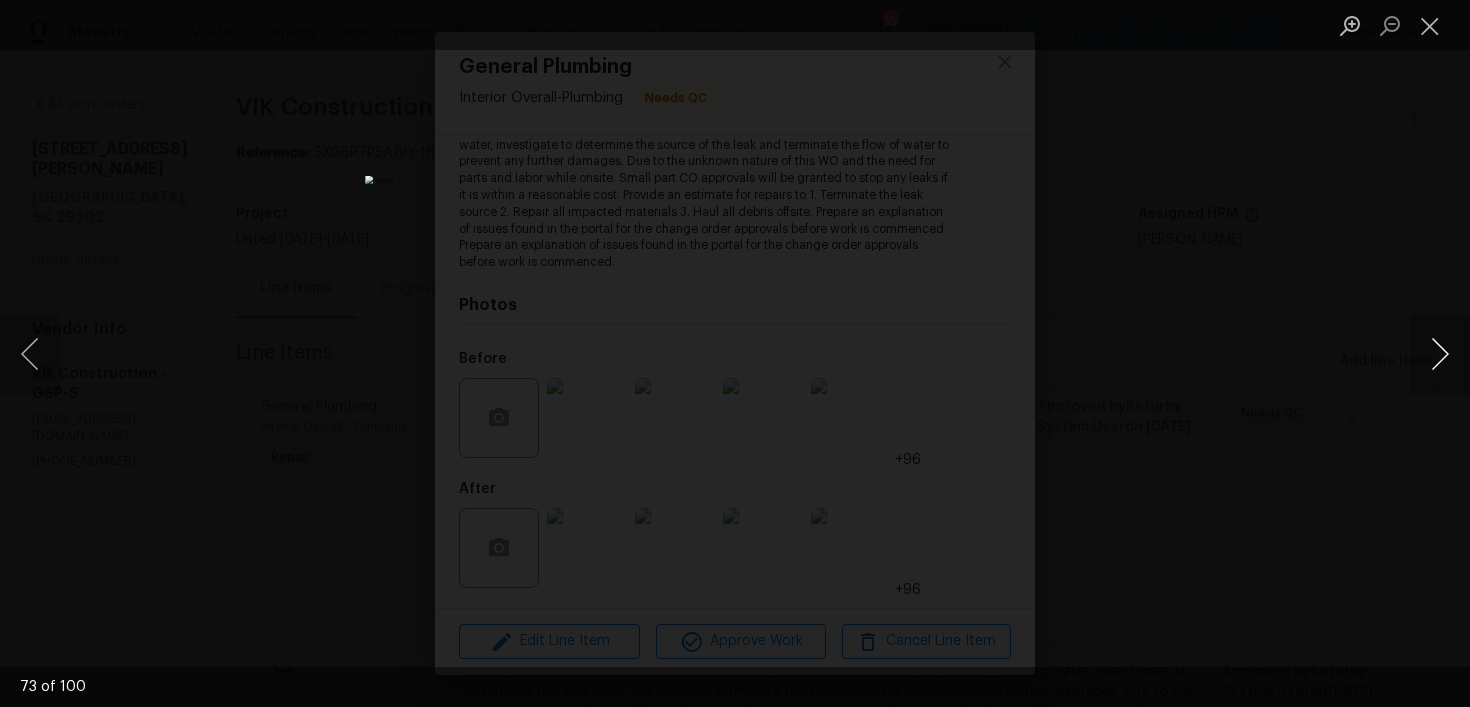 click at bounding box center (1440, 354) 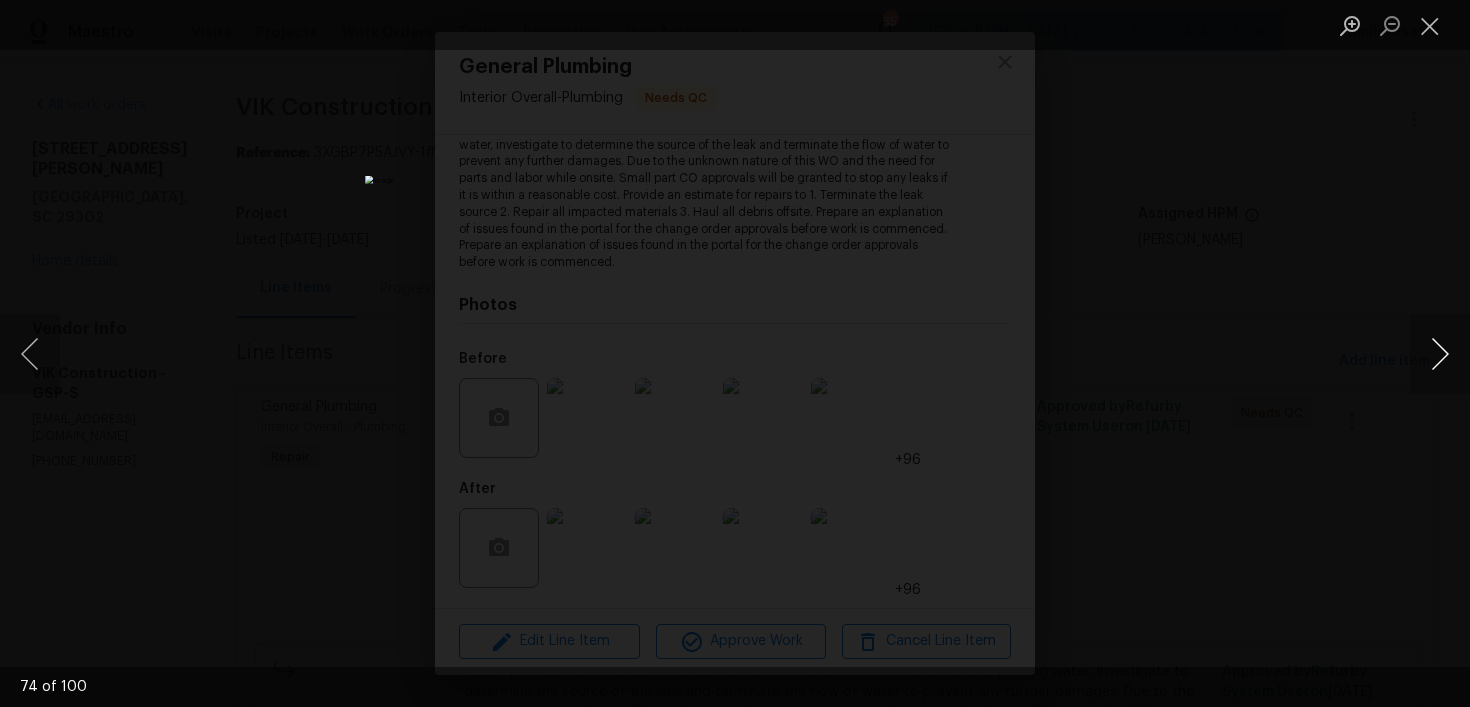click at bounding box center [1440, 354] 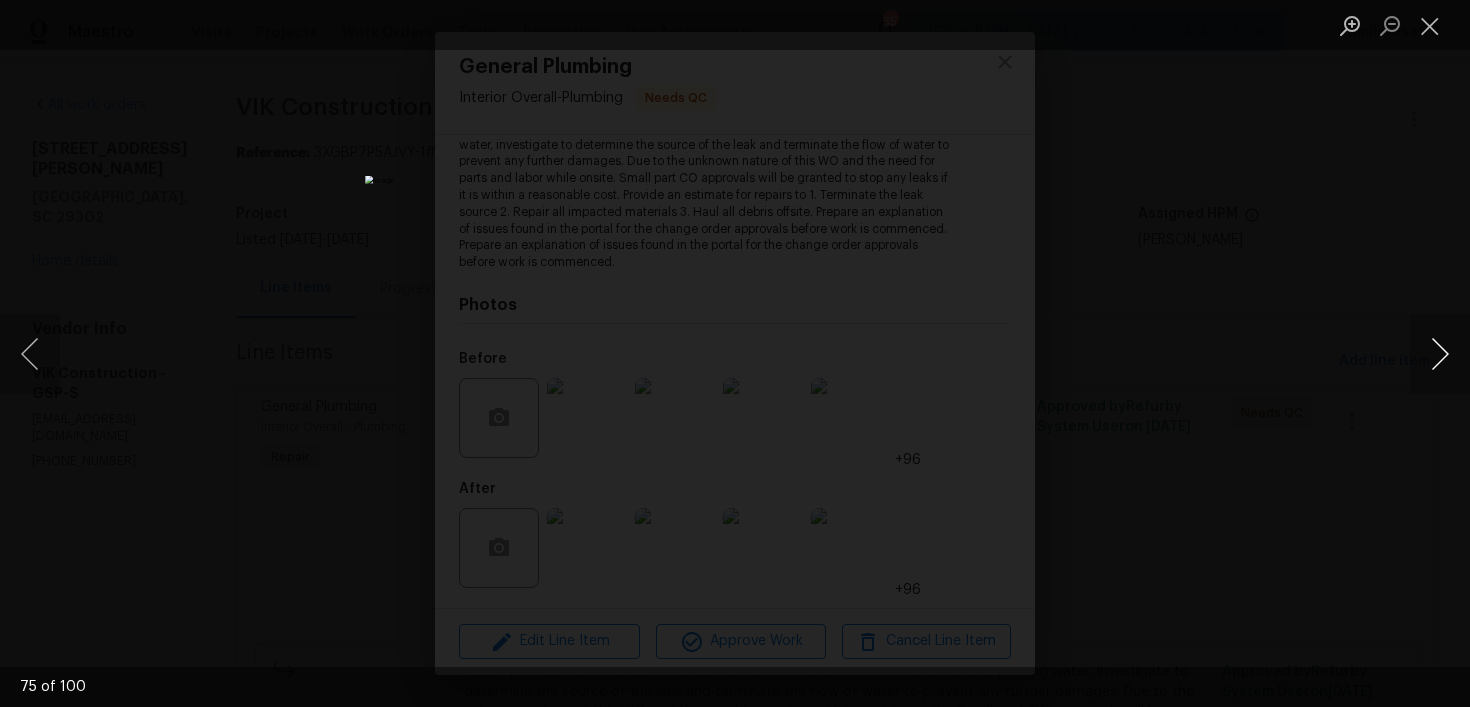 click at bounding box center [1440, 354] 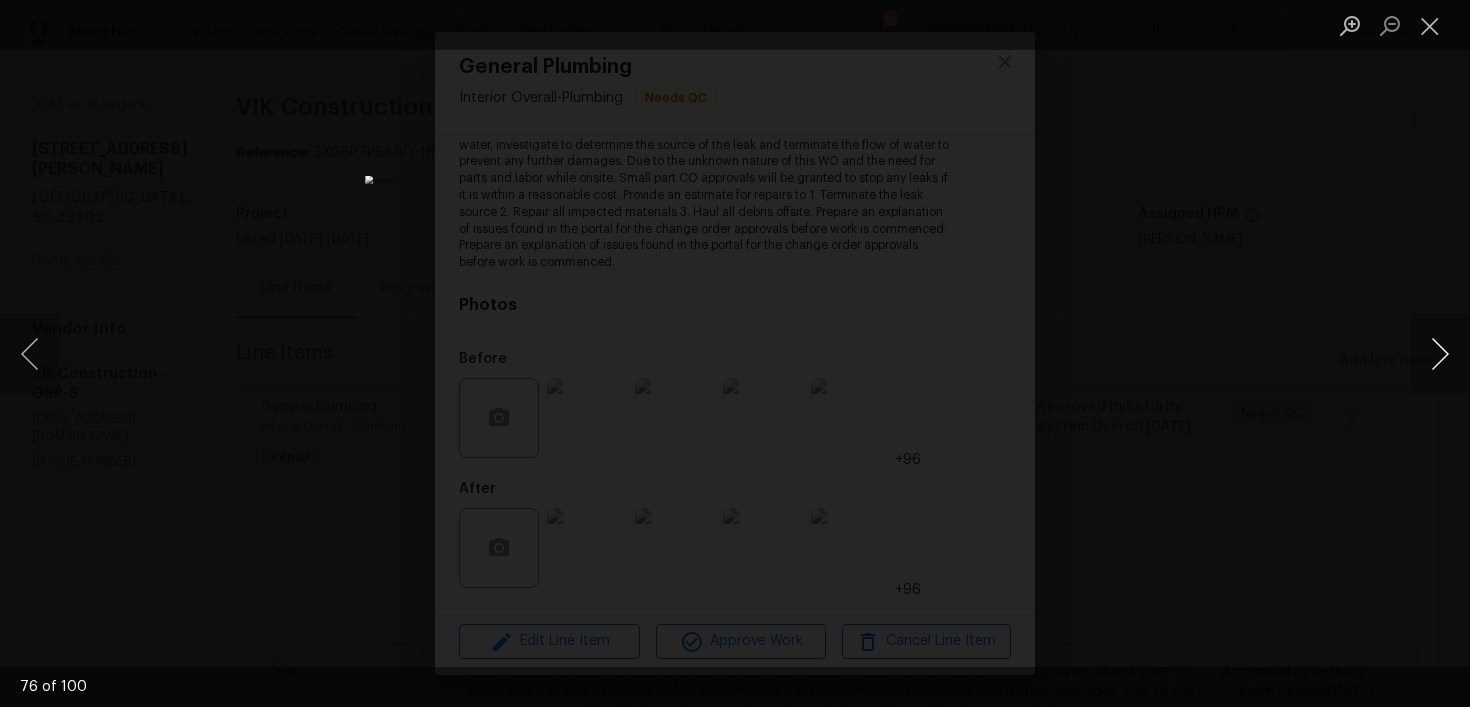 click at bounding box center [1440, 354] 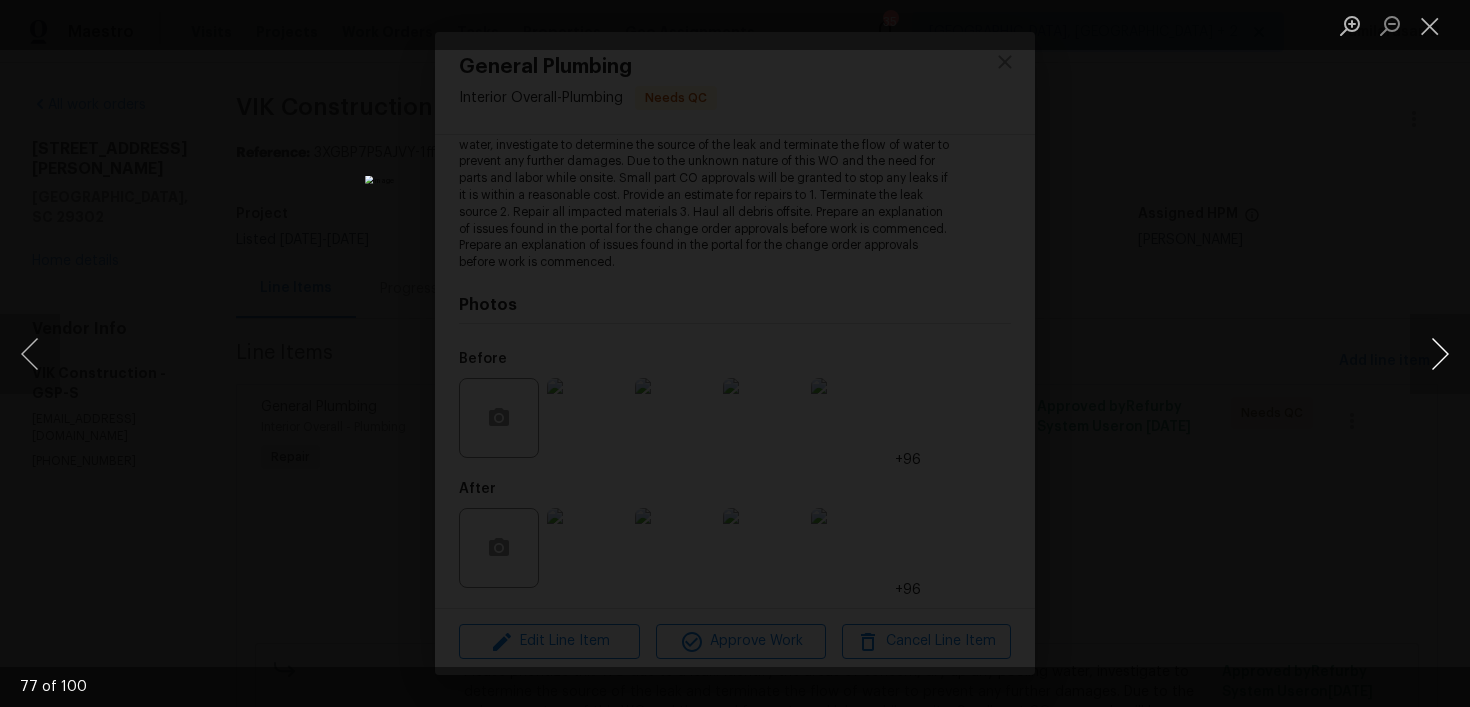 click at bounding box center [1440, 354] 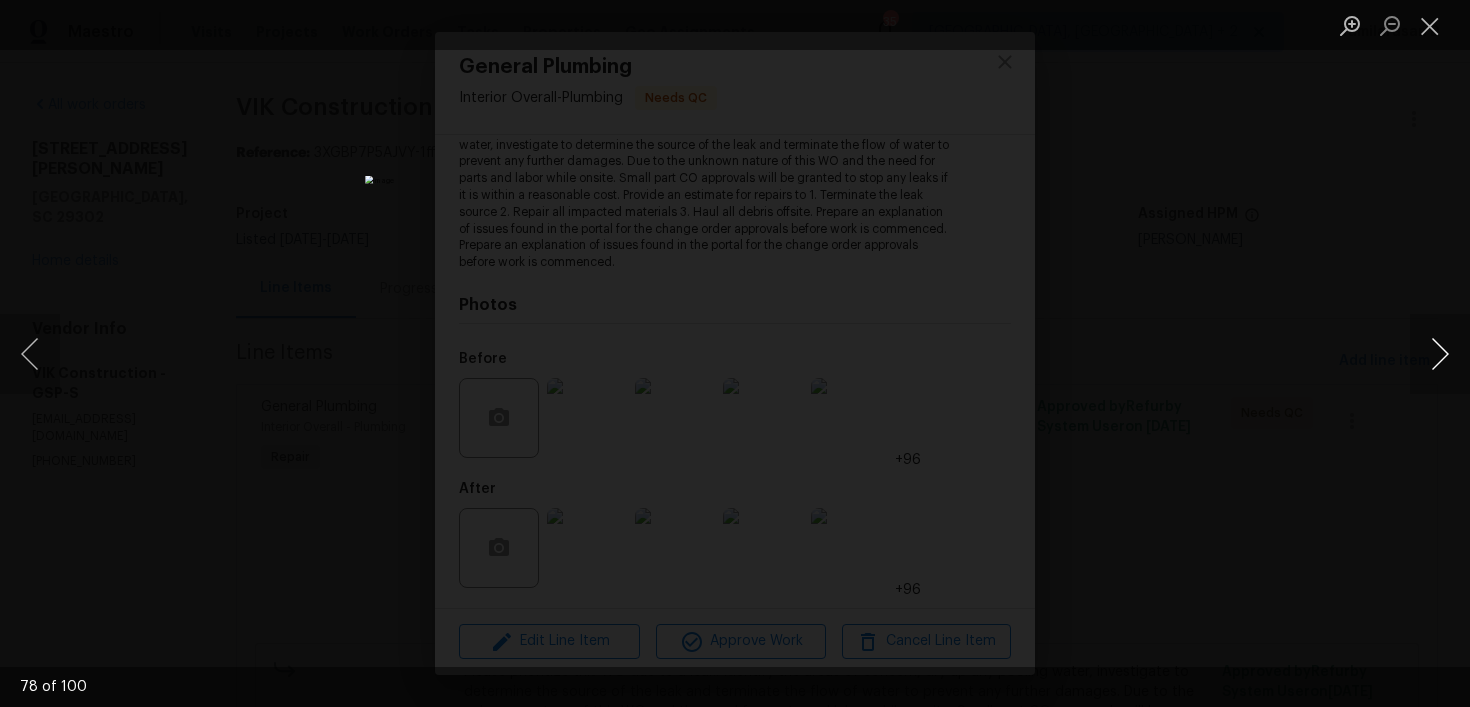 click at bounding box center (1440, 354) 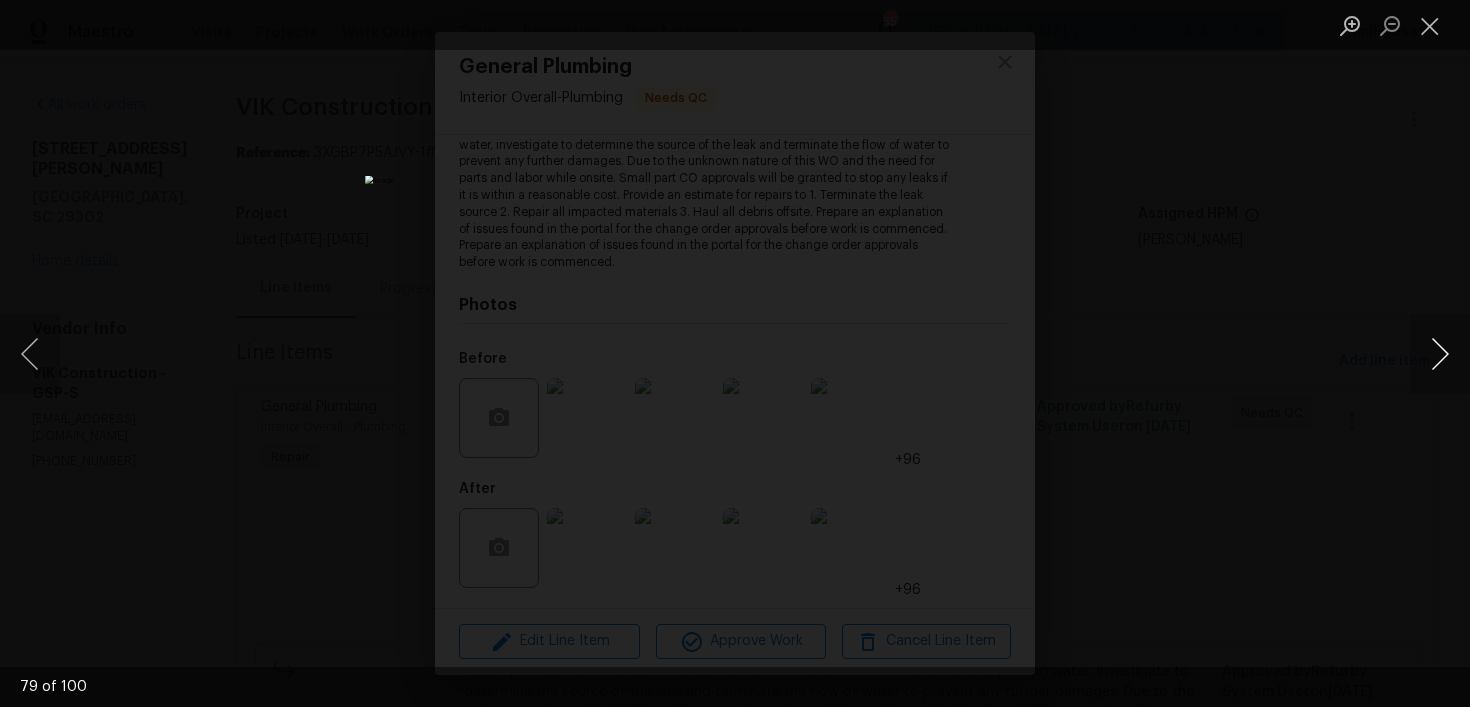 click at bounding box center [1440, 354] 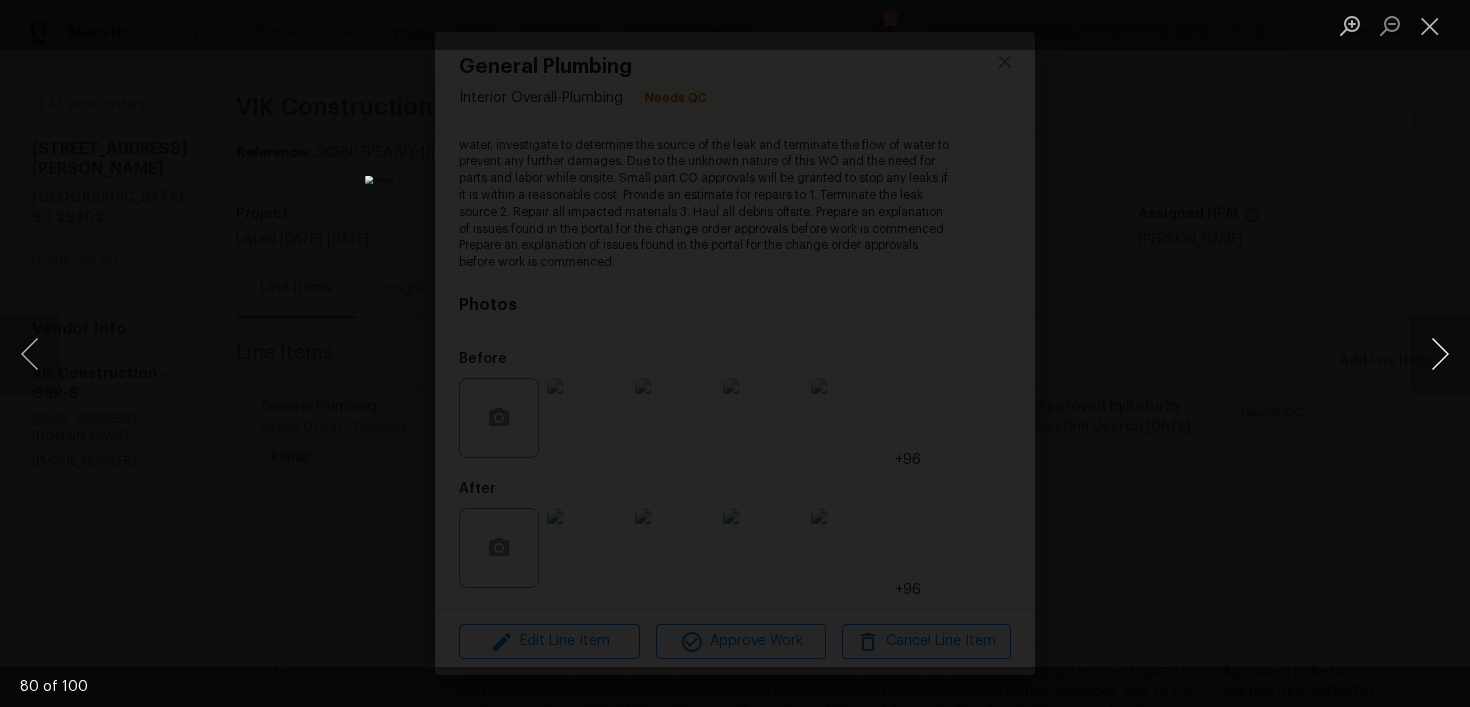 click at bounding box center [1440, 354] 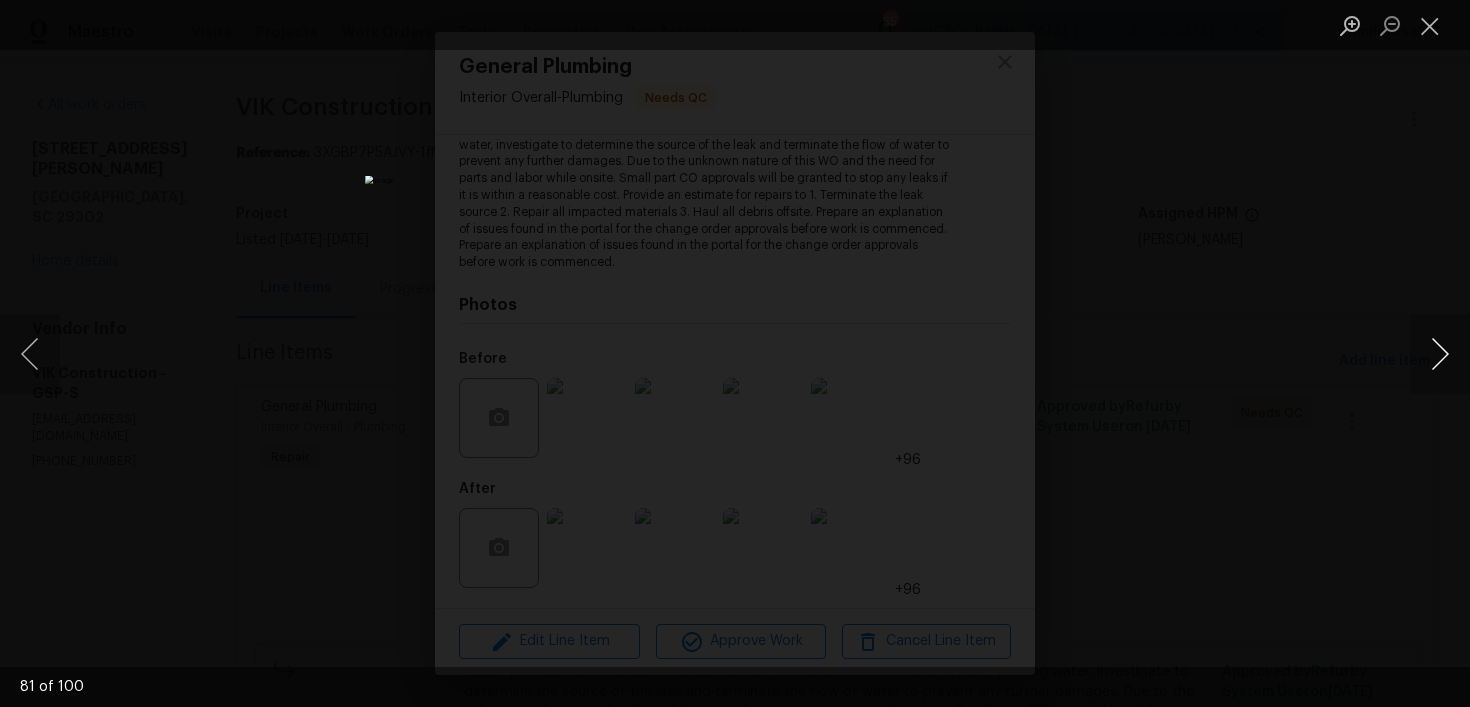 click at bounding box center (1440, 354) 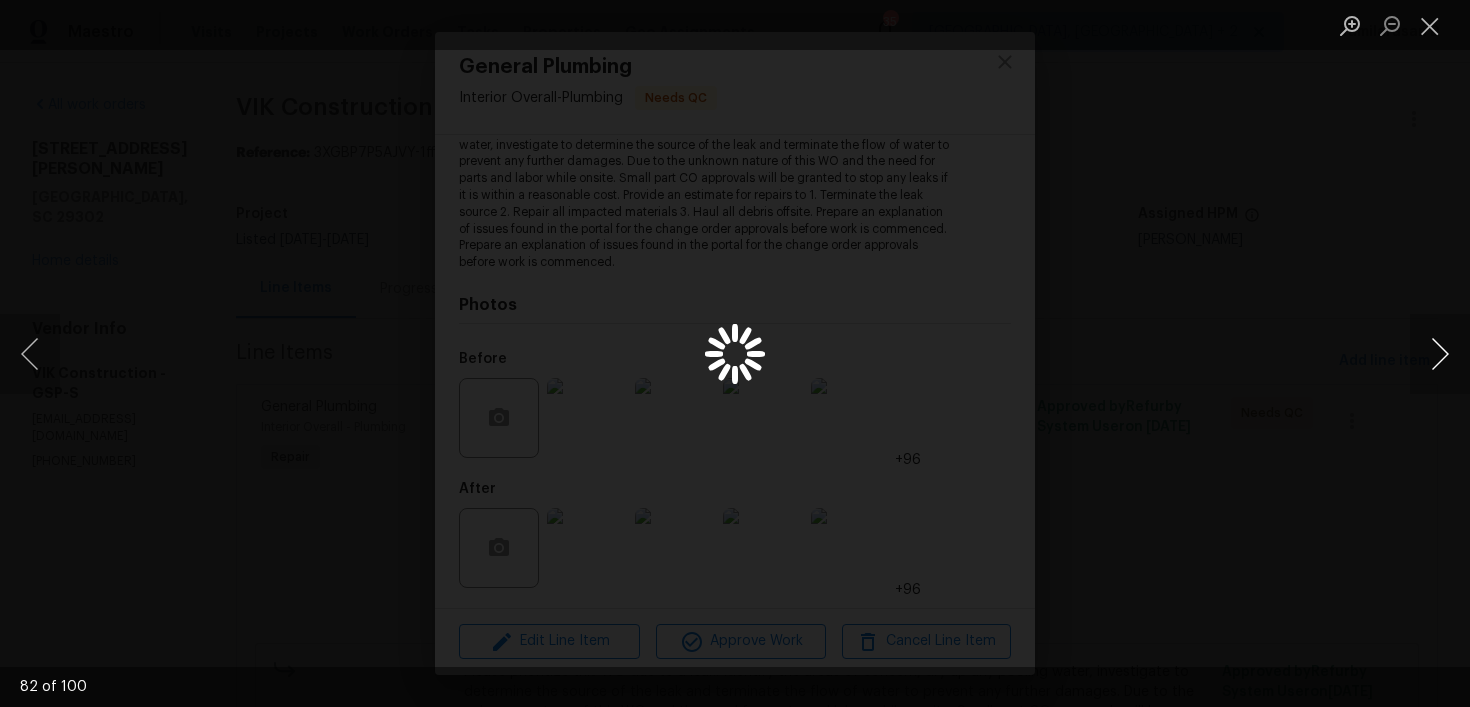 click at bounding box center [1440, 354] 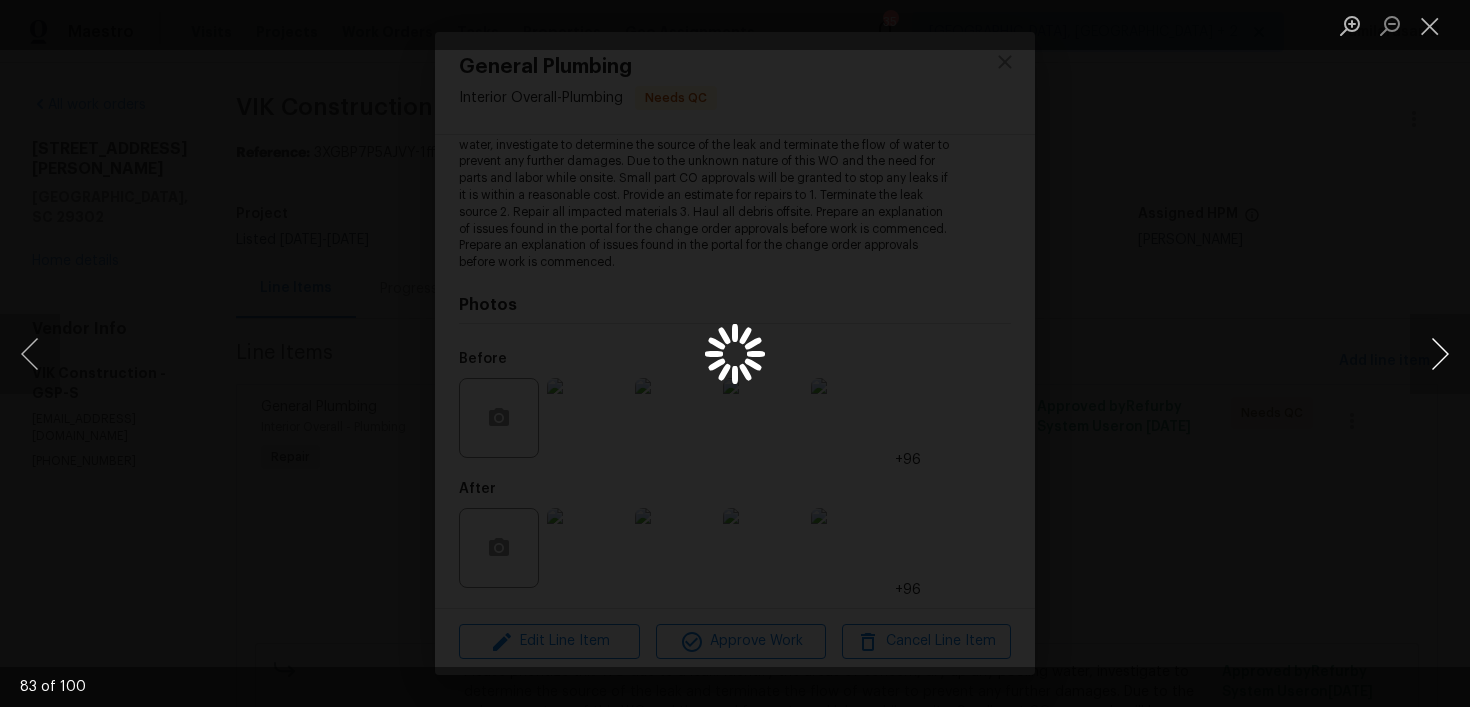 click at bounding box center [1440, 354] 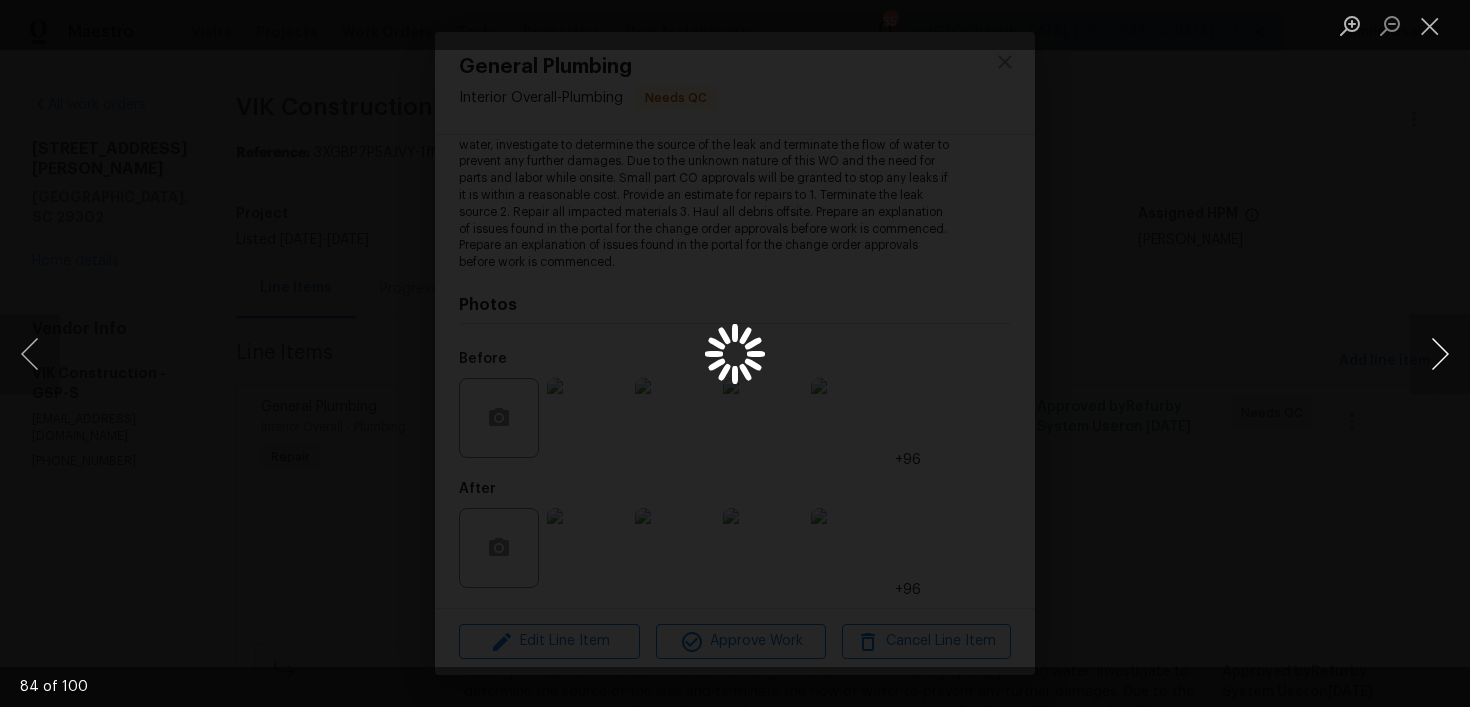 click at bounding box center (1440, 354) 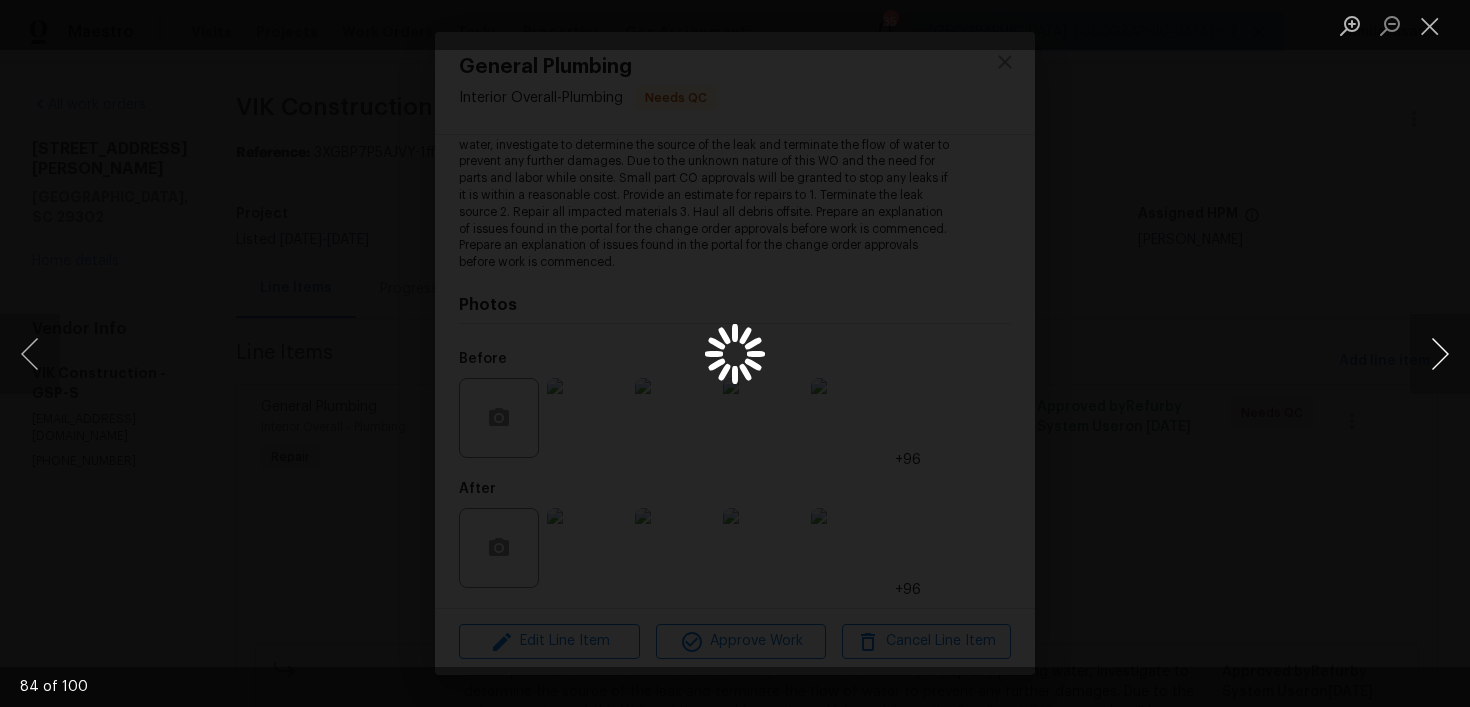 click at bounding box center [1440, 354] 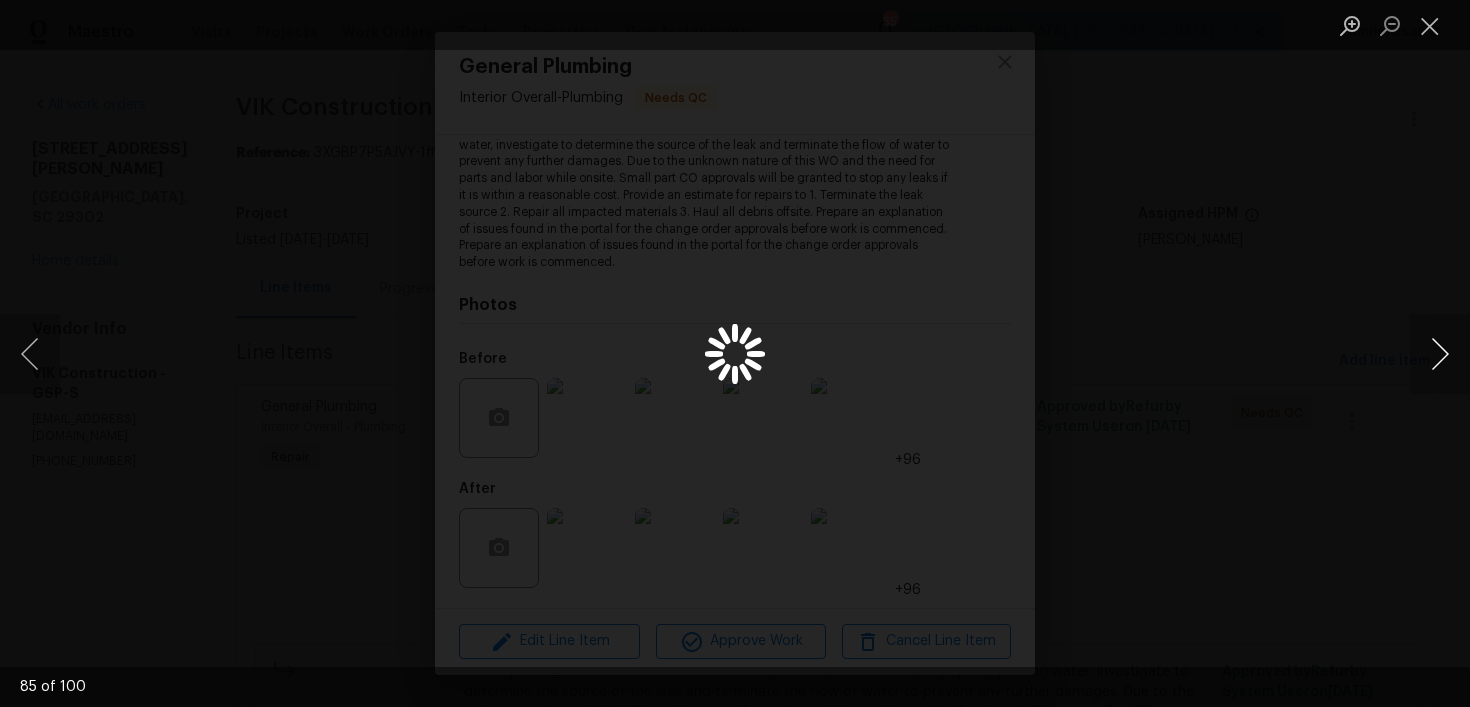 click at bounding box center [1440, 354] 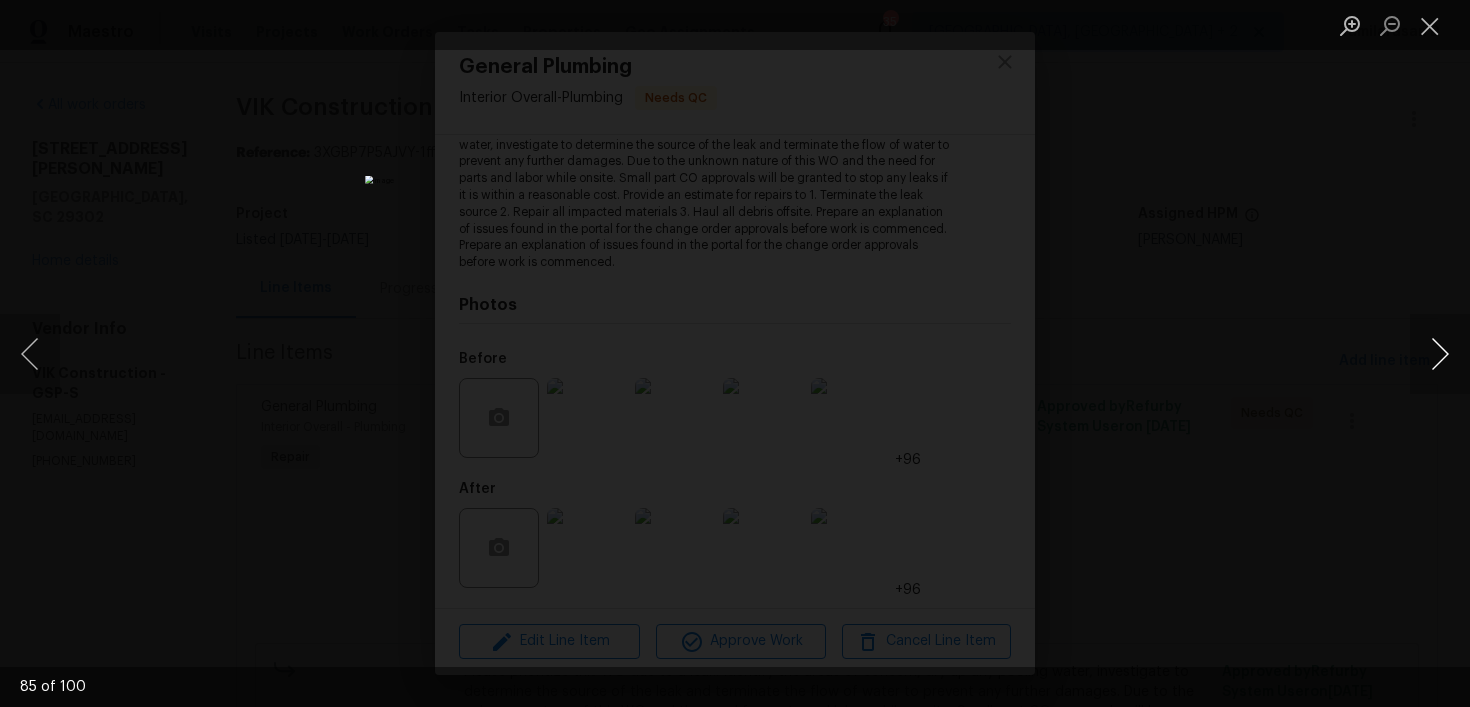 click at bounding box center [1440, 354] 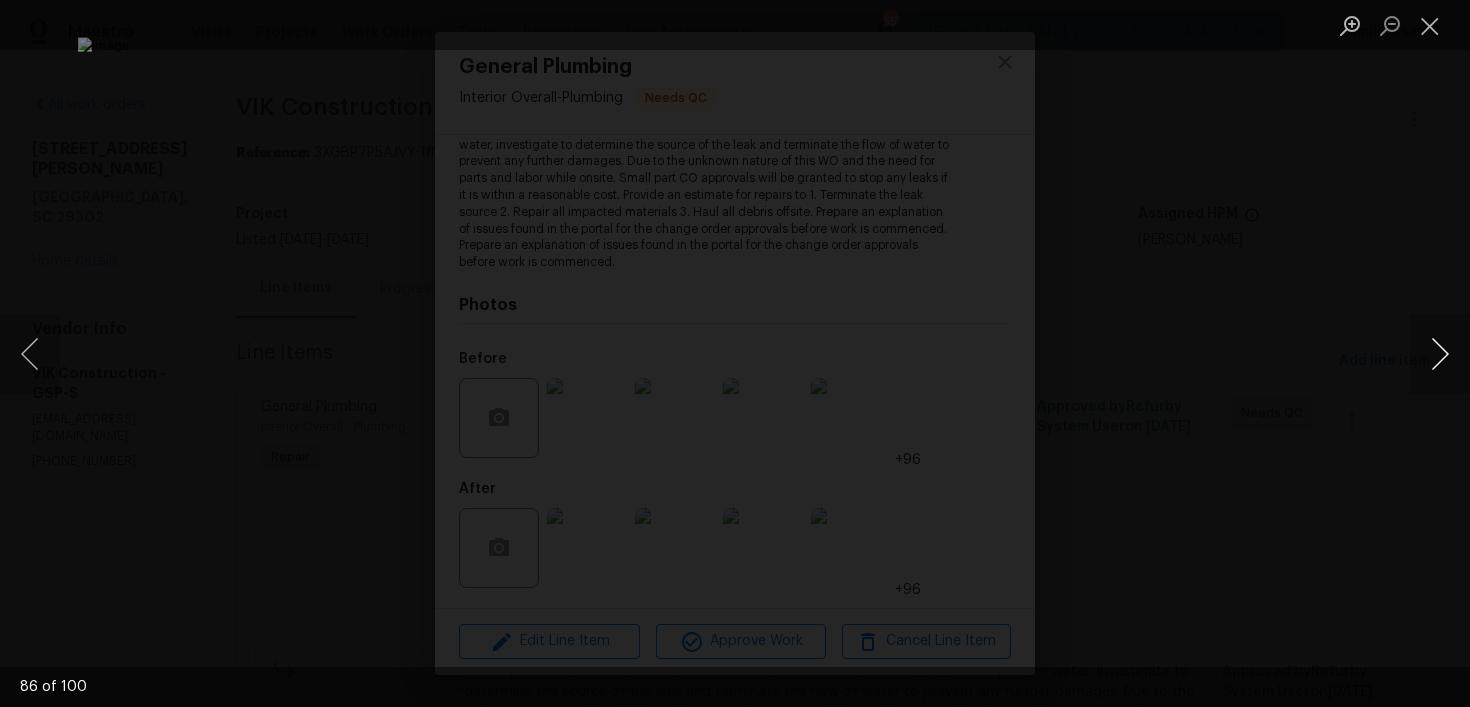 click at bounding box center [1440, 354] 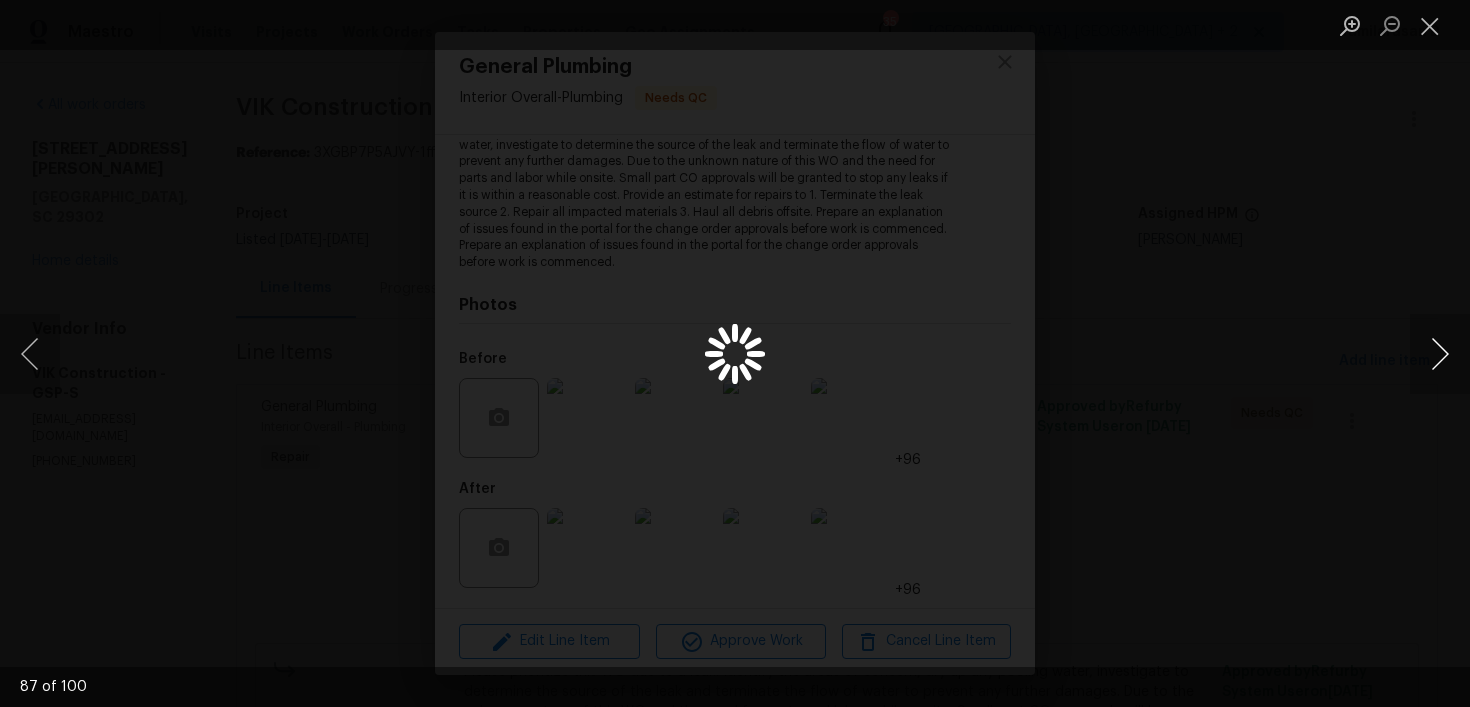 click at bounding box center (1440, 354) 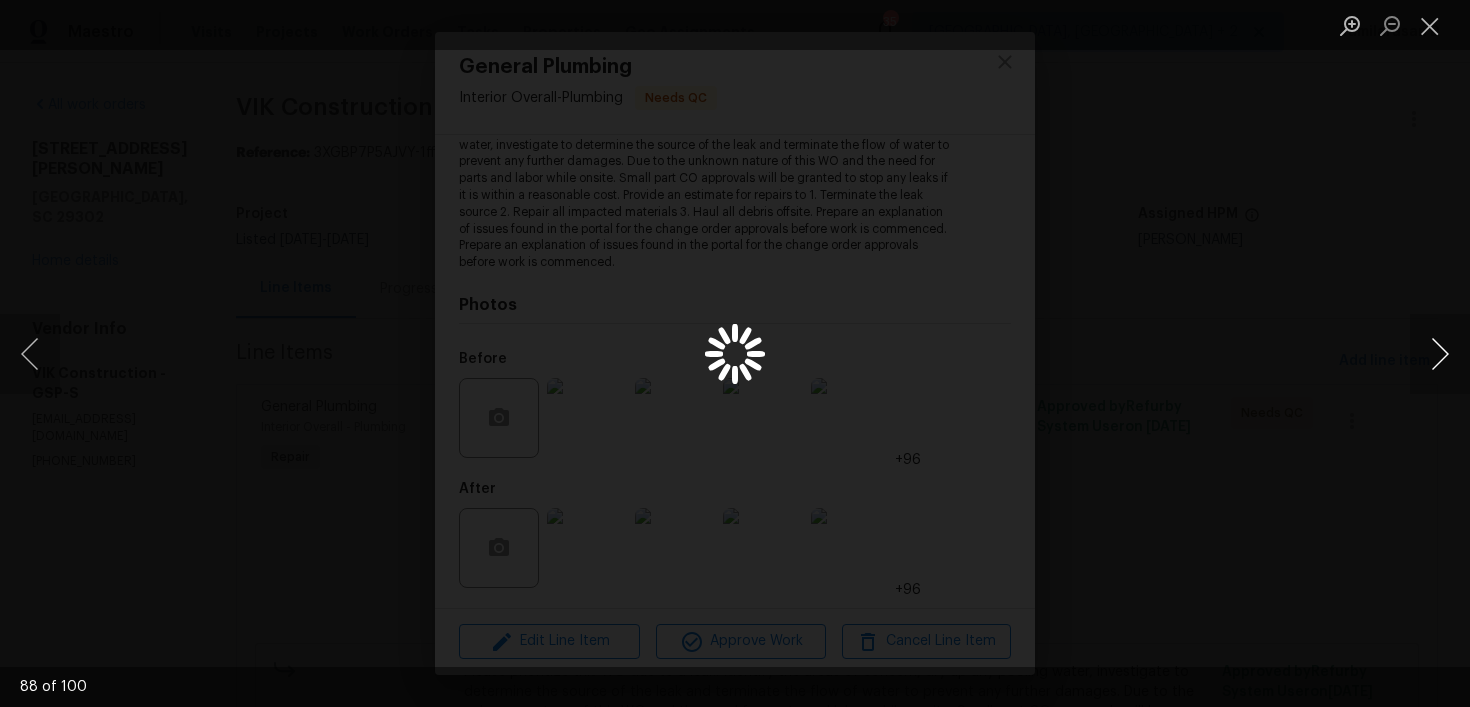 click at bounding box center [1440, 354] 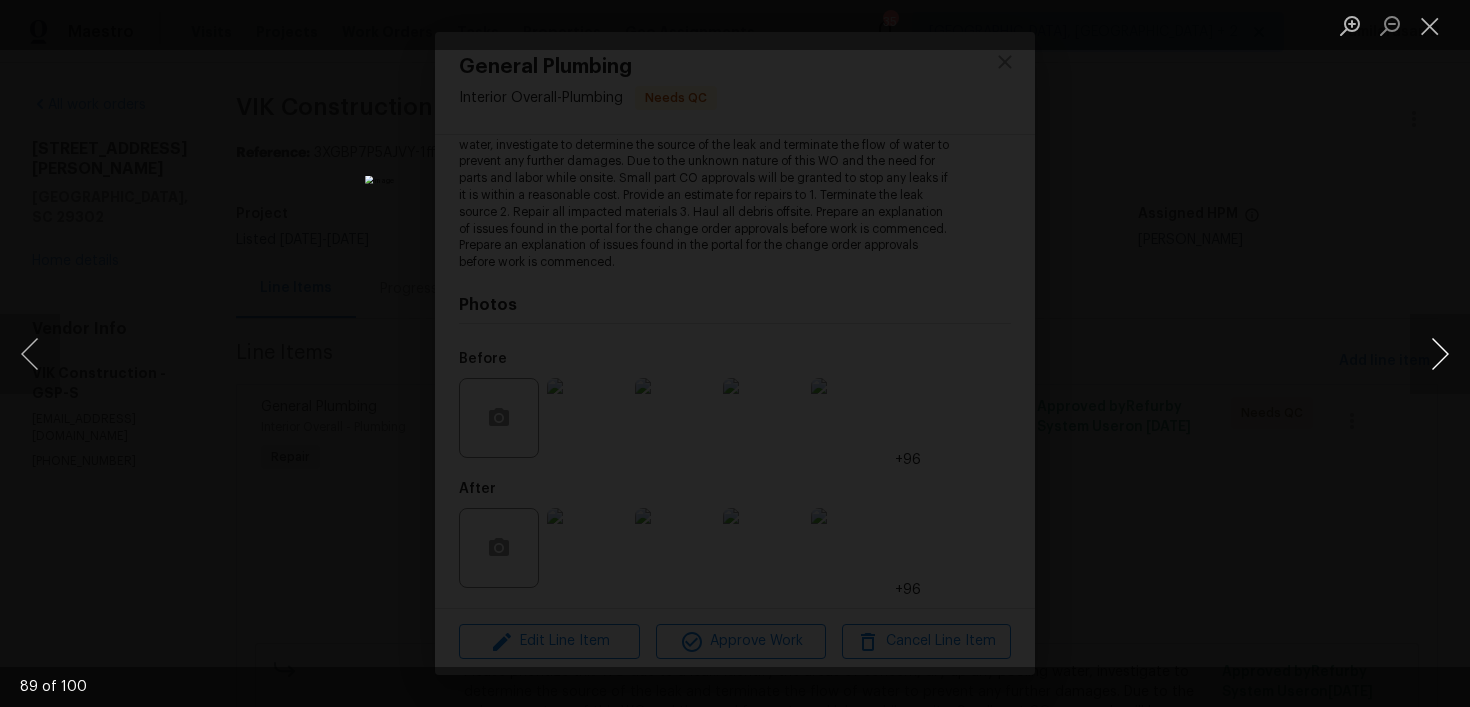 click at bounding box center (1440, 354) 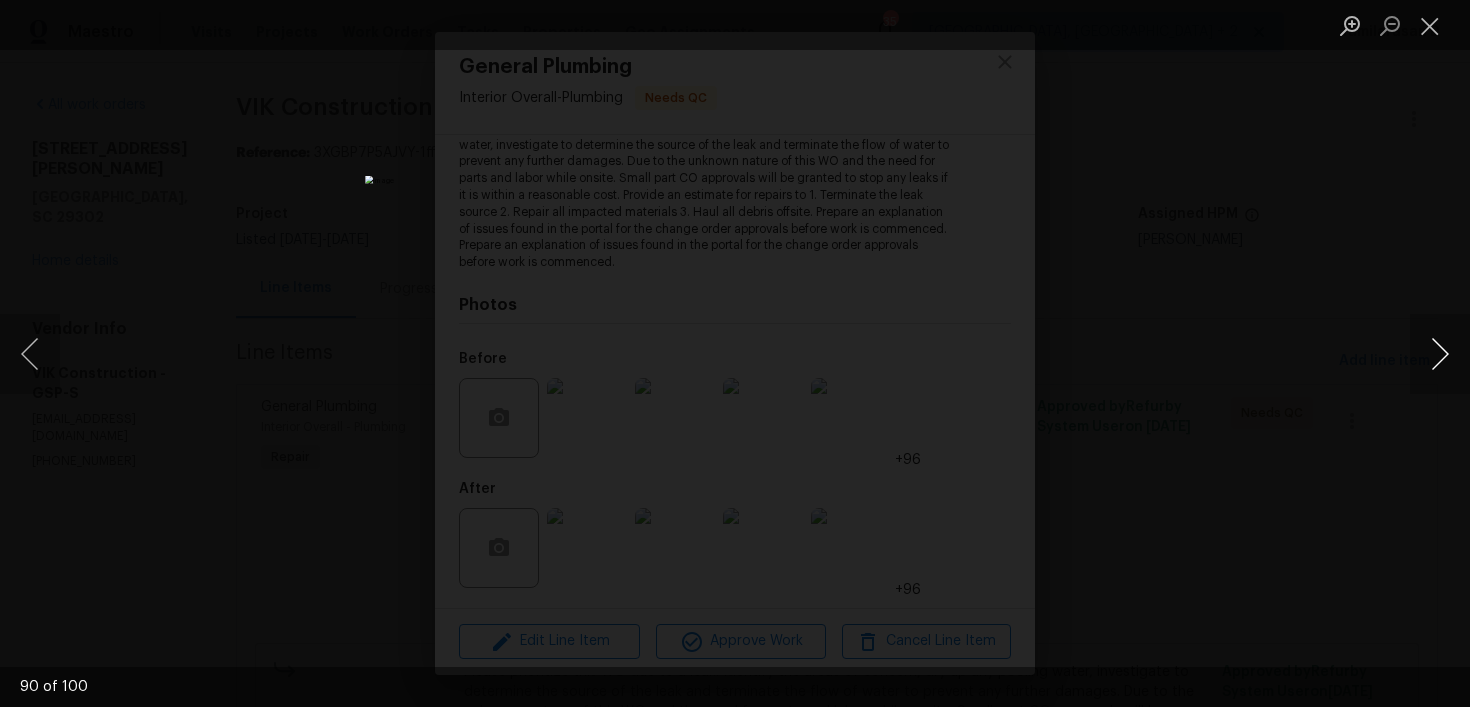 click at bounding box center (1440, 354) 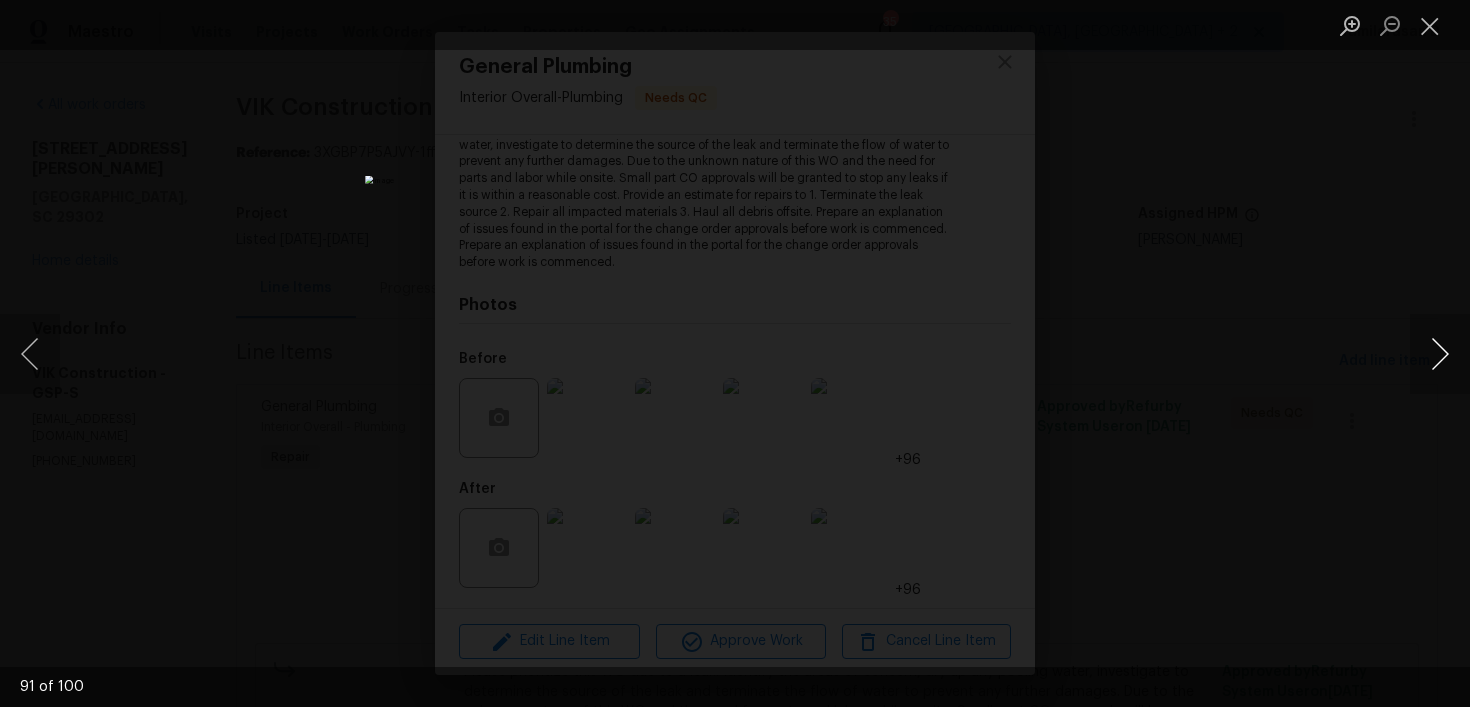 click at bounding box center (1440, 354) 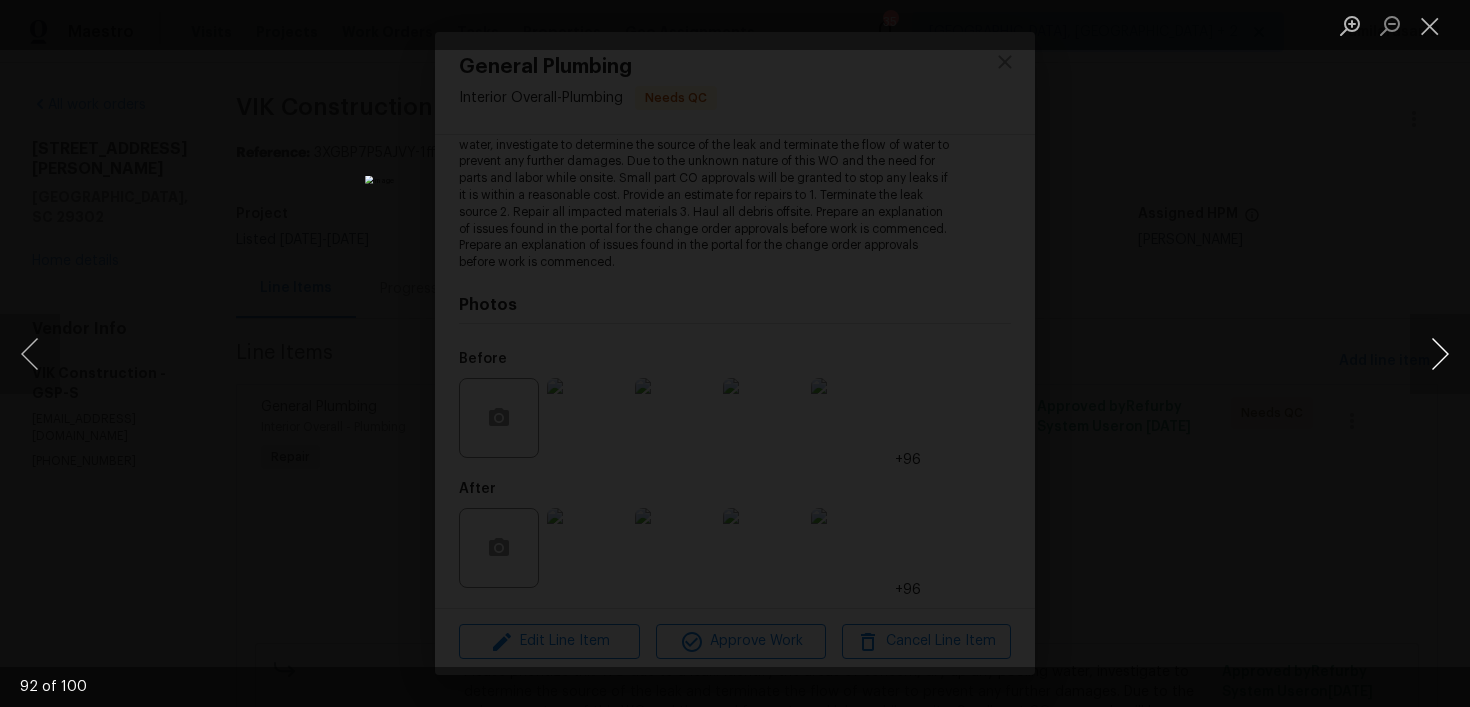 click at bounding box center [1440, 354] 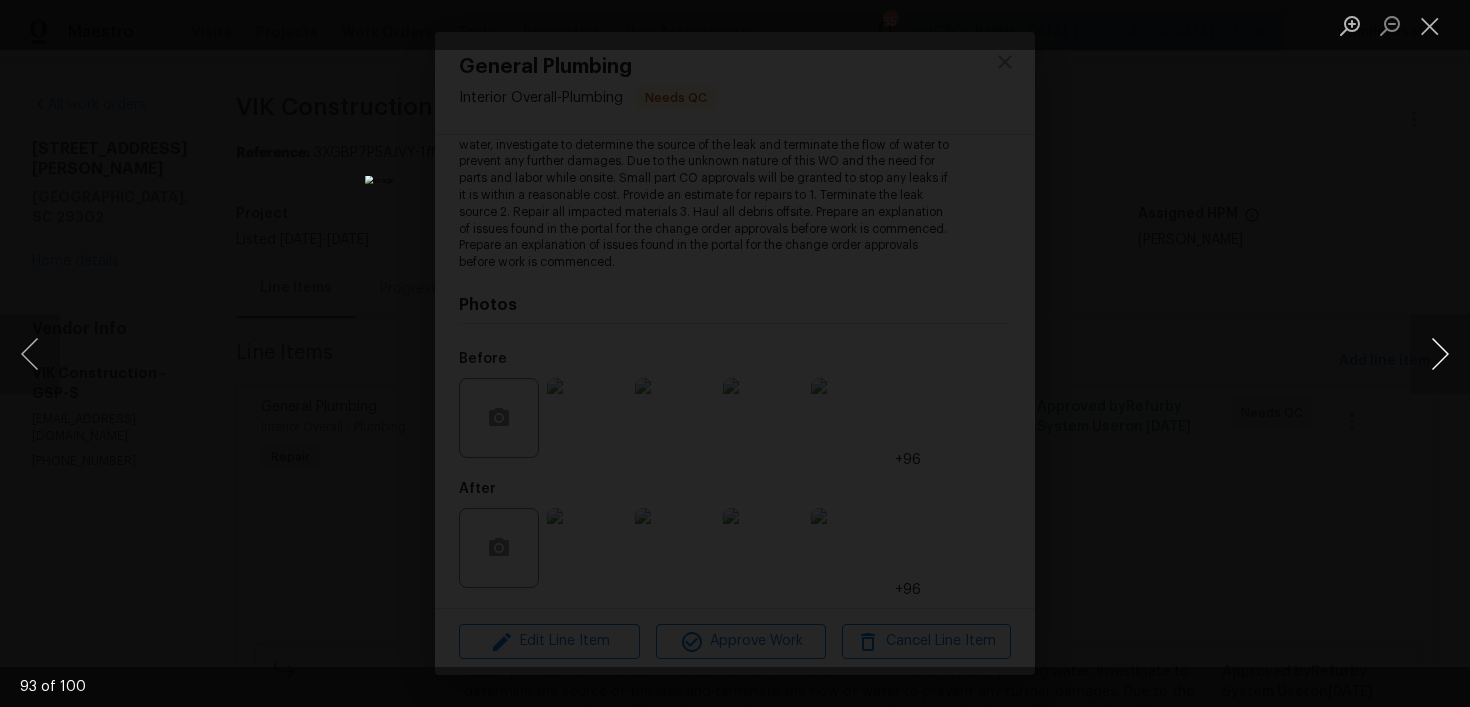 click at bounding box center (1440, 354) 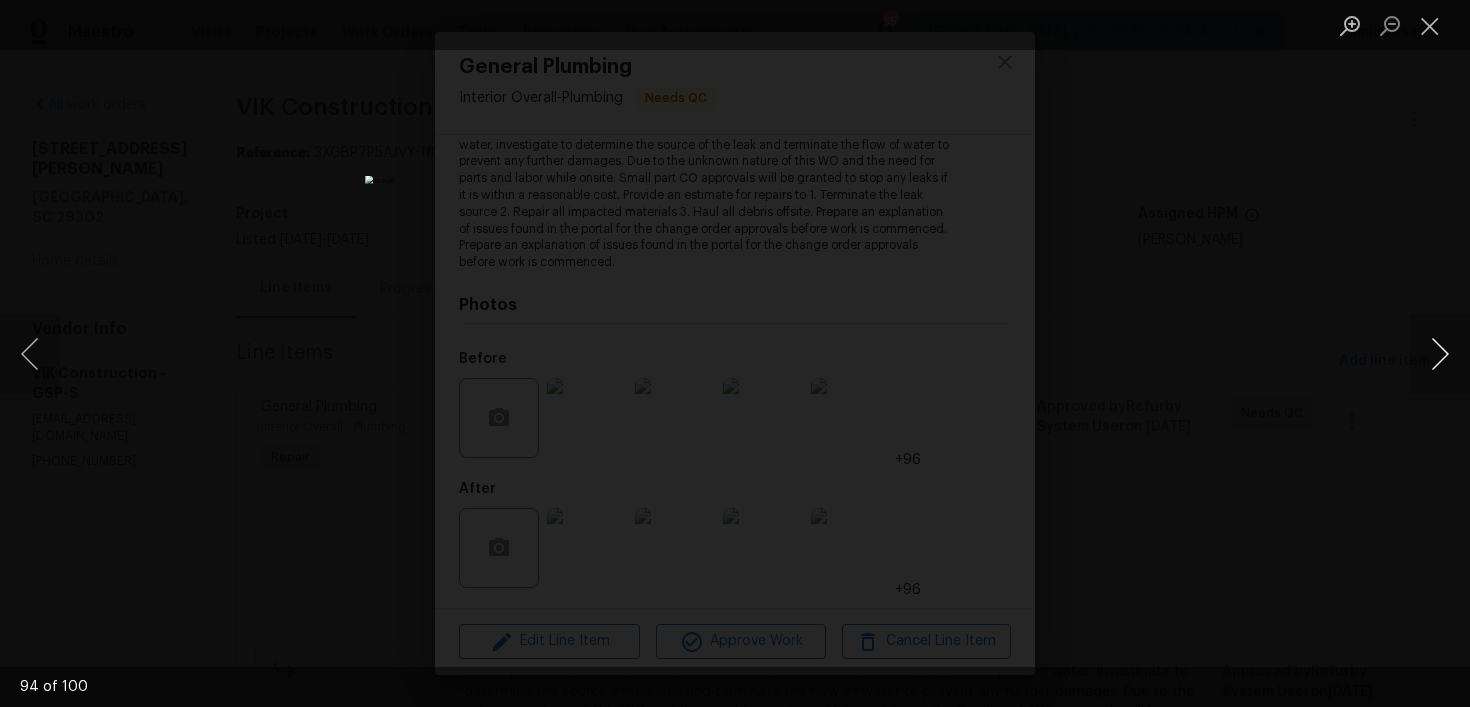 click at bounding box center [1440, 354] 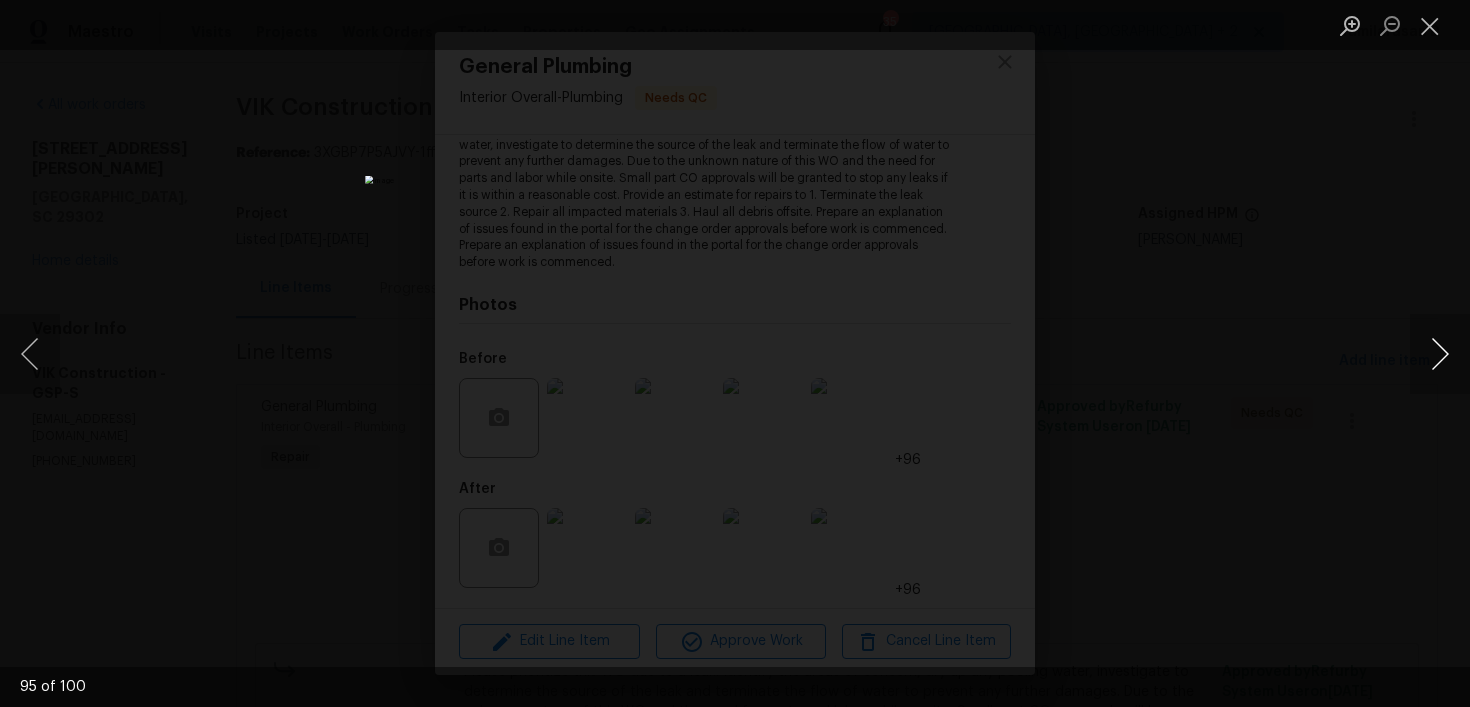 click at bounding box center (1440, 354) 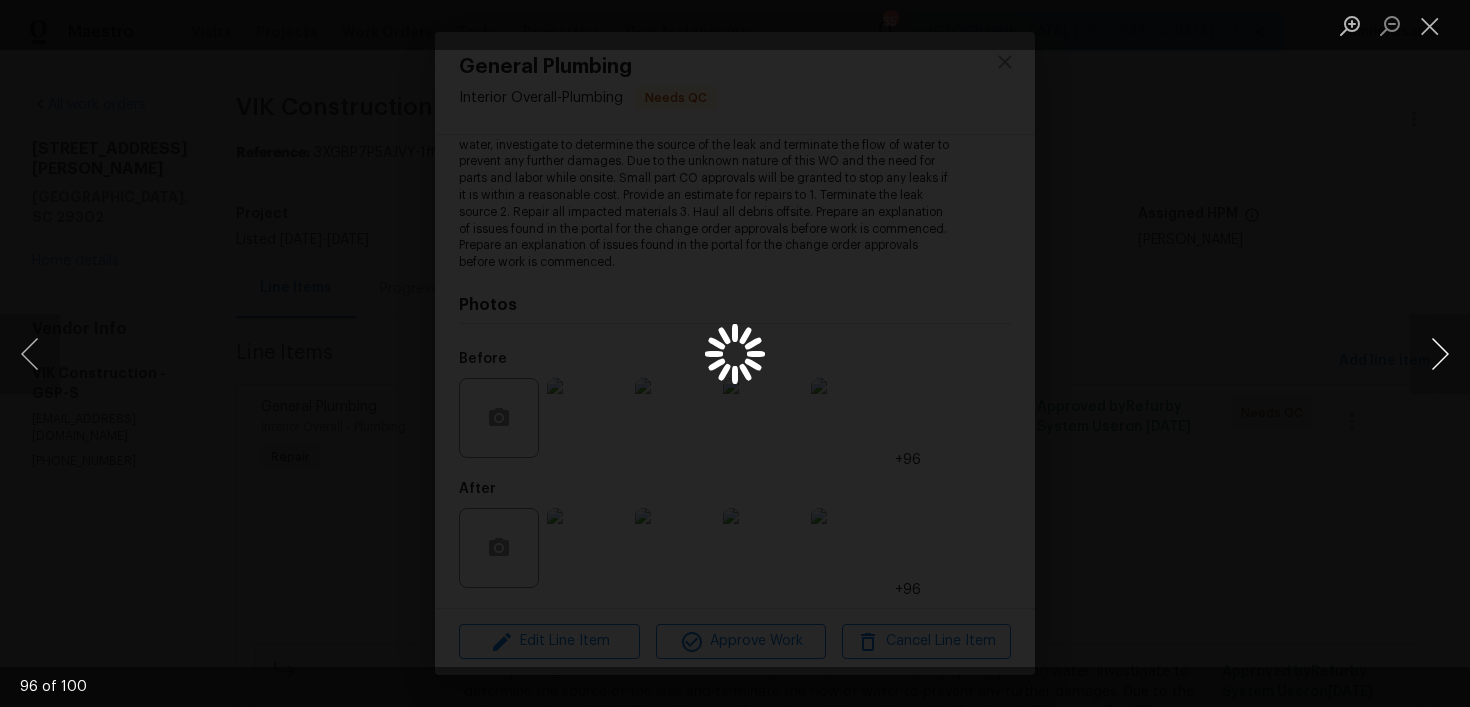 click at bounding box center (1440, 354) 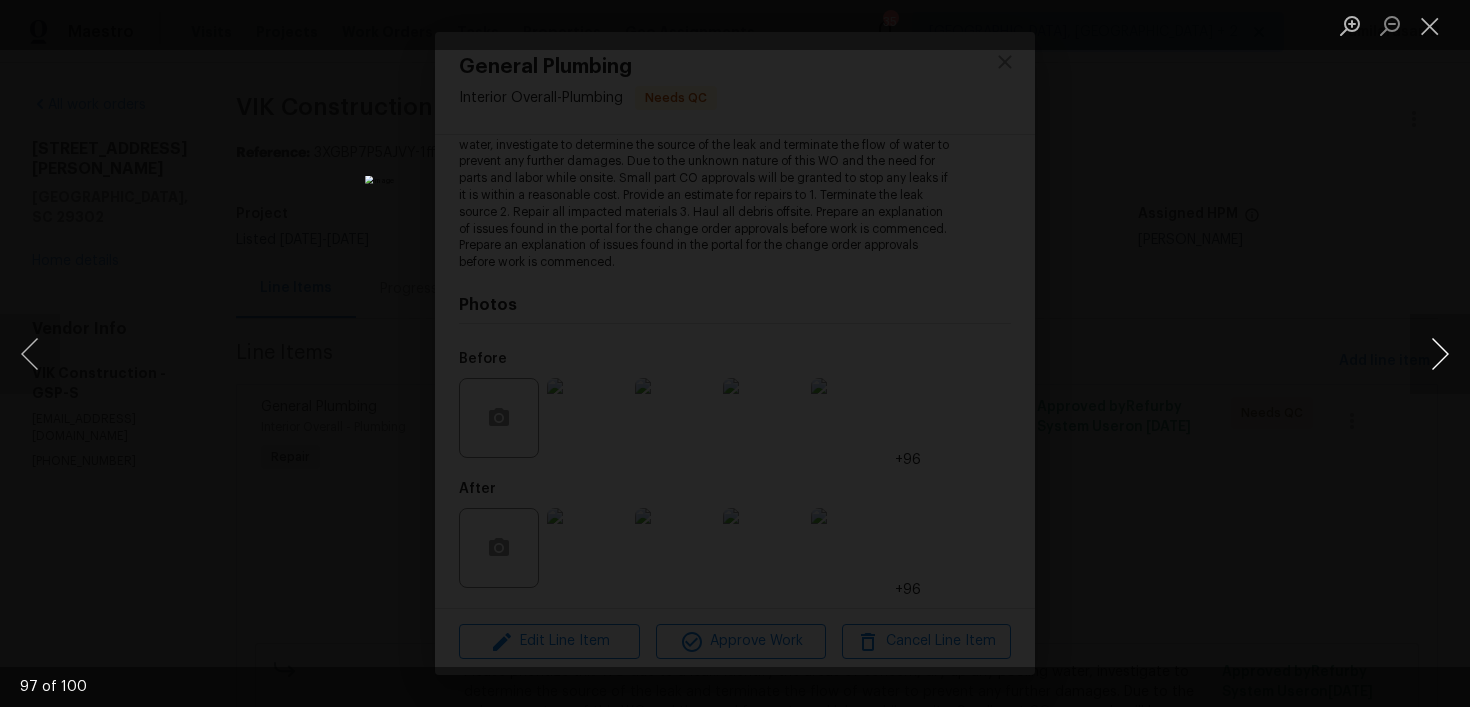 click at bounding box center [1440, 354] 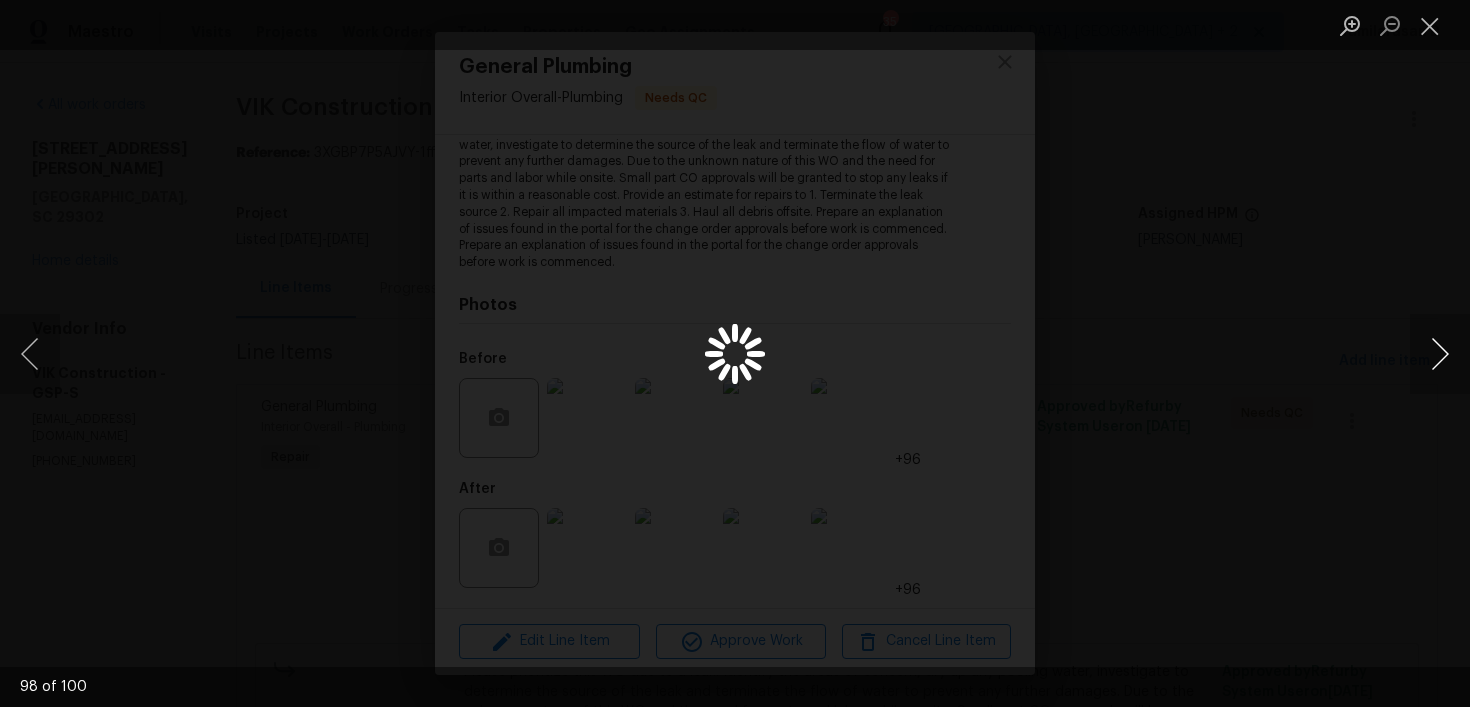 click at bounding box center (1440, 354) 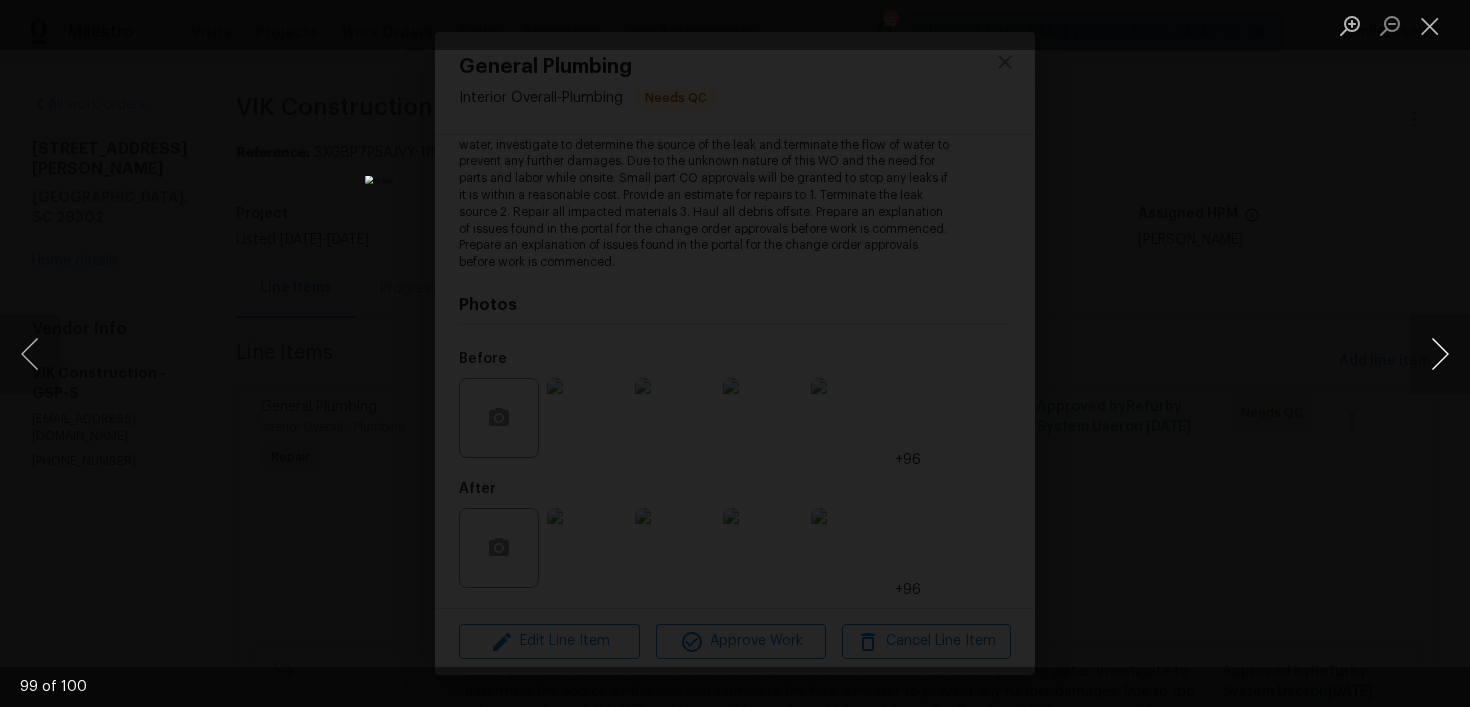 click at bounding box center [1440, 354] 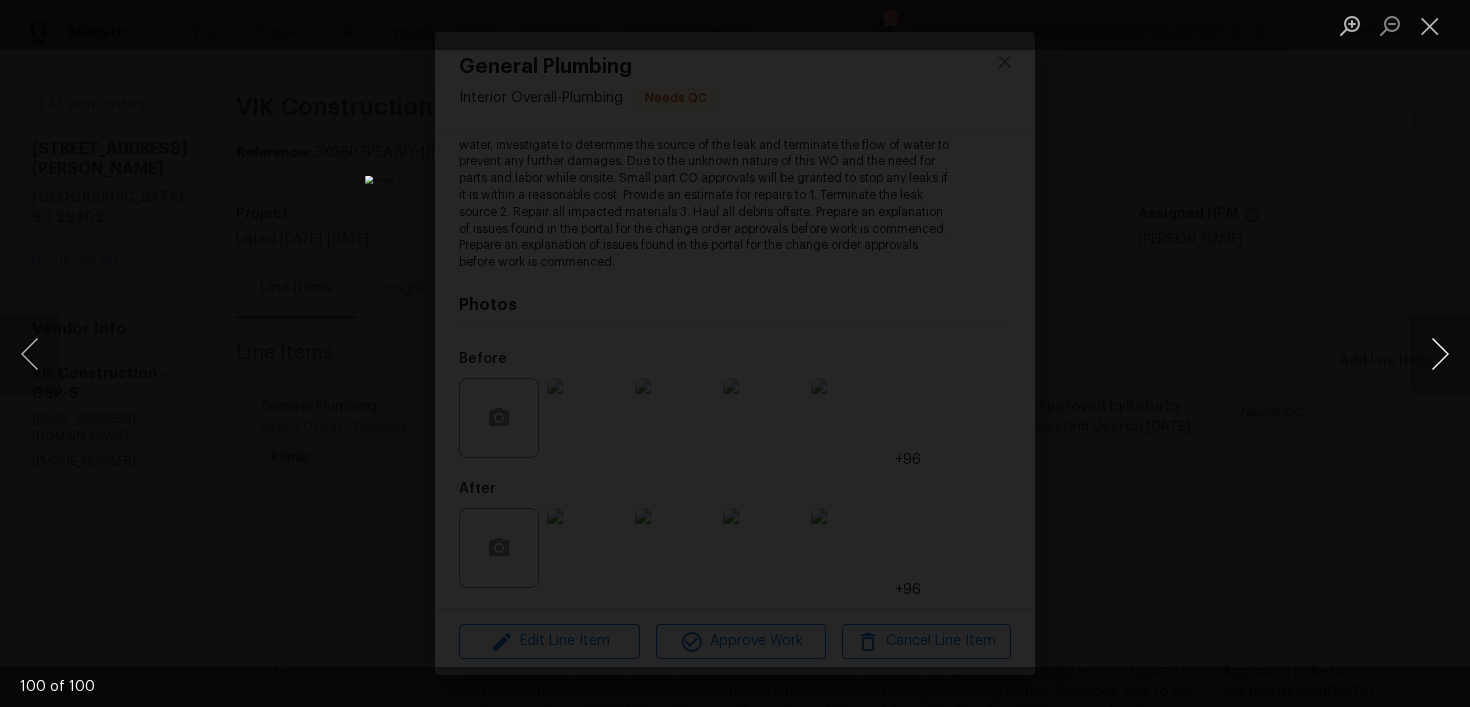 click at bounding box center (1440, 354) 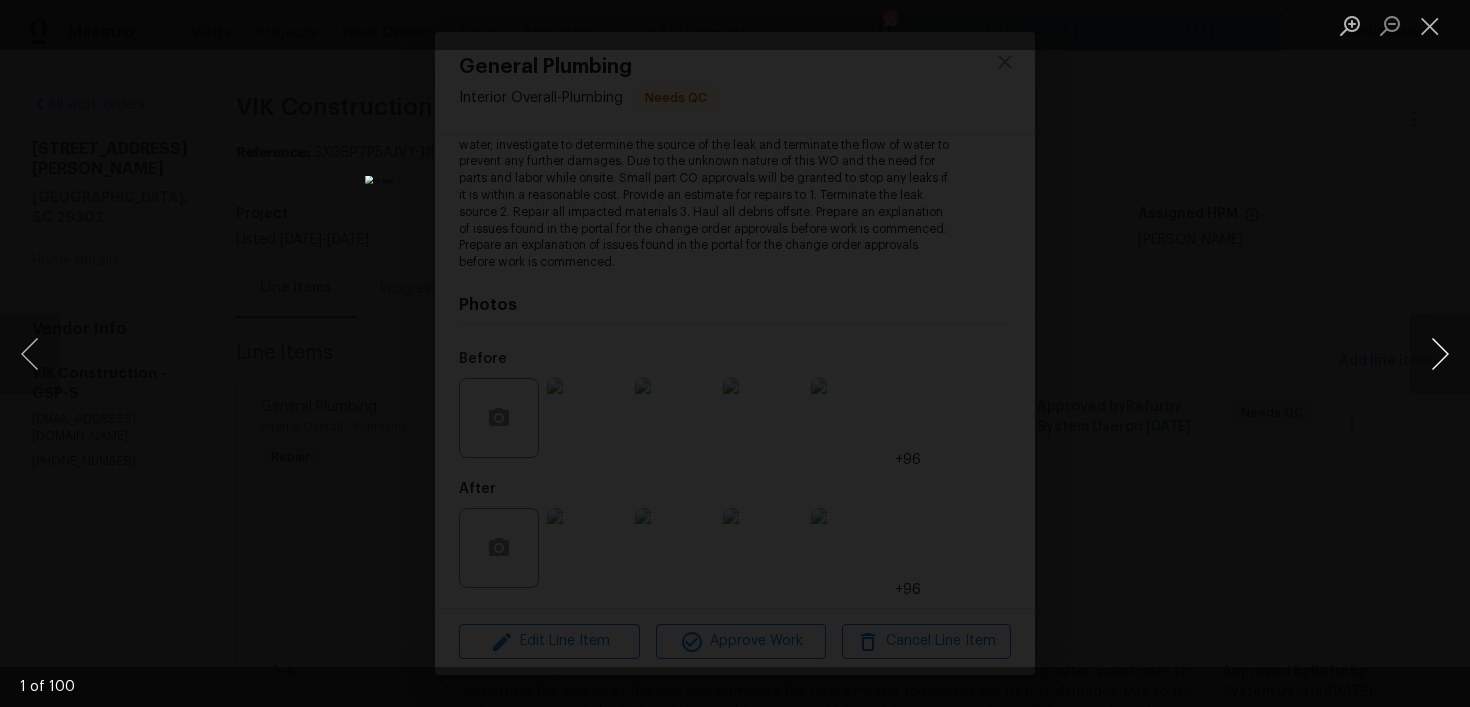 click at bounding box center [1440, 354] 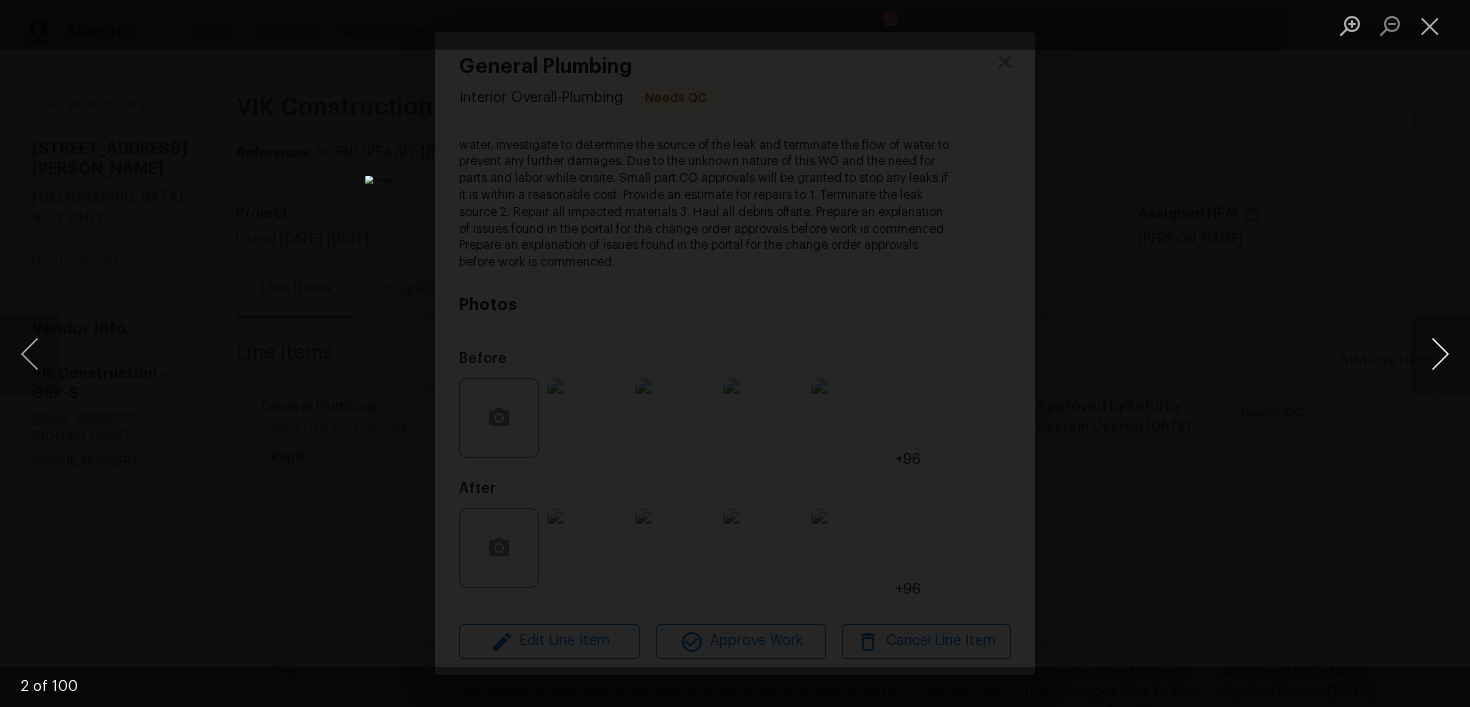 click at bounding box center (1440, 354) 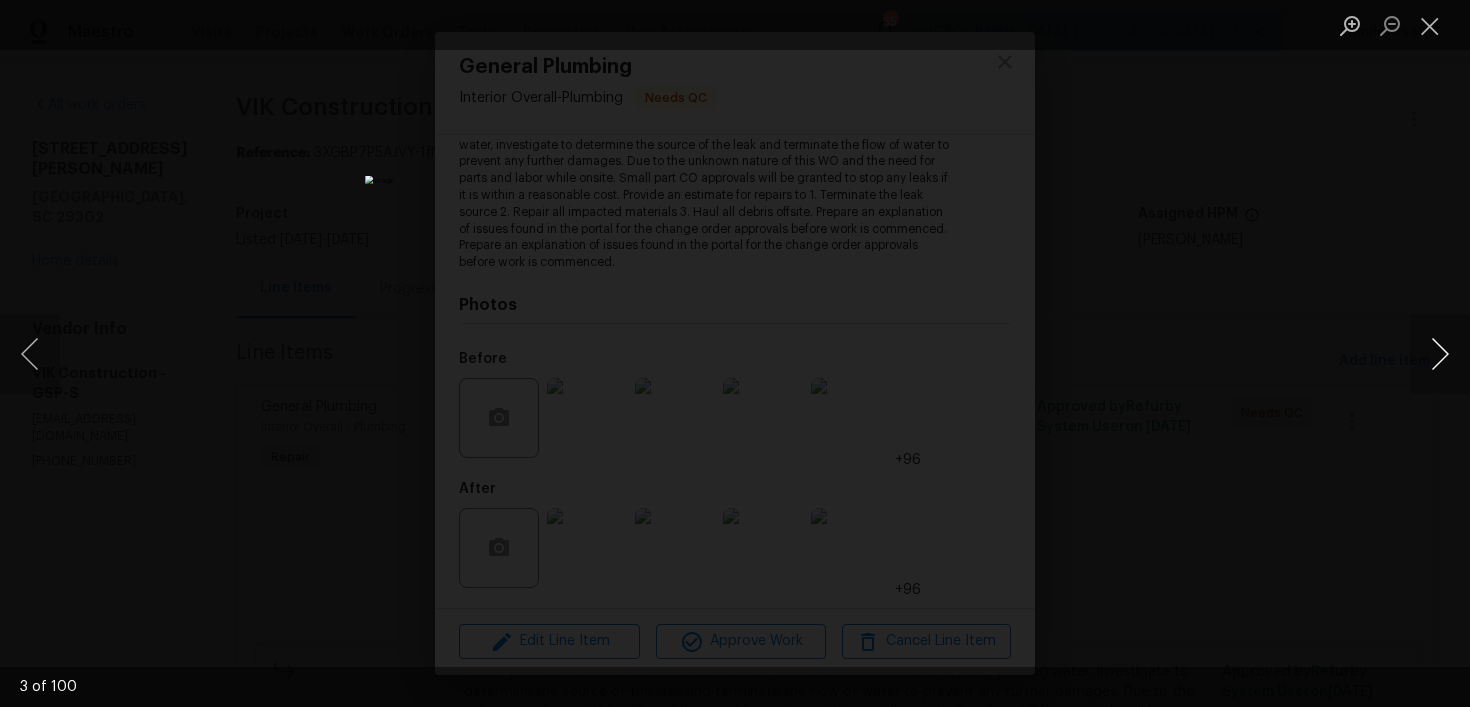 click at bounding box center (1440, 354) 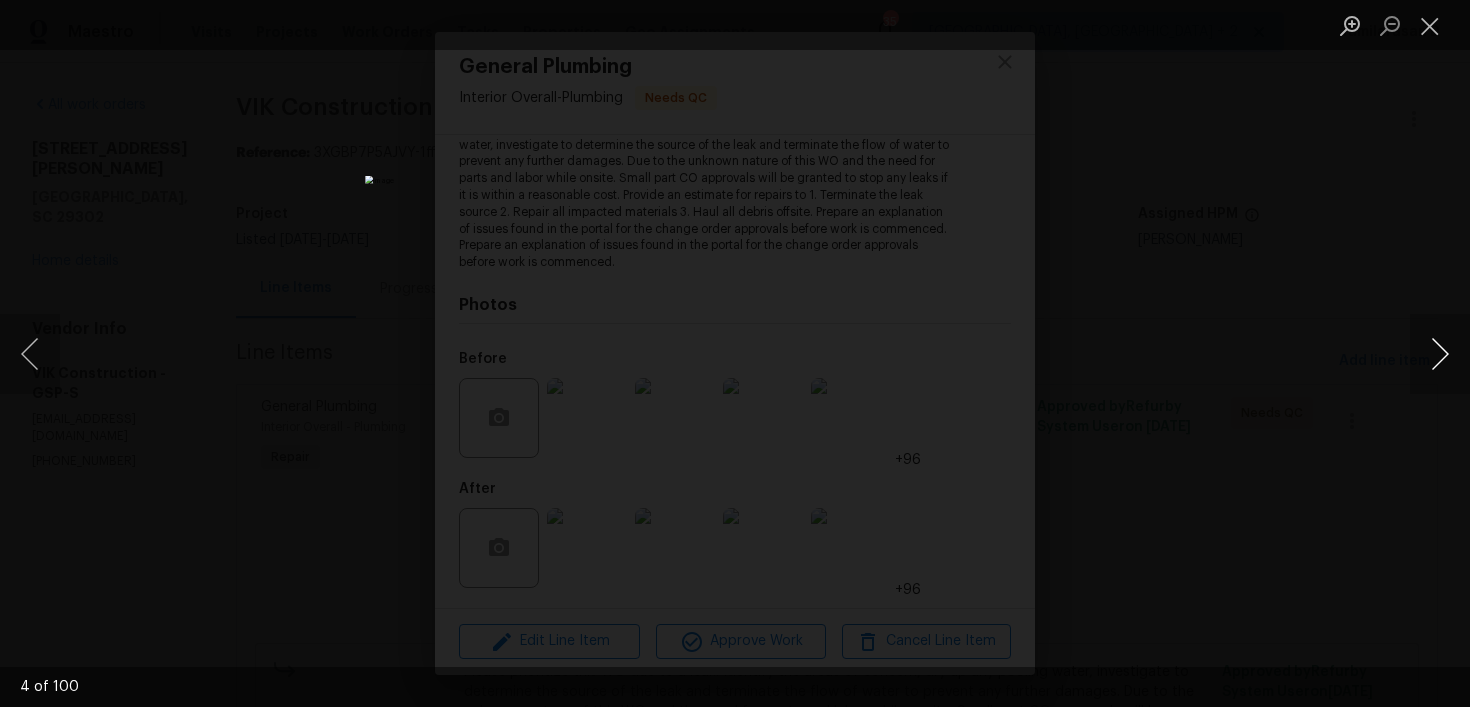 click at bounding box center [1440, 354] 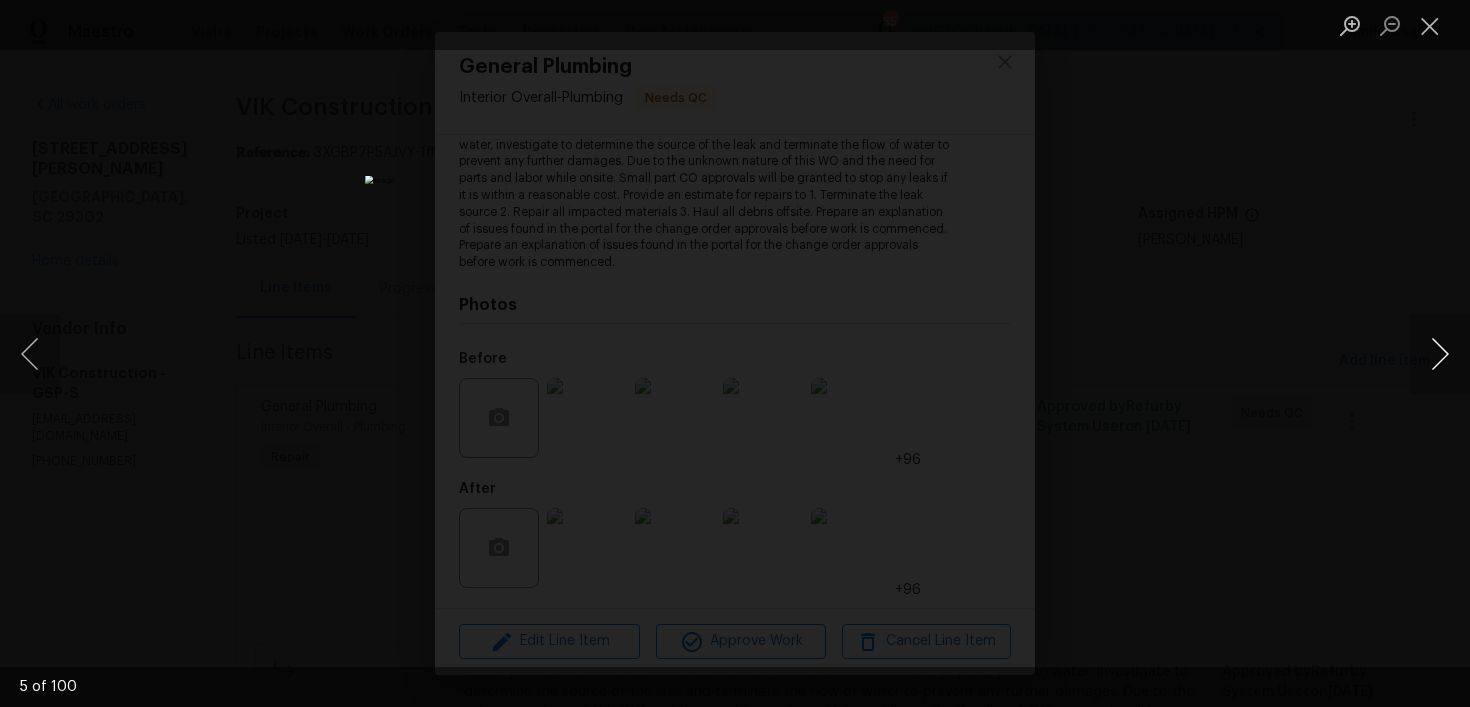 click at bounding box center (1440, 354) 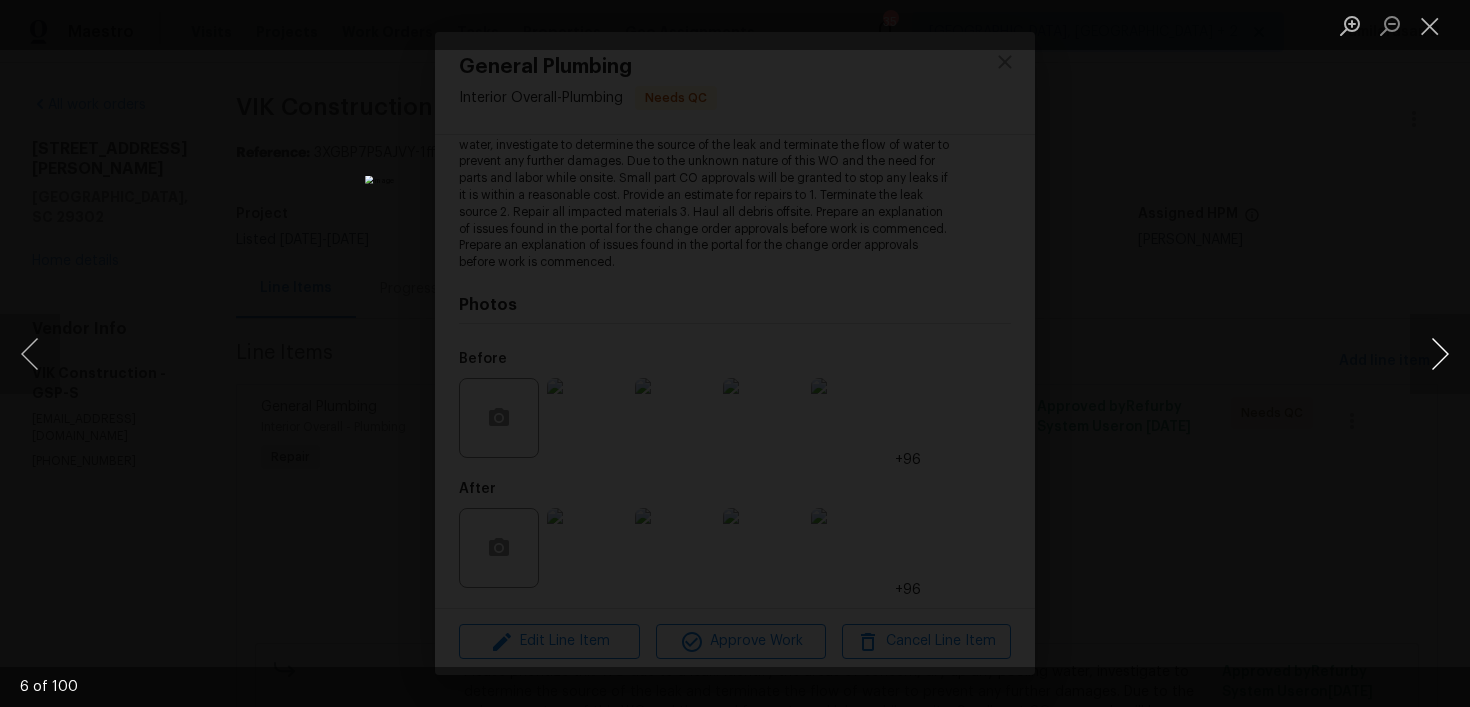click at bounding box center [1440, 354] 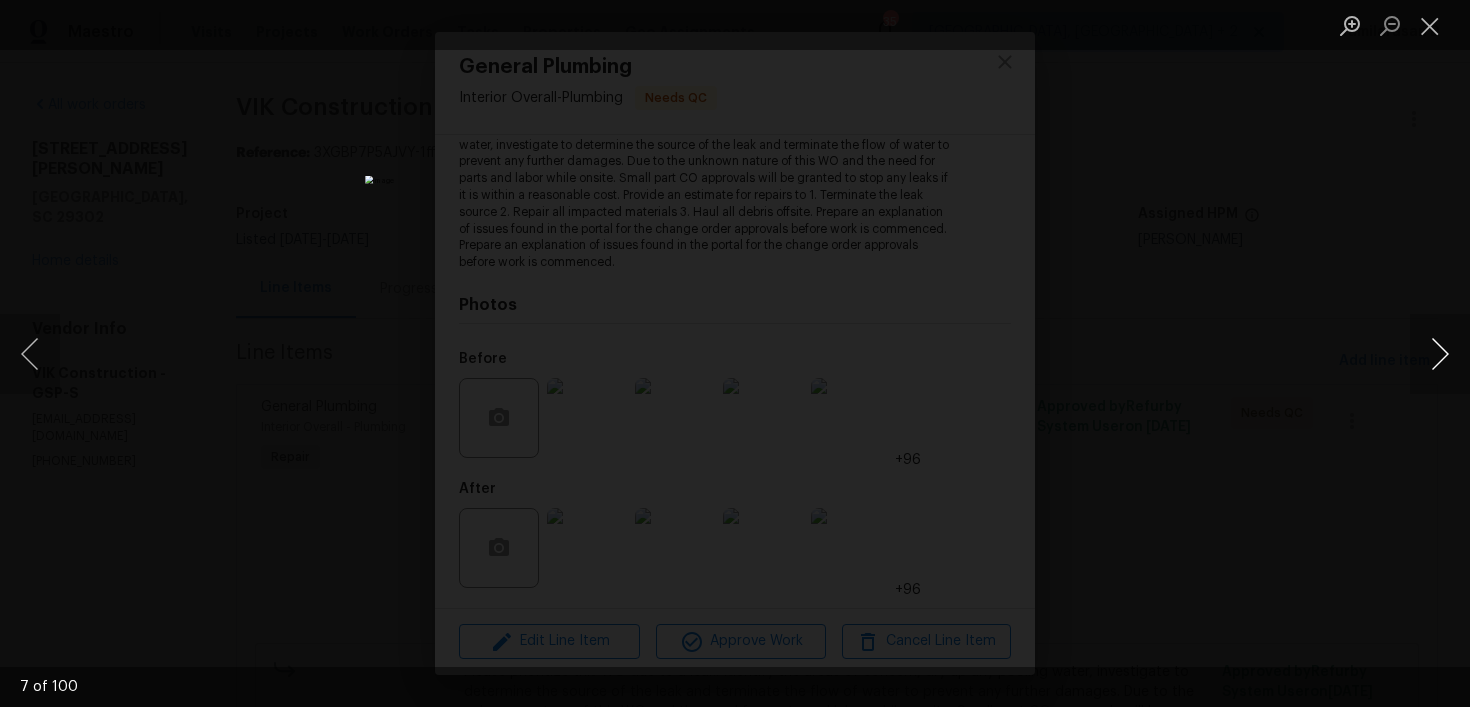click at bounding box center (1440, 354) 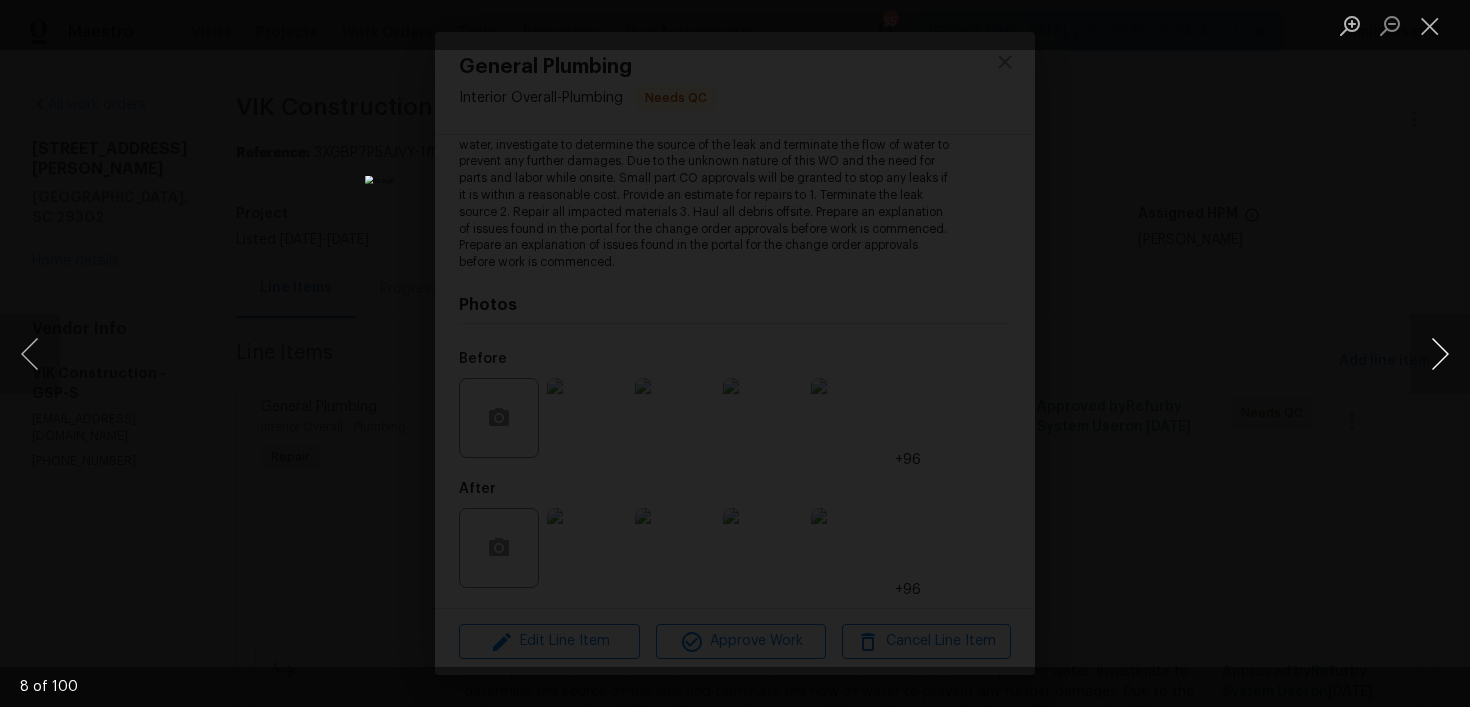 click at bounding box center (1440, 354) 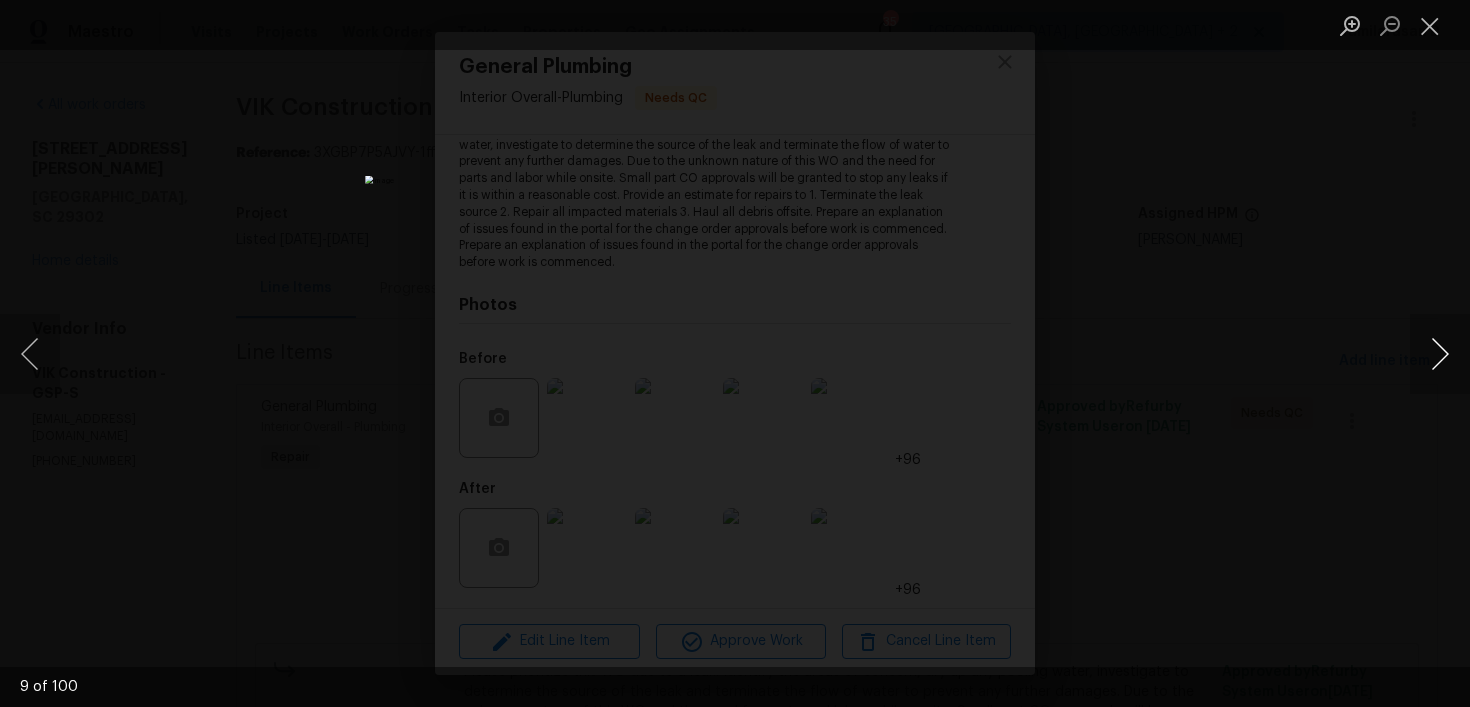 click at bounding box center (1440, 354) 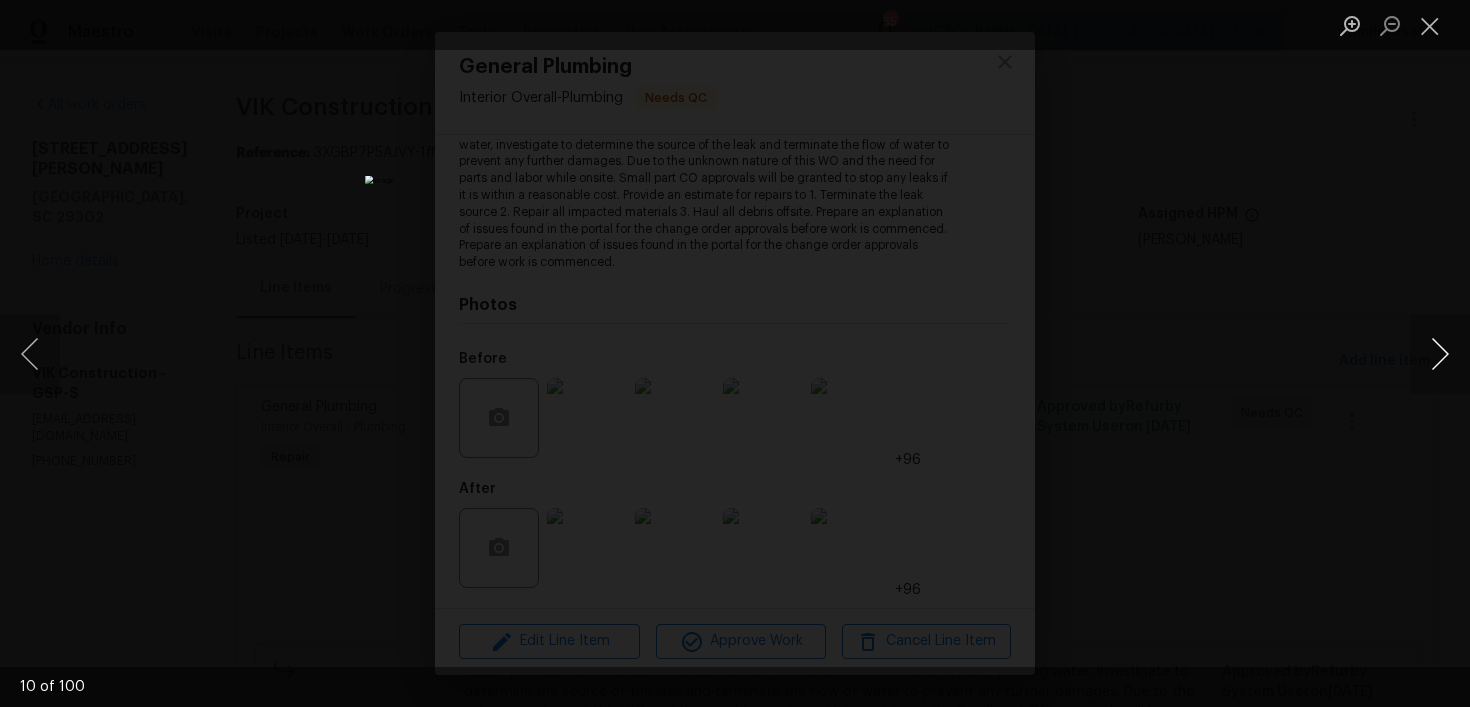 click at bounding box center (1440, 354) 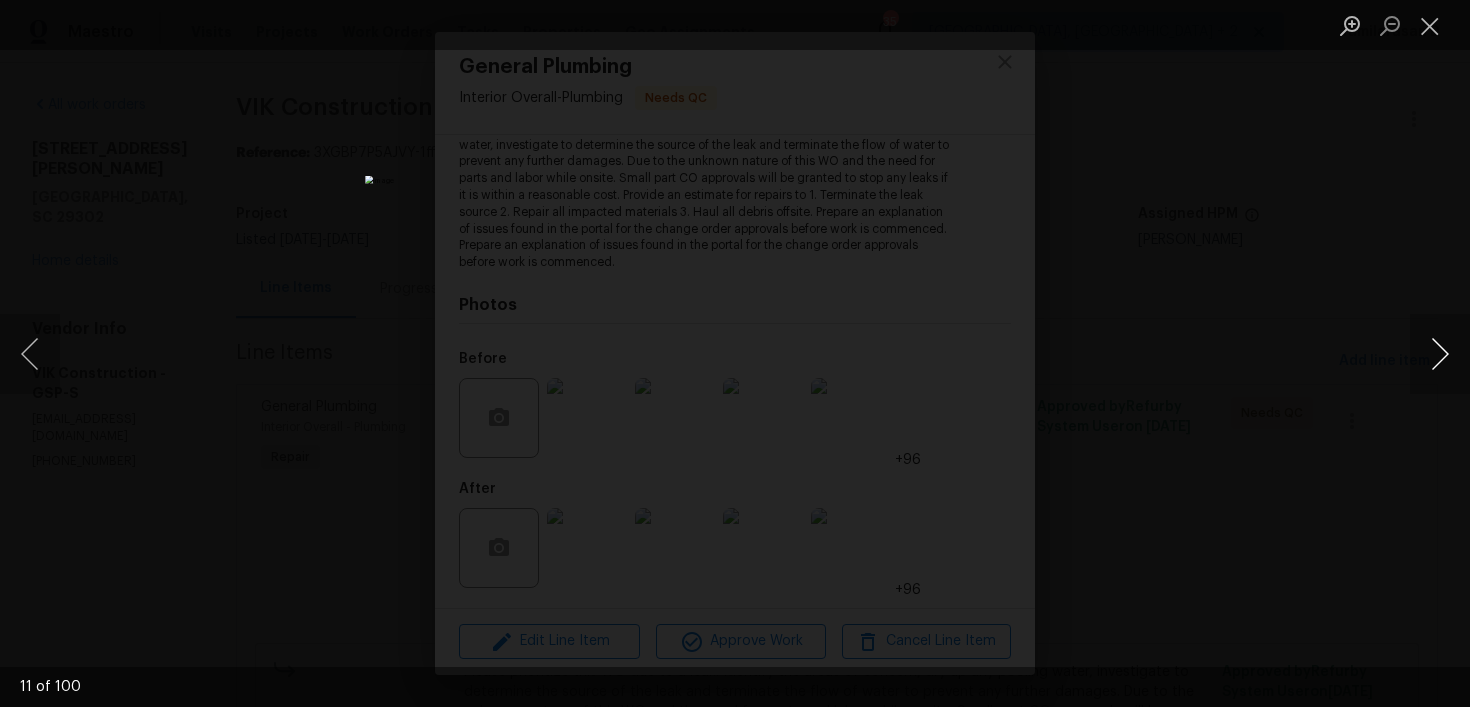 click at bounding box center (1440, 354) 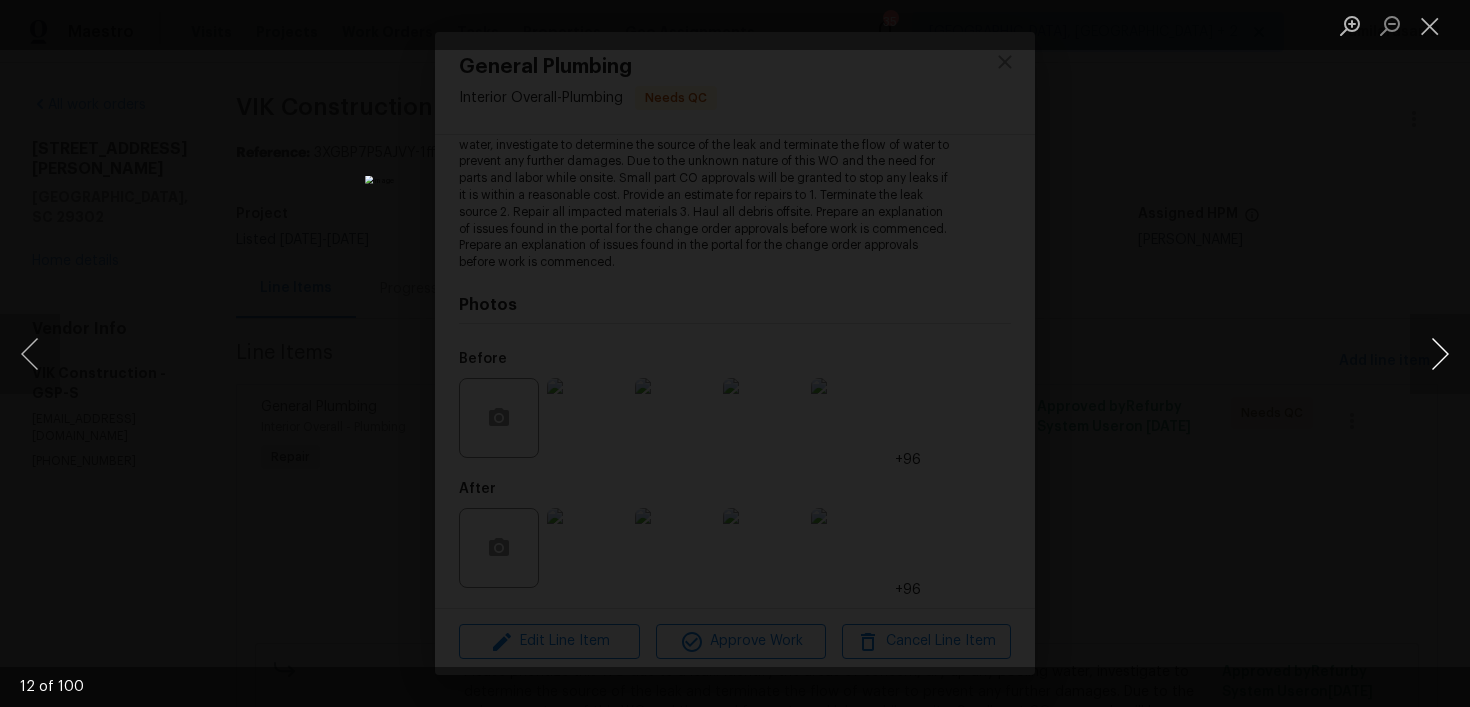 click at bounding box center [1440, 354] 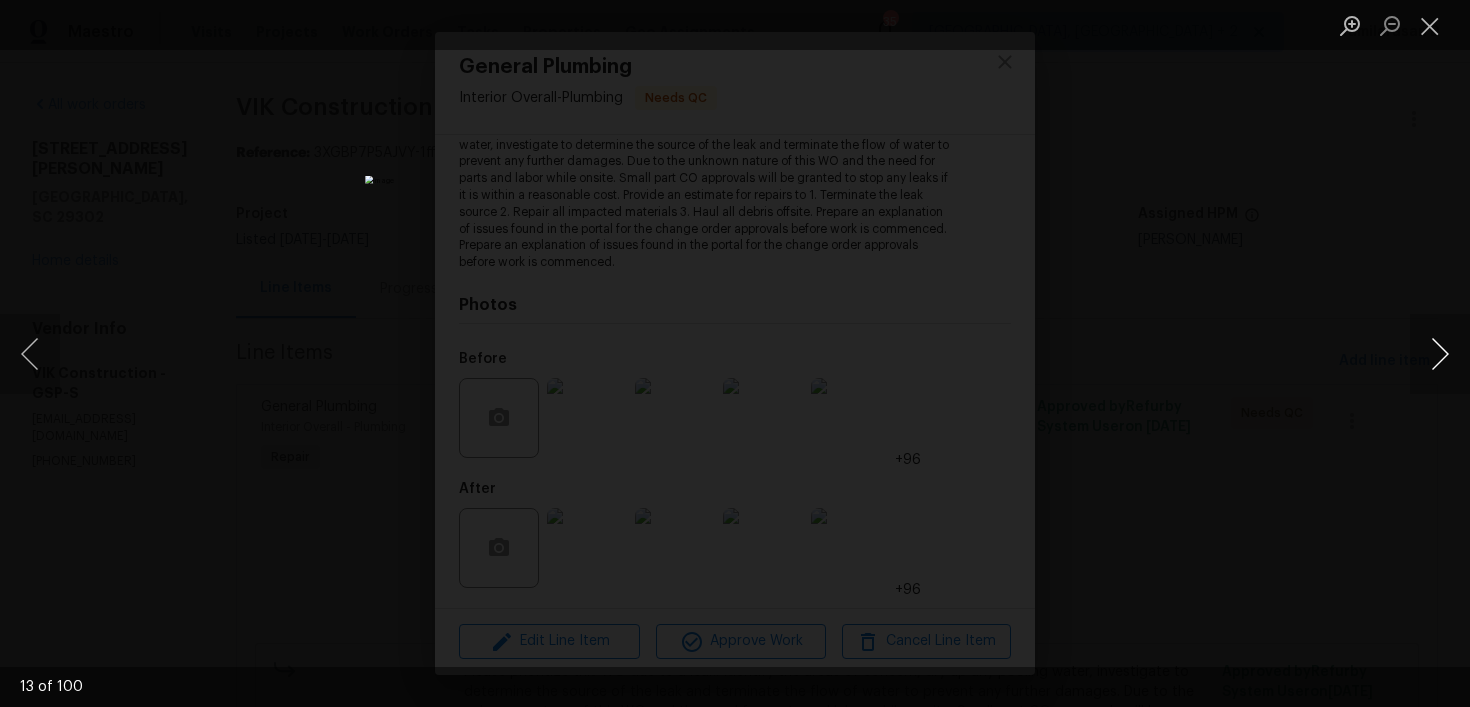 click at bounding box center [1440, 354] 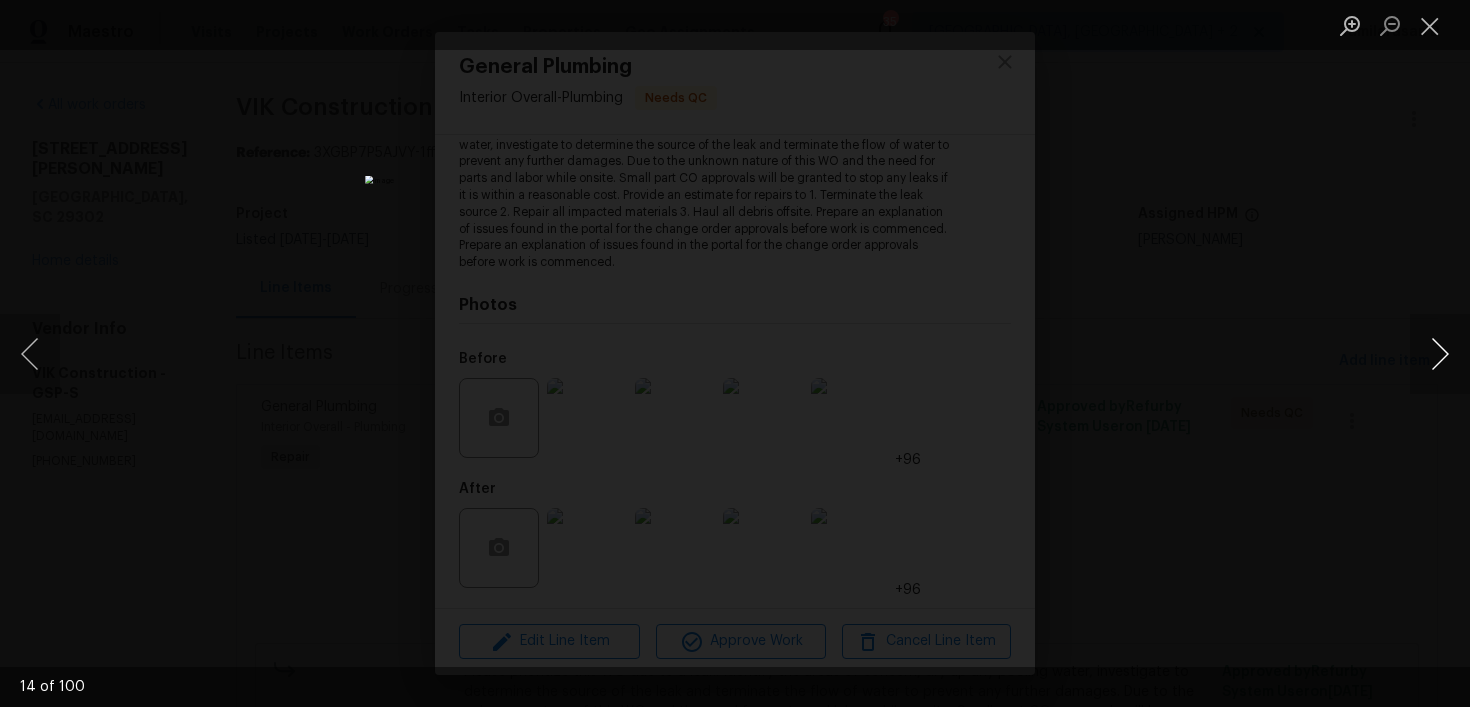click at bounding box center (1440, 354) 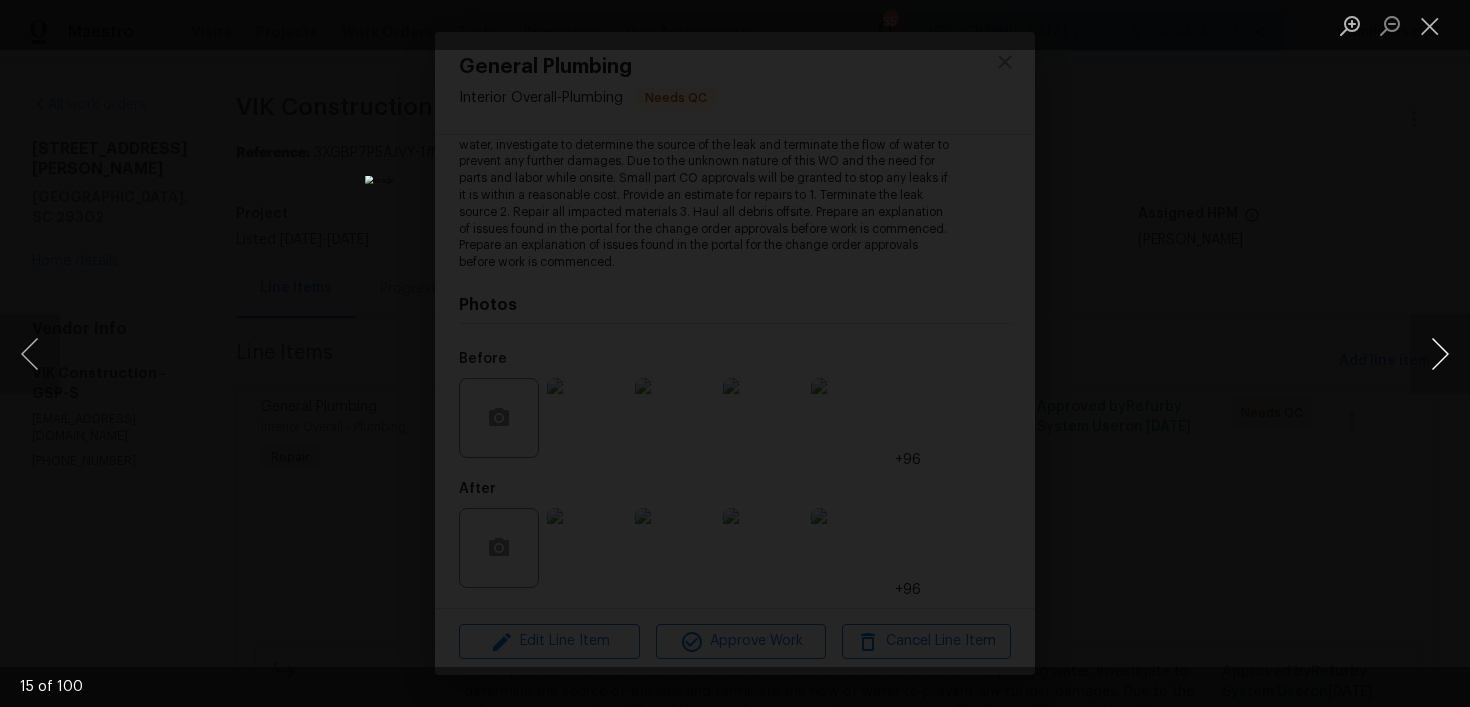 click at bounding box center [1440, 354] 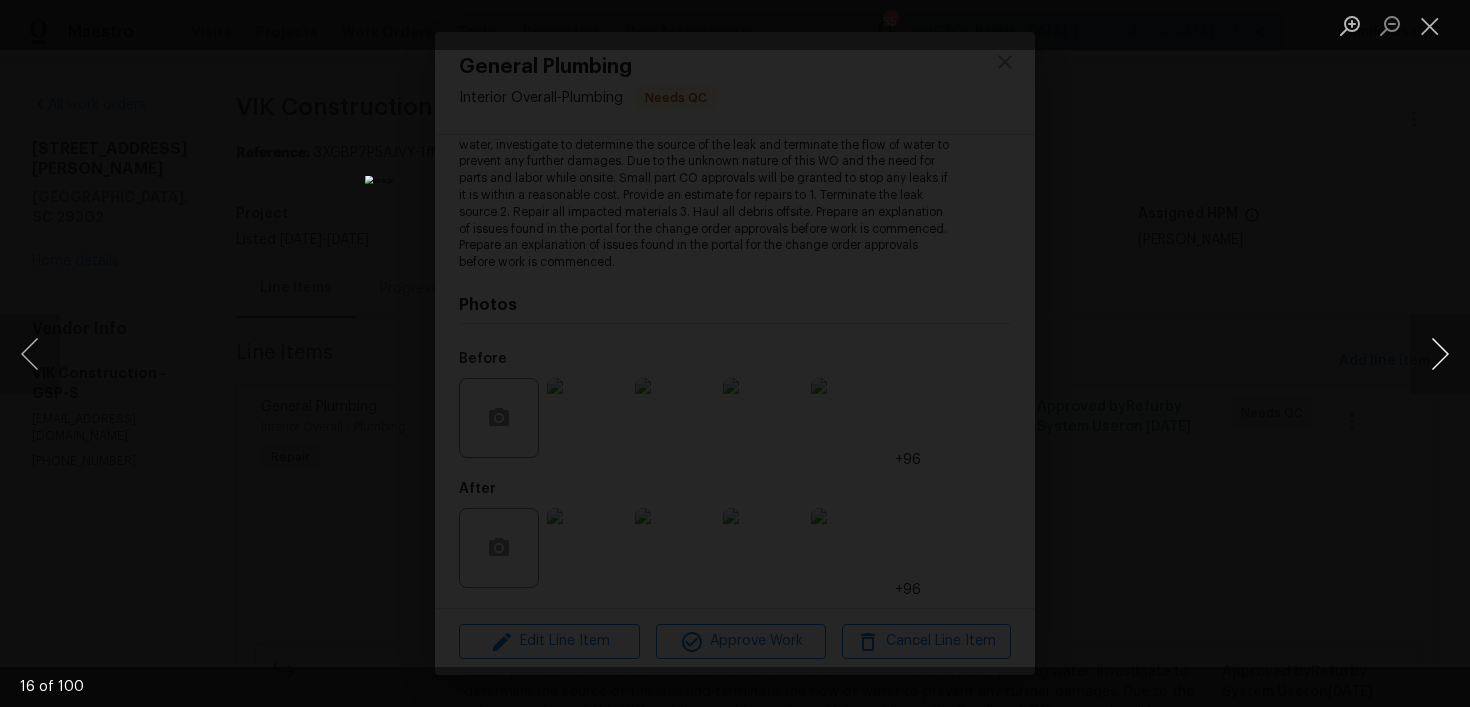 click at bounding box center (1440, 354) 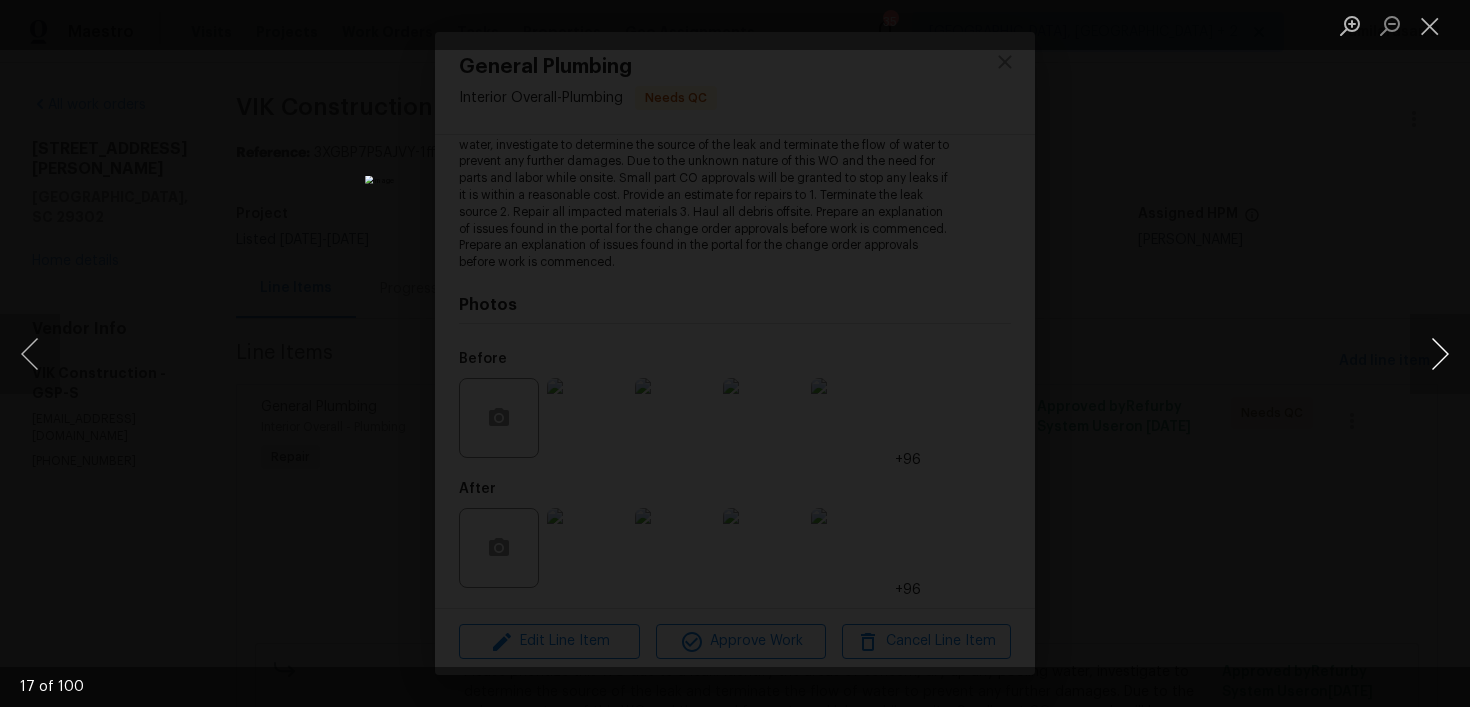 click at bounding box center (1440, 354) 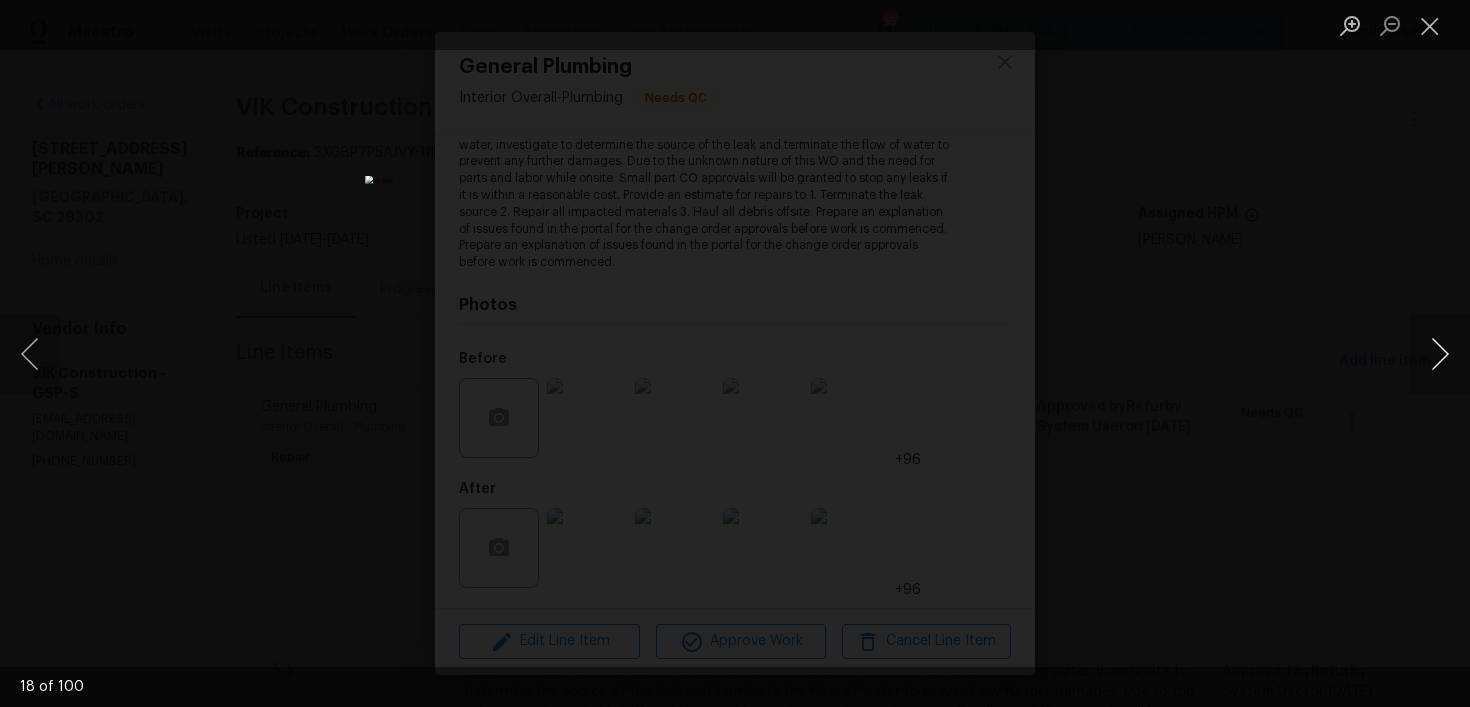 click at bounding box center [1440, 354] 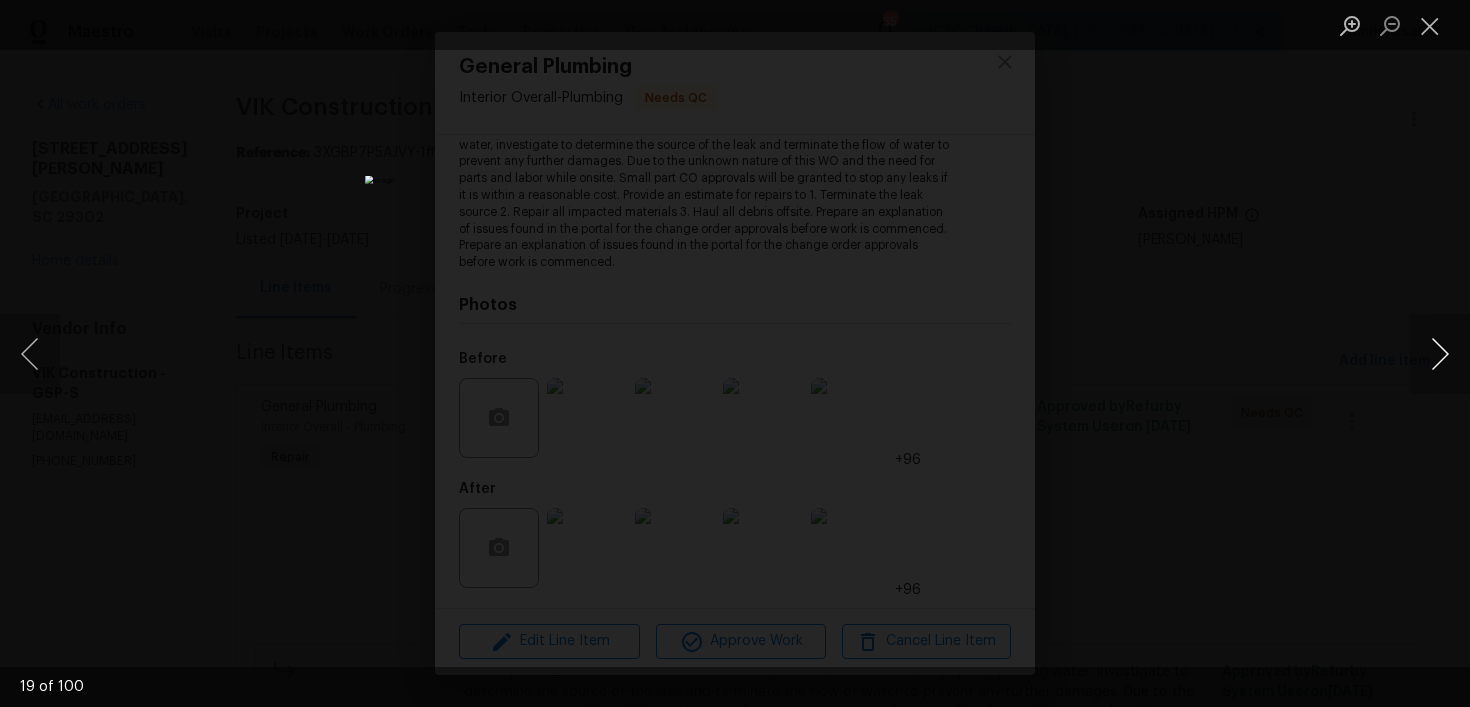 click at bounding box center (1440, 354) 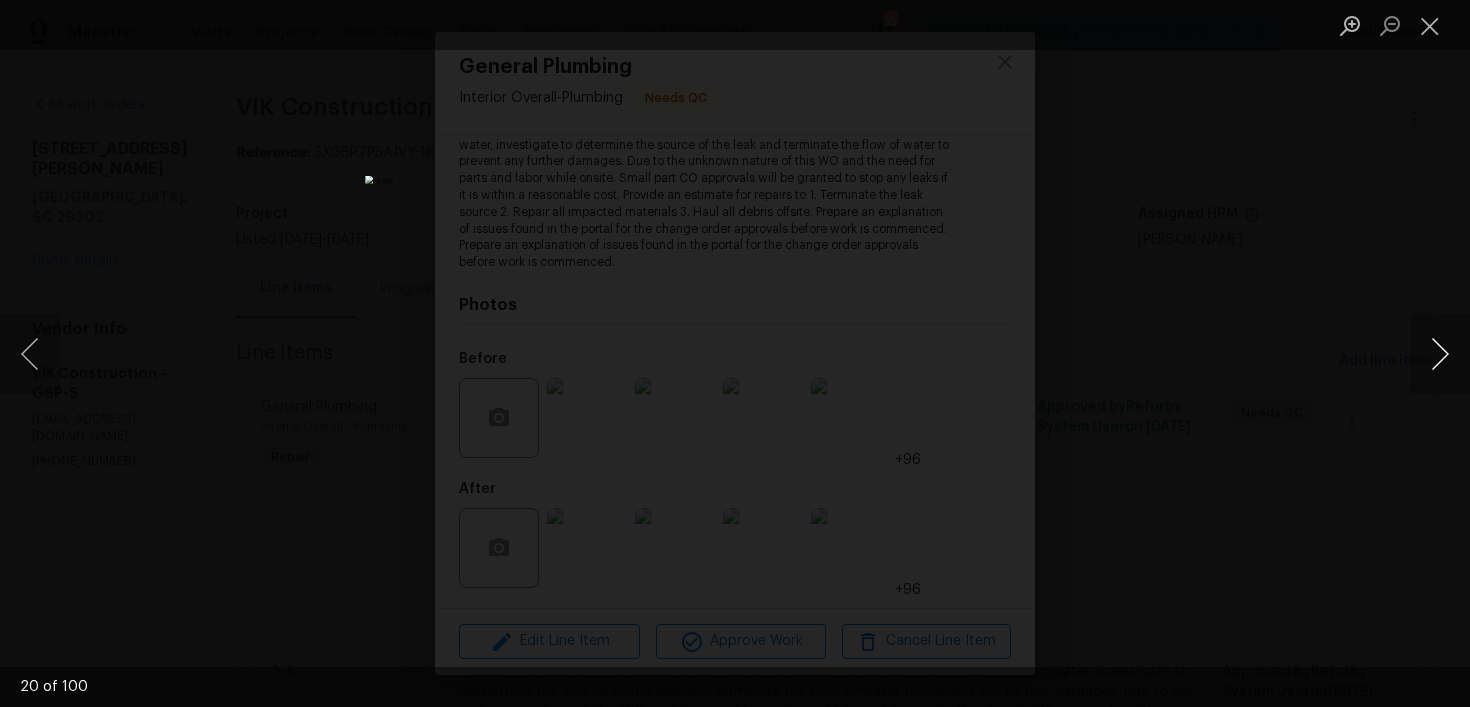 click at bounding box center [1440, 354] 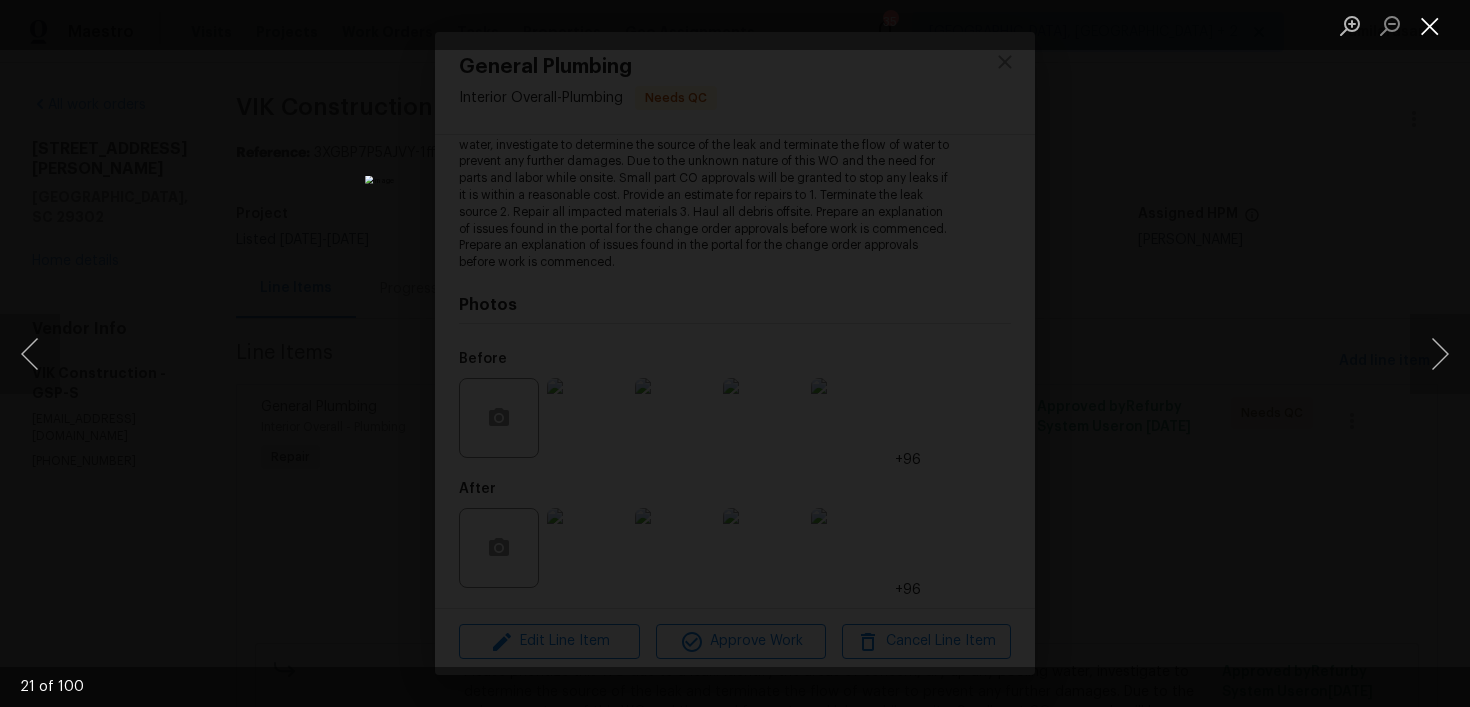 click at bounding box center (1430, 25) 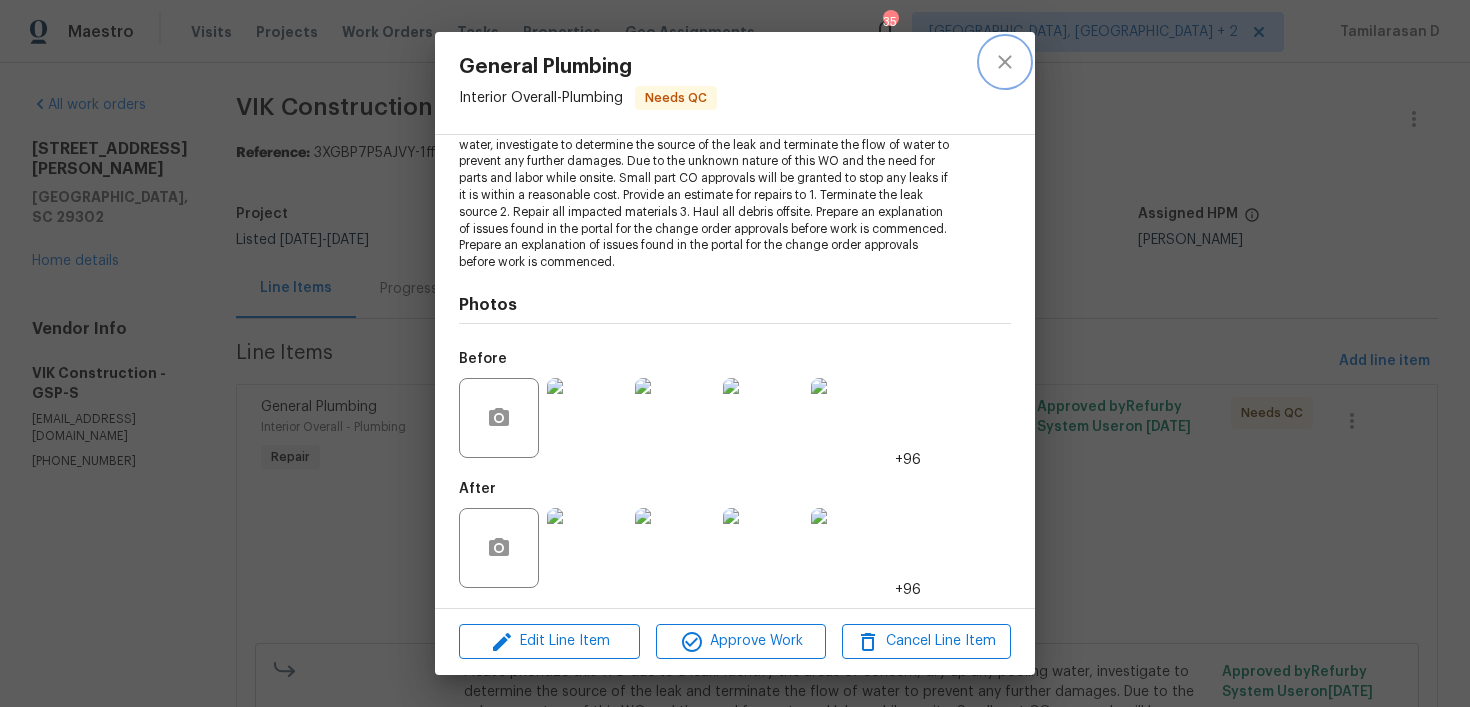 click at bounding box center [1005, 62] 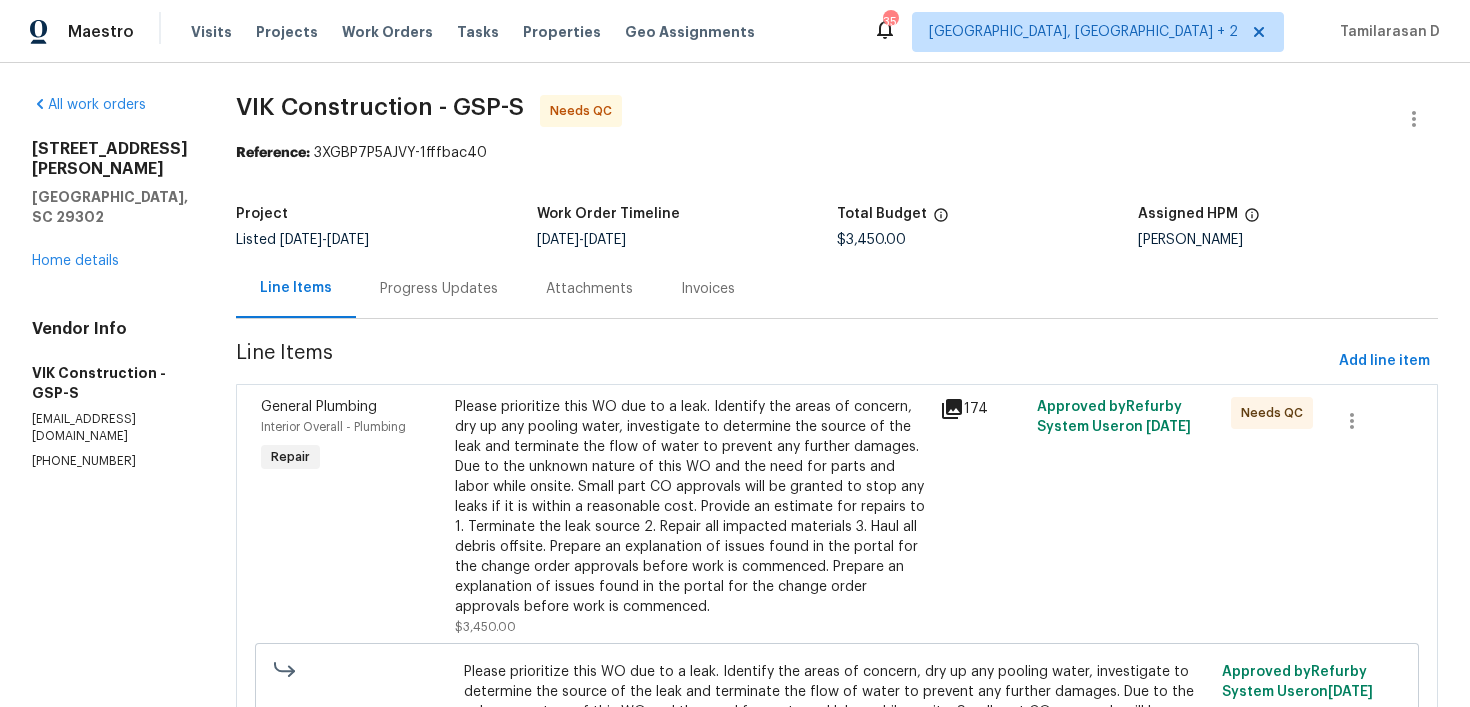click on "Progress Updates" at bounding box center [439, 288] 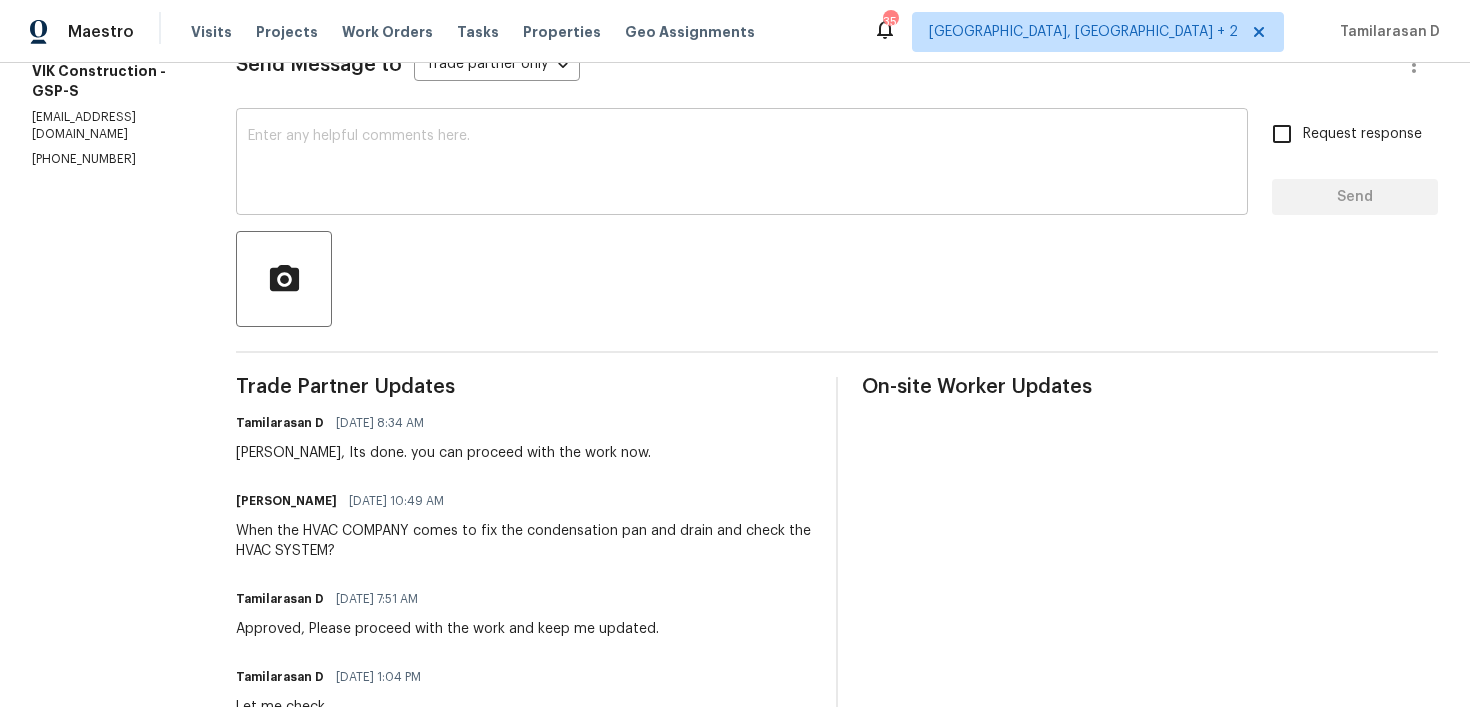 scroll, scrollTop: 359, scrollLeft: 0, axis: vertical 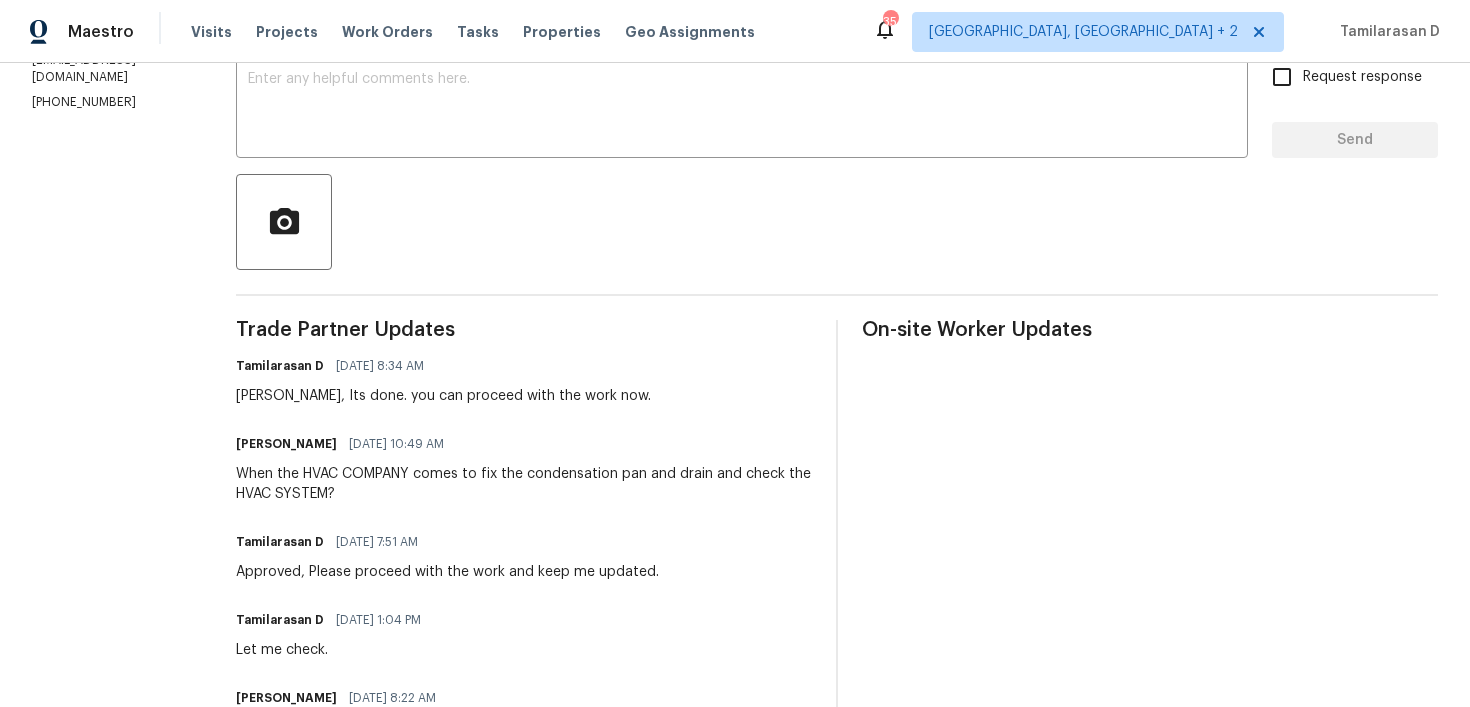 click on "Viktor, Its done. you can proceed with the work now." at bounding box center [443, 396] 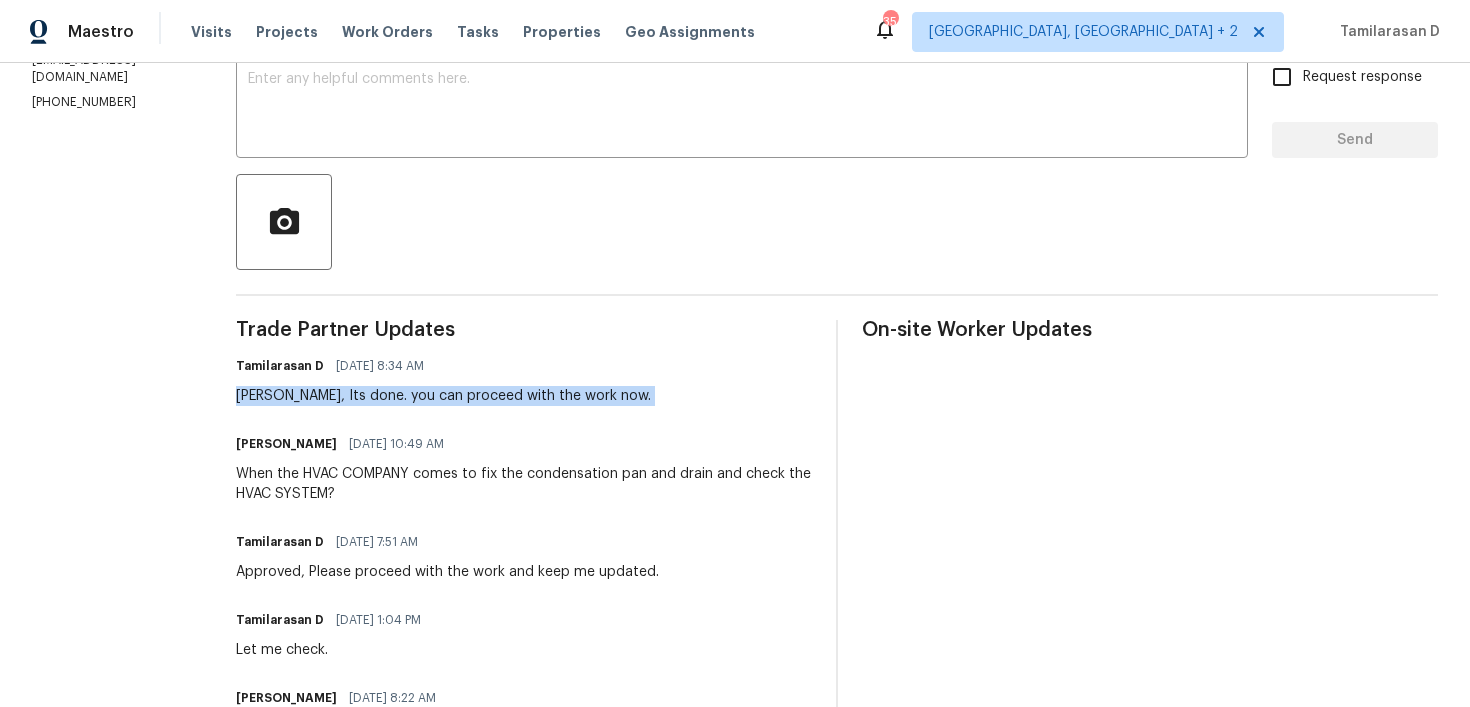 click on "Viktor, Its done. you can proceed with the work now." at bounding box center (443, 396) 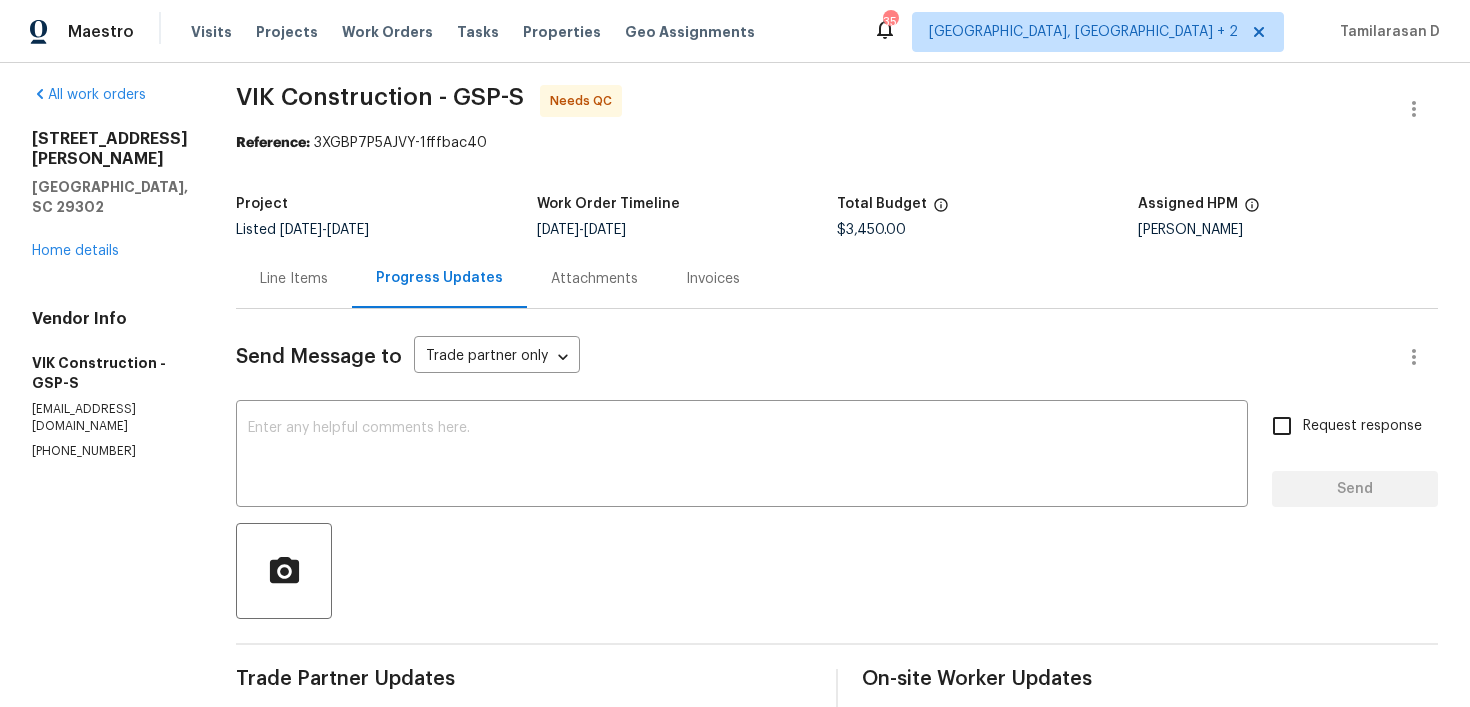 scroll, scrollTop: 0, scrollLeft: 0, axis: both 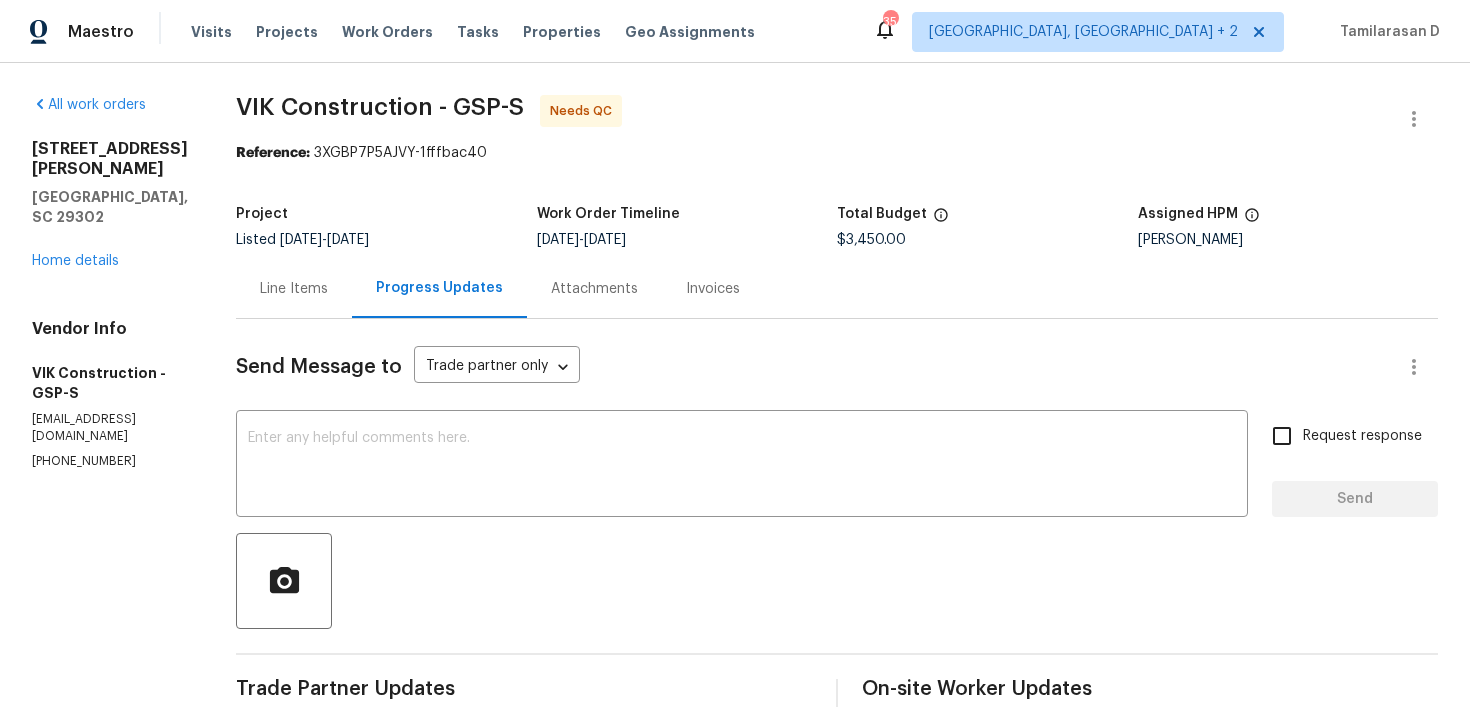 click on "All work orders 600 Stafford Ave Spartanburg, SC 29302 Home details Vendor Info VIK Construction - GSP-S vik.construction.more@gmail.com (916) 804-9045" at bounding box center (110, 1381) 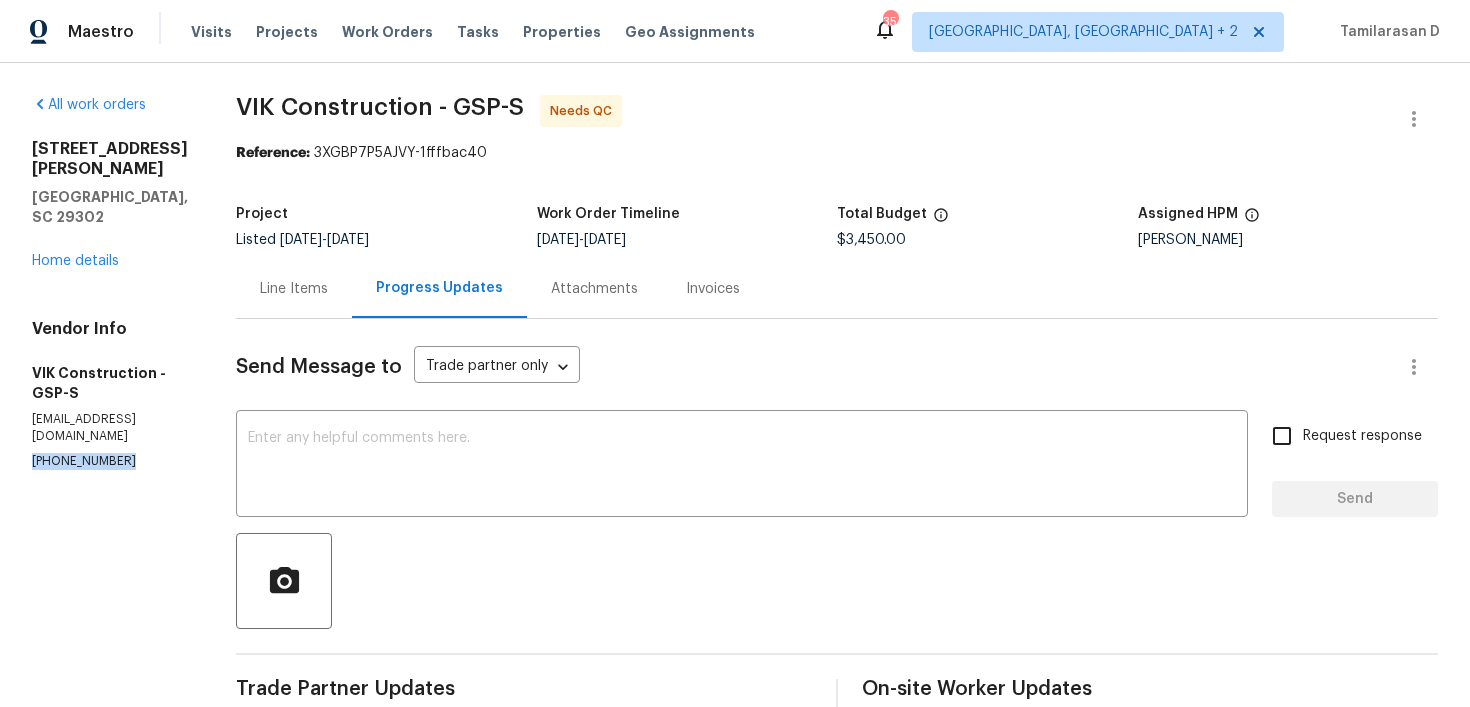 copy on "(916) 804-9045" 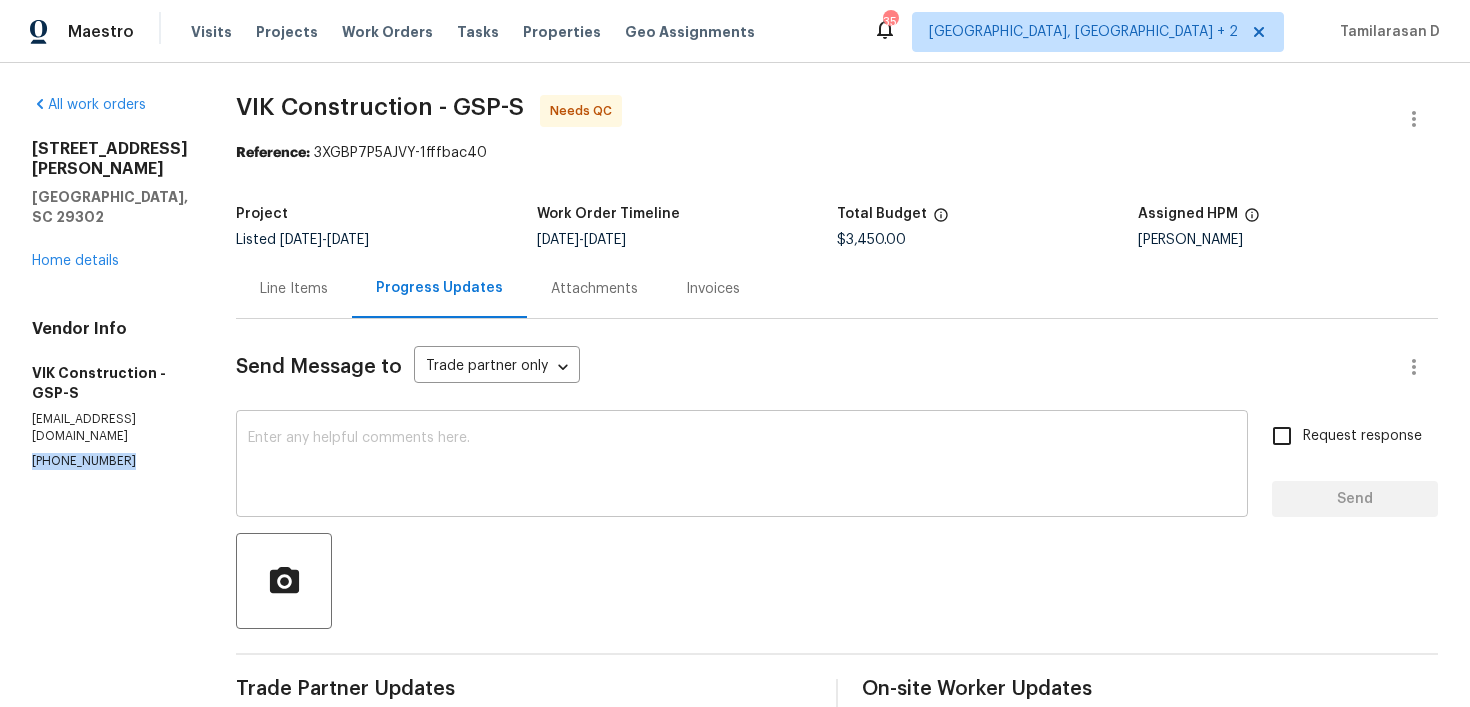 scroll, scrollTop: 124, scrollLeft: 0, axis: vertical 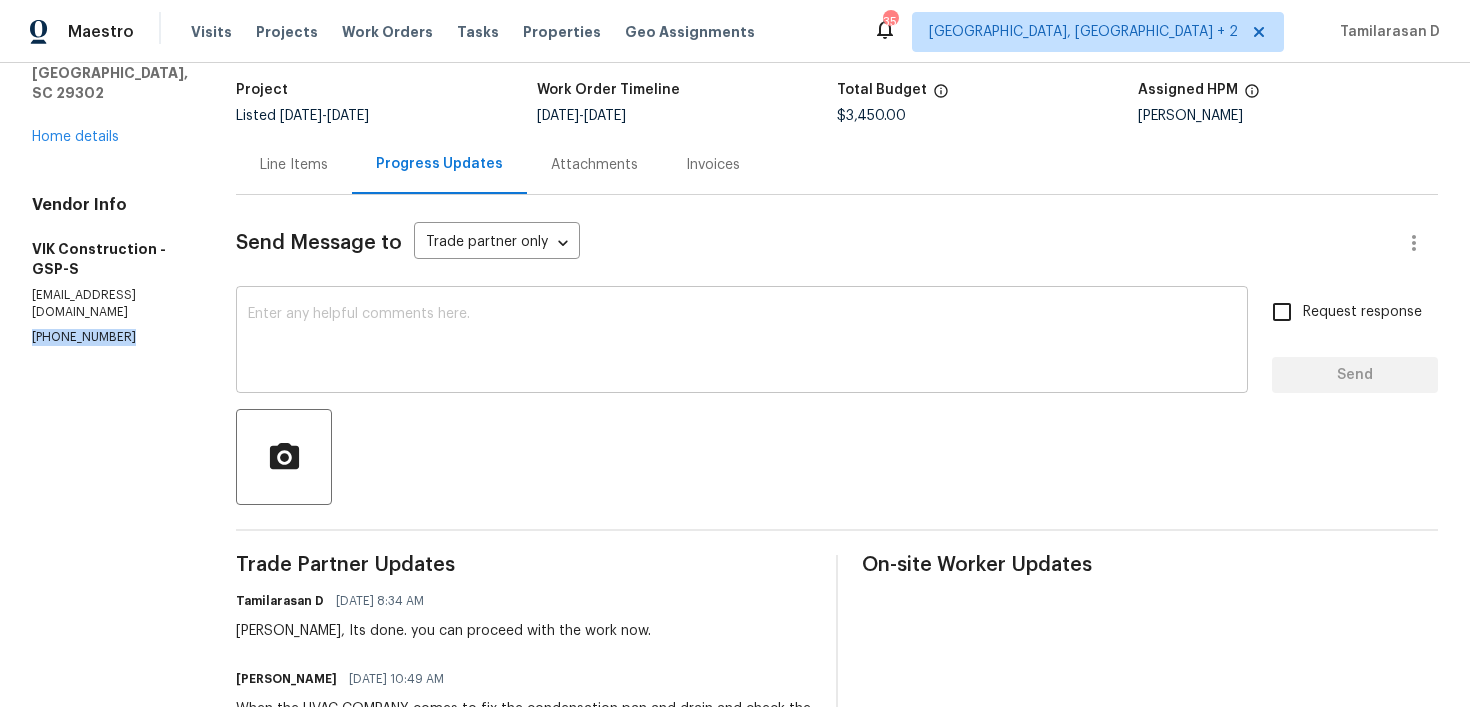 click at bounding box center [742, 342] 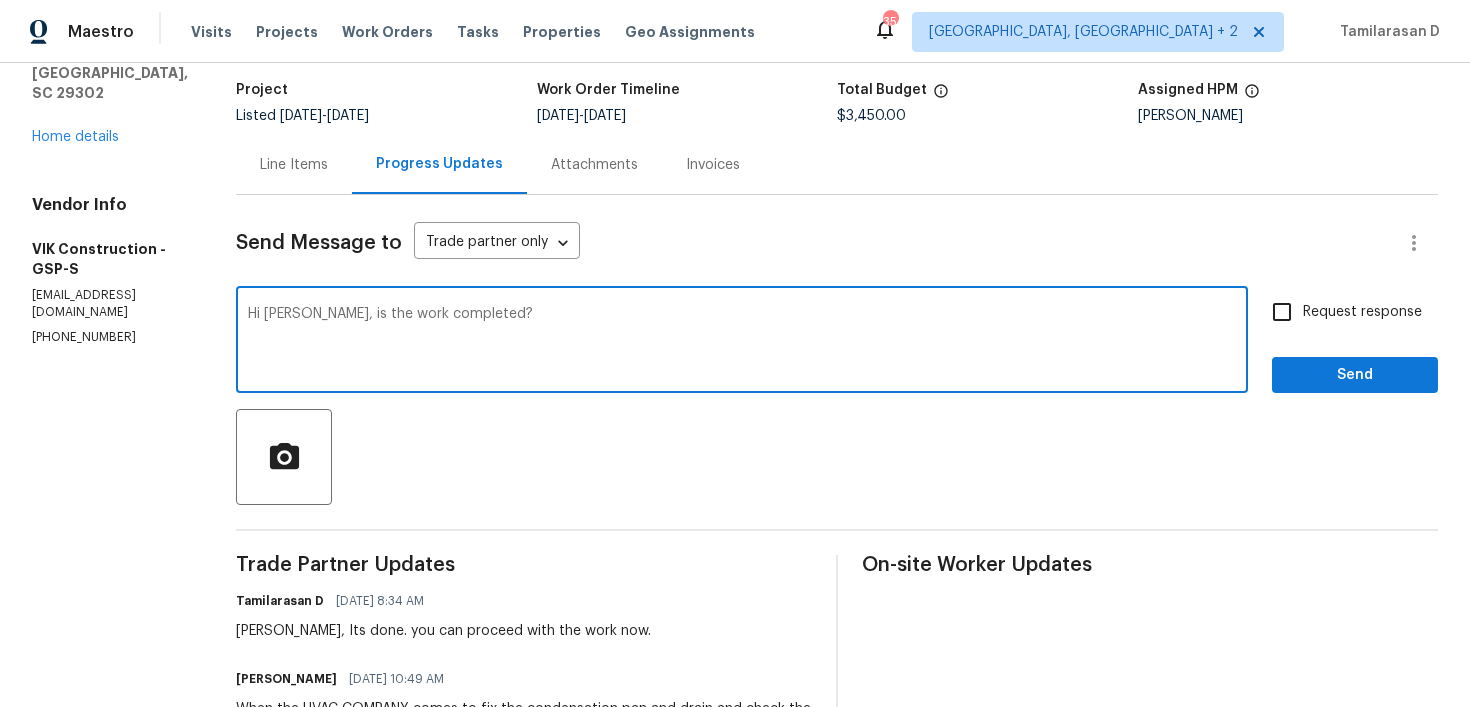 type on "Hi Viktor, is the work completed?" 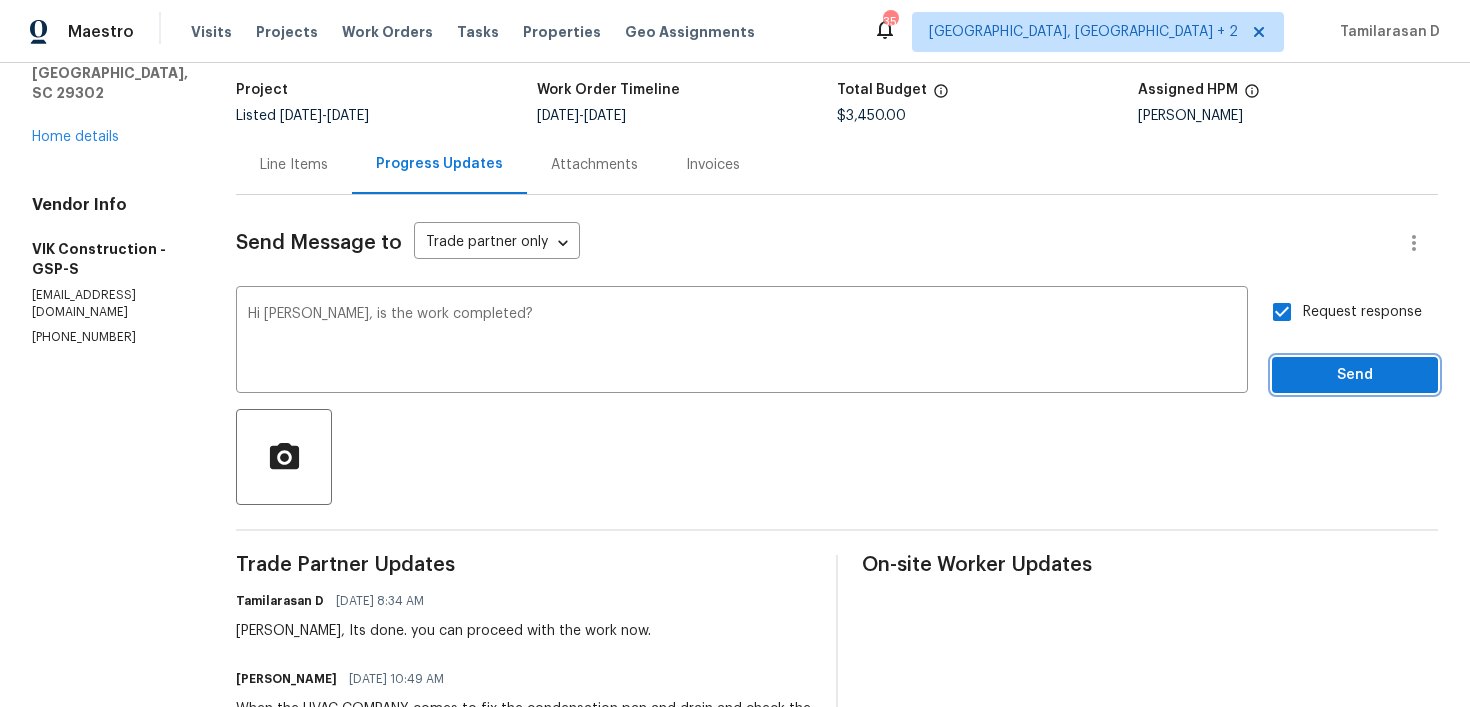 click on "Send" at bounding box center (1355, 375) 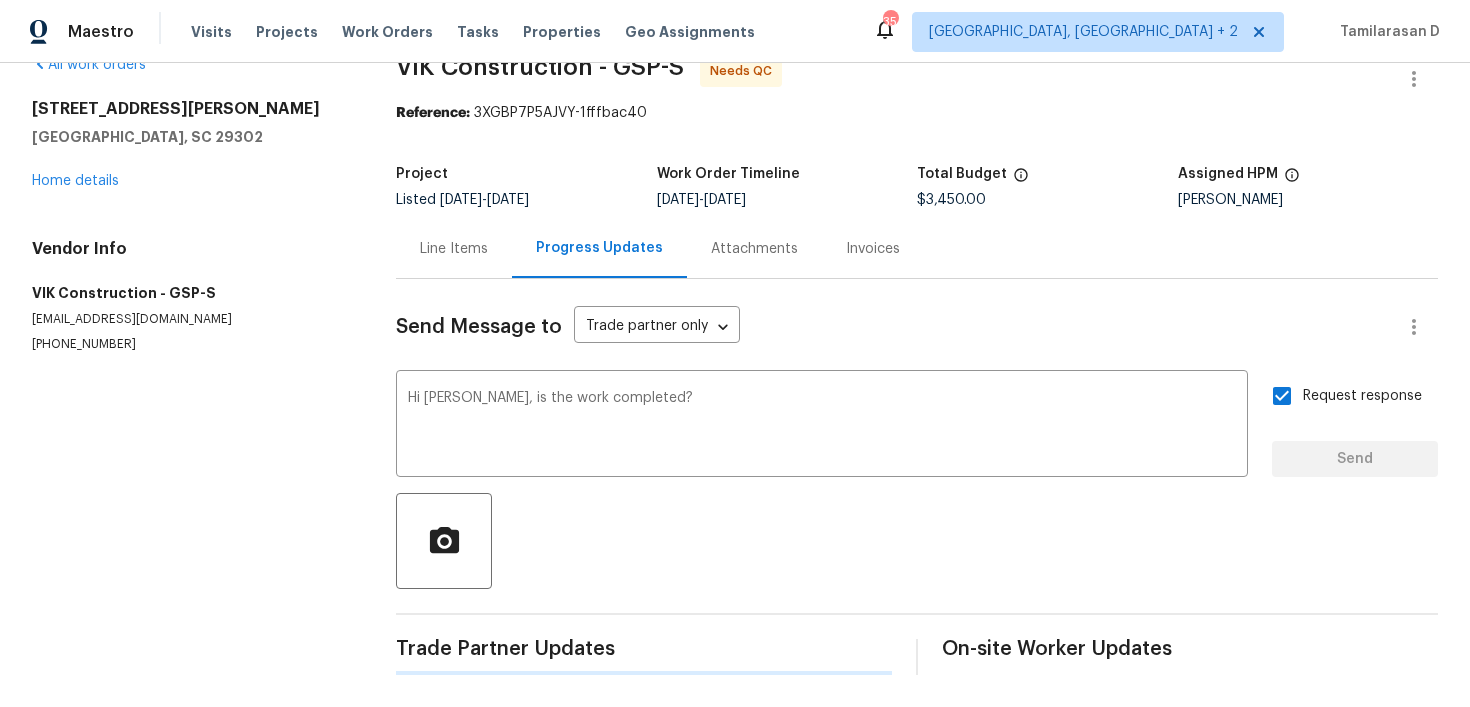 scroll, scrollTop: 0, scrollLeft: 0, axis: both 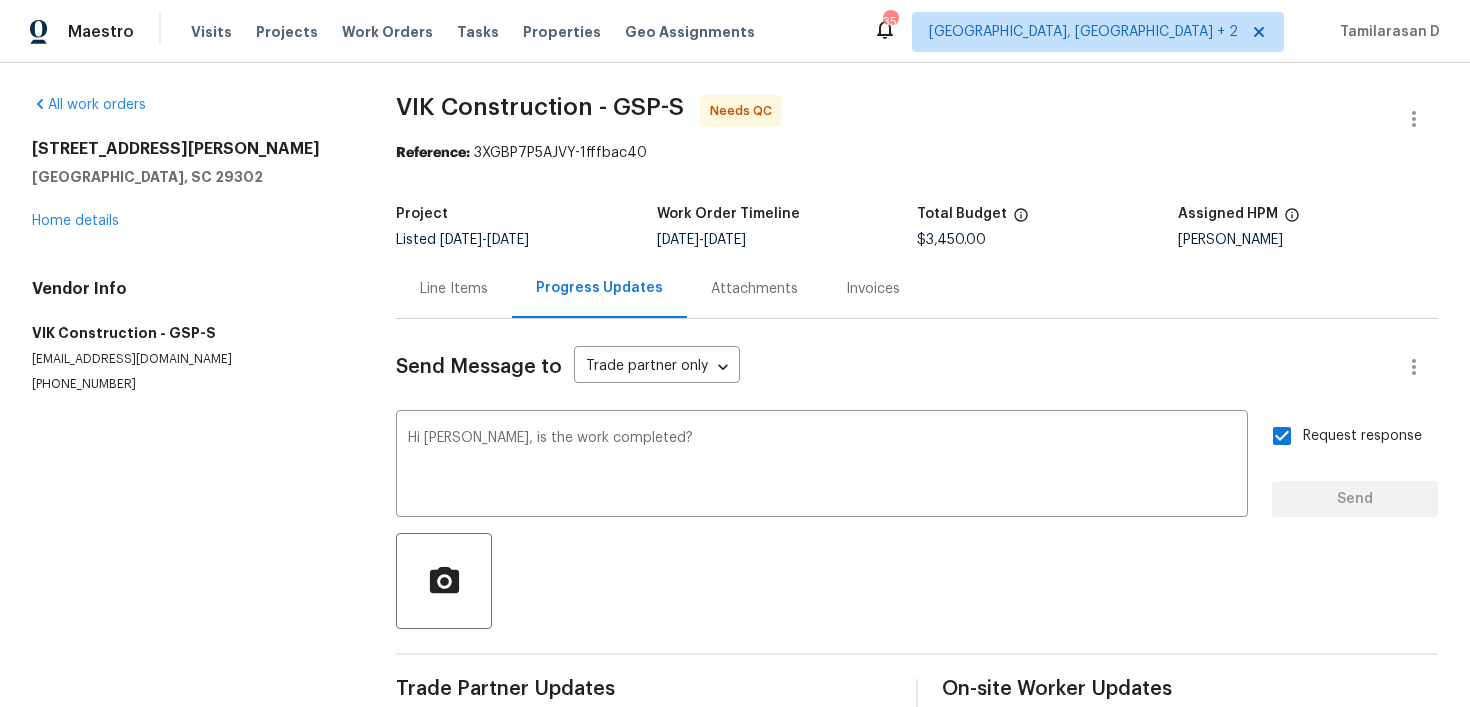 type 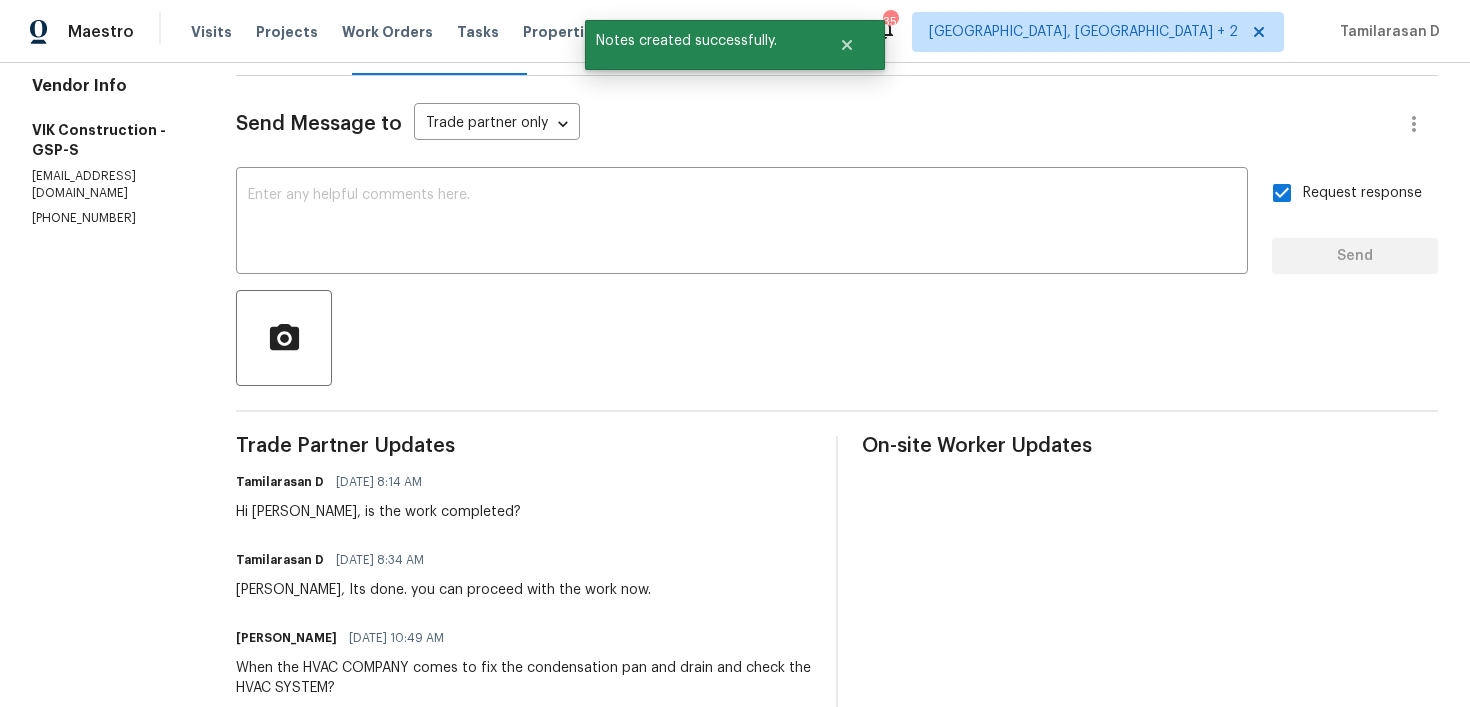 scroll, scrollTop: 0, scrollLeft: 0, axis: both 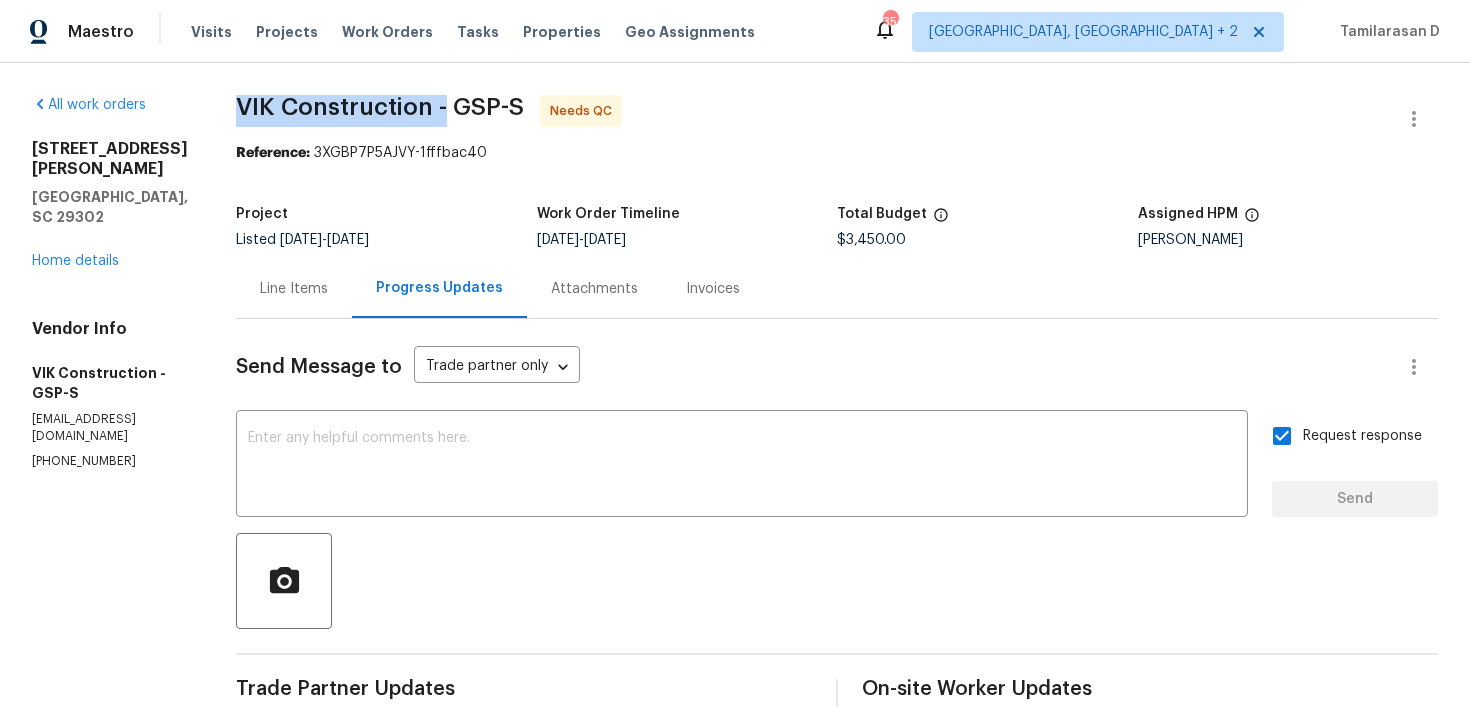 drag, startPoint x: 275, startPoint y: 103, endPoint x: 481, endPoint y: 106, distance: 206.02185 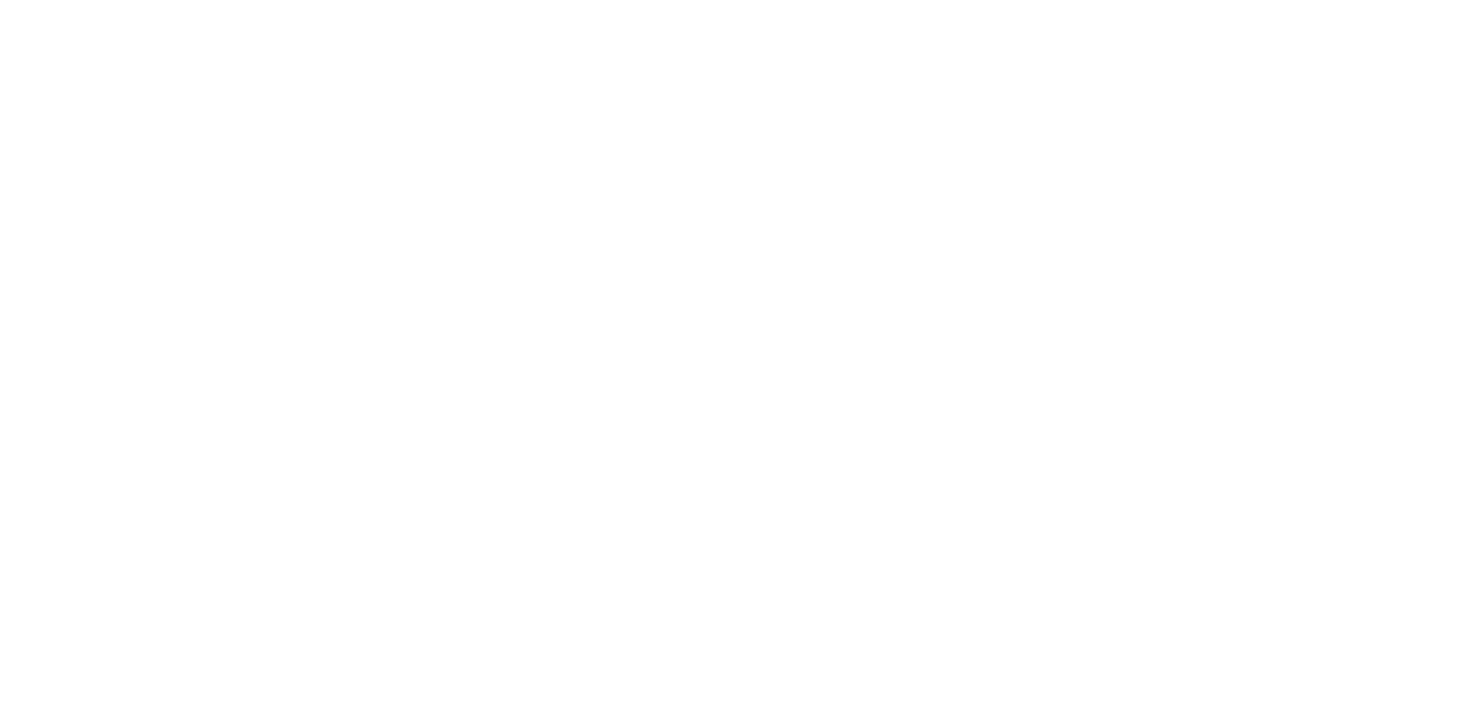 scroll, scrollTop: 0, scrollLeft: 0, axis: both 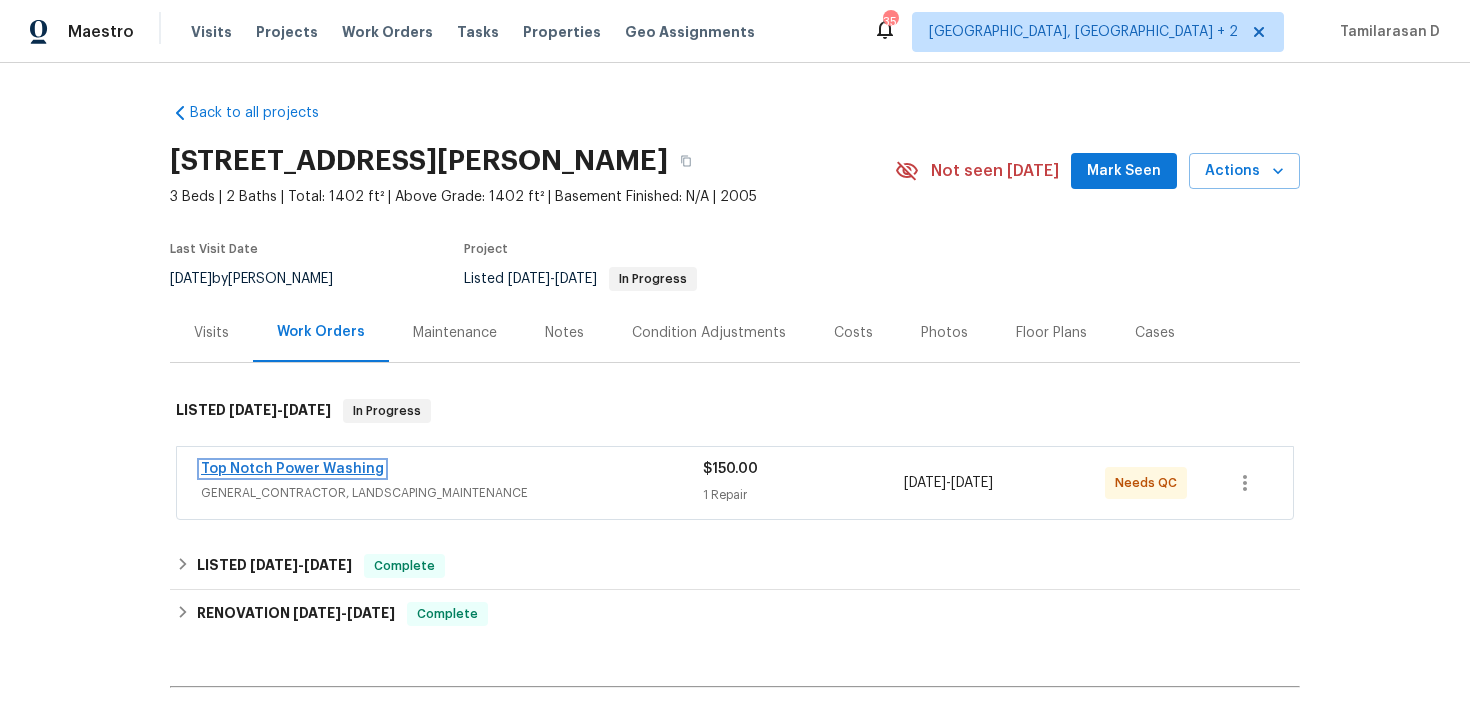 click on "Top Notch Power Washing" at bounding box center (292, 469) 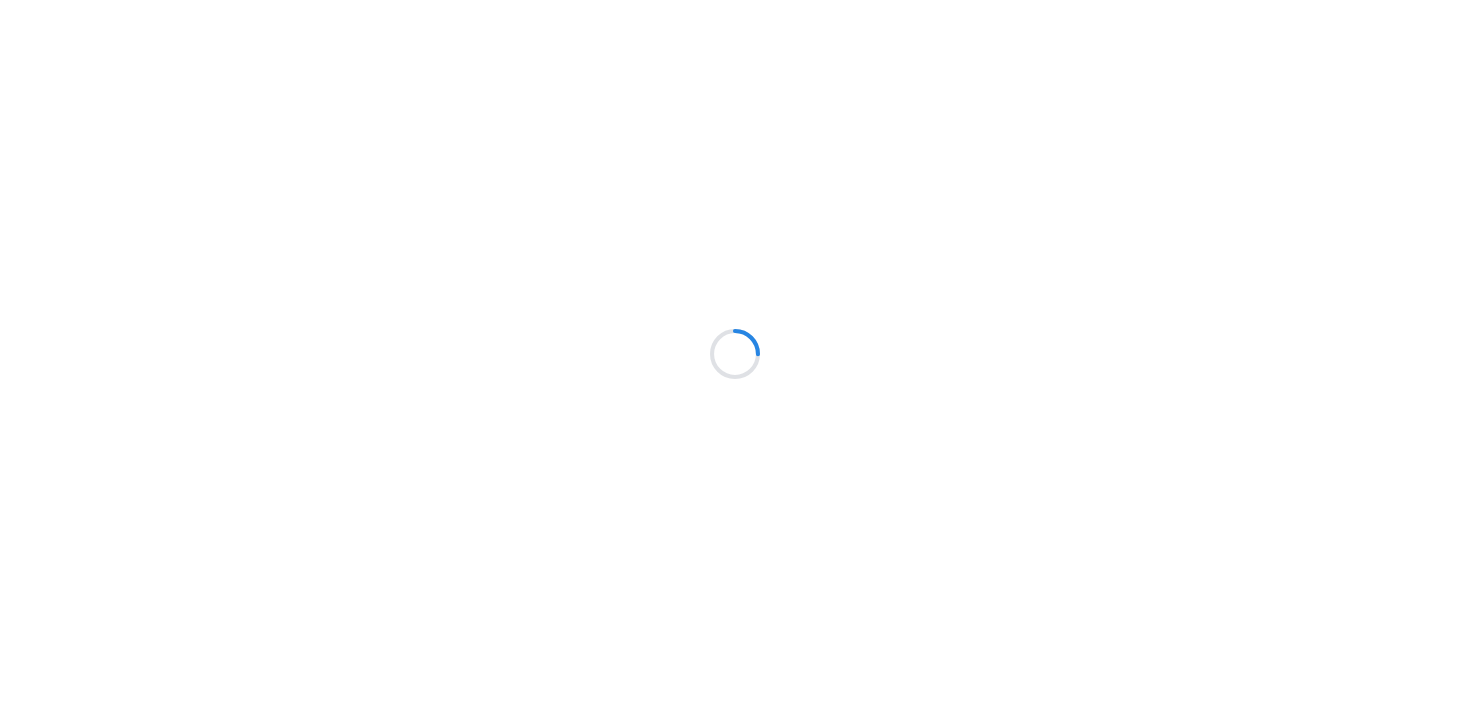scroll, scrollTop: 0, scrollLeft: 0, axis: both 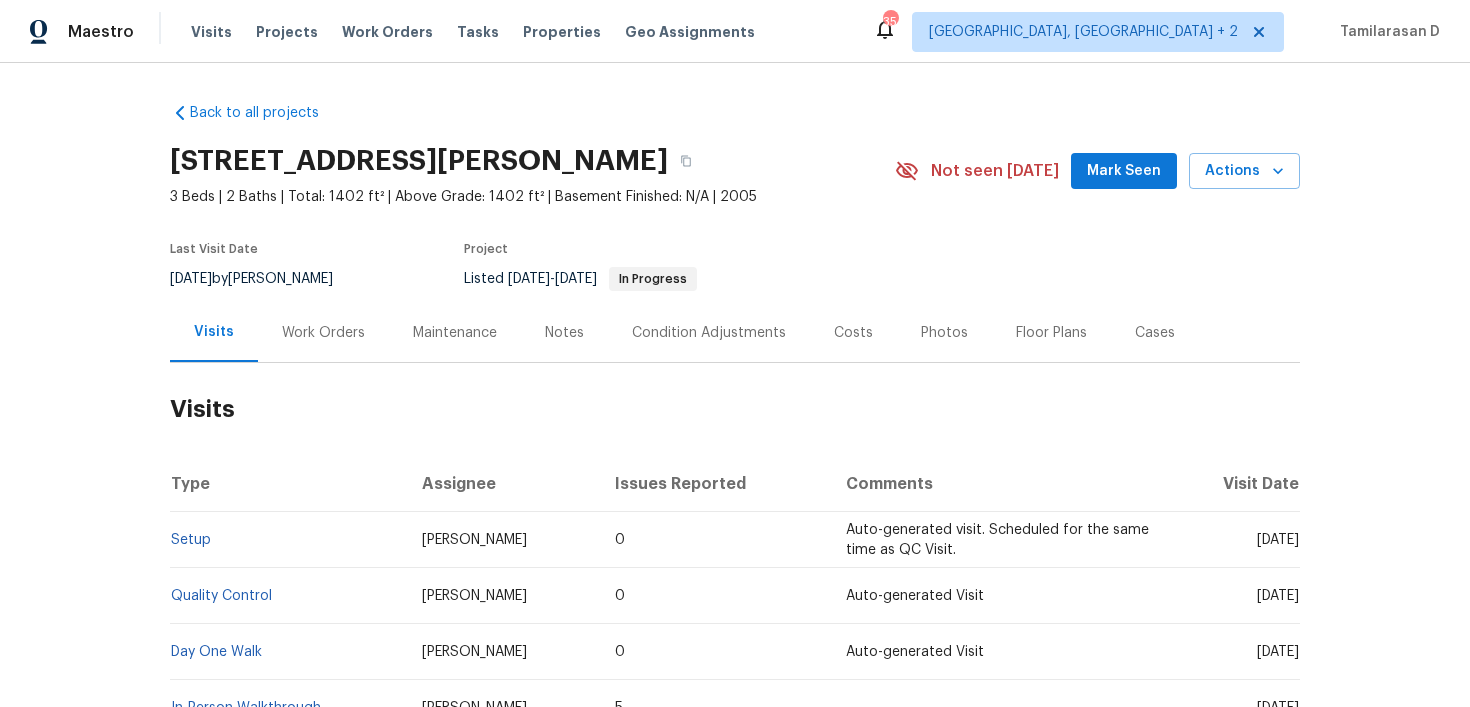 click on "Work Orders" at bounding box center (323, 332) 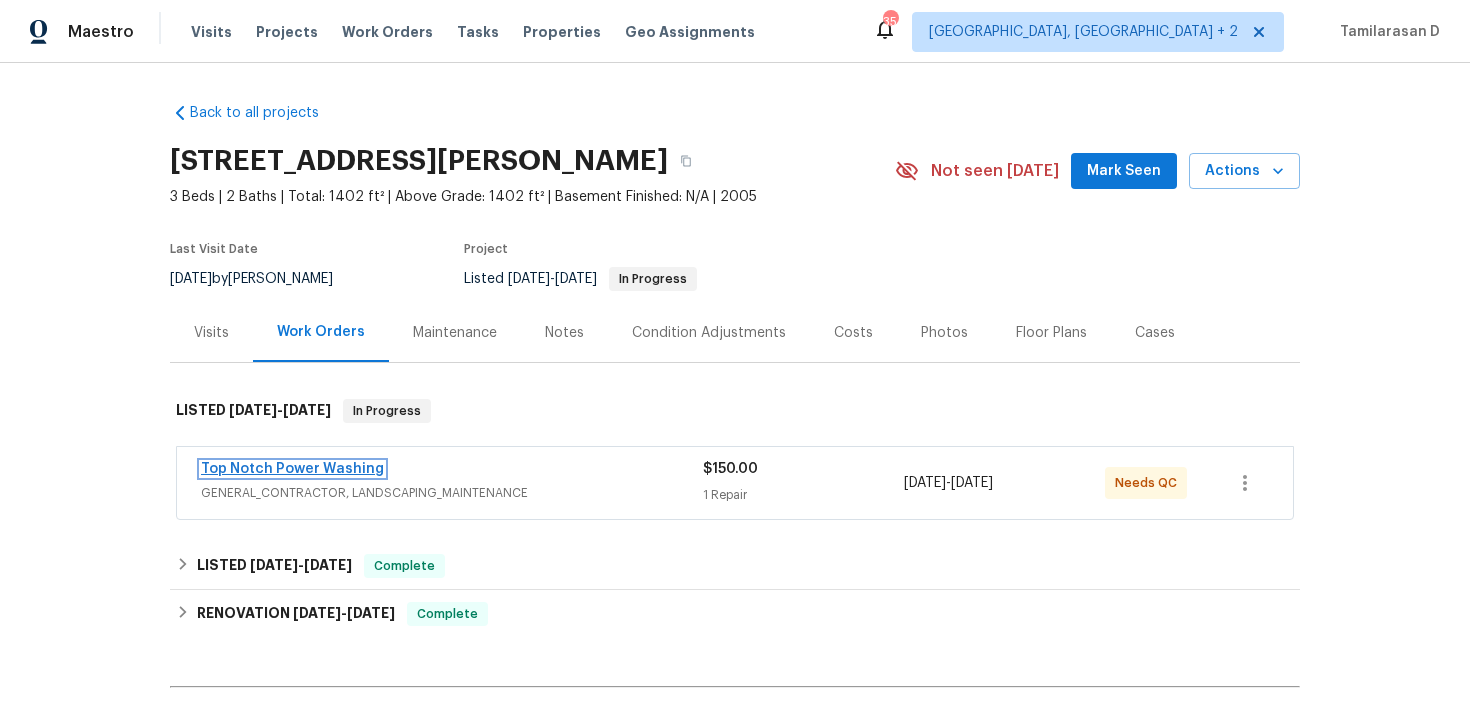 click on "Top Notch Power Washing" at bounding box center [292, 469] 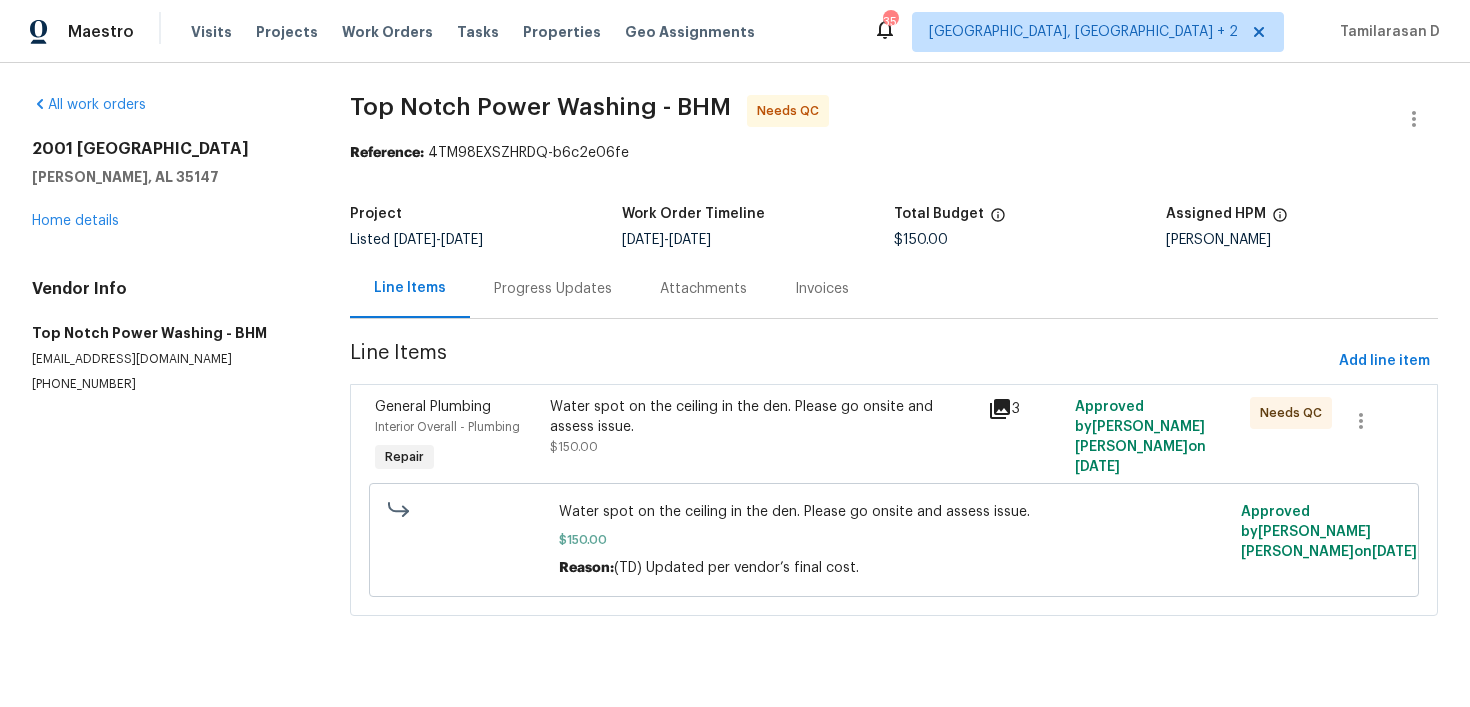 click on "Progress Updates" at bounding box center [553, 289] 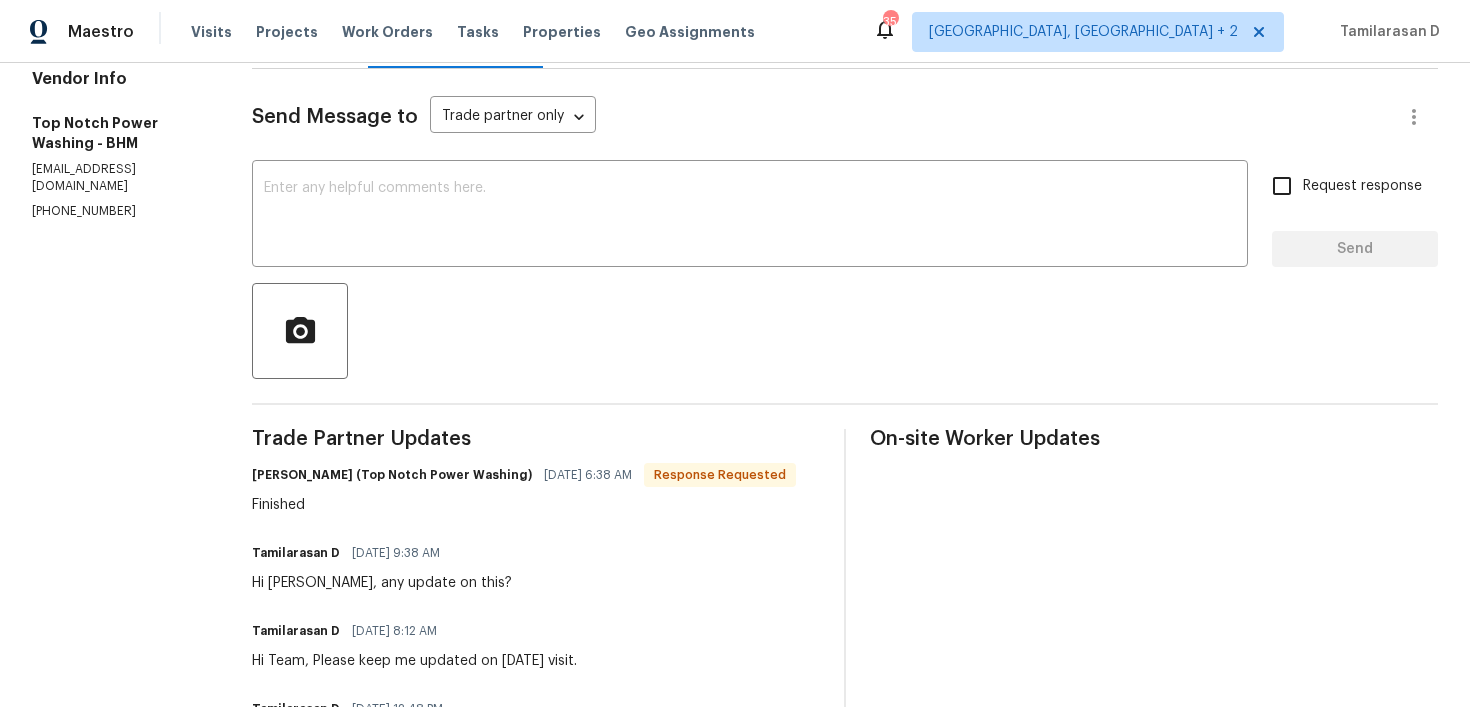 scroll, scrollTop: 252, scrollLeft: 0, axis: vertical 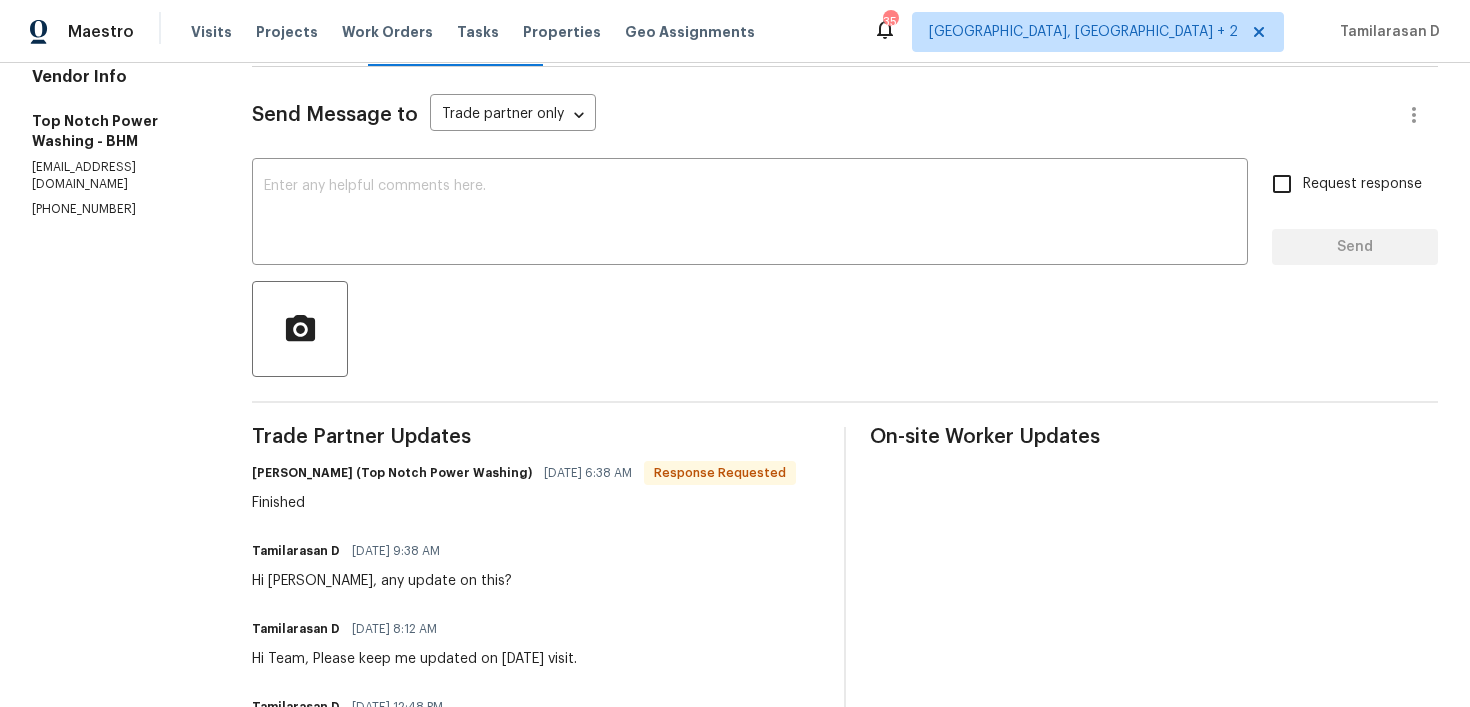 click on "Send Message to Trade partner only Trade partner only ​ x ​ Request response Send Trade Partner Updates Jonathan Lecroy (Top Notch Power Washing) 07/16/2025 6:38 AM Response Requested Finished Tamilarasan D 07/15/2025 9:38 AM Hi Jonathan, any update on this? Tamilarasan D 07/14/2025 8:12 AM Hi Team, Please keep me updated on today's visit. Tamilarasan D 07/09/2025 12:48 PM Got it, I have adjusted the cost. please keep me posted. Jonathan Lecroy (Top Notch Power Washing) 07/09/2025 10:30 AM We will be back in market next week. And can do it then. If the paint is on
site $75 Tamilarasan D 07/09/2025 10:28 AM Hi Jonathan, could you please let me know the cost to revisit the property and paint it? Tamilarasan D 07/09/2025 10:26 AM Got it. Jonathan Lecroy (Top Notch Power Washing) 07/09/2025 5:37 AM No leaks.  This just needs to be painted Tamilarasan D 07/08/2025 9:57 AM On-site Worker Updates" at bounding box center [845, 664] 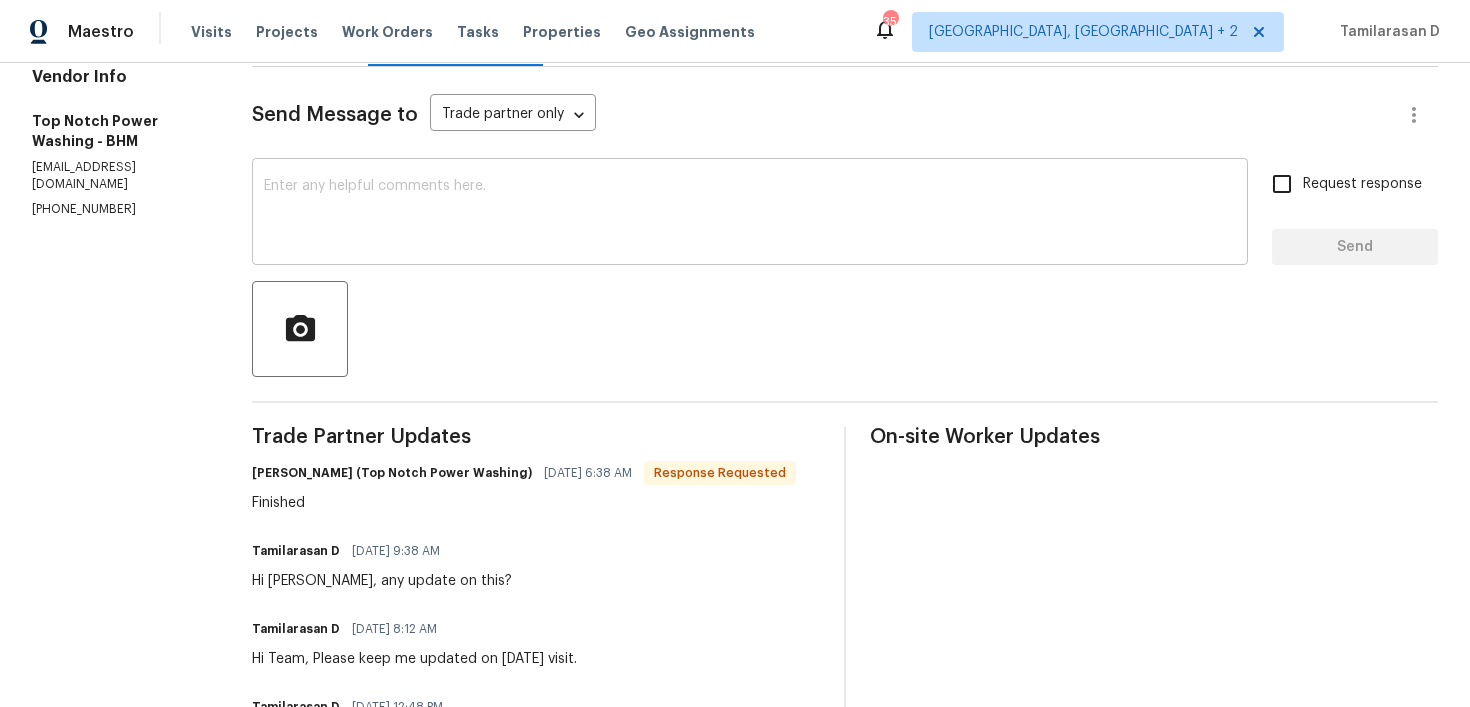 click at bounding box center (750, 214) 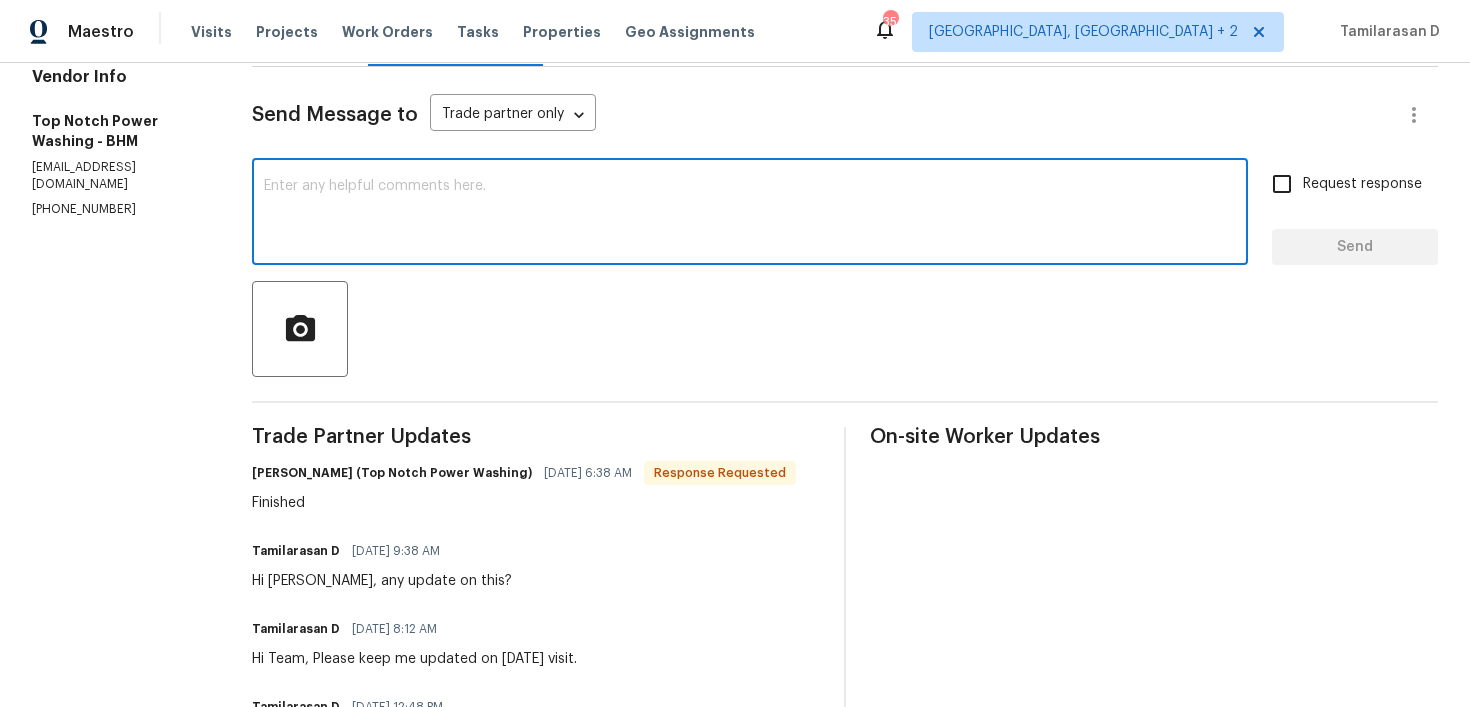 type on "Y" 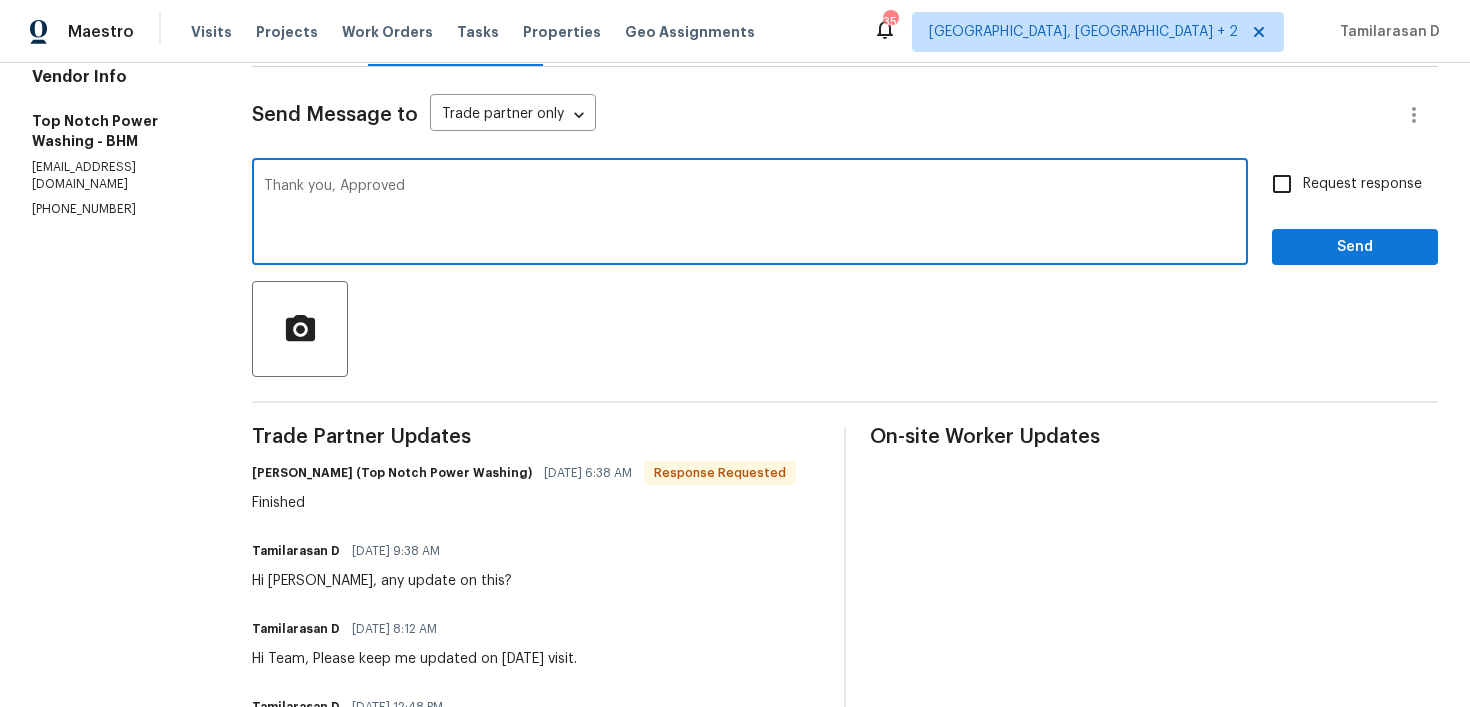type on "Thank you, Approved!" 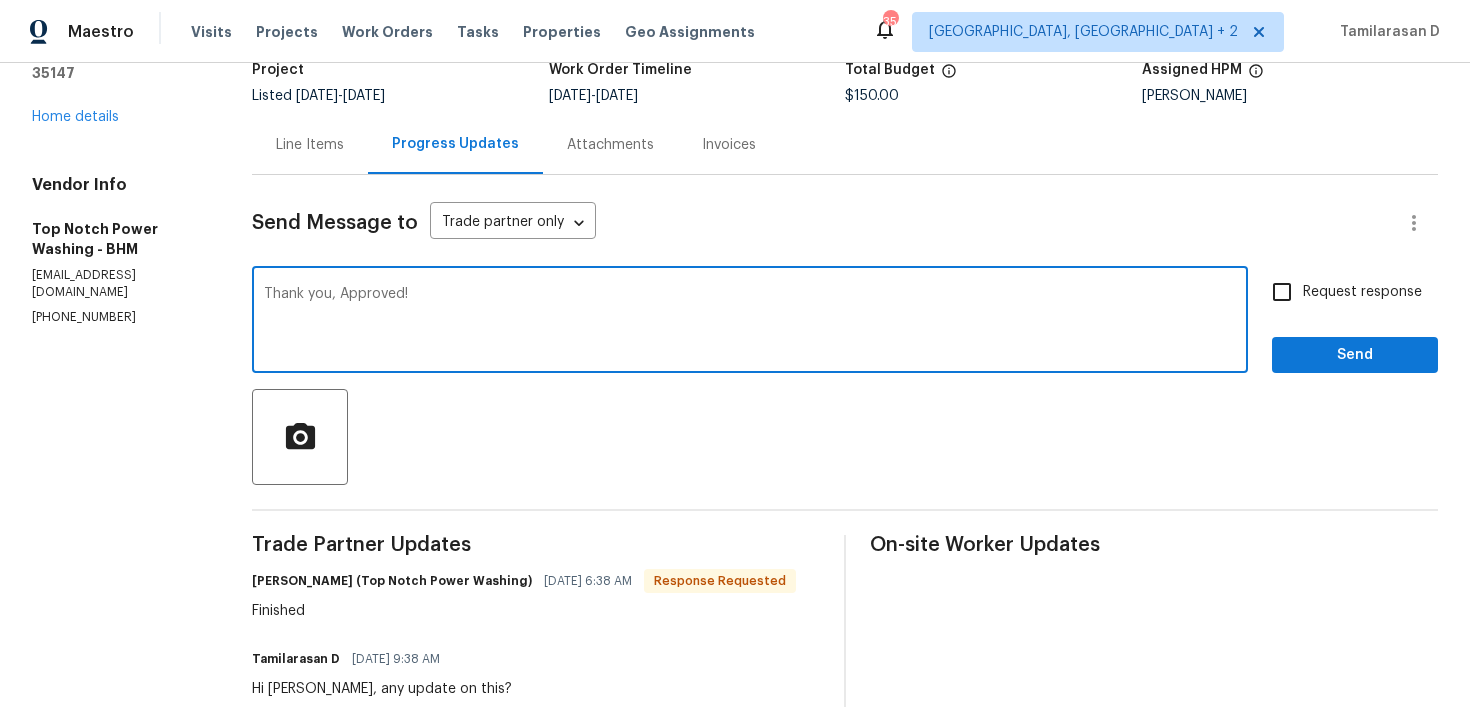 scroll, scrollTop: 99, scrollLeft: 0, axis: vertical 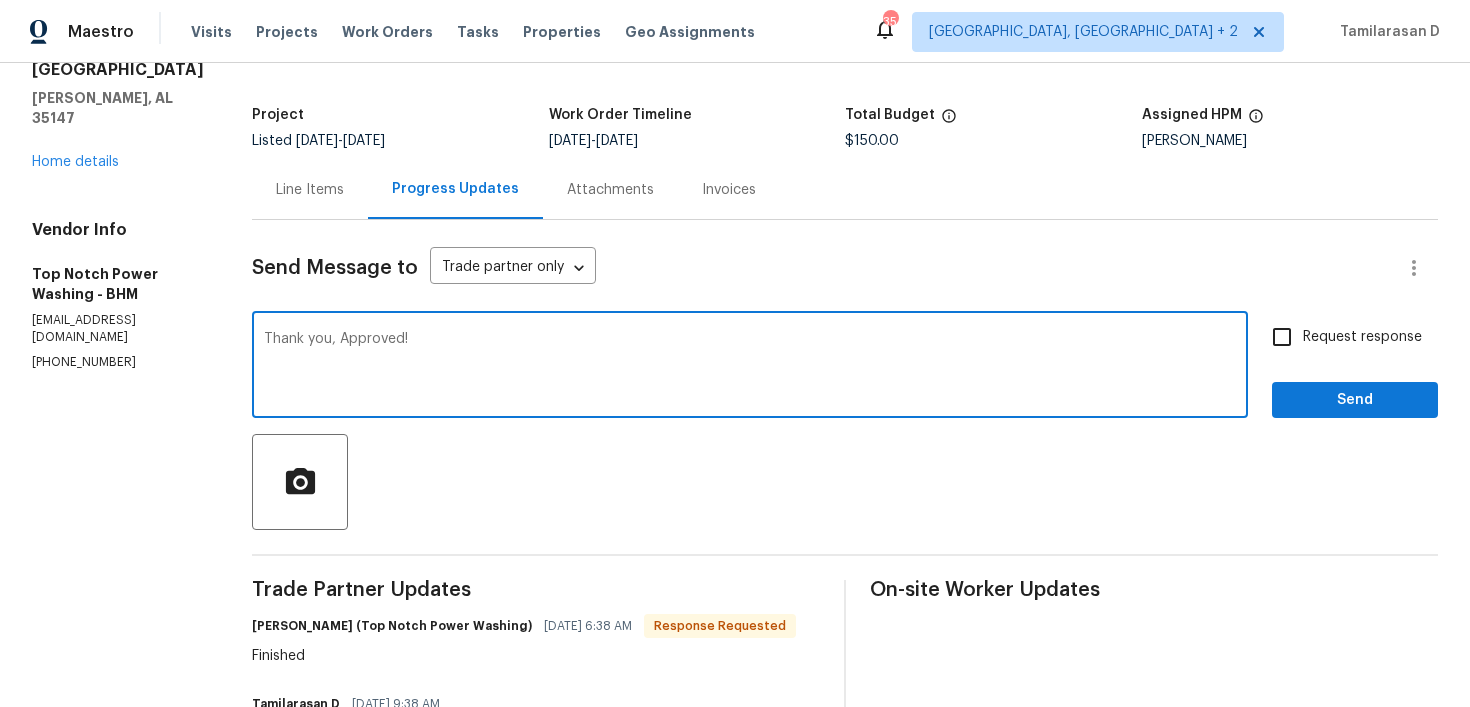 click on "Thank you, Approved!" at bounding box center [750, 367] 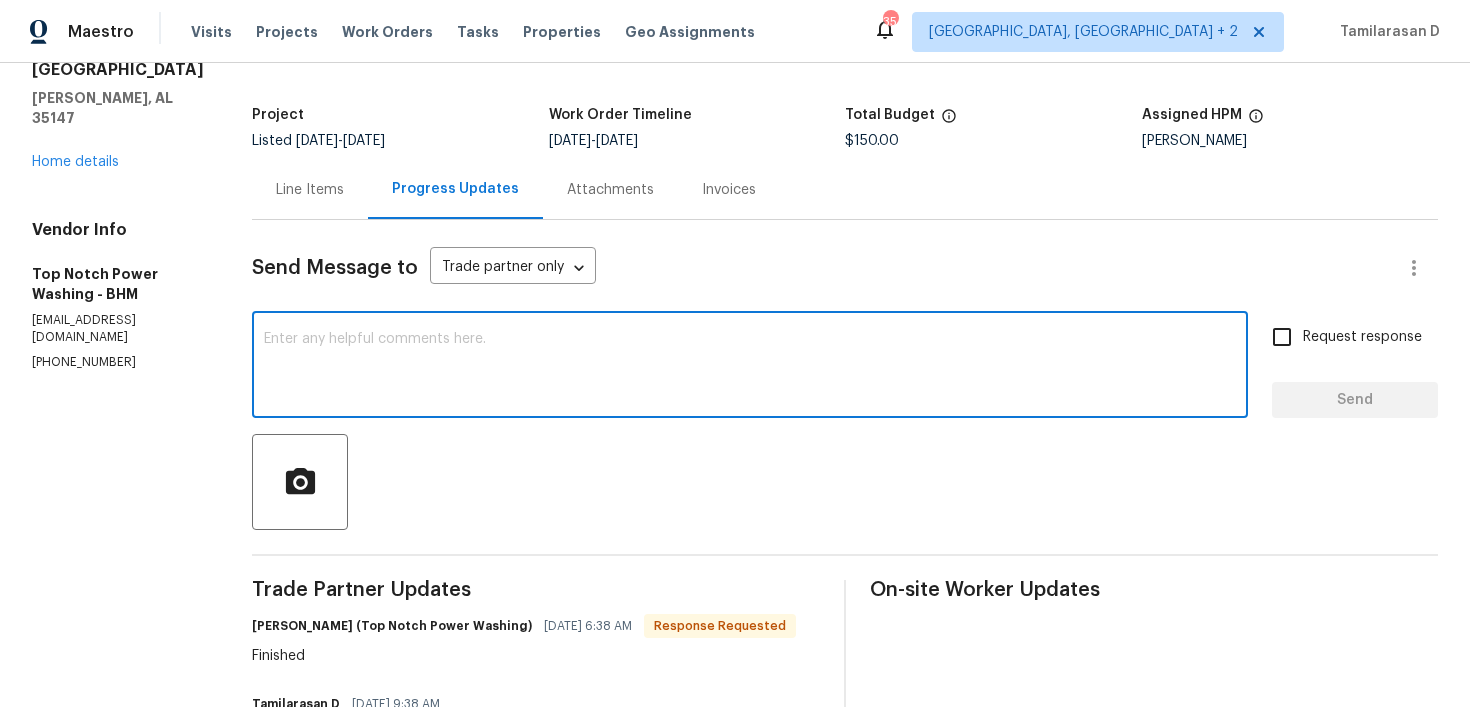 click on "Line Items" at bounding box center [310, 189] 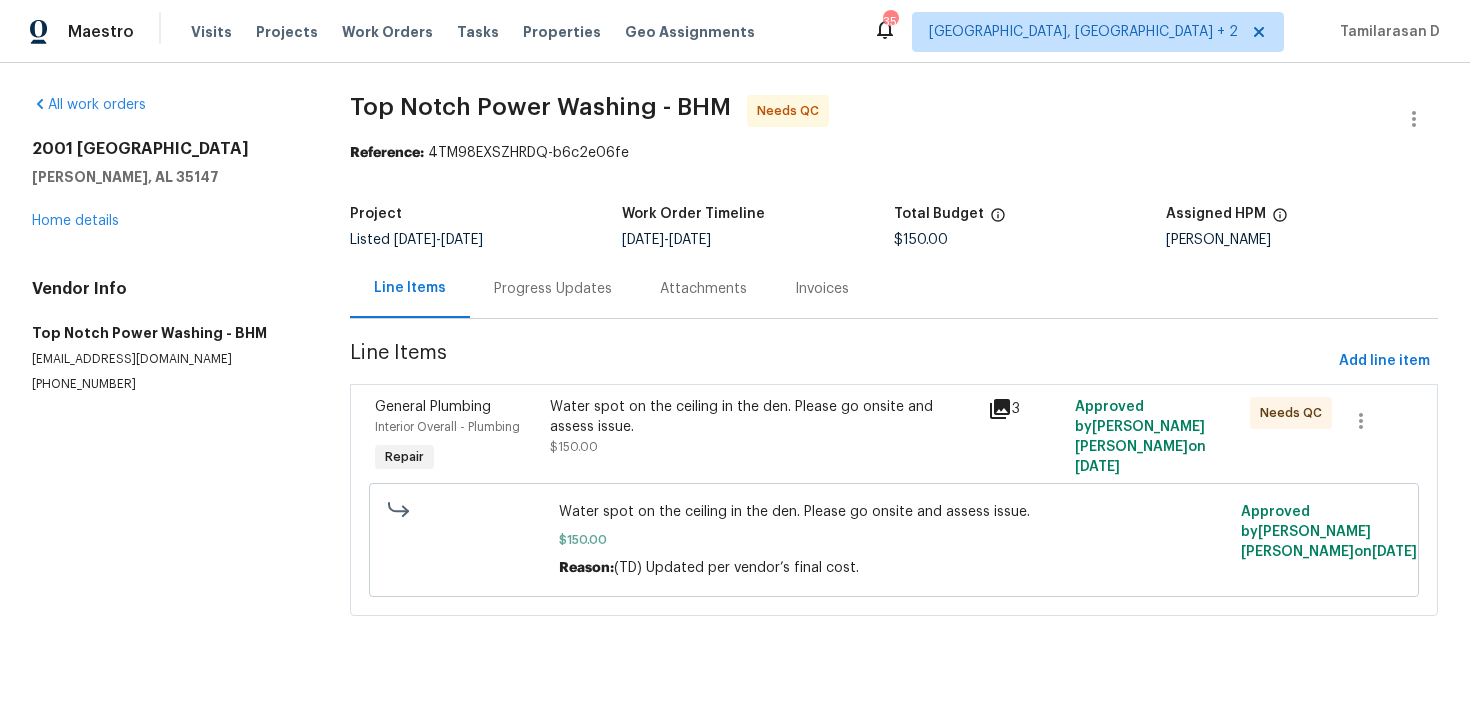 scroll, scrollTop: 0, scrollLeft: 0, axis: both 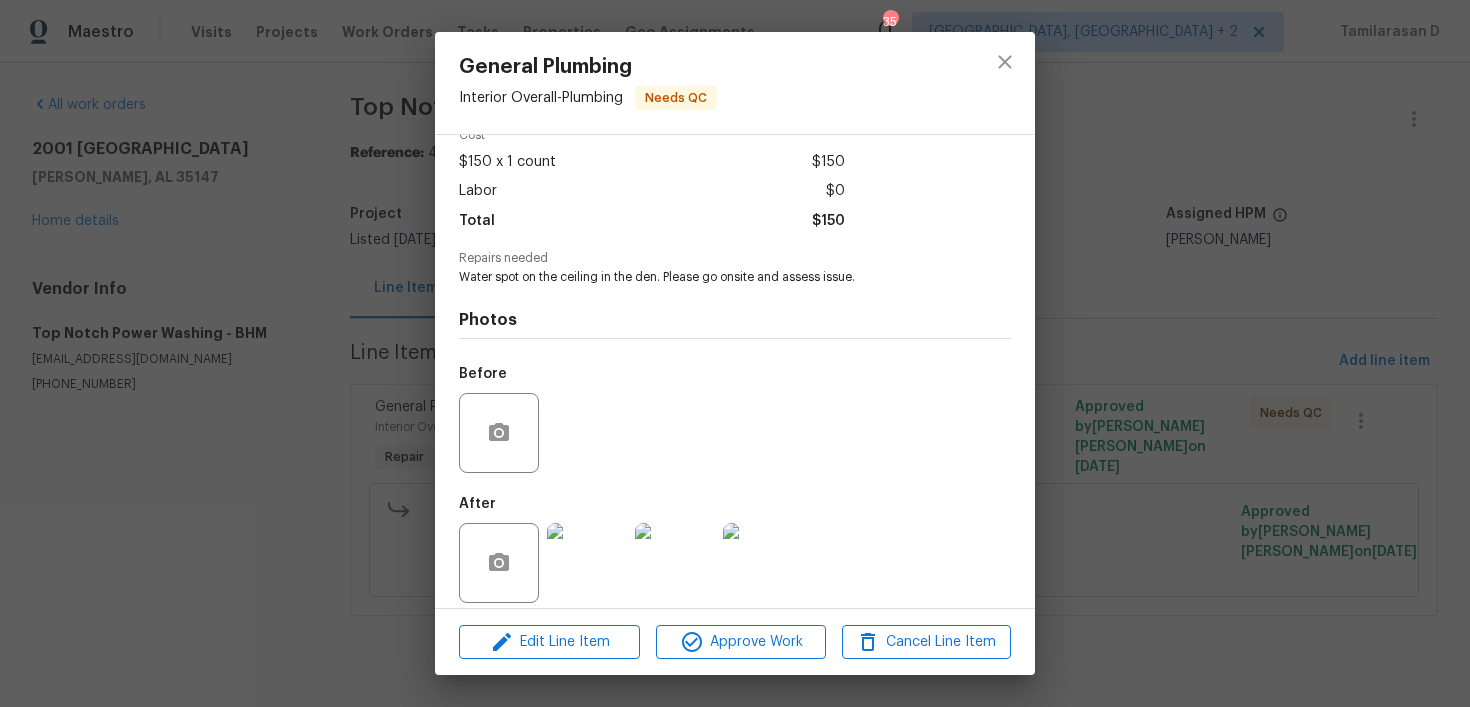 click on "General Plumbing Interior Overall  -  Plumbing Needs QC Vendor Top Notch Power Washing Account Category Repairs Cost $150 x 1 count $150 Labor $0 Total $150 Repairs needed Water spot on the ceiling in the den. Please go onsite and assess issue. Photos Before After  Edit Line Item  Approve Work  Cancel Line Item" at bounding box center (735, 353) 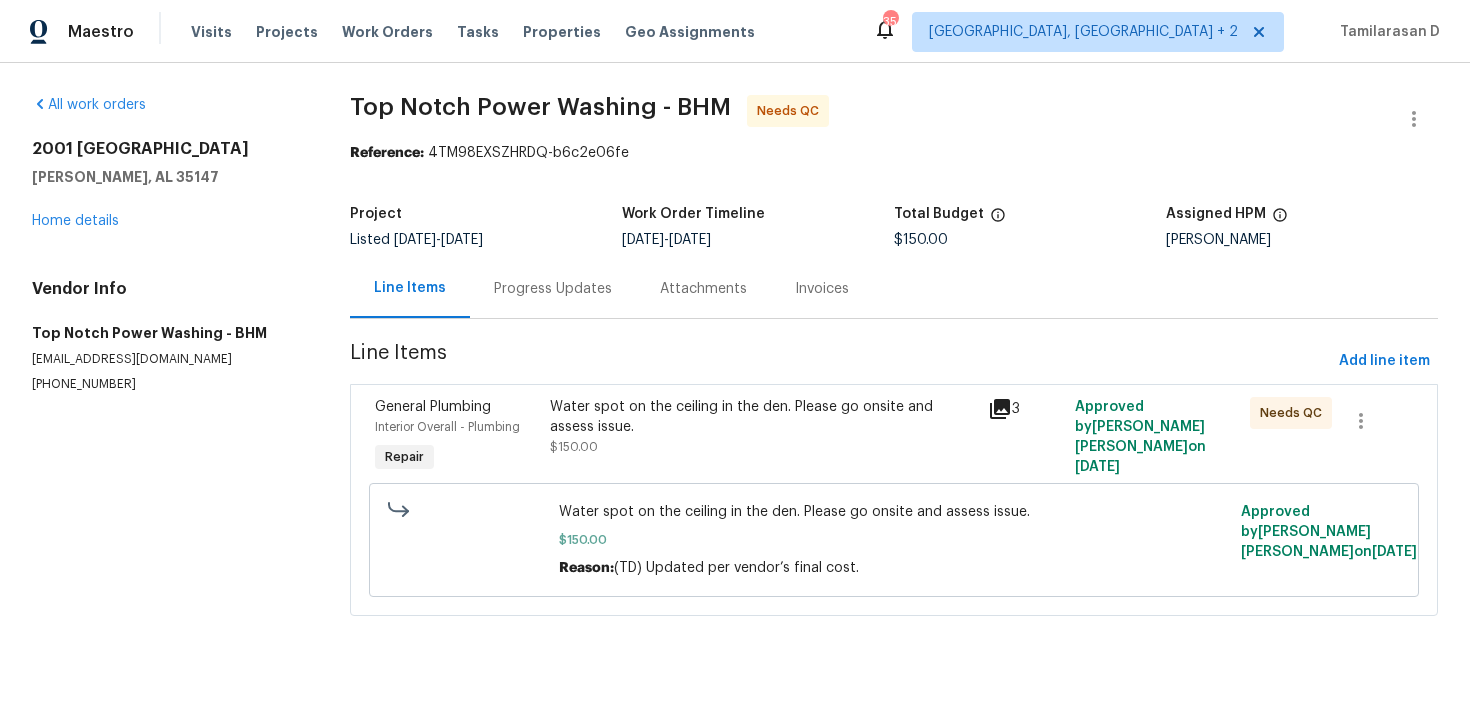 click on "Progress Updates" at bounding box center [553, 288] 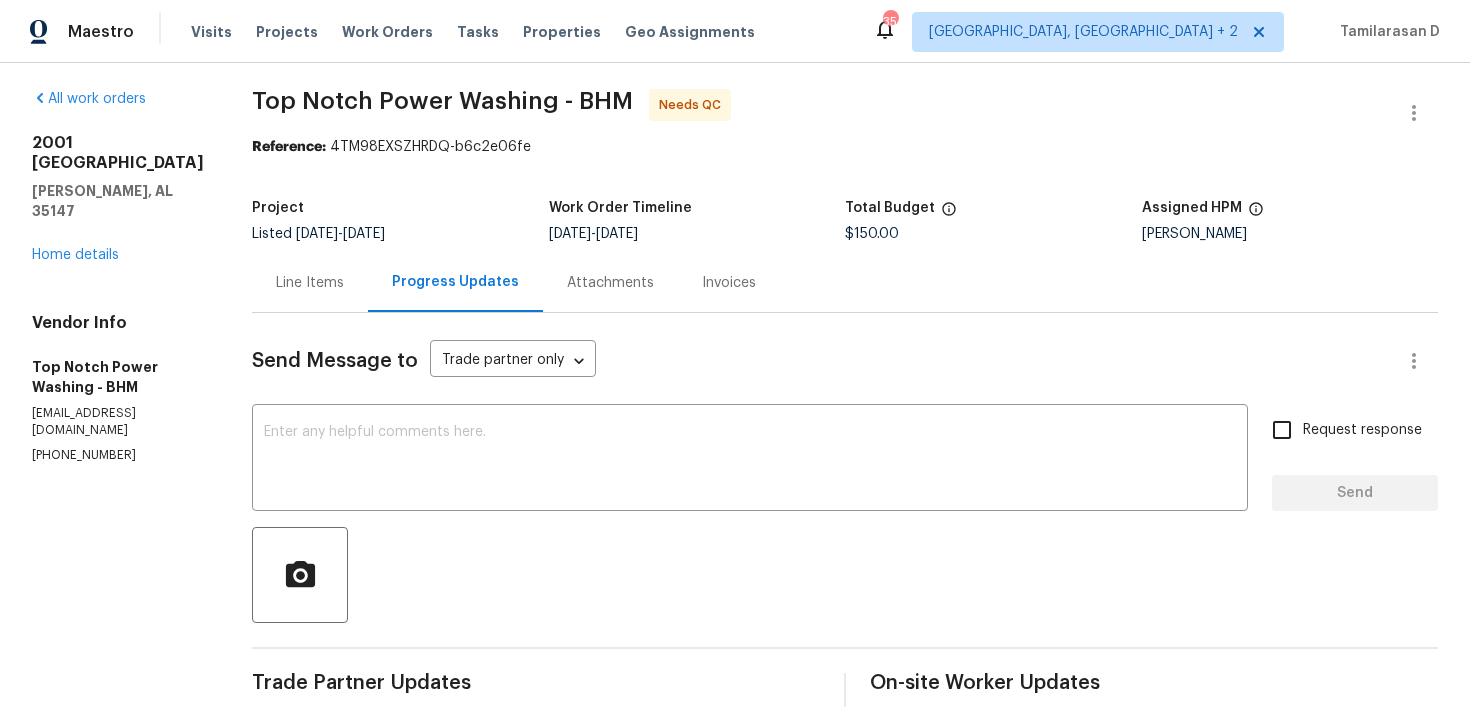 scroll, scrollTop: 0, scrollLeft: 0, axis: both 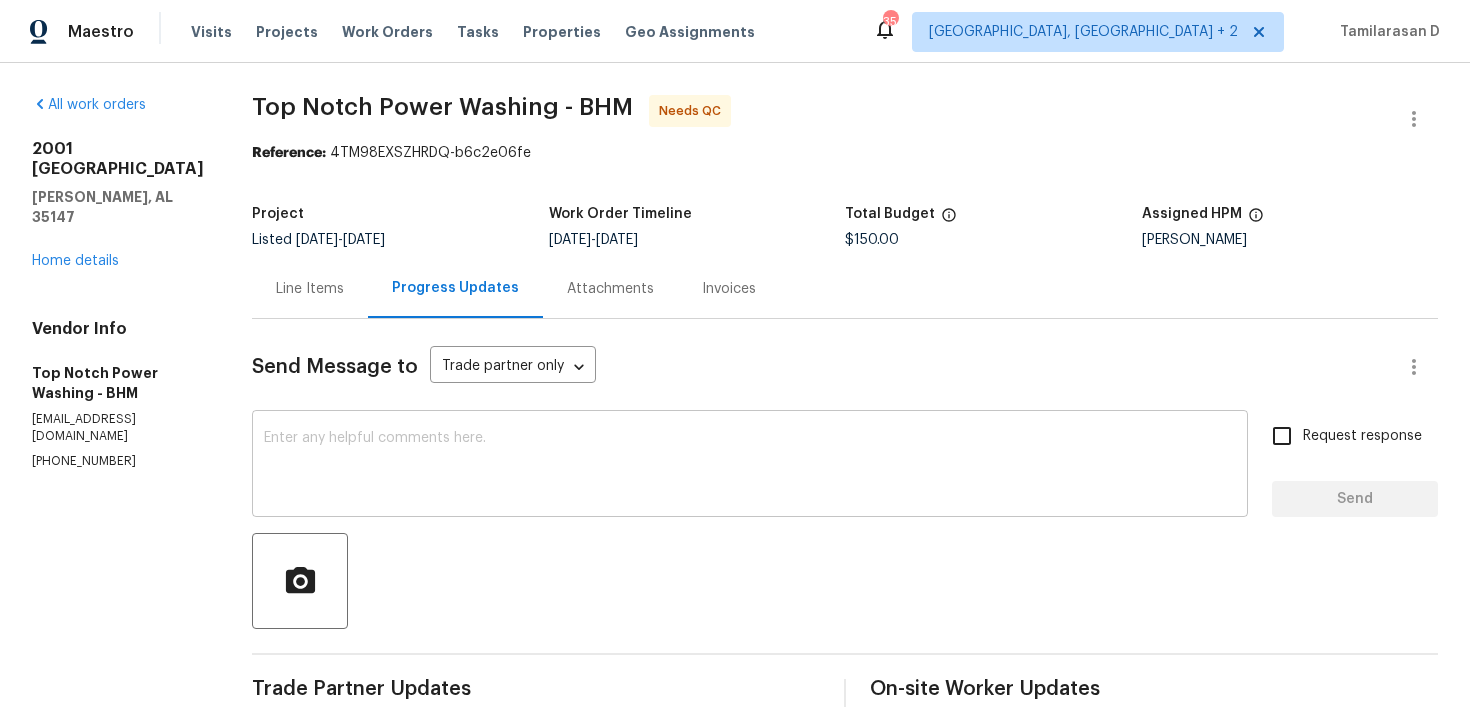click at bounding box center (750, 466) 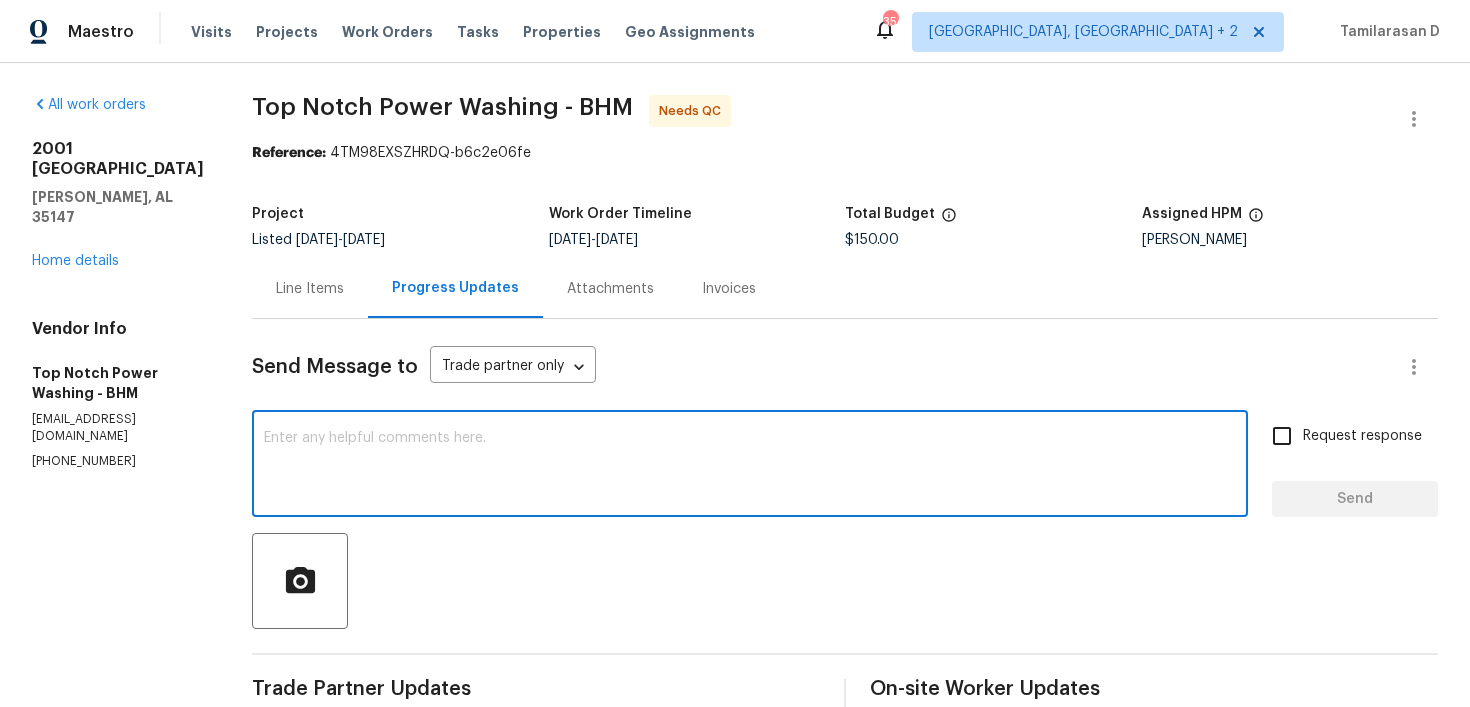 paste on "Thank you, Approved!" 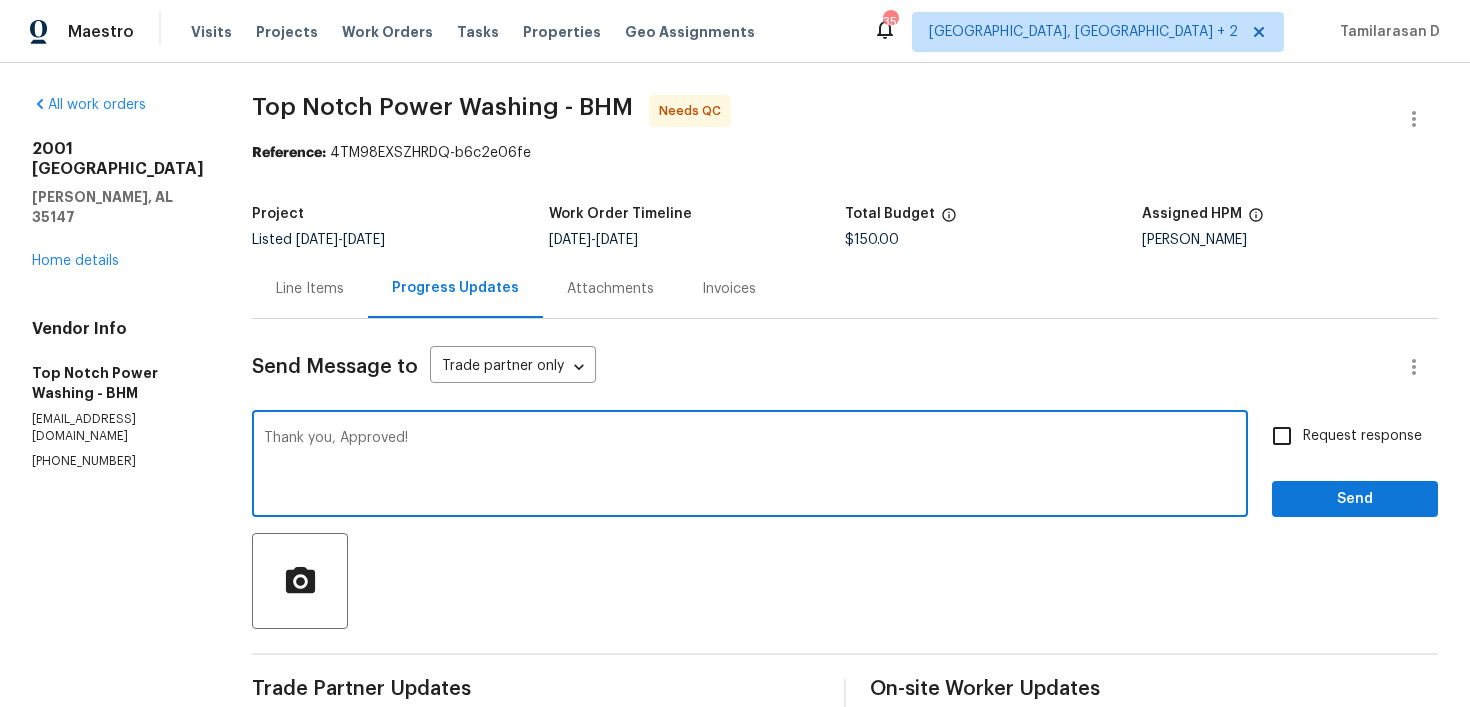 type on "Thank you, Approved!" 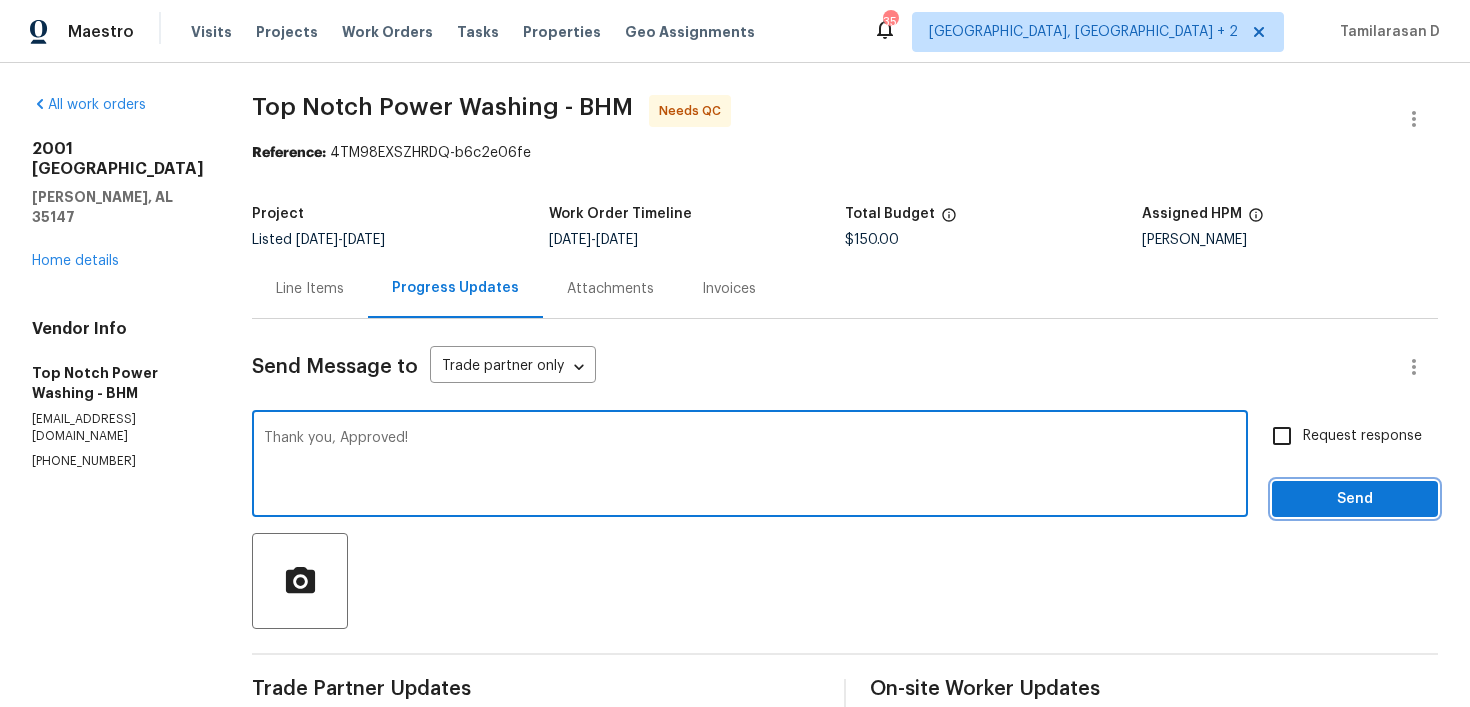 click on "Send" at bounding box center [1355, 499] 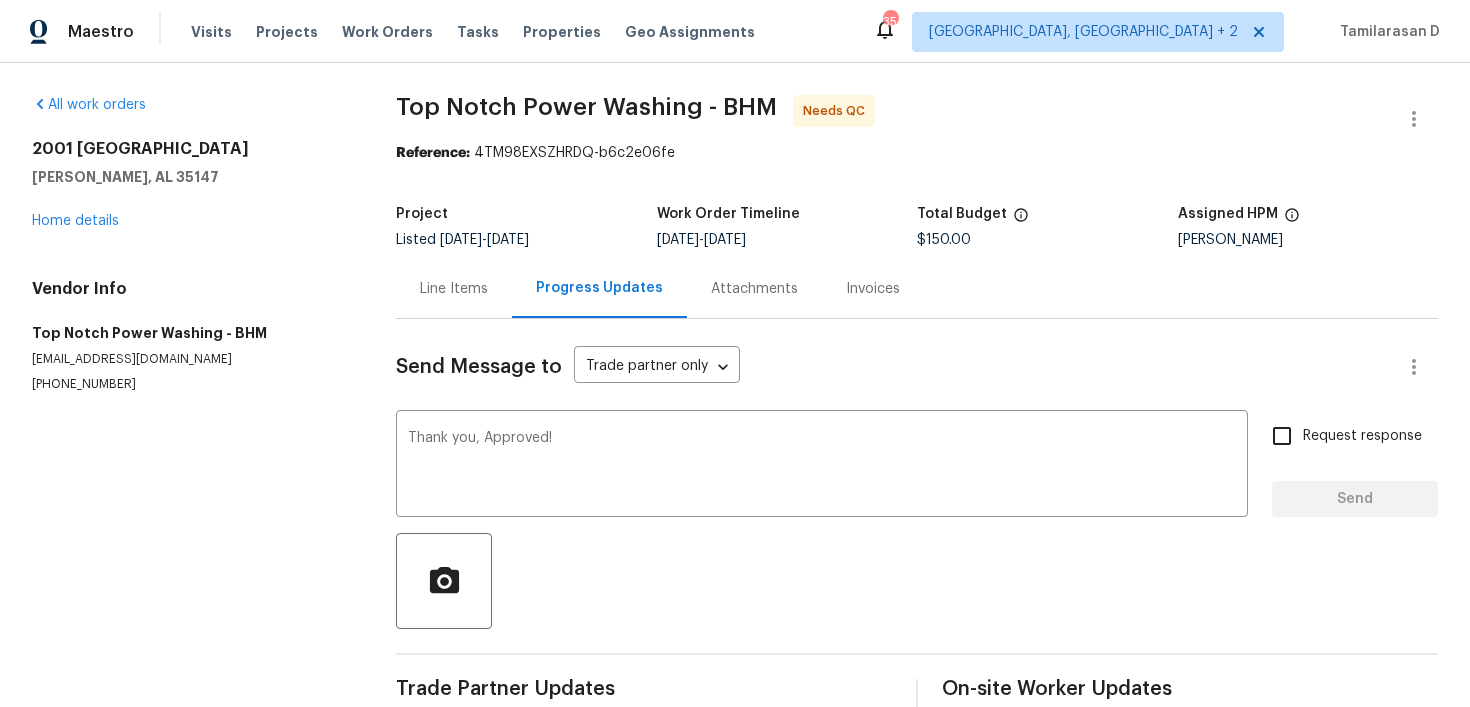 type 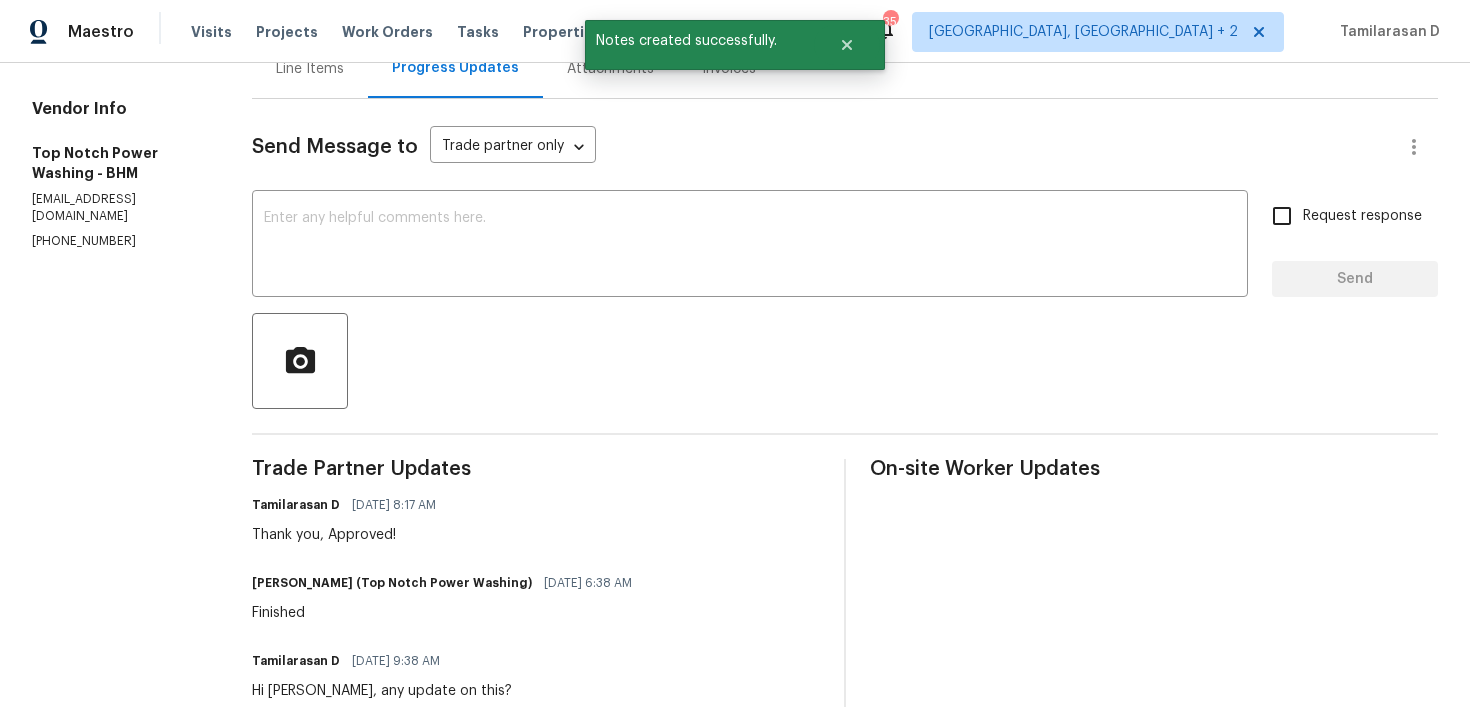 scroll, scrollTop: 0, scrollLeft: 0, axis: both 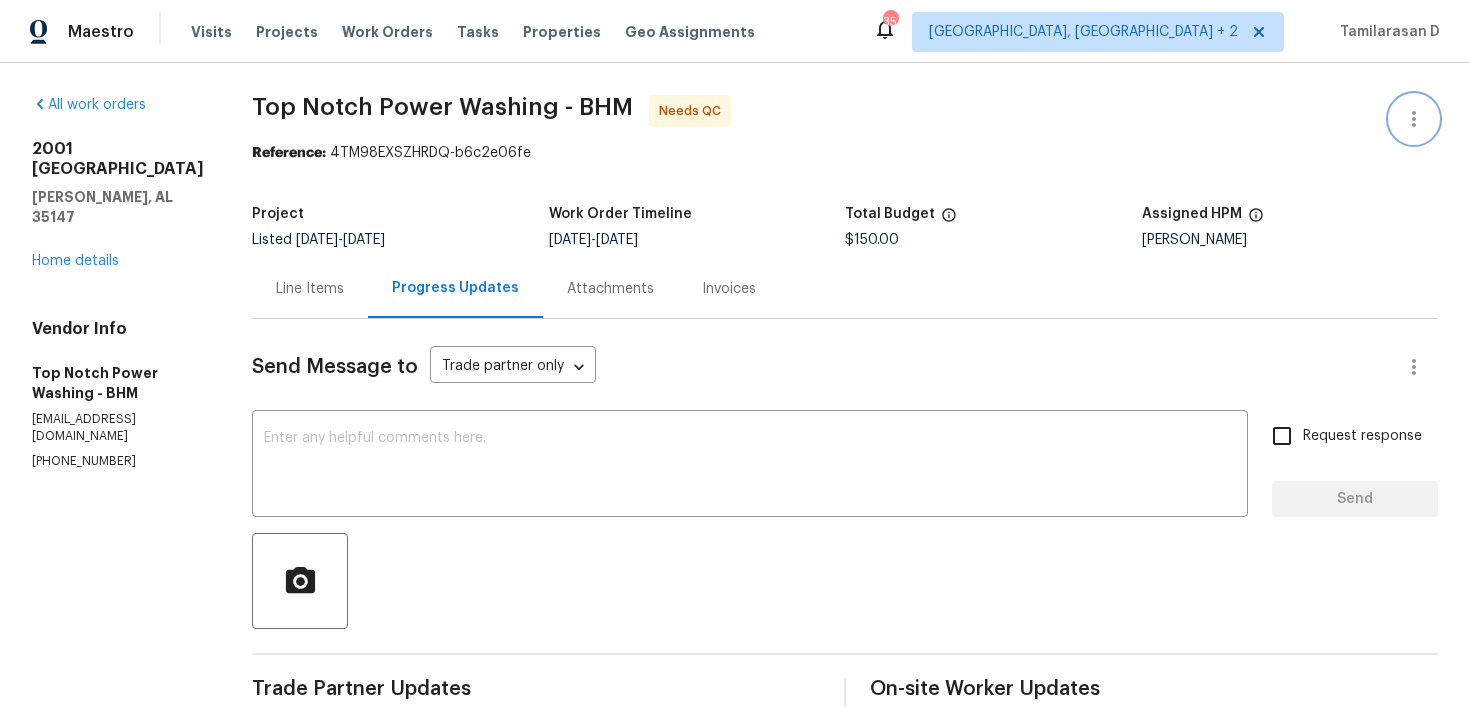 click at bounding box center (1414, 119) 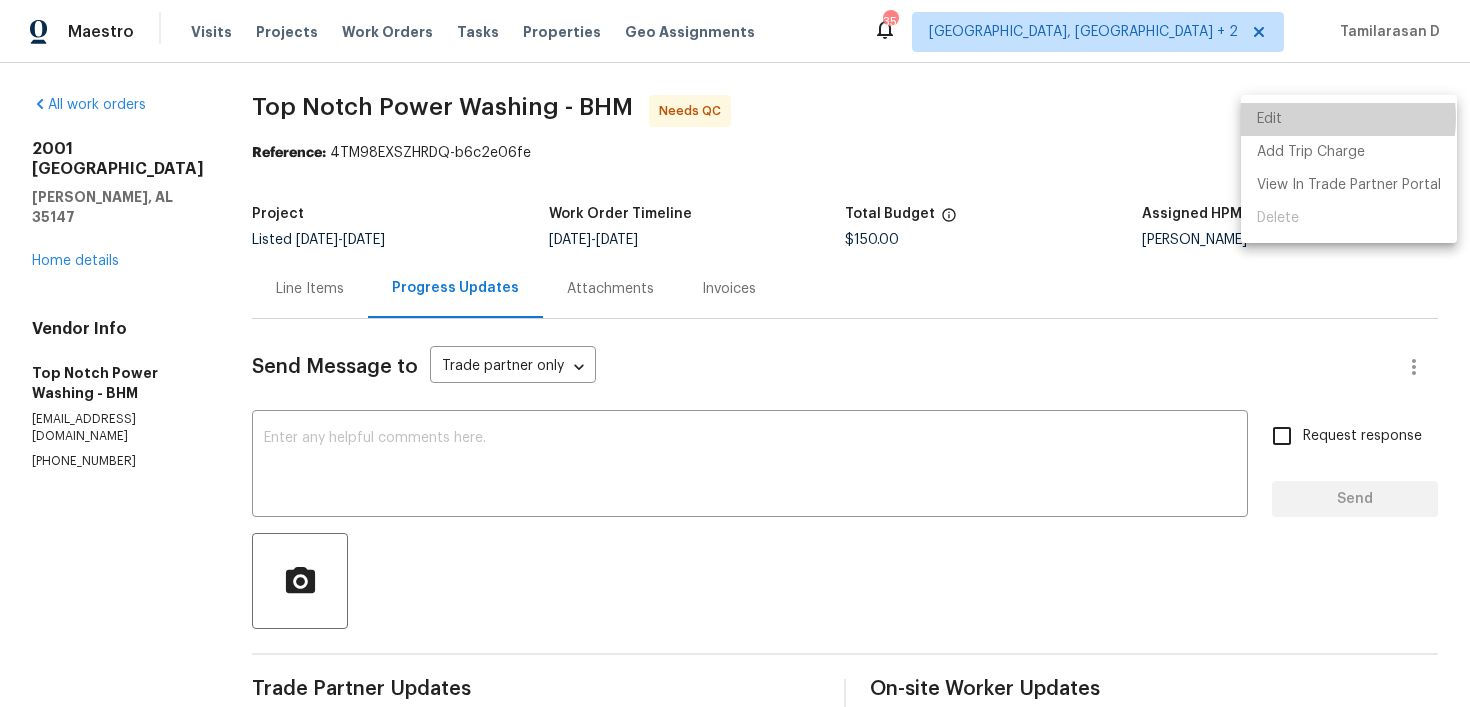 click on "Edit" at bounding box center [1349, 119] 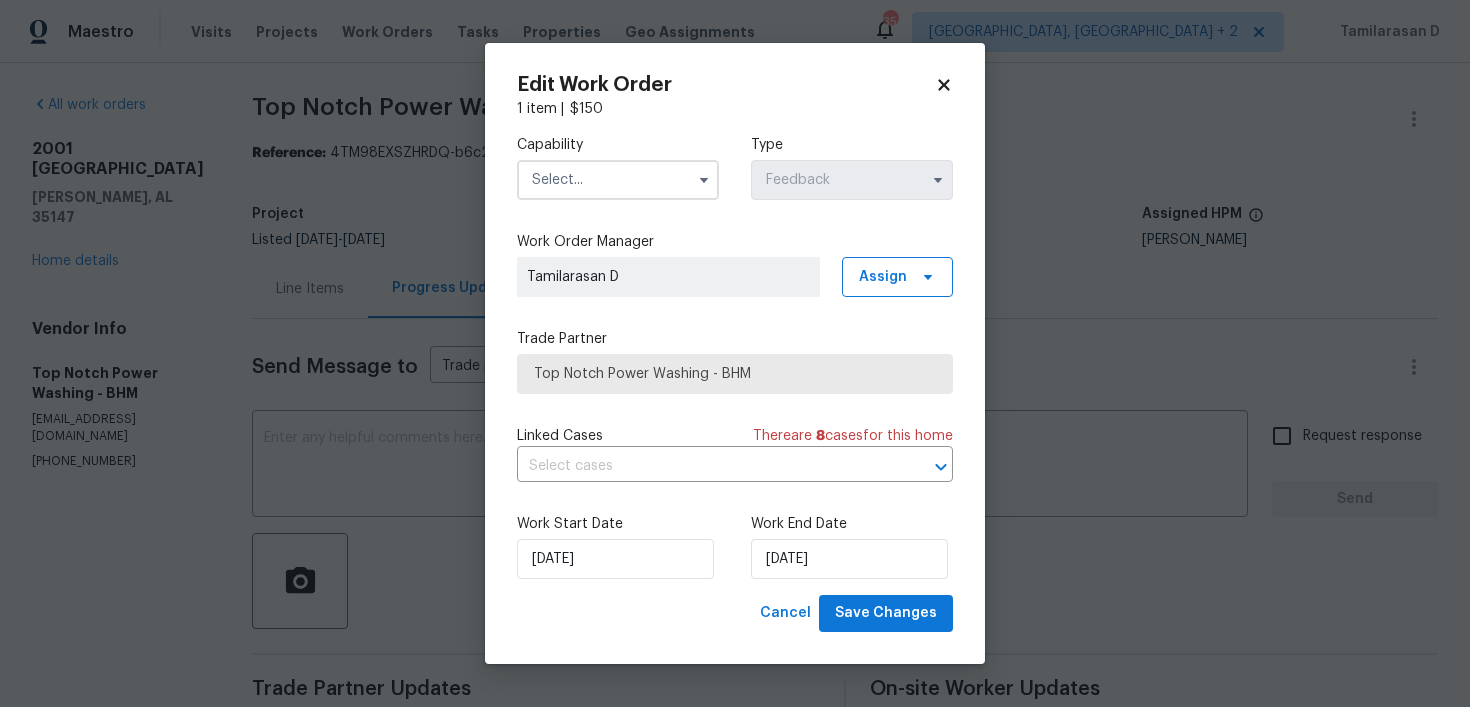 click at bounding box center (704, 180) 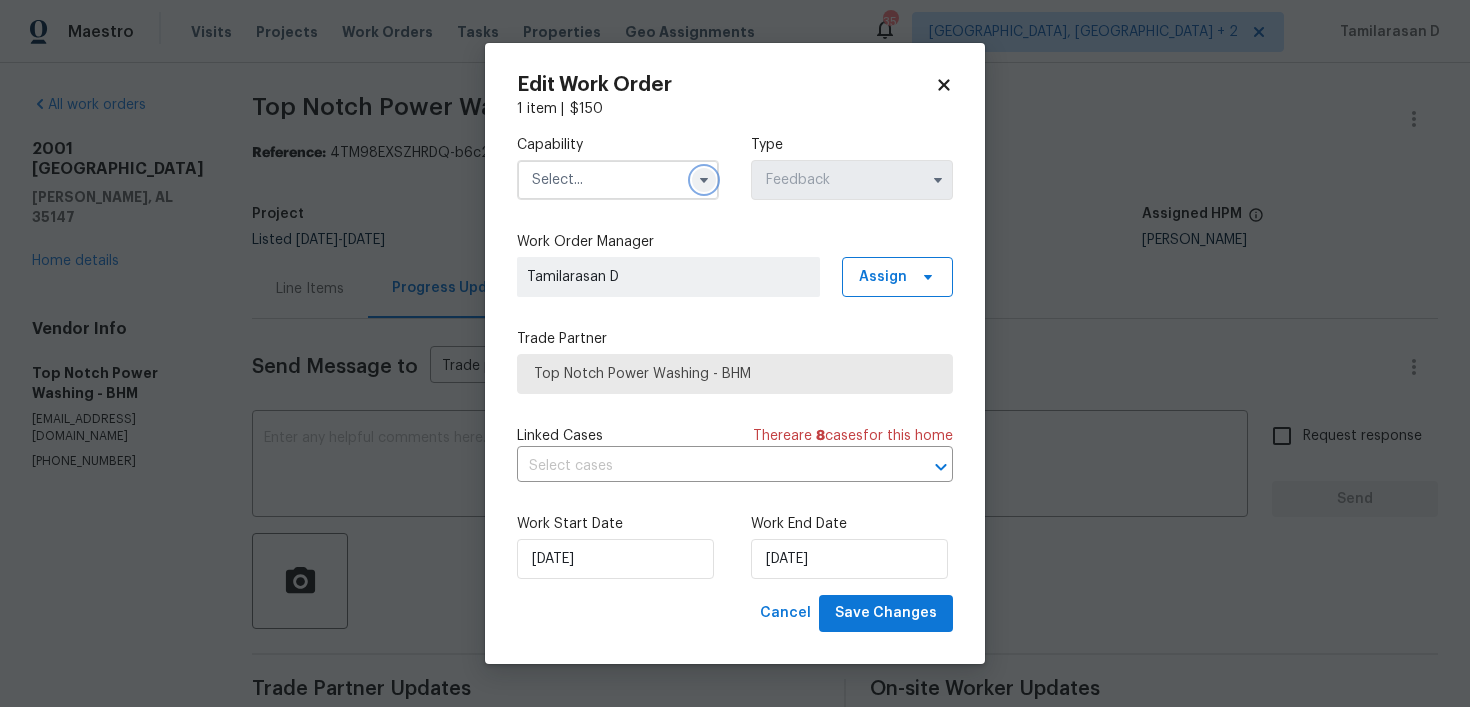 click 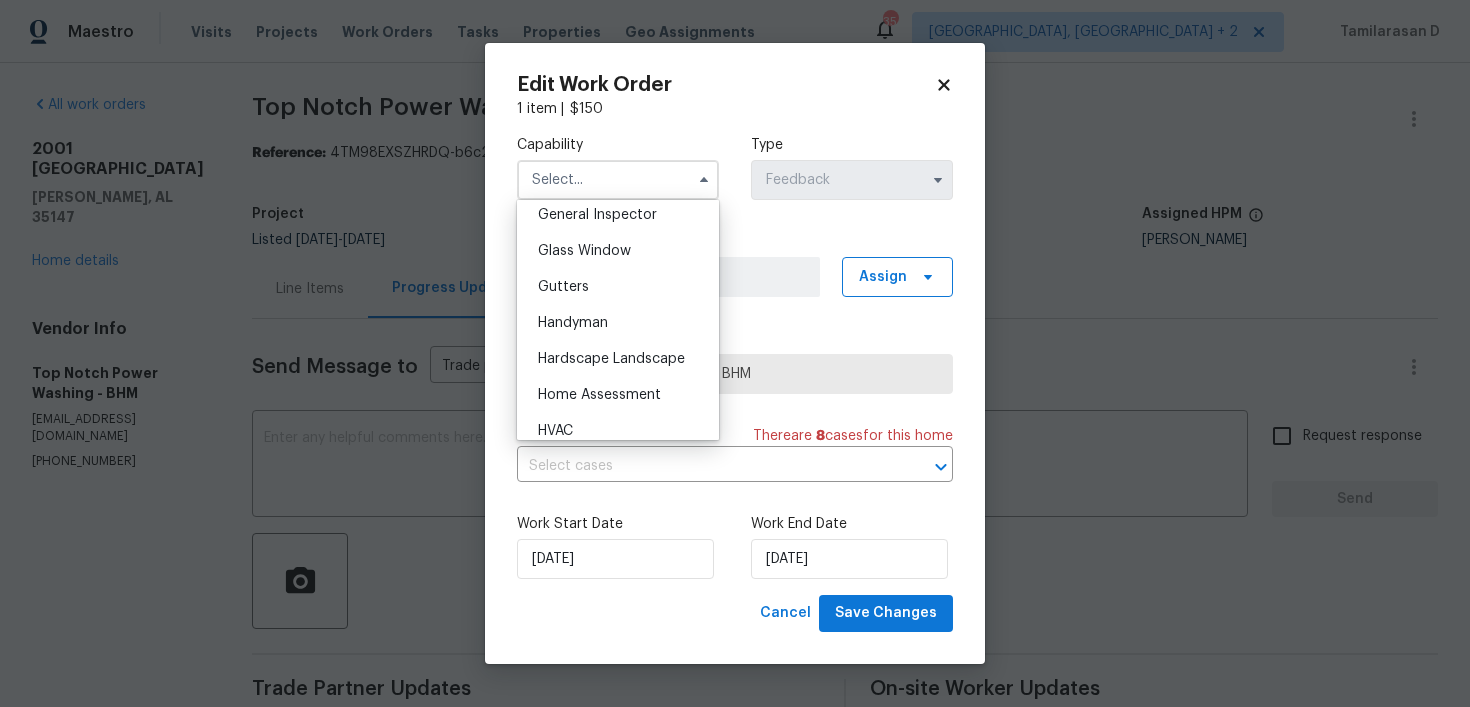 scroll, scrollTop: 1013, scrollLeft: 0, axis: vertical 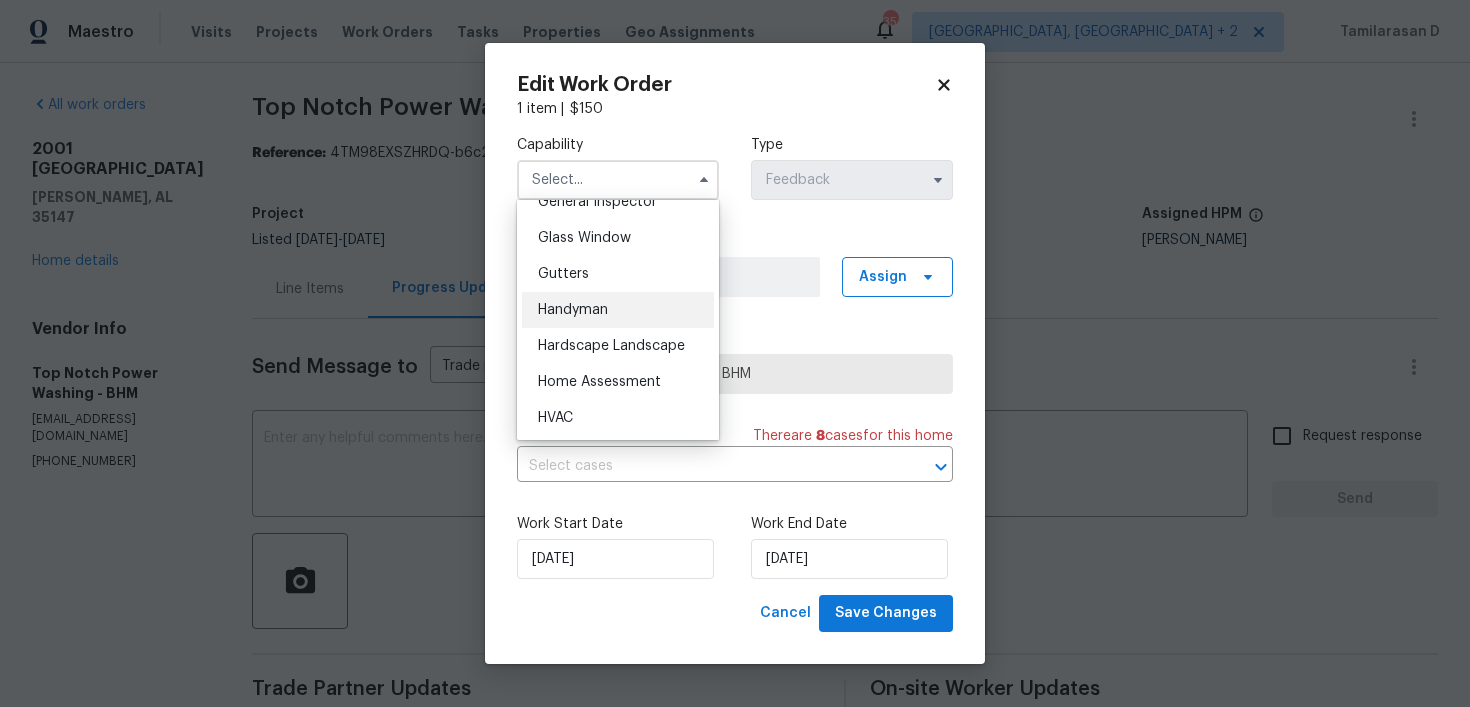 click on "Handyman" at bounding box center (573, 310) 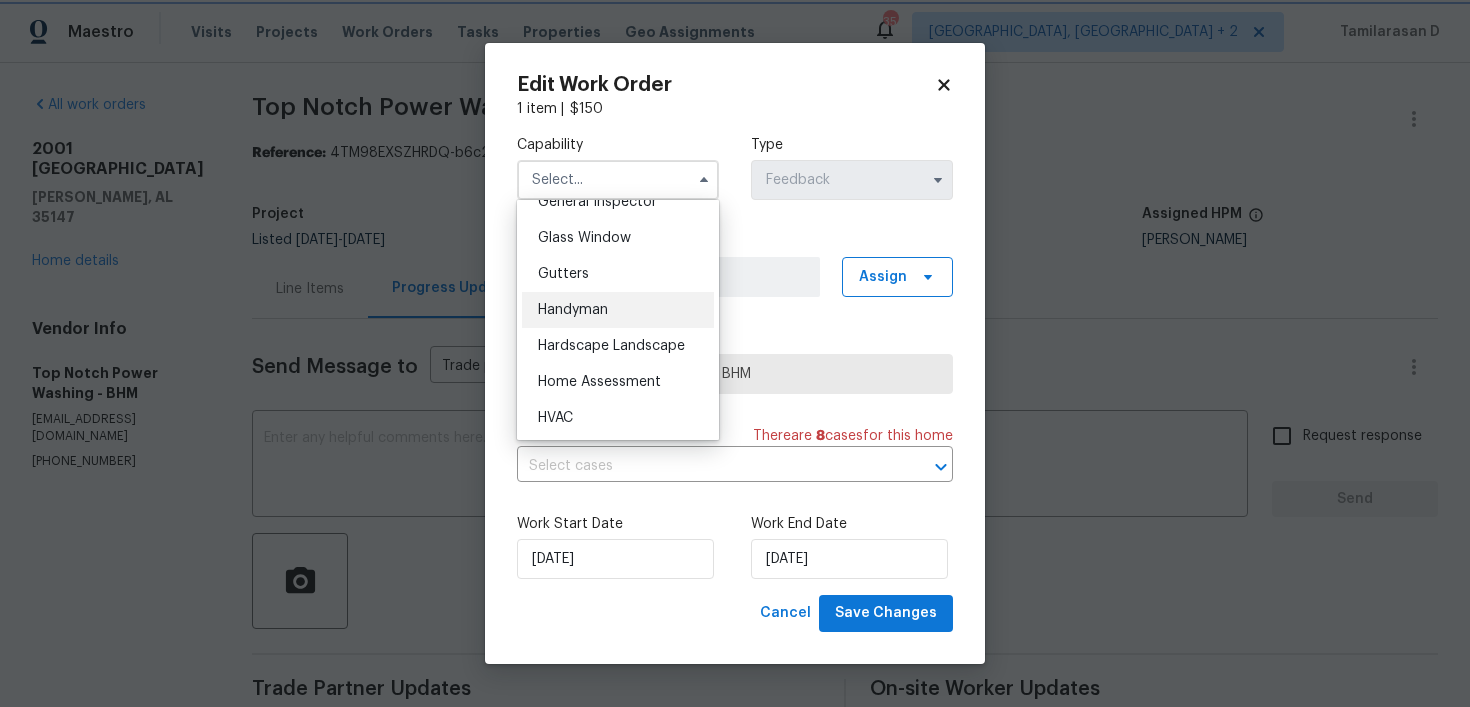 type on "Handyman" 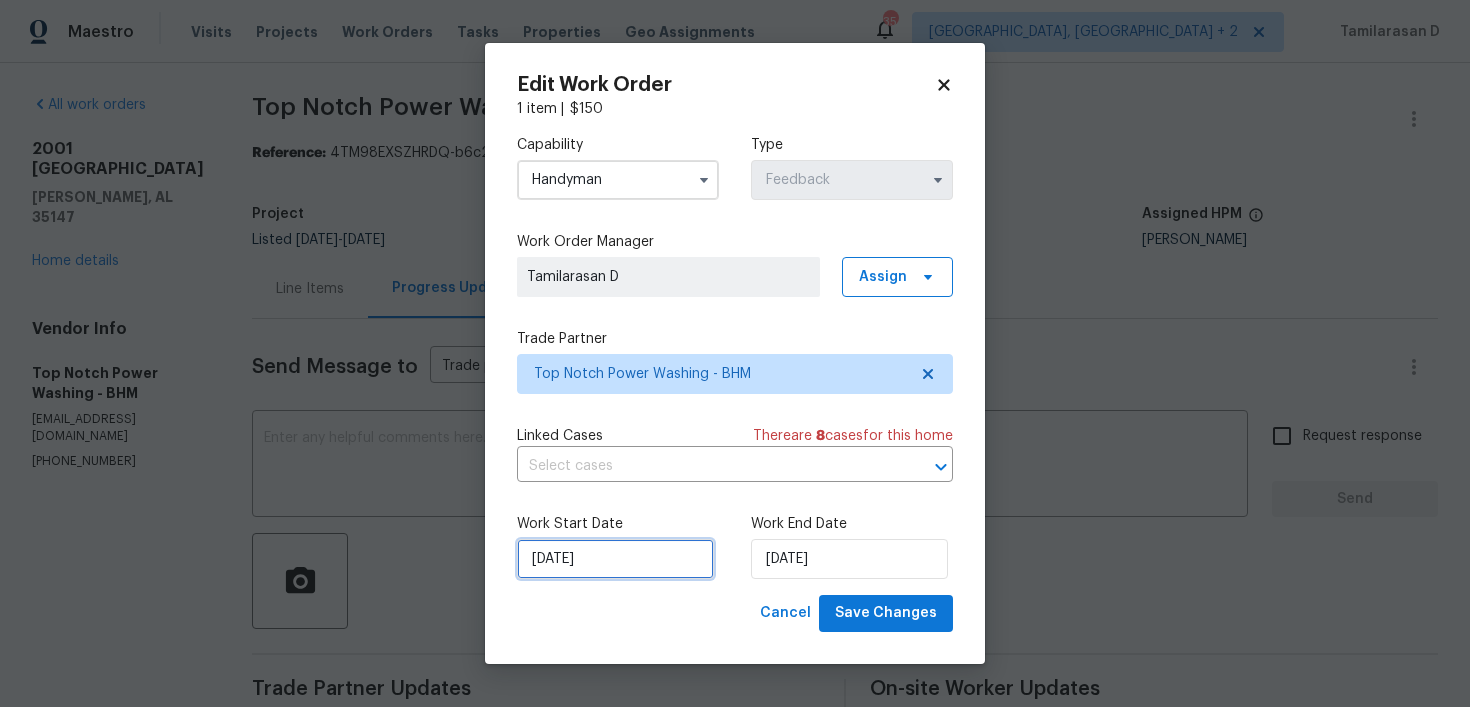 click on "08/07/2025" at bounding box center (615, 559) 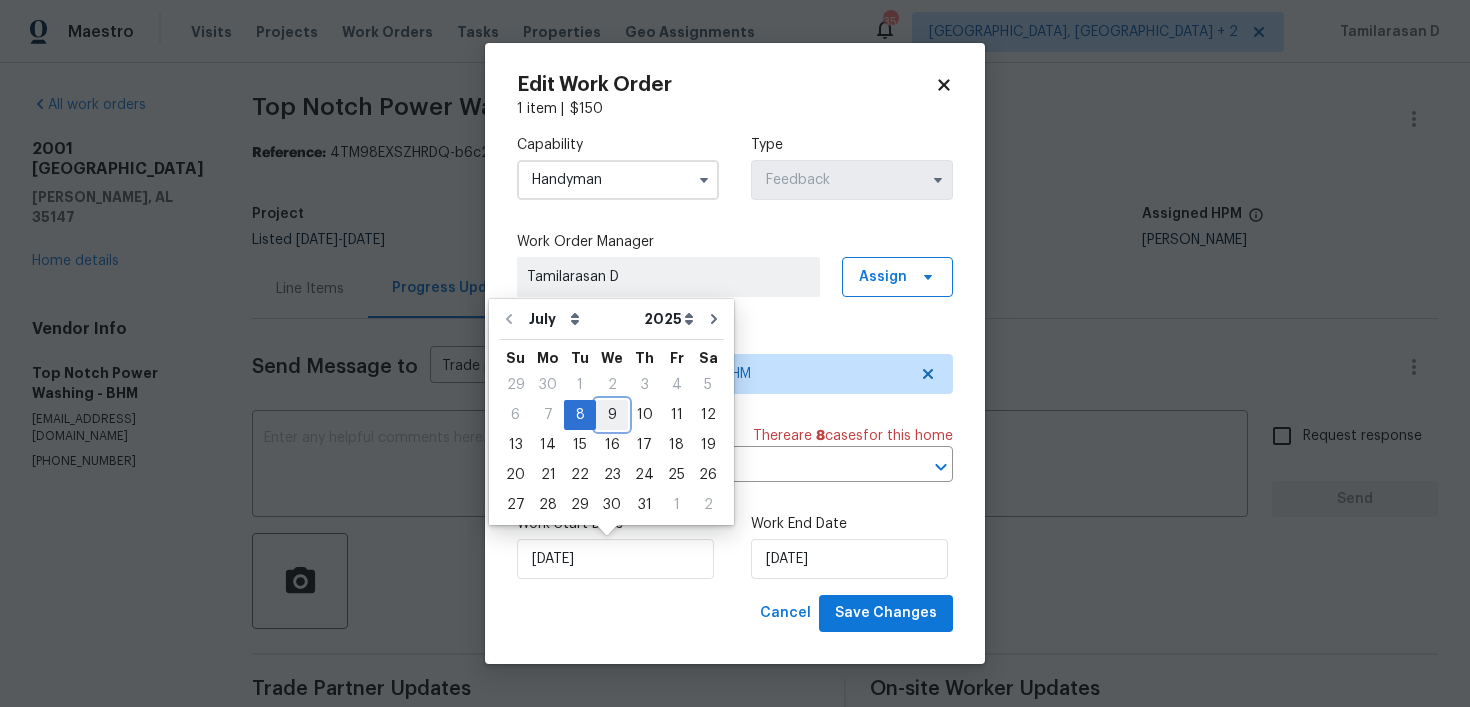 click on "9" at bounding box center (612, 415) 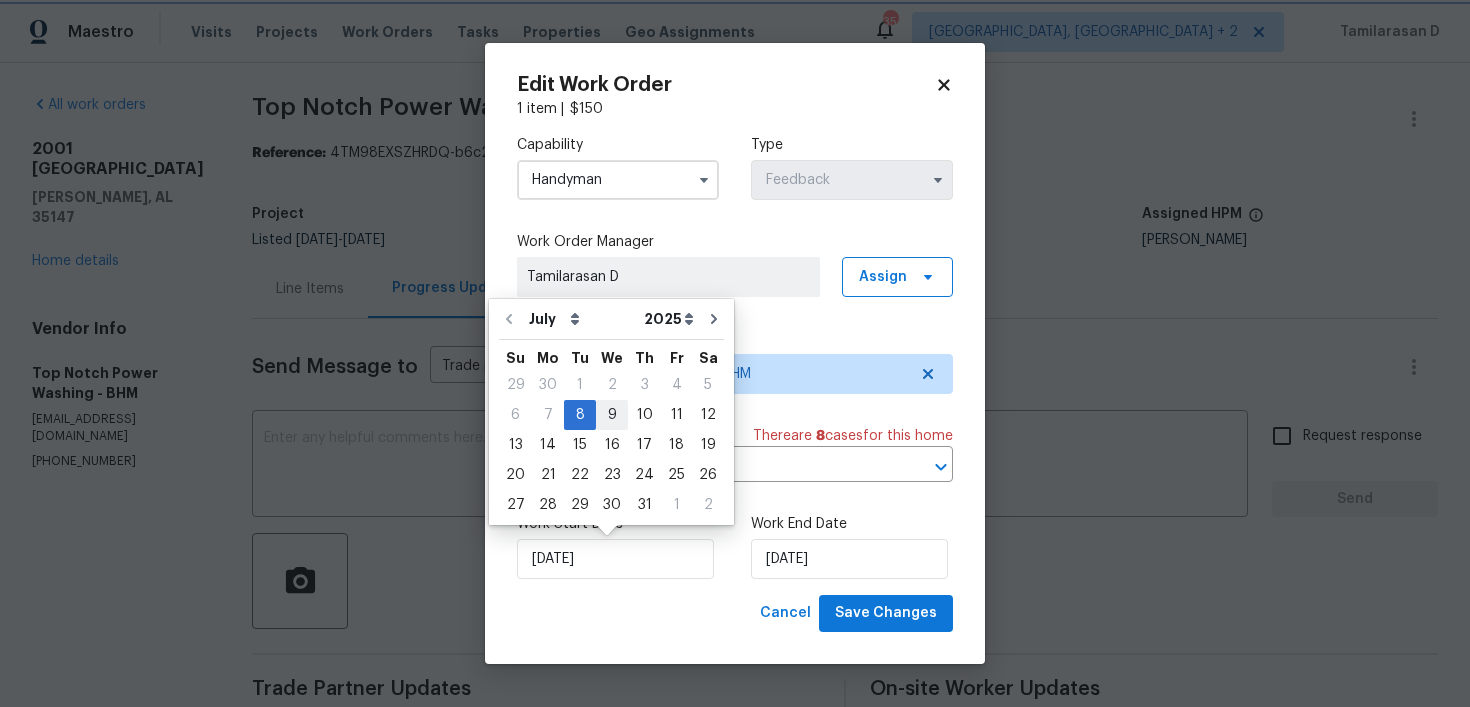 type on "09/07/2025" 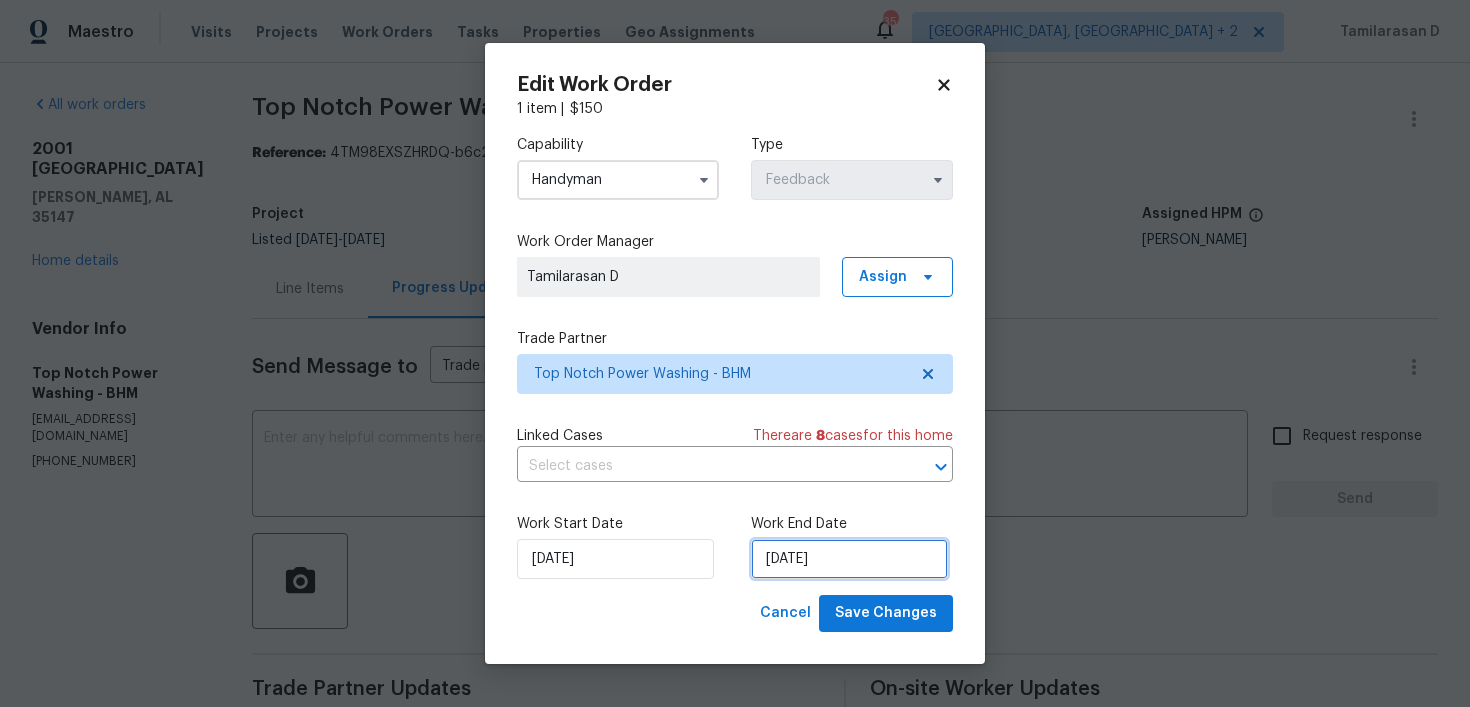 click on "10/07/2025" at bounding box center (849, 559) 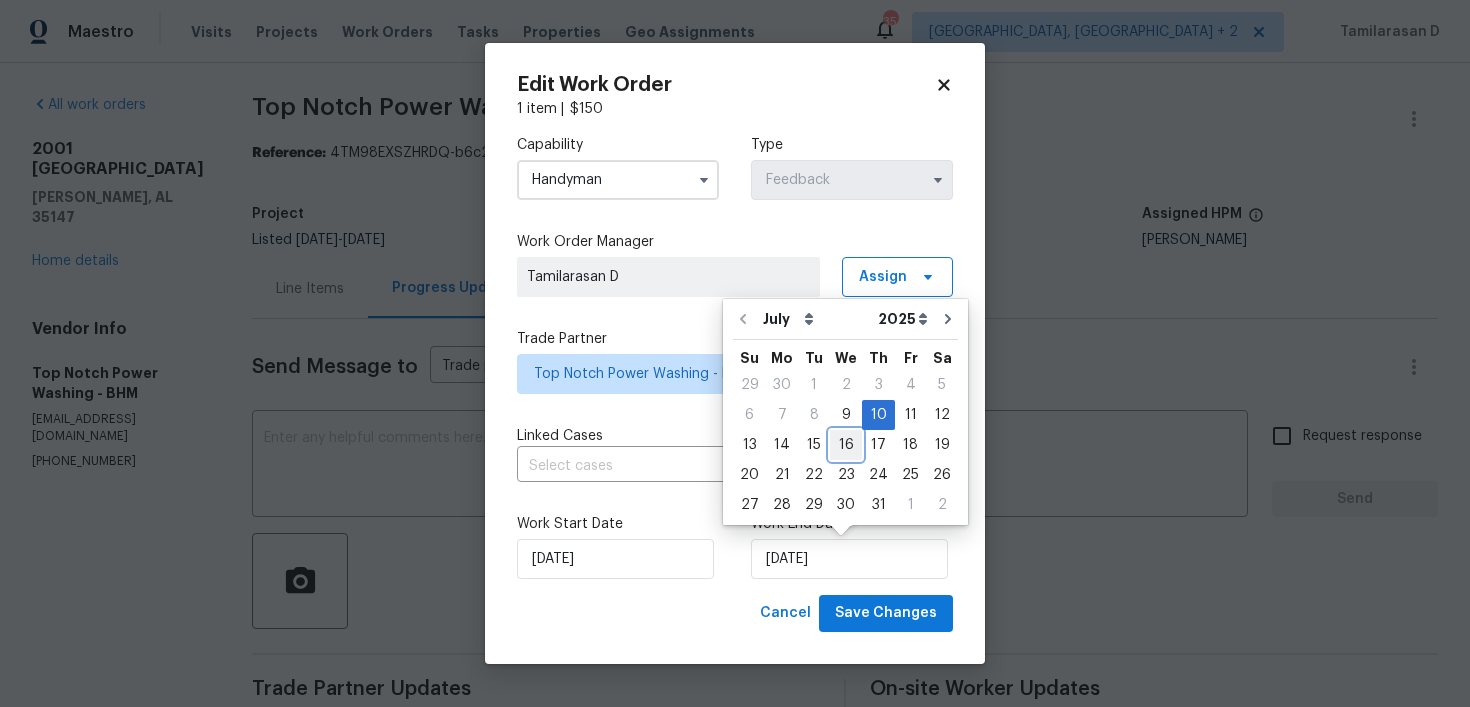 click on "16" at bounding box center [846, 445] 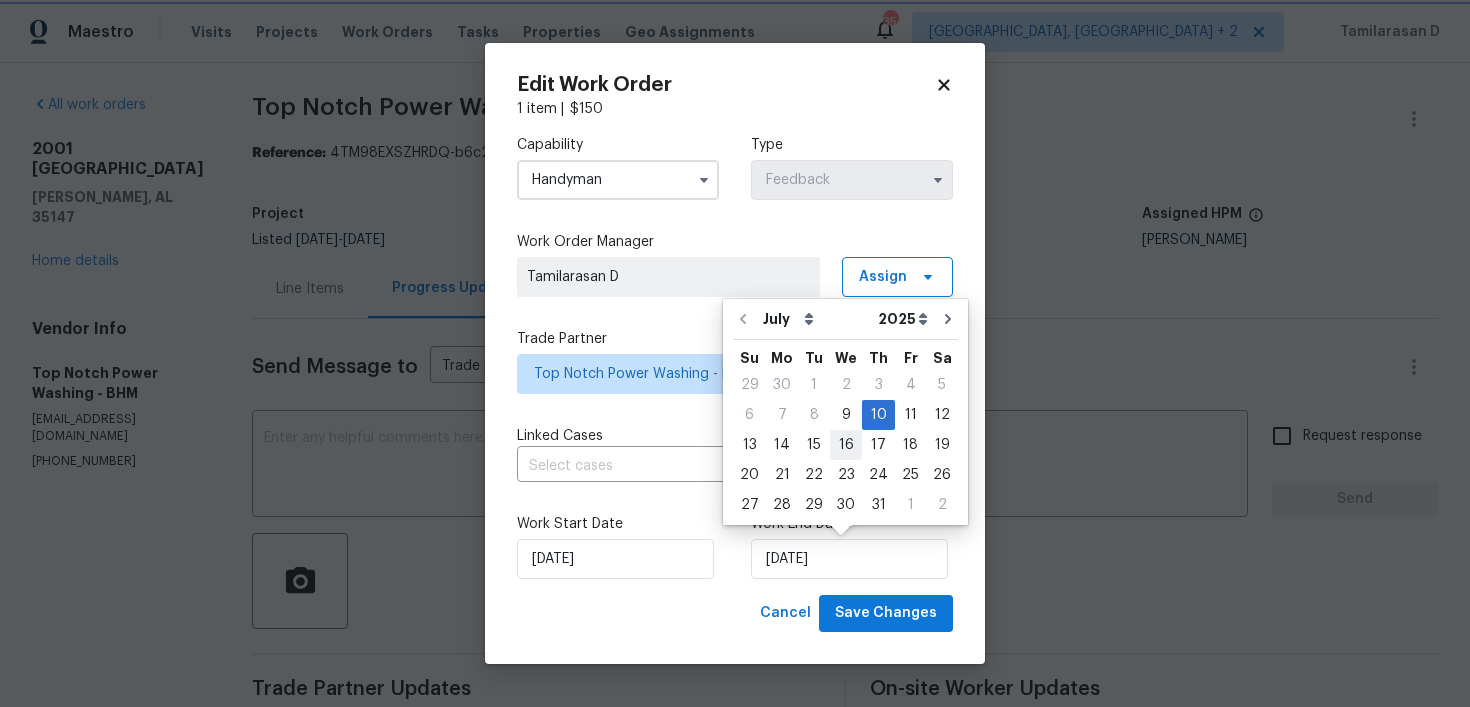 type on "16/07/2025" 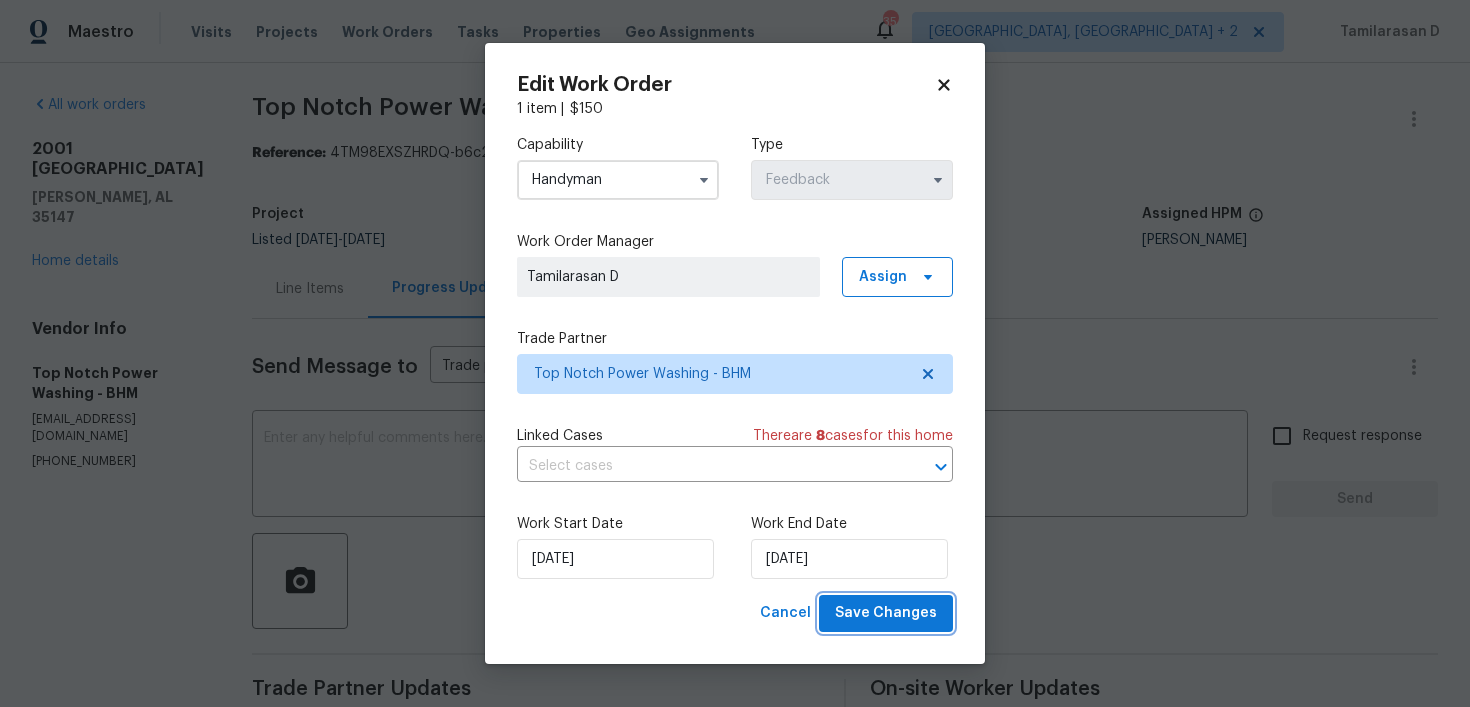 click on "Save Changes" at bounding box center [886, 613] 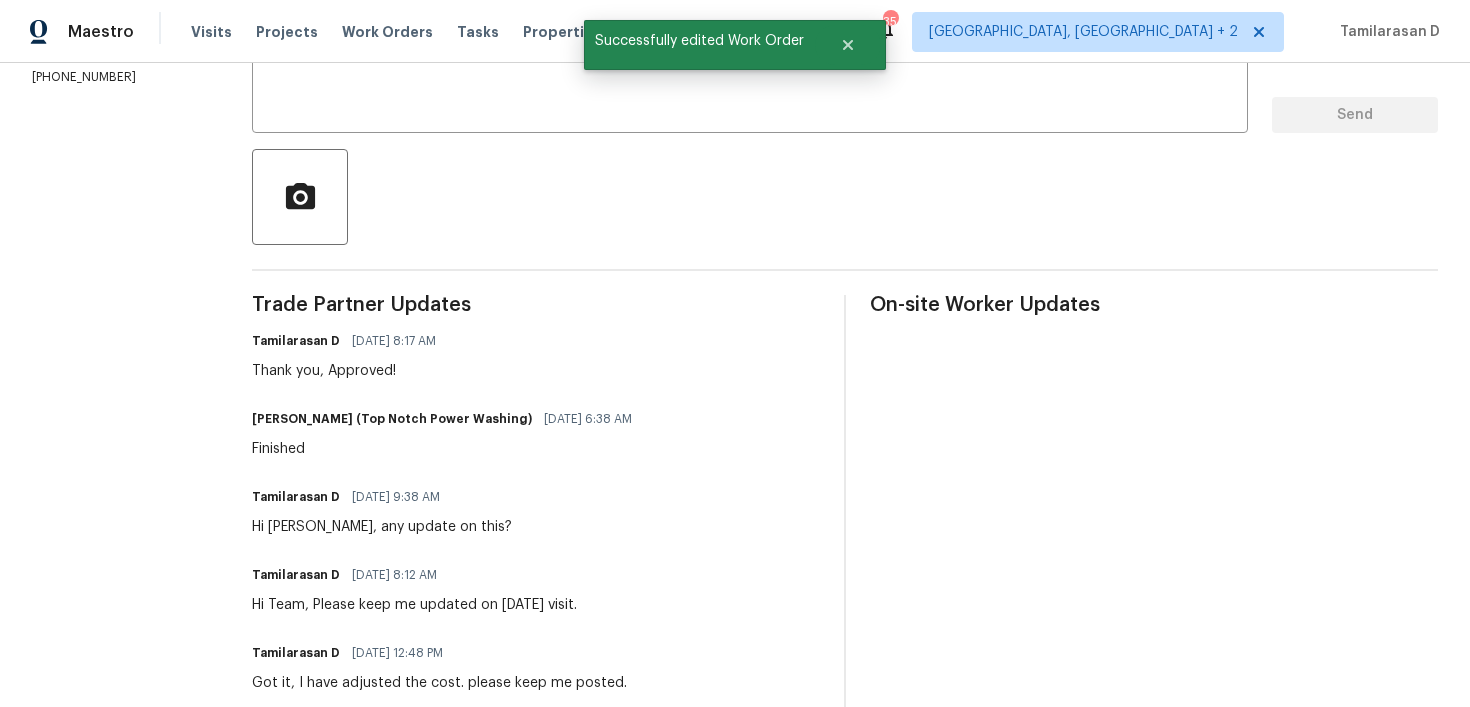 scroll, scrollTop: 0, scrollLeft: 0, axis: both 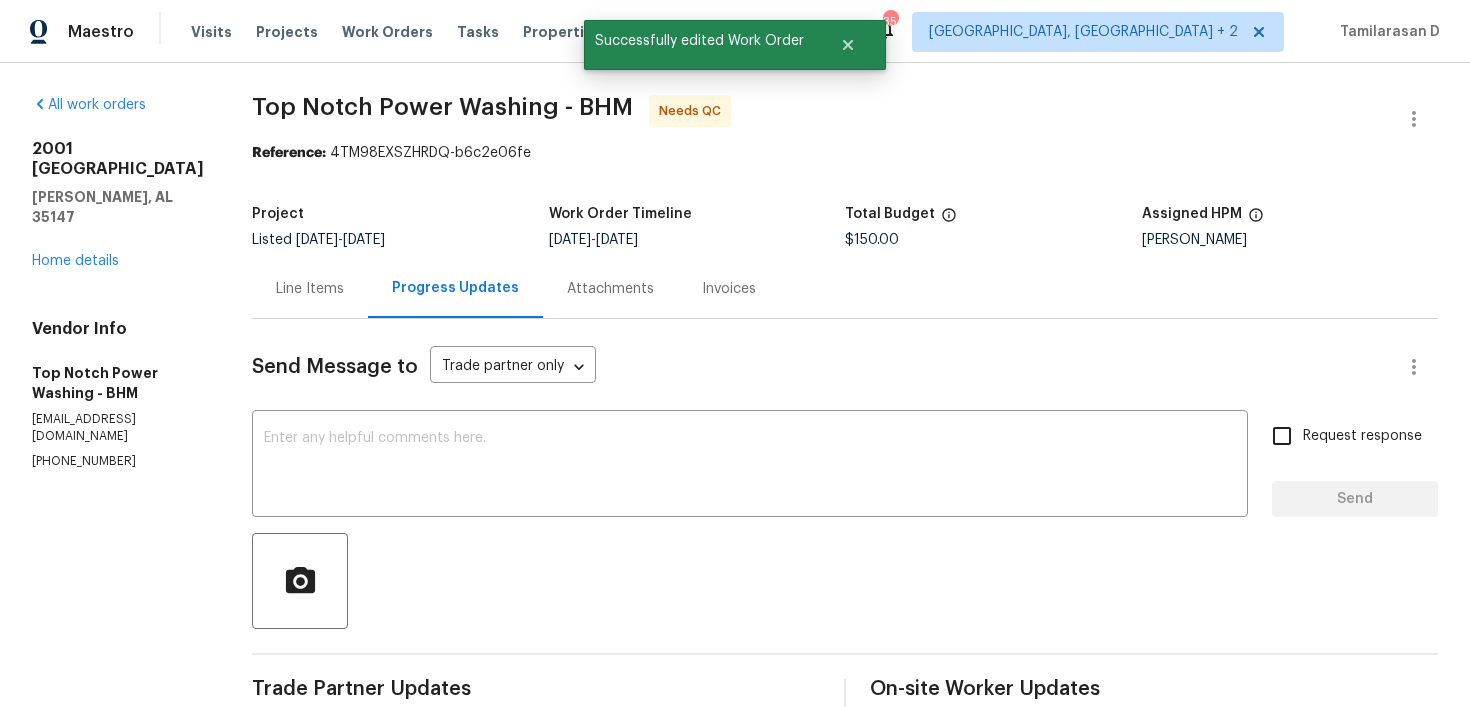 click on "Line Items" at bounding box center [310, 288] 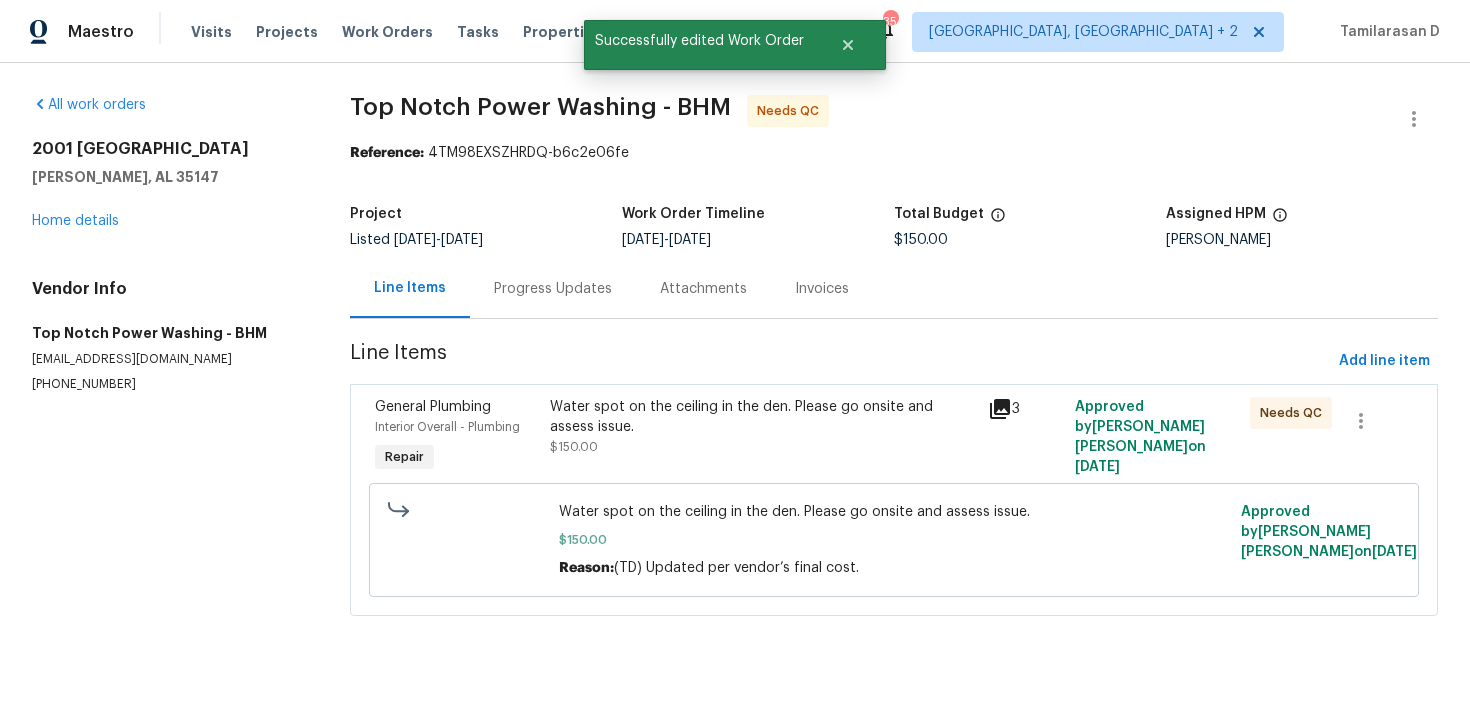 click on "Water spot on the ceiling in the den. Please go onsite and assess issue. $150.00" at bounding box center (762, 437) 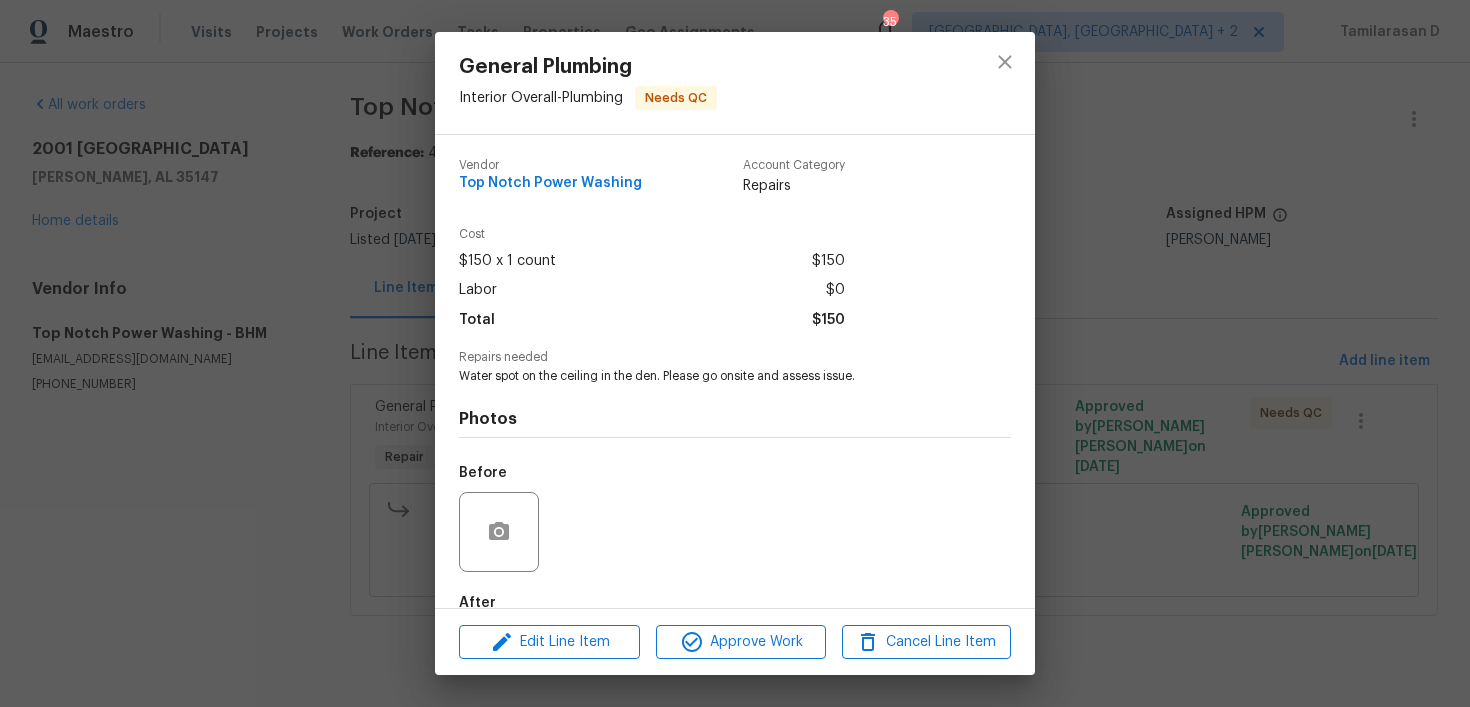 scroll, scrollTop: 114, scrollLeft: 0, axis: vertical 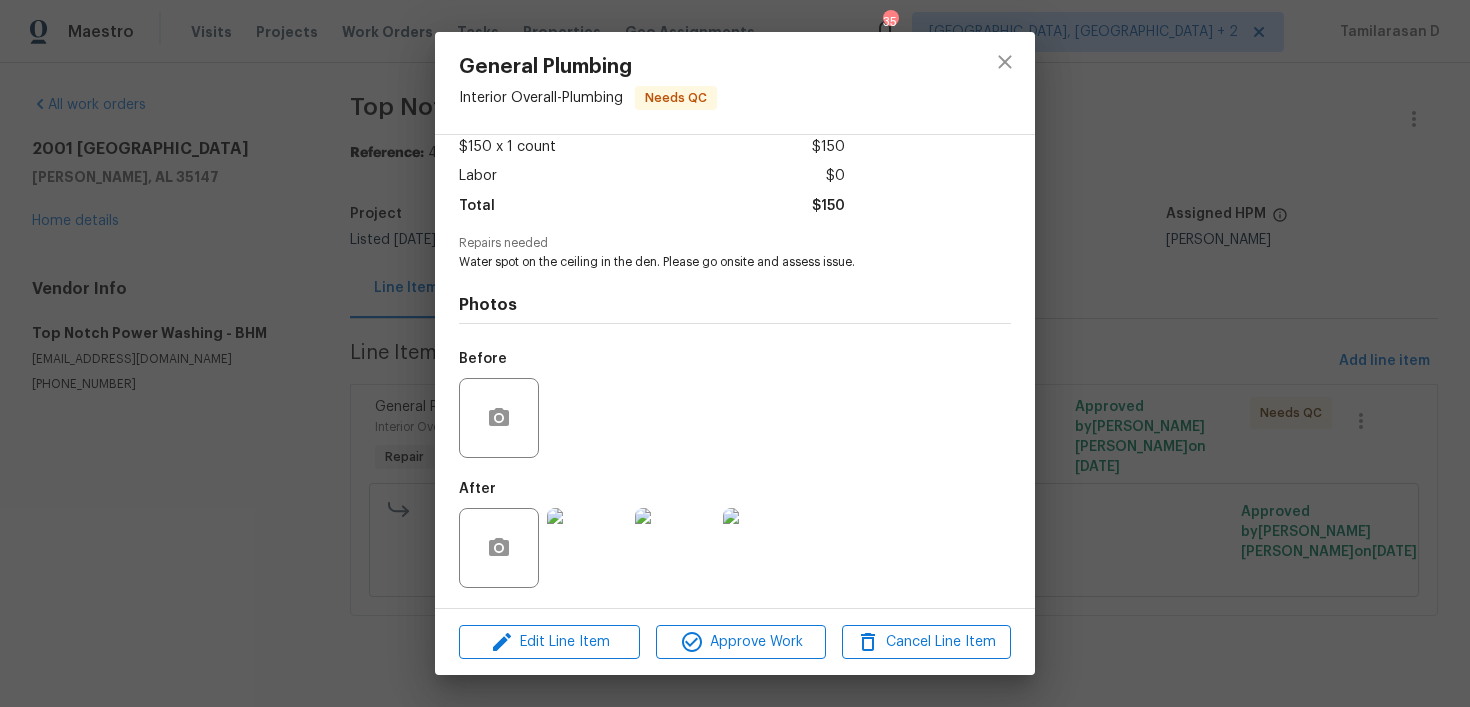 click at bounding box center (587, 548) 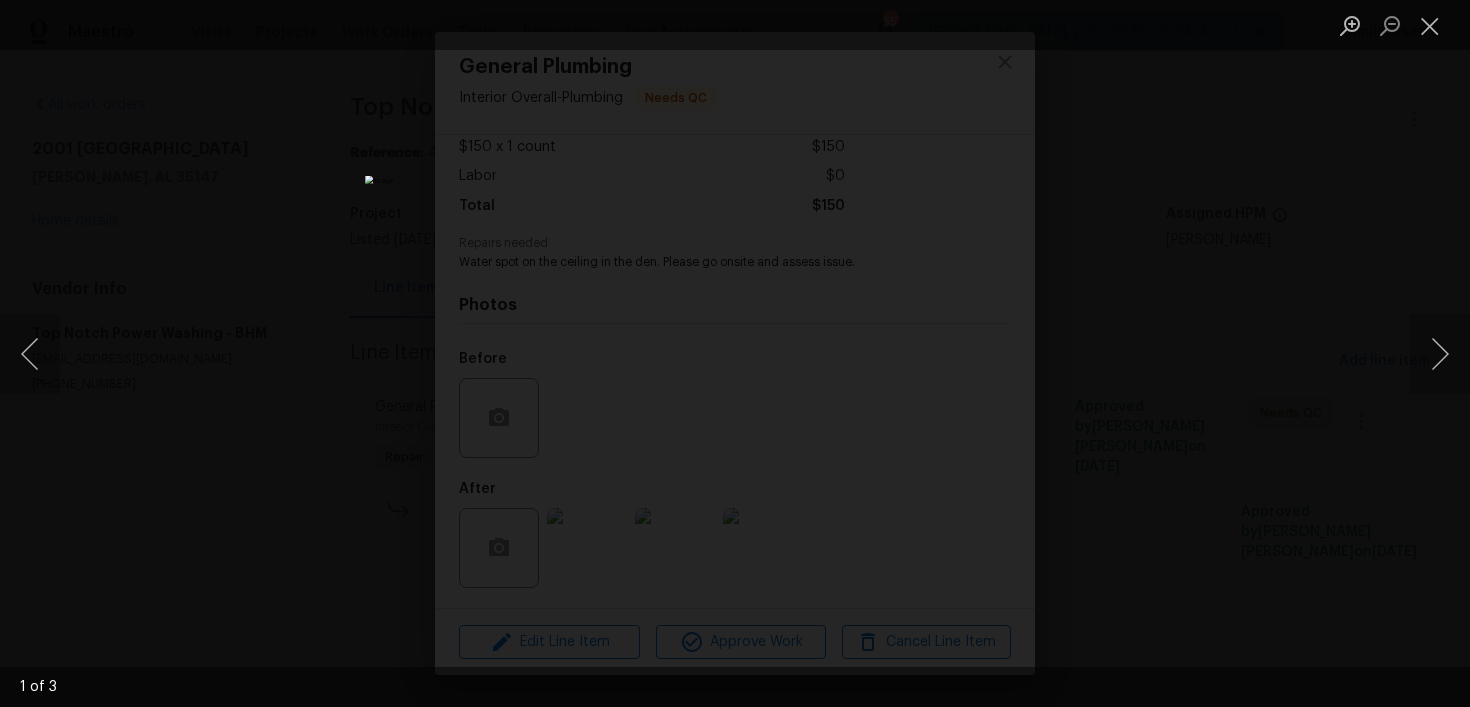 click at bounding box center (735, 353) 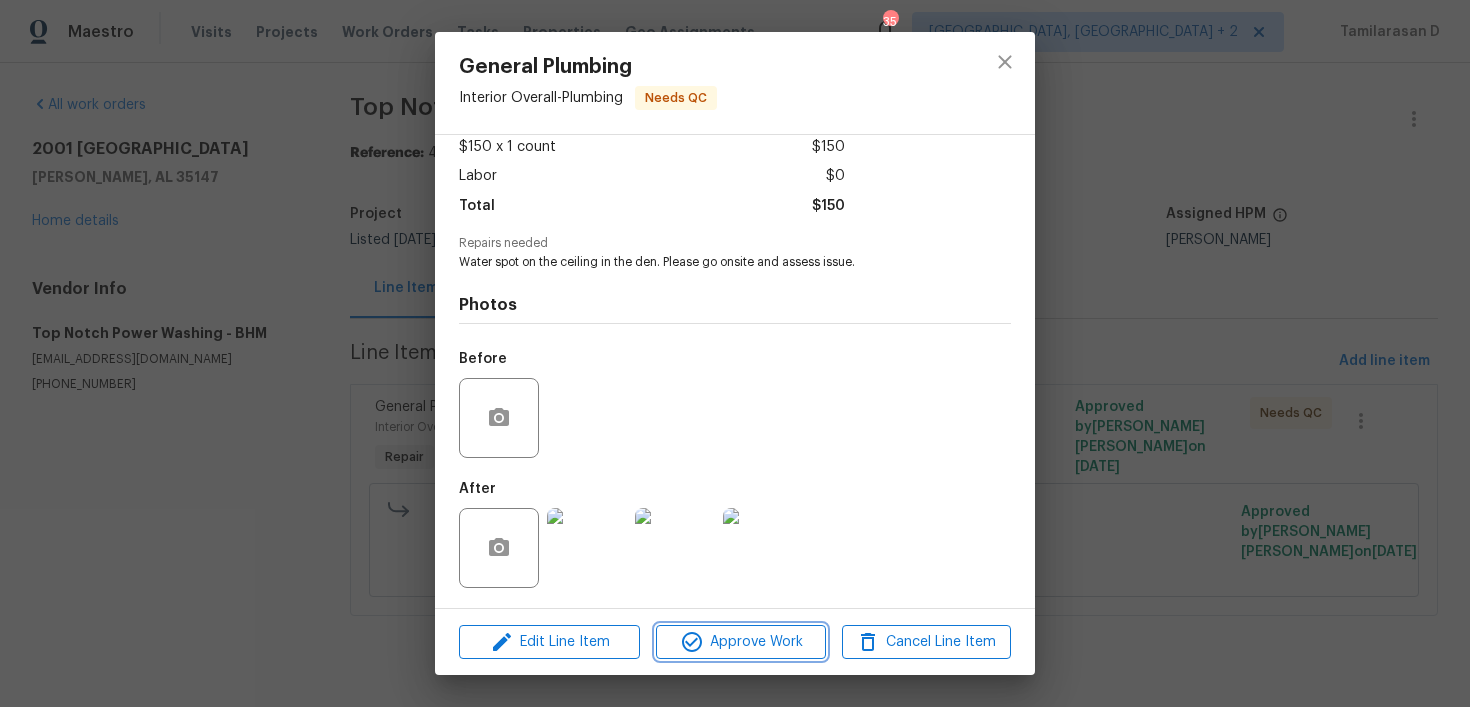 click on "Approve Work" at bounding box center (740, 642) 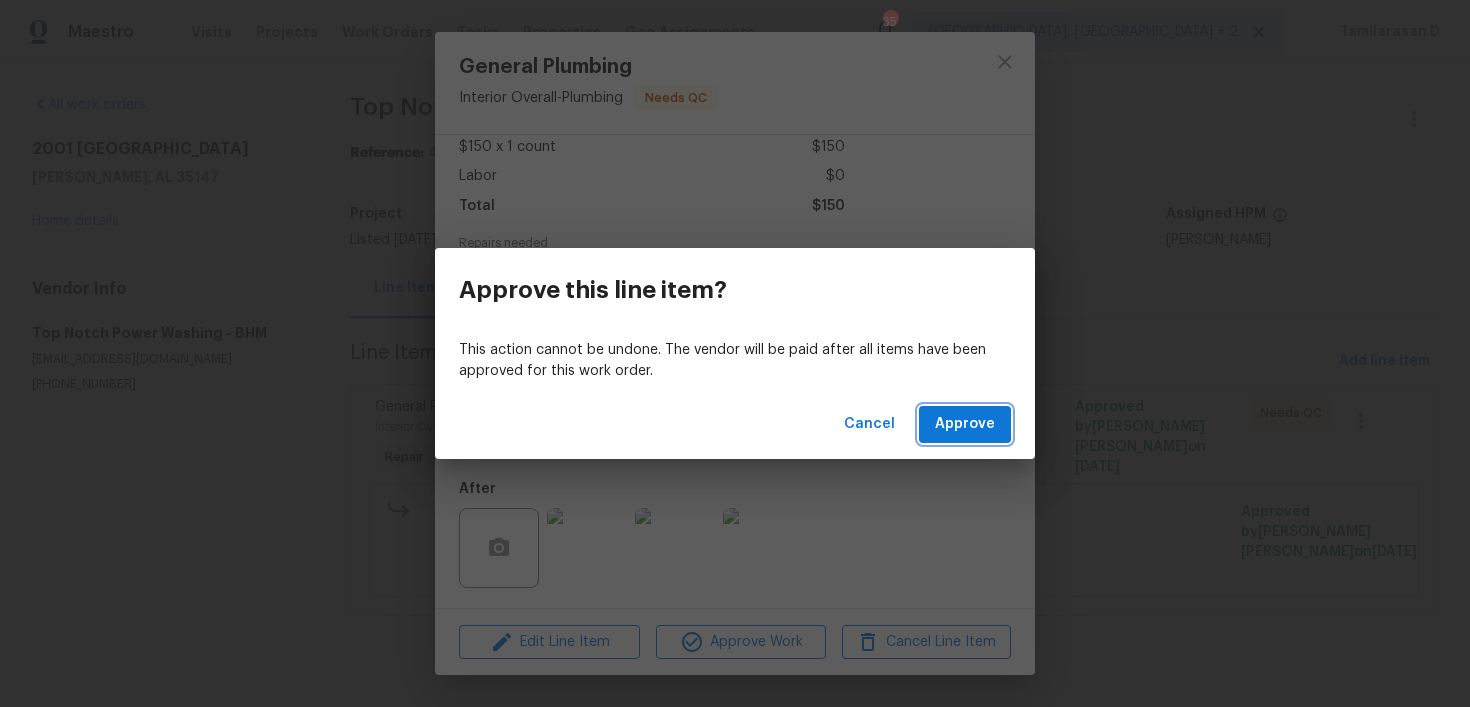click on "Approve" at bounding box center [965, 424] 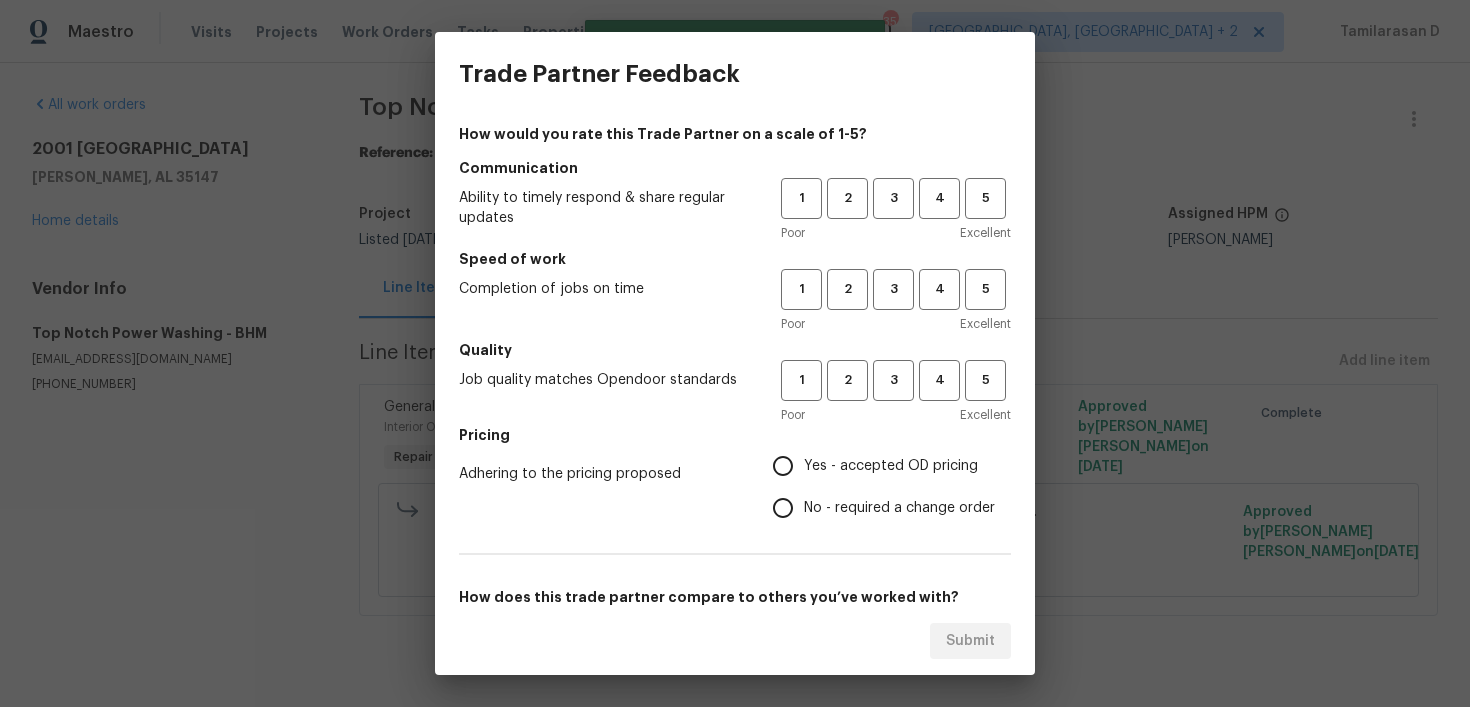 click on "1 2 3 4 5" at bounding box center (896, 198) 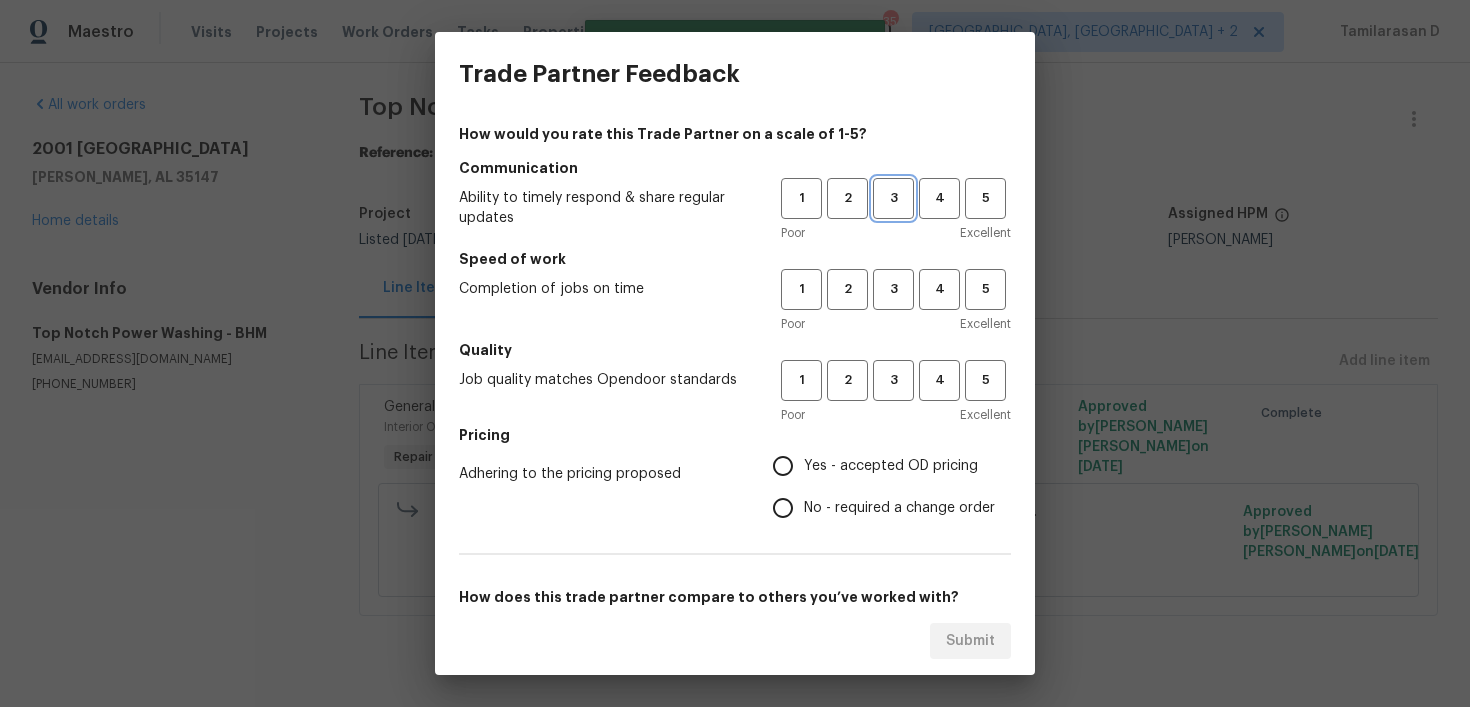 click on "3" at bounding box center [893, 198] 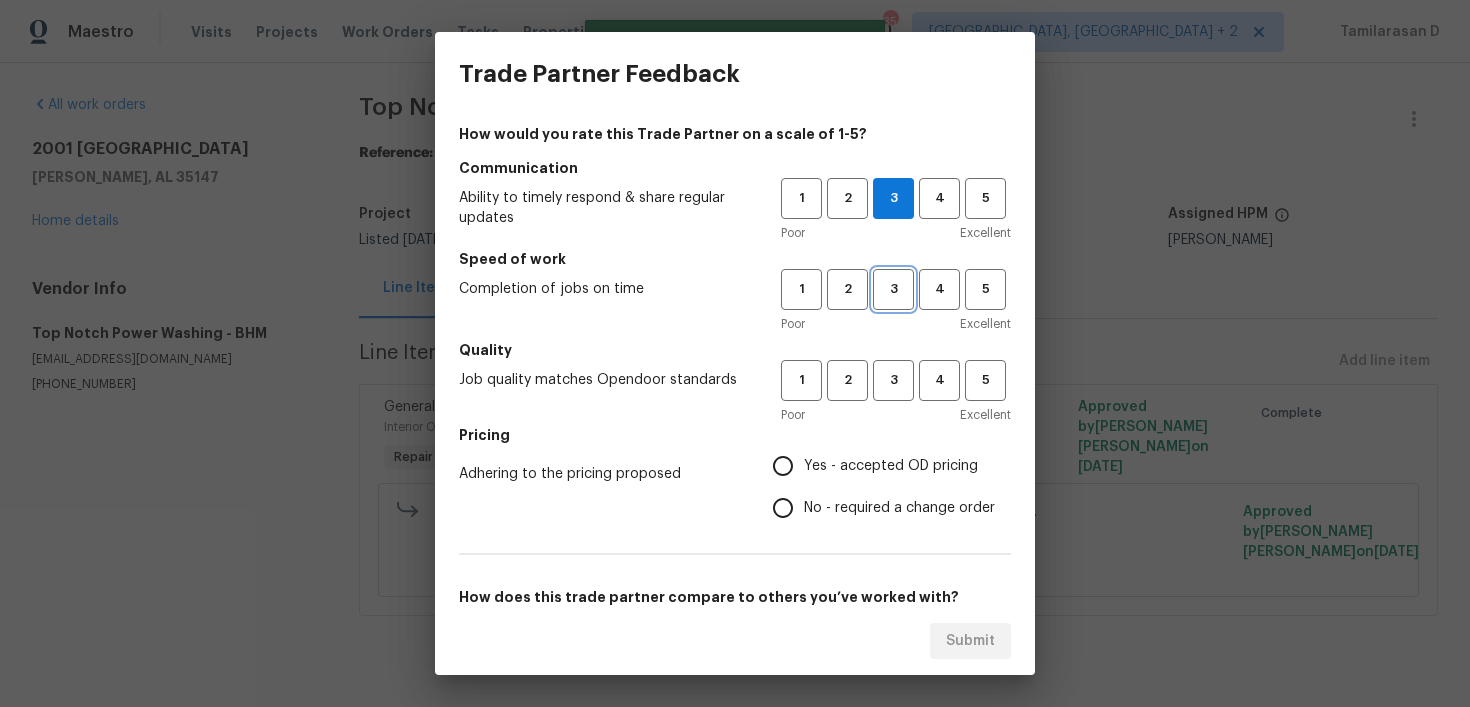 click on "3" at bounding box center [893, 289] 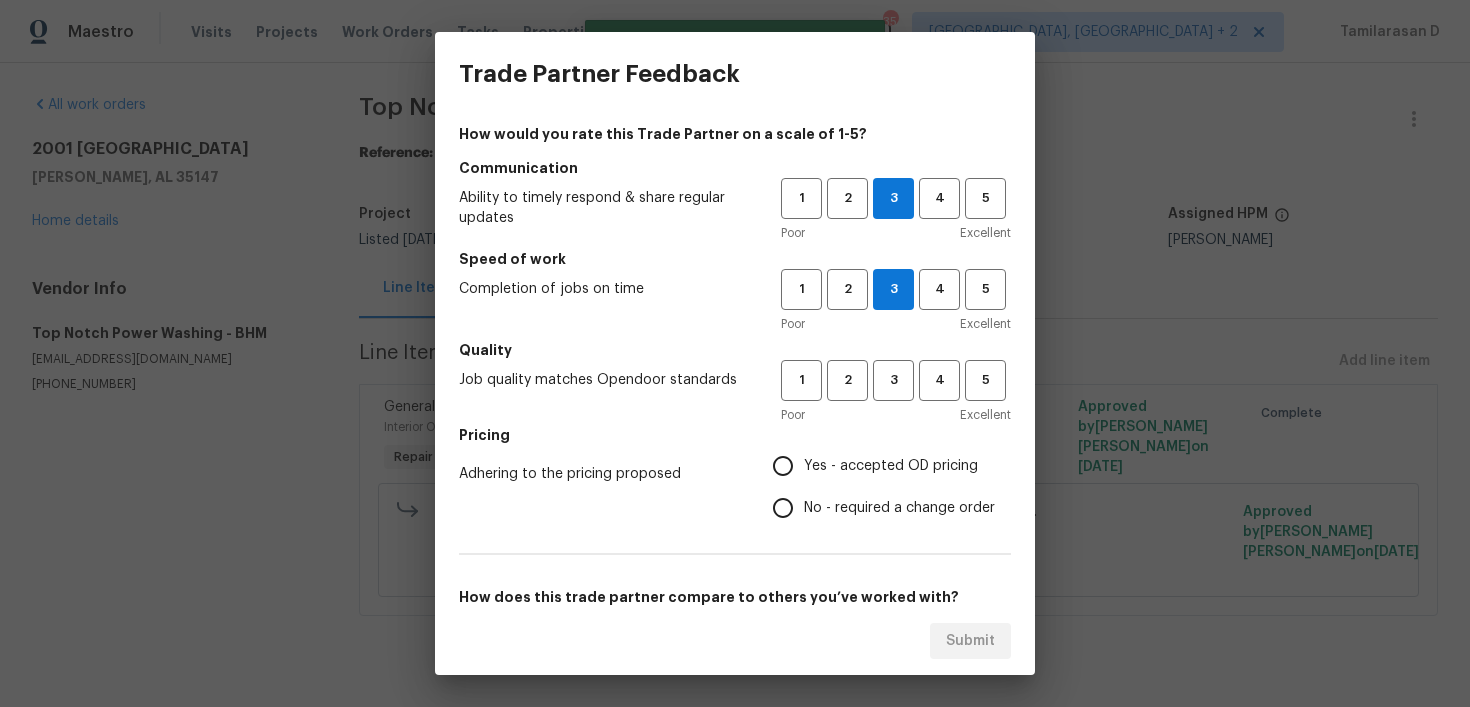 click on "Poor Excellent" at bounding box center (896, 415) 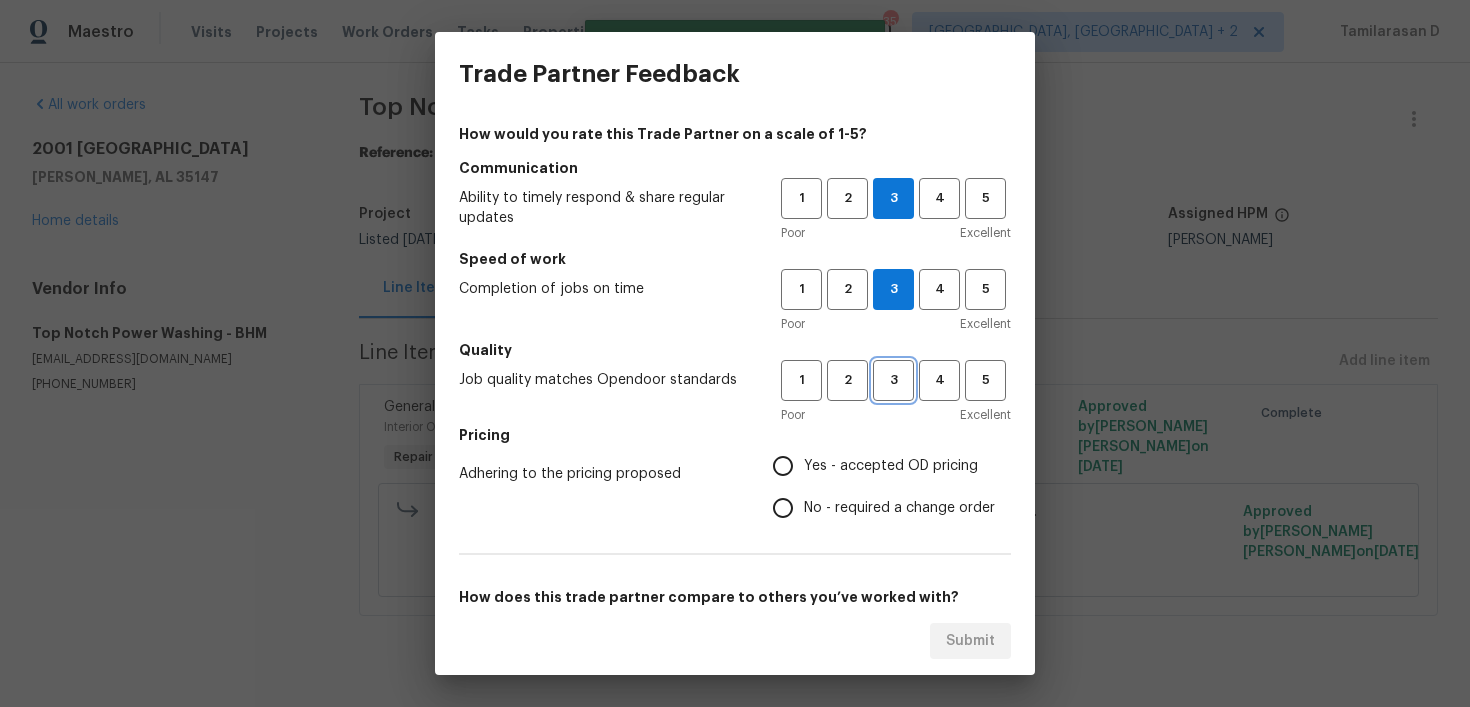 click on "3" at bounding box center [893, 380] 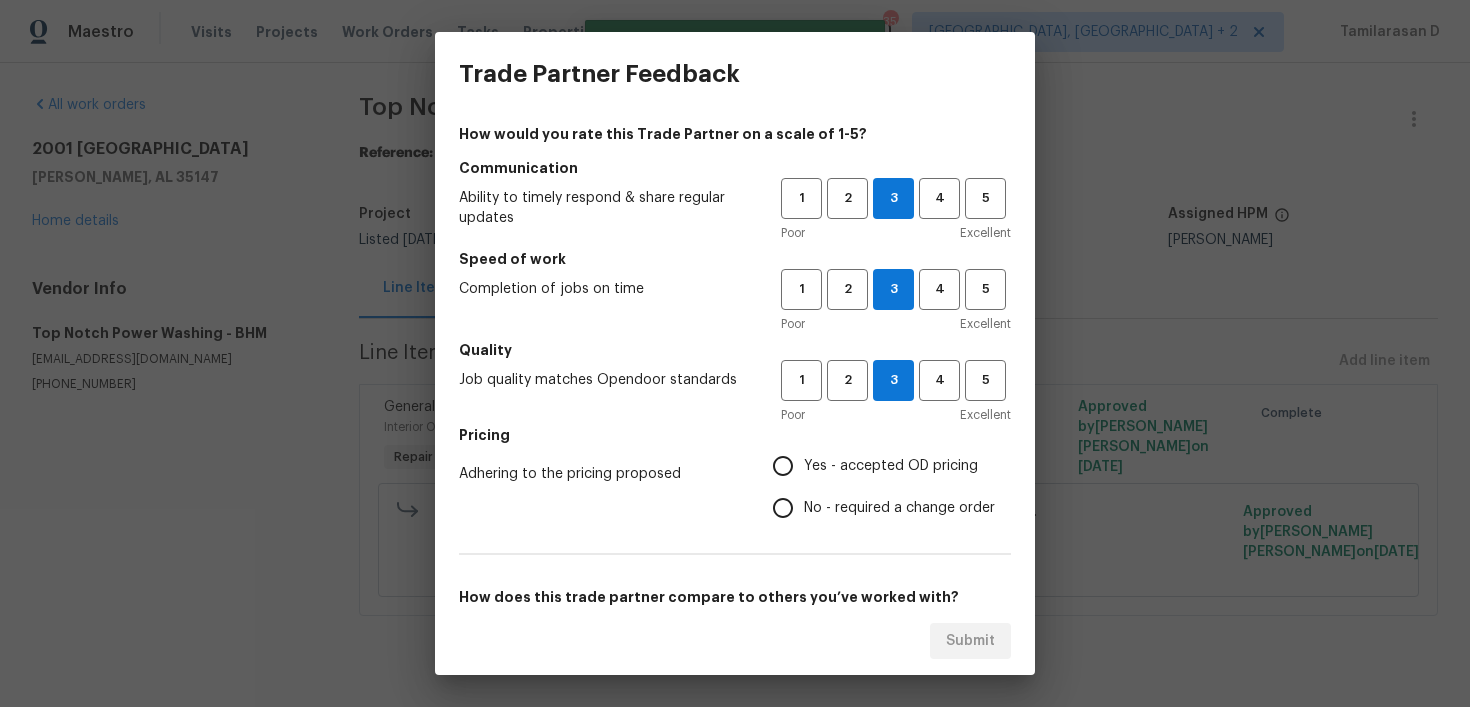 click on "Yes - accepted OD pricing" at bounding box center [783, 466] 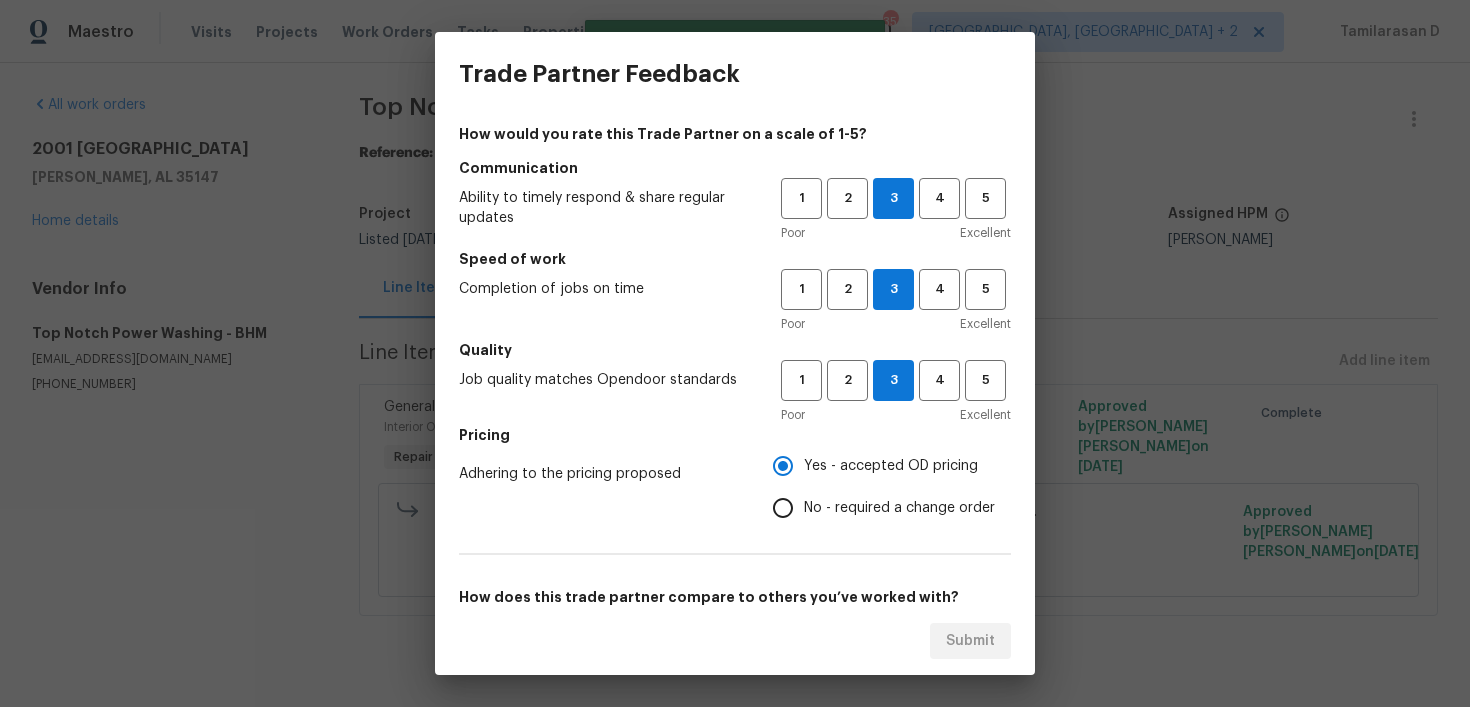 scroll, scrollTop: 308, scrollLeft: 0, axis: vertical 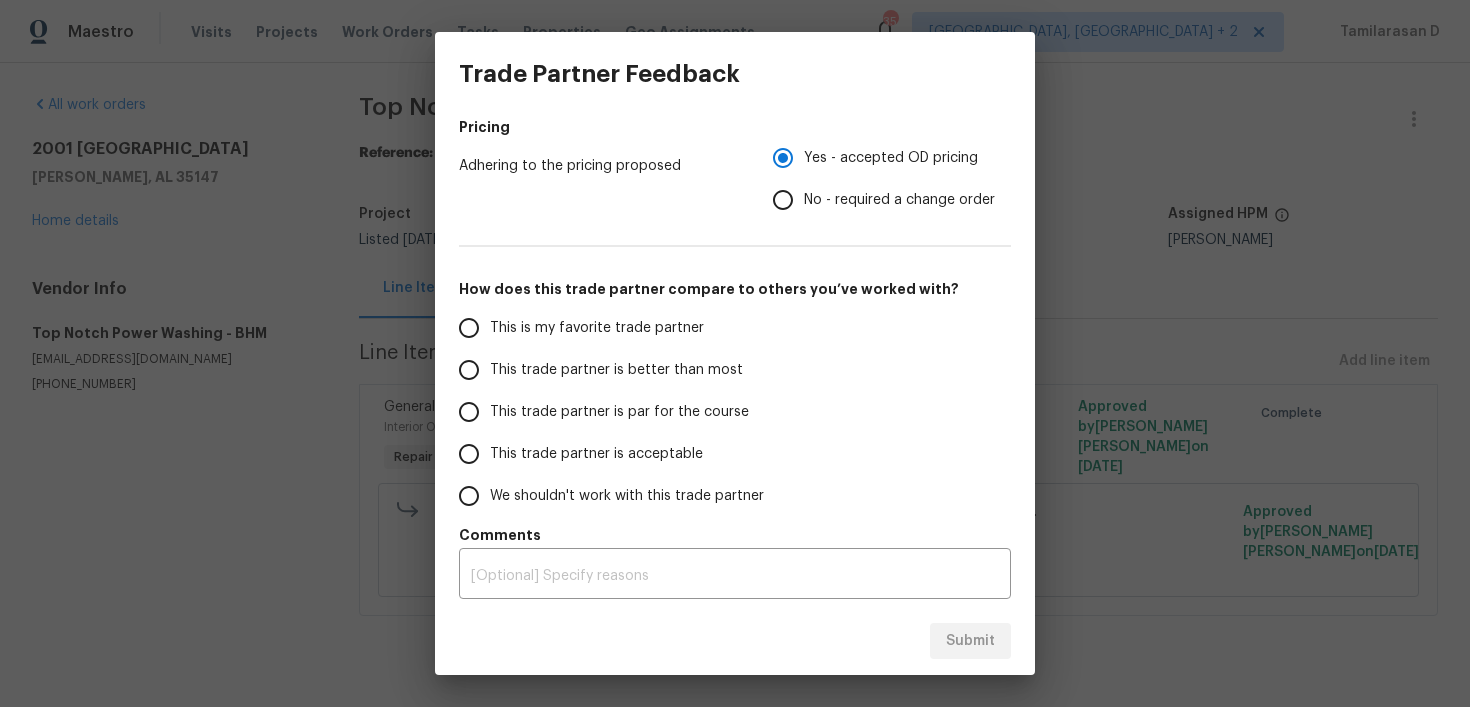 click on "No - required a change order" at bounding box center [899, 200] 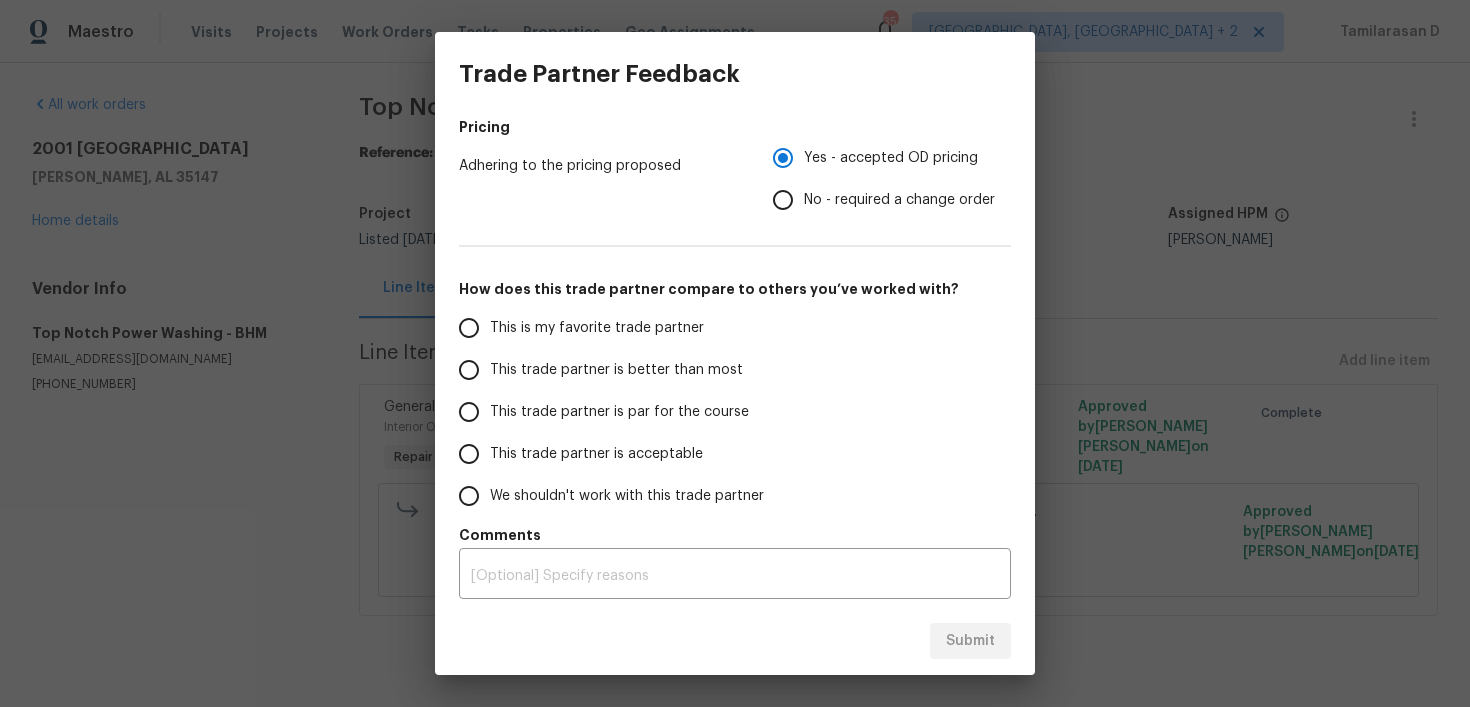 click on "No - required a change order" at bounding box center [783, 200] 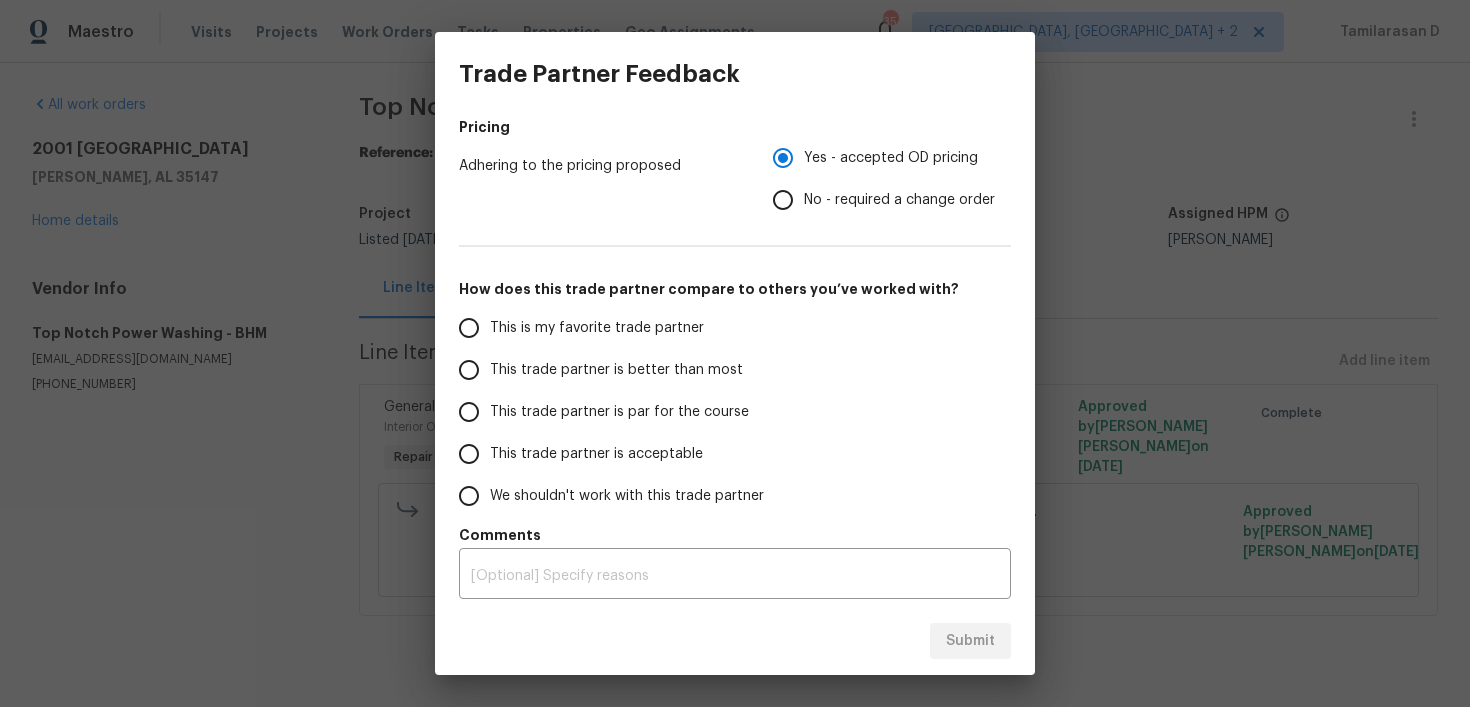 radio on "true" 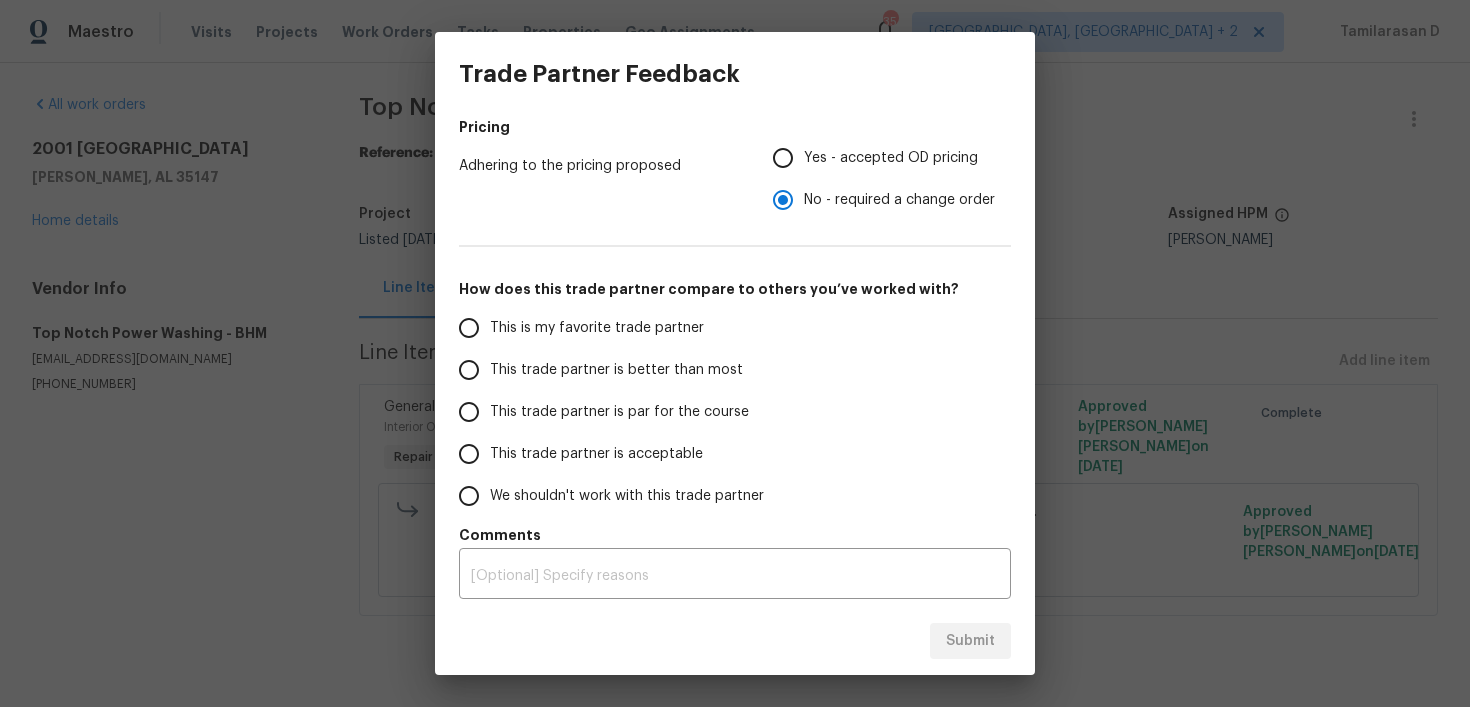 click on "This trade partner is par for the course" at bounding box center [619, 412] 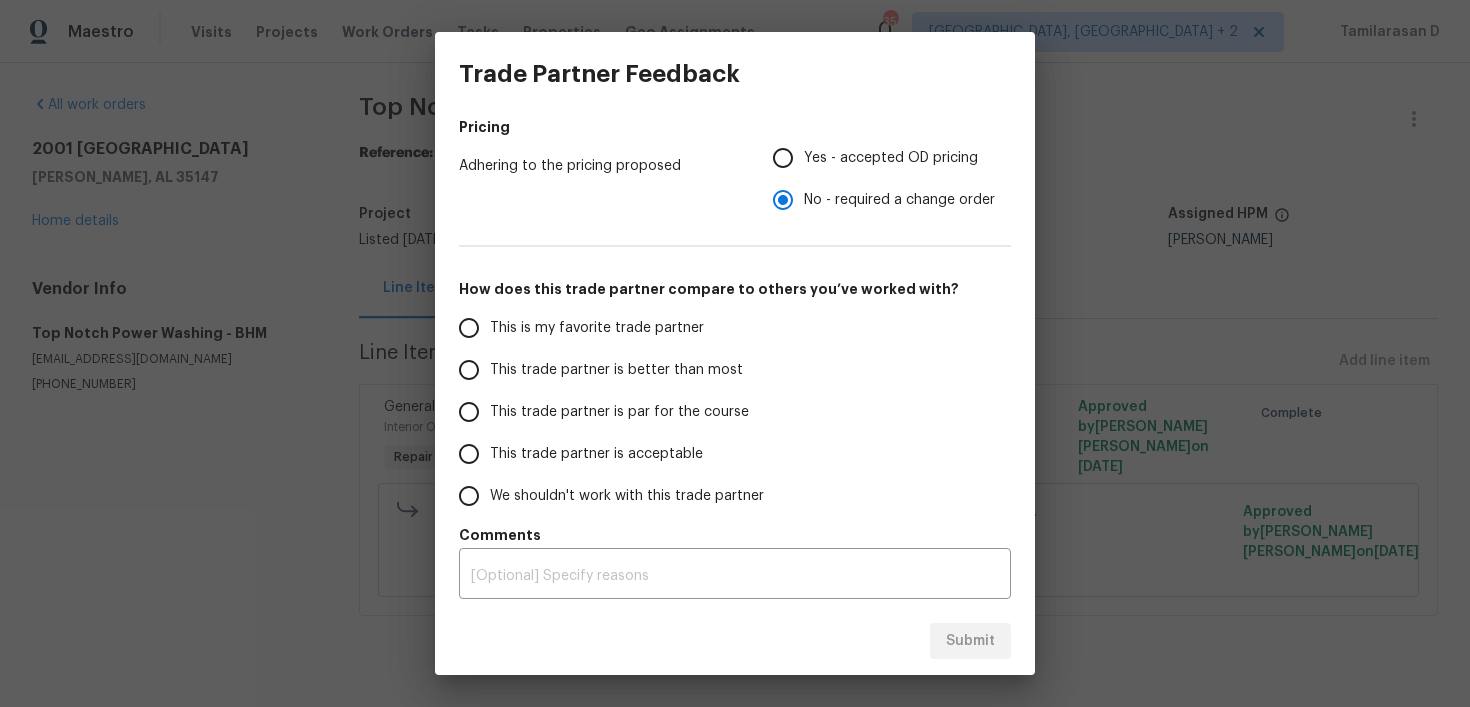 click on "This trade partner is par for the course" at bounding box center [469, 412] 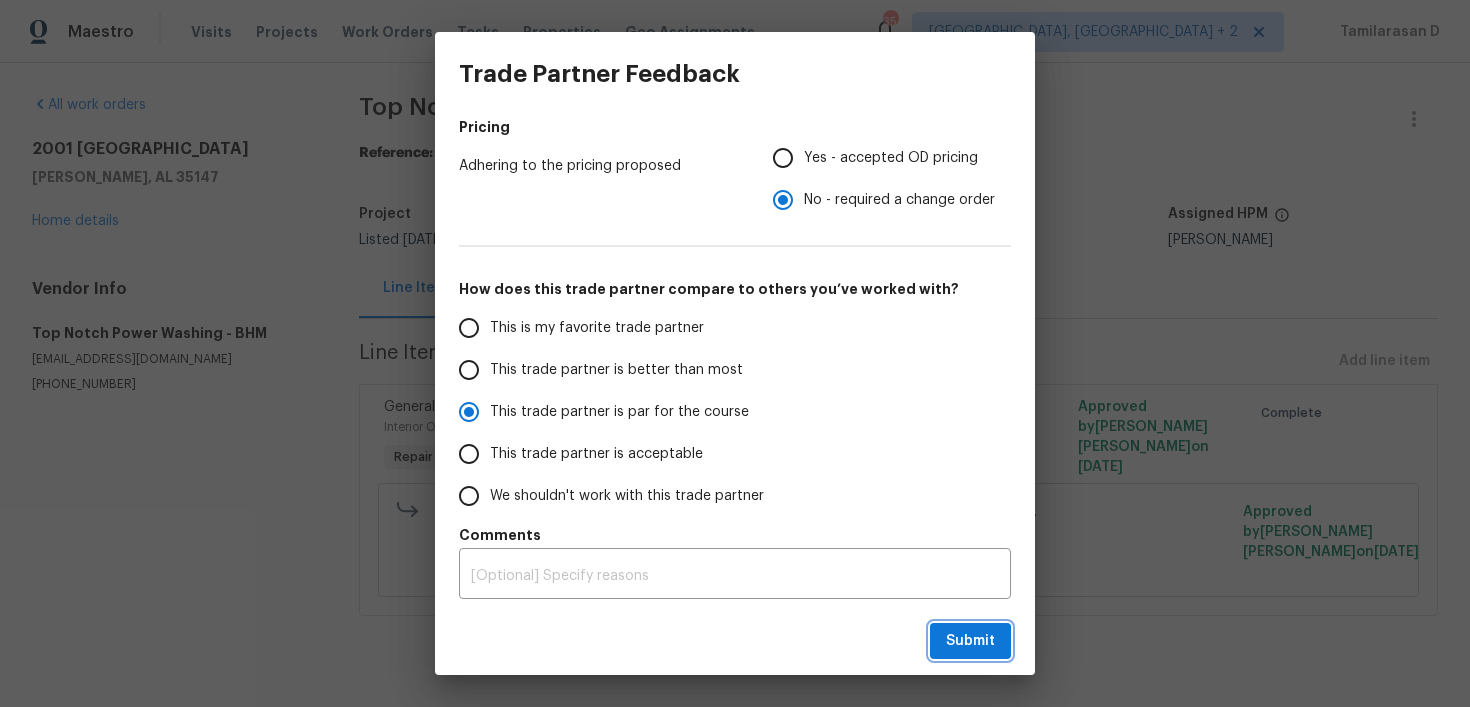 click on "Submit" at bounding box center [970, 641] 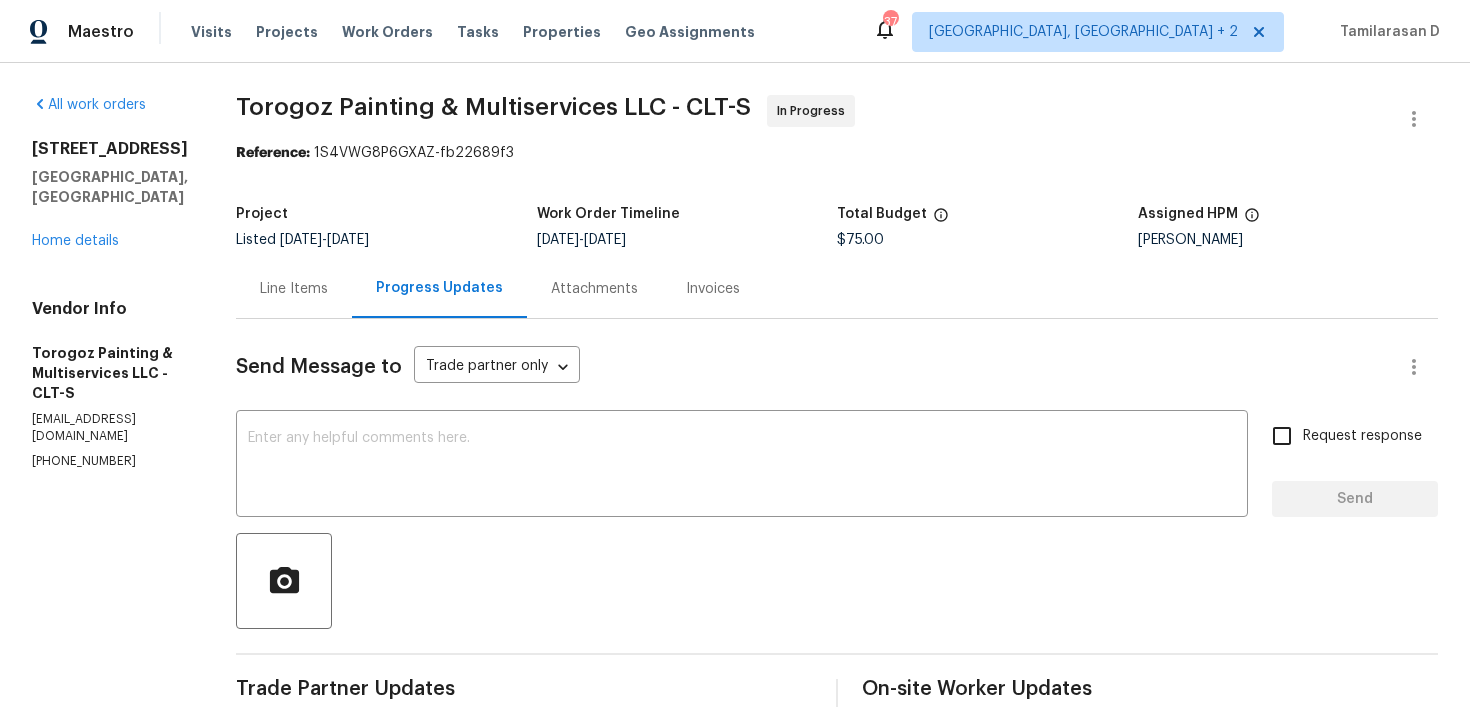 scroll, scrollTop: 0, scrollLeft: 0, axis: both 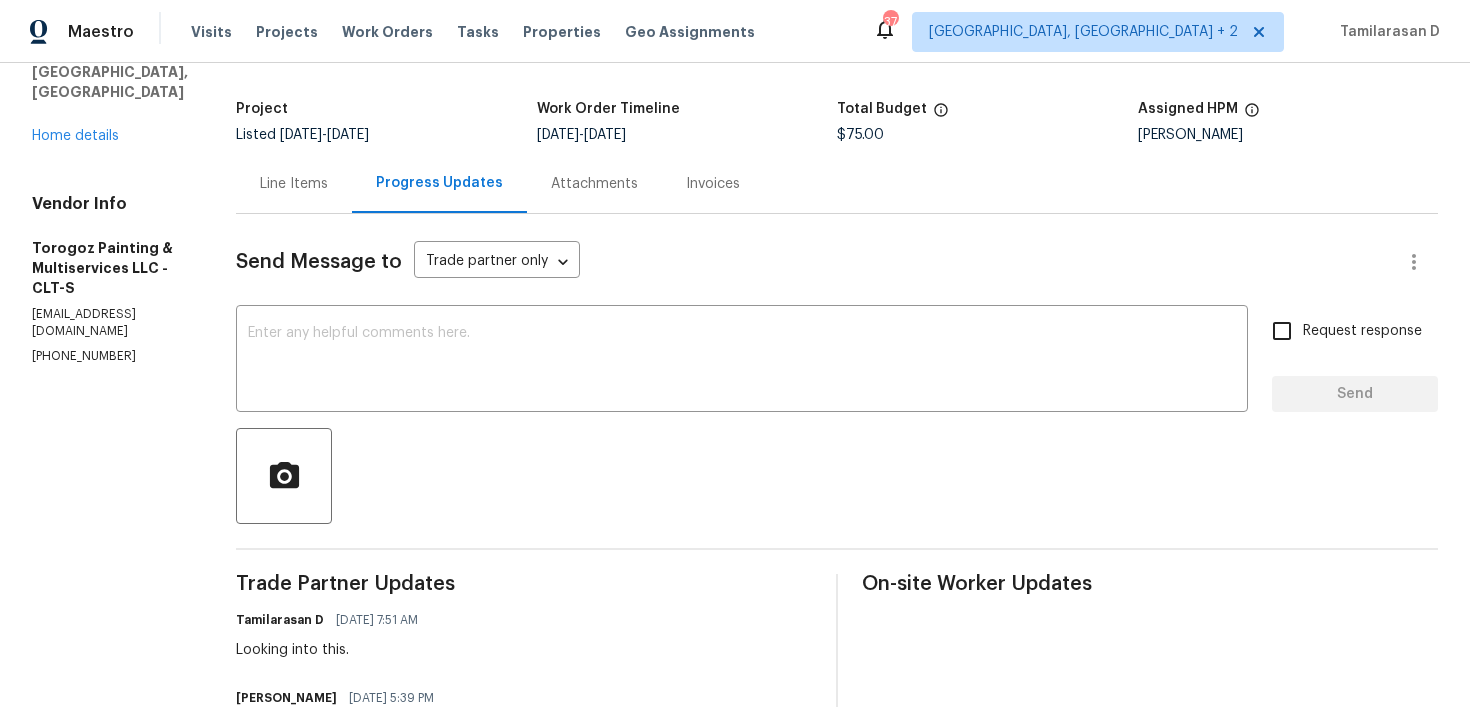 click on "Line Items" at bounding box center (294, 183) 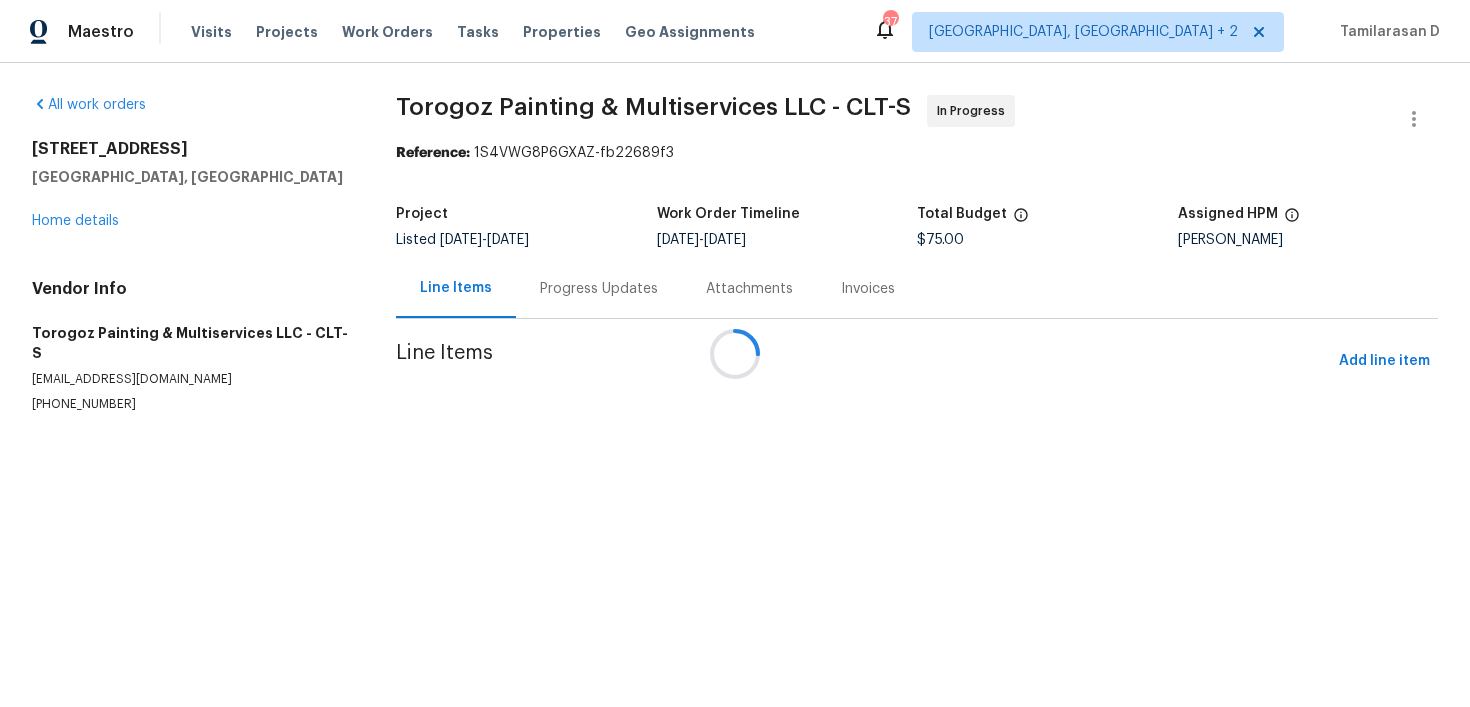 scroll, scrollTop: 0, scrollLeft: 0, axis: both 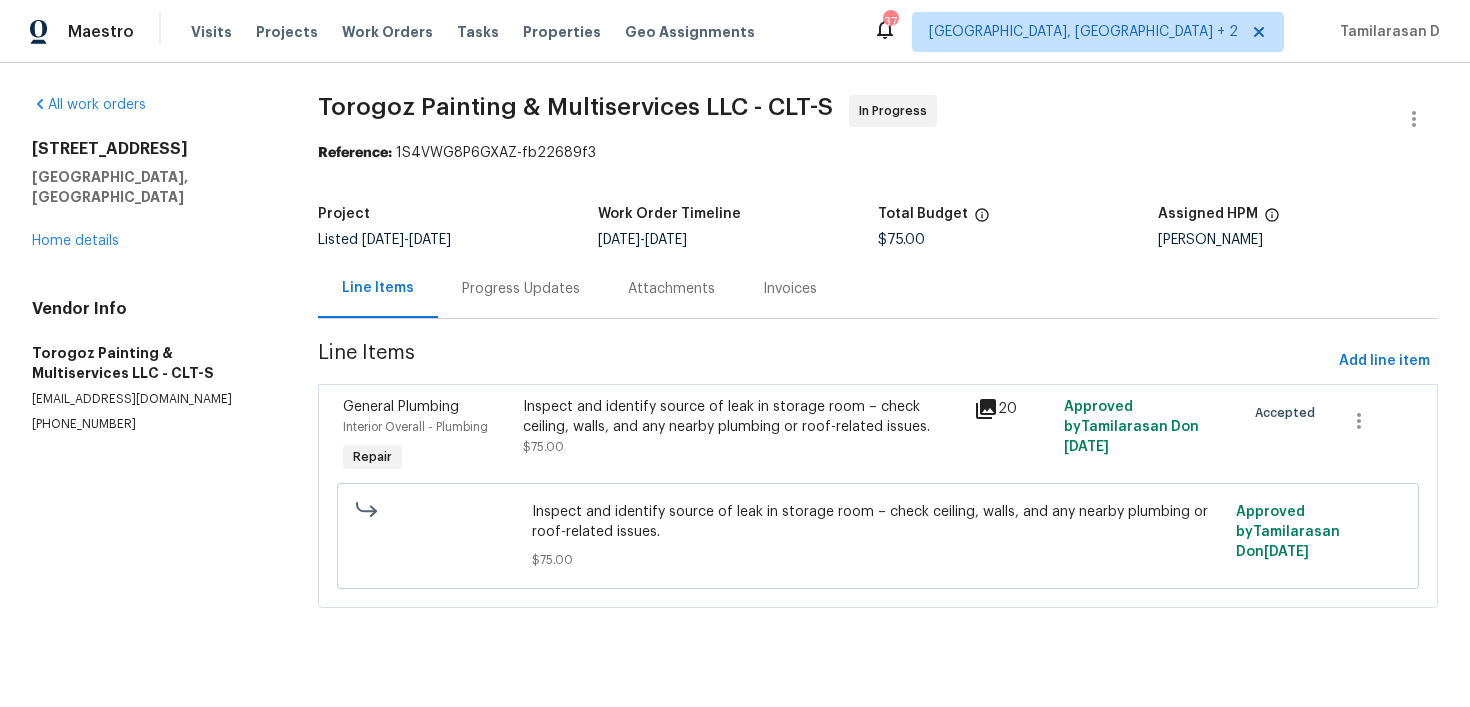 click on "Inspect and identify source of leak in storage room – check ceiling, walls, and any nearby plumbing or roof-related issues." at bounding box center (742, 417) 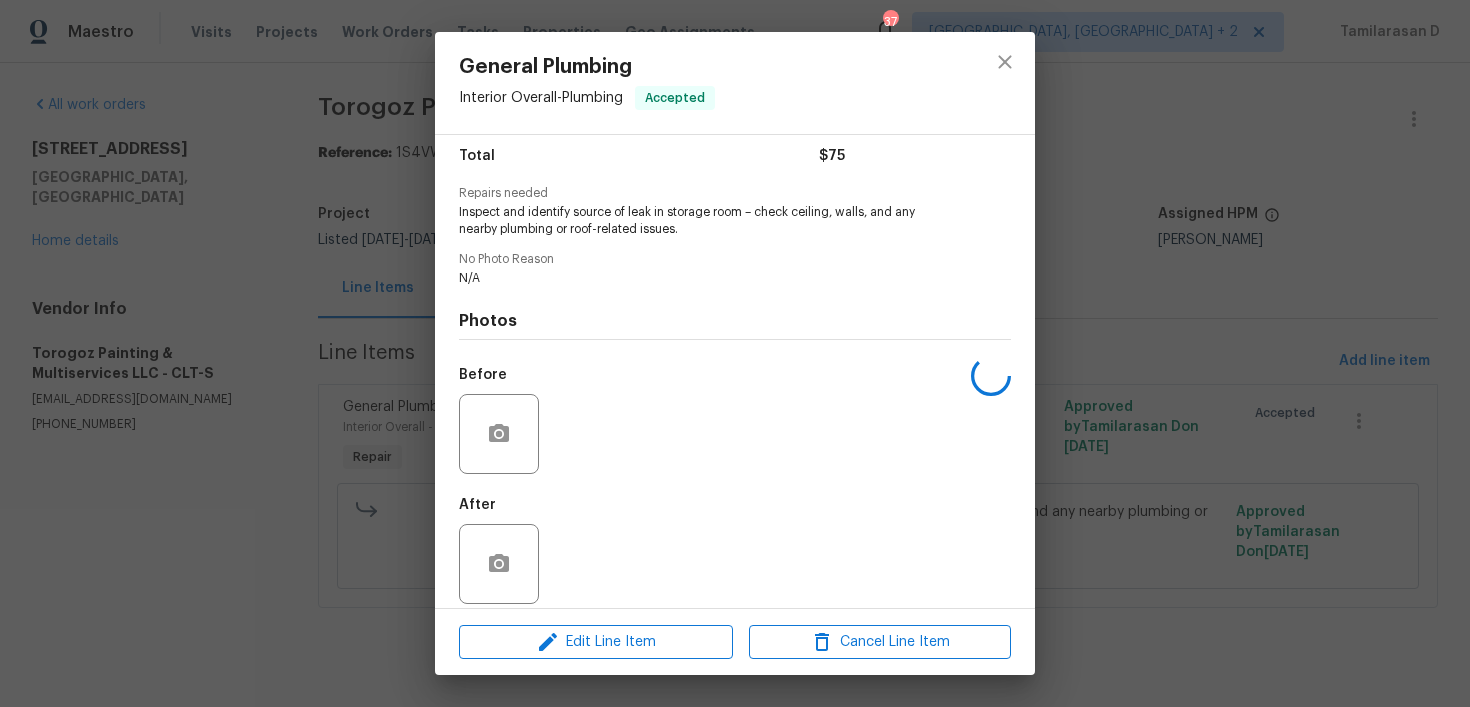 scroll, scrollTop: 180, scrollLeft: 0, axis: vertical 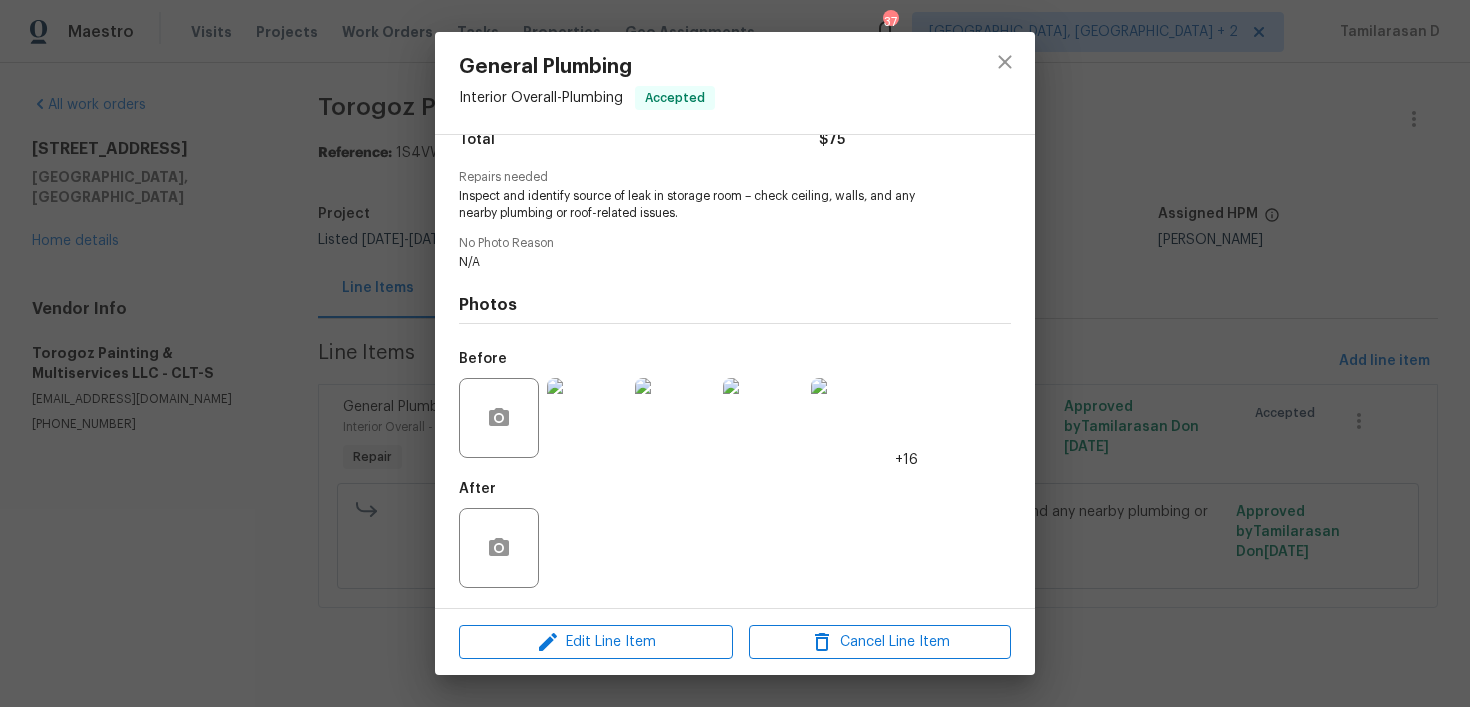 click on "General Plumbing Interior Overall  -  Plumbing Accepted Vendor Torogoz Painting & Multiservices LLC Account Category Repairs Cost $75 x 1 count $75 Labor $0 Total $75 Repairs needed Inspect and identify source of leak in storage room – check ceiling, walls, and any nearby plumbing or roof-related issues. No Photo Reason N/A Photos Before  +16 After  Edit Line Item  Cancel Line Item" at bounding box center (735, 353) 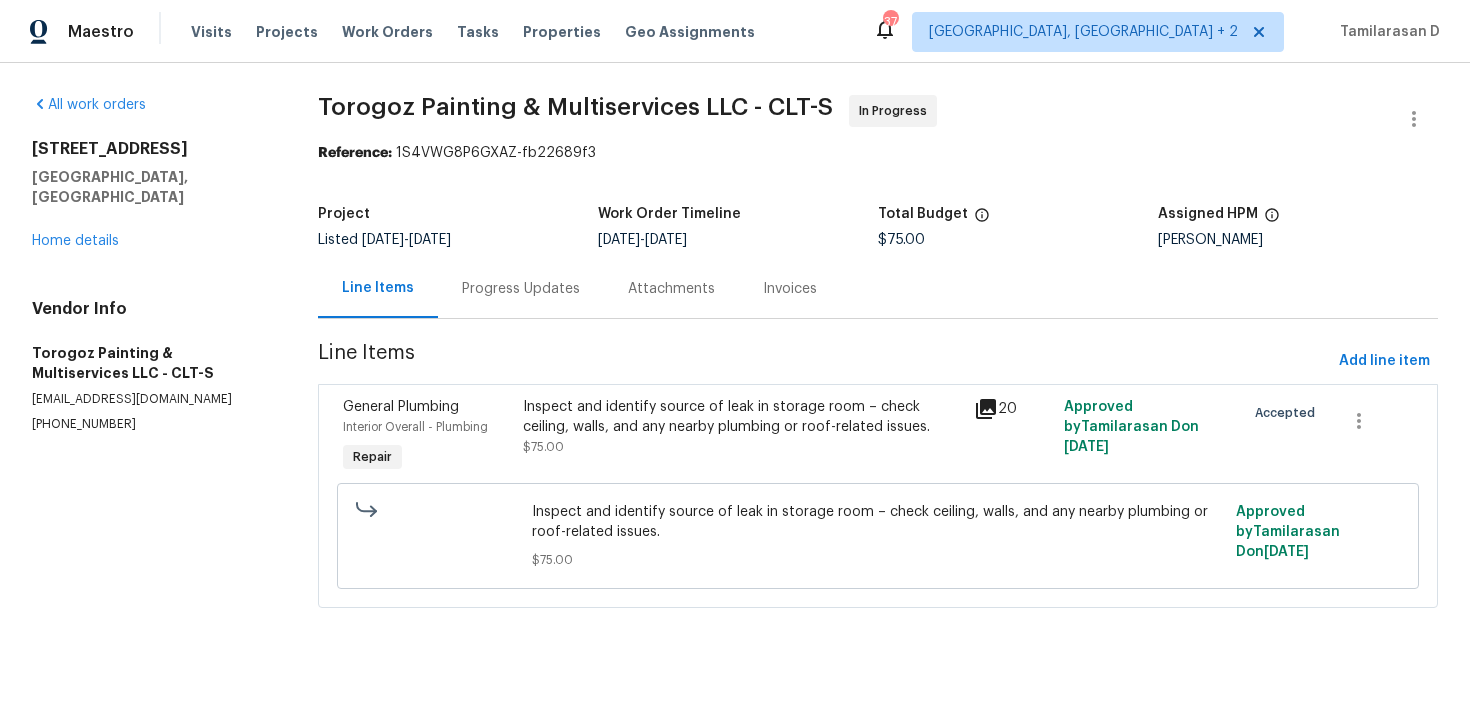 click on "Progress Updates" at bounding box center [521, 288] 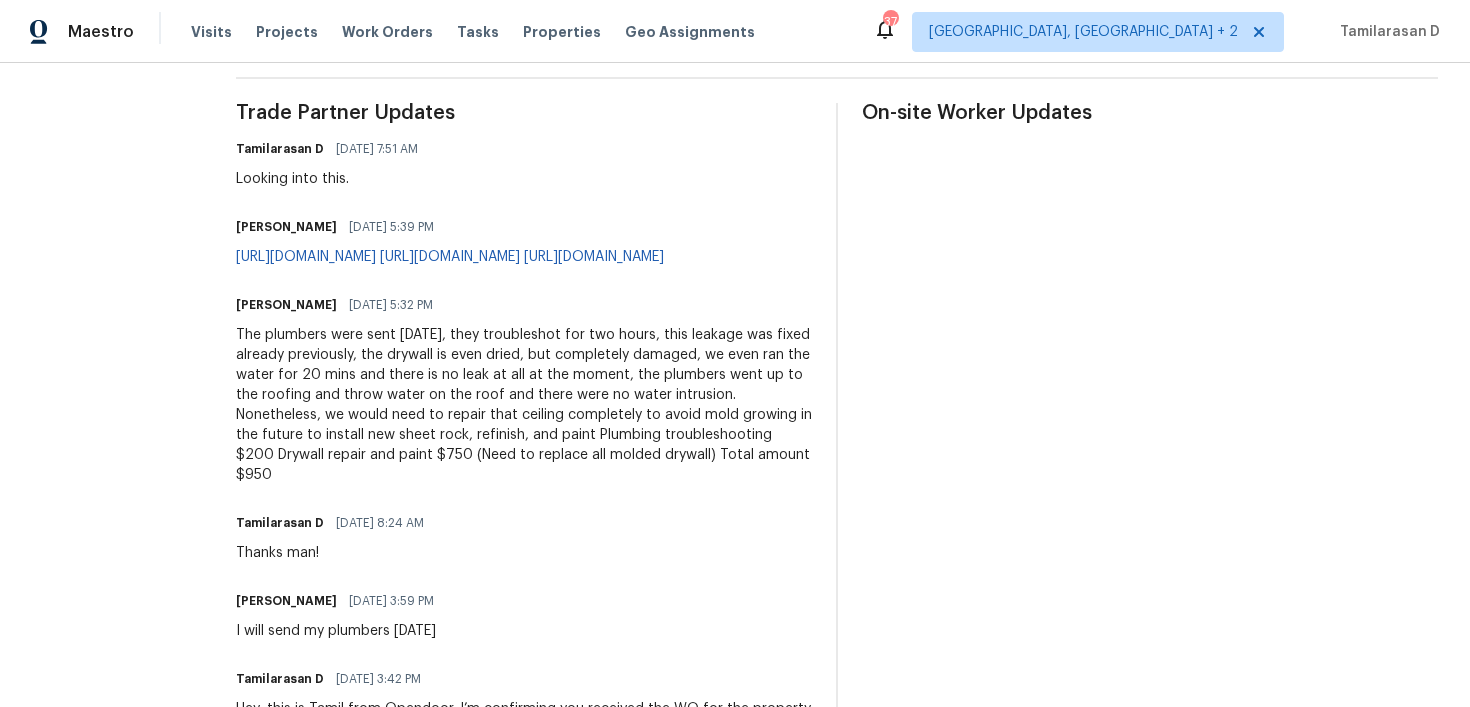scroll, scrollTop: 608, scrollLeft: 0, axis: vertical 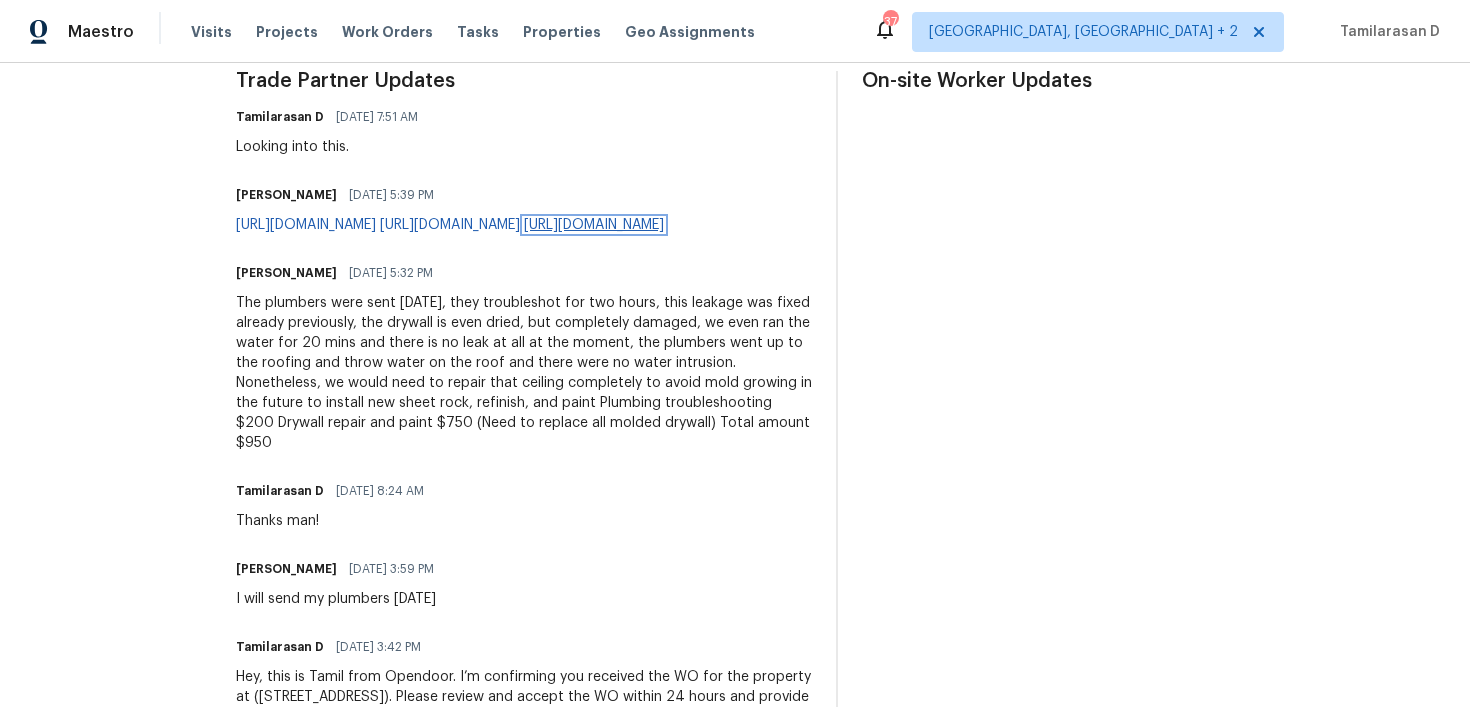click on "[URL][DOMAIN_NAME]" at bounding box center [594, 225] 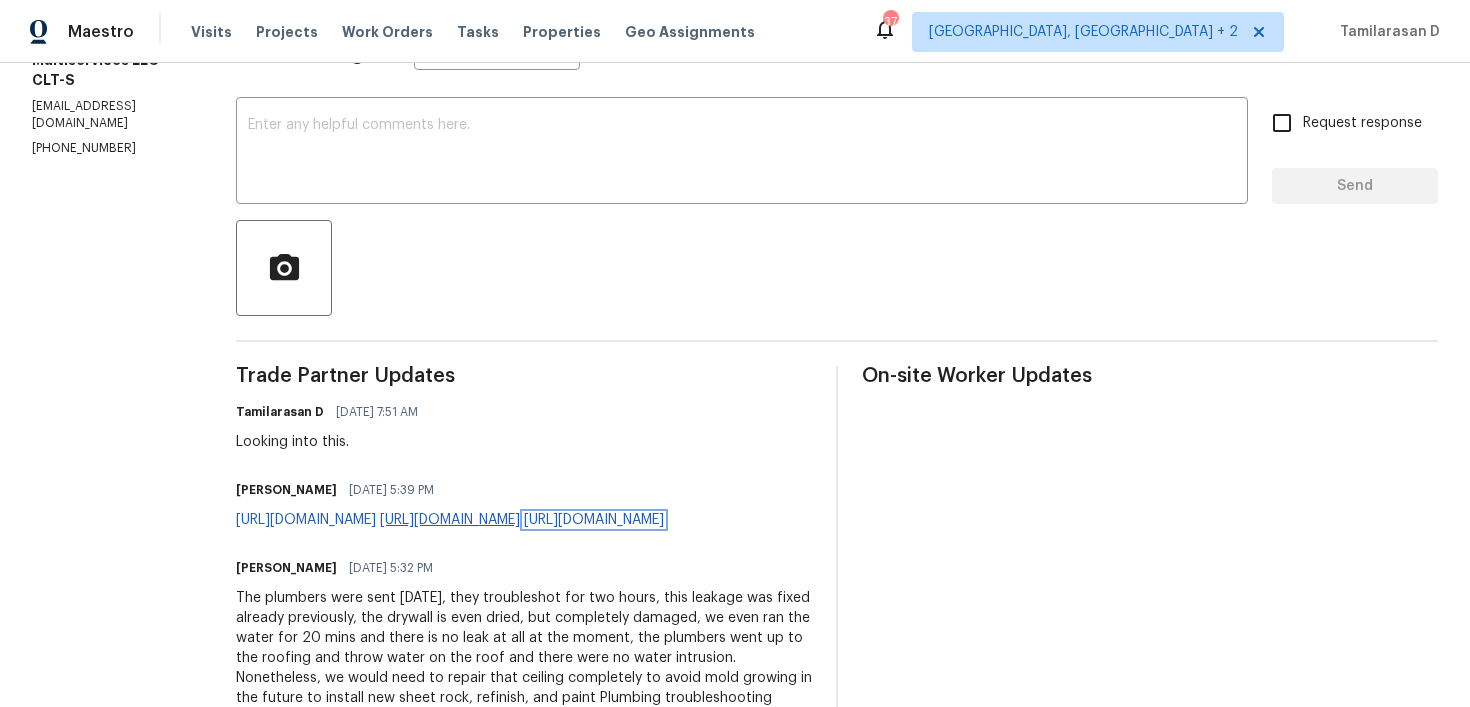 scroll, scrollTop: 201, scrollLeft: 0, axis: vertical 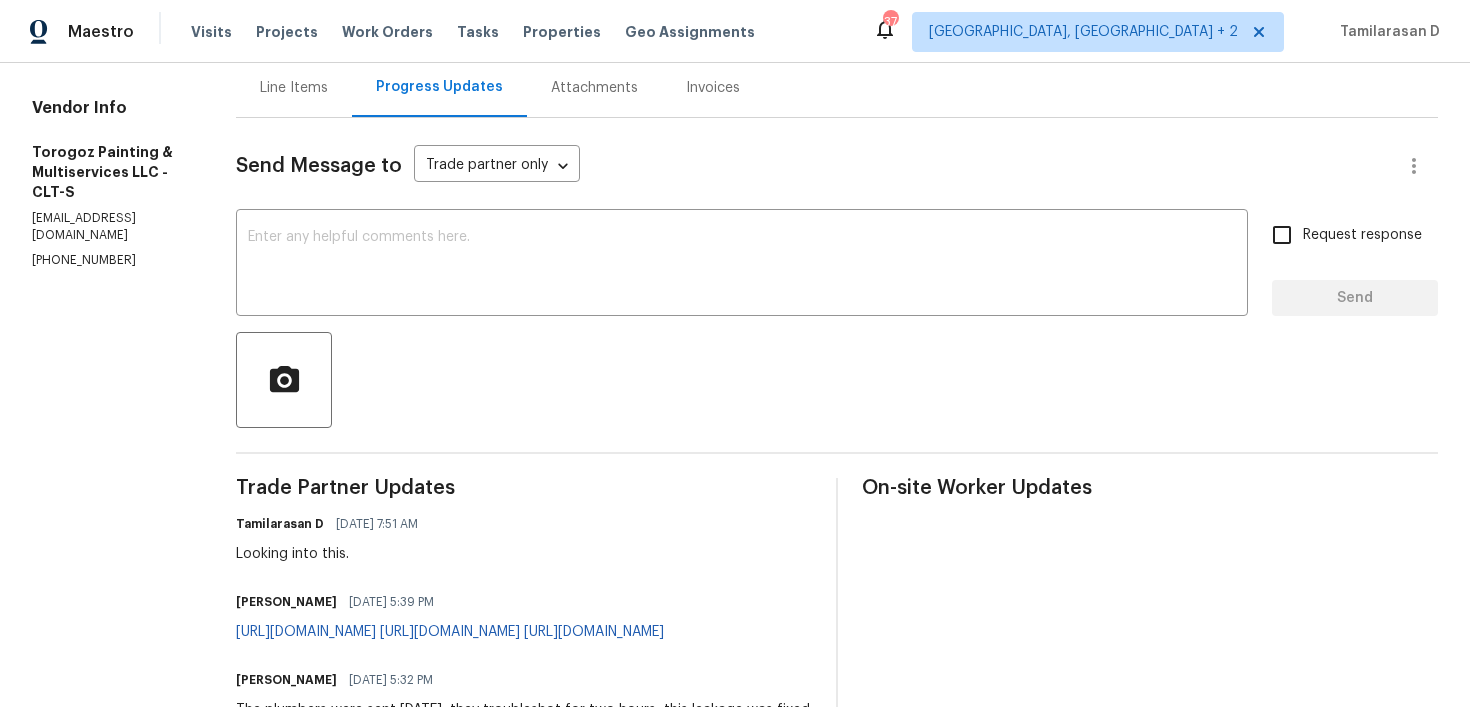 click at bounding box center [837, 380] 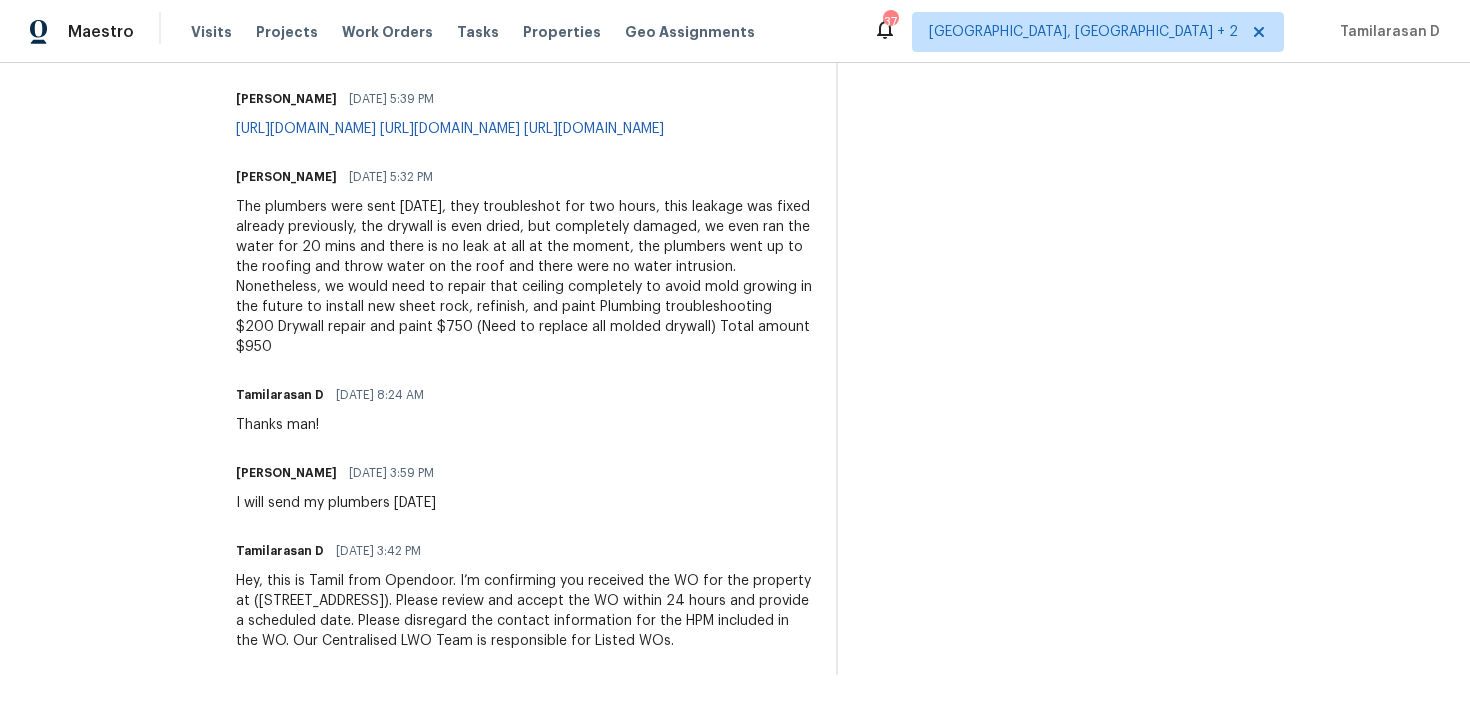 scroll, scrollTop: 0, scrollLeft: 0, axis: both 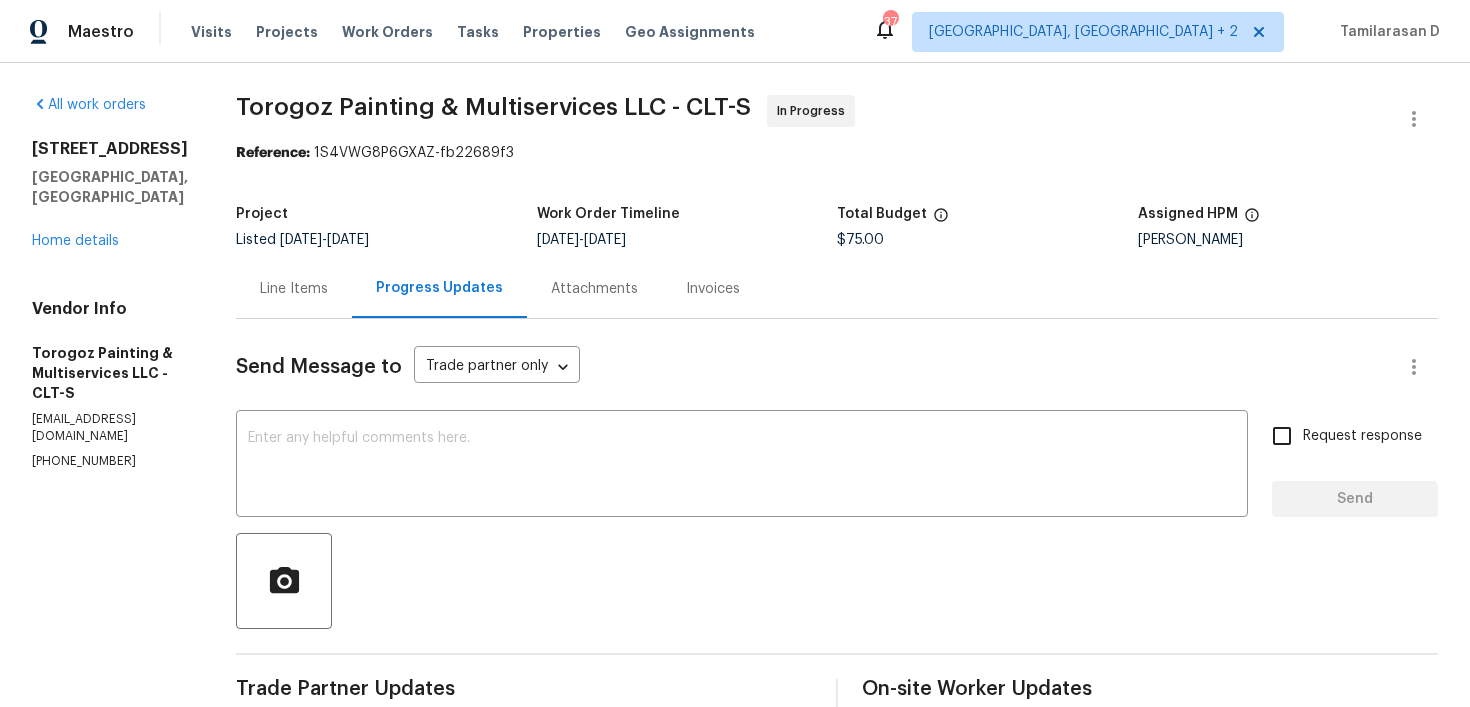 click on "Line Items" at bounding box center (294, 289) 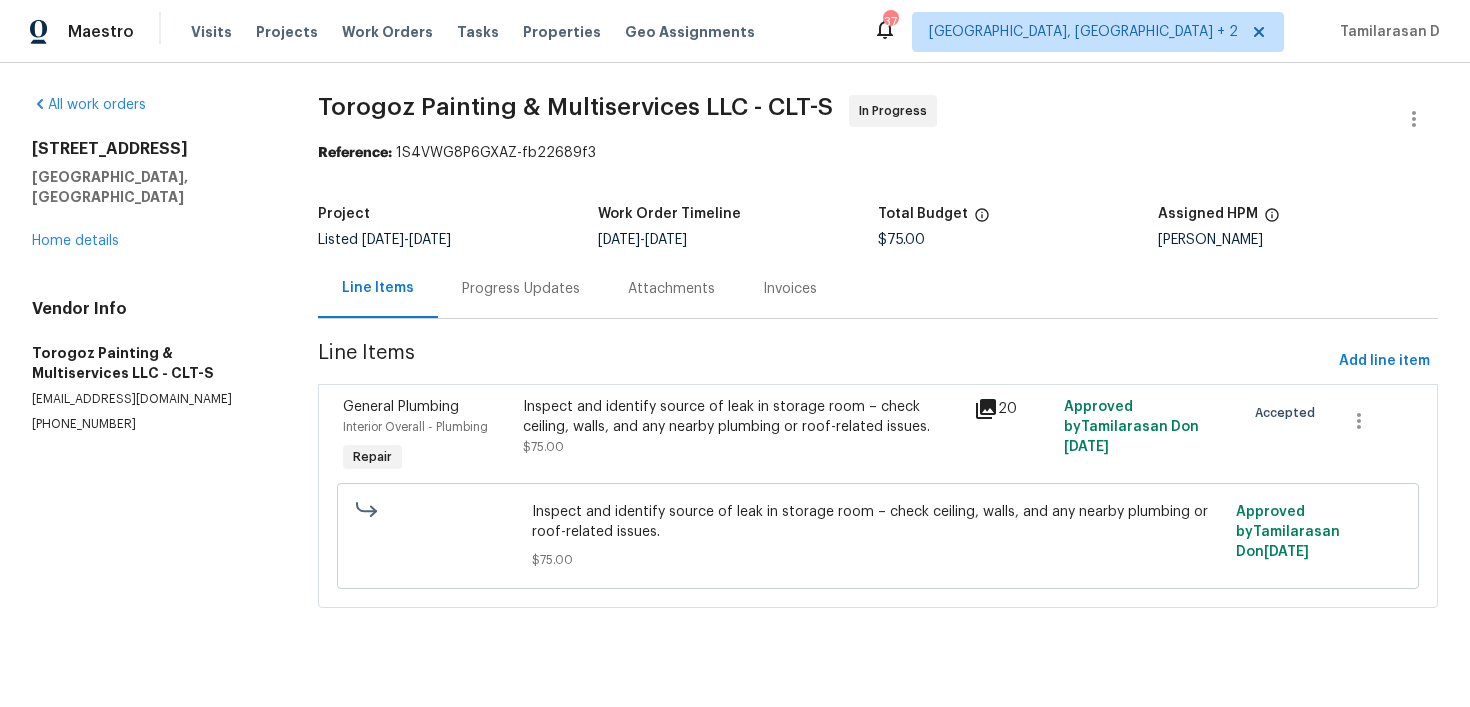 click on "Inspect and identify source of leak in storage room – check ceiling, walls, and any nearby plumbing or roof-related issues." at bounding box center (742, 417) 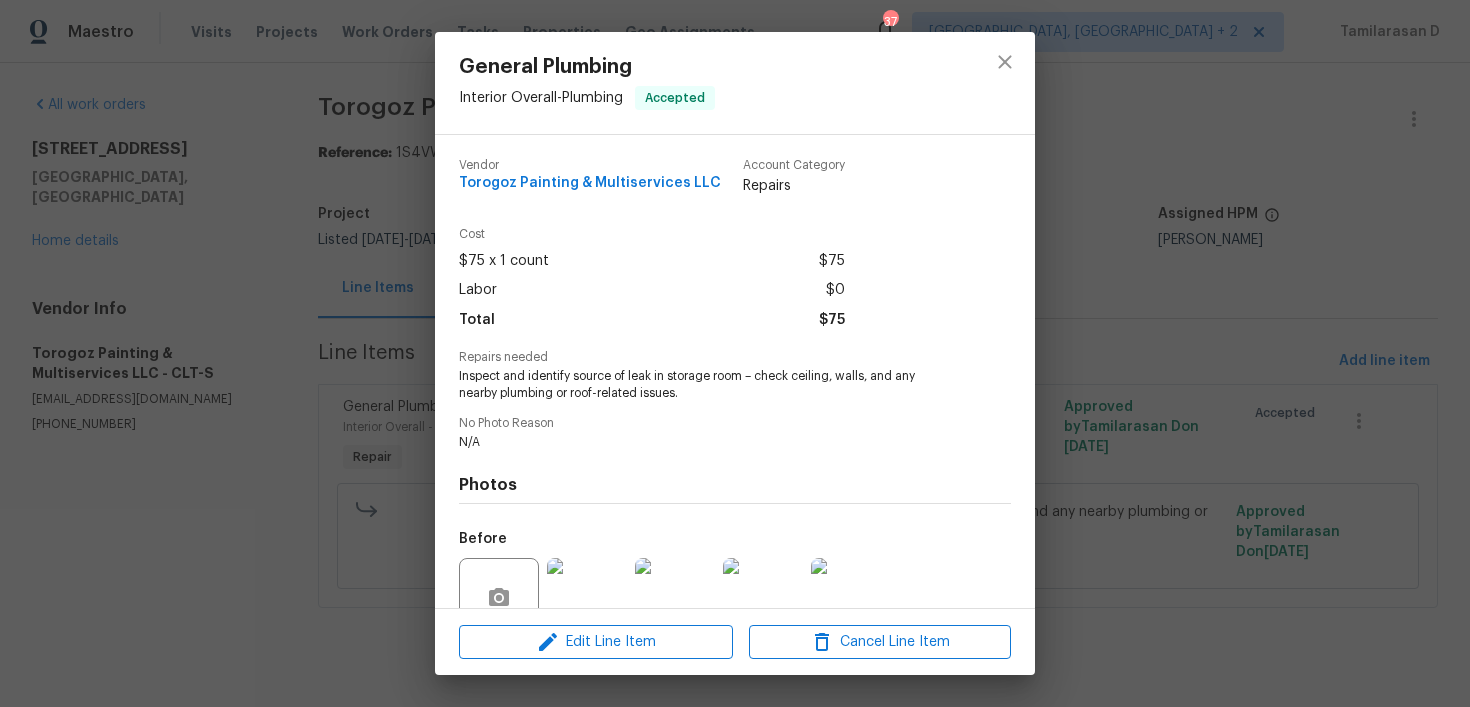 scroll, scrollTop: 180, scrollLeft: 0, axis: vertical 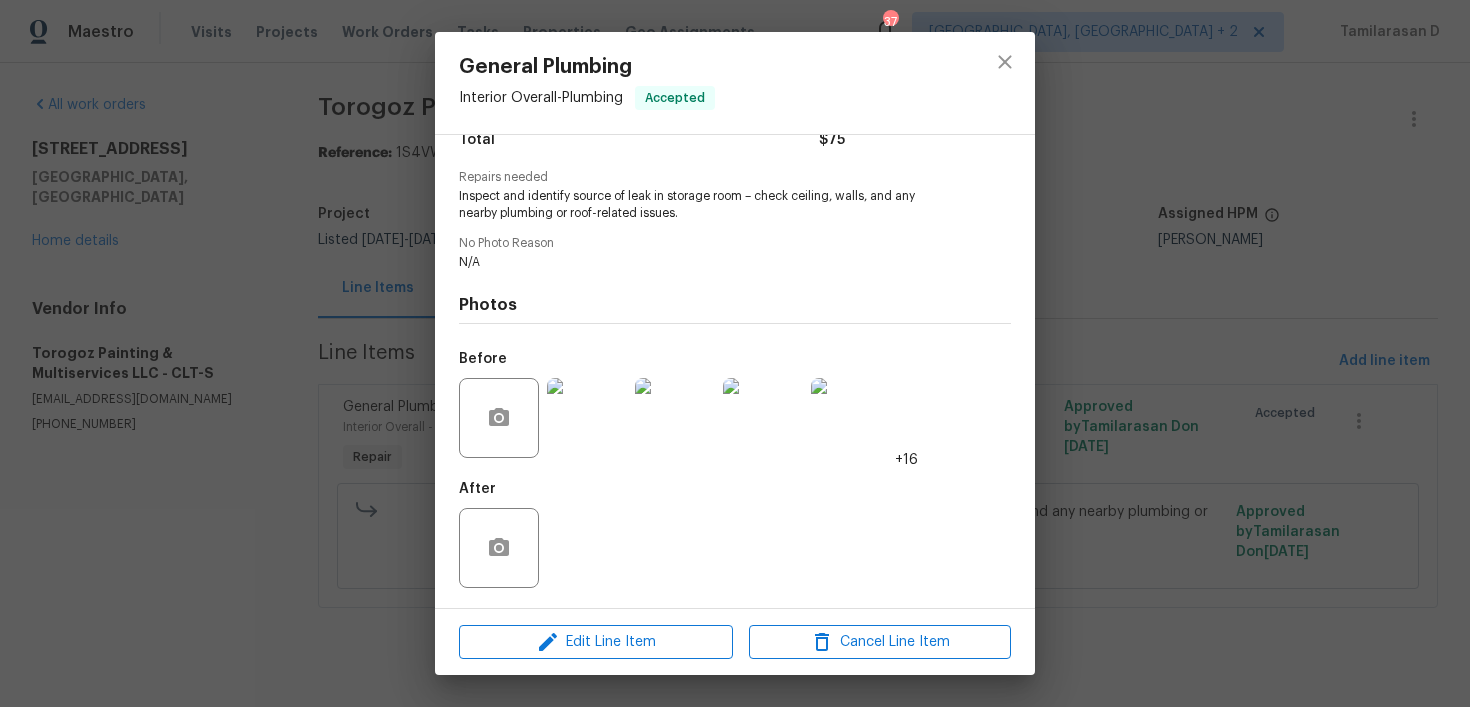 click on "General Plumbing Interior Overall  -  Plumbing Accepted Vendor Torogoz Painting & Multiservices LLC Account Category Repairs Cost $75 x 1 count $75 Labor $0 Total $75 Repairs needed Inspect and identify source of leak in storage room – check ceiling, walls, and any nearby plumbing or roof-related issues. No Photo Reason N/A Photos Before  +16 After  Edit Line Item  Cancel Line Item" at bounding box center [735, 353] 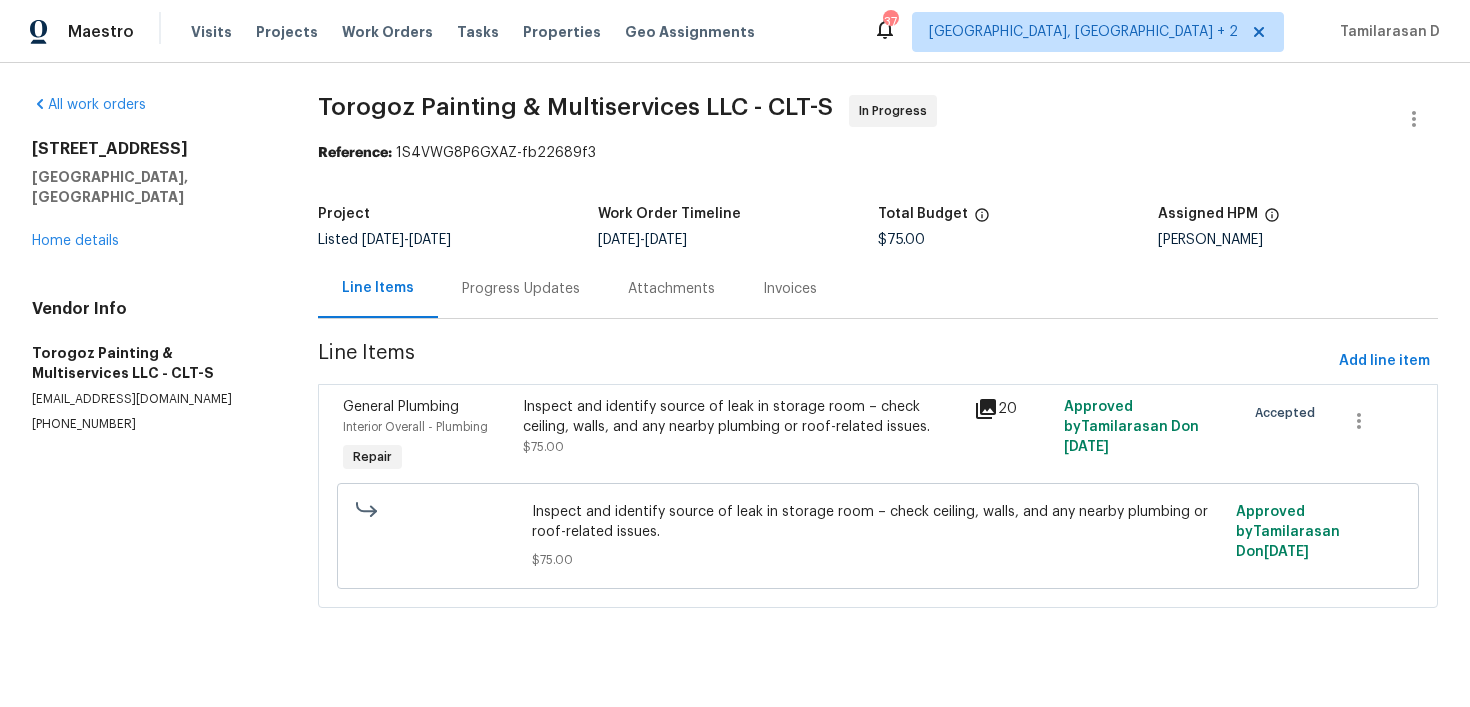 click on "Progress Updates" at bounding box center (521, 289) 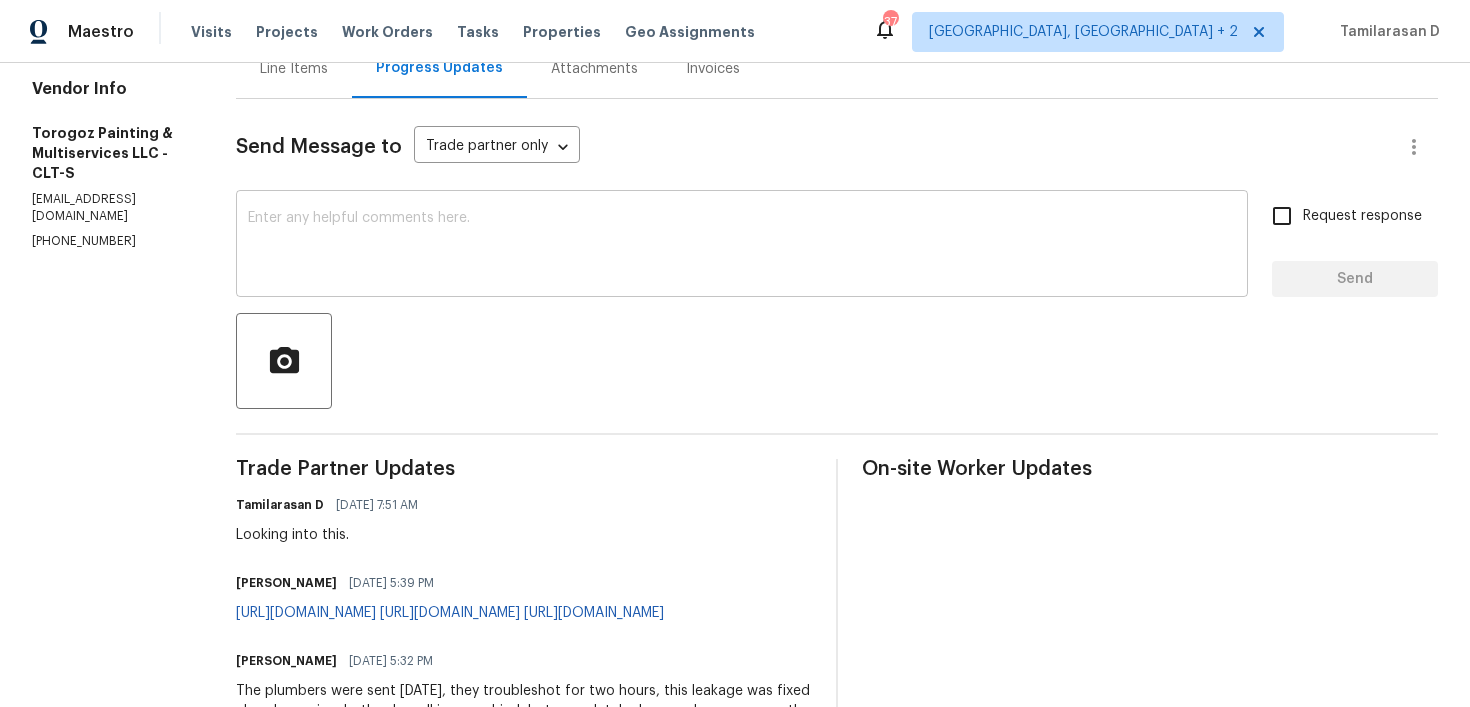 scroll, scrollTop: 221, scrollLeft: 0, axis: vertical 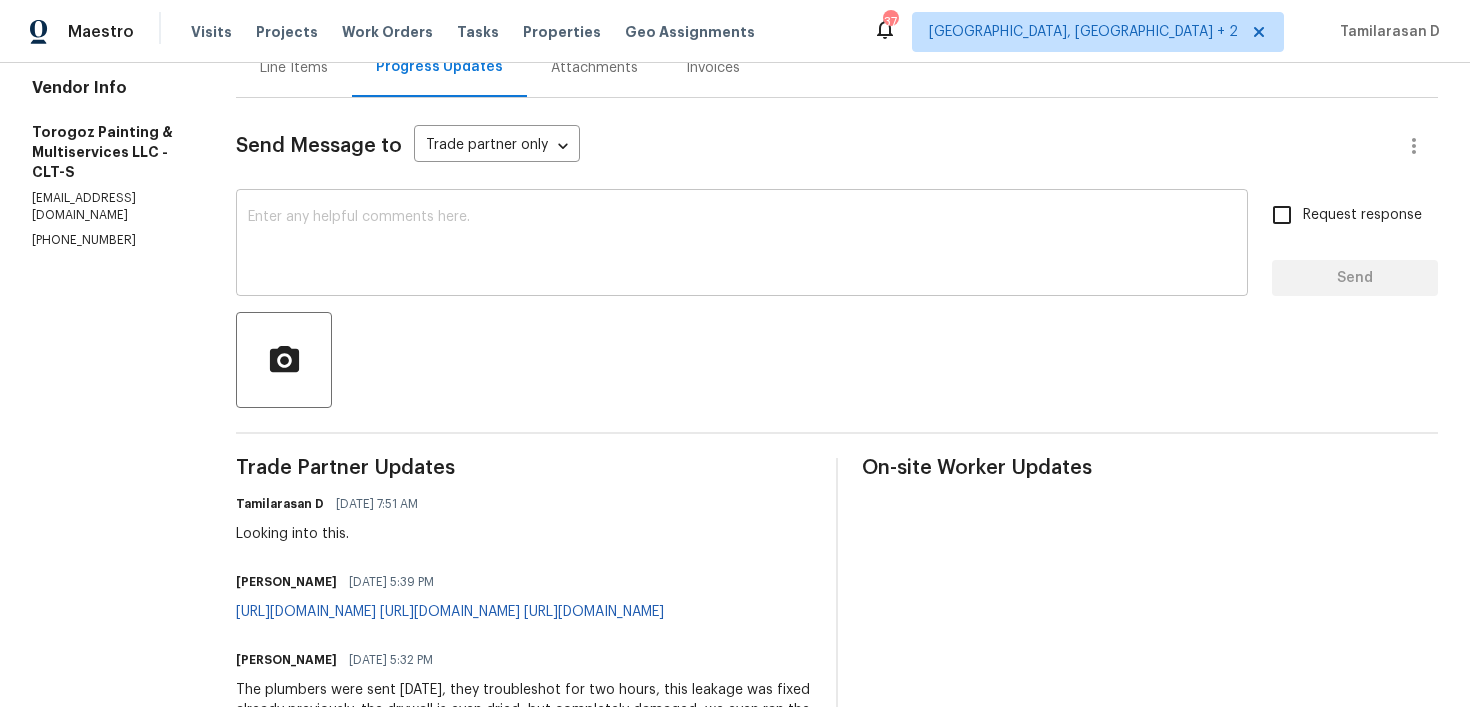 click on "x ​" at bounding box center (742, 245) 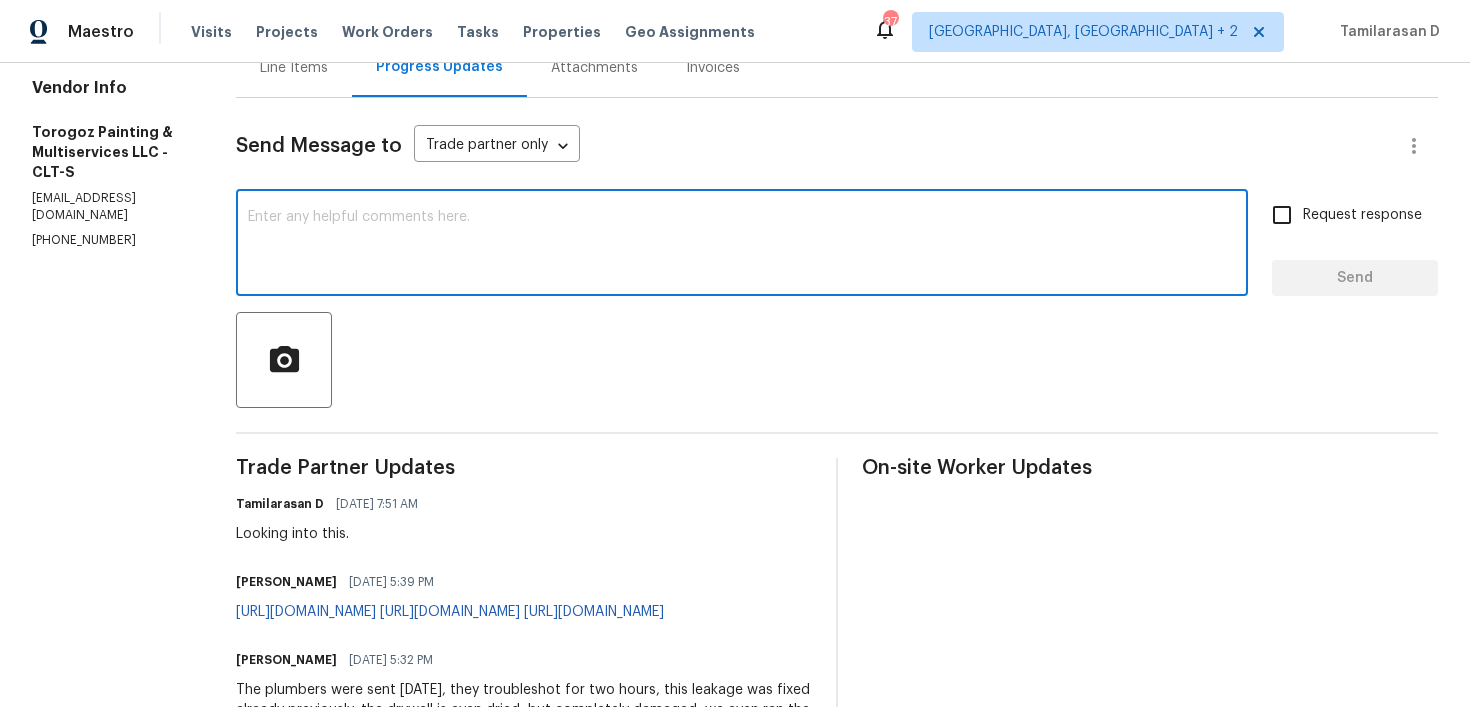 click on "x ​" at bounding box center [742, 245] 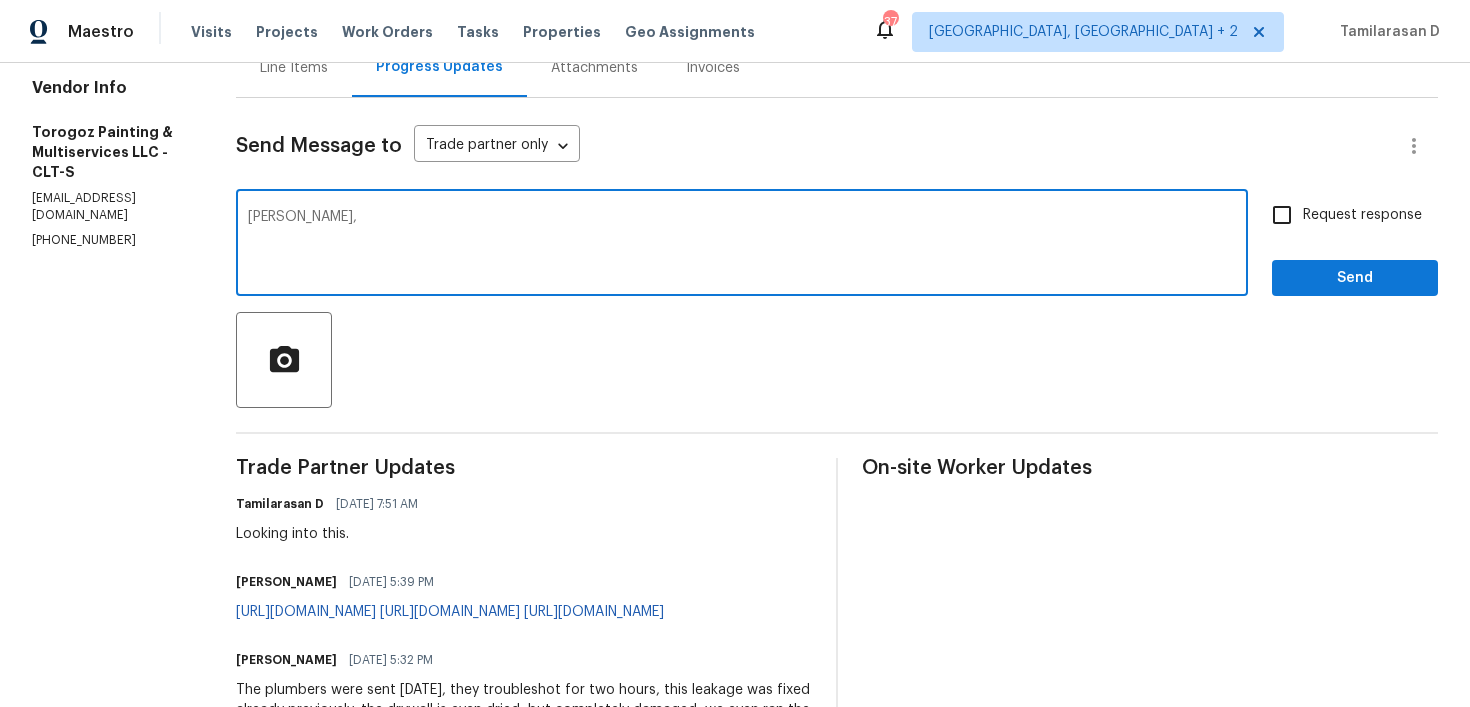 paste on "Can you reroute the downspout on the roof where there’s a possible water entry point?" 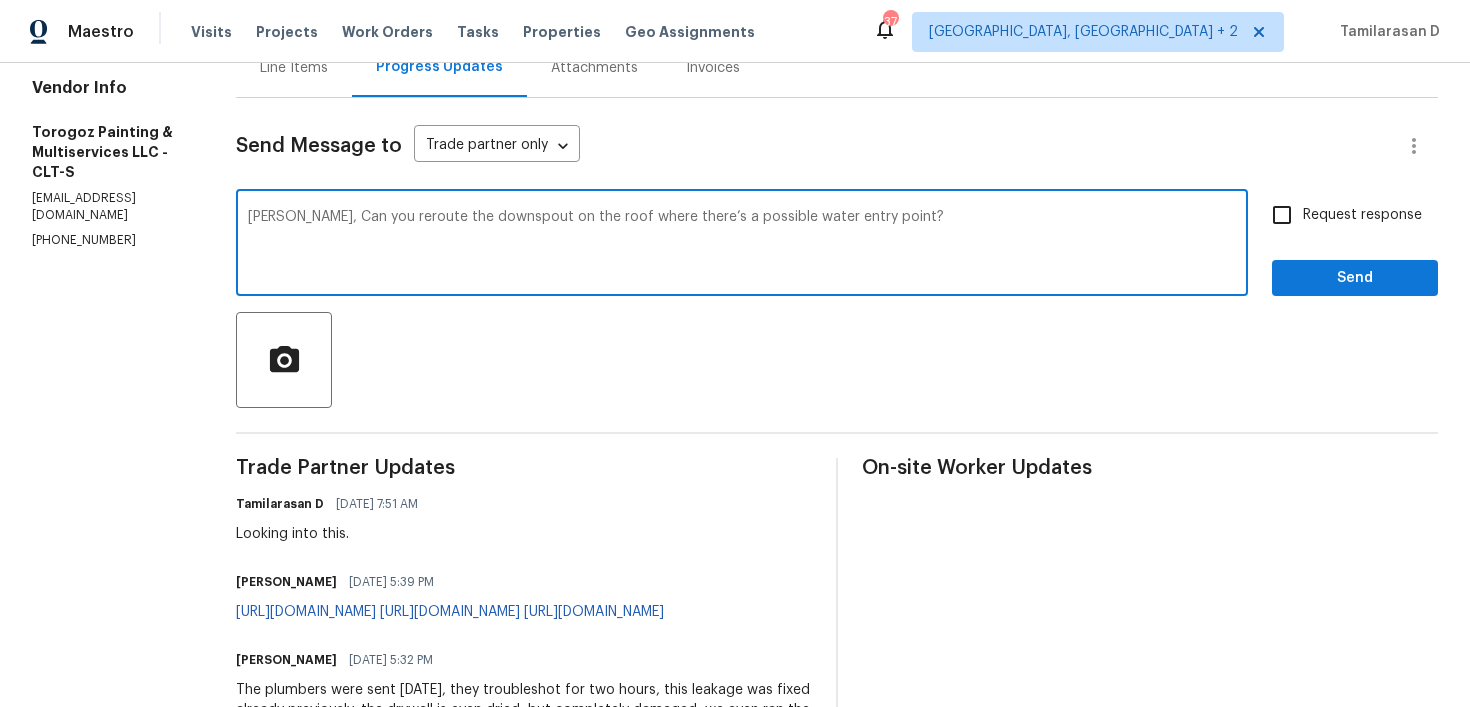 click on "[PERSON_NAME], Can you reroute the downspout on the roof where there’s a possible water entry point? x ​" at bounding box center [742, 245] 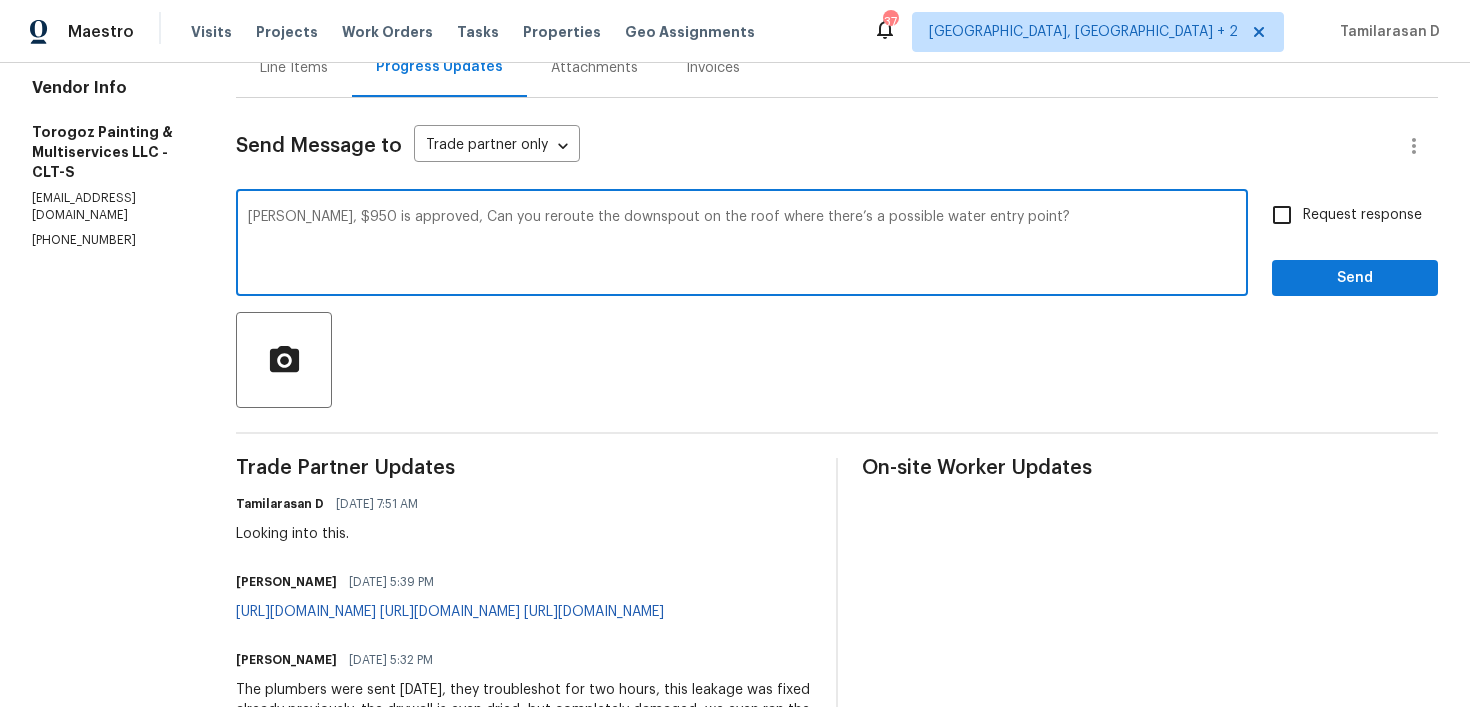 click on "[PERSON_NAME], $950 is approved, Can you reroute the downspout on the roof where there’s a possible water entry point?" at bounding box center (742, 245) 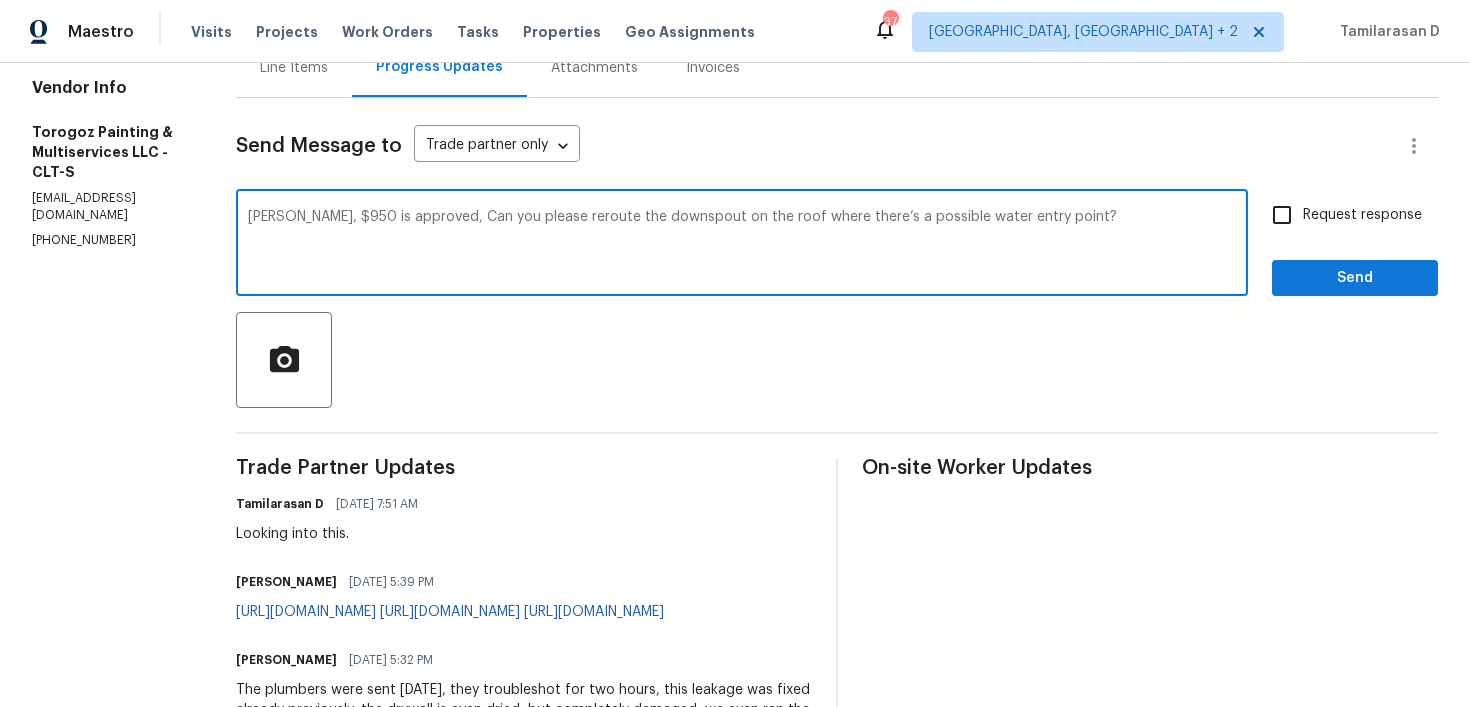 click on "[PERSON_NAME], $950 is approved, Can you please reroute the downspout on the roof where there’s a possible water entry point?" at bounding box center [742, 245] 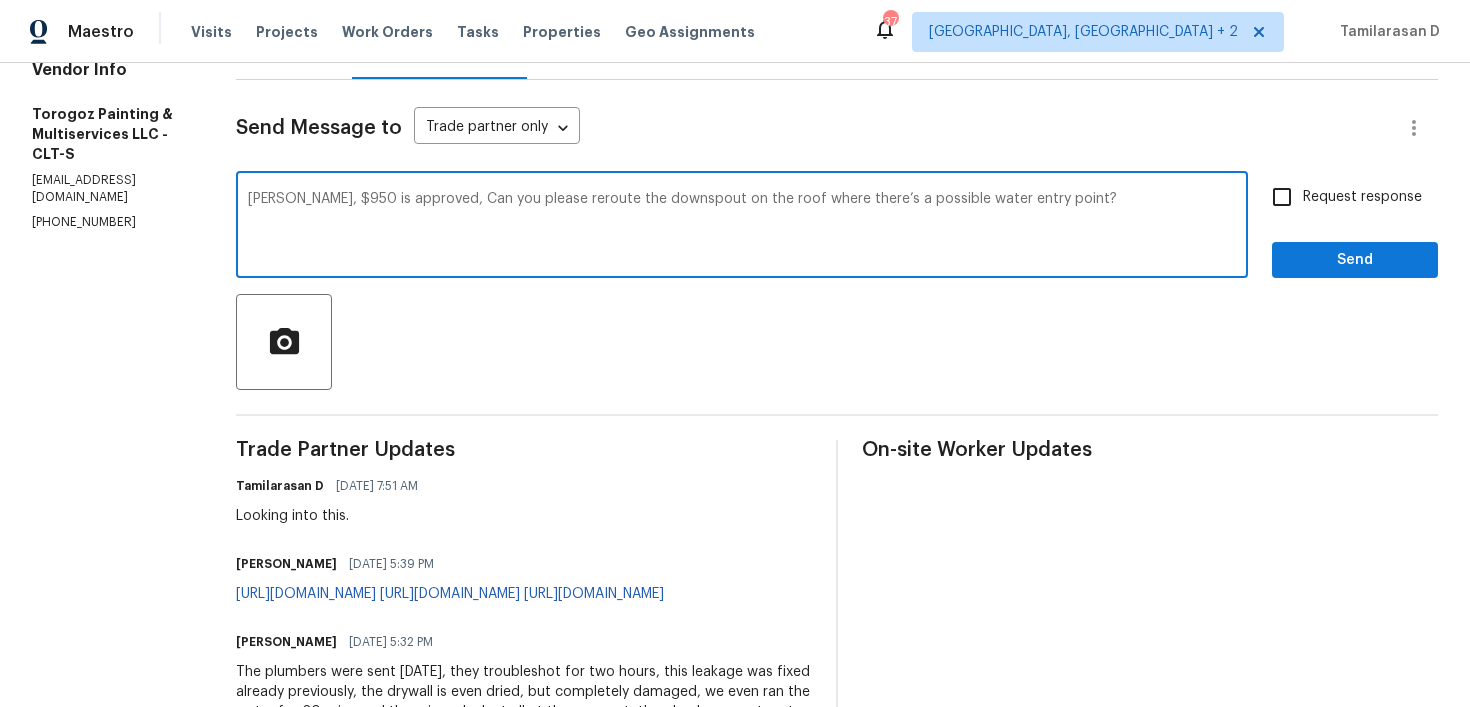 scroll, scrollTop: 240, scrollLeft: 0, axis: vertical 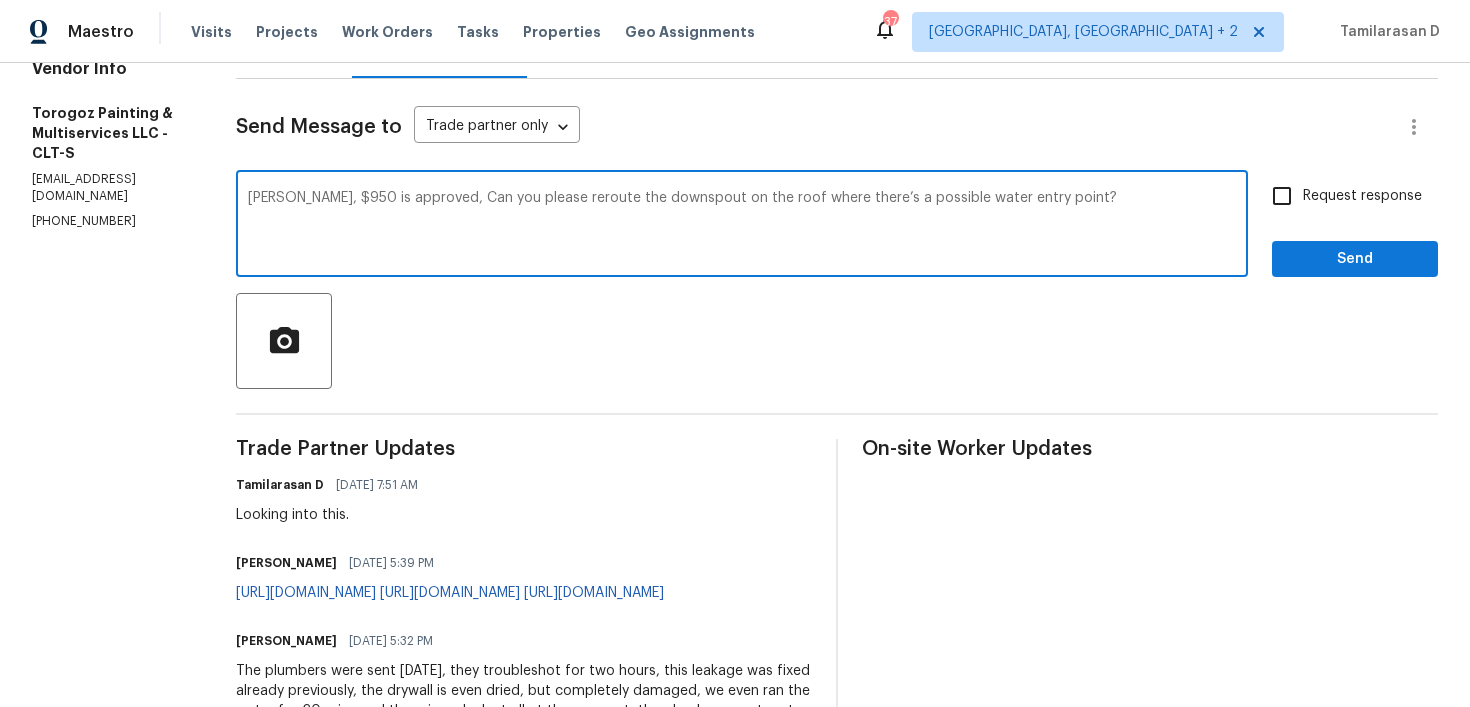 click on "[PERSON_NAME], $950 is approved, Can you please reroute the downspout on the roof where there’s a possible water entry point?" at bounding box center [742, 226] 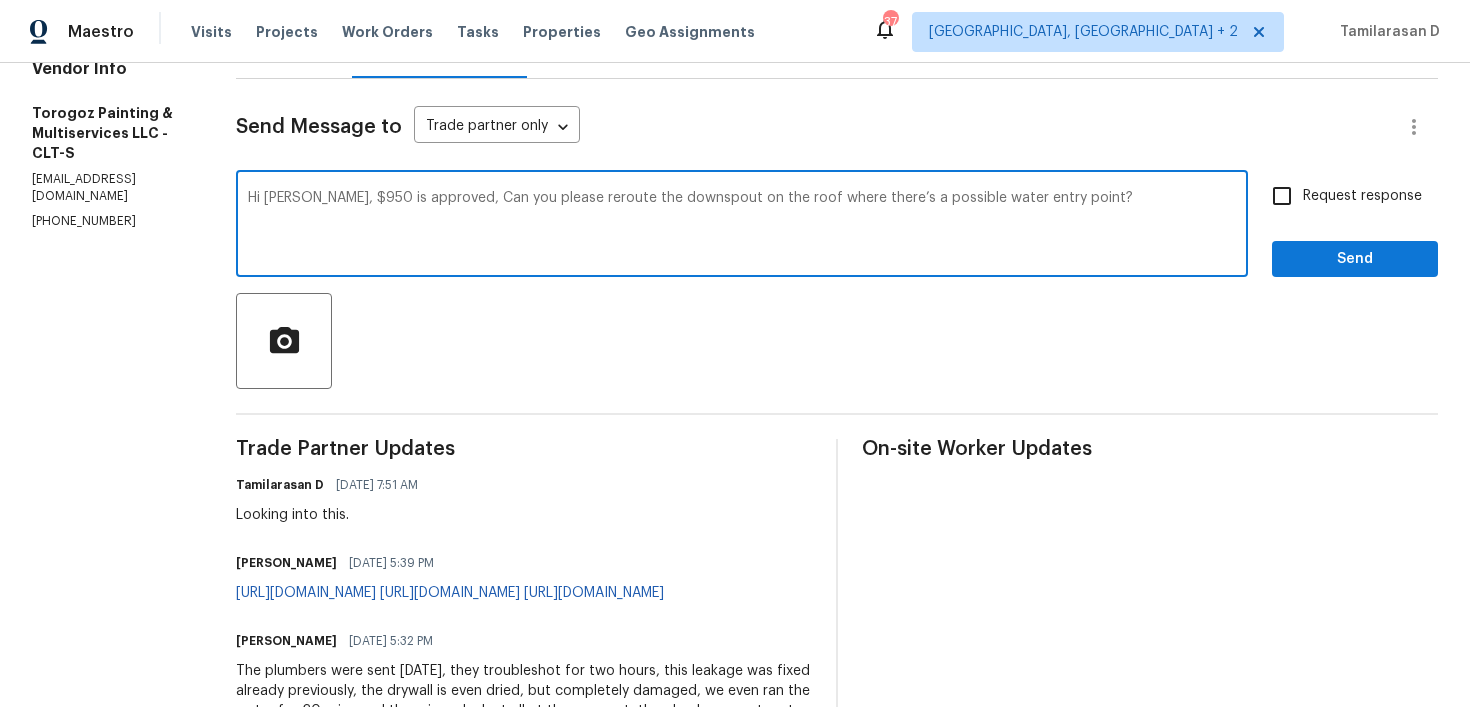 type on "Hi [PERSON_NAME], $950 is approved, Can you please reroute the downspout on the roof where there’s a possible water entry point?" 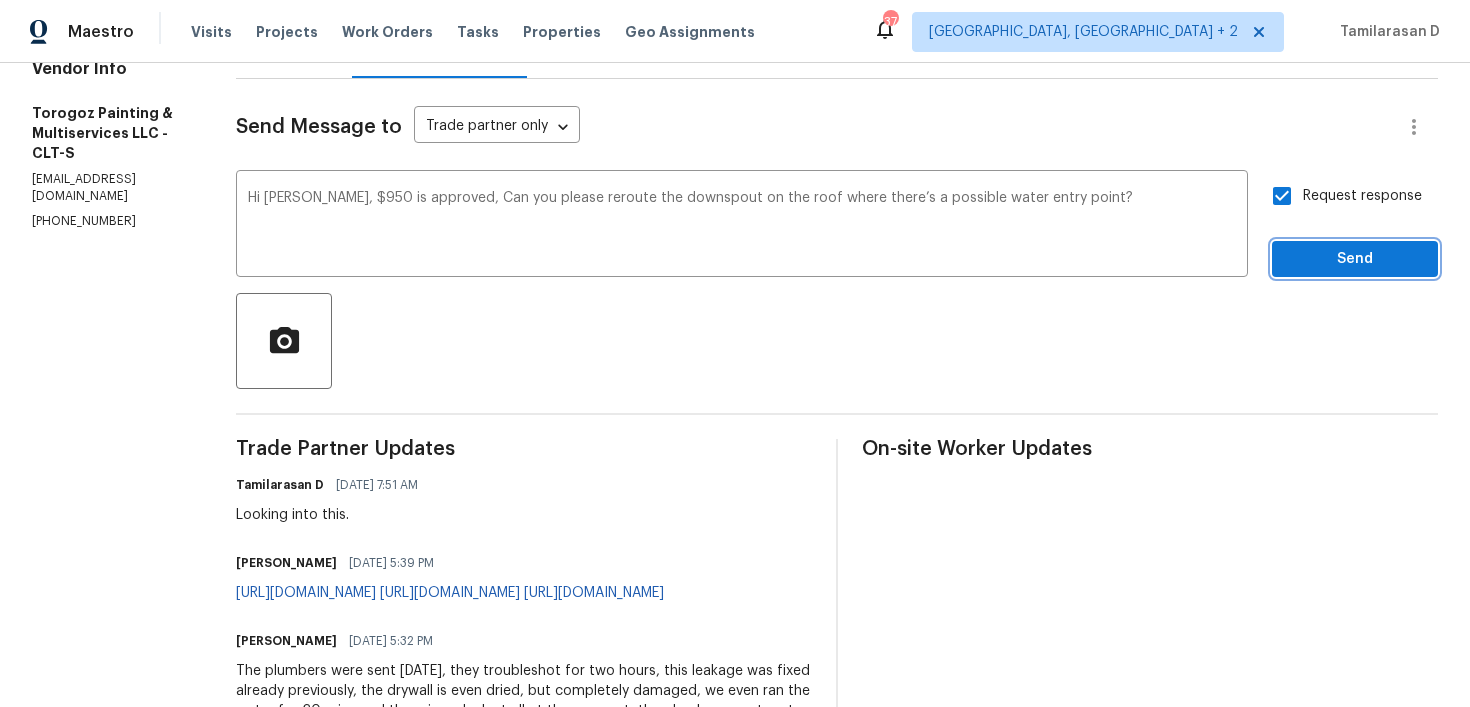 click on "Send" at bounding box center (1355, 259) 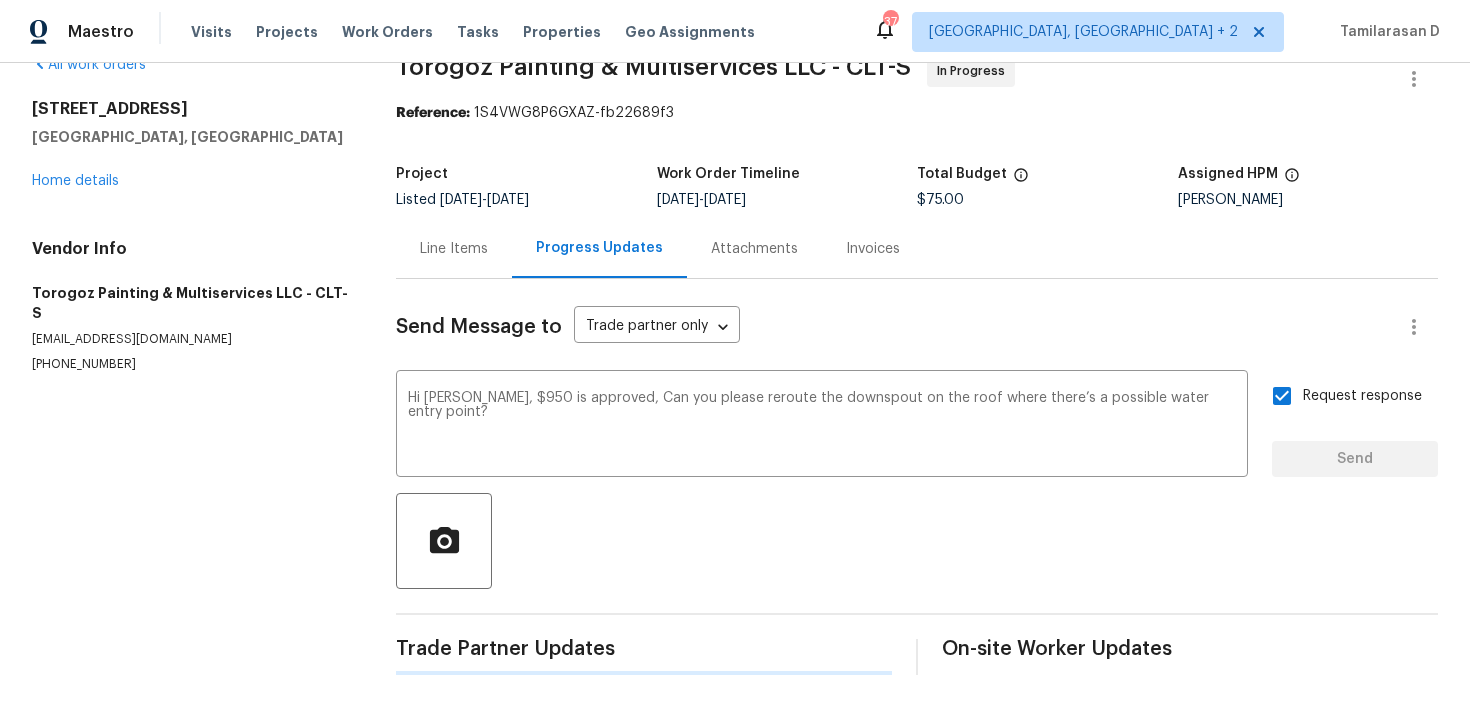 type 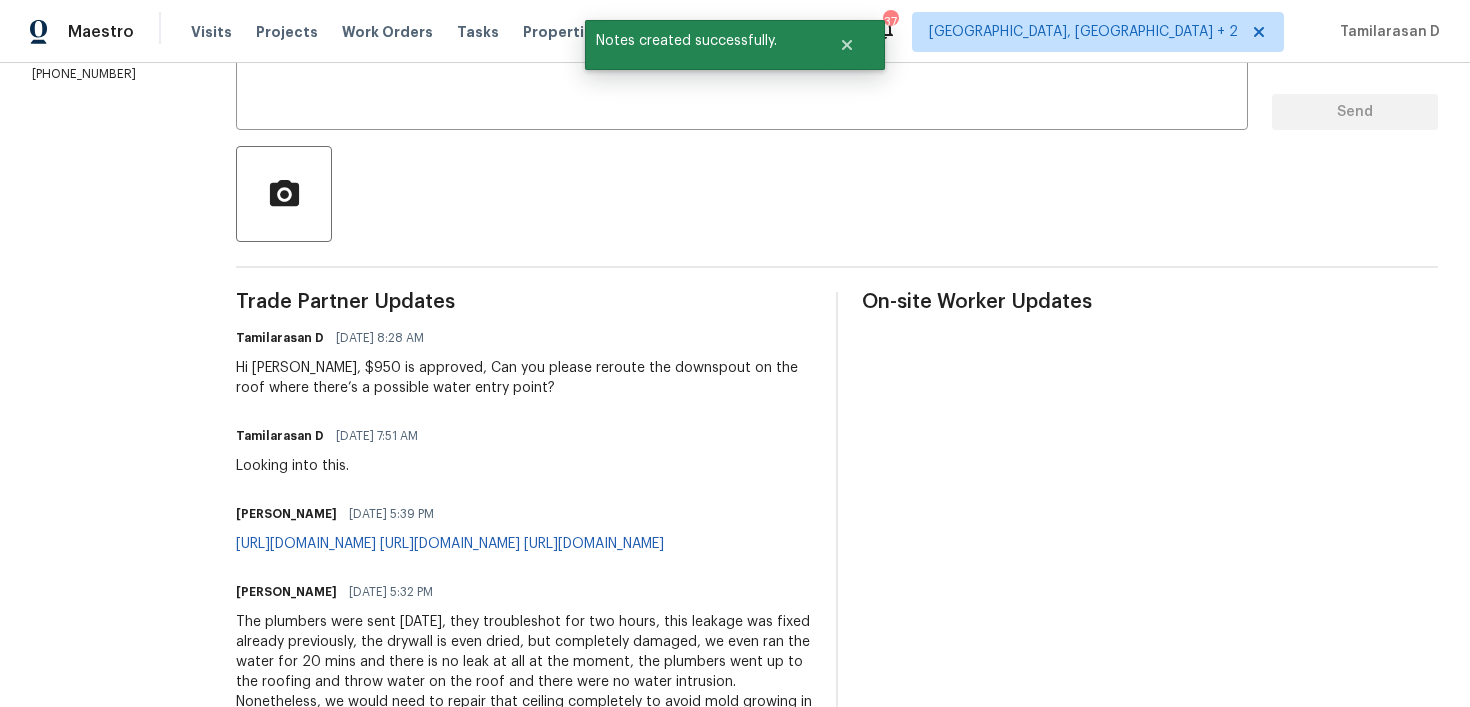 scroll, scrollTop: 0, scrollLeft: 0, axis: both 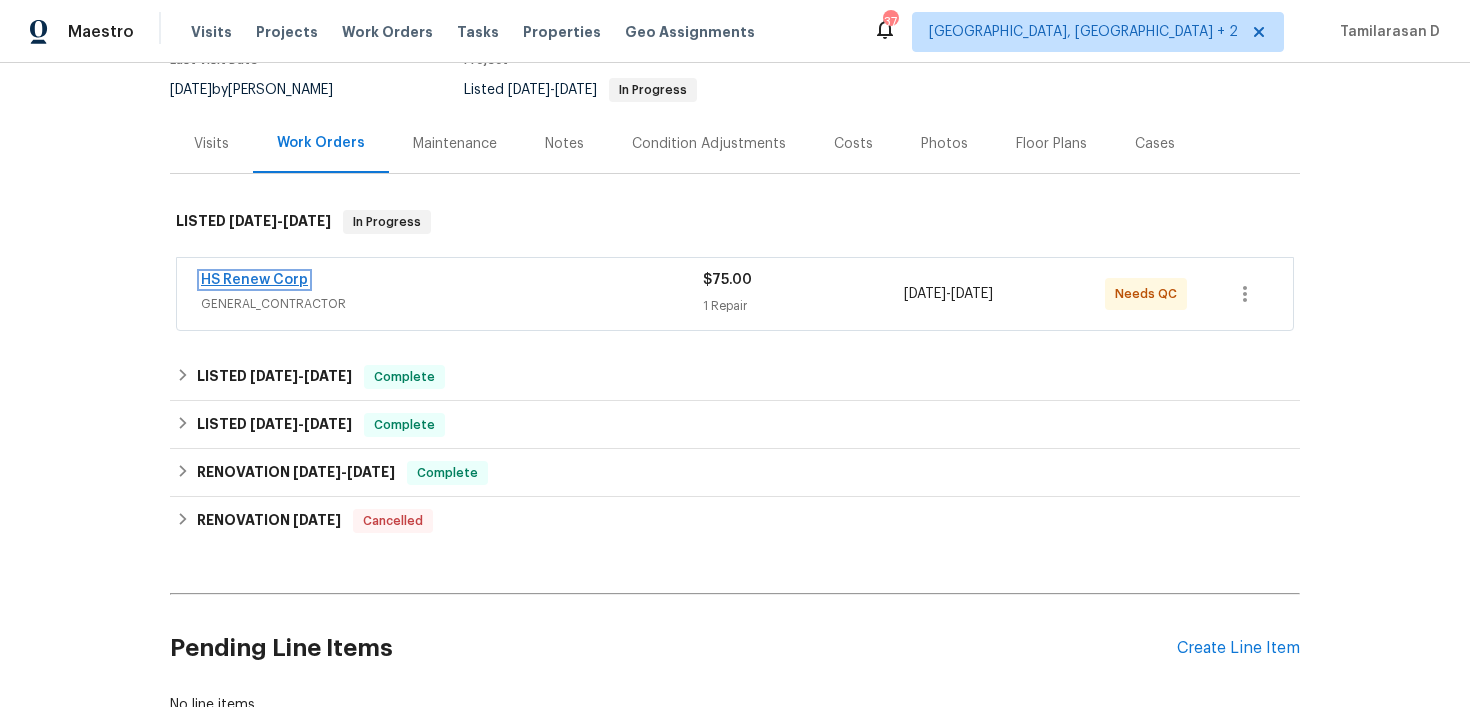 click on "HS Renew Corp" at bounding box center (254, 280) 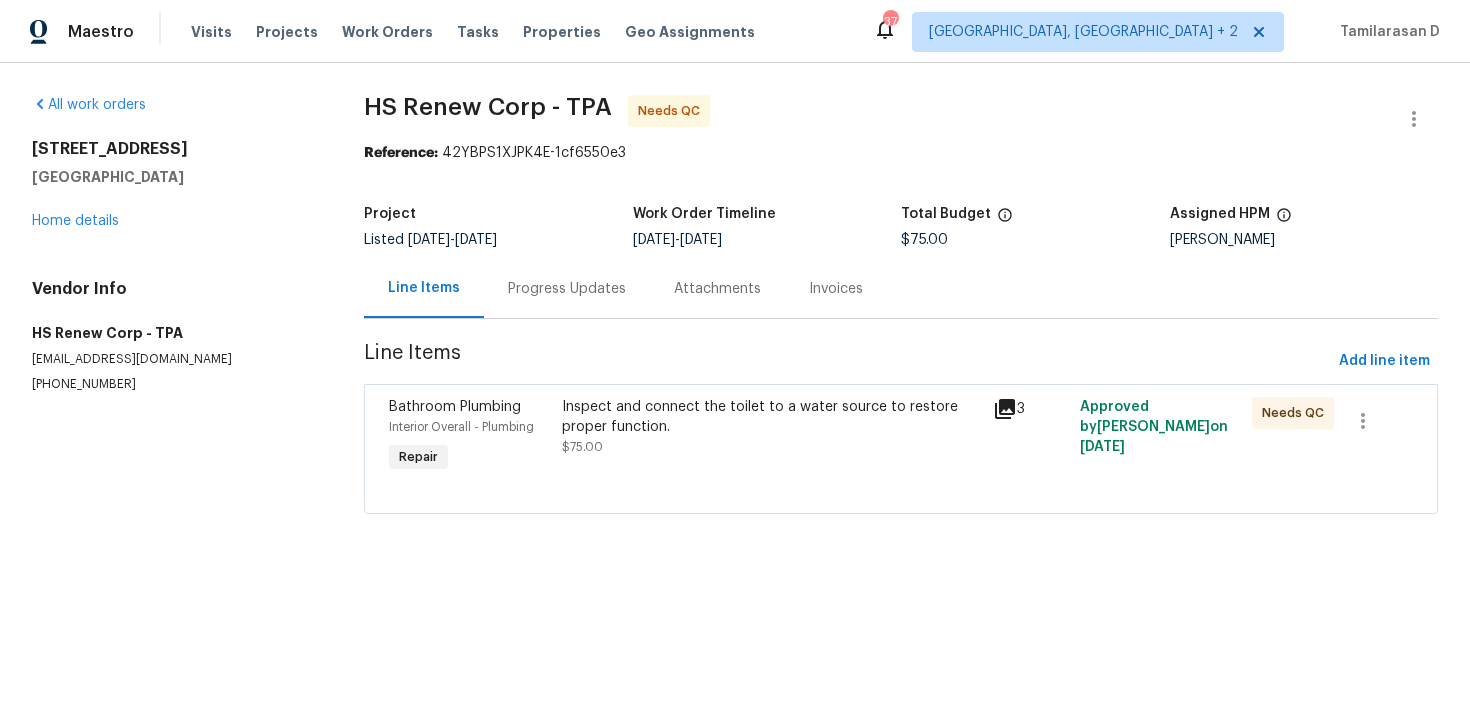 click on "Progress Updates" at bounding box center [567, 289] 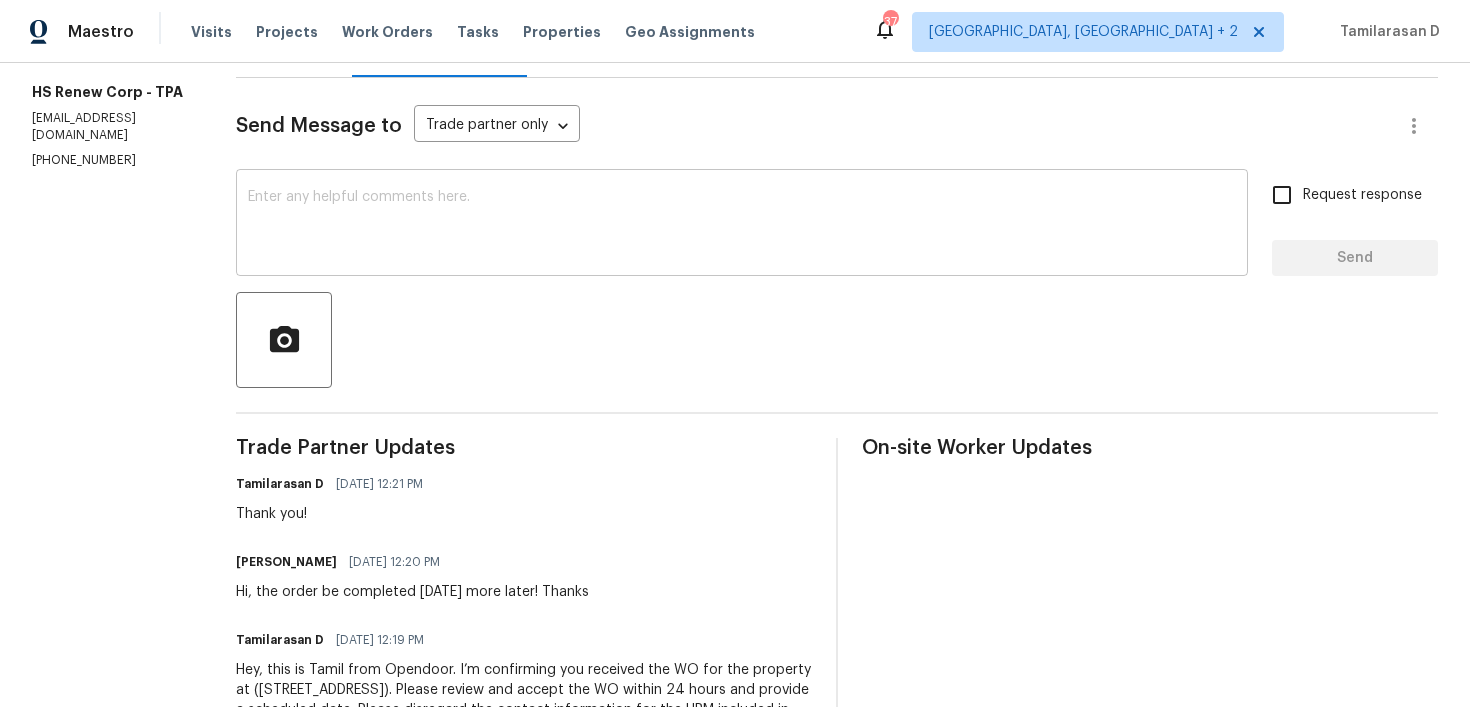 scroll, scrollTop: 228, scrollLeft: 0, axis: vertical 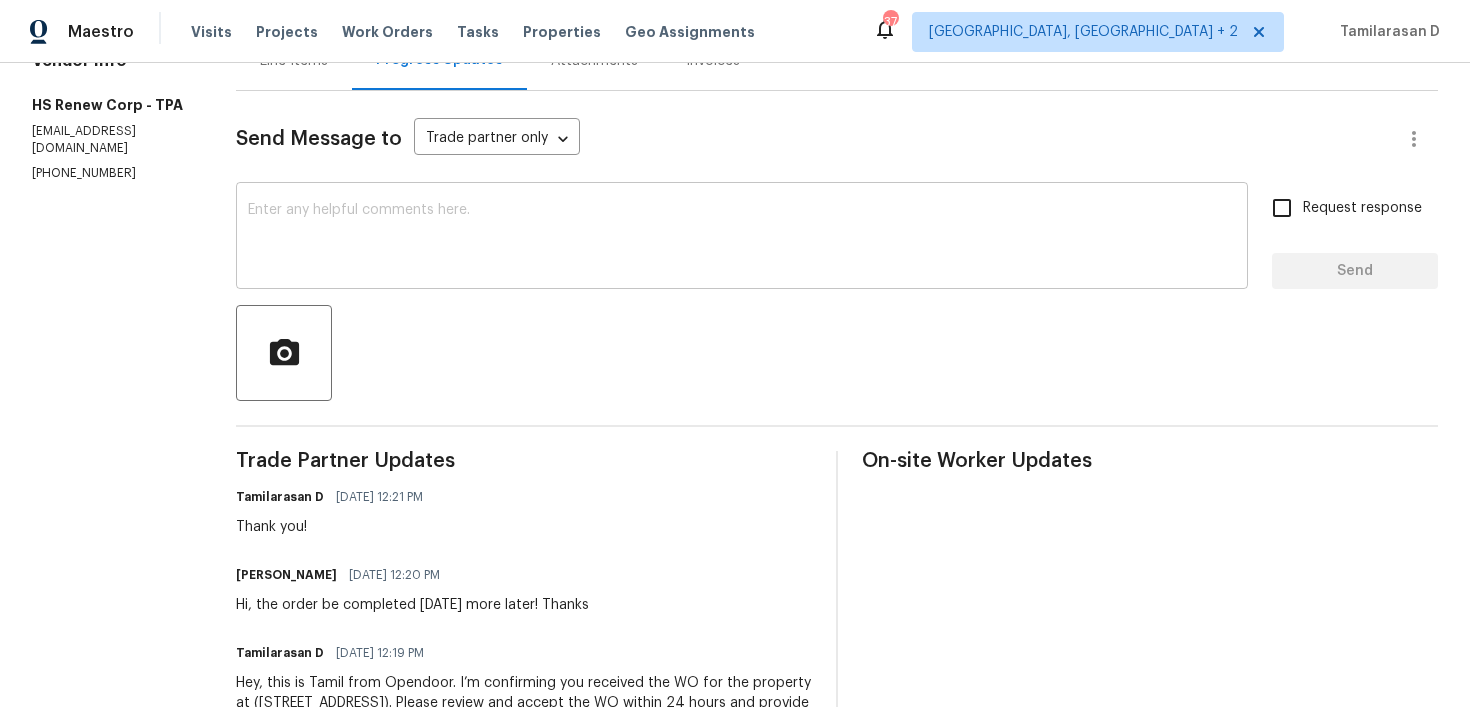 click at bounding box center (742, 238) 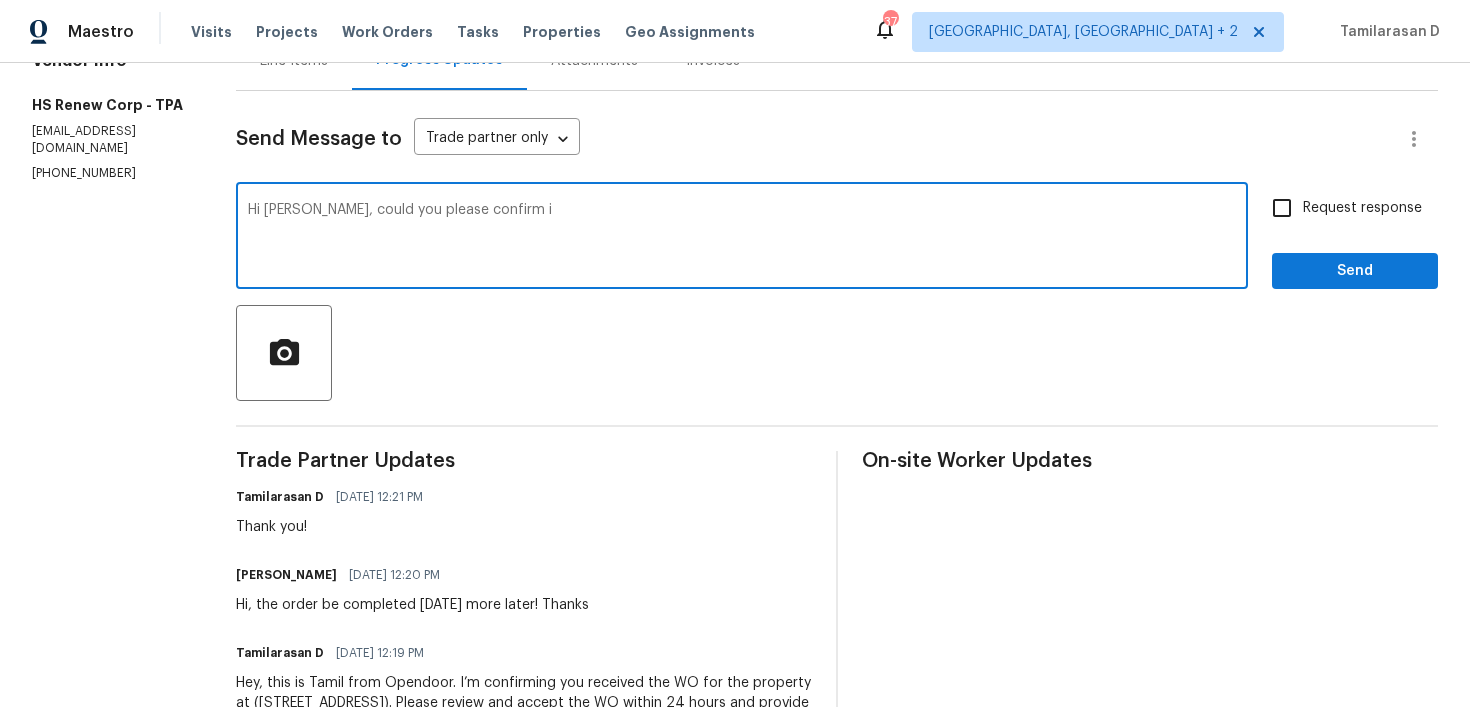 type on "Hi Maria, could you please confirm" 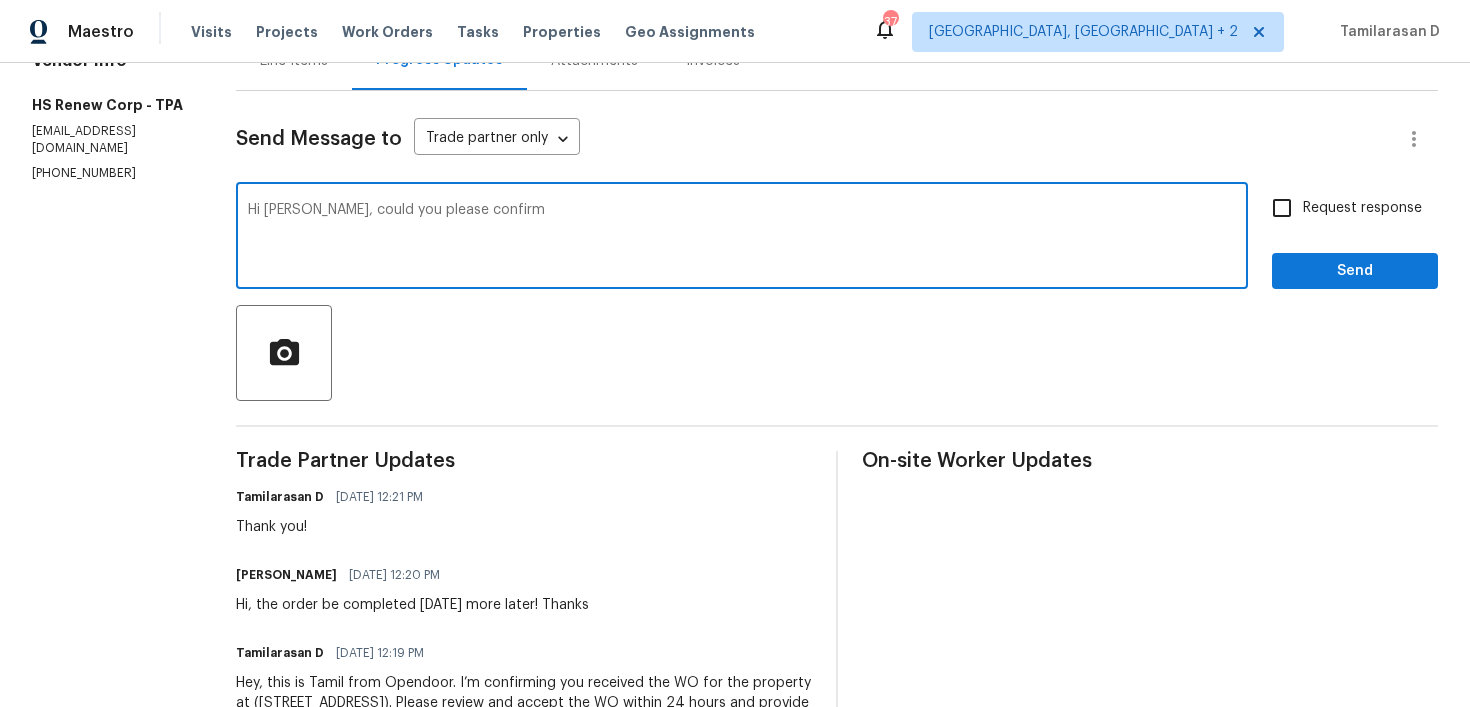 click on "Hi Maria, could you please confirm" at bounding box center (742, 238) 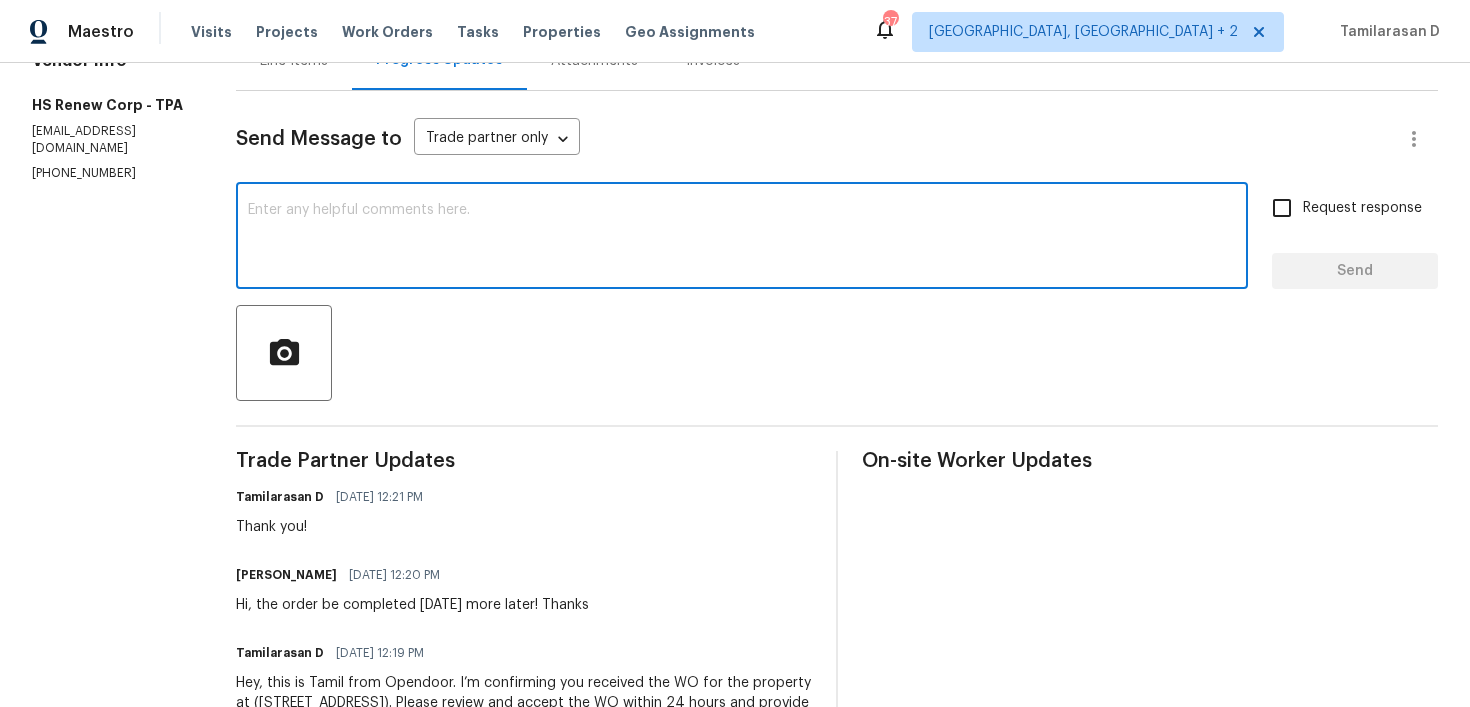 scroll, scrollTop: 0, scrollLeft: 0, axis: both 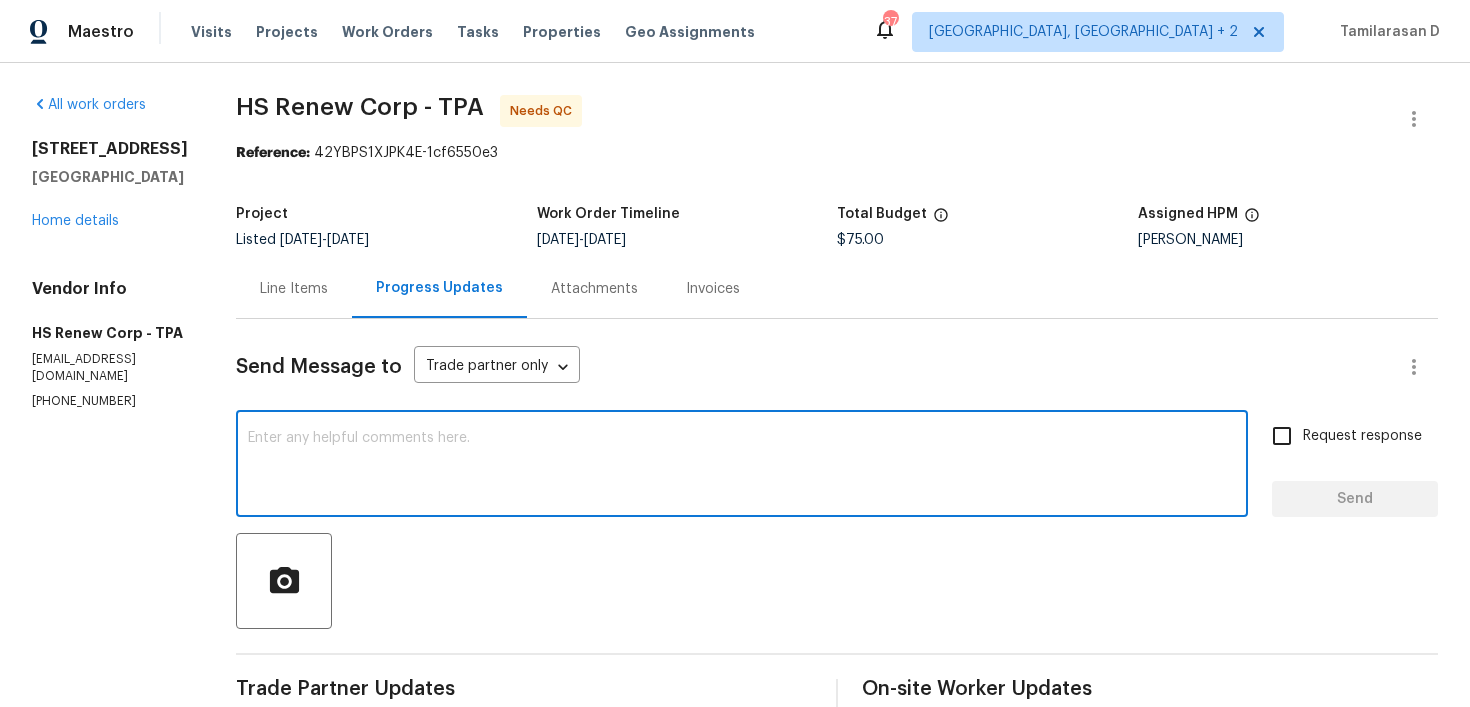 click on "Line Items" at bounding box center [294, 289] 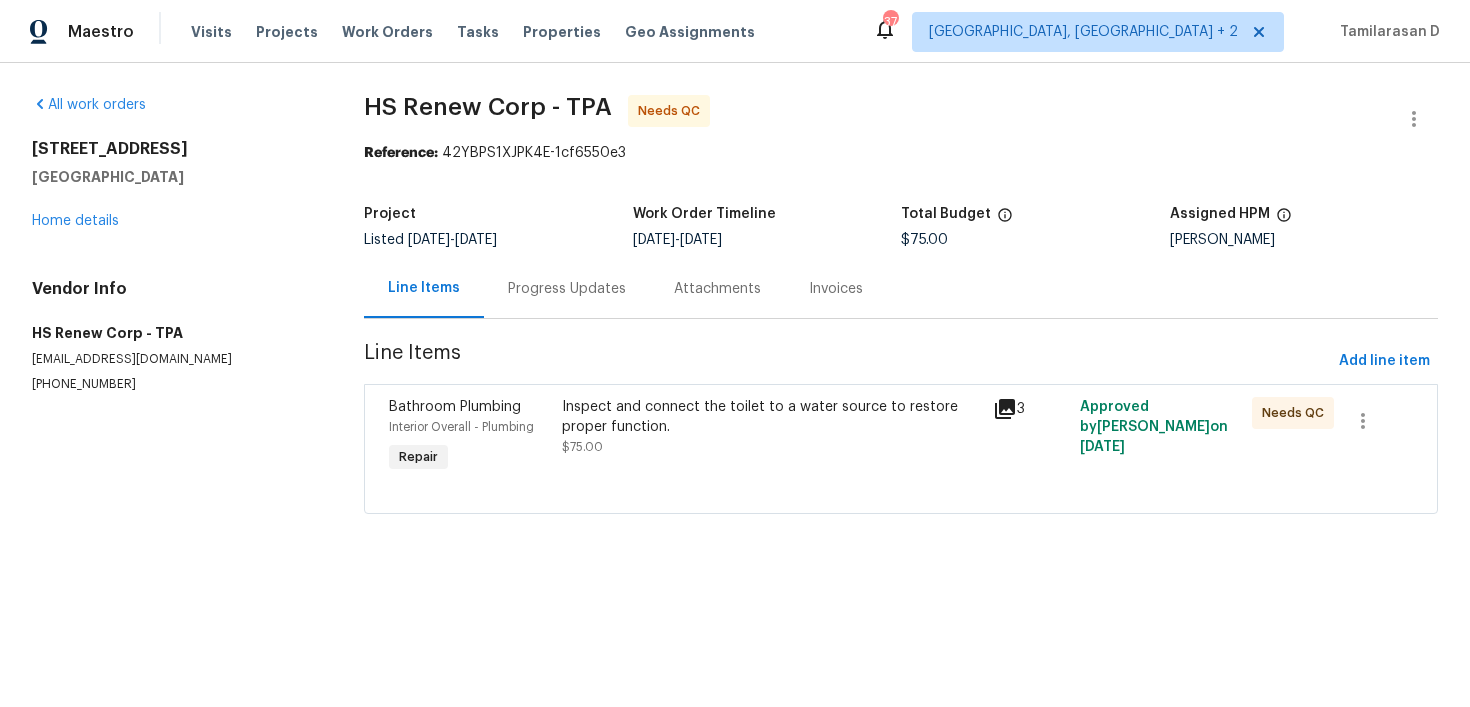 click on "Inspect and connect the toilet to a water source to restore proper function." at bounding box center (772, 417) 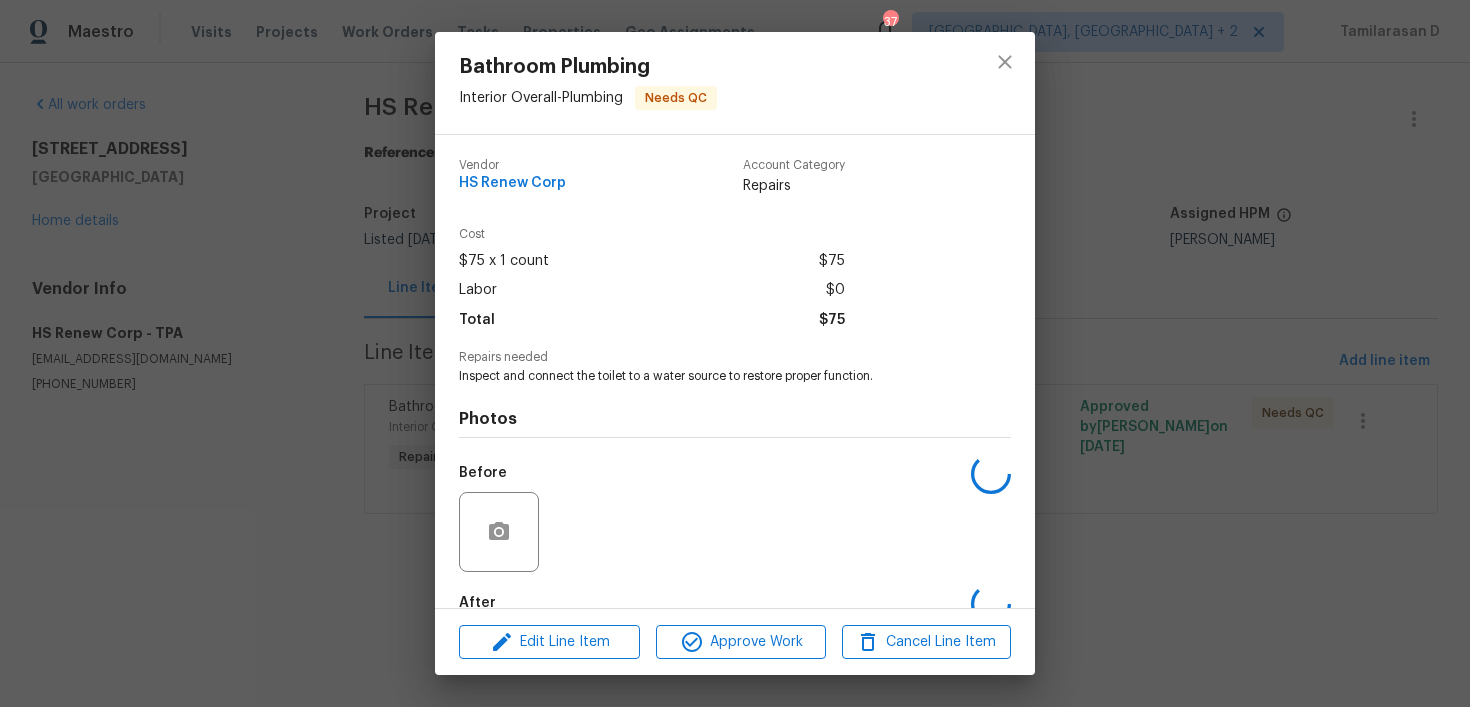 scroll, scrollTop: 114, scrollLeft: 0, axis: vertical 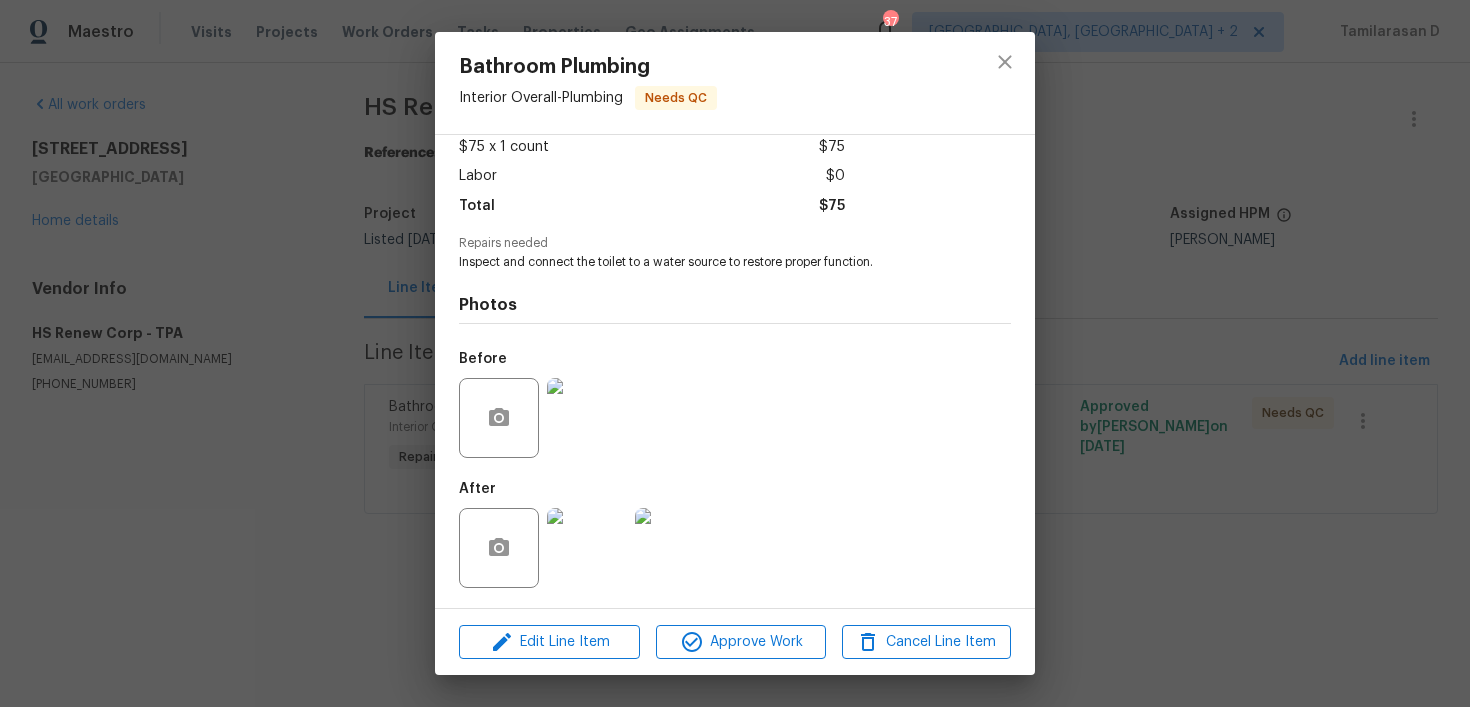 click at bounding box center [587, 418] 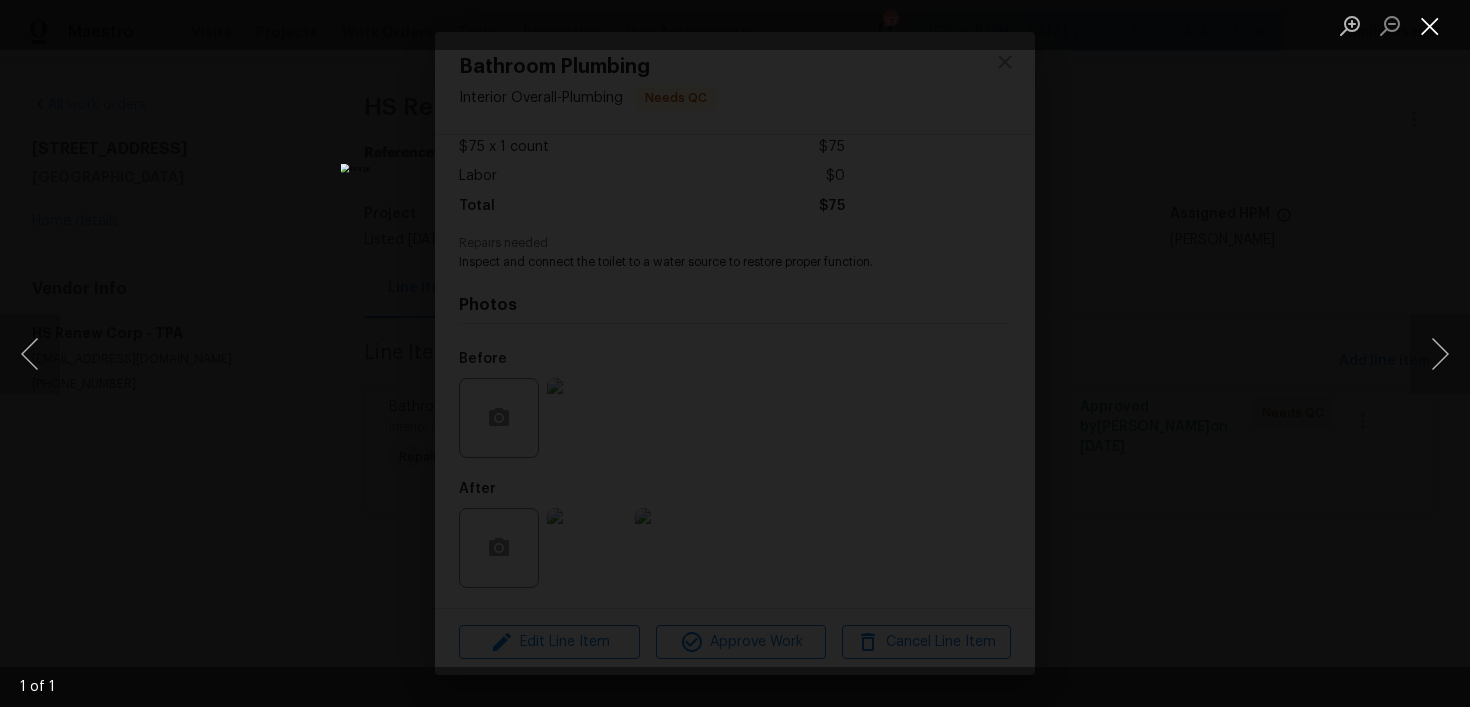 click at bounding box center [1430, 25] 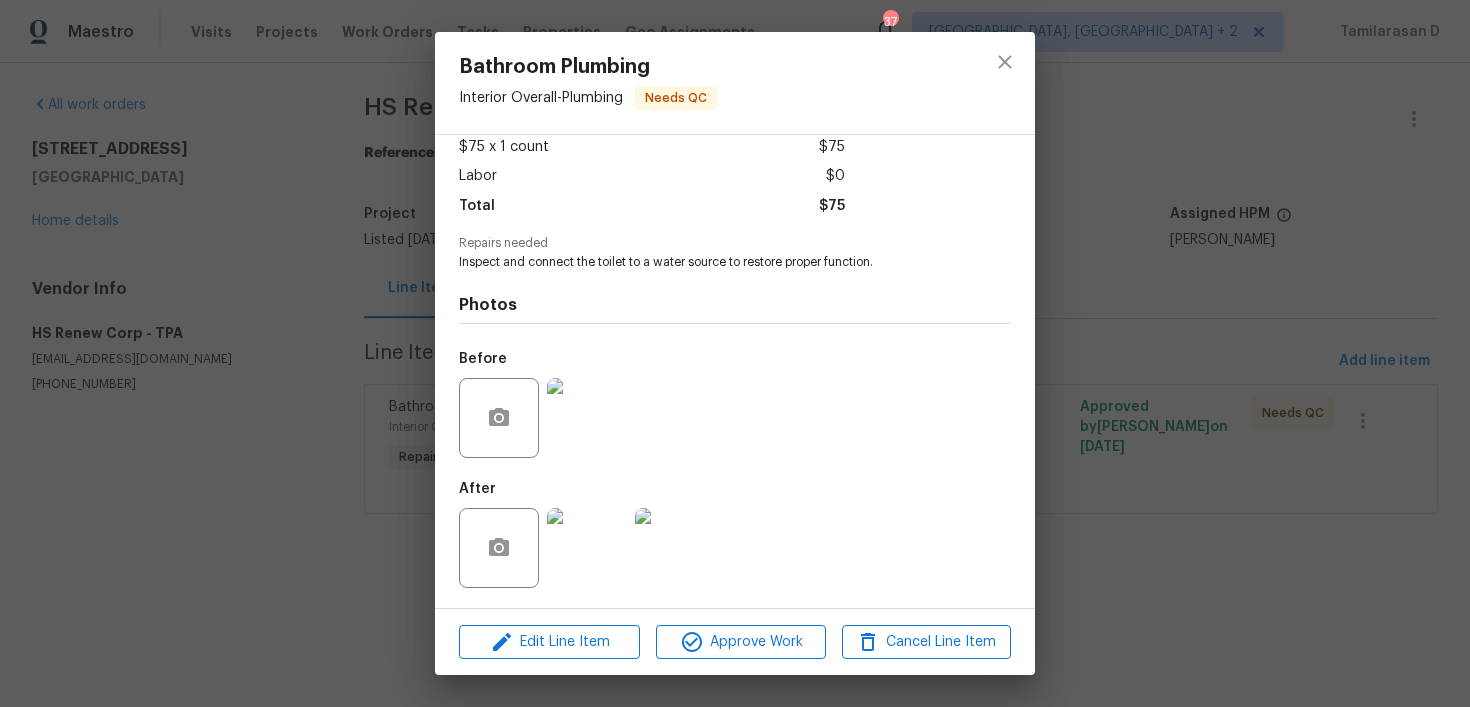 click at bounding box center (587, 548) 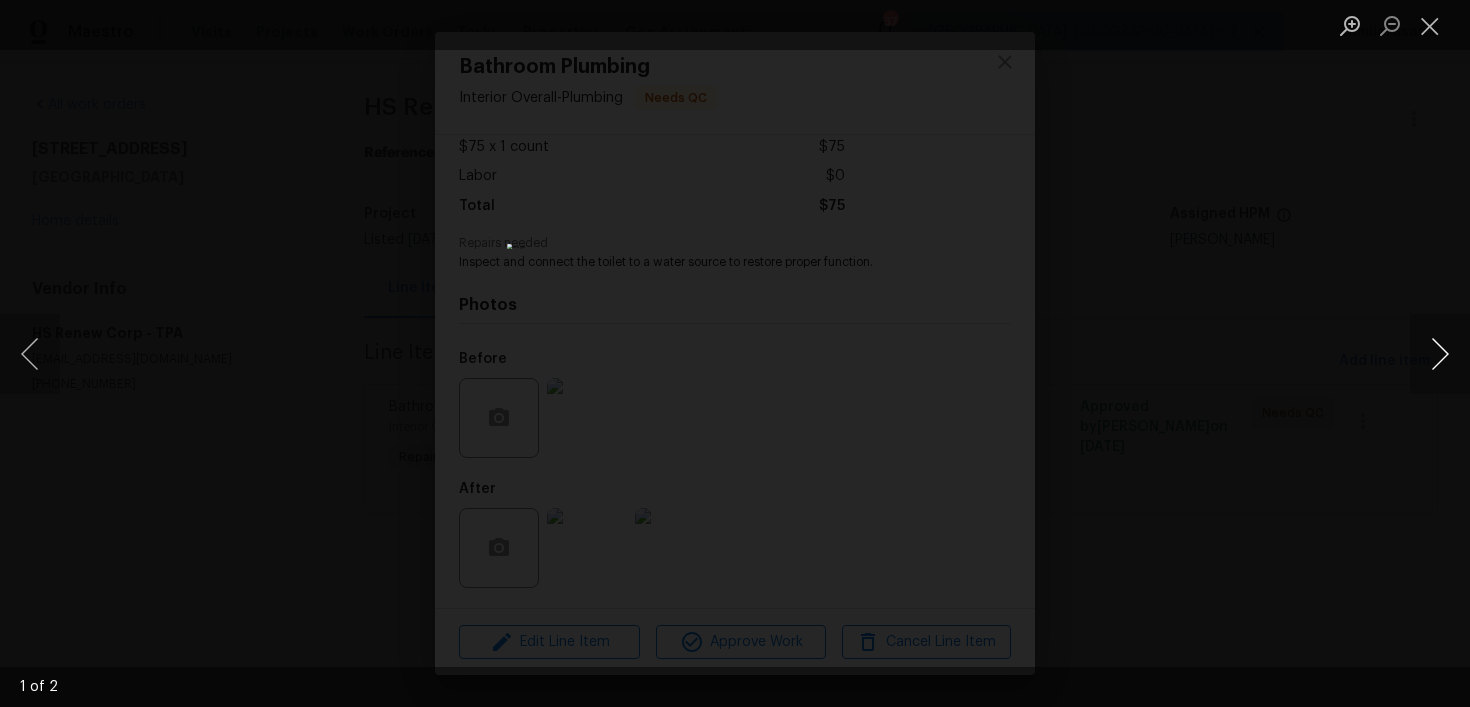 click at bounding box center (1440, 354) 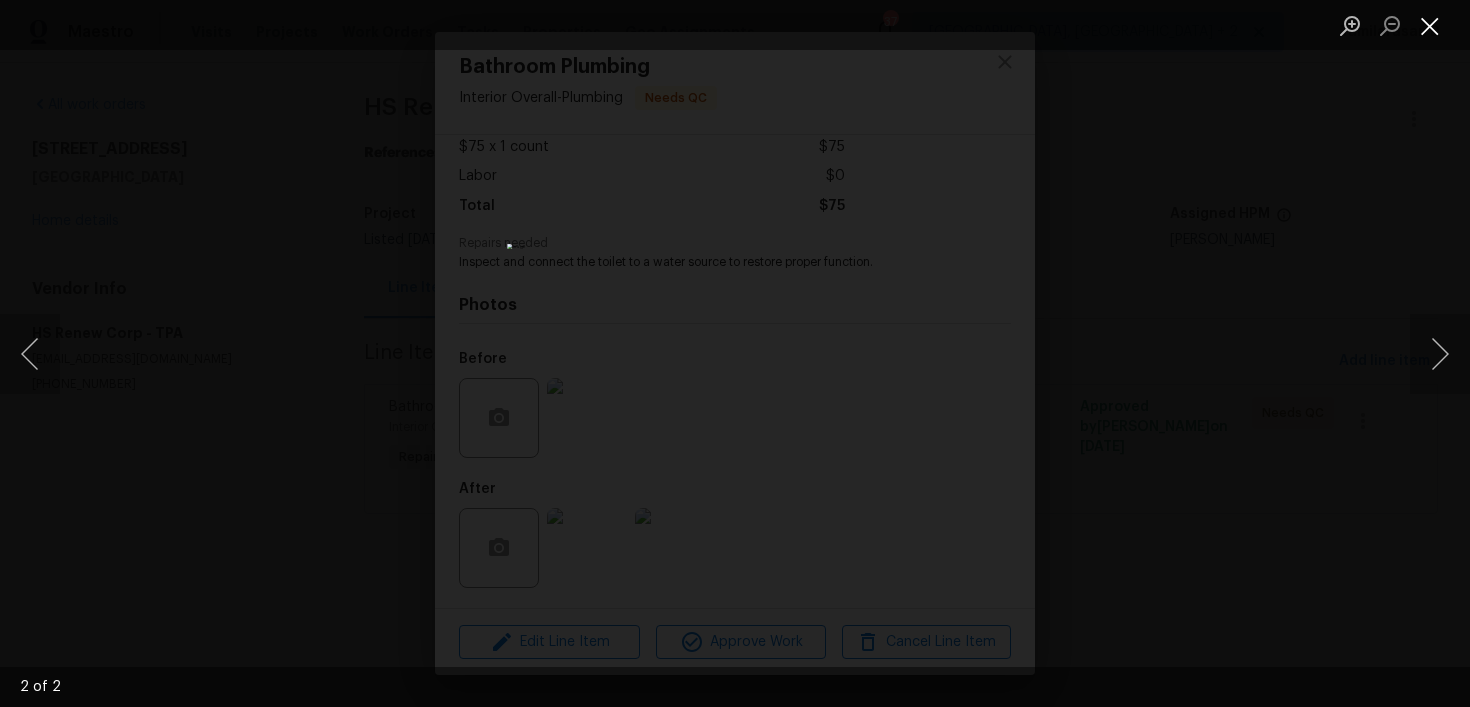 click at bounding box center (1430, 25) 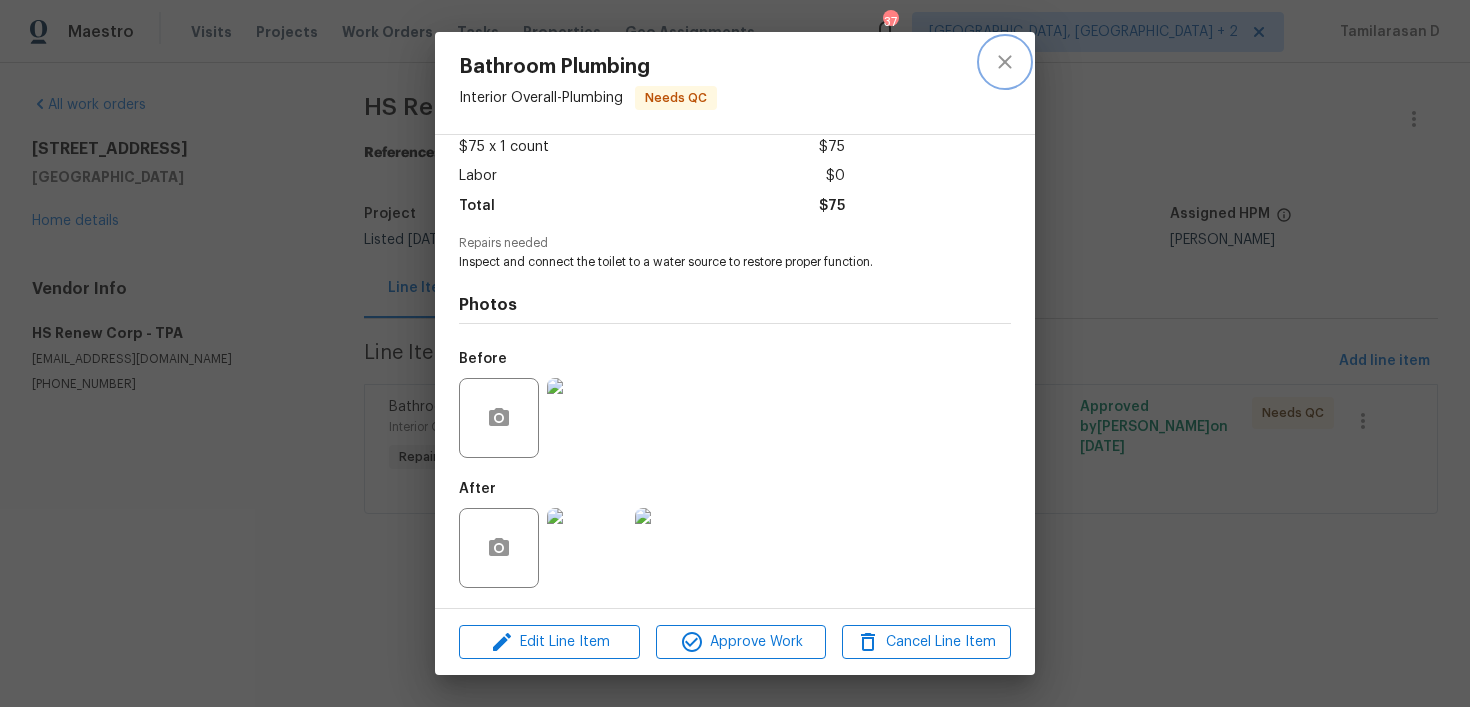 click at bounding box center (1005, 62) 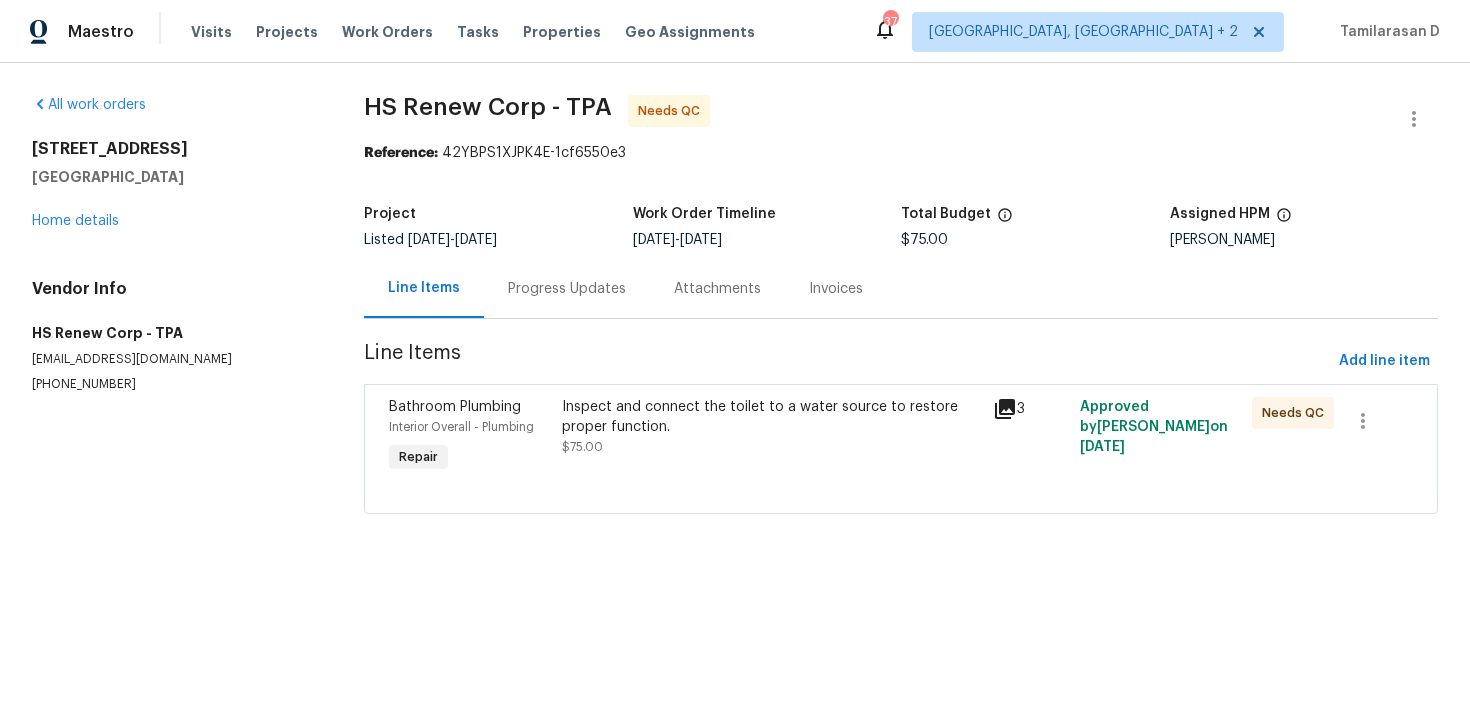 click on "Progress Updates" at bounding box center [567, 288] 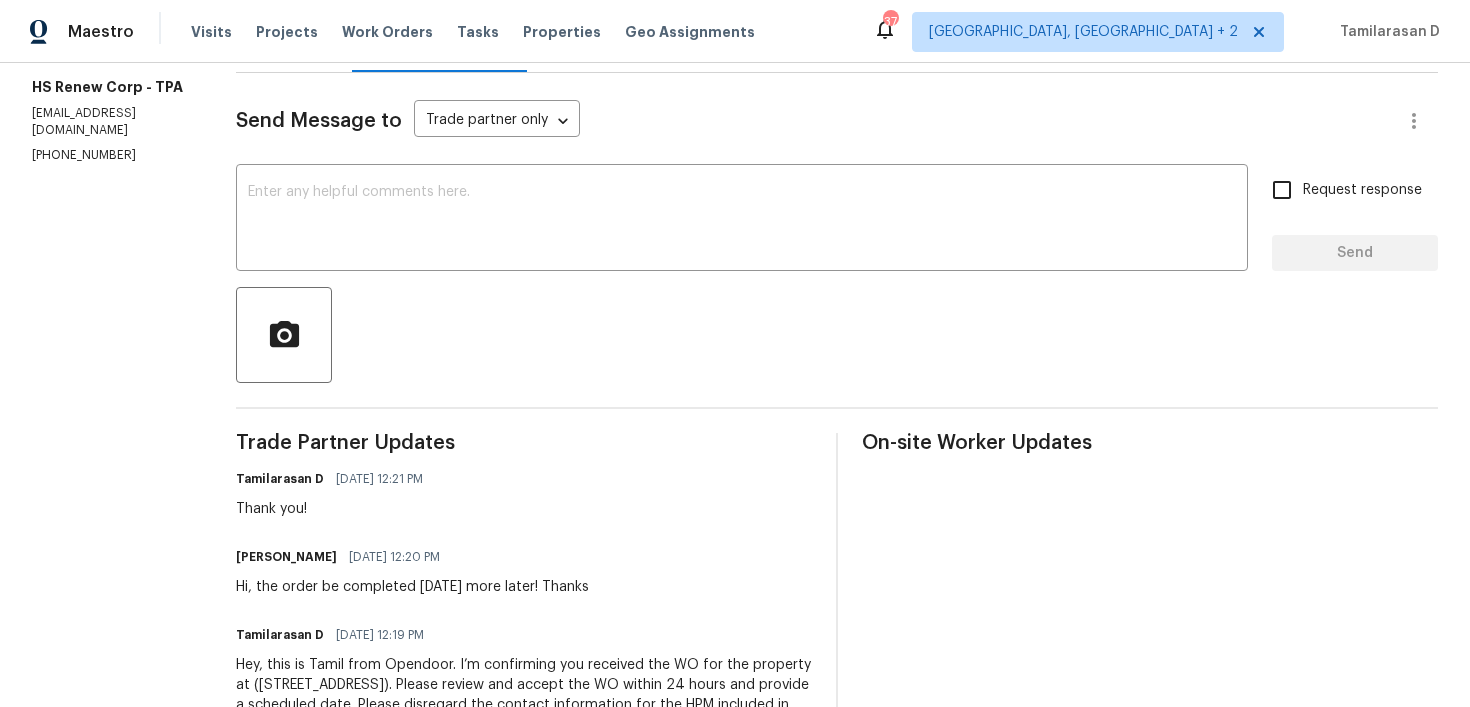 scroll, scrollTop: 260, scrollLeft: 0, axis: vertical 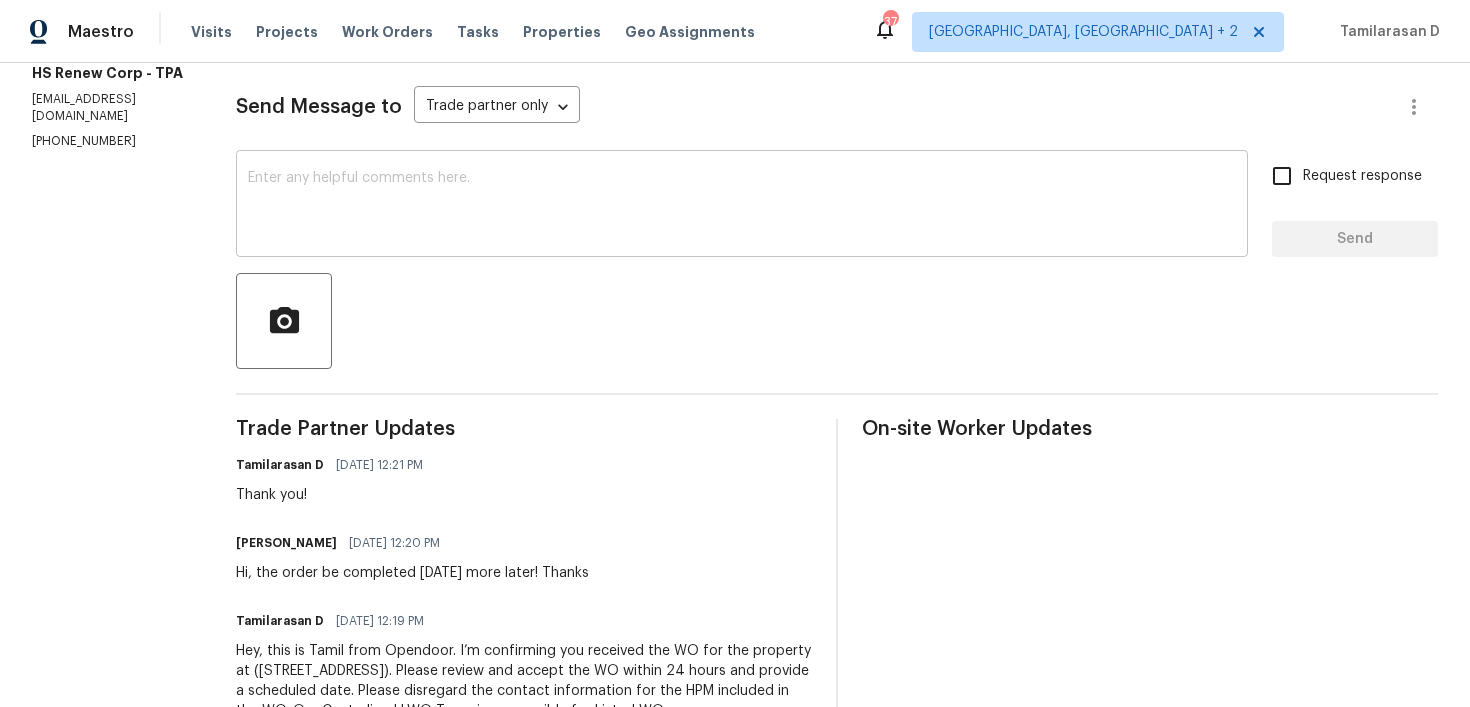 click at bounding box center (742, 206) 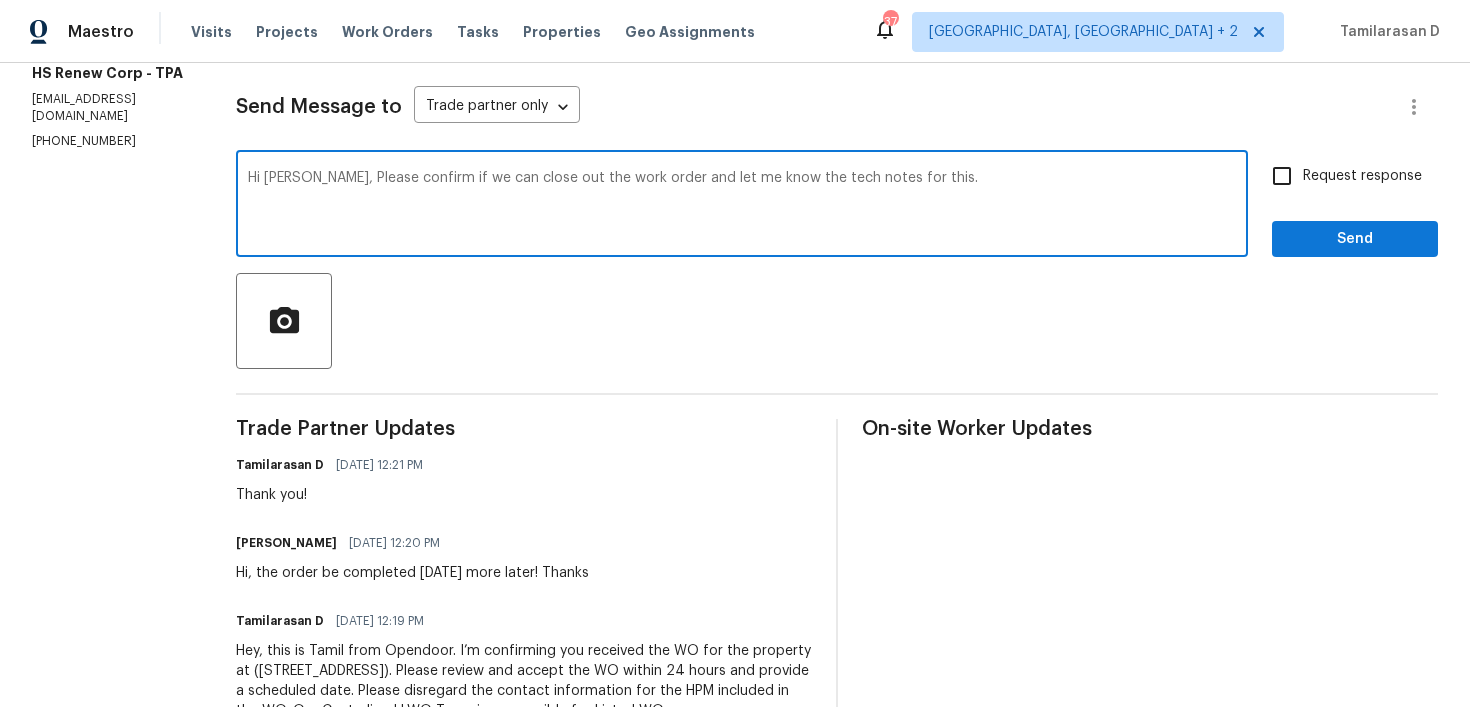 type on "Hi Maria, Please confirm if we can close out the work order and let me know the tech notes for this." 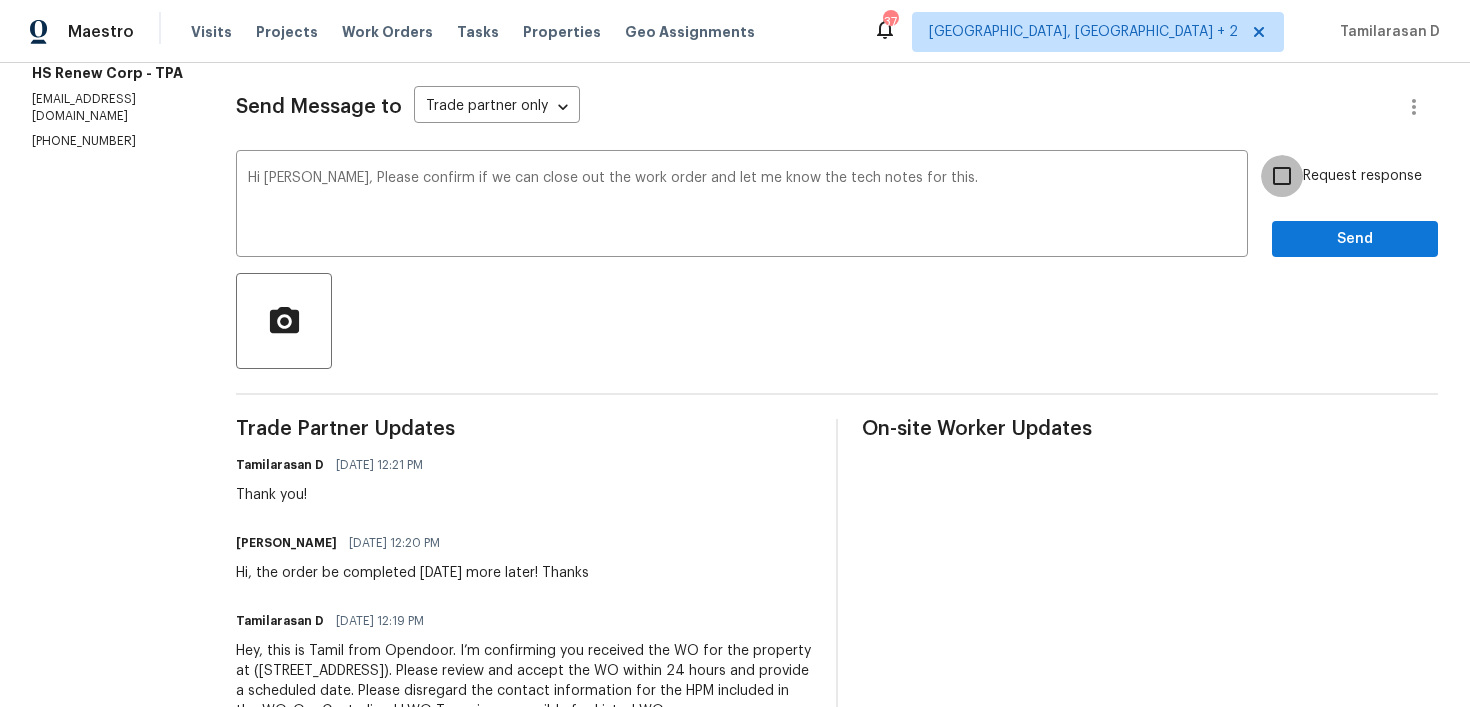 click on "Request response" at bounding box center (1282, 176) 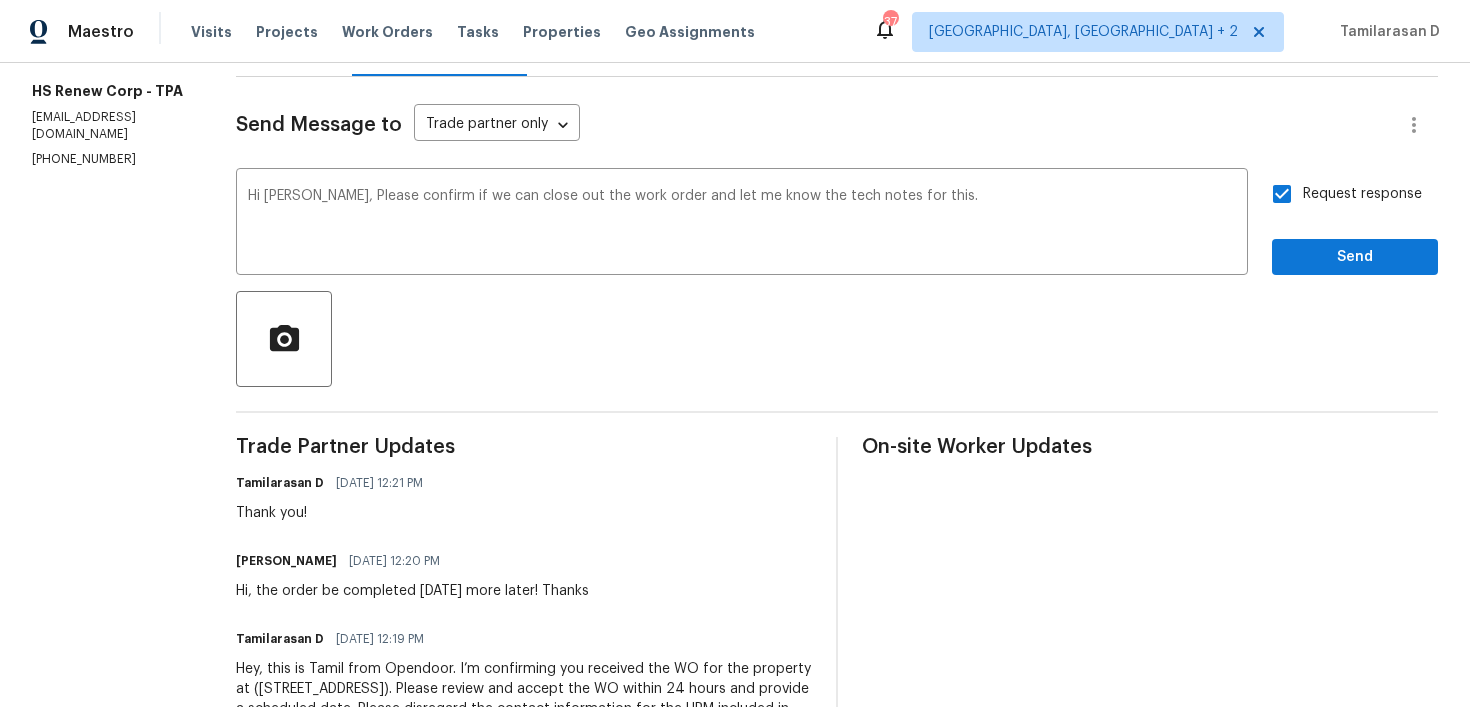 scroll, scrollTop: 228, scrollLeft: 0, axis: vertical 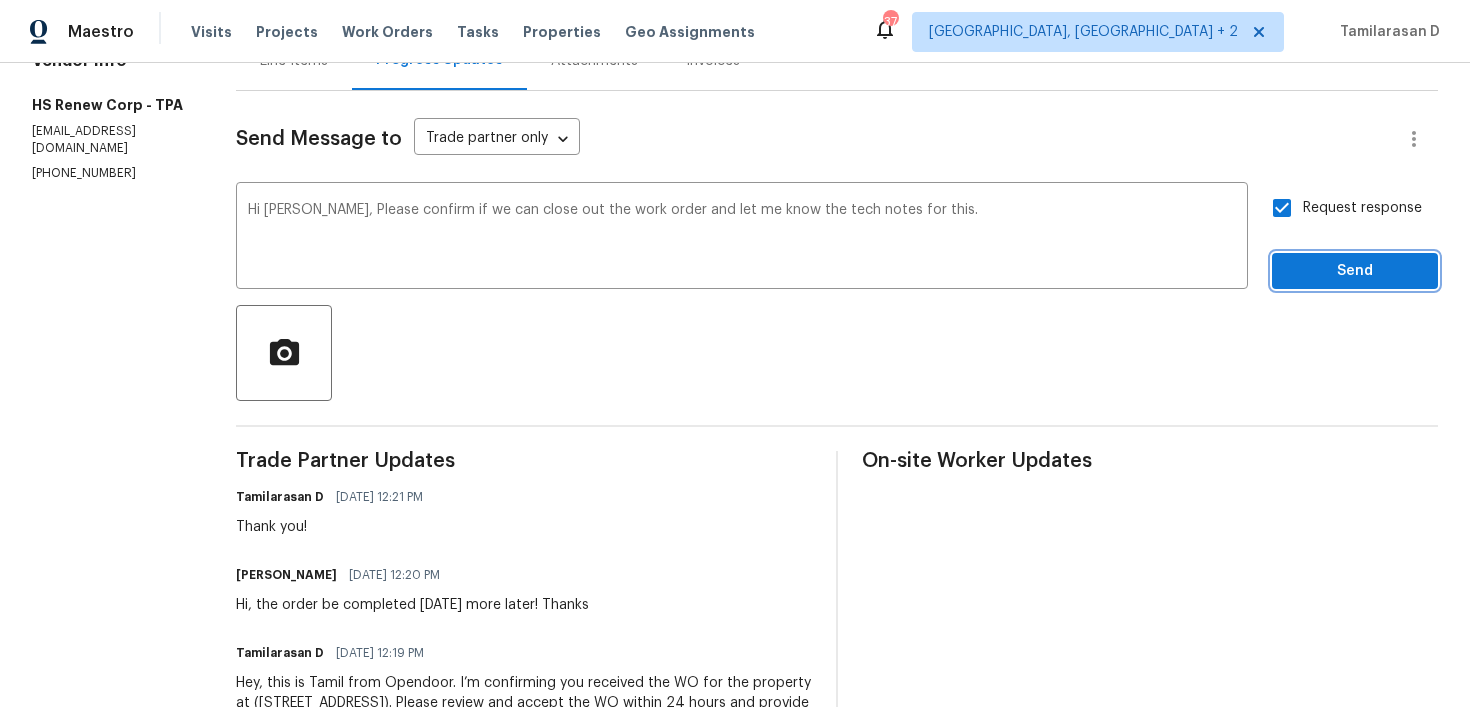 click on "Send" at bounding box center [1355, 271] 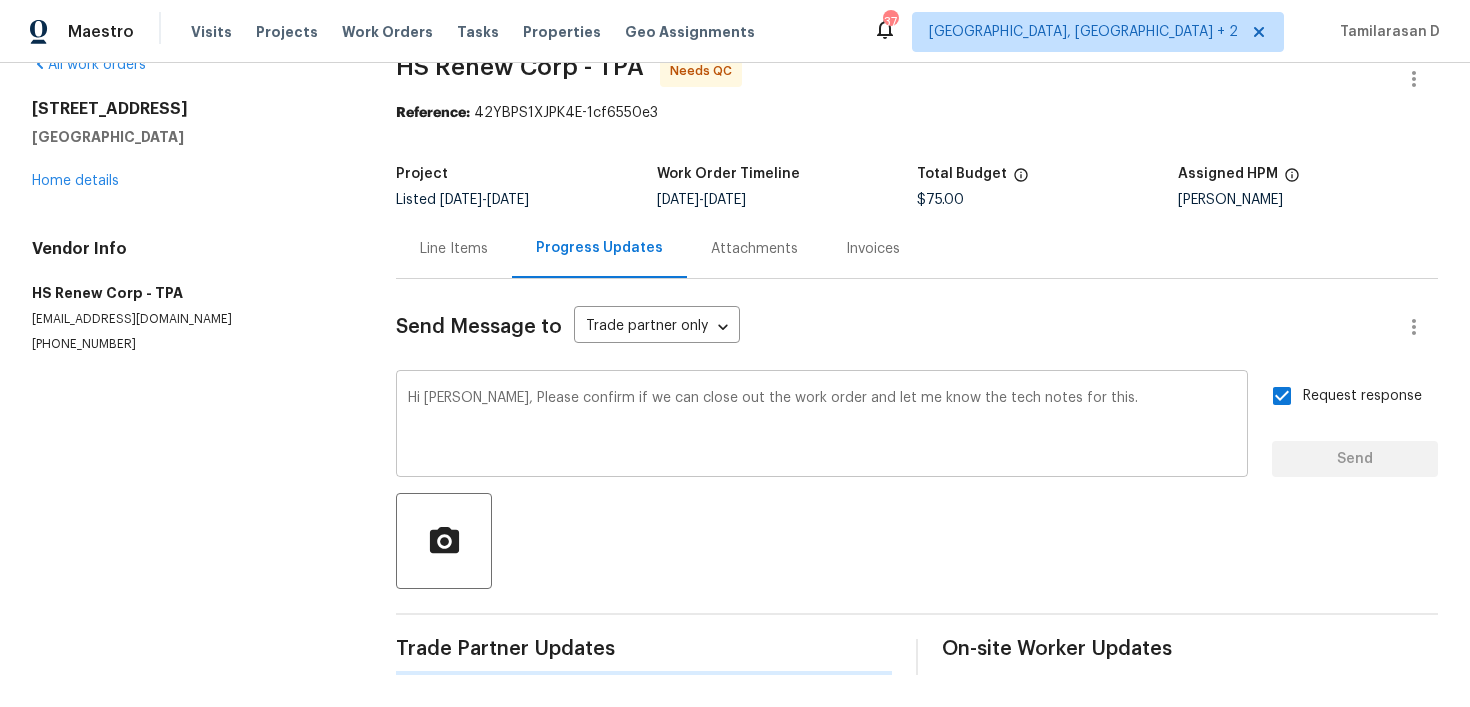 type 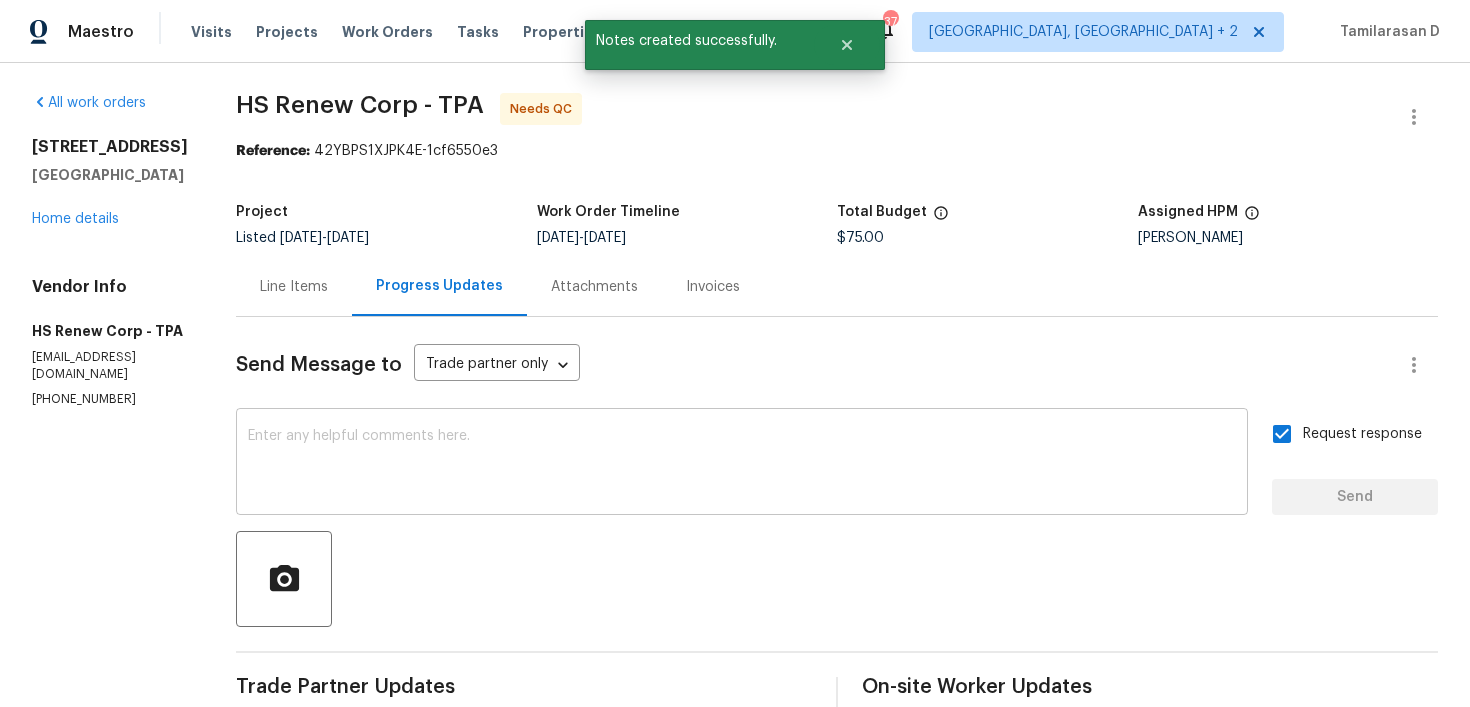 scroll, scrollTop: 0, scrollLeft: 0, axis: both 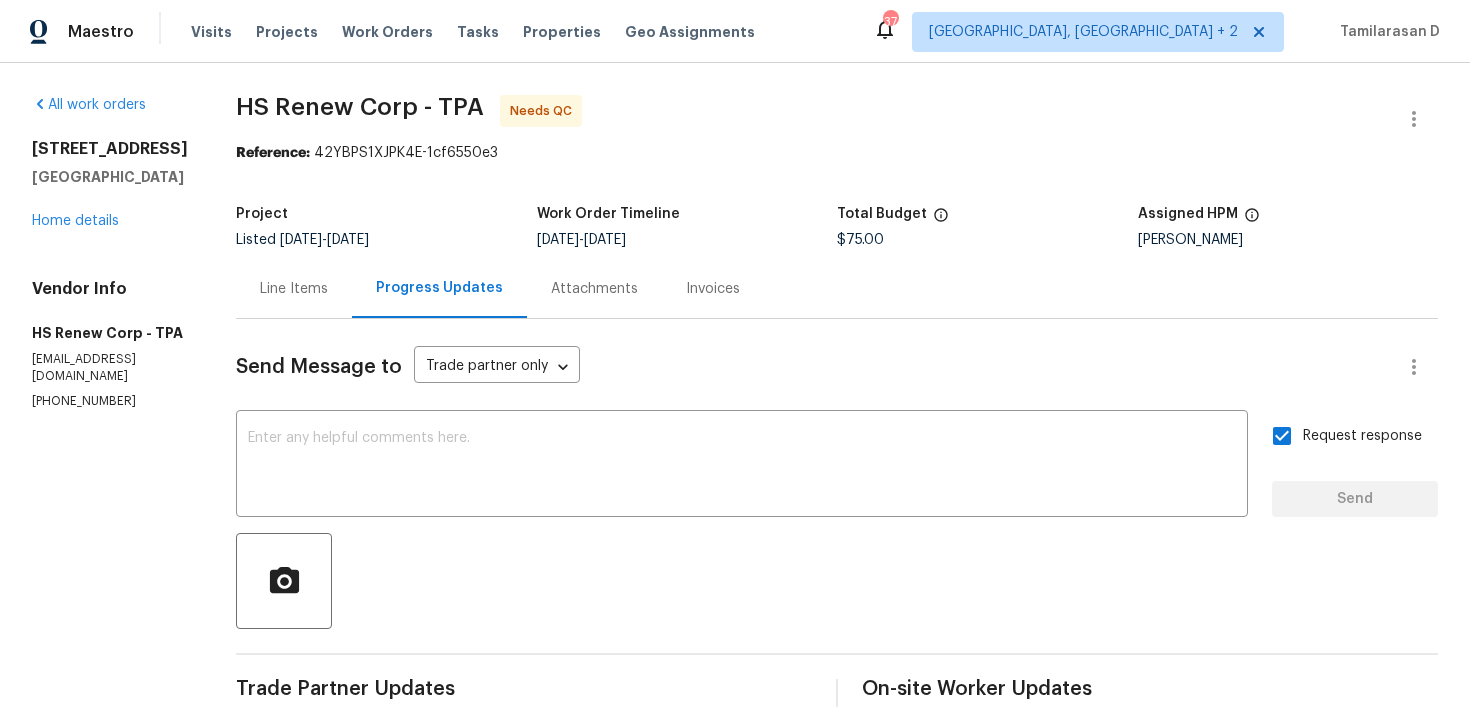 click on "10454 138th St Largo, FL 33774 Home details" at bounding box center [110, 185] 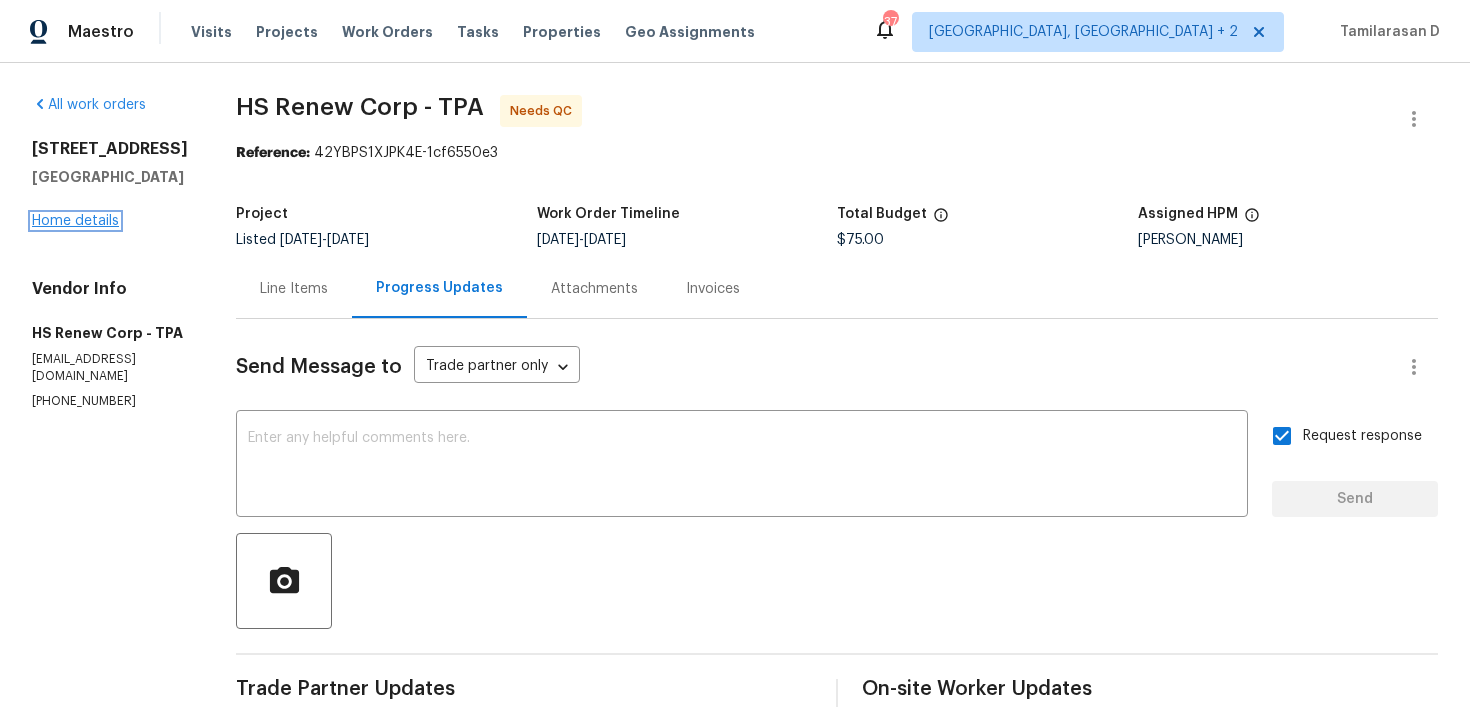 click on "Home details" at bounding box center (75, 221) 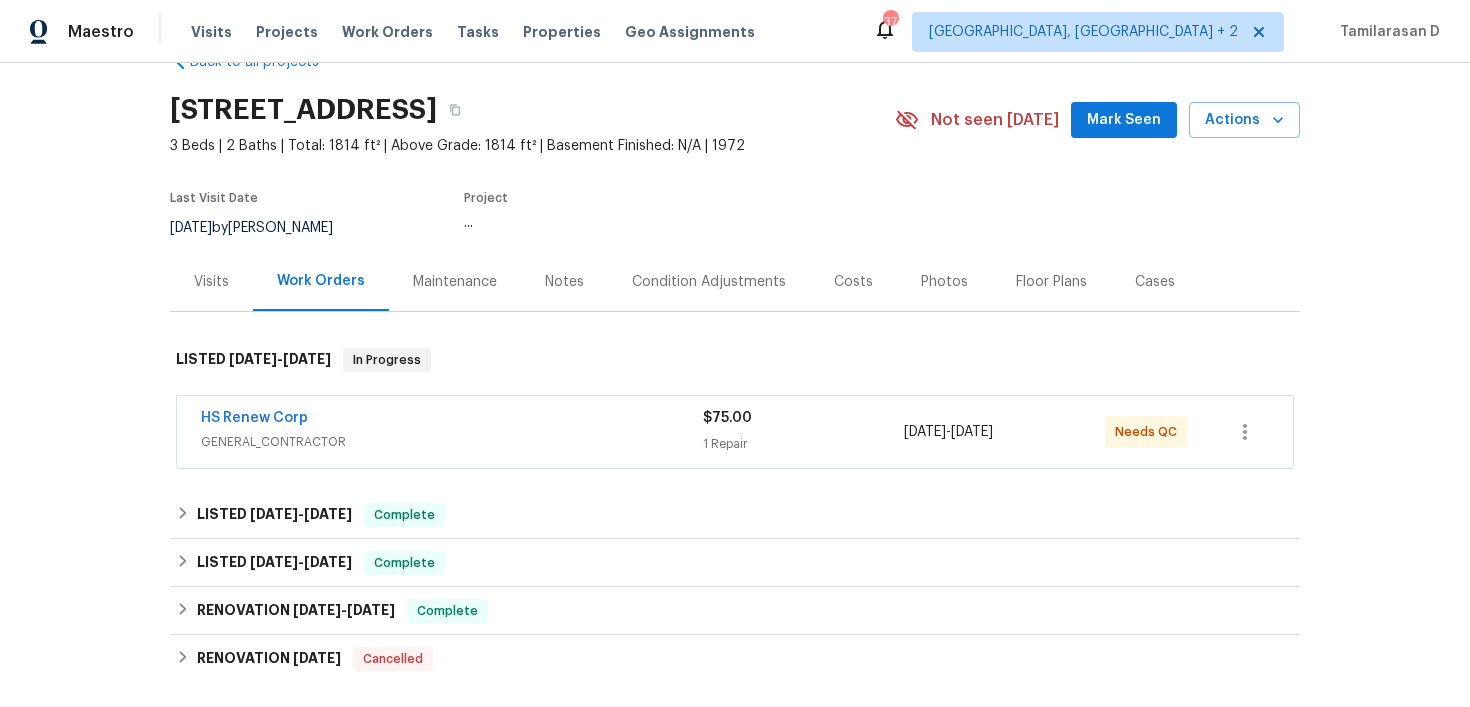 scroll, scrollTop: 83, scrollLeft: 0, axis: vertical 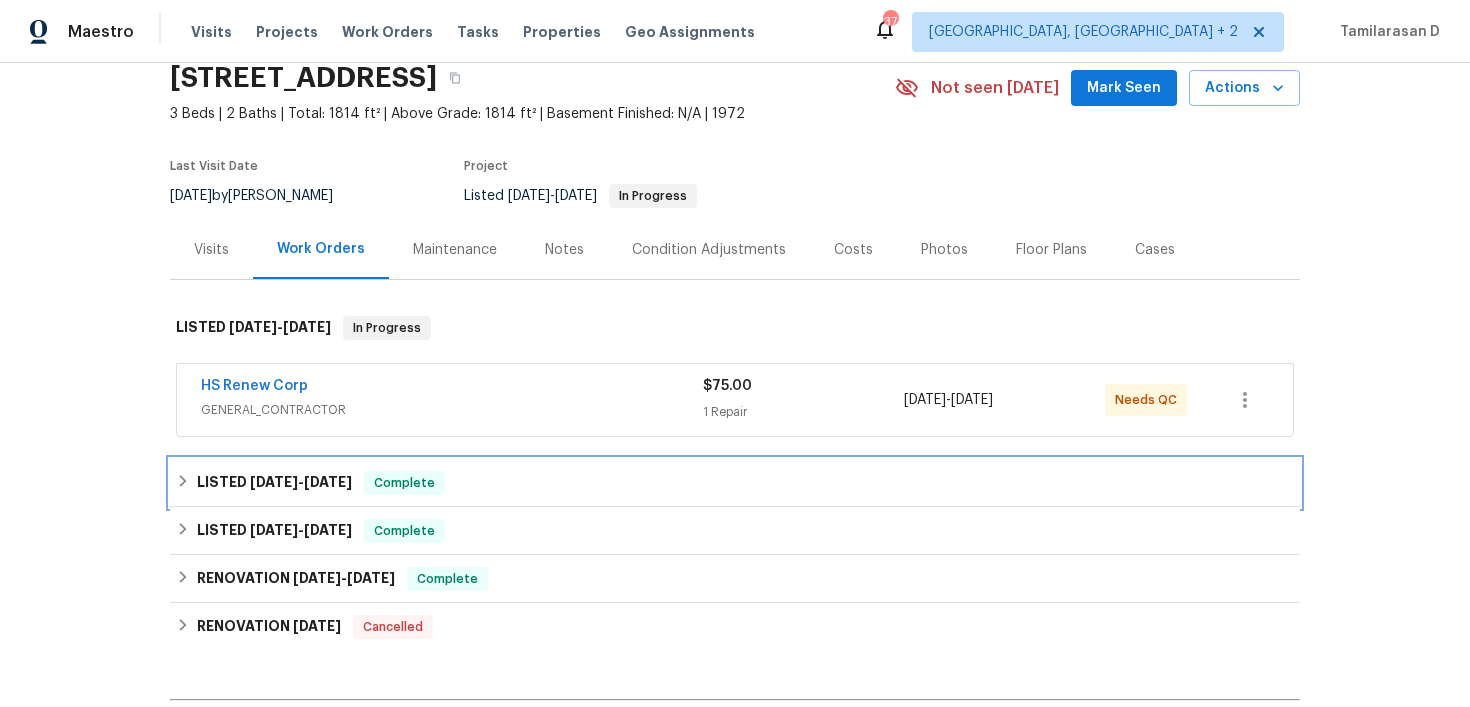 click on "LISTED   6/25/25  -  6/27/25 Complete" at bounding box center (735, 483) 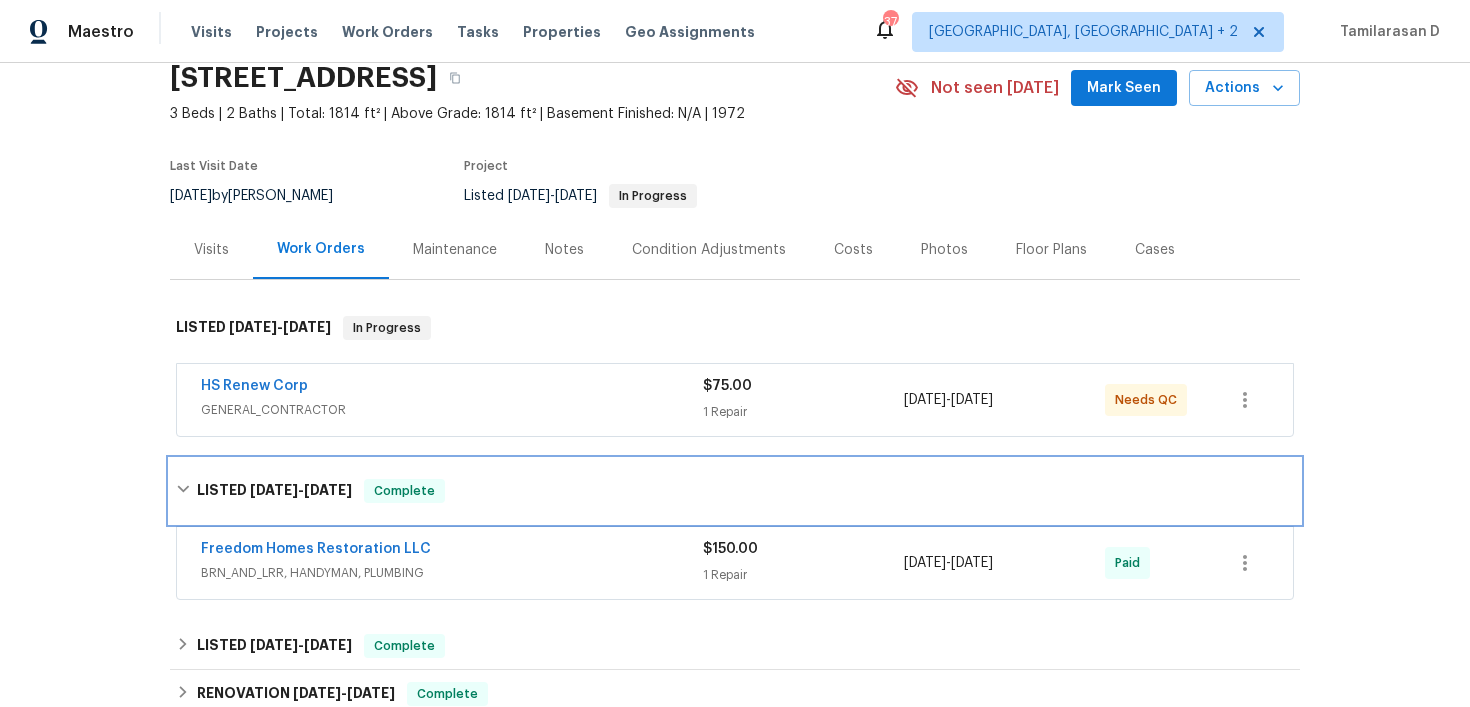click on "LISTED   6/25/25  -  6/27/25 Complete" at bounding box center (735, 491) 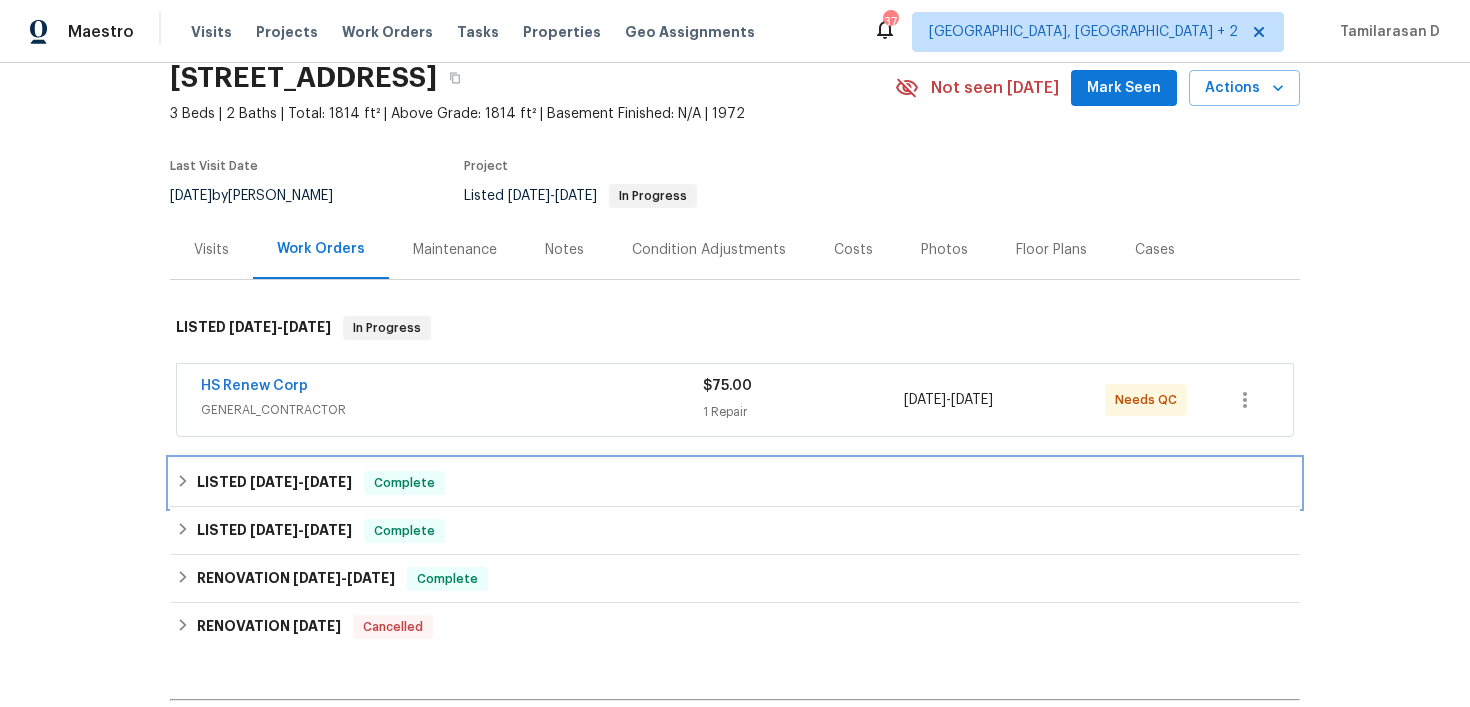 scroll, scrollTop: 0, scrollLeft: 0, axis: both 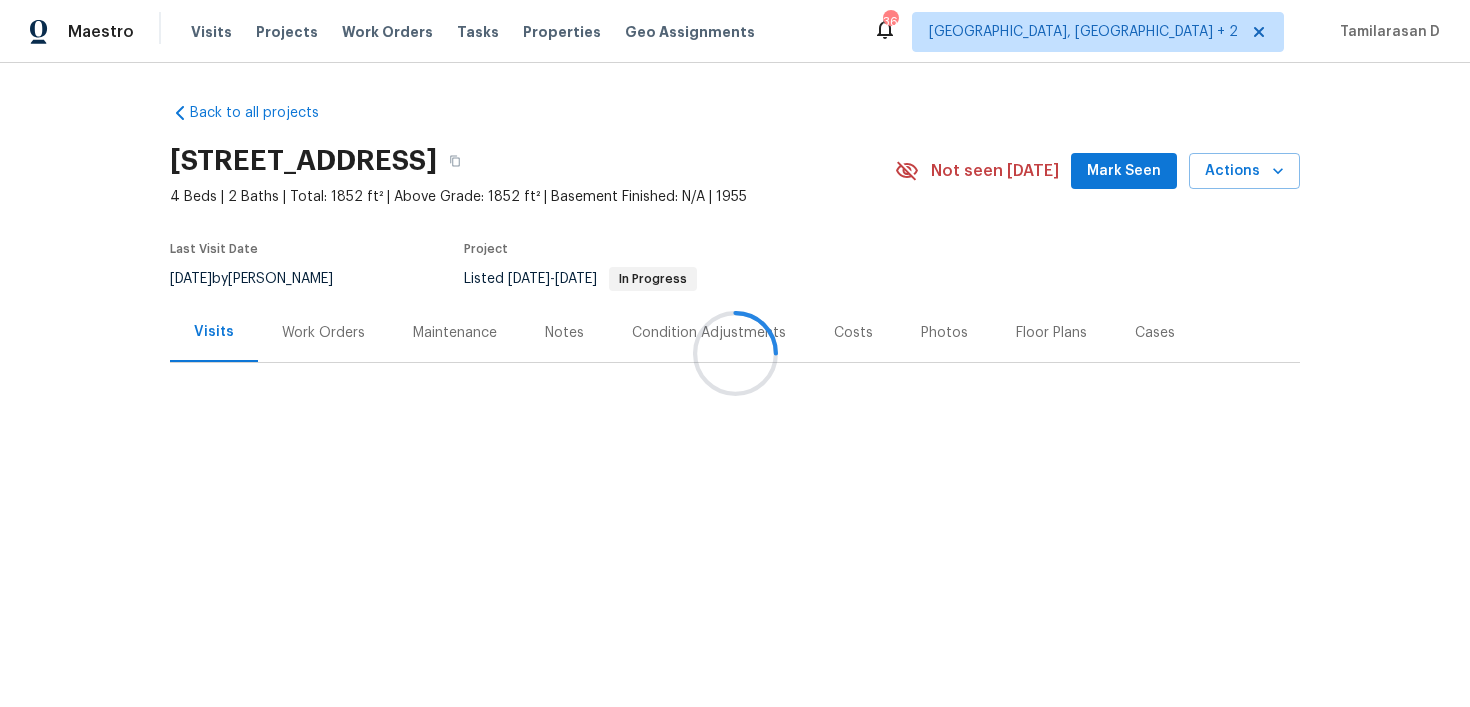 click on "Work Orders" at bounding box center [323, 333] 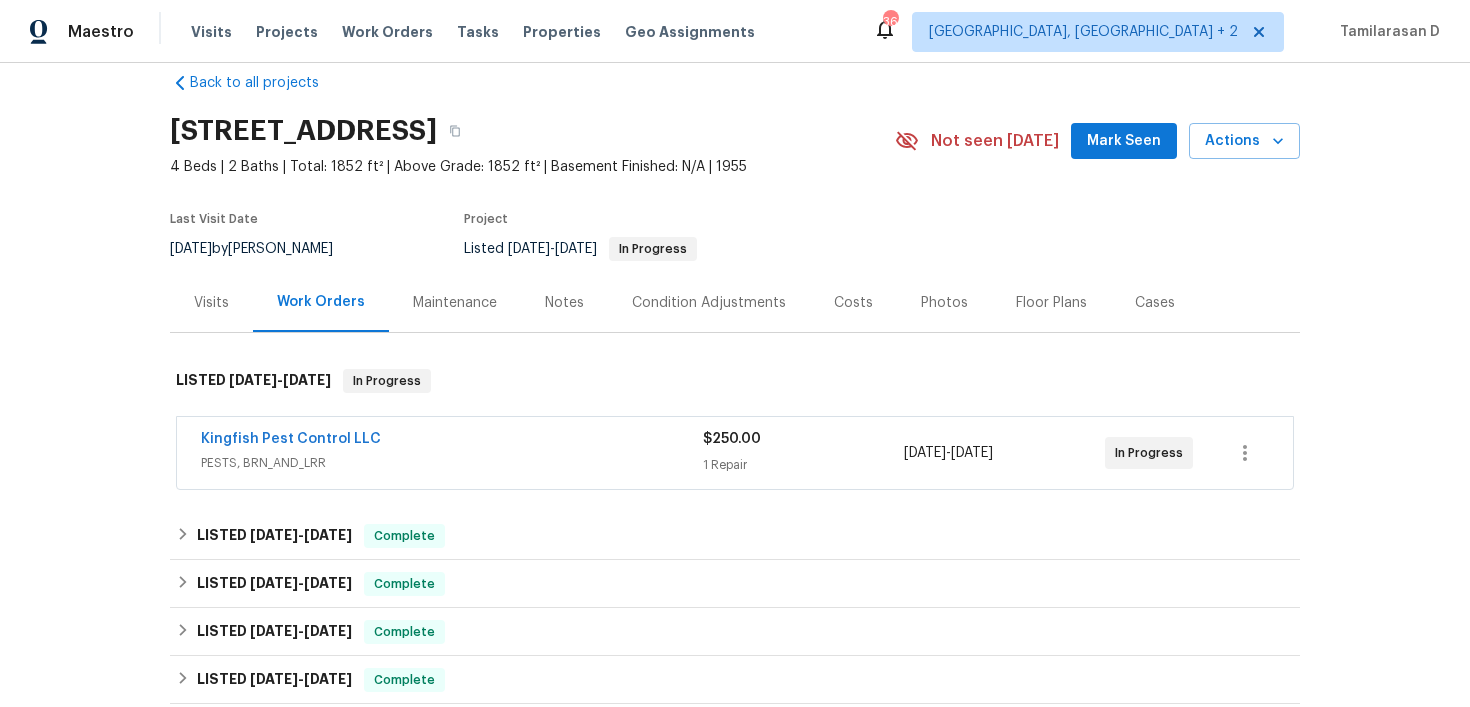 scroll, scrollTop: 49, scrollLeft: 0, axis: vertical 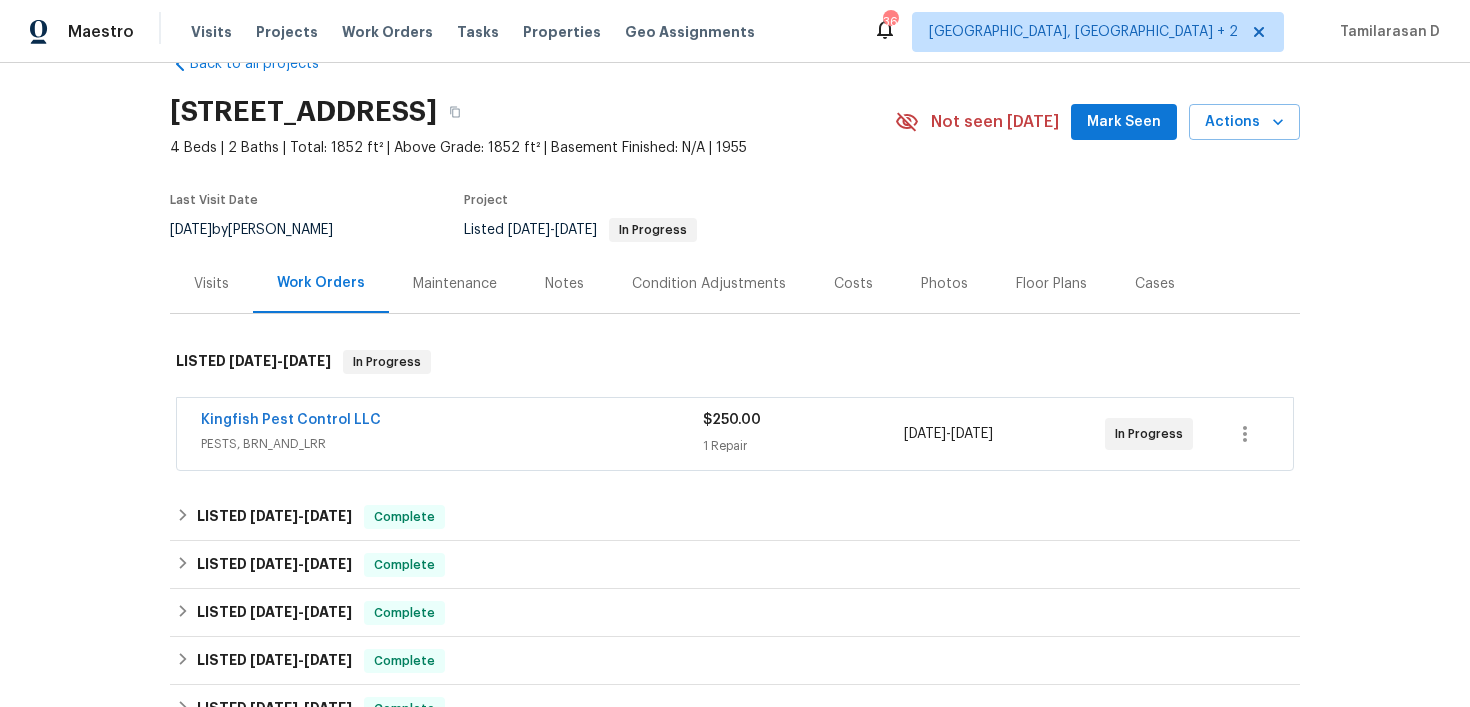 click on "Kingfish Pest Control LLC PESTS, BRN_AND_LRR $250.00 1 Repair [DATE]  -  [DATE] In Progress" at bounding box center [735, 434] 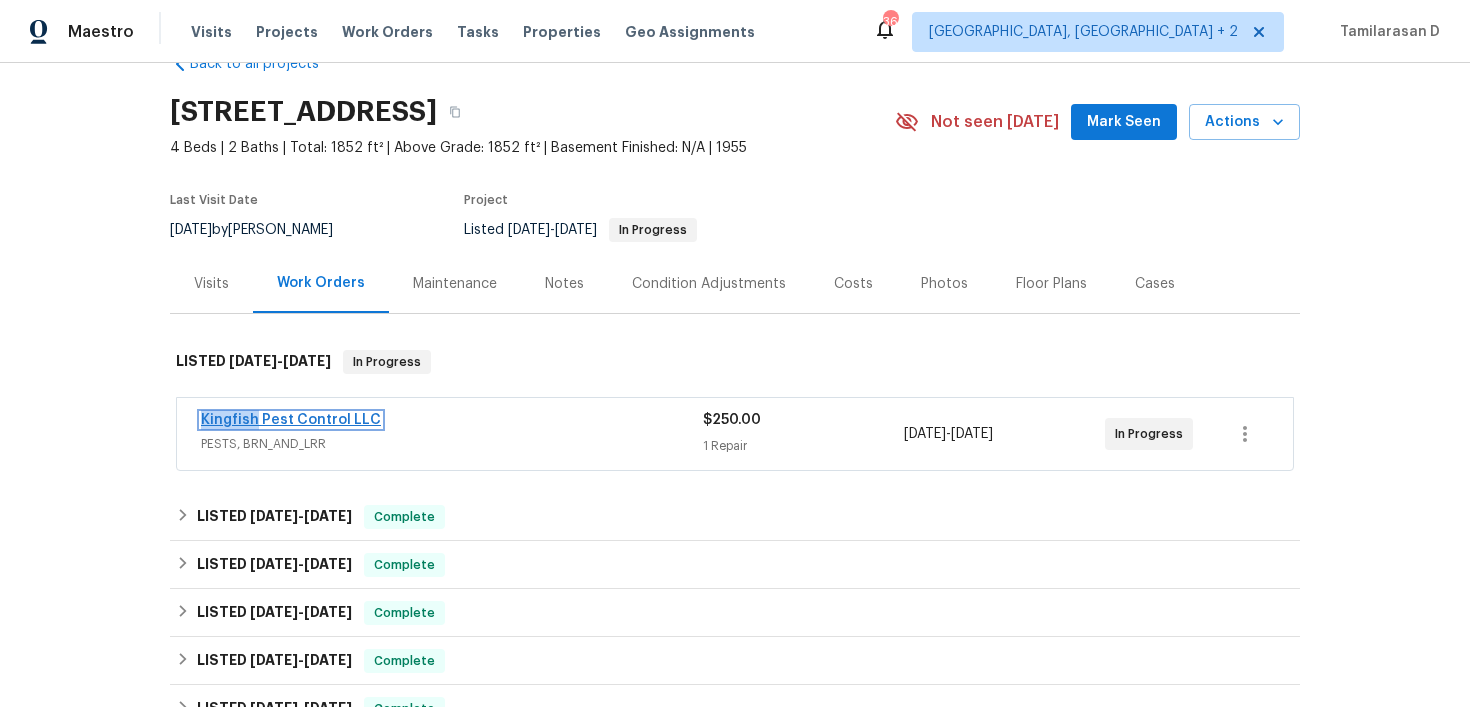 click on "Kingfish Pest Control LLC" at bounding box center [291, 420] 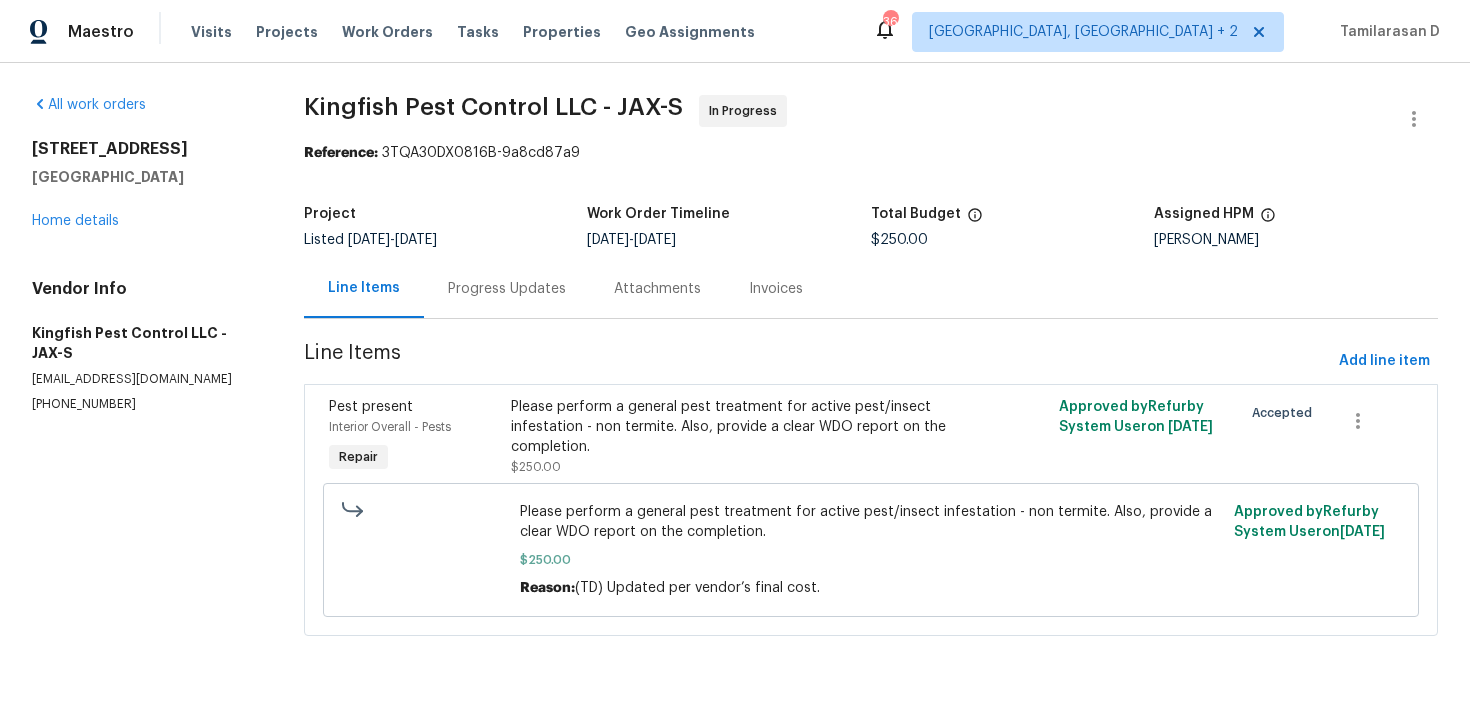 click on "Progress Updates" at bounding box center [507, 288] 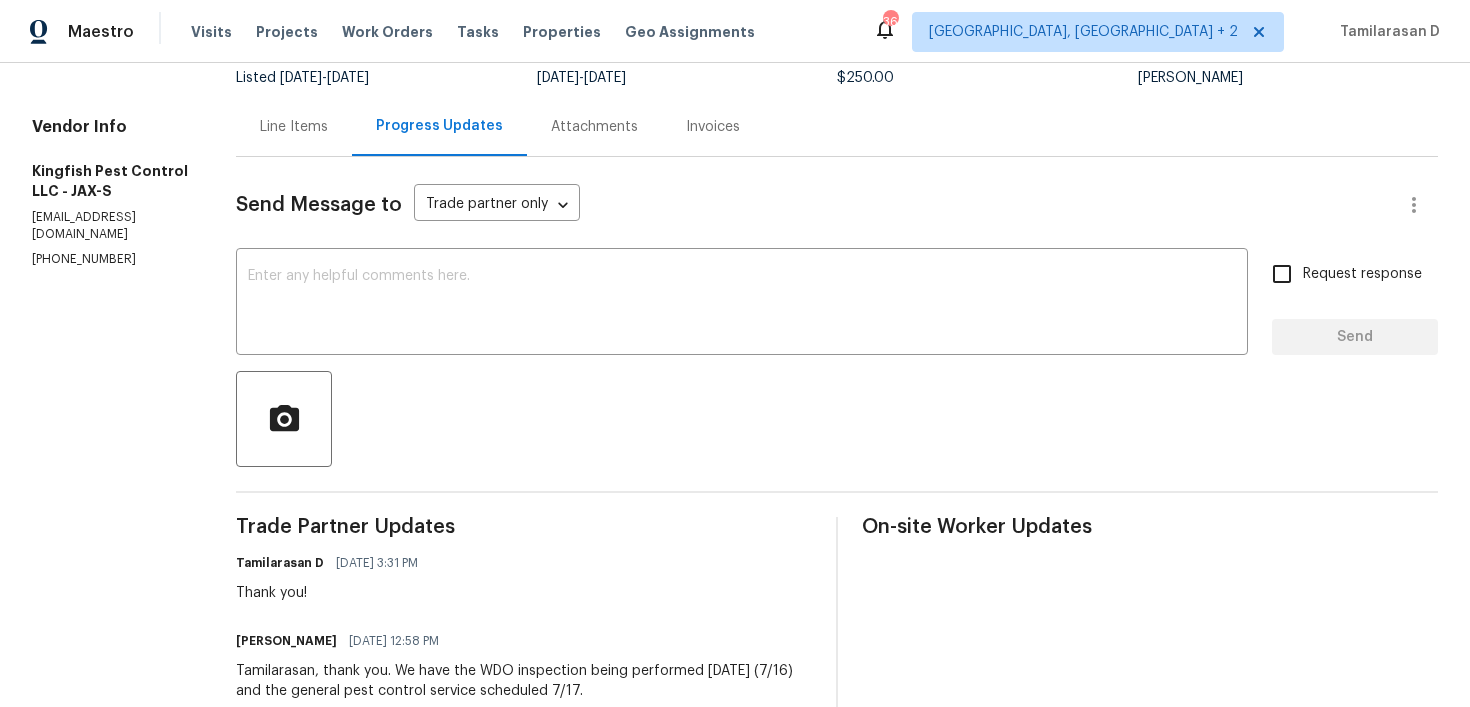 scroll, scrollTop: 201, scrollLeft: 0, axis: vertical 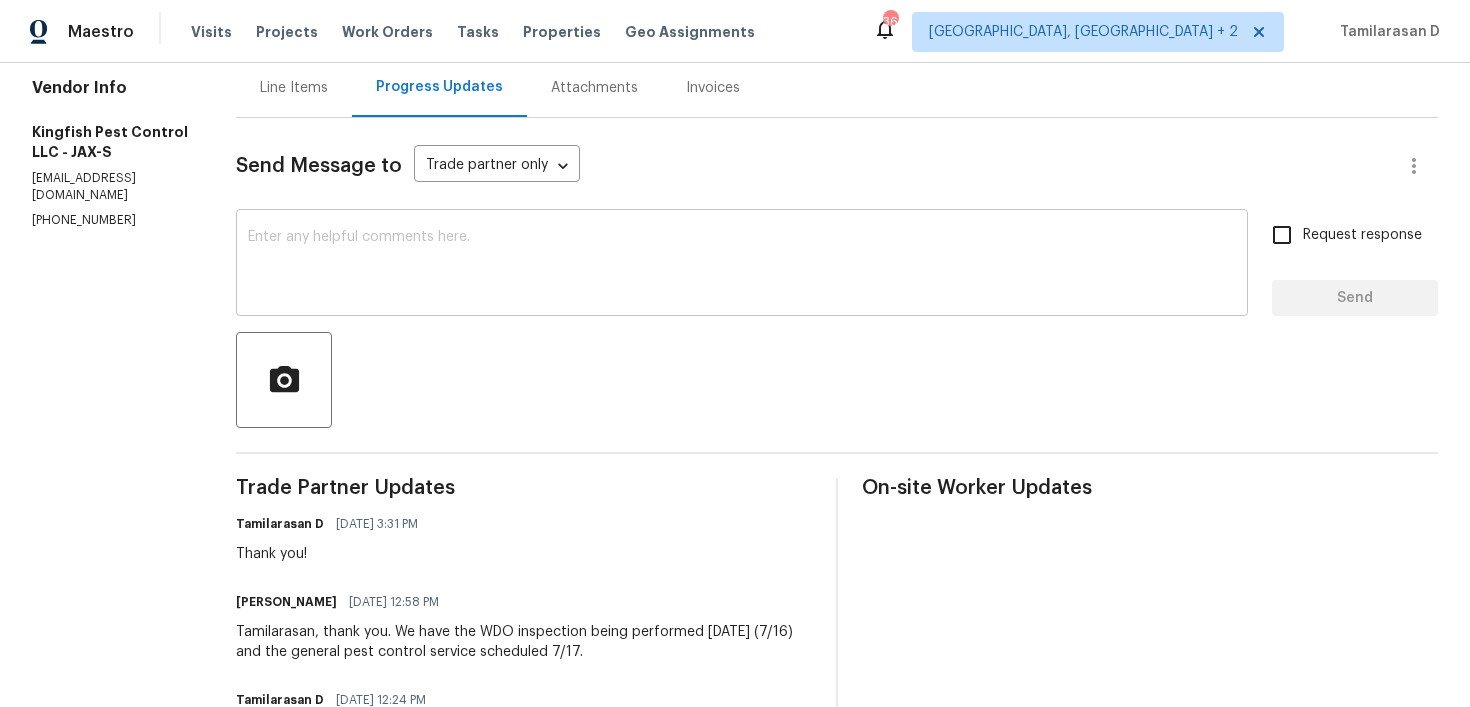 click on "x ​" at bounding box center (742, 265) 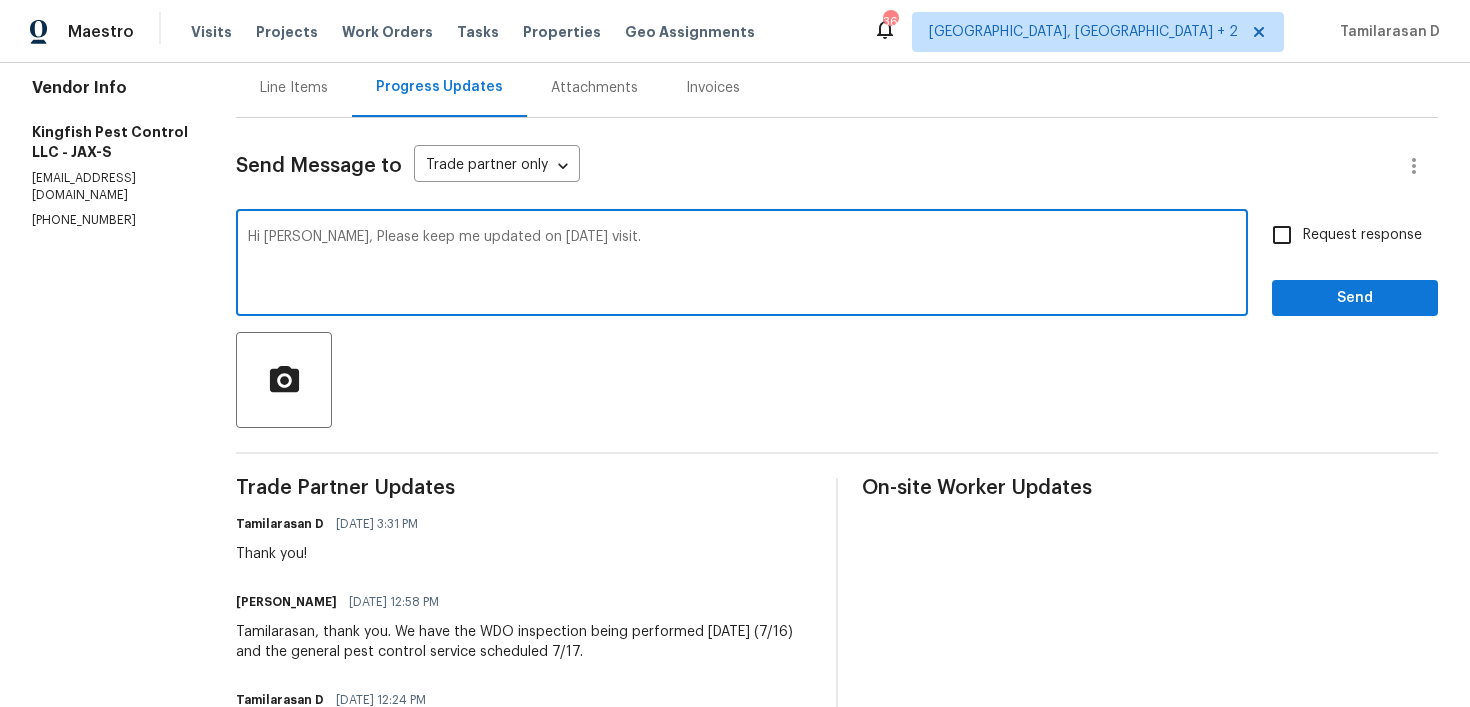 type on "Hi [PERSON_NAME], Please keep me updated on [DATE] visit." 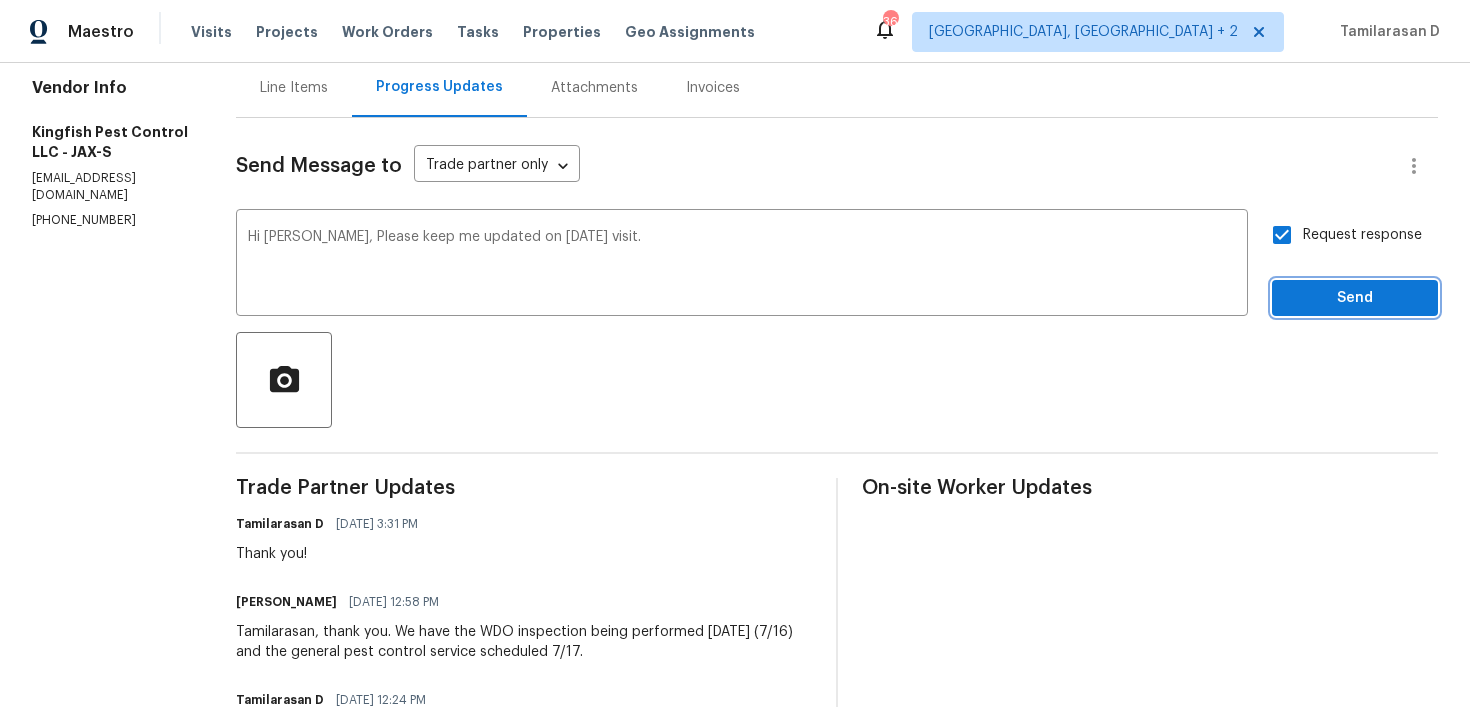 click on "Send" at bounding box center (1355, 298) 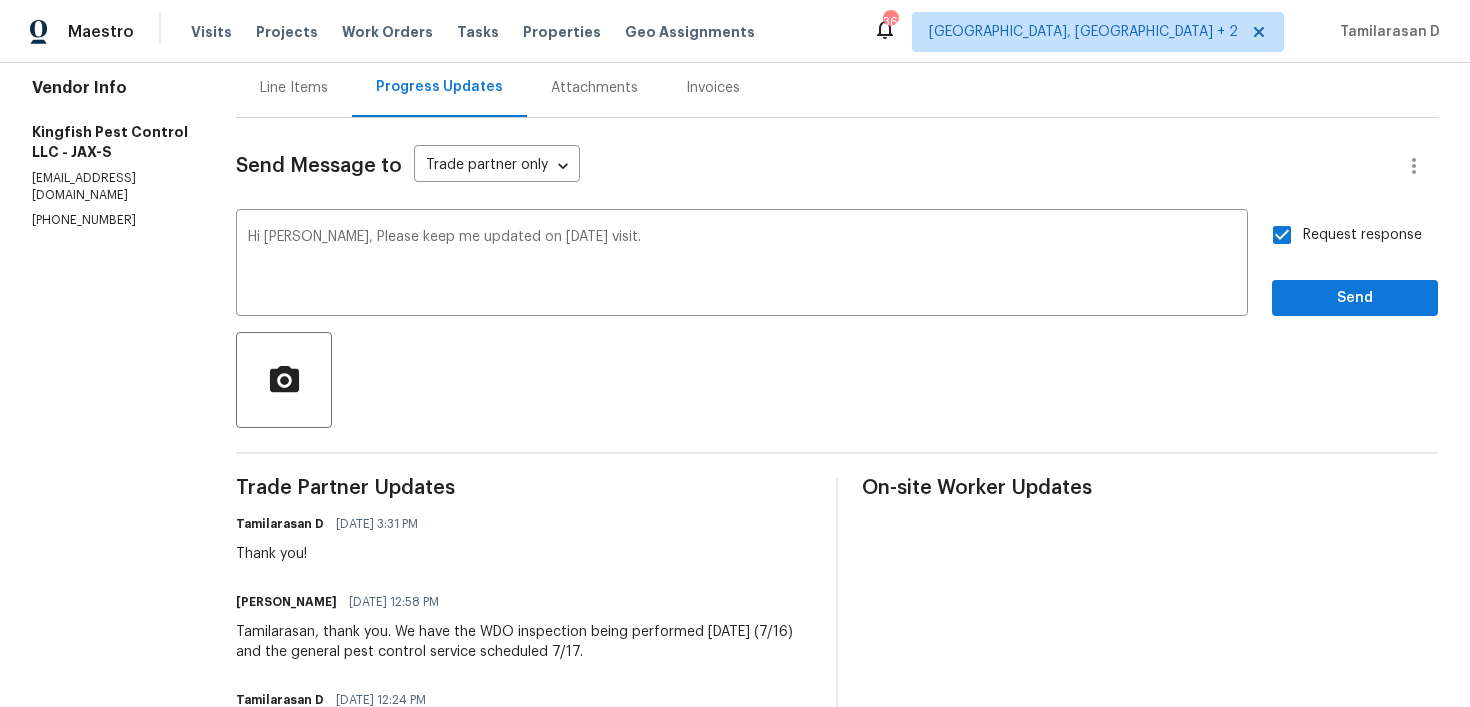 scroll, scrollTop: 40, scrollLeft: 0, axis: vertical 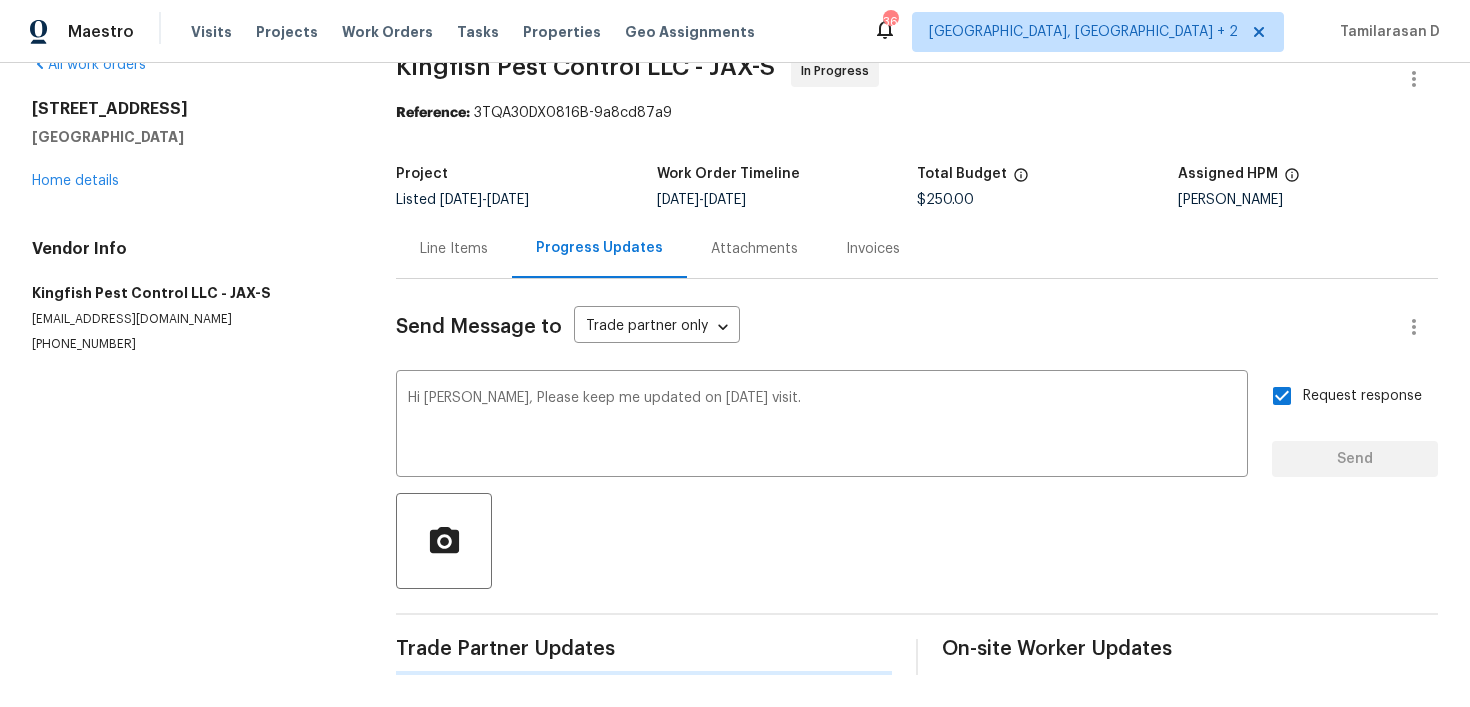 type 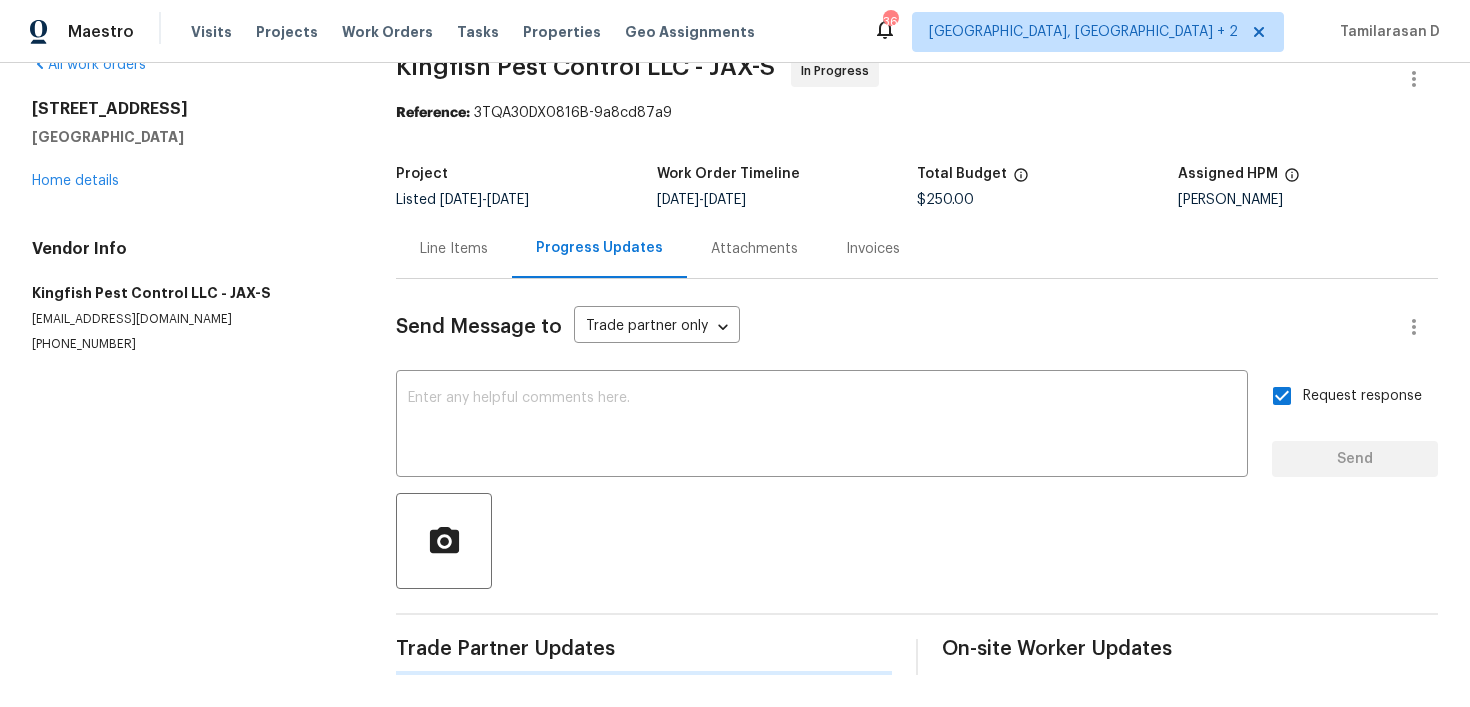 scroll, scrollTop: 0, scrollLeft: 0, axis: both 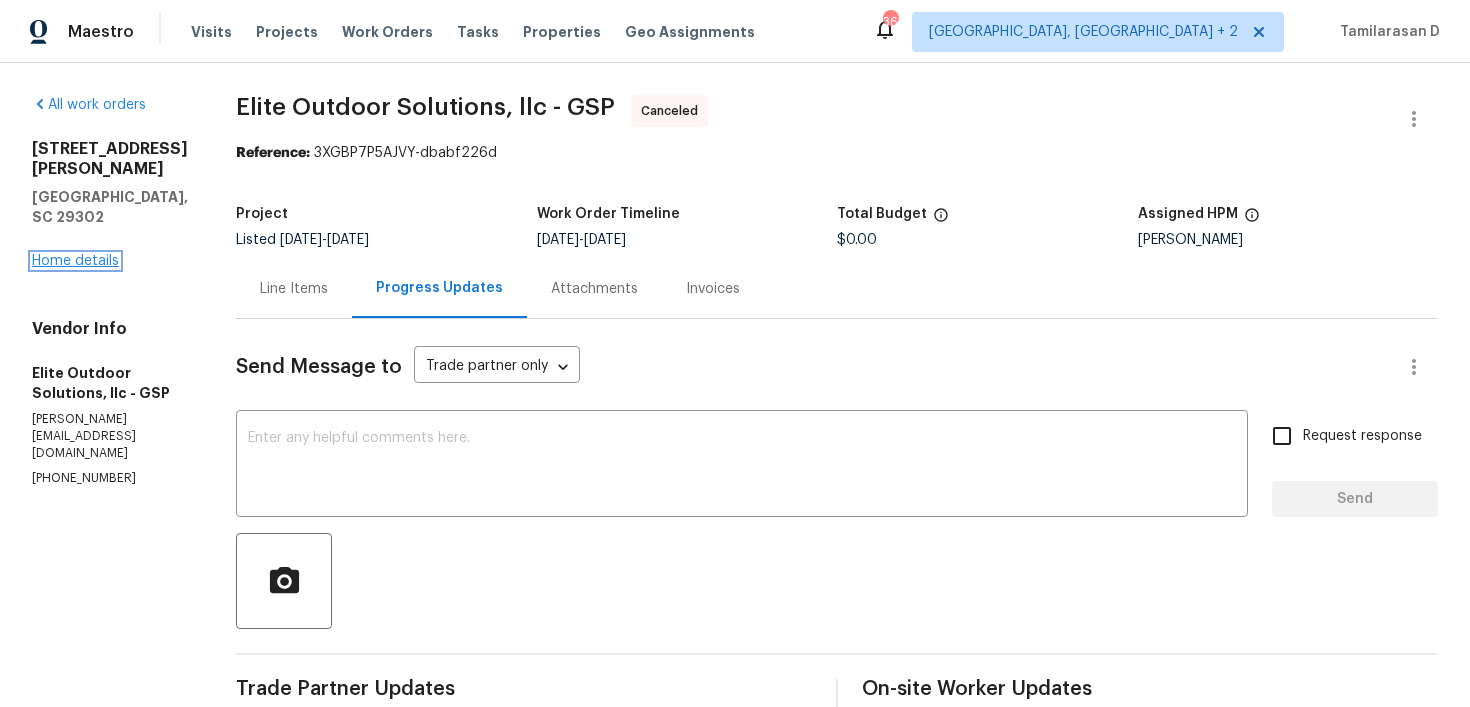 click on "Home details" at bounding box center (75, 261) 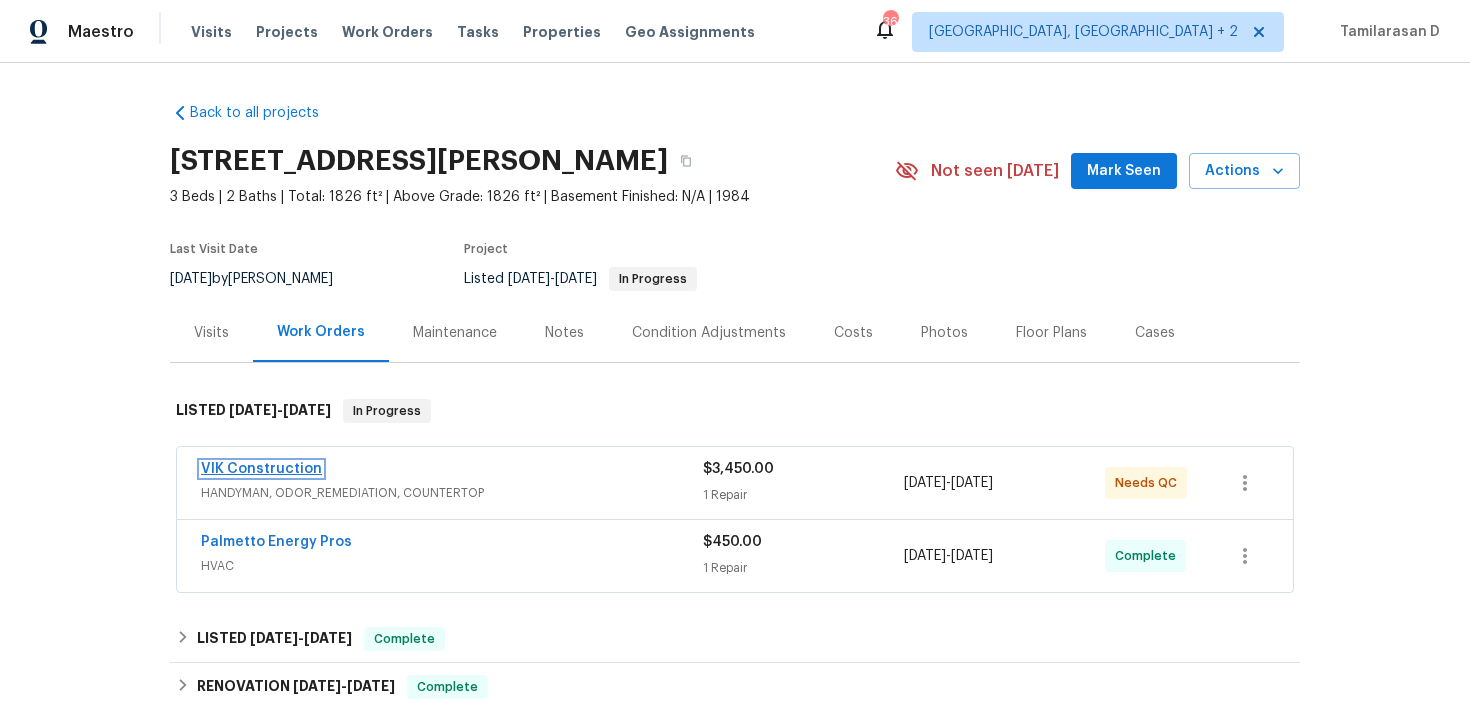 click on "VIK Construction" at bounding box center [261, 469] 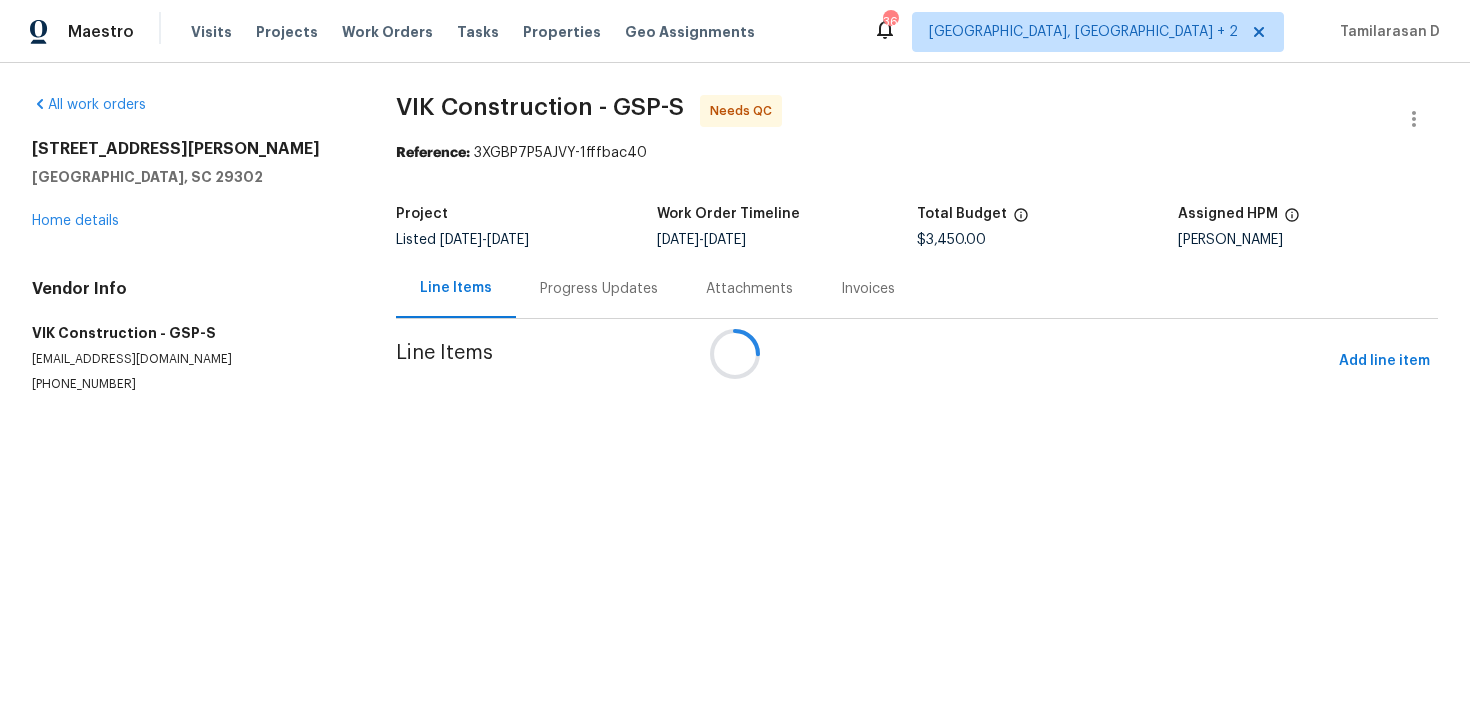 click at bounding box center [735, 353] 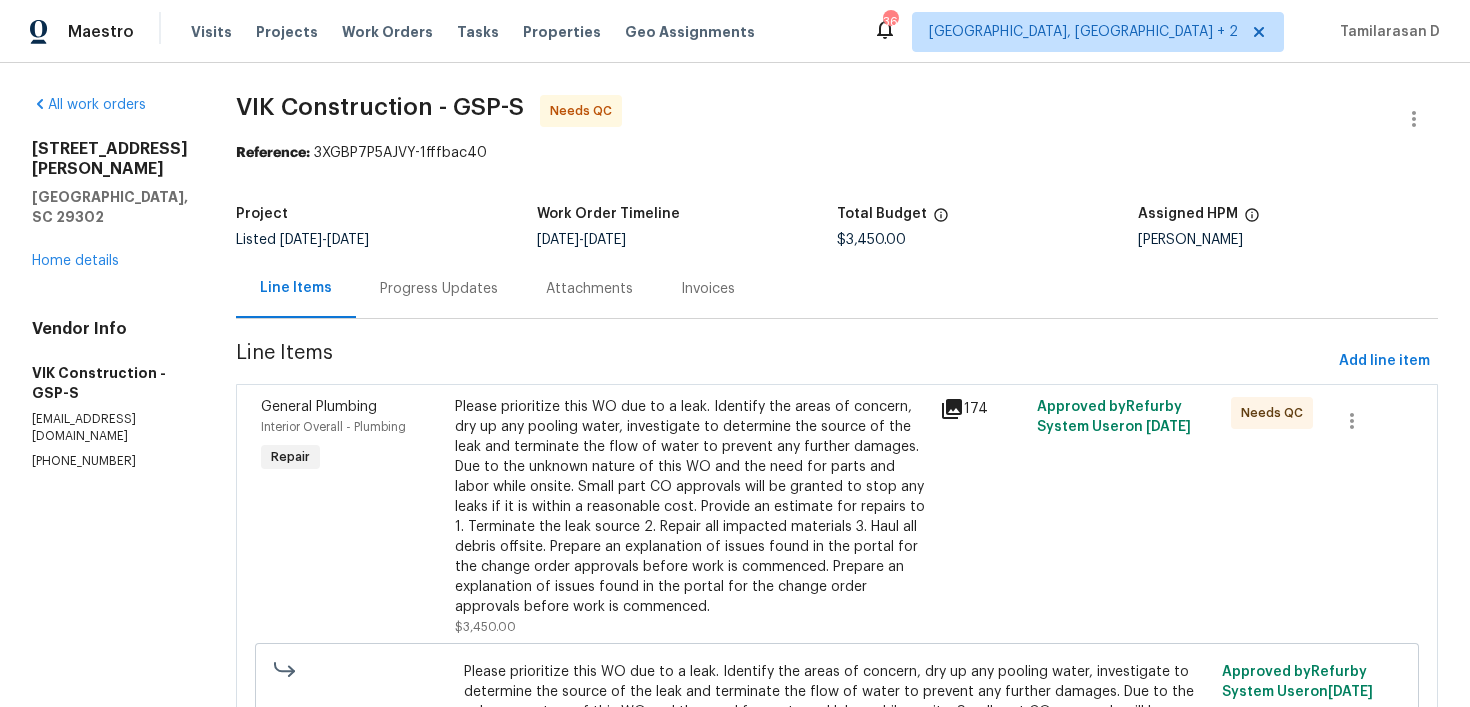 click on "Progress Updates" at bounding box center [439, 288] 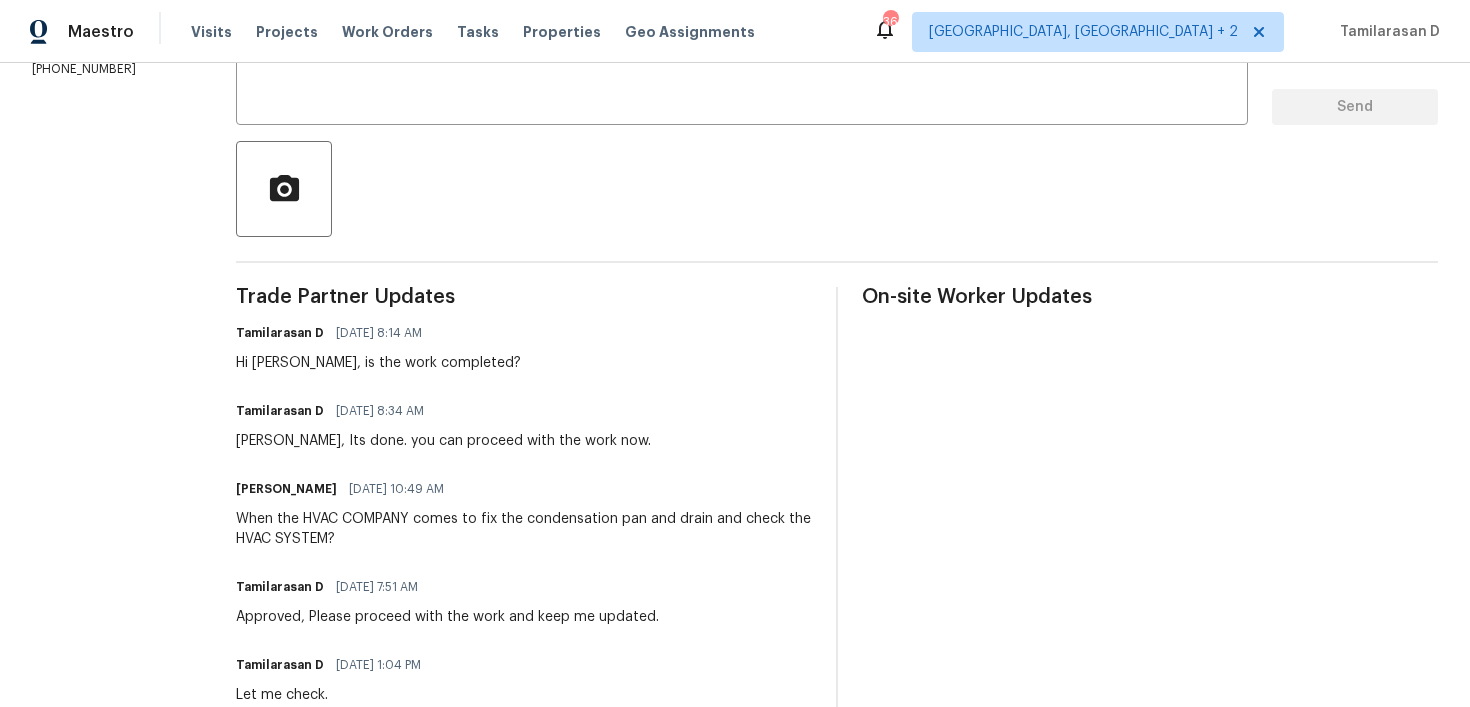 scroll, scrollTop: 392, scrollLeft: 0, axis: vertical 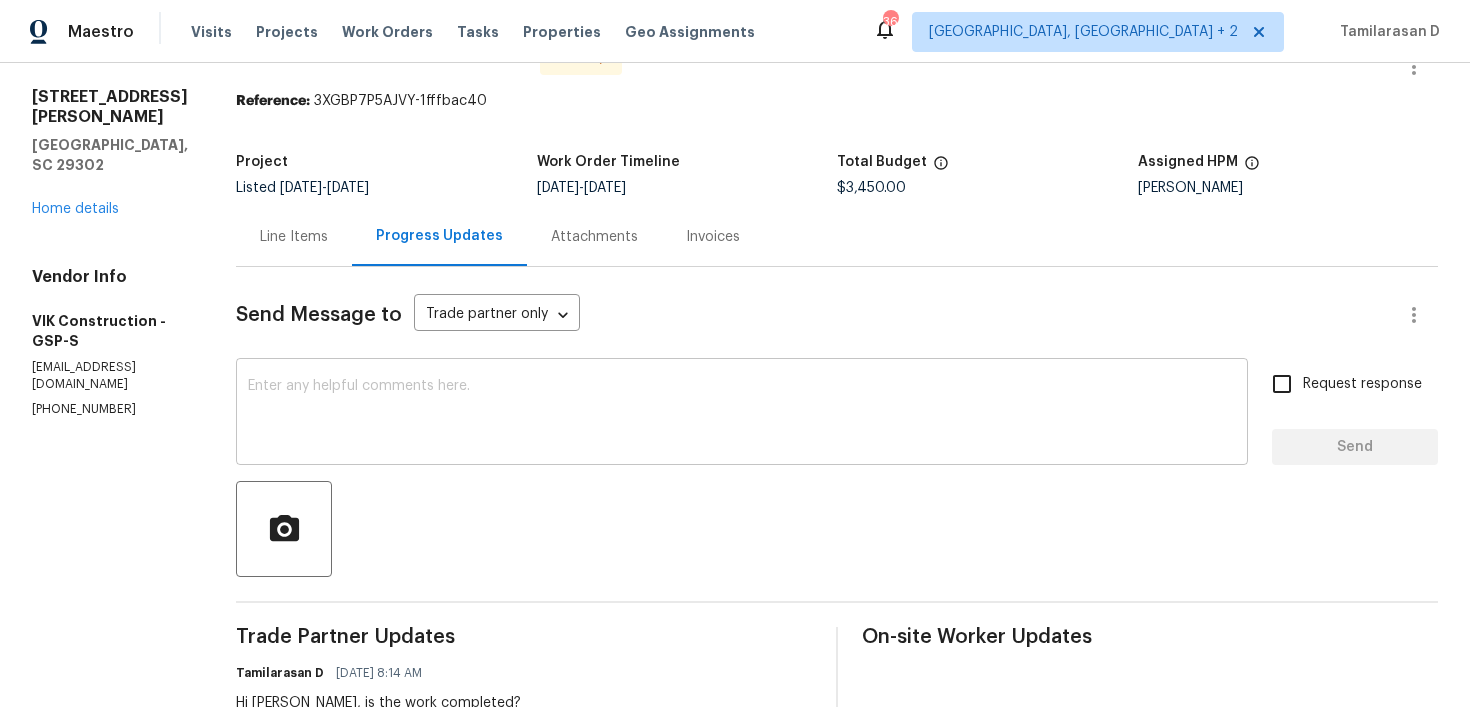 click at bounding box center (742, 414) 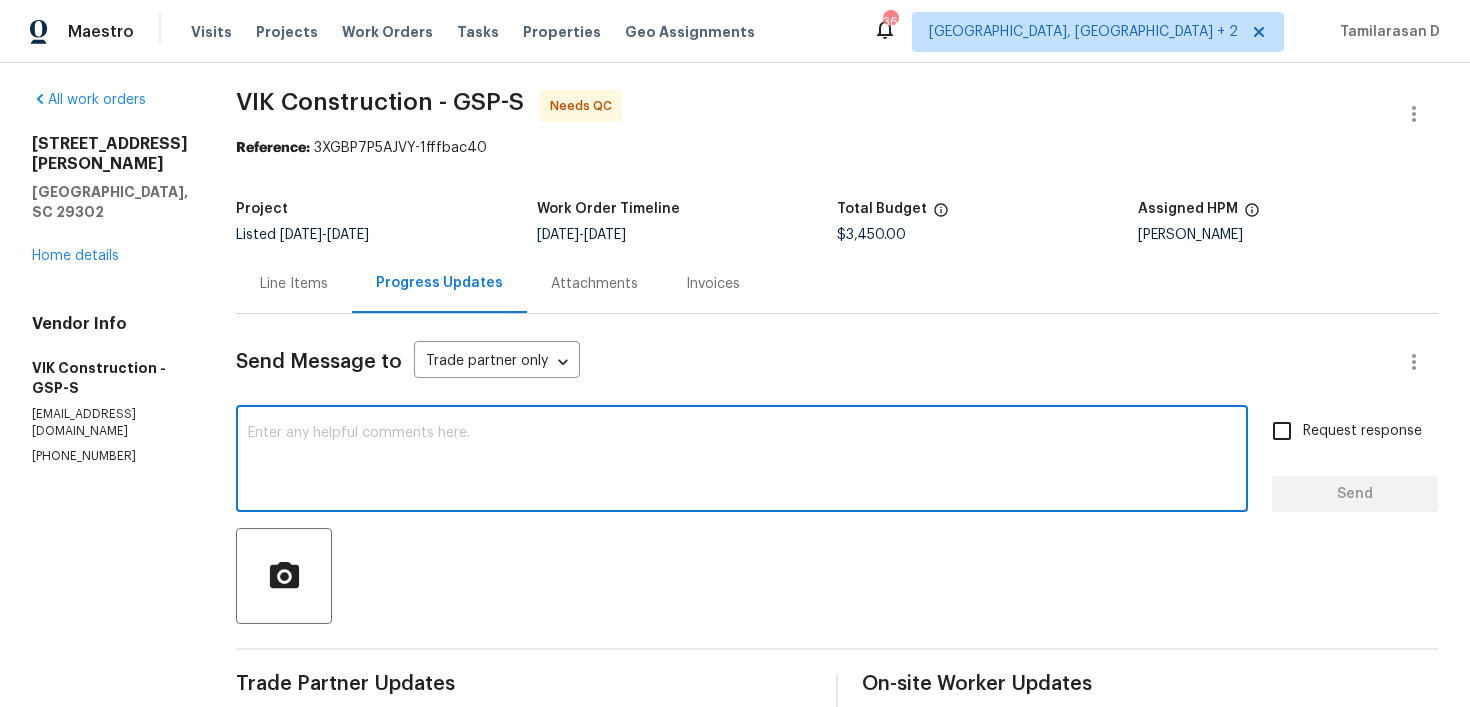 scroll, scrollTop: 0, scrollLeft: 0, axis: both 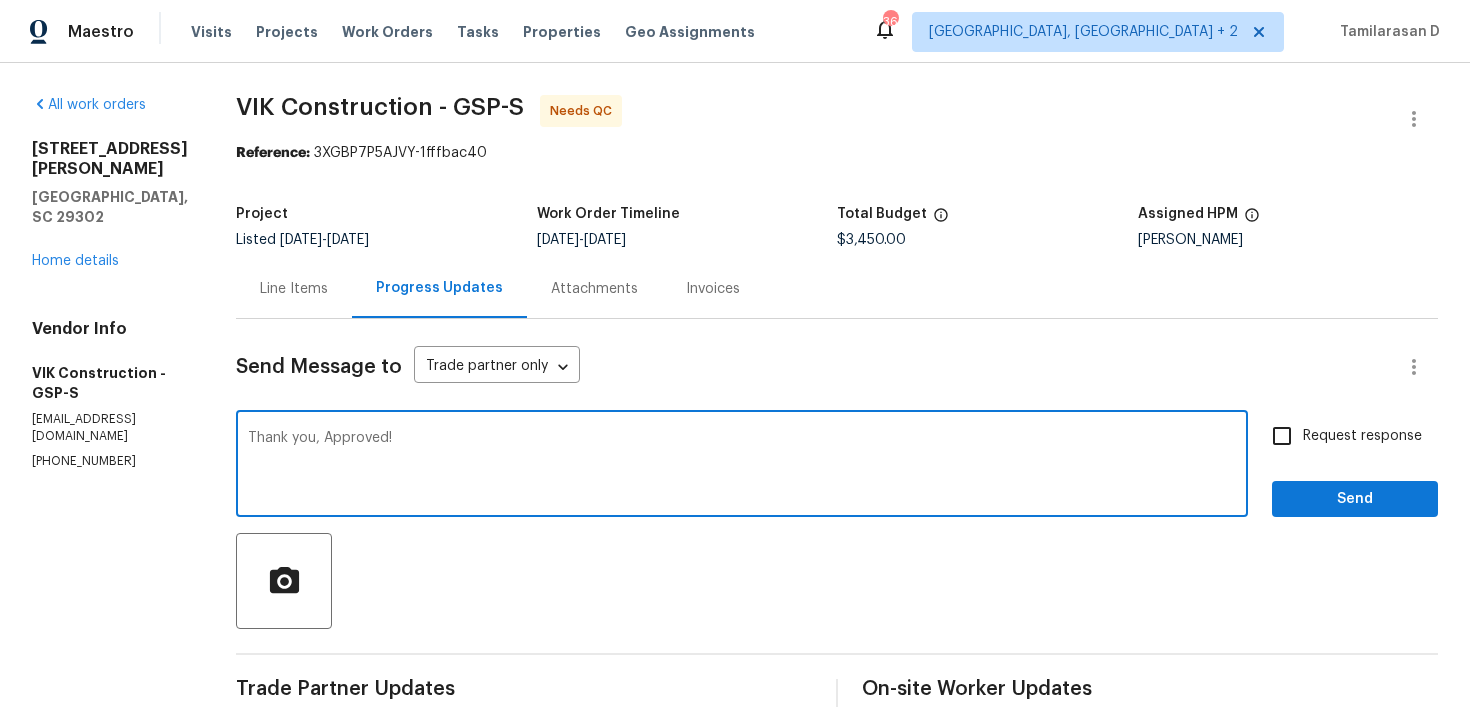 type on "Thank you, Approved!" 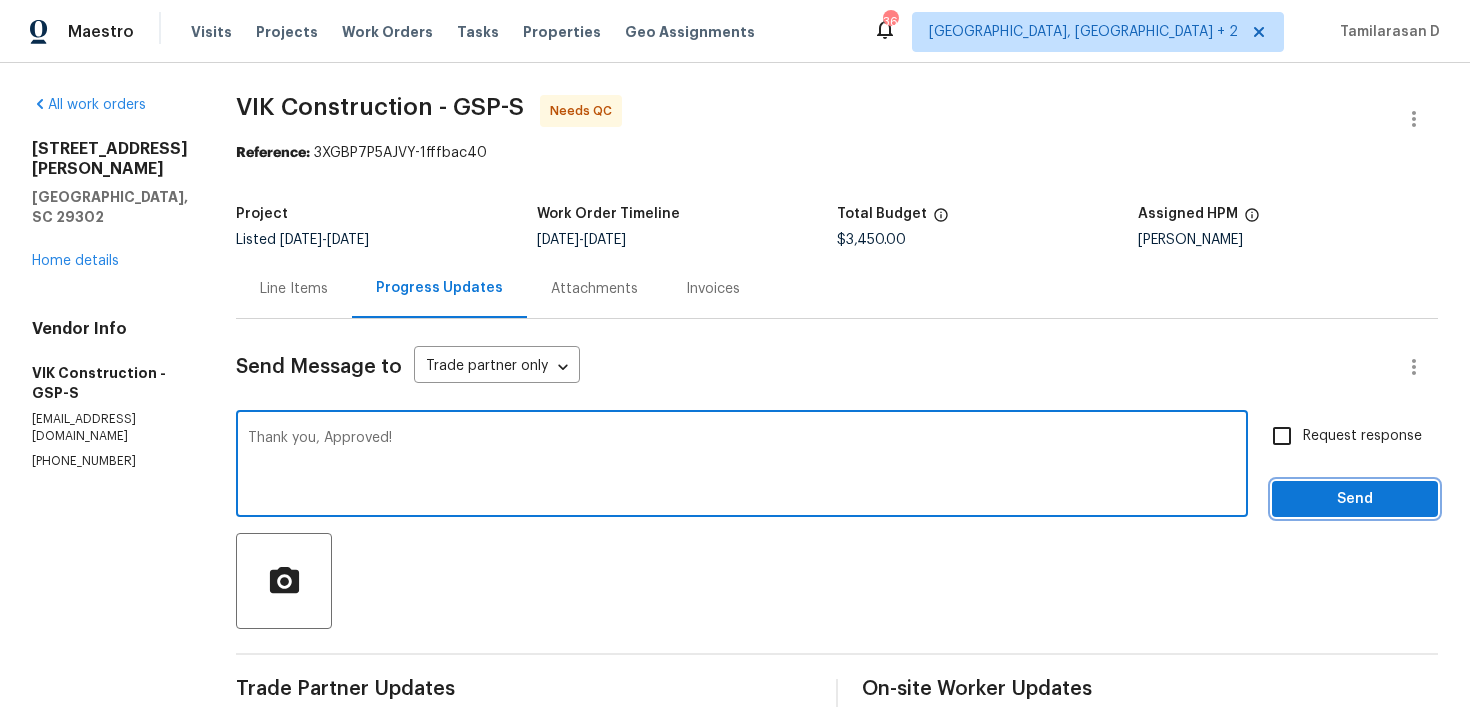click on "Send" at bounding box center (1355, 499) 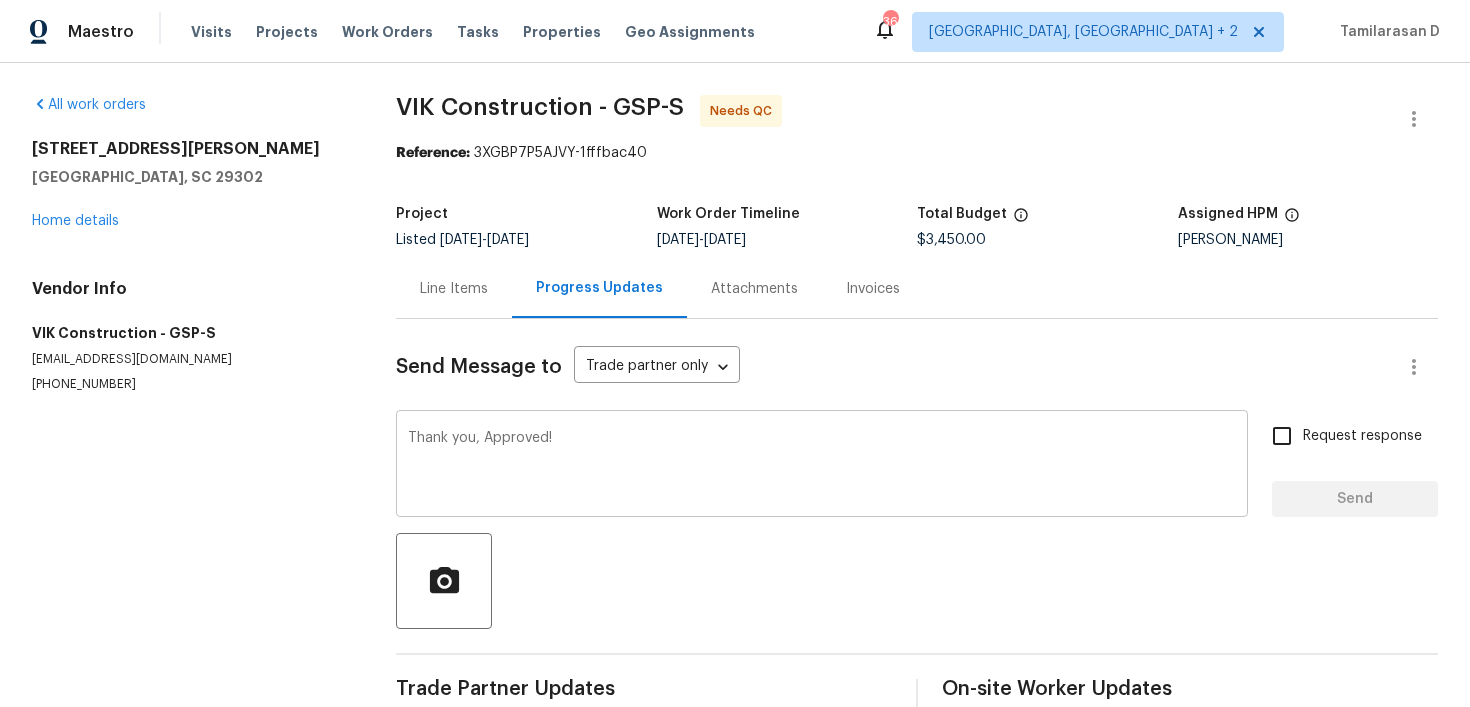 type 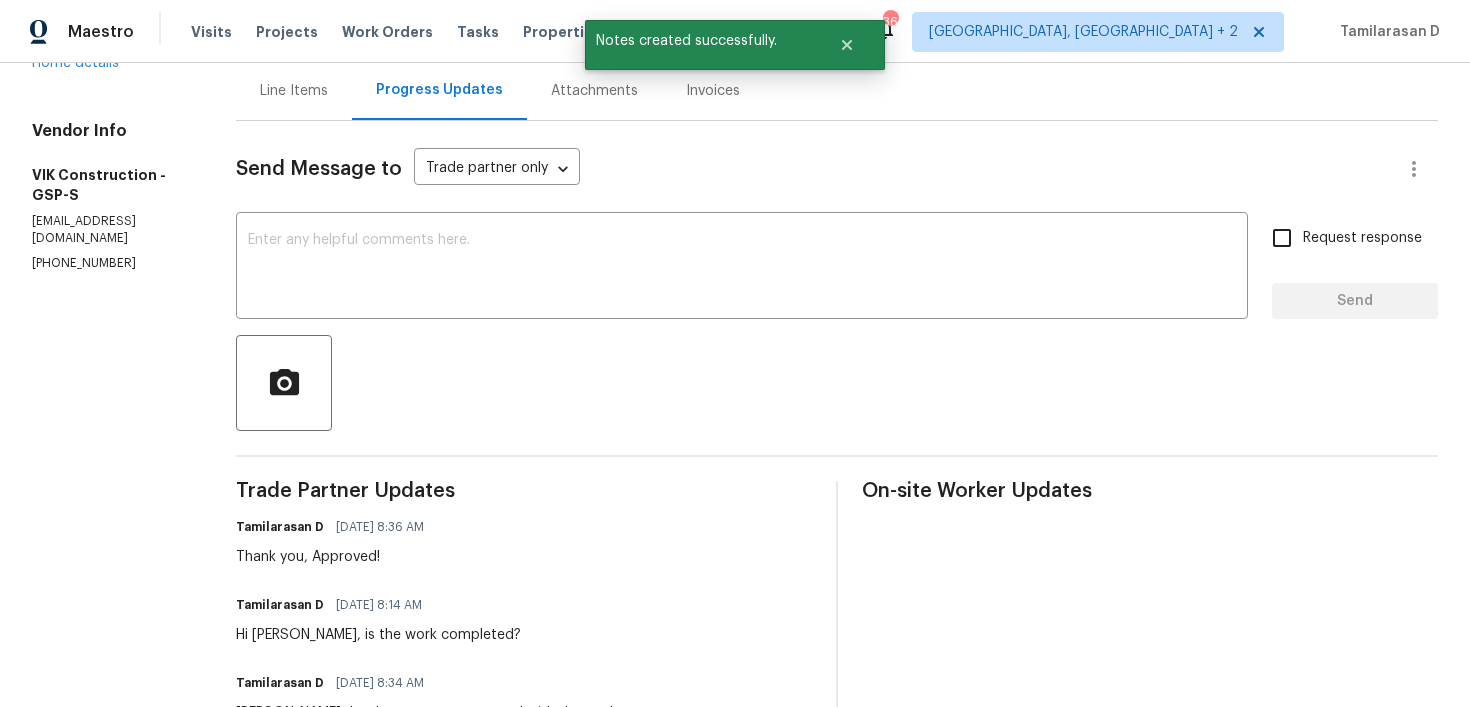 scroll, scrollTop: 0, scrollLeft: 0, axis: both 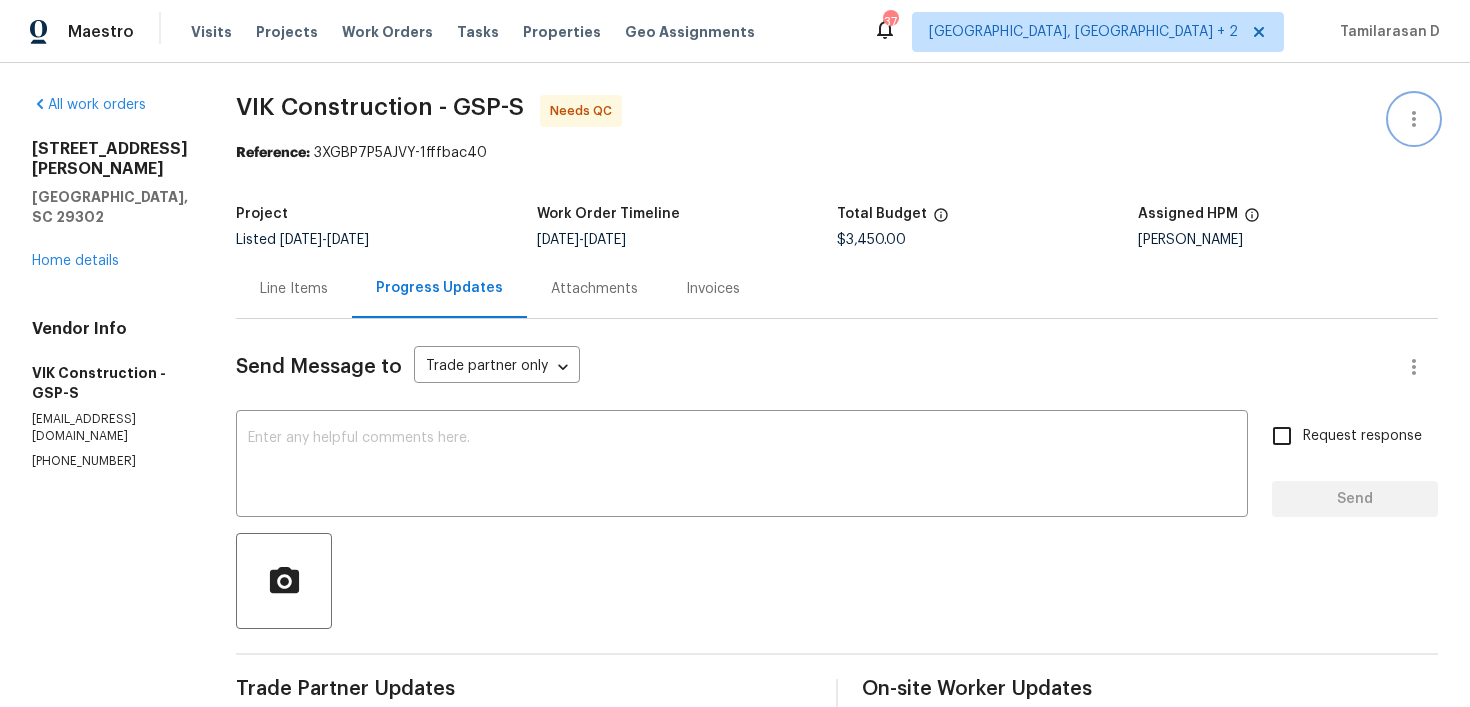click 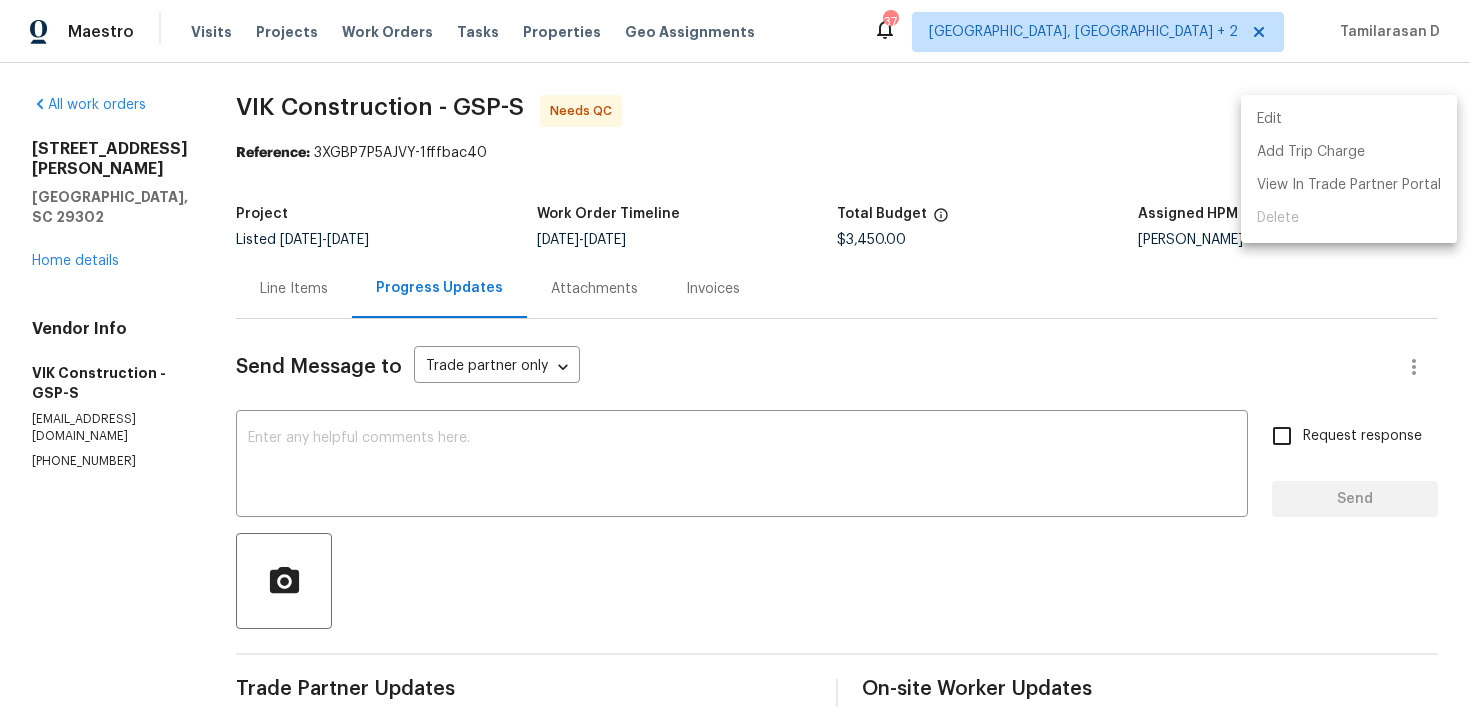 click on "Edit" at bounding box center [1349, 119] 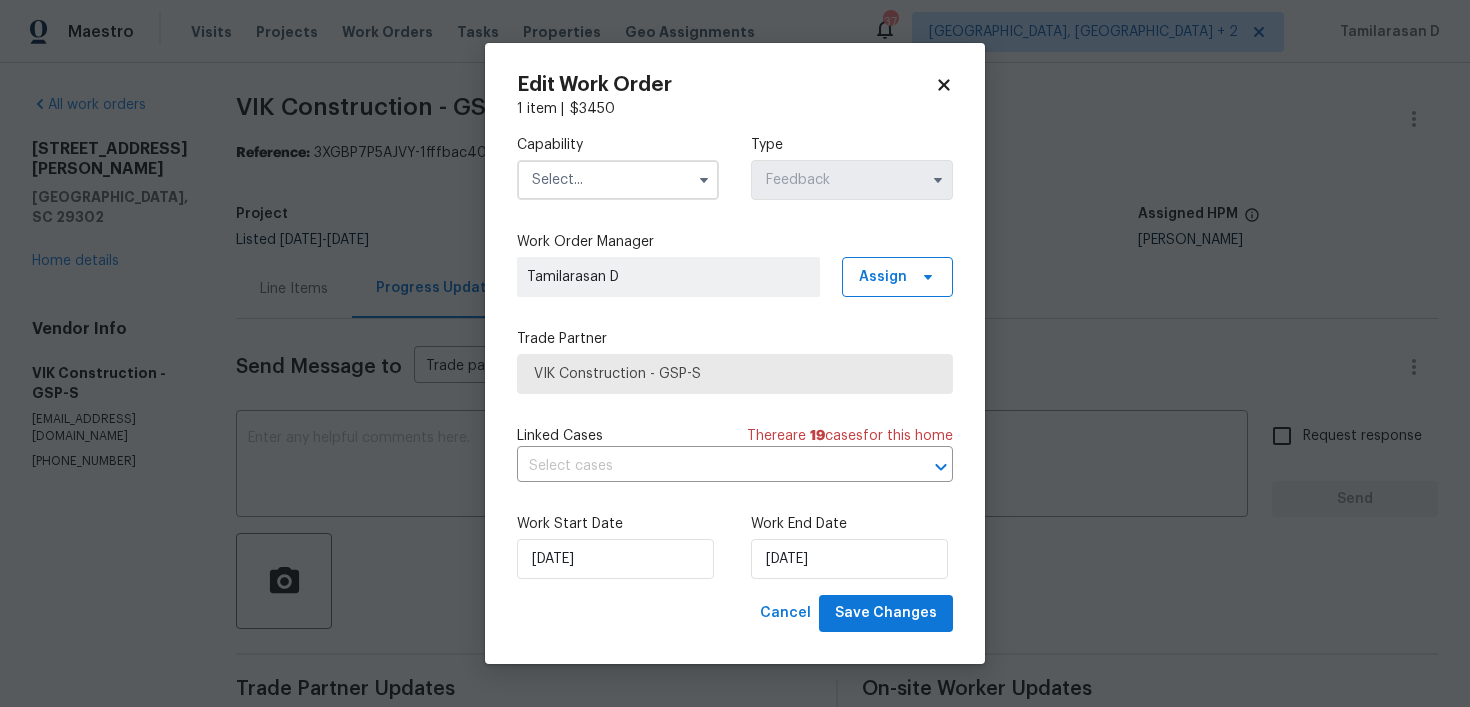 click at bounding box center [618, 180] 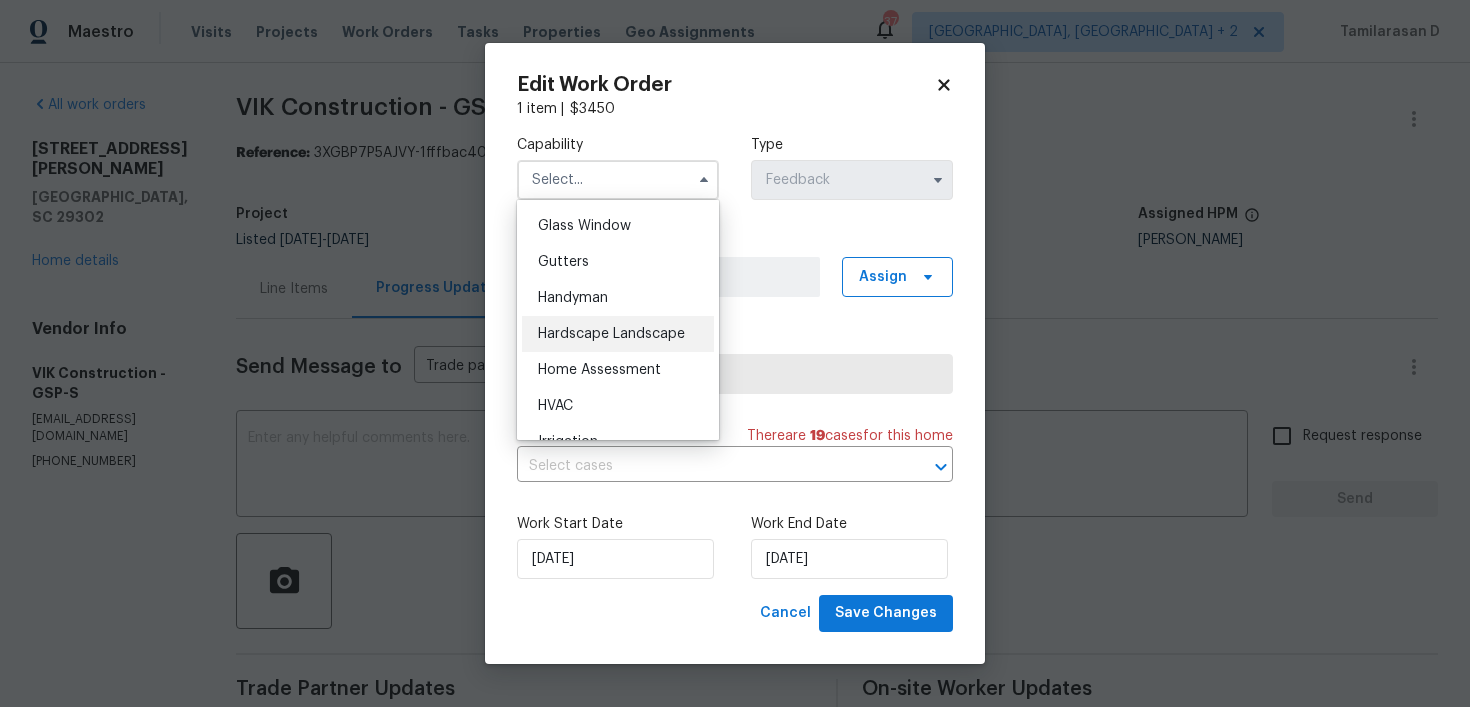 scroll, scrollTop: 1026, scrollLeft: 0, axis: vertical 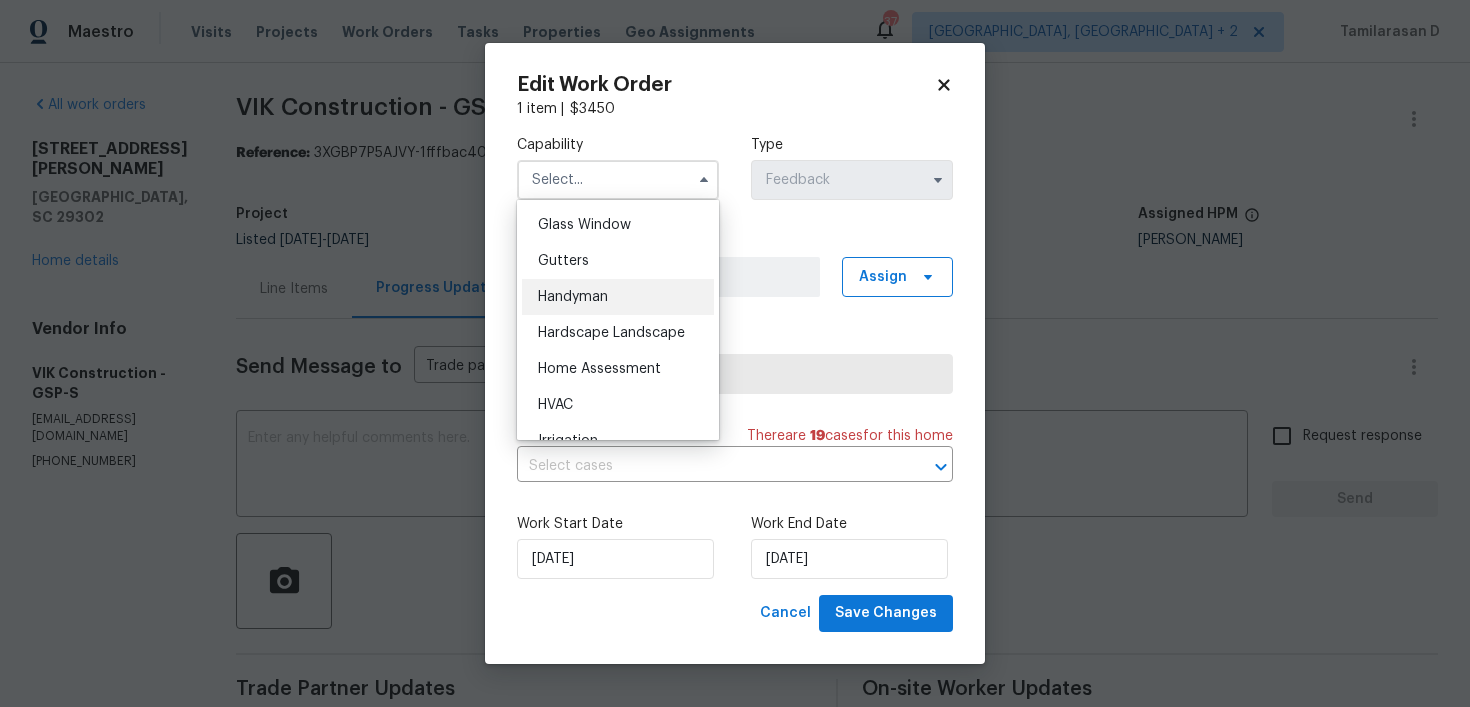 click on "Handyman" at bounding box center (573, 297) 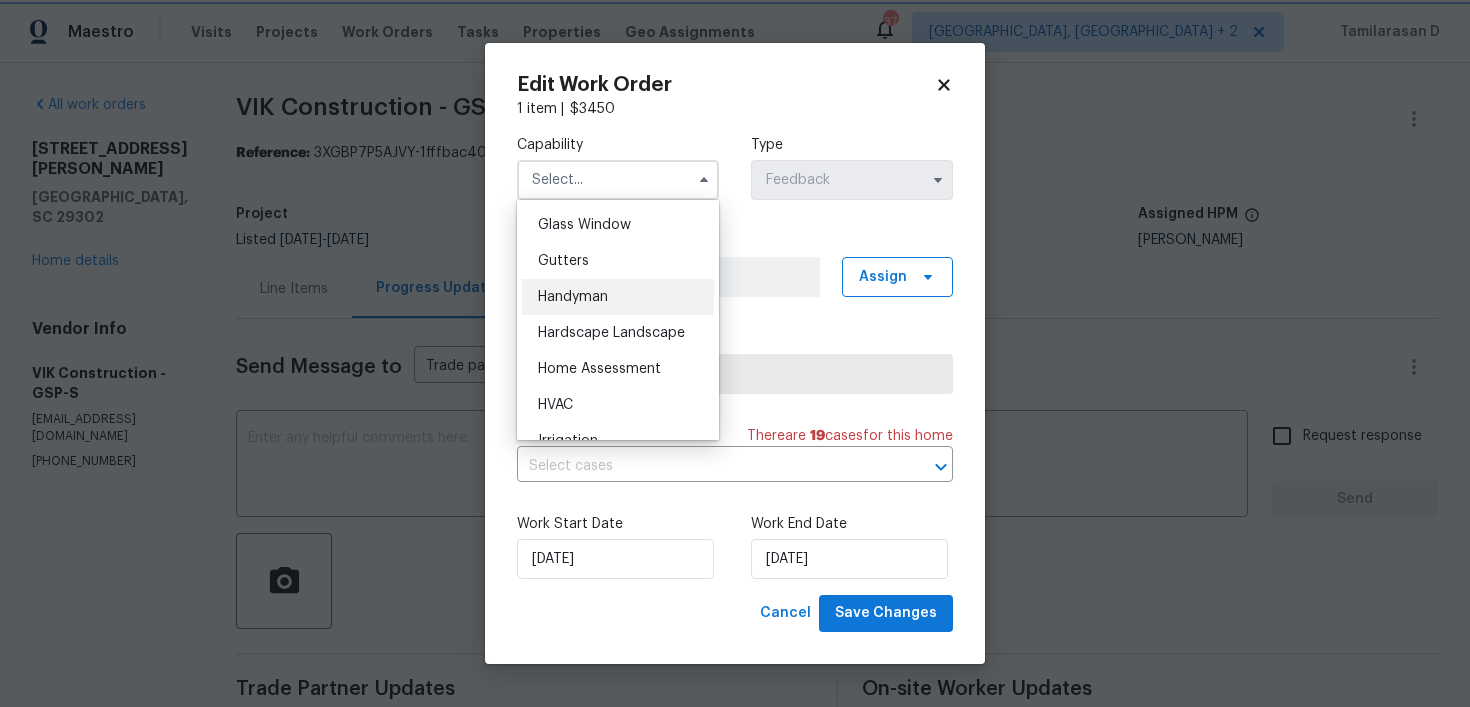 type on "Handyman" 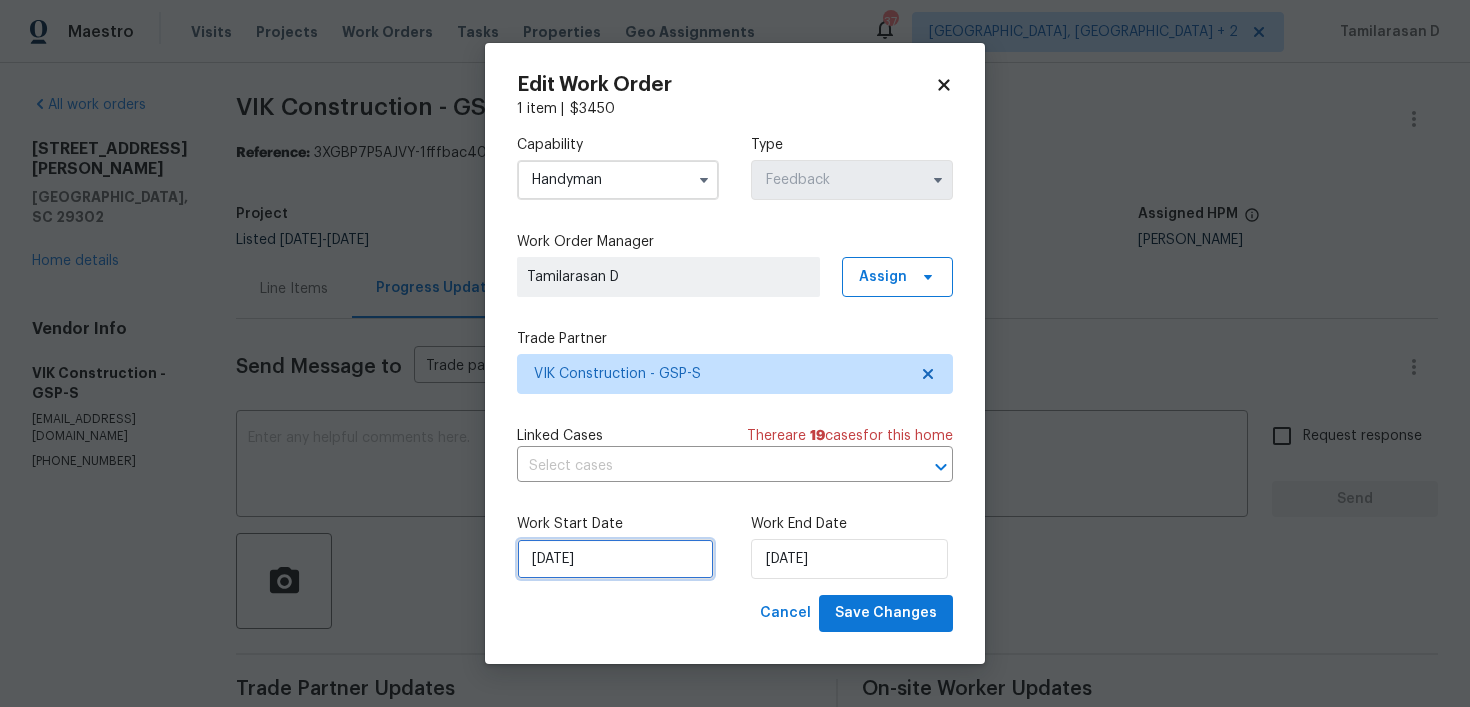click on "07/07/2025" at bounding box center (615, 559) 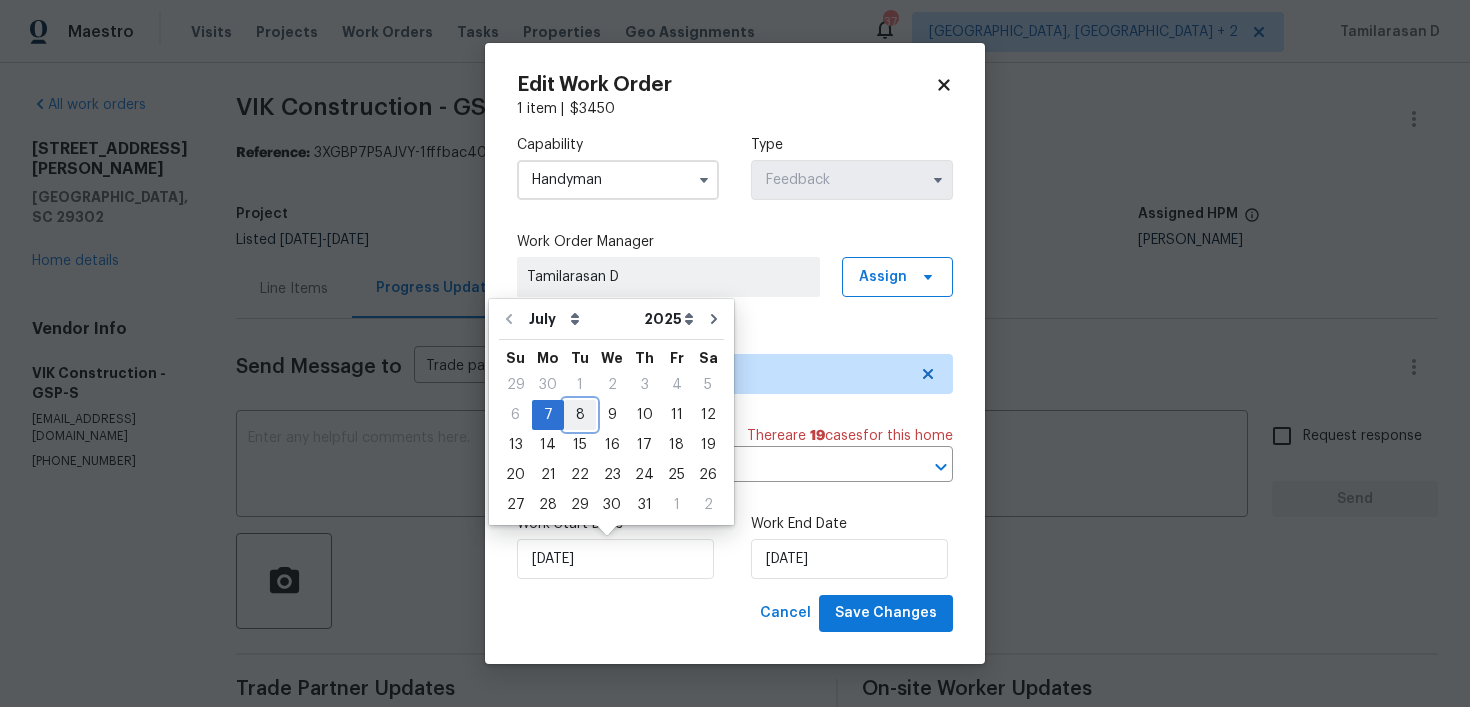 click on "8" at bounding box center (580, 415) 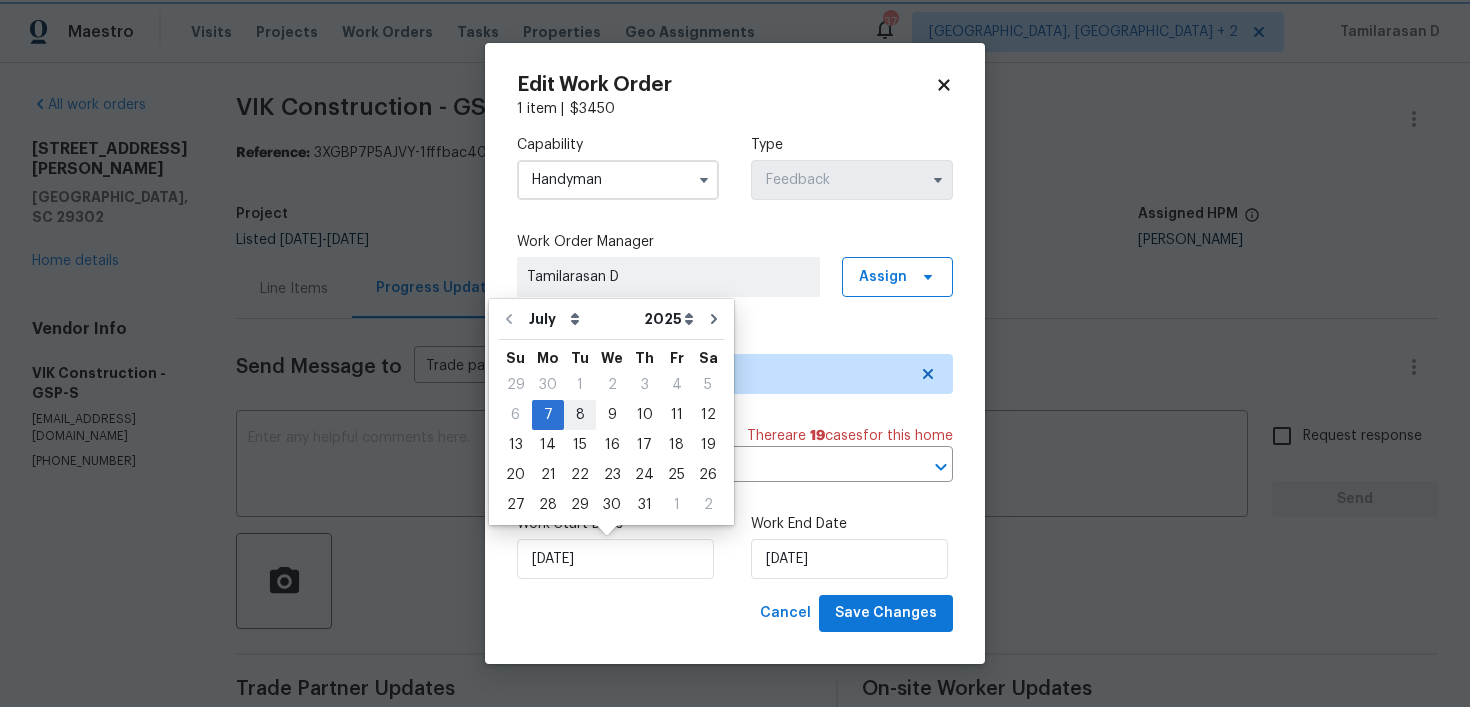 type on "08/07/2025" 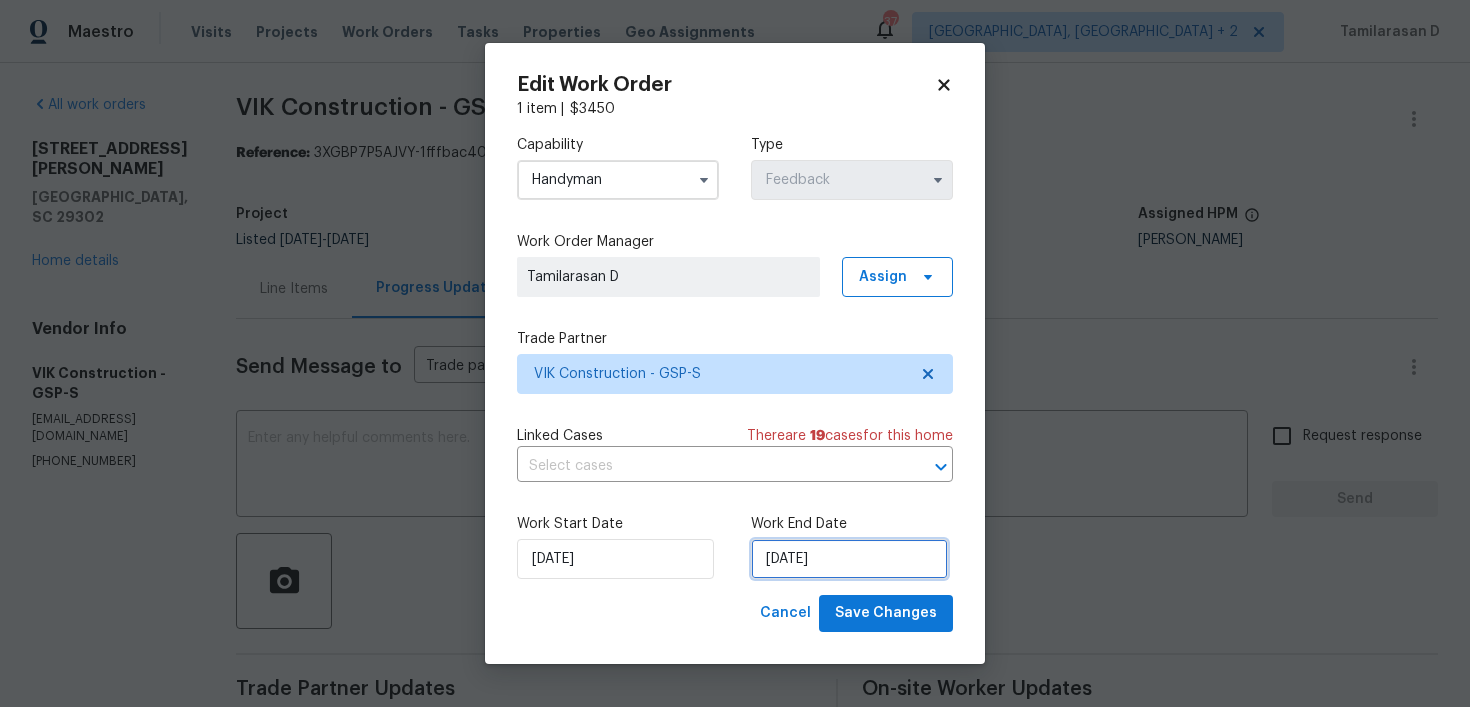 click on "09/07/2025" at bounding box center [849, 559] 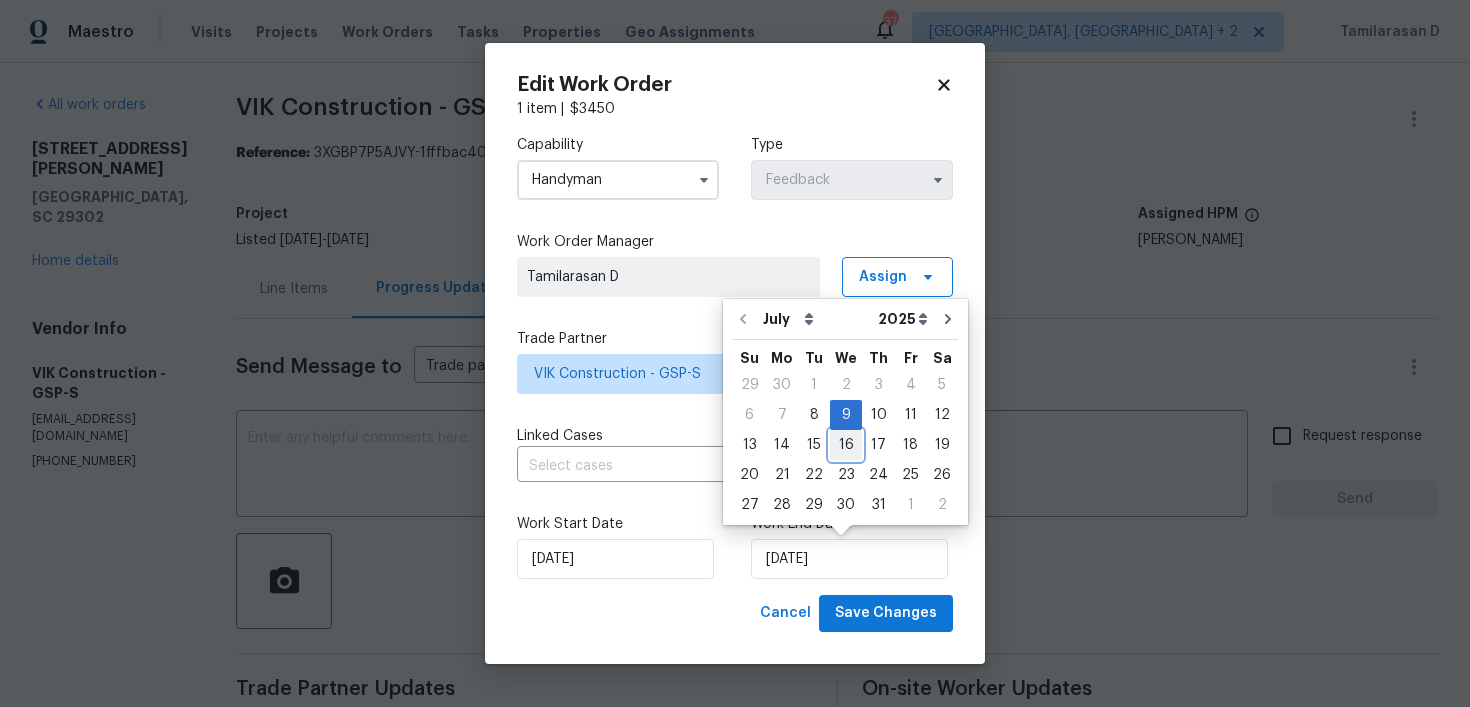 click on "16" at bounding box center (846, 445) 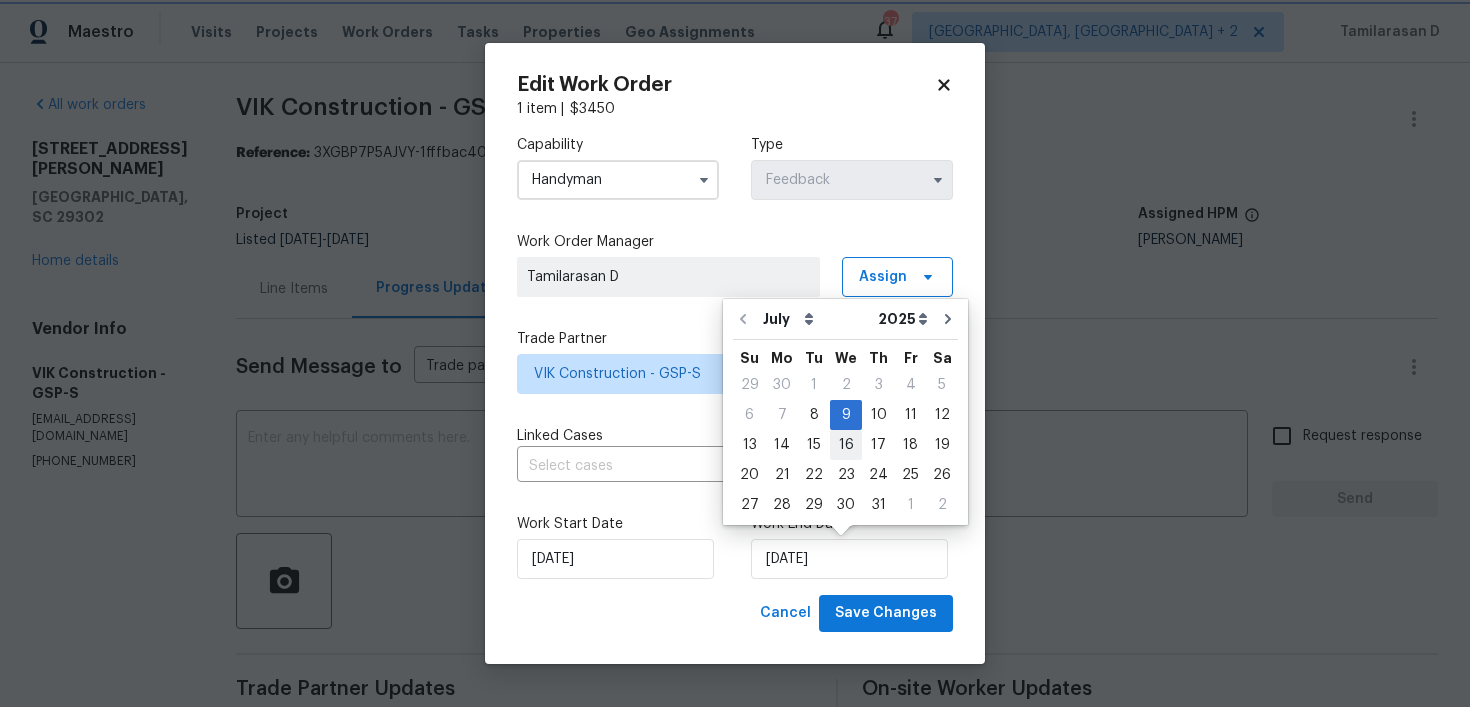 type on "[DATE]" 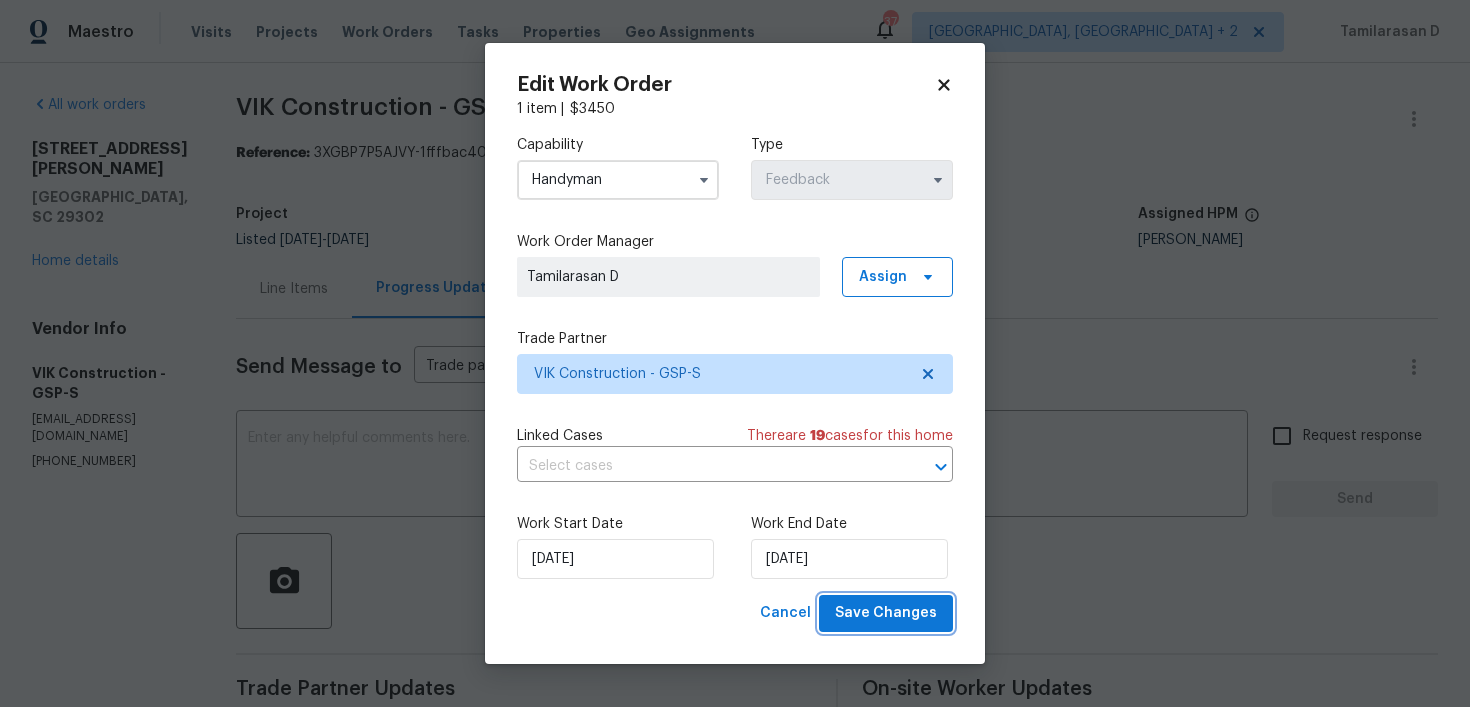 click on "Save Changes" at bounding box center (886, 613) 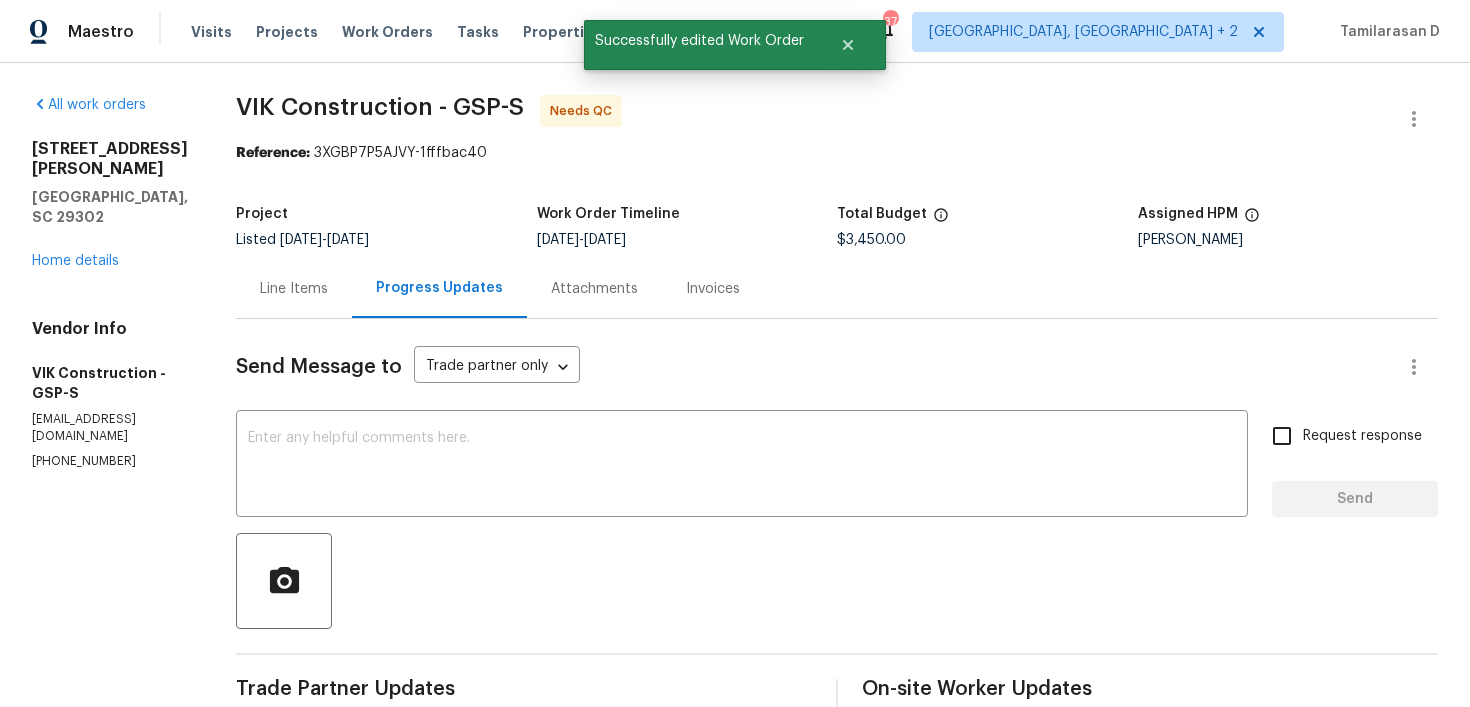 click on "Line Items" at bounding box center (294, 289) 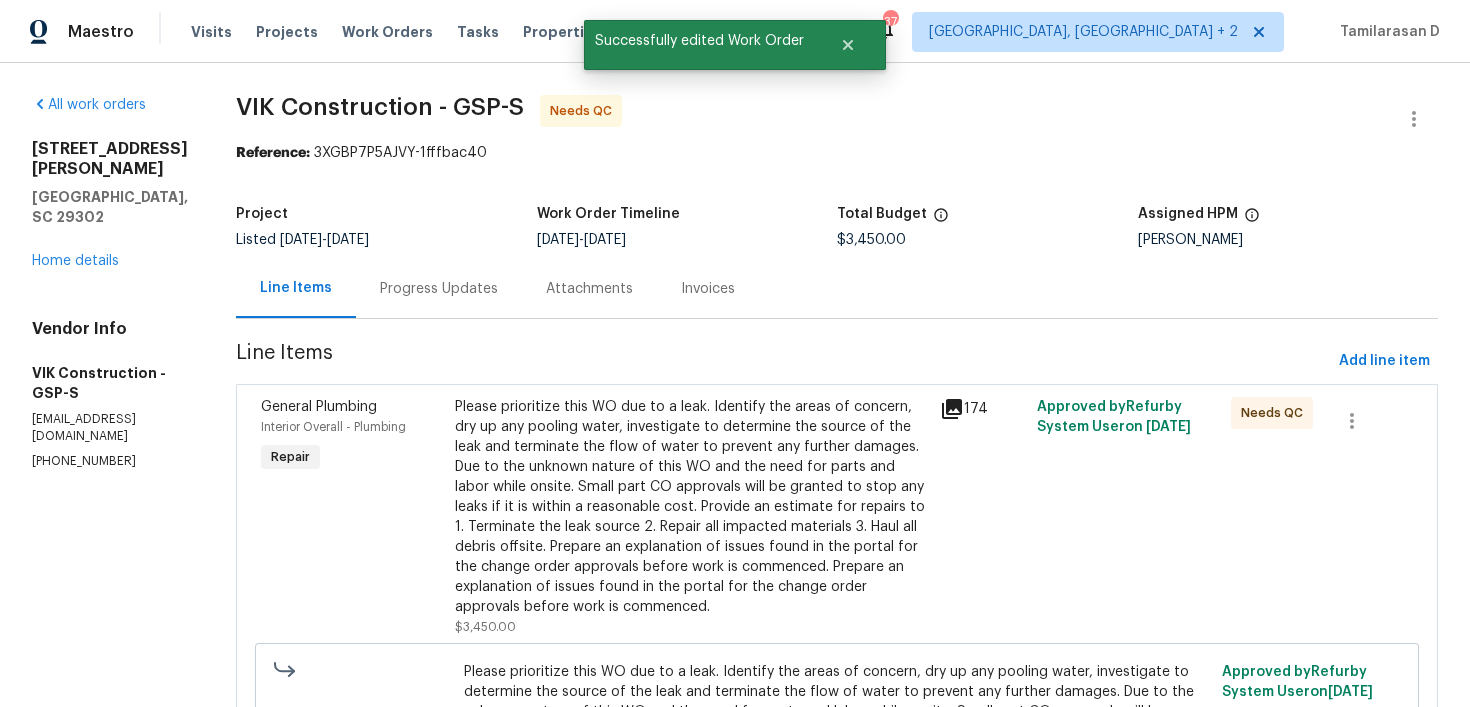click on "Please prioritize this WO due to a leak. Identify the areas of concern, dry up any pooling water, investigate to determine the source of the leak and terminate the flow of water to prevent any further damages. Due to the unknown nature of this WO and the need for parts and labor while onsite. Small part CO approvals will be granted to stop any leaks if it is within a reasonable cost. Provide an estimate for repairs to 1. Terminate the leak source 2. Repair all impacted materials 3. Haul all debris offsite. Prepare an explanation of issues found in the portal for the change order approvals before work is commenced. Prepare an explanation of issues found in the portal for the change order approvals before work is commenced." at bounding box center (691, 507) 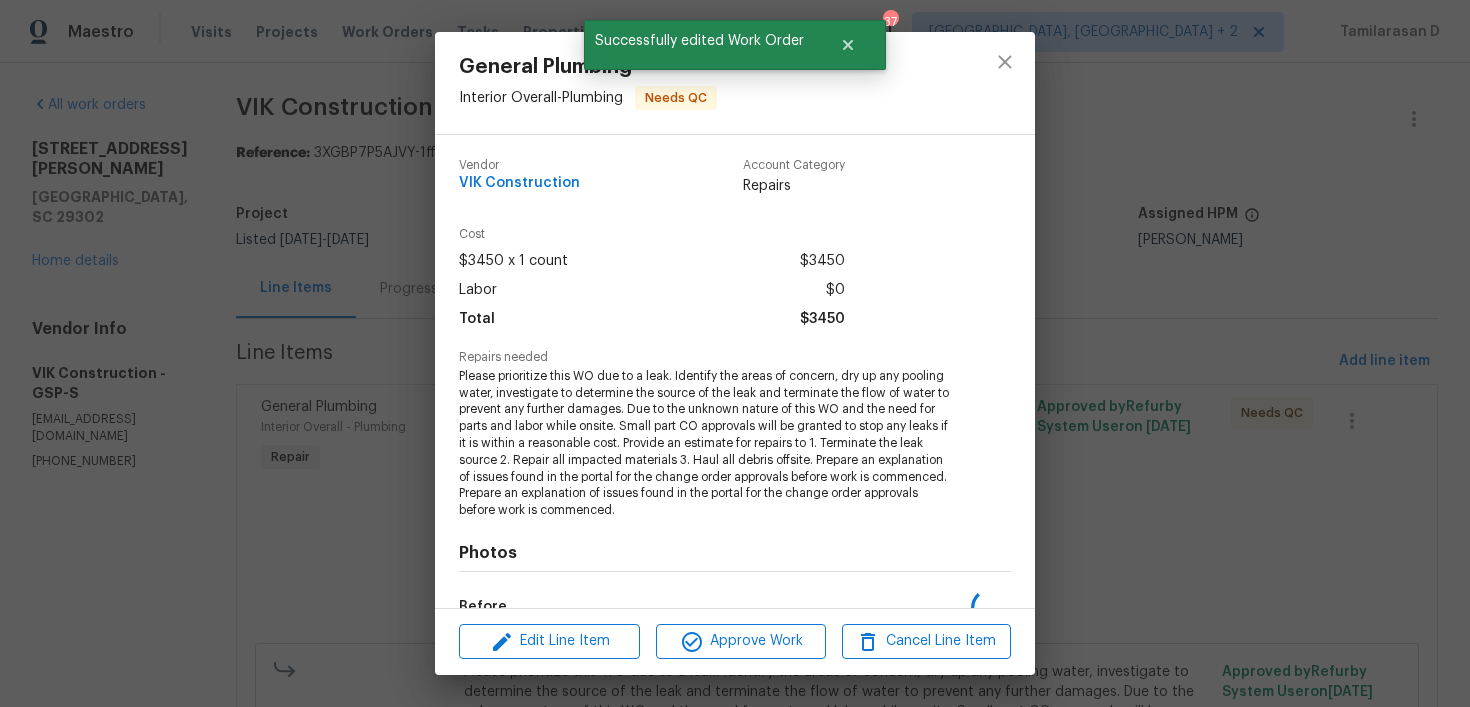 scroll, scrollTop: 248, scrollLeft: 0, axis: vertical 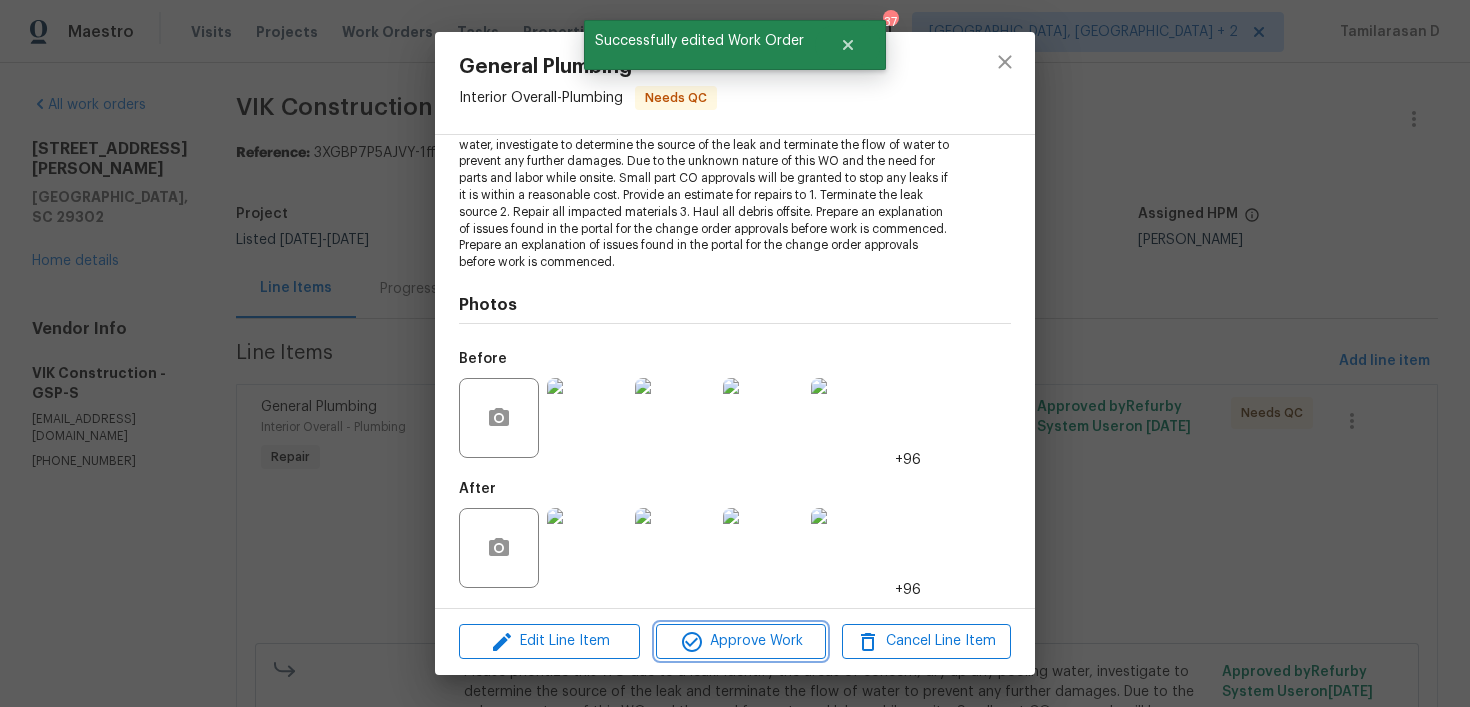 click on "Approve Work" at bounding box center [740, 641] 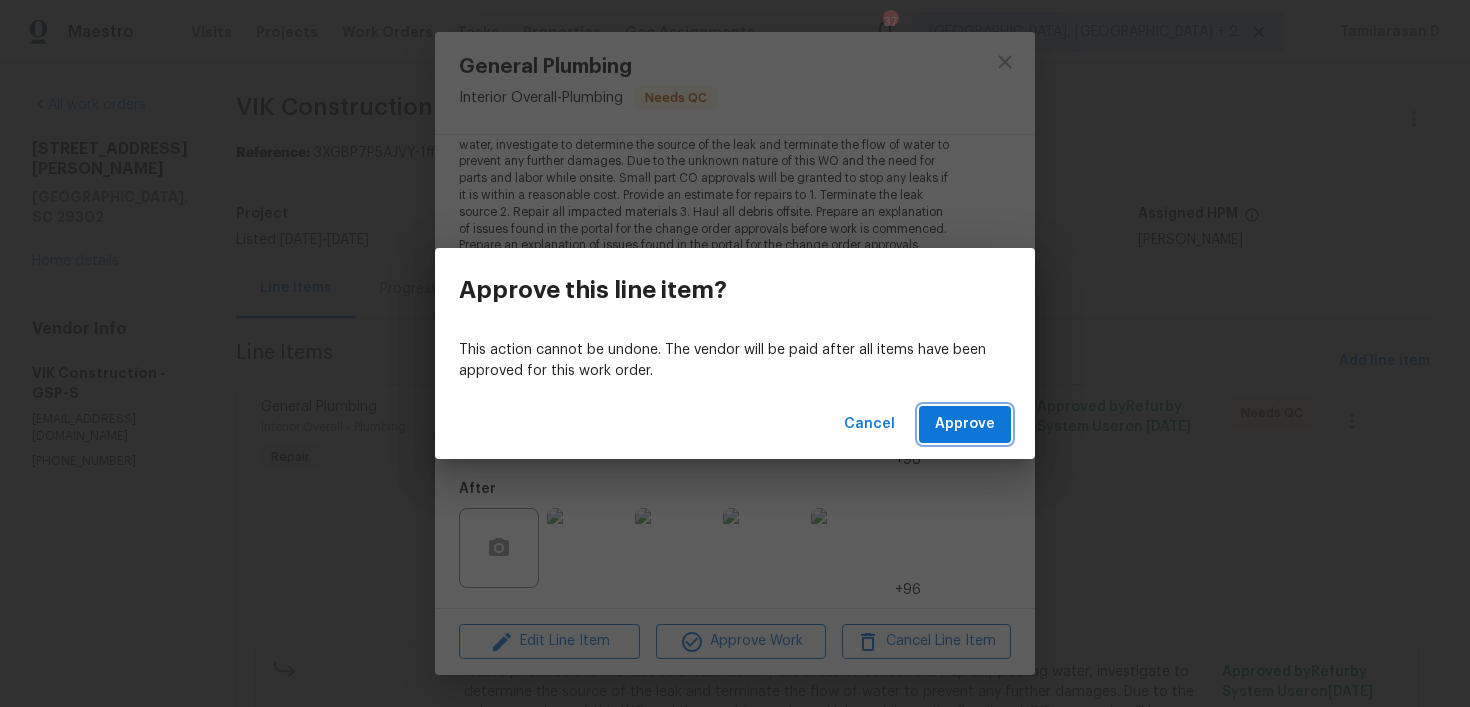 click on "Approve" at bounding box center (965, 424) 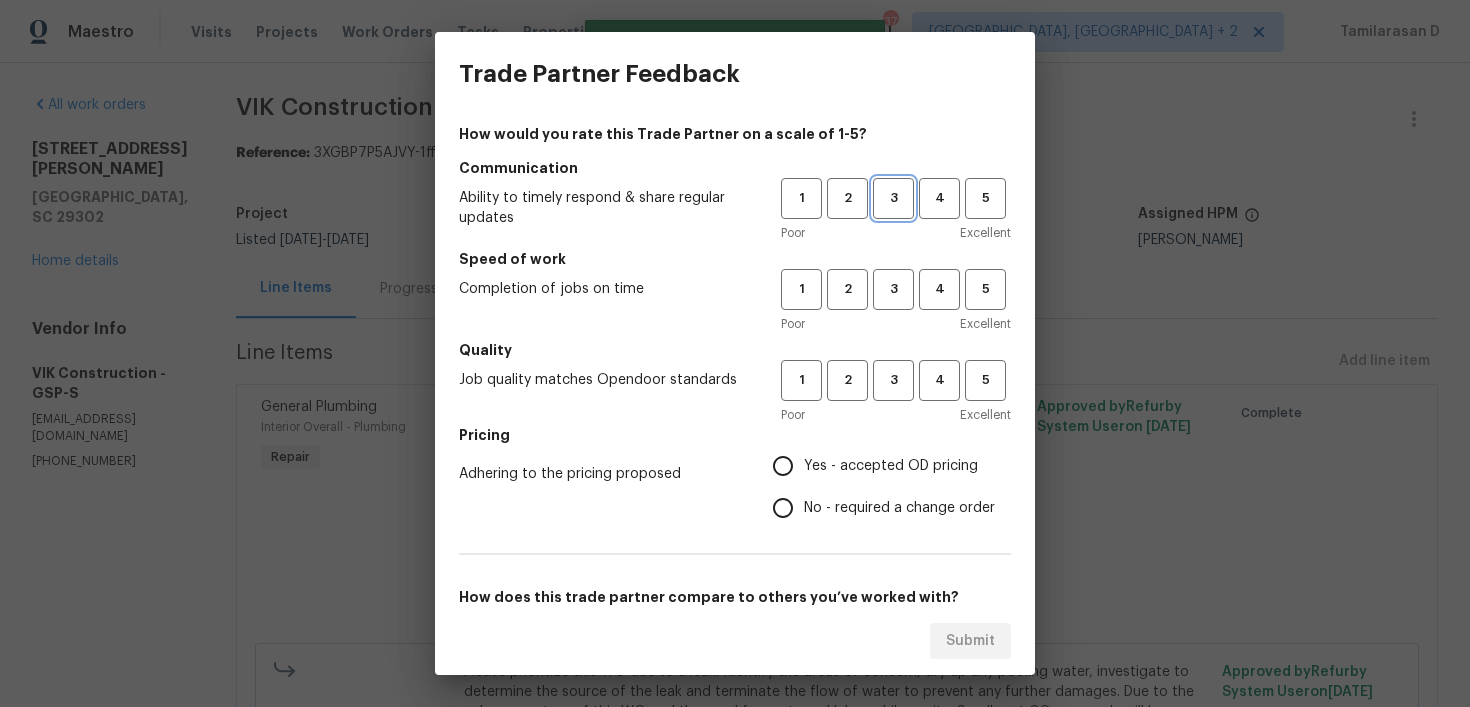 click on "3" at bounding box center (893, 198) 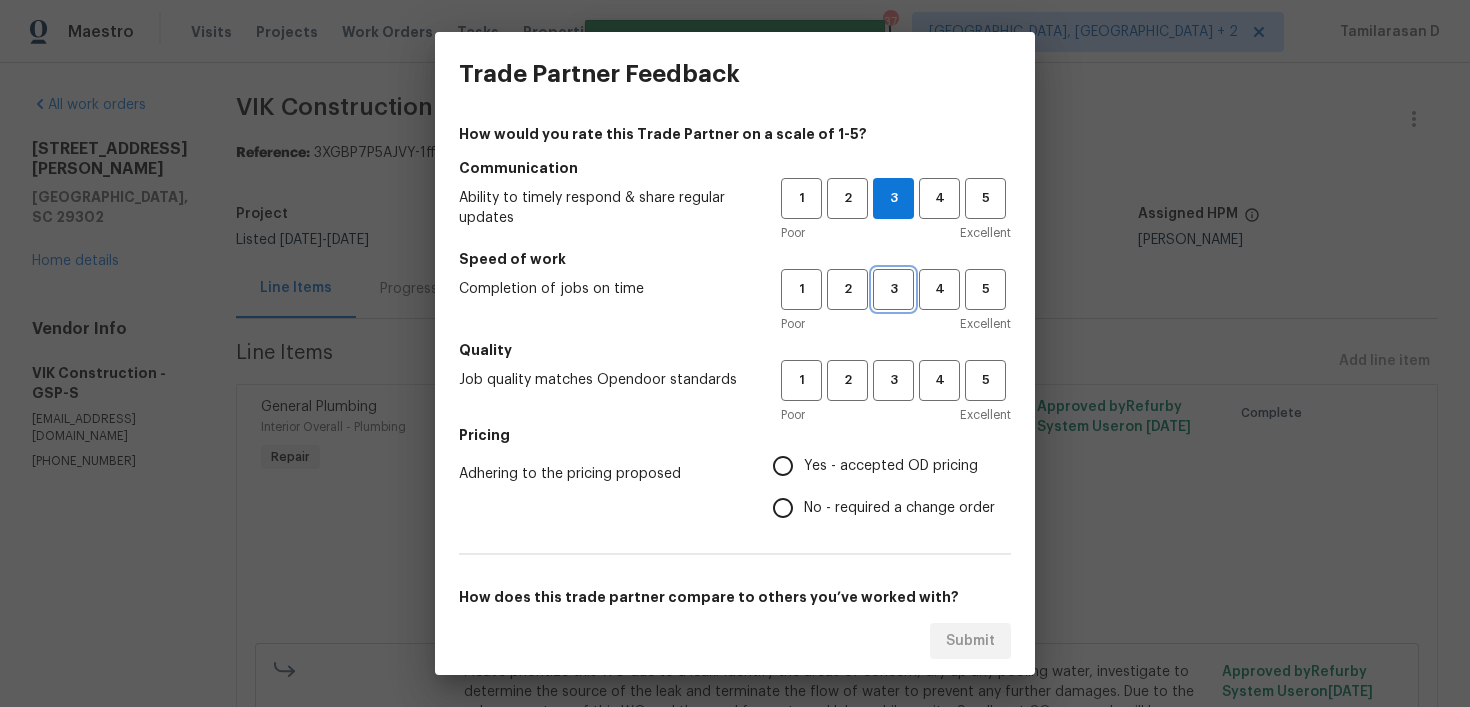 click on "3" at bounding box center [893, 289] 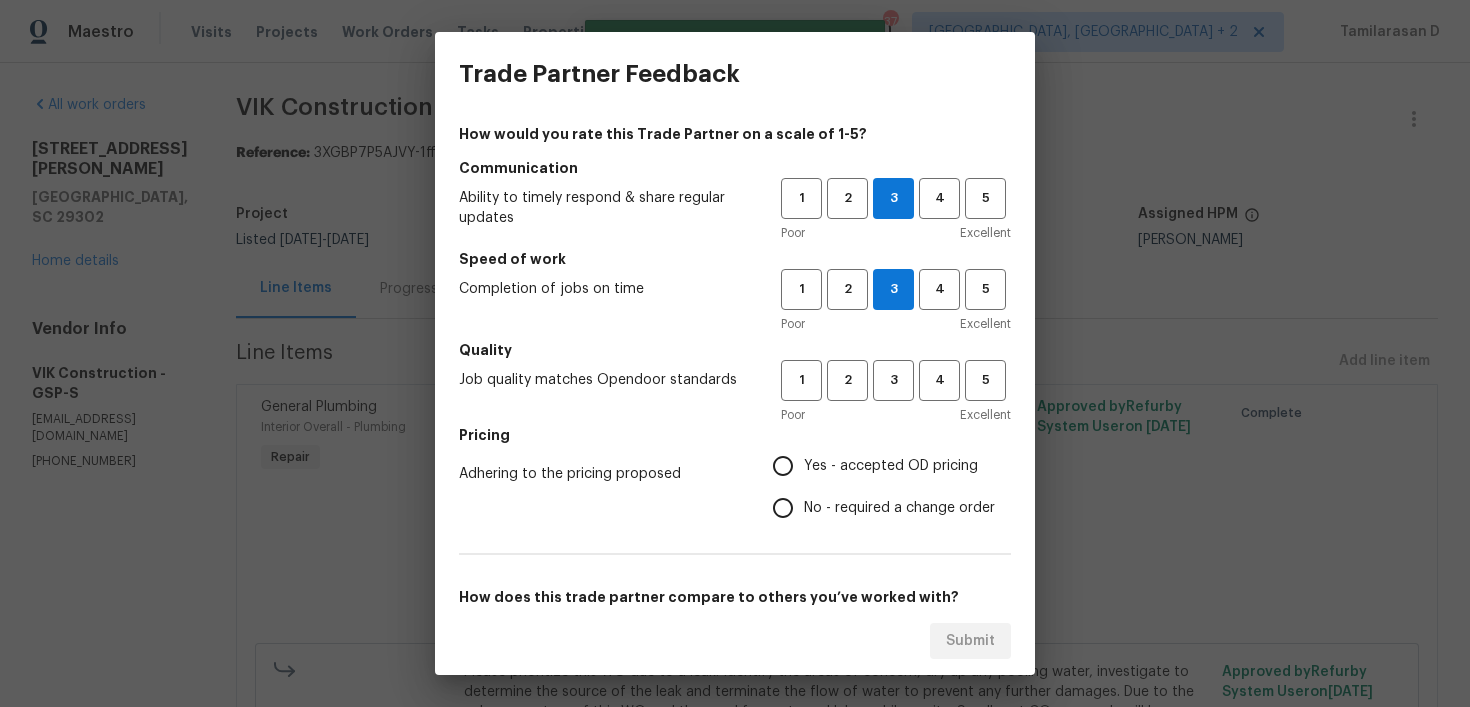 click on "Quality" at bounding box center (735, 350) 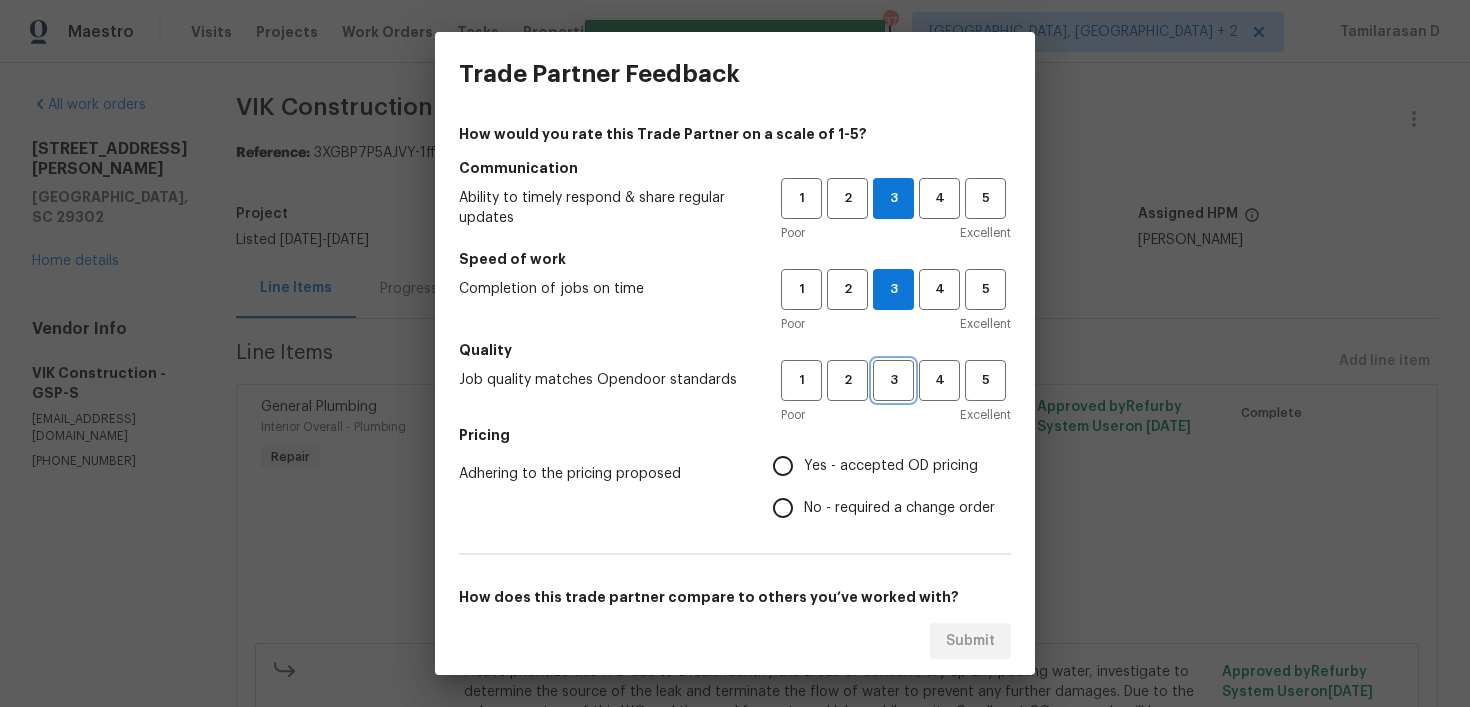 click on "3" at bounding box center (893, 380) 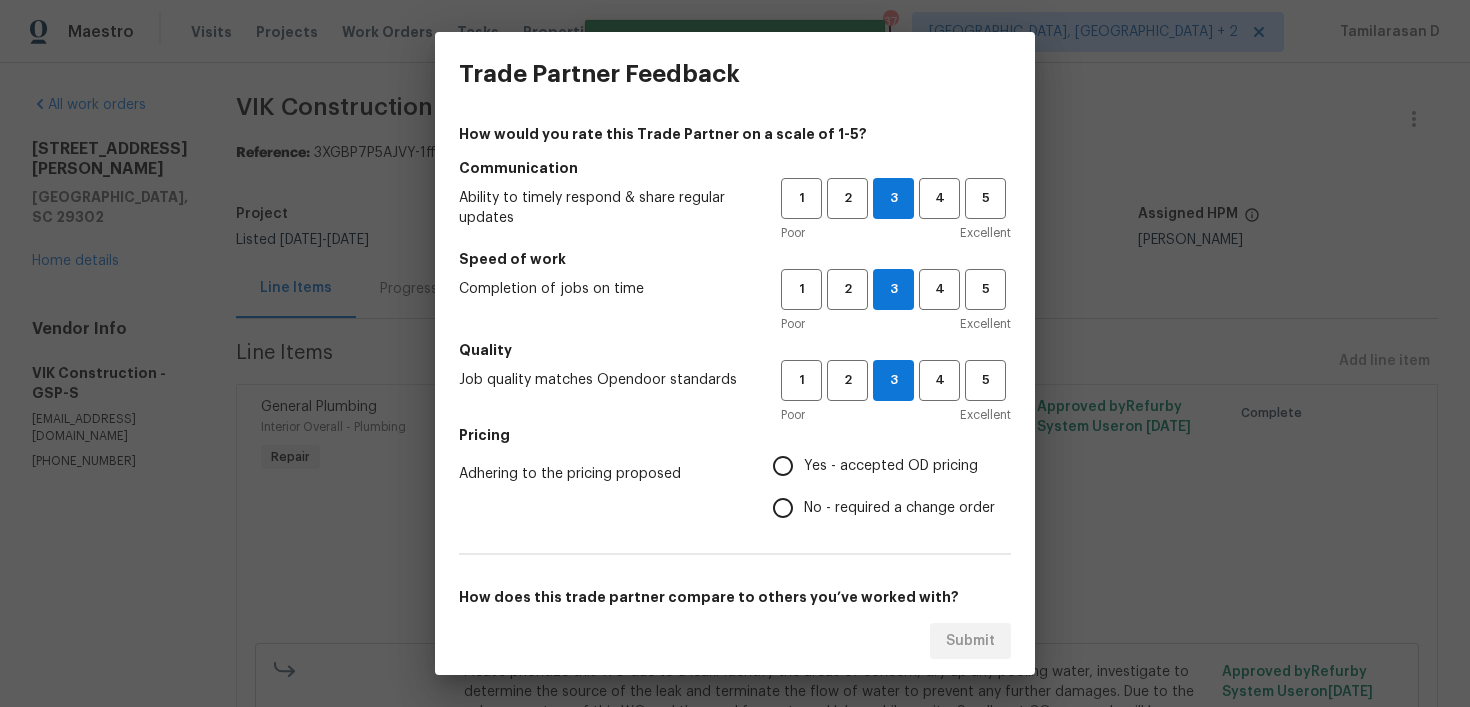 click on "Yes - accepted OD pricing" at bounding box center (783, 466) 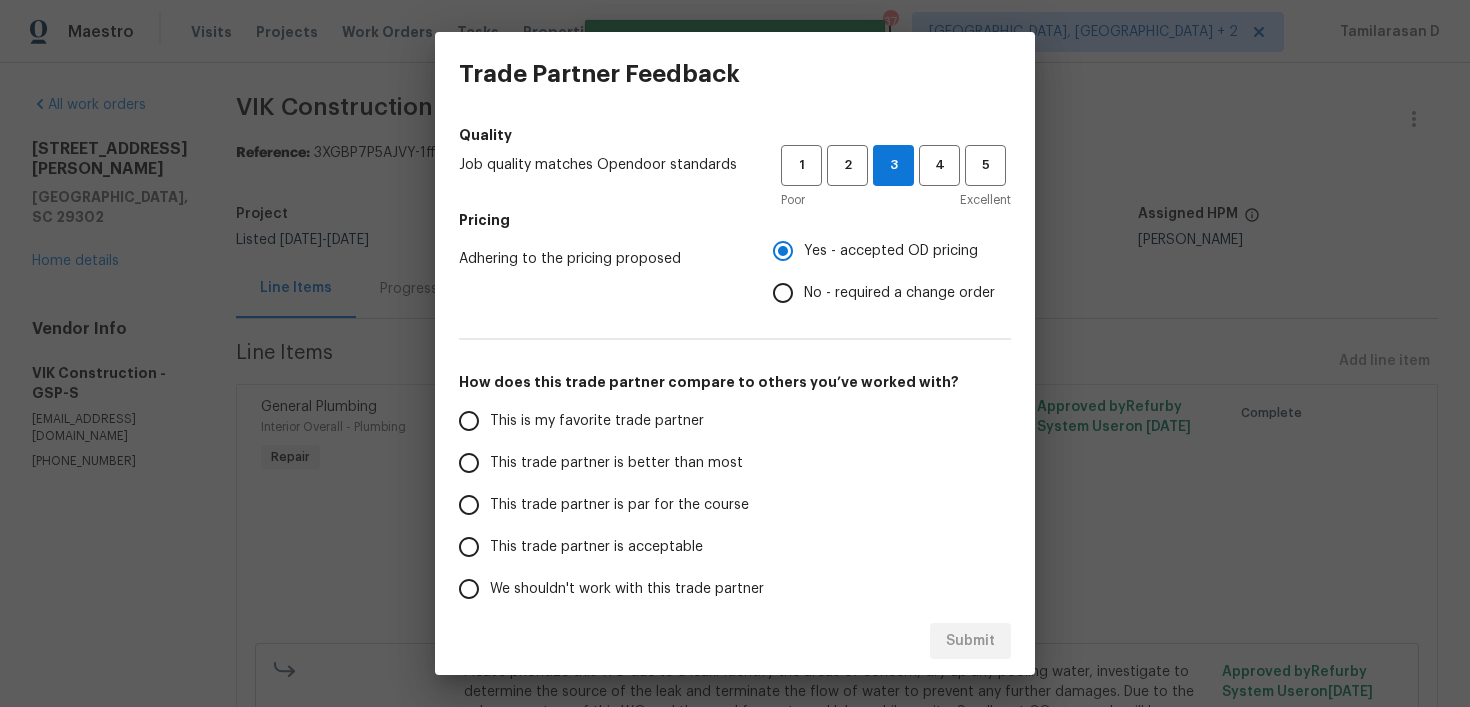 scroll, scrollTop: 308, scrollLeft: 0, axis: vertical 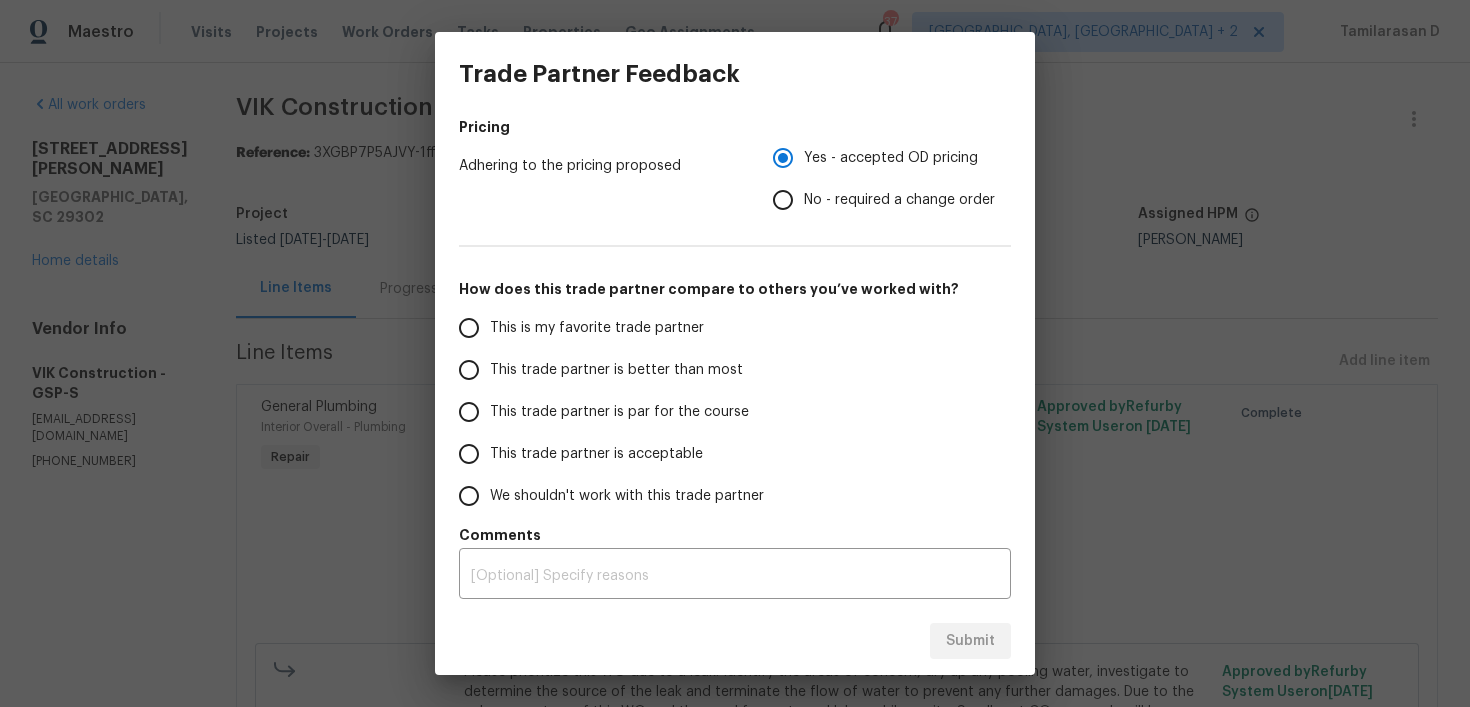 click on "No - required a change order" at bounding box center (783, 200) 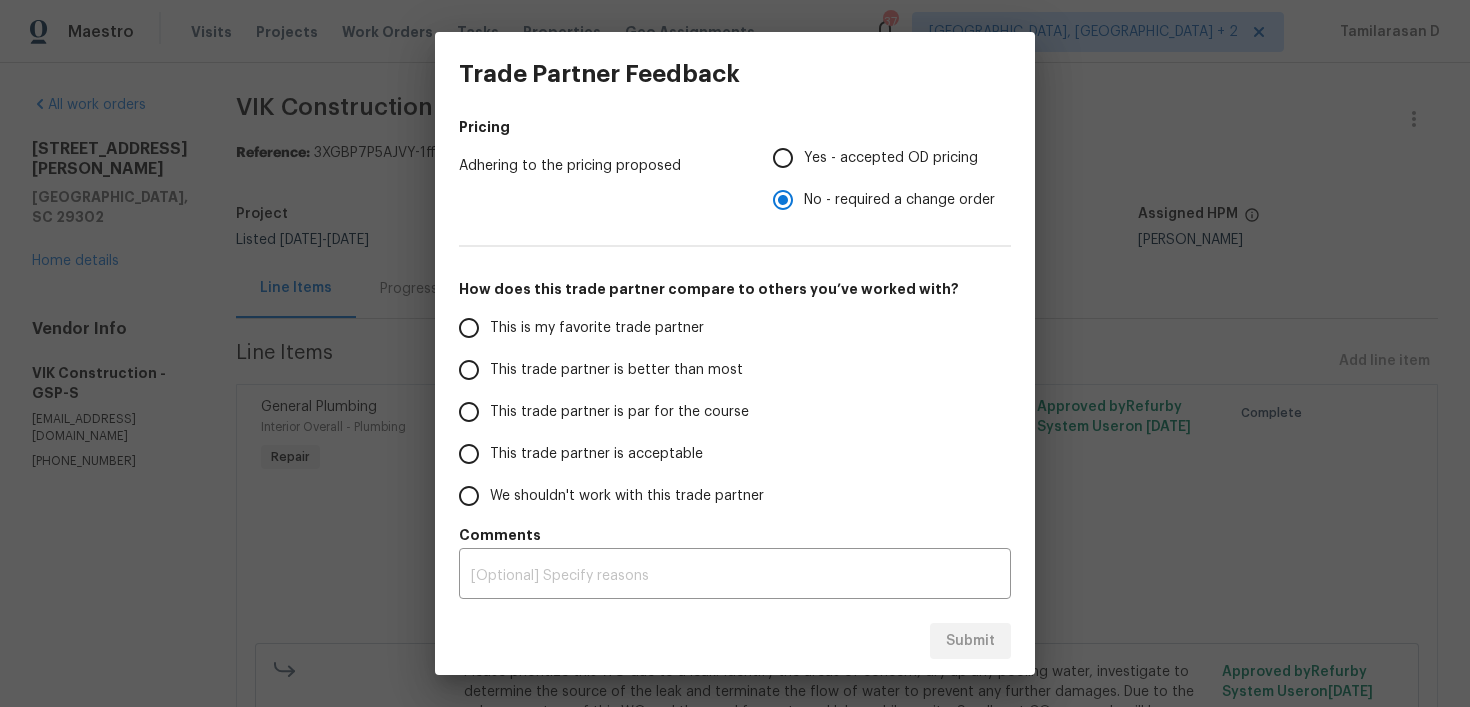 click on "This trade partner is par for the course" at bounding box center (469, 412) 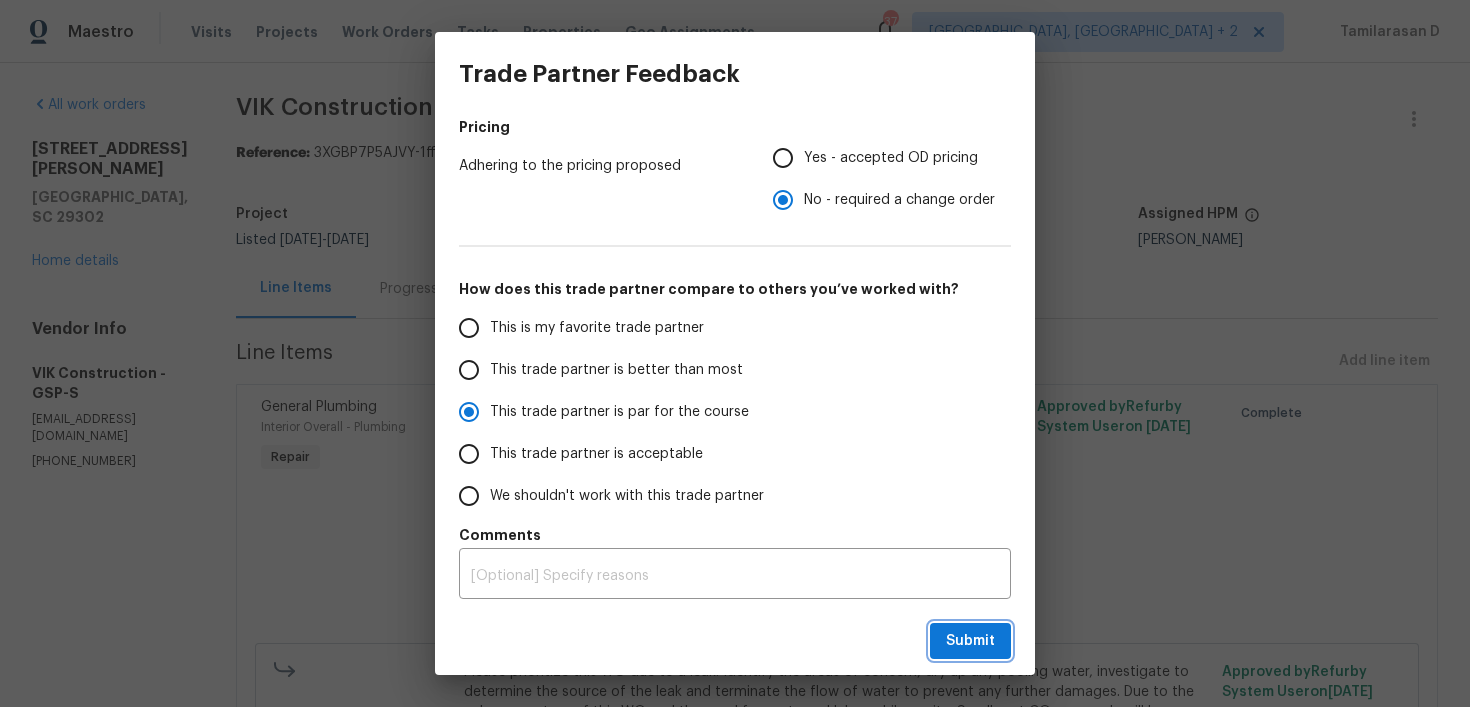 click on "Submit" at bounding box center [970, 641] 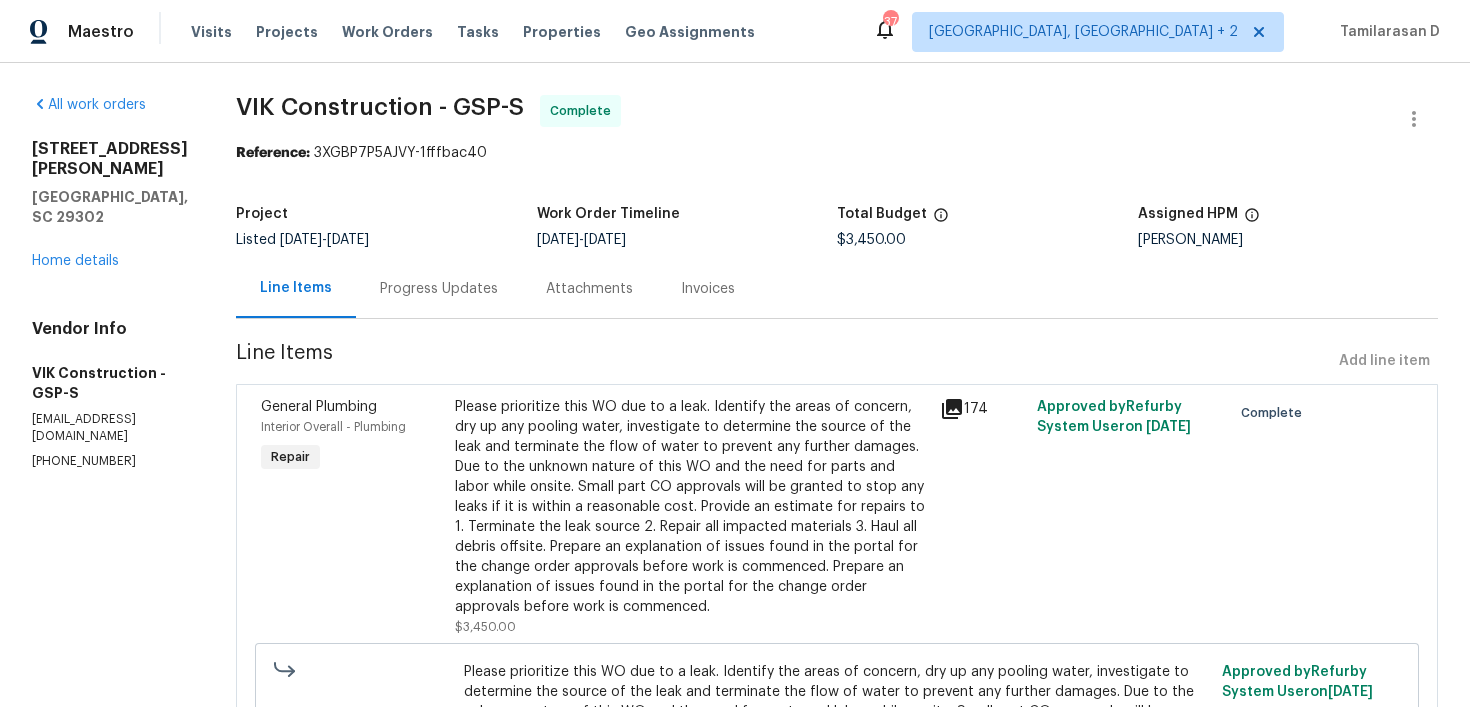 scroll, scrollTop: 1, scrollLeft: 0, axis: vertical 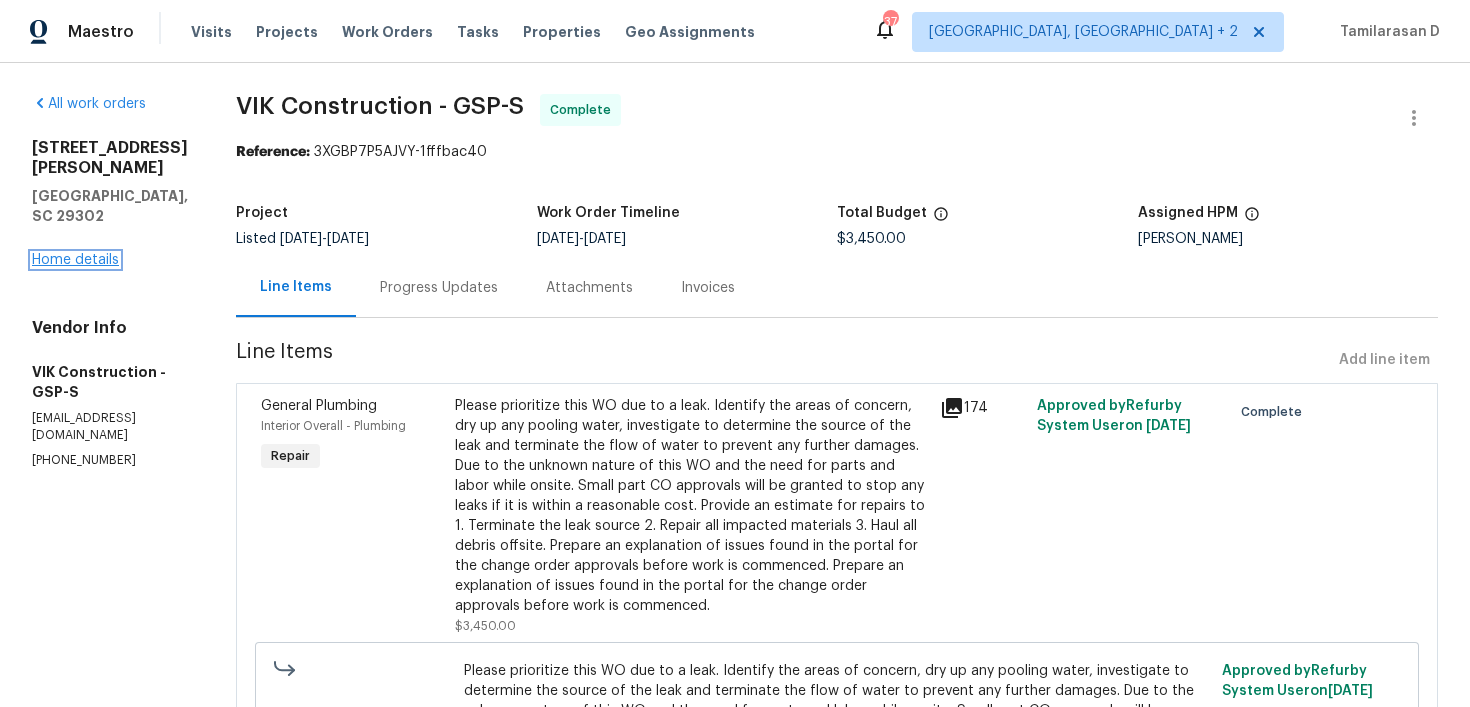 click on "Home details" at bounding box center (75, 260) 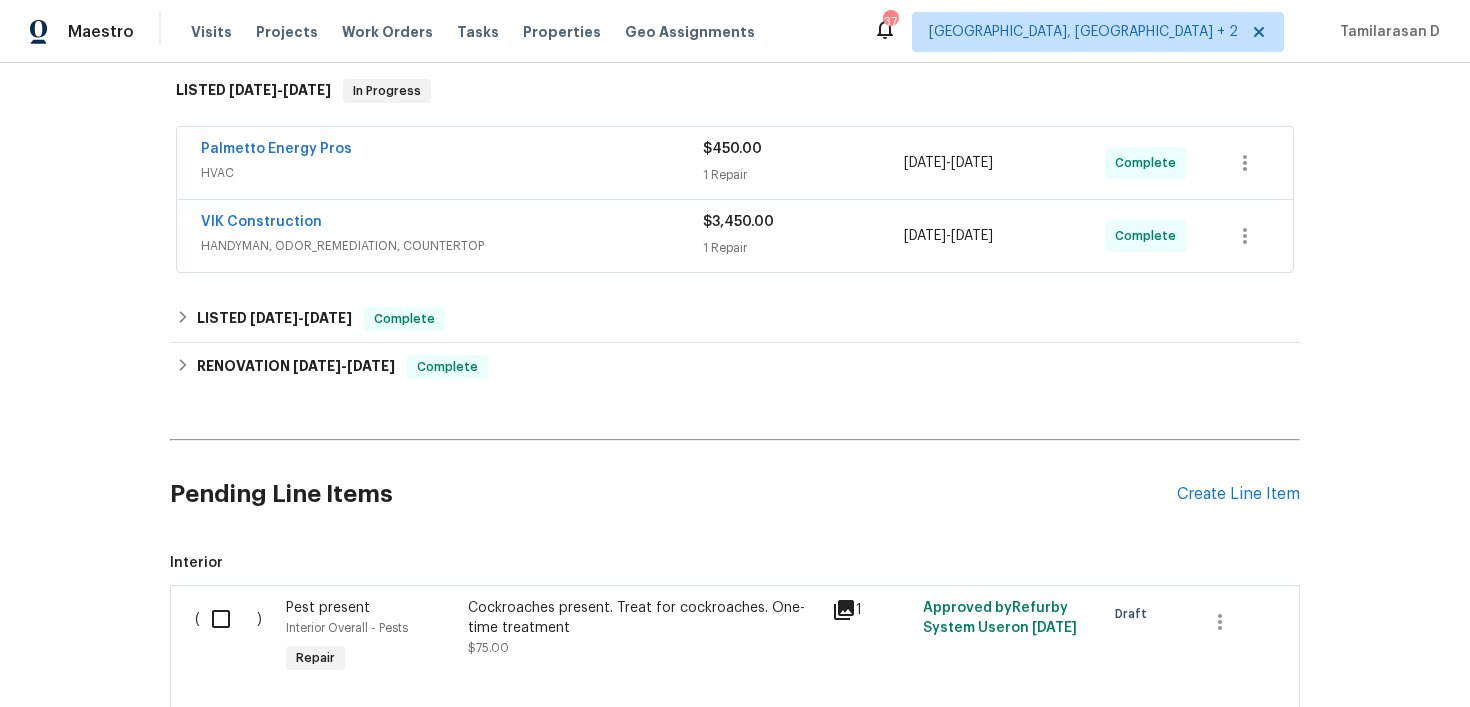 scroll, scrollTop: 370, scrollLeft: 0, axis: vertical 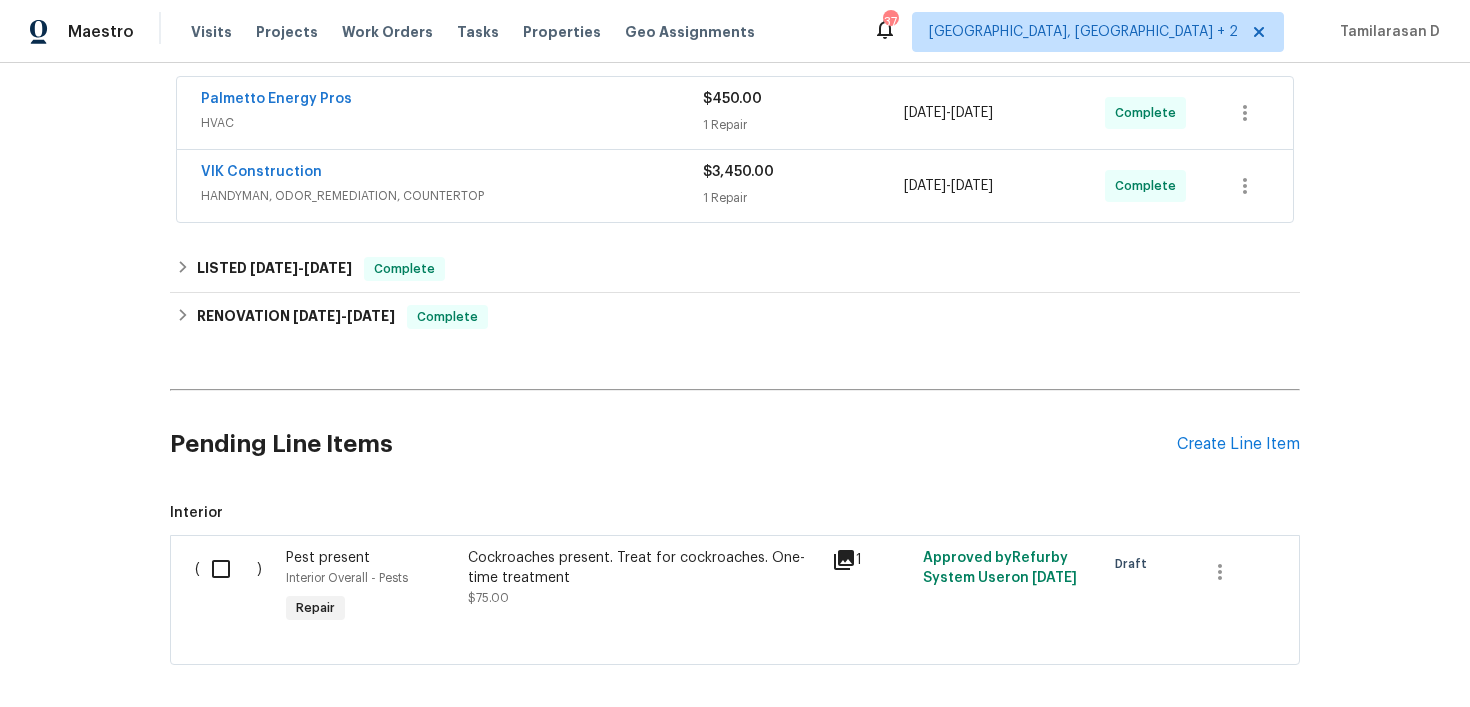 click at bounding box center [228, 569] 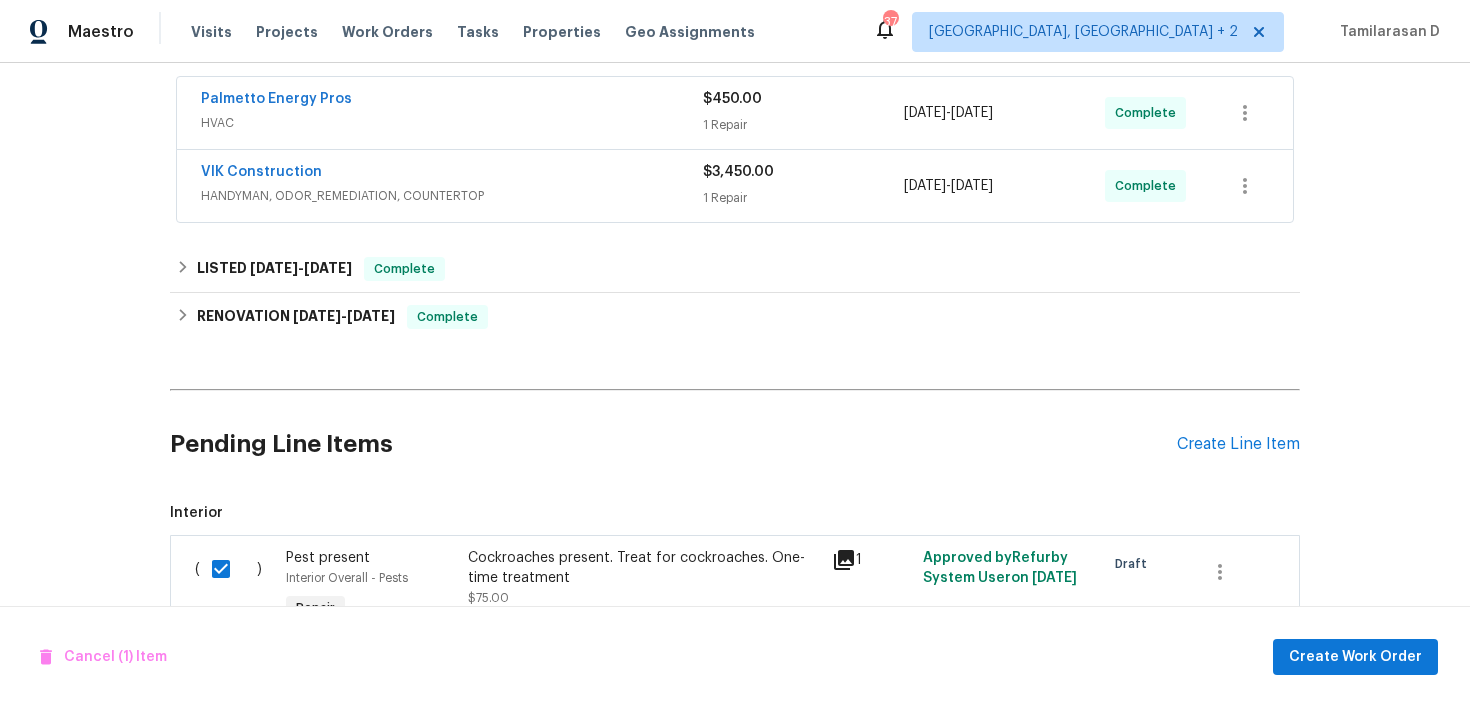 scroll, scrollTop: 464, scrollLeft: 0, axis: vertical 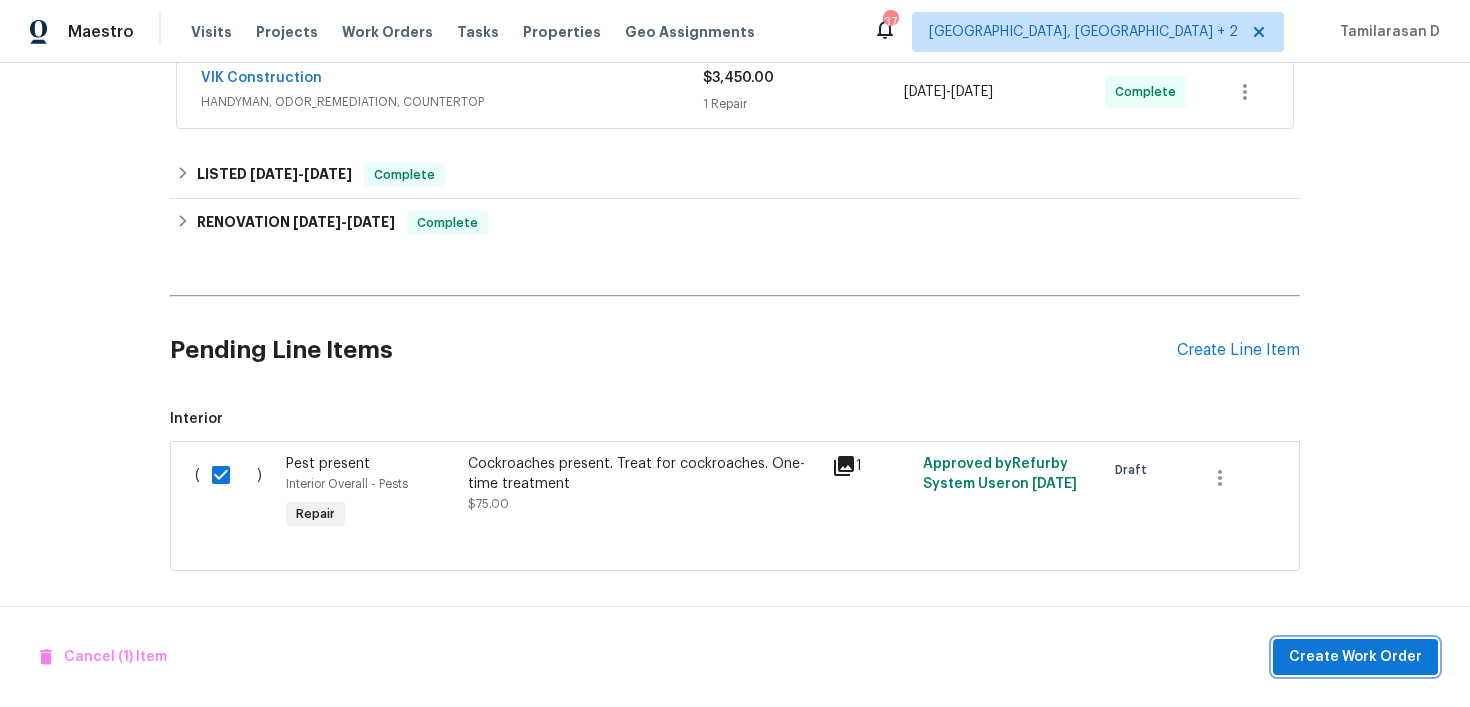 click on "Create Work Order" at bounding box center [1355, 657] 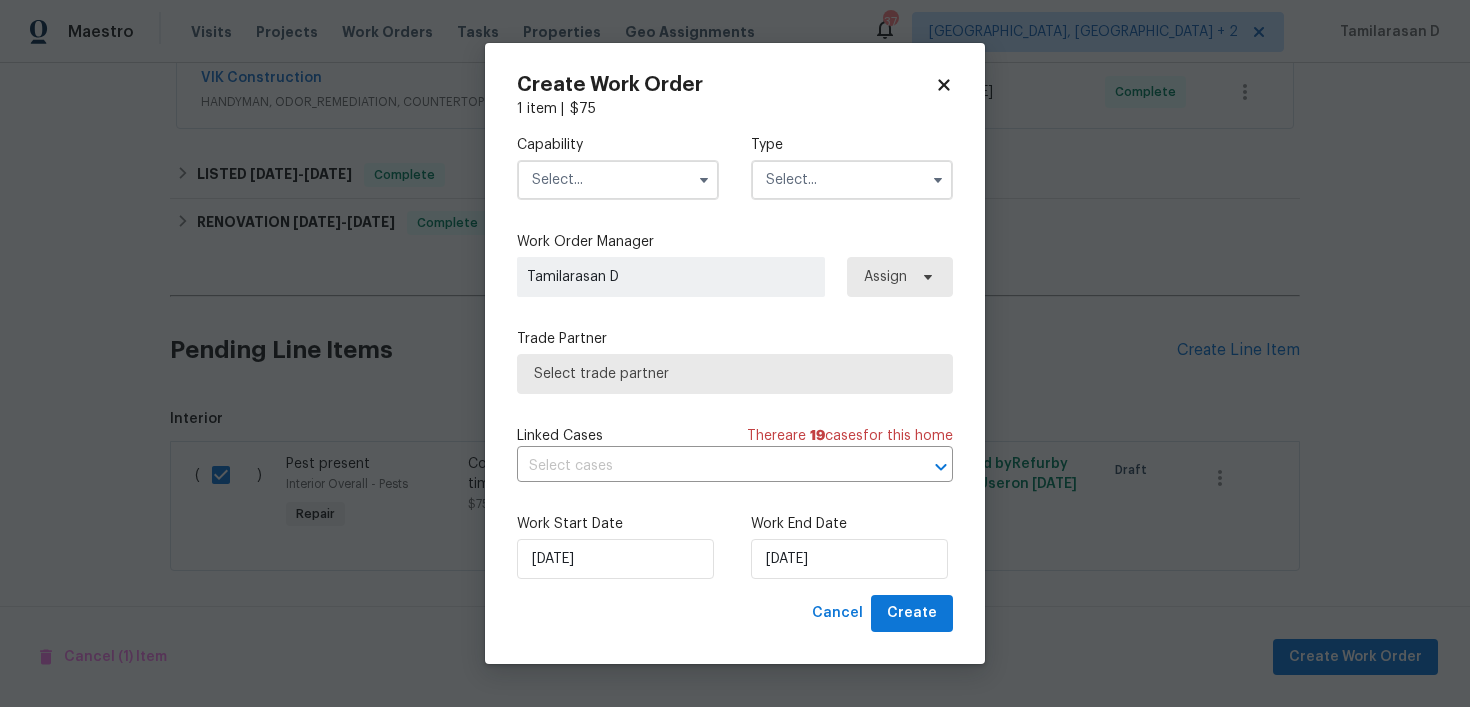 click at bounding box center [852, 180] 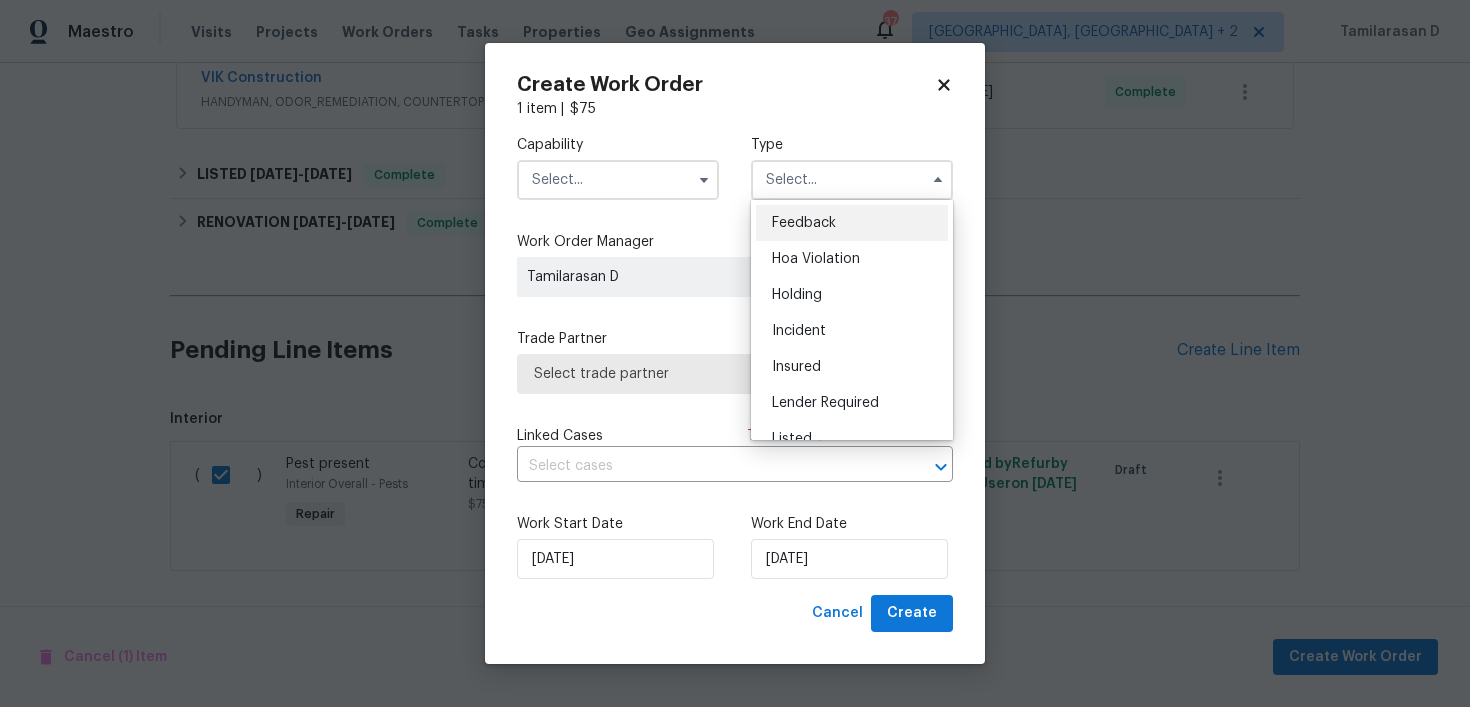 click on "Feedback" at bounding box center (804, 223) 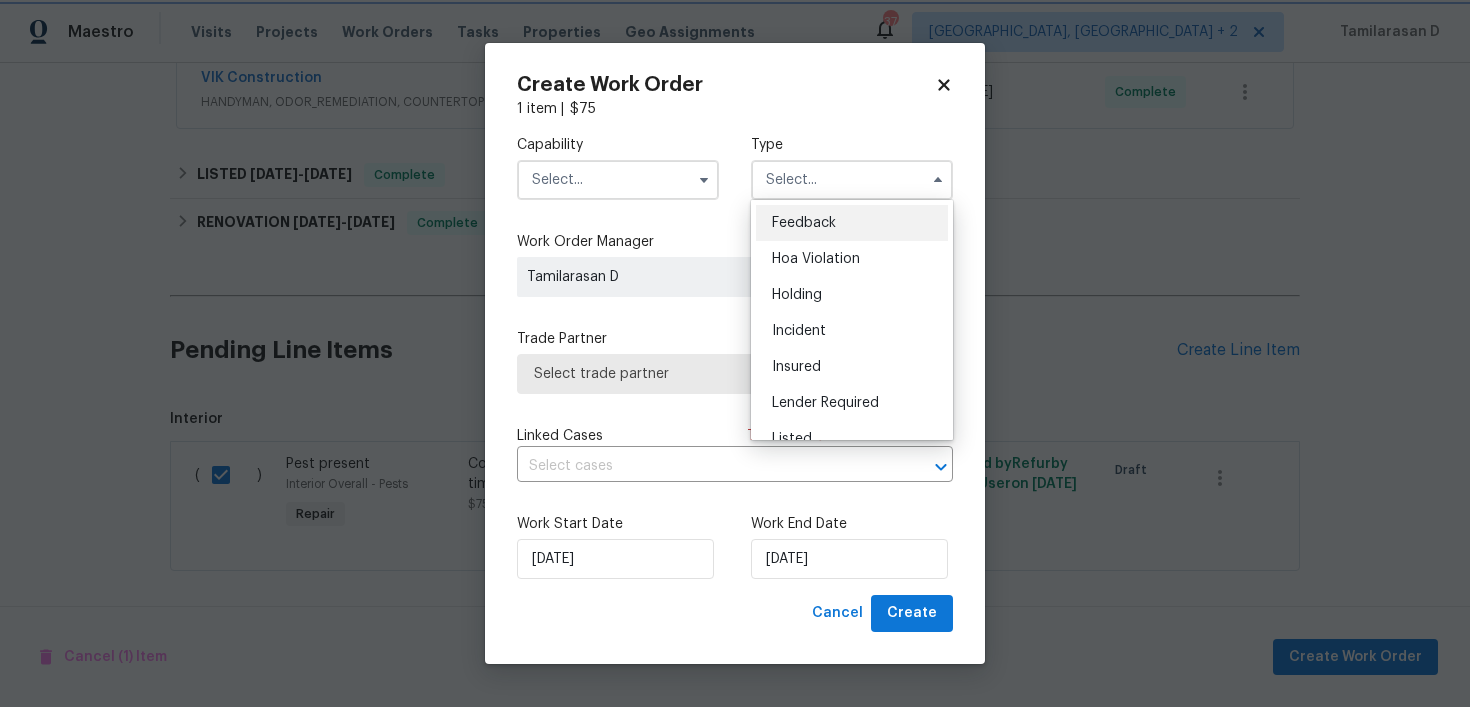 type on "Feedback" 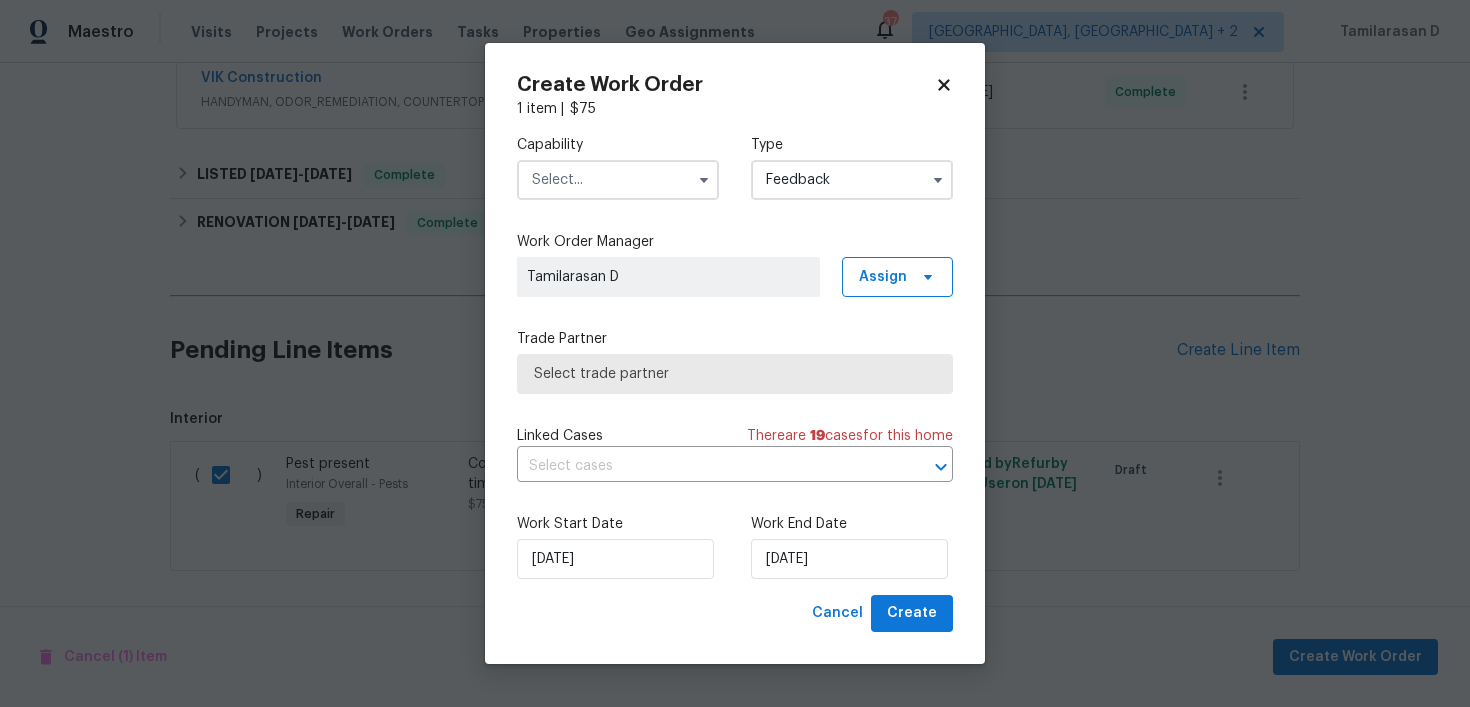 click at bounding box center (618, 180) 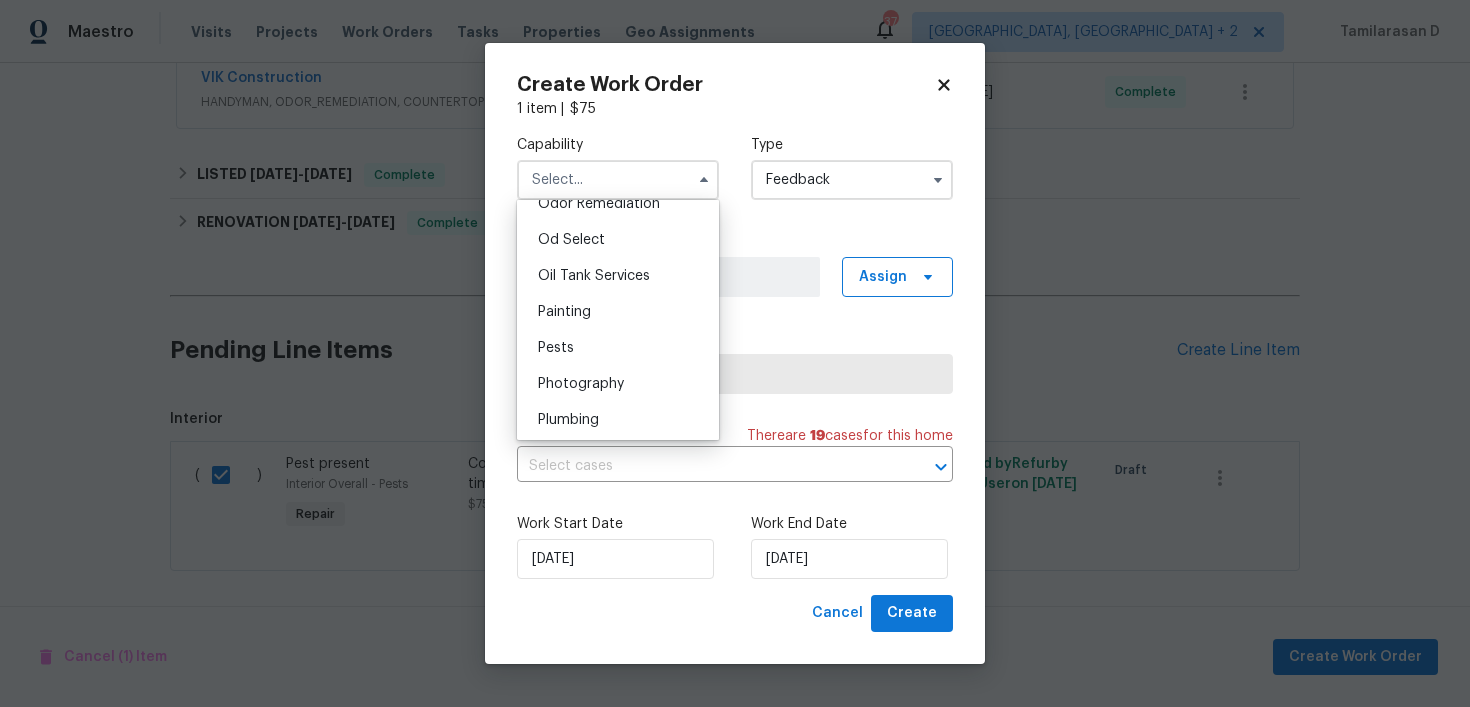 scroll, scrollTop: 1702, scrollLeft: 0, axis: vertical 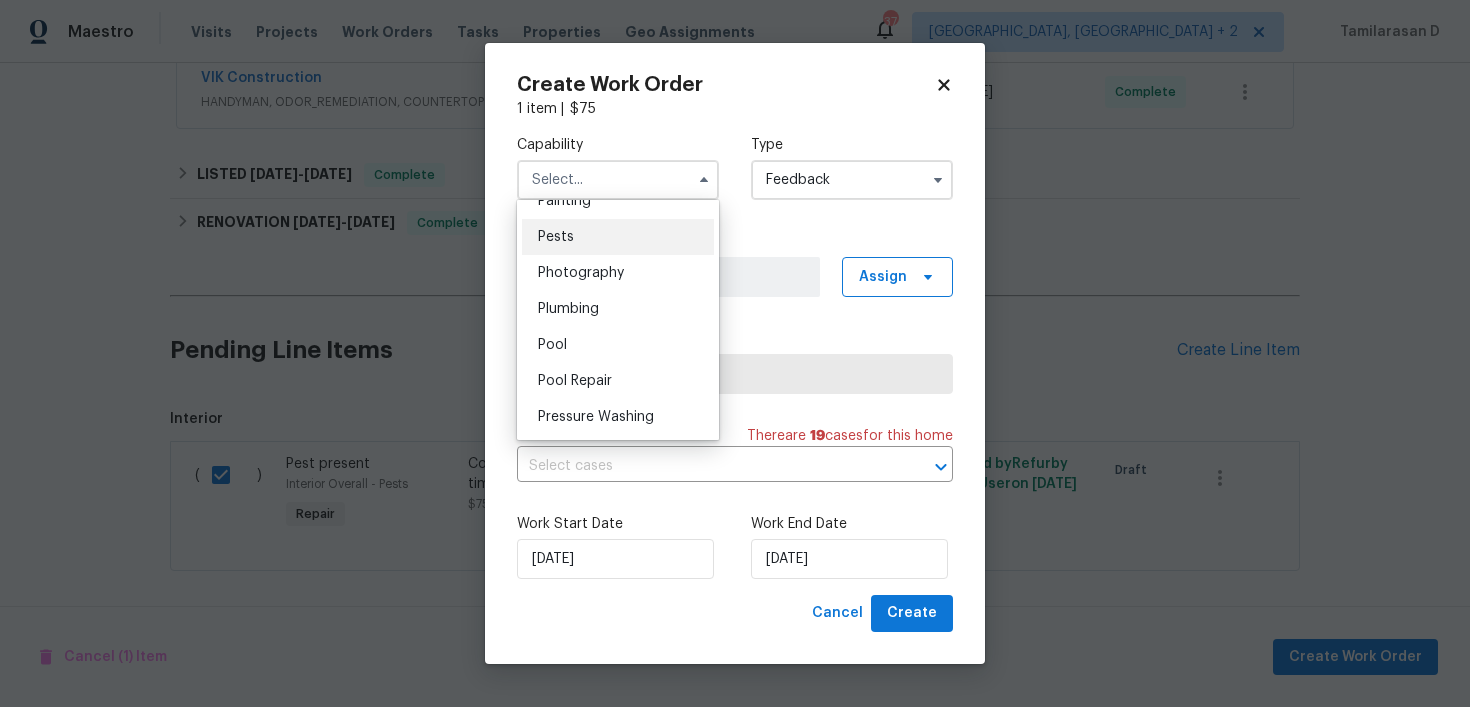click on "Pests" at bounding box center (618, 237) 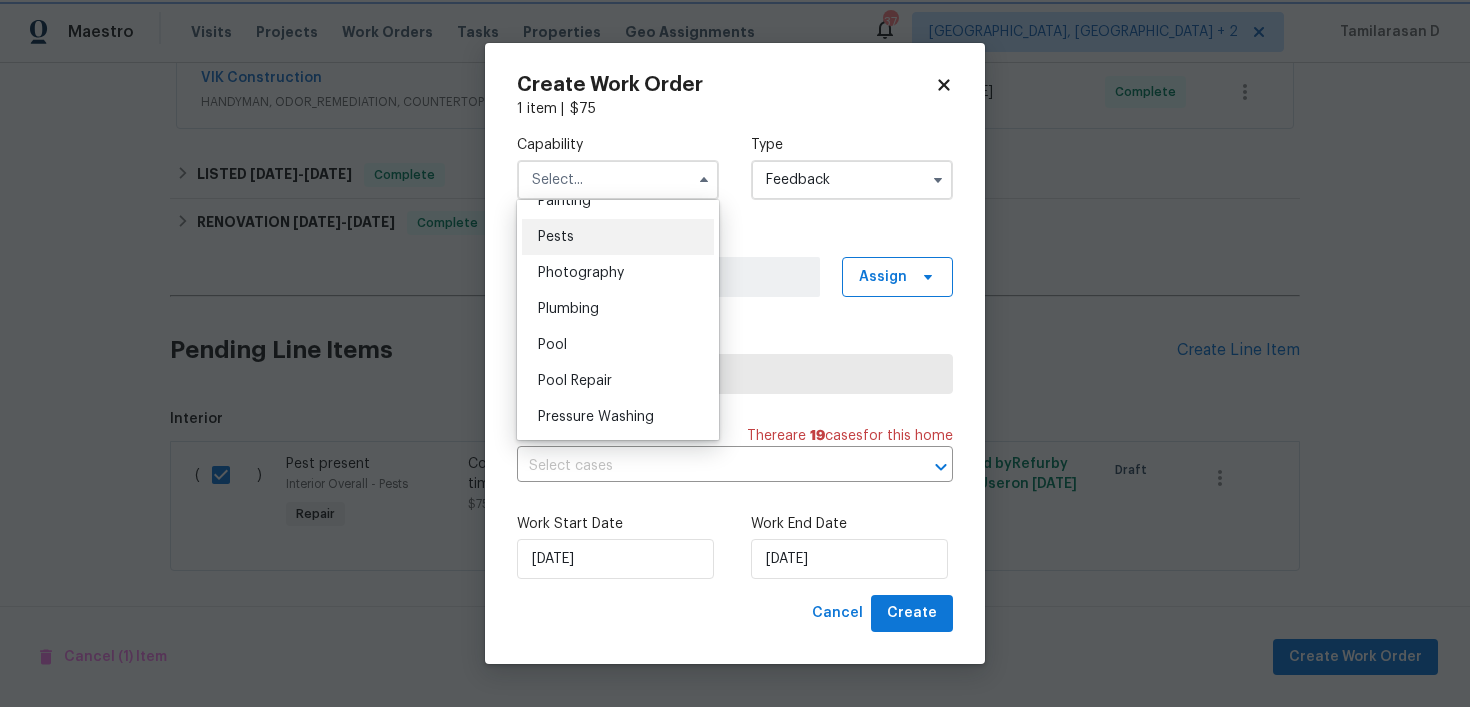 type on "Pests" 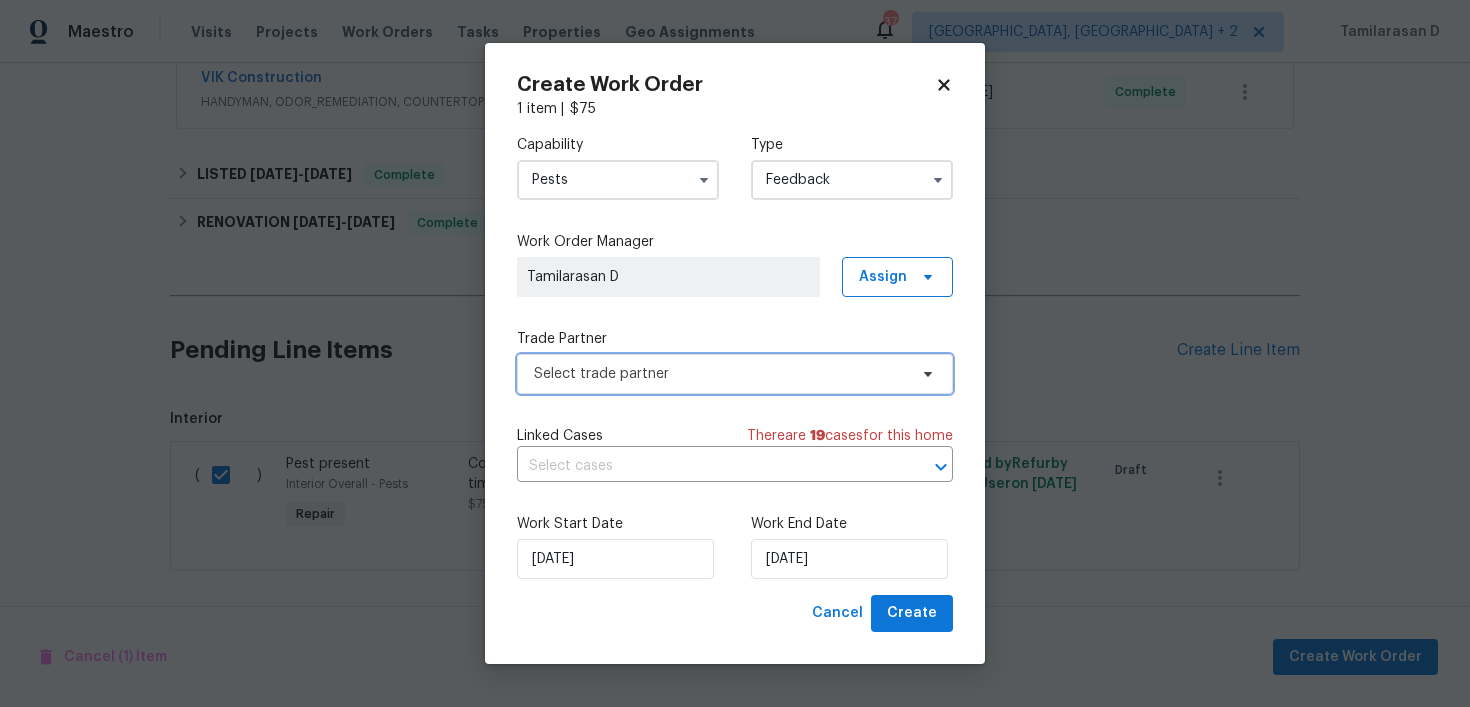 click on "Select trade partner" at bounding box center [720, 374] 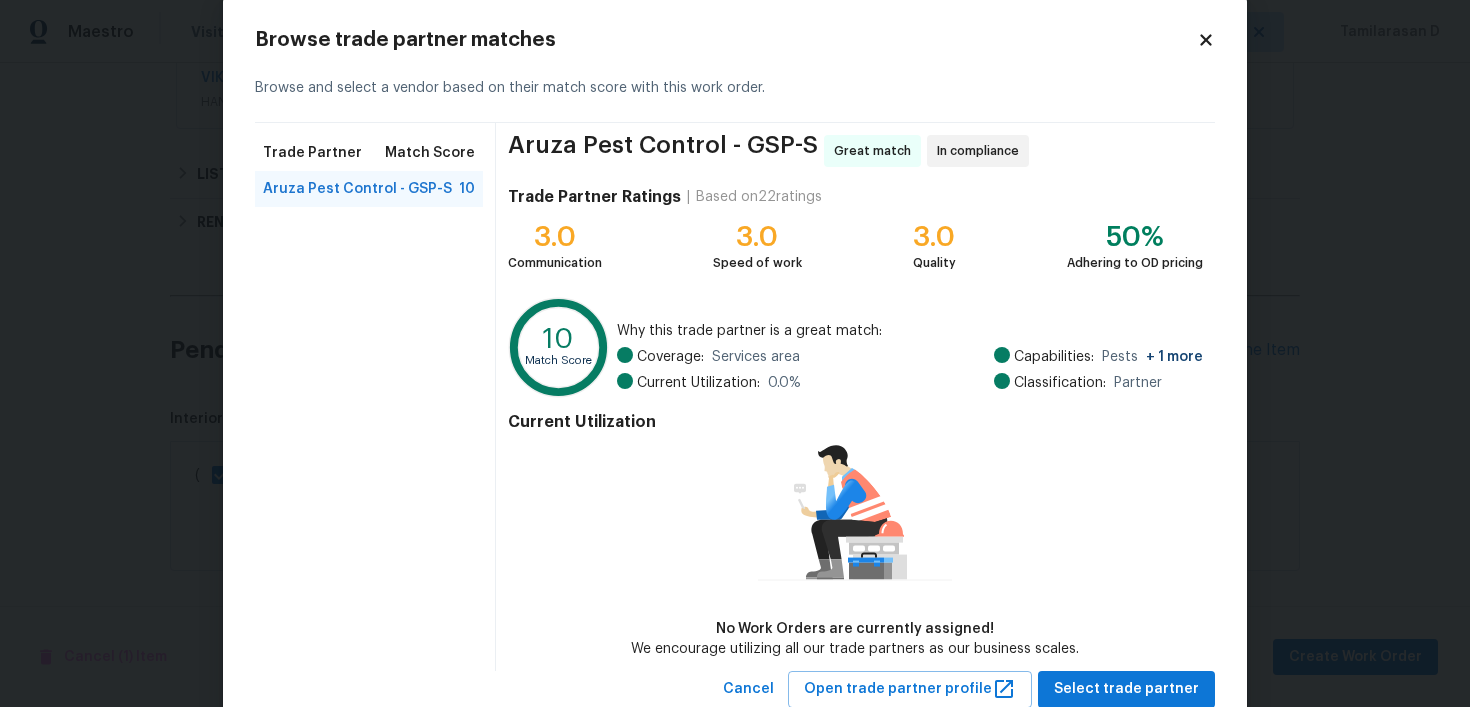 scroll, scrollTop: 93, scrollLeft: 0, axis: vertical 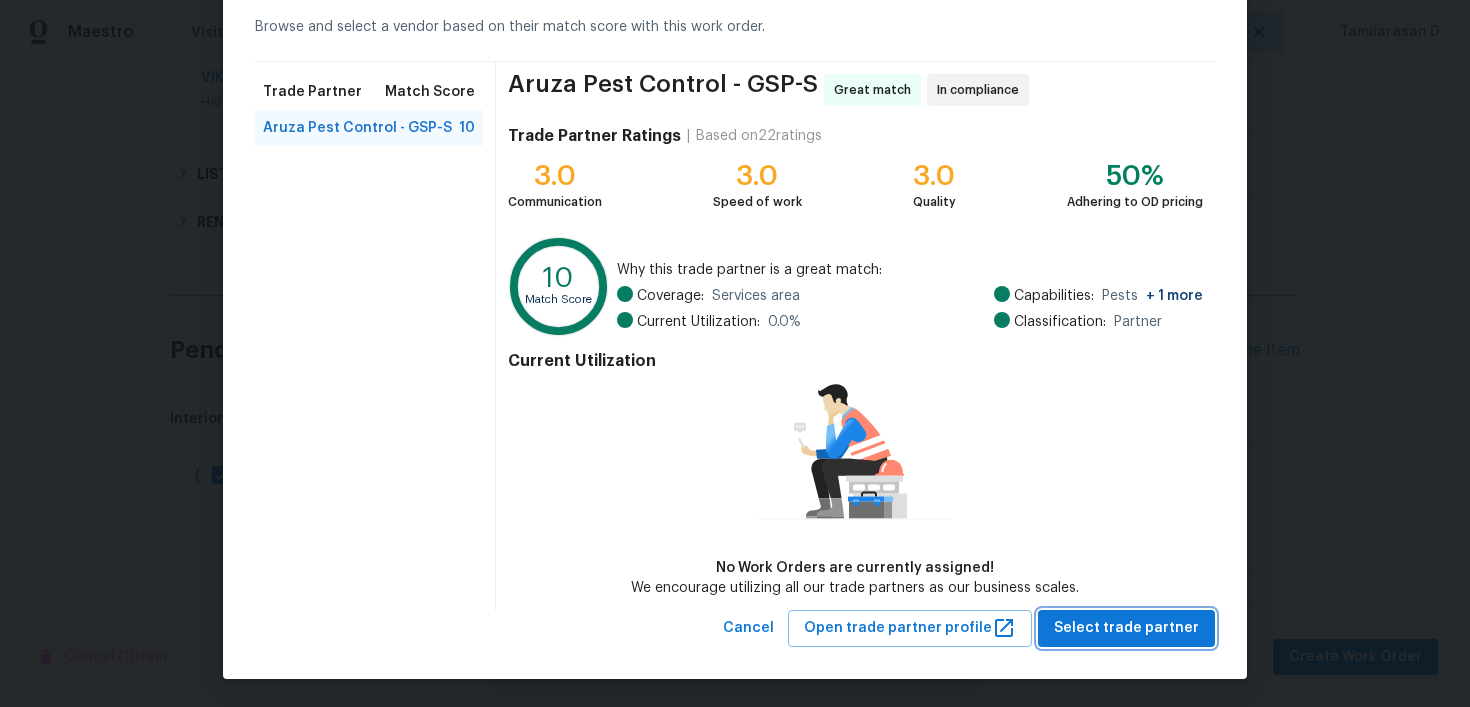 click on "Select trade partner" at bounding box center [1126, 628] 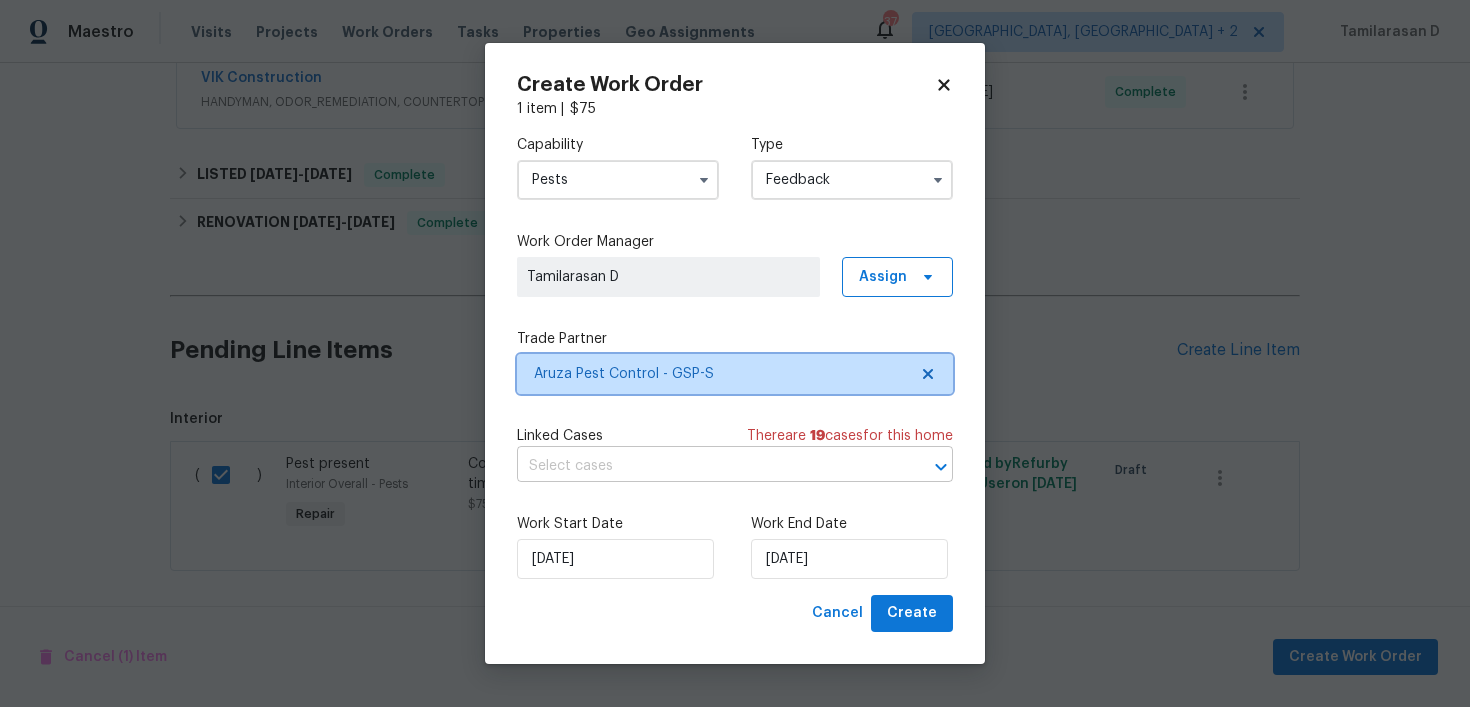 scroll, scrollTop: 0, scrollLeft: 0, axis: both 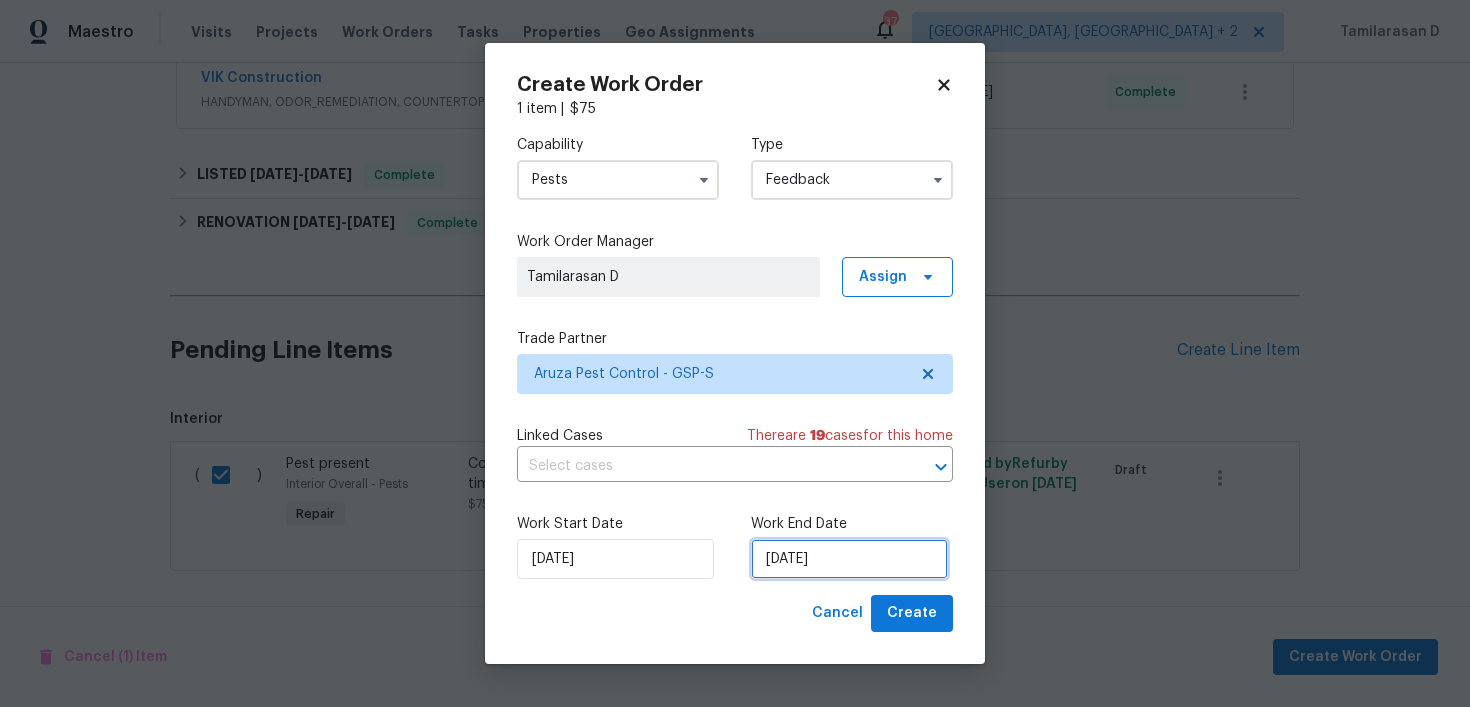click on "16/07/2025" at bounding box center [849, 559] 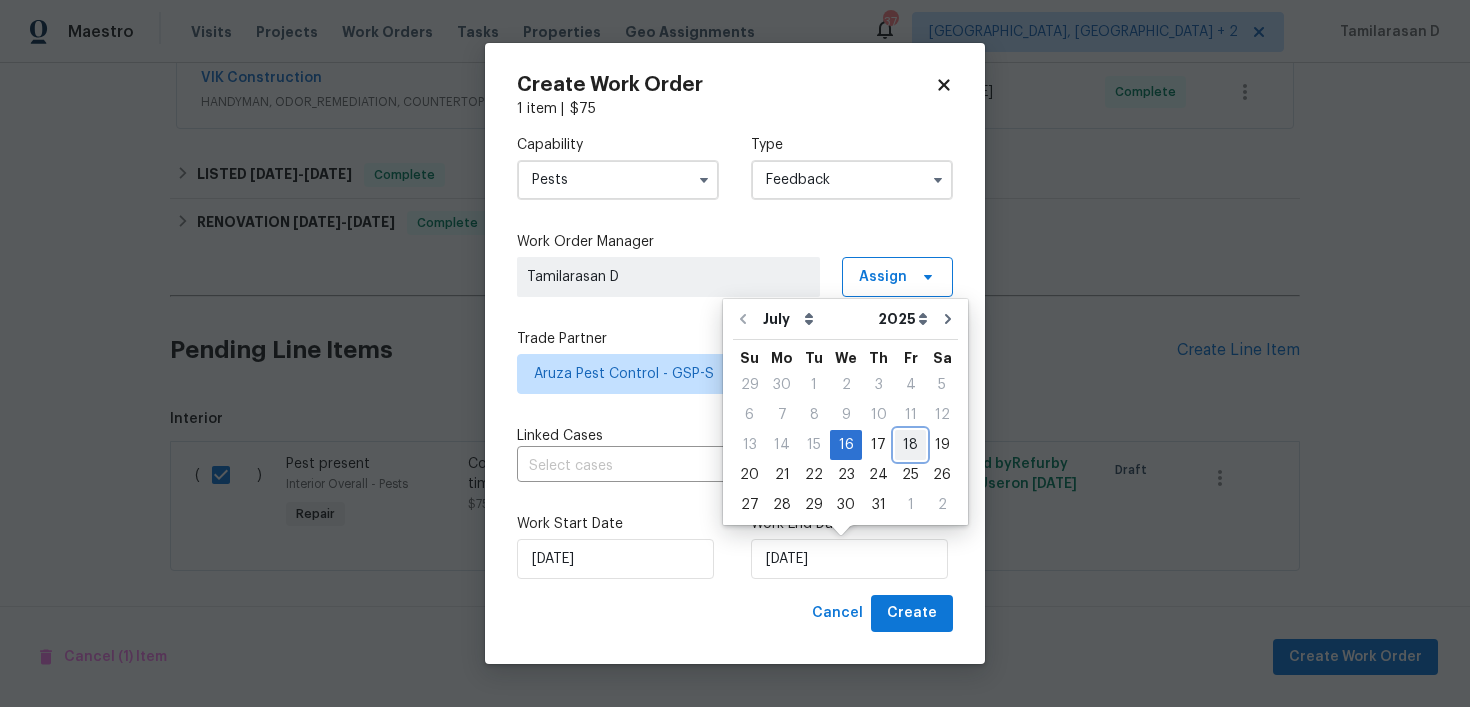 click on "18" at bounding box center (910, 445) 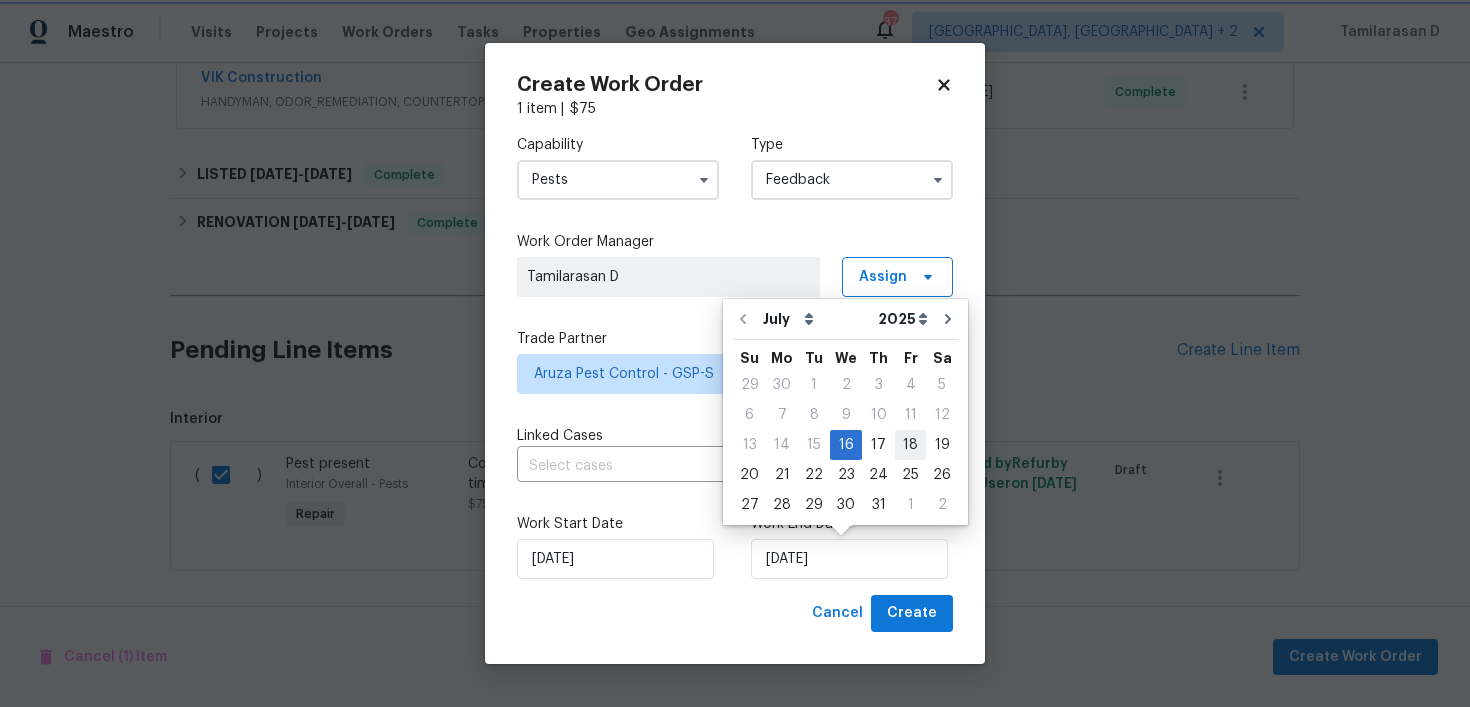 type on "18/07/2025" 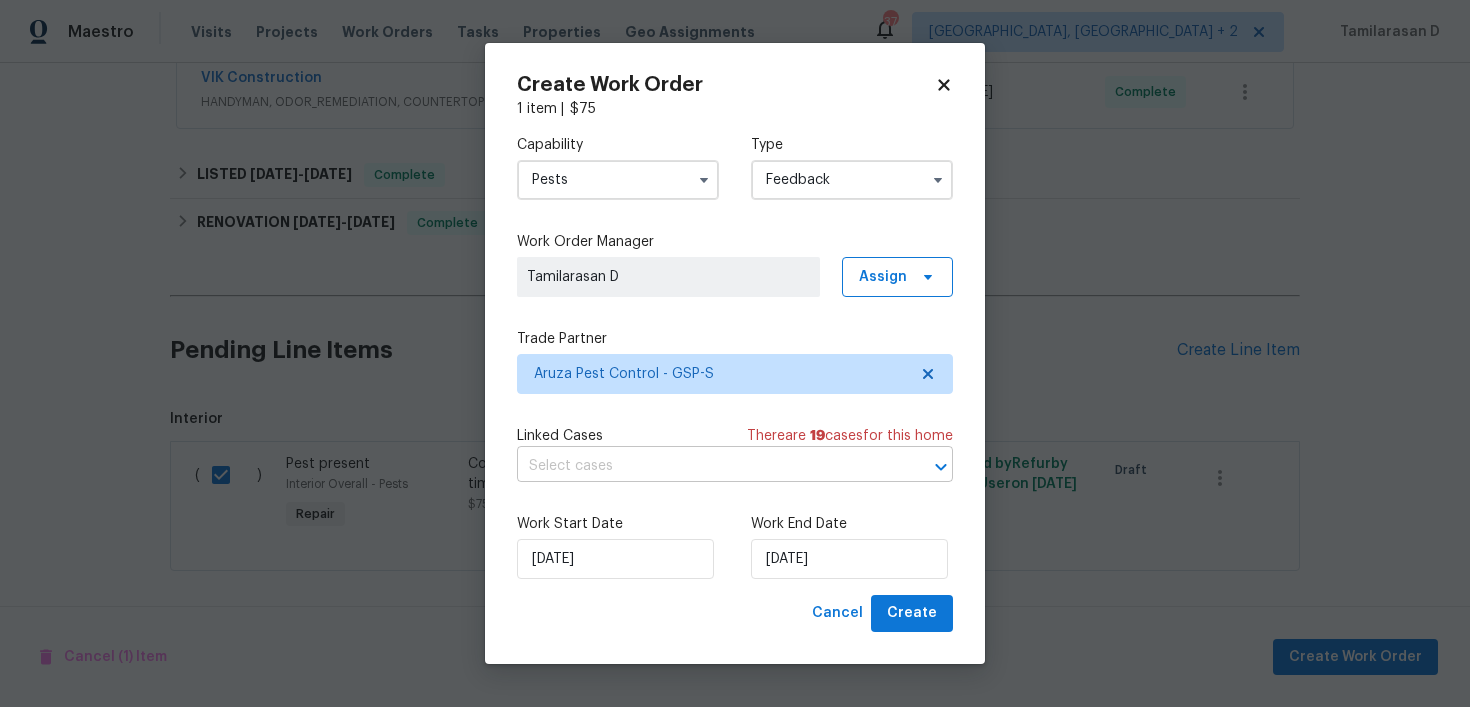 click at bounding box center [707, 466] 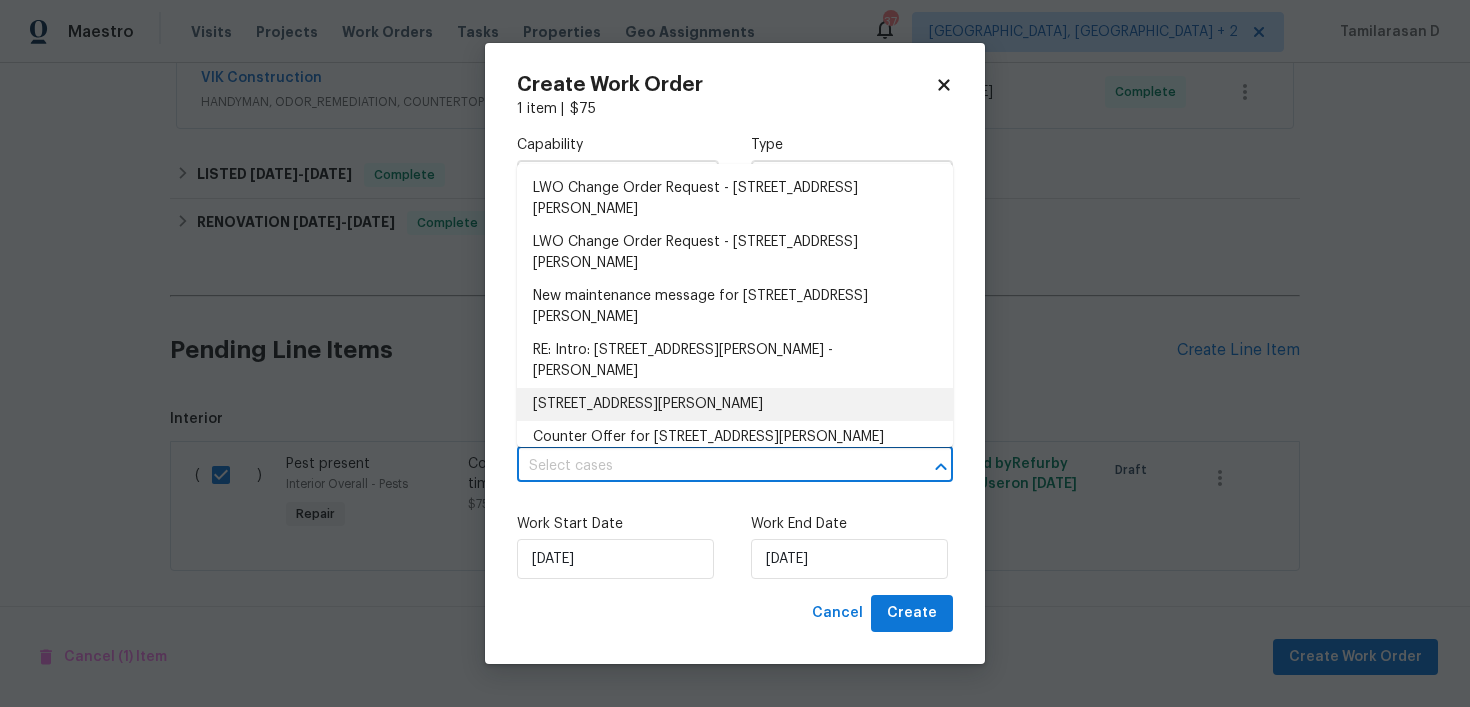 click on "Work Start Date" at bounding box center [618, 524] 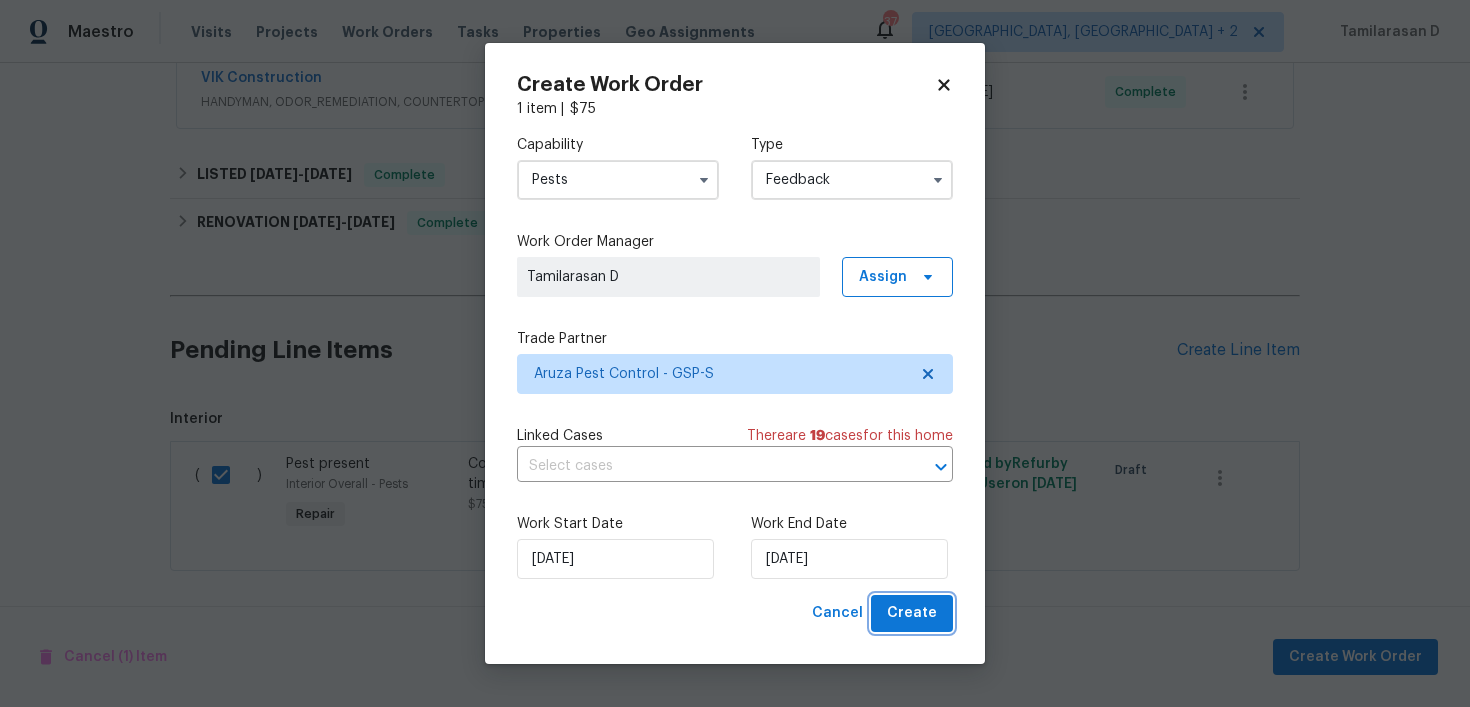 click on "Create" at bounding box center [912, 613] 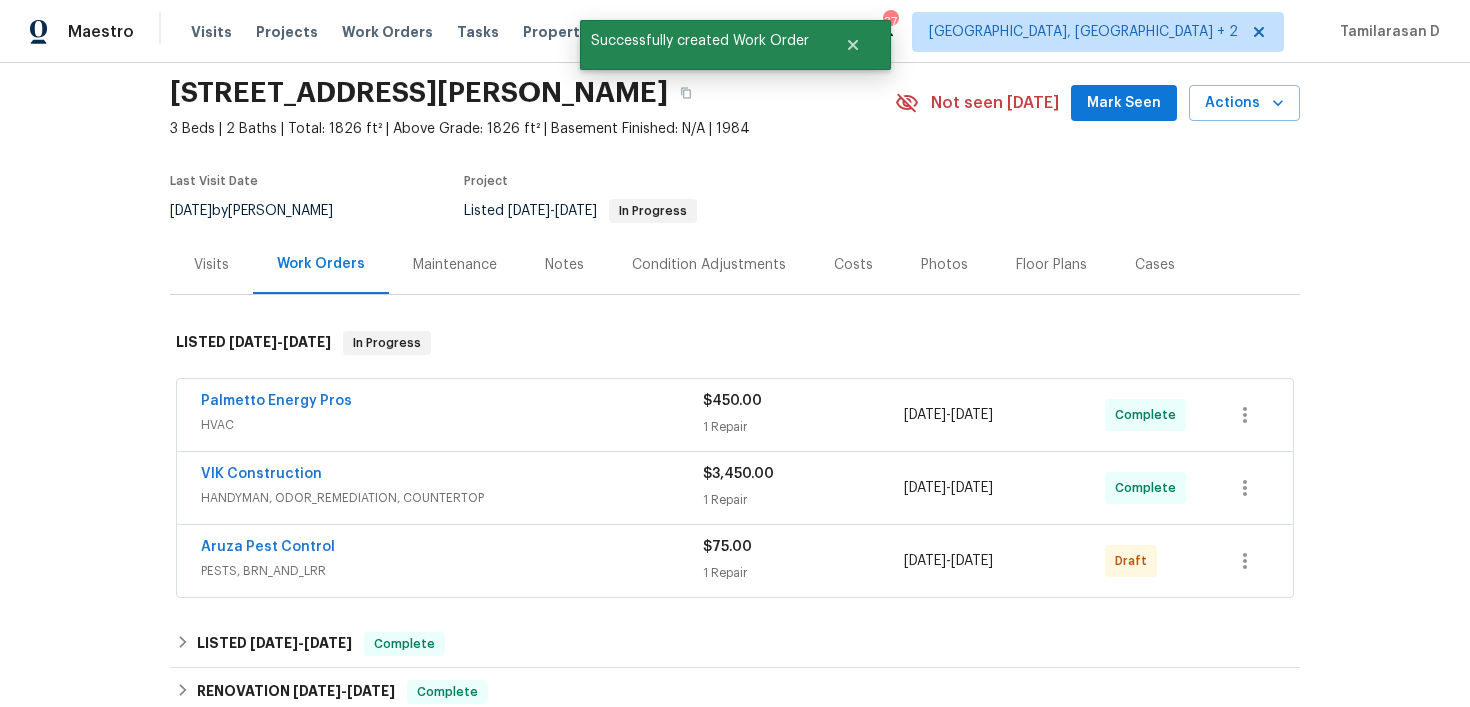 scroll, scrollTop: 77, scrollLeft: 0, axis: vertical 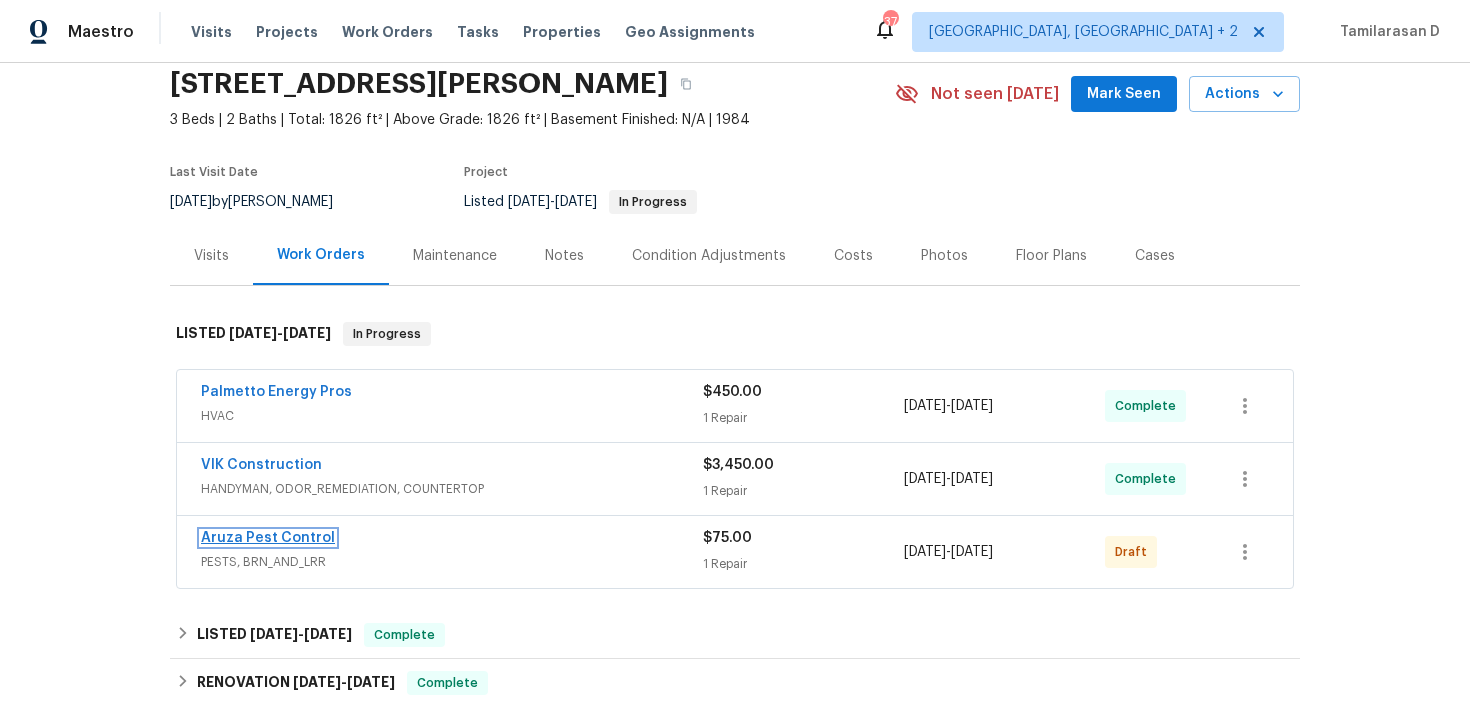 click on "Aruza Pest Control" at bounding box center (268, 538) 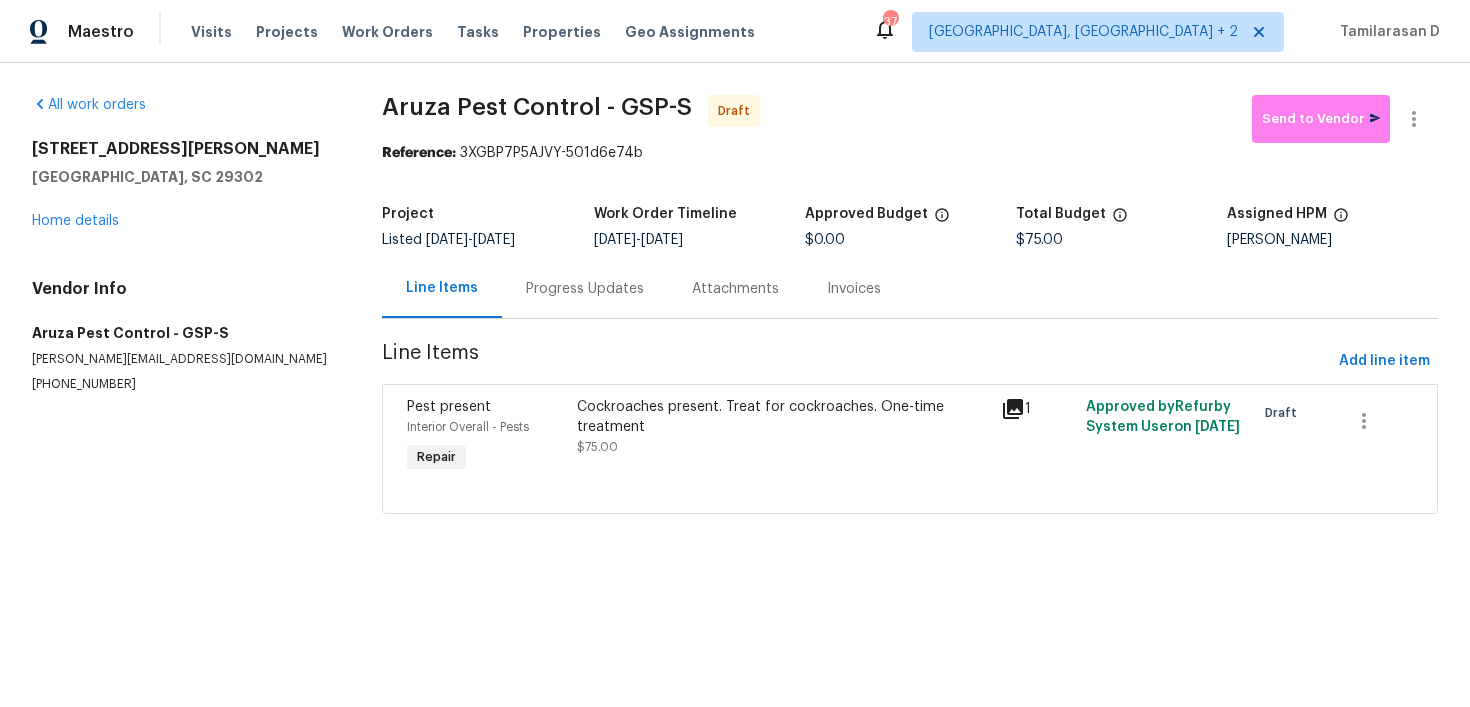 click on "Progress Updates" at bounding box center [585, 289] 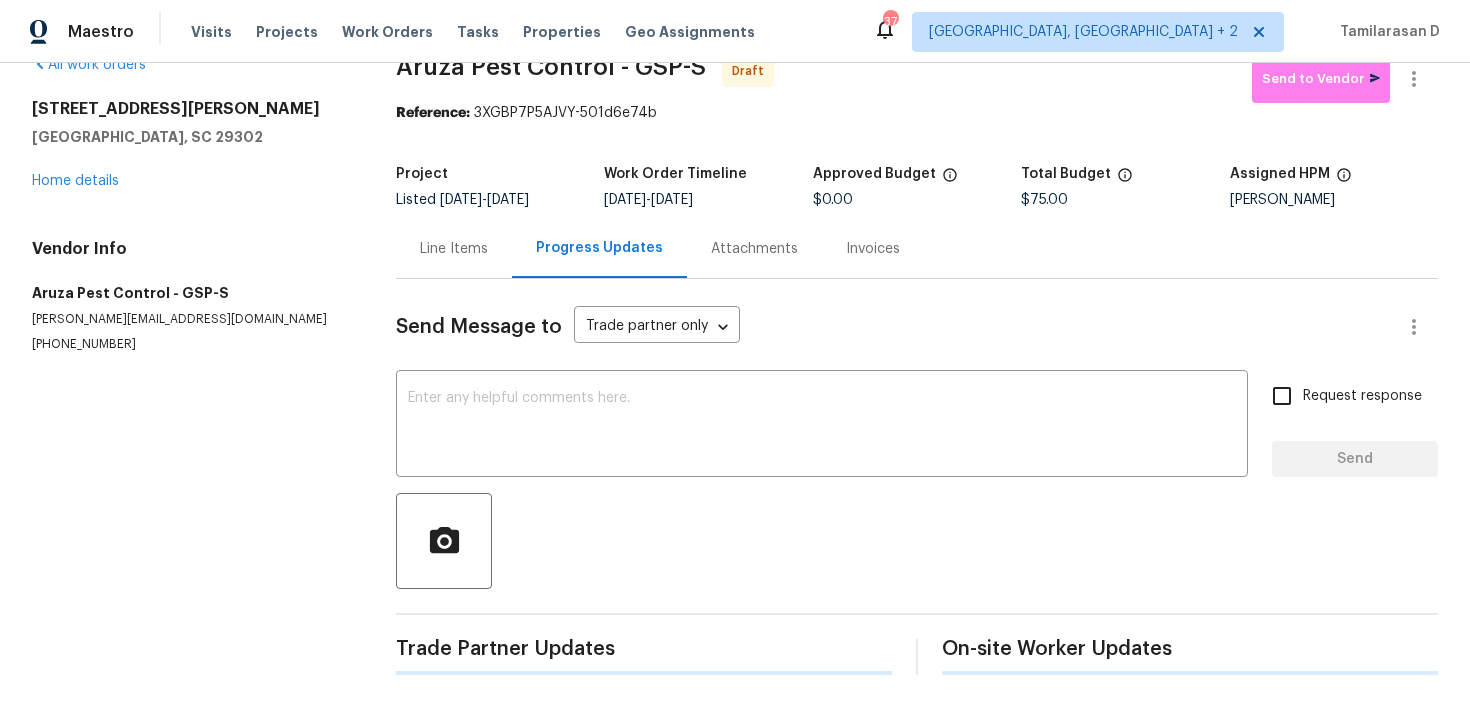 scroll, scrollTop: 36, scrollLeft: 0, axis: vertical 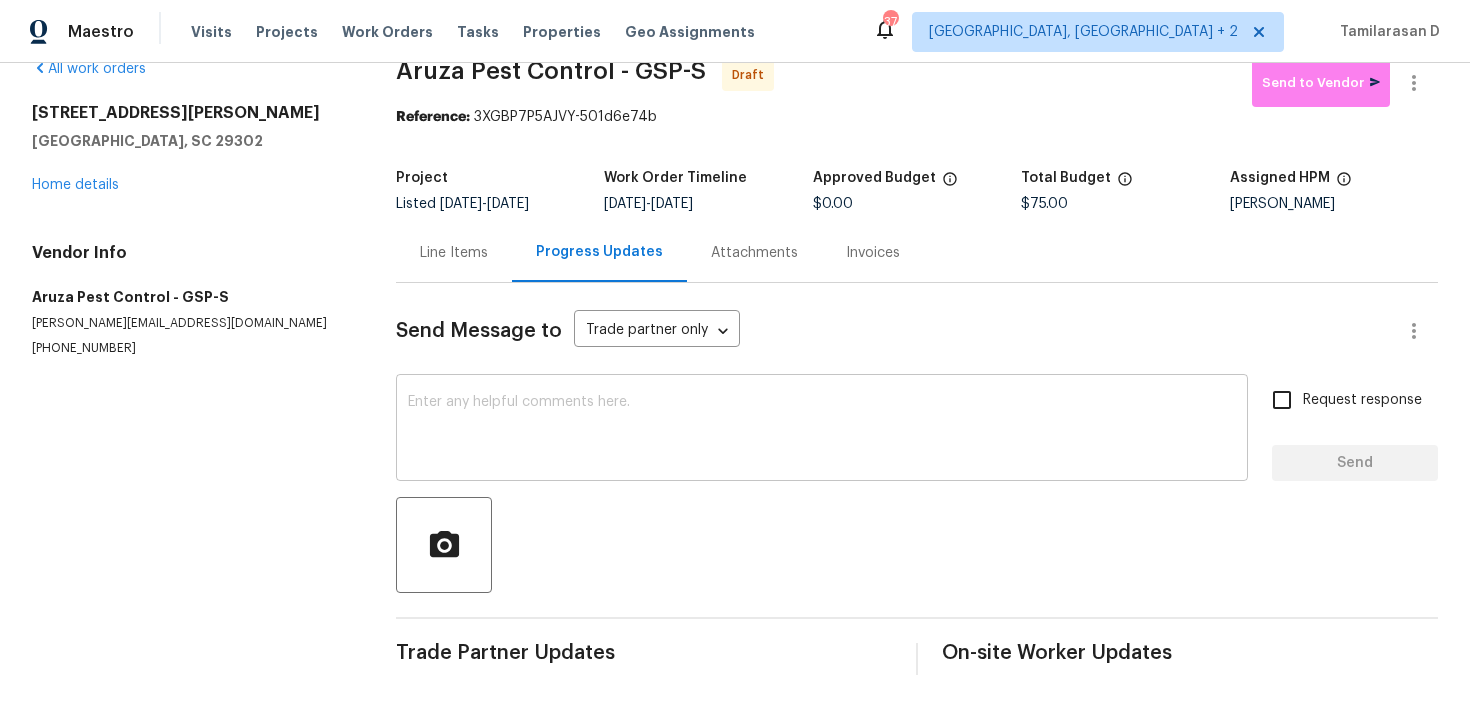 click on "x ​" at bounding box center (822, 430) 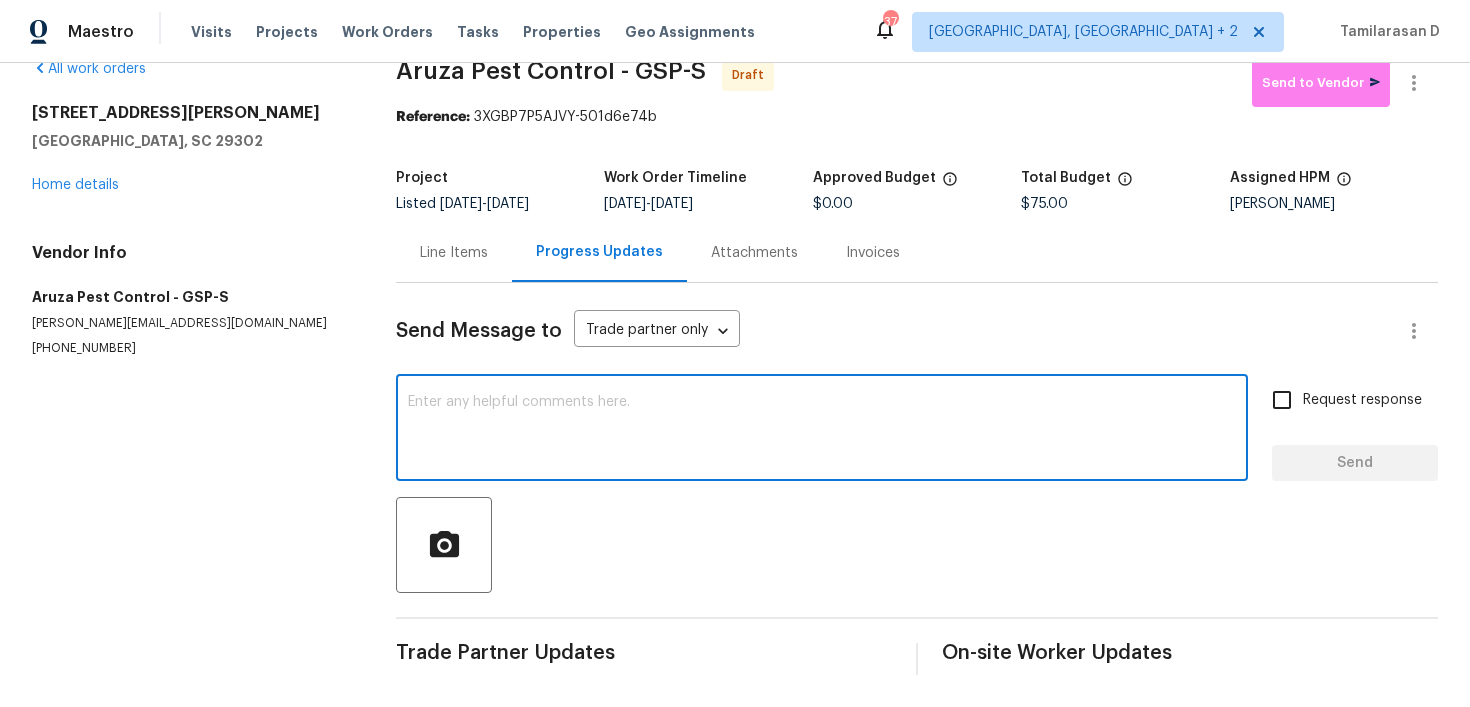 paste on "Hey, this is Tamil from Opendoor. I’m confirming you received the WO for the property at (Address). Please review and accept the WO within 24 hours and provide a scheduled date. Please disregard the contact information for the HPM included in the WO. Our Centralised LWO Team is responsible for Listed WOs." 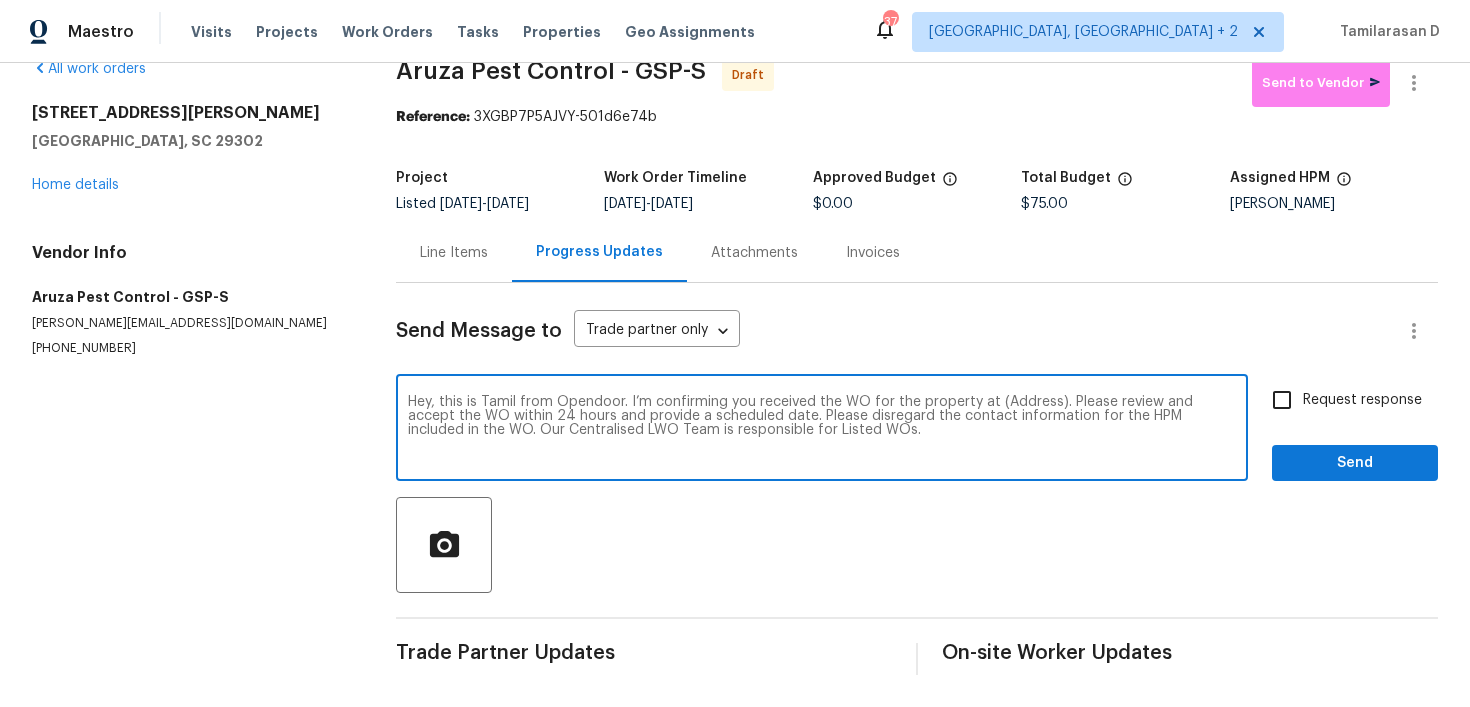 click on "Hey, this is Tamil from Opendoor. I’m confirming you received the WO for the property at (Address). Please review and accept the WO within 24 hours and provide a scheduled date. Please disregard the contact information for the HPM included in the WO. Our Centralised LWO Team is responsible for Listed WOs." at bounding box center [822, 430] 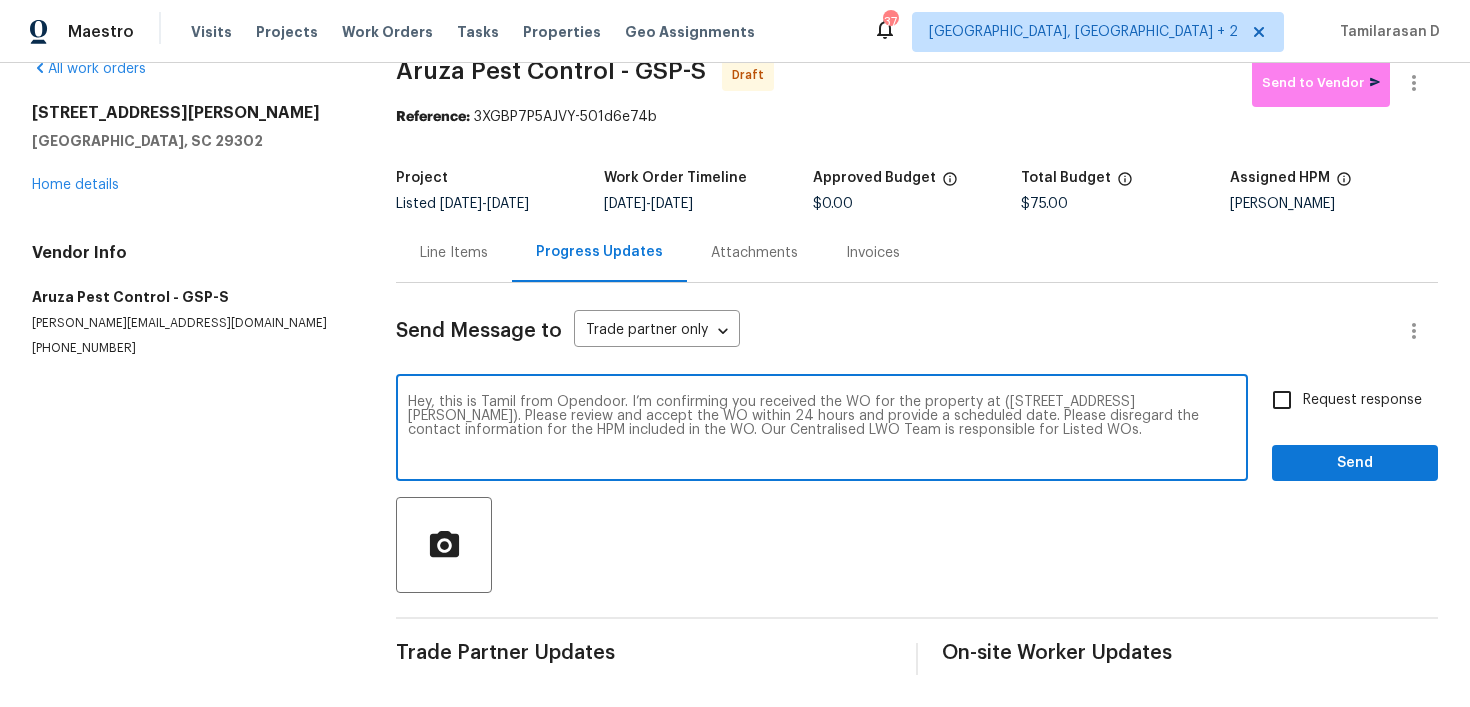 type on "Hey, this is Tamil from Opendoor. I’m confirming you received the WO for the property at (600 Stafford Ave, Spartanburg, SC 29302). Please review and accept the WO within 24 hours and provide a scheduled date. Please disregard the contact information for the HPM included in the WO. Our Centralised LWO Team is responsible for Listed WOs." 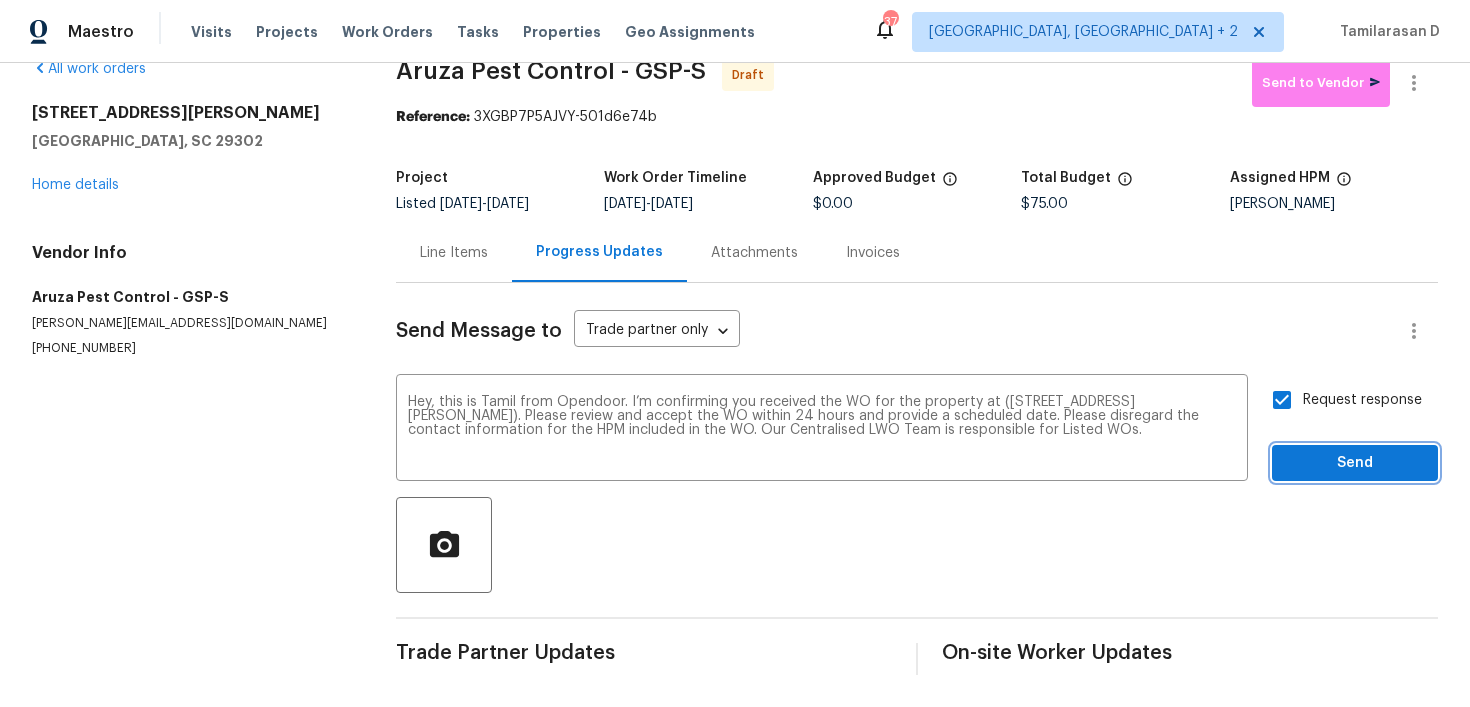 click on "Send" at bounding box center [1355, 463] 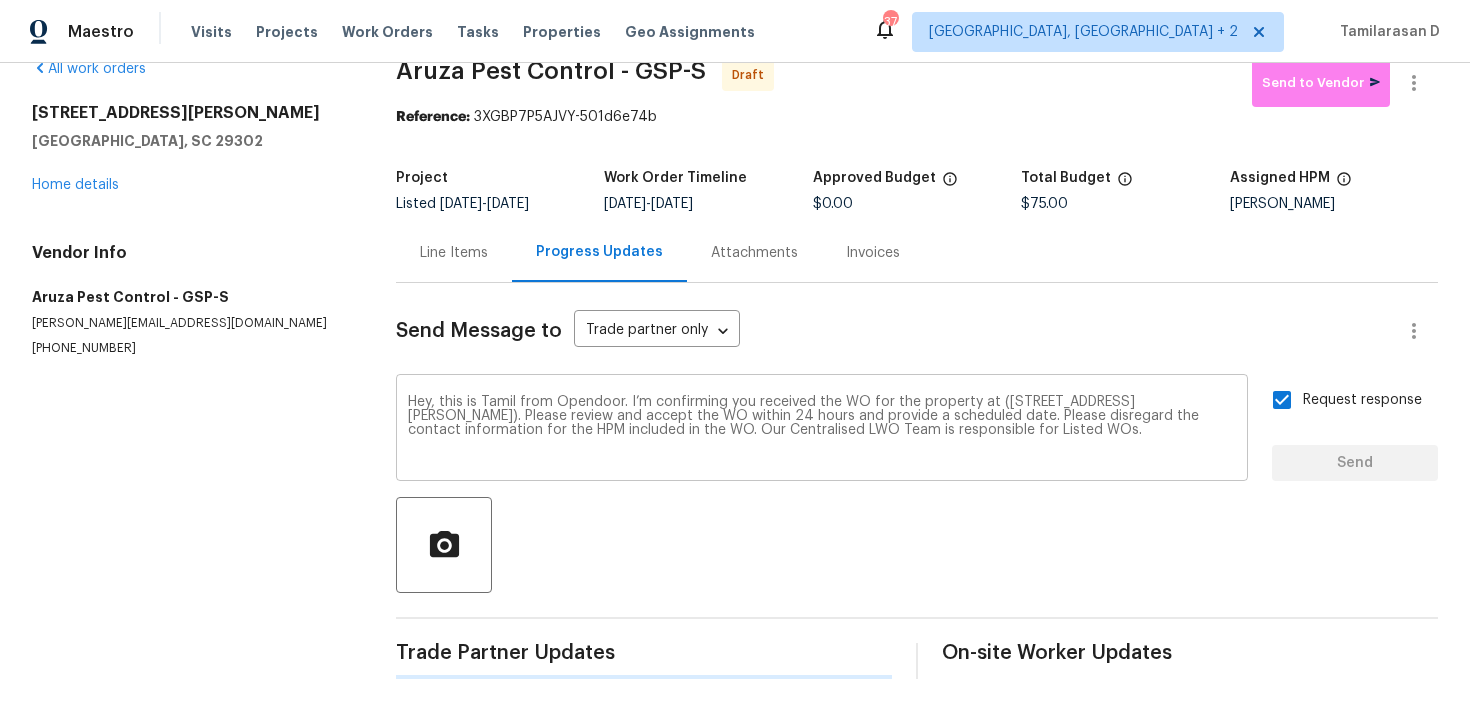 type 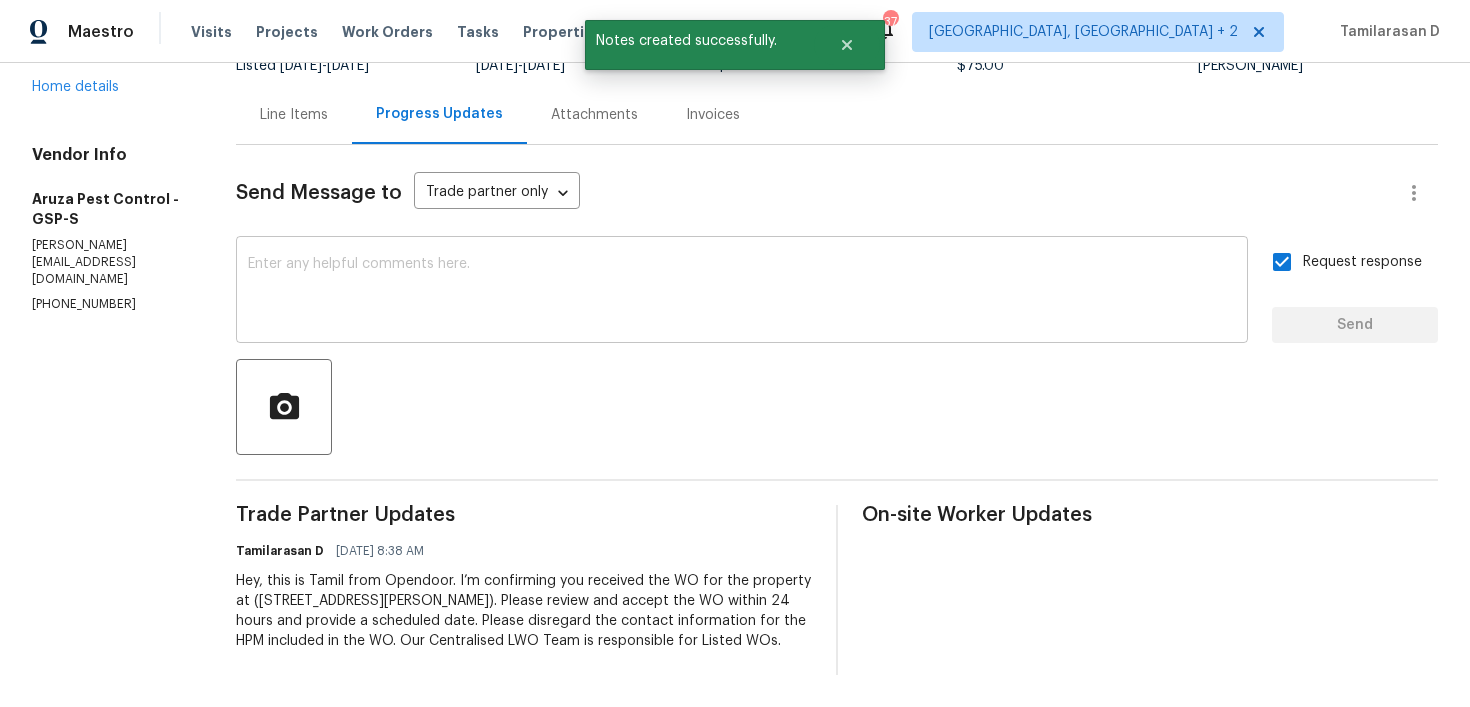 scroll, scrollTop: 0, scrollLeft: 0, axis: both 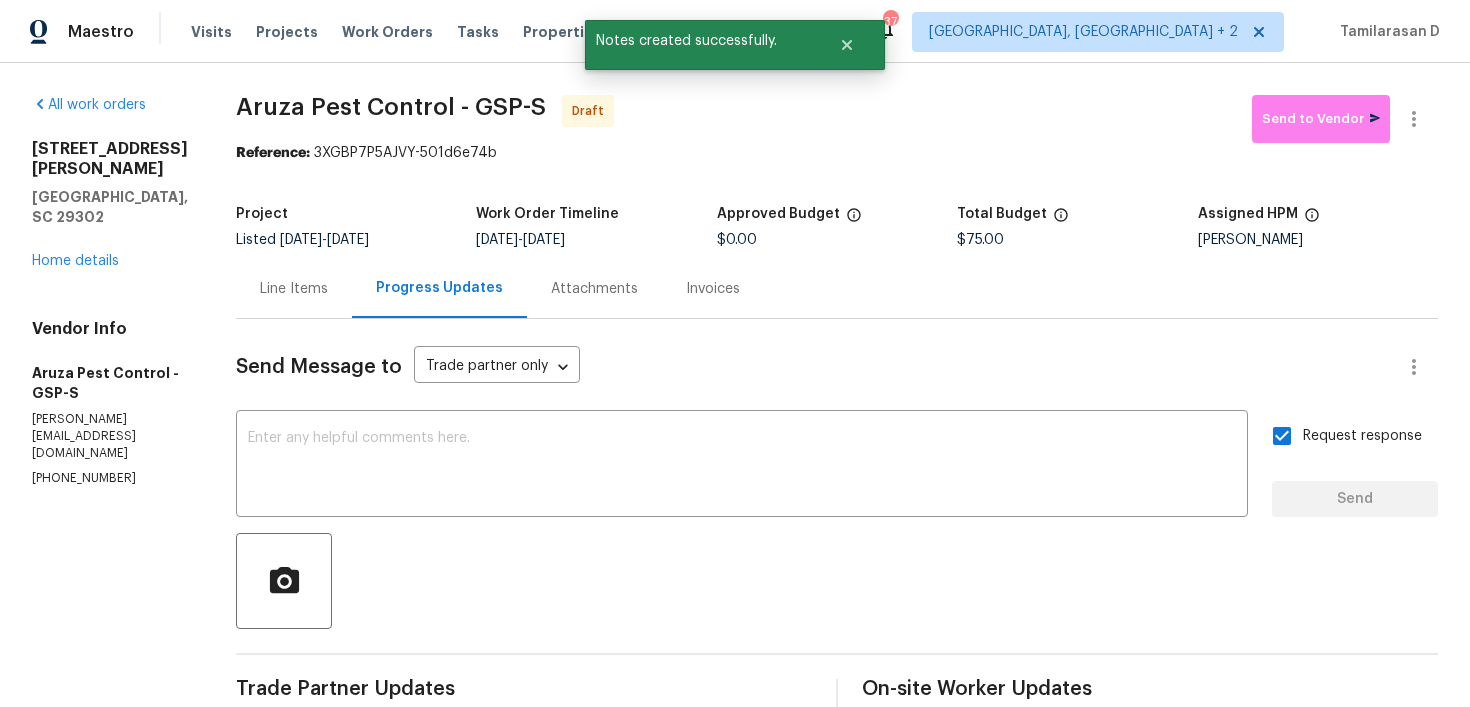 click on "Line Items" at bounding box center [294, 289] 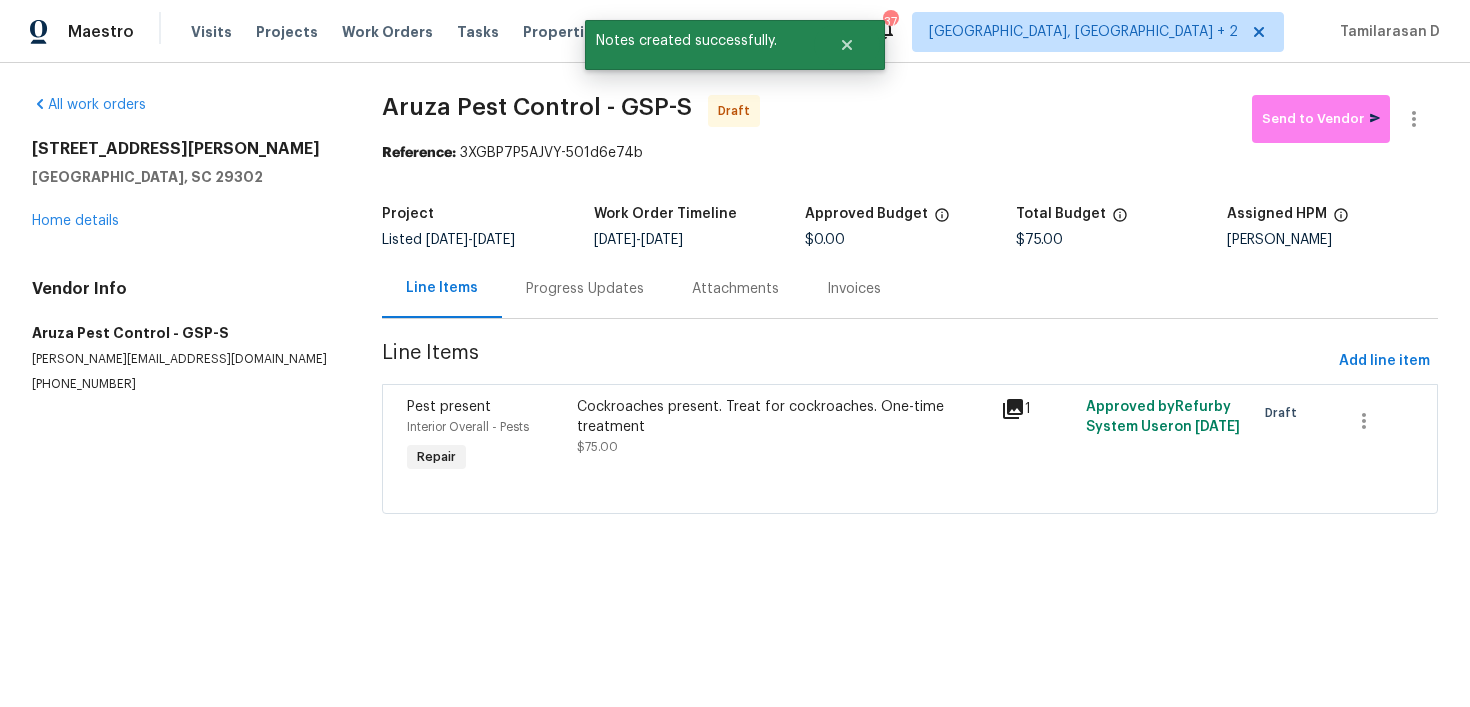 click on "Progress Updates" at bounding box center [585, 289] 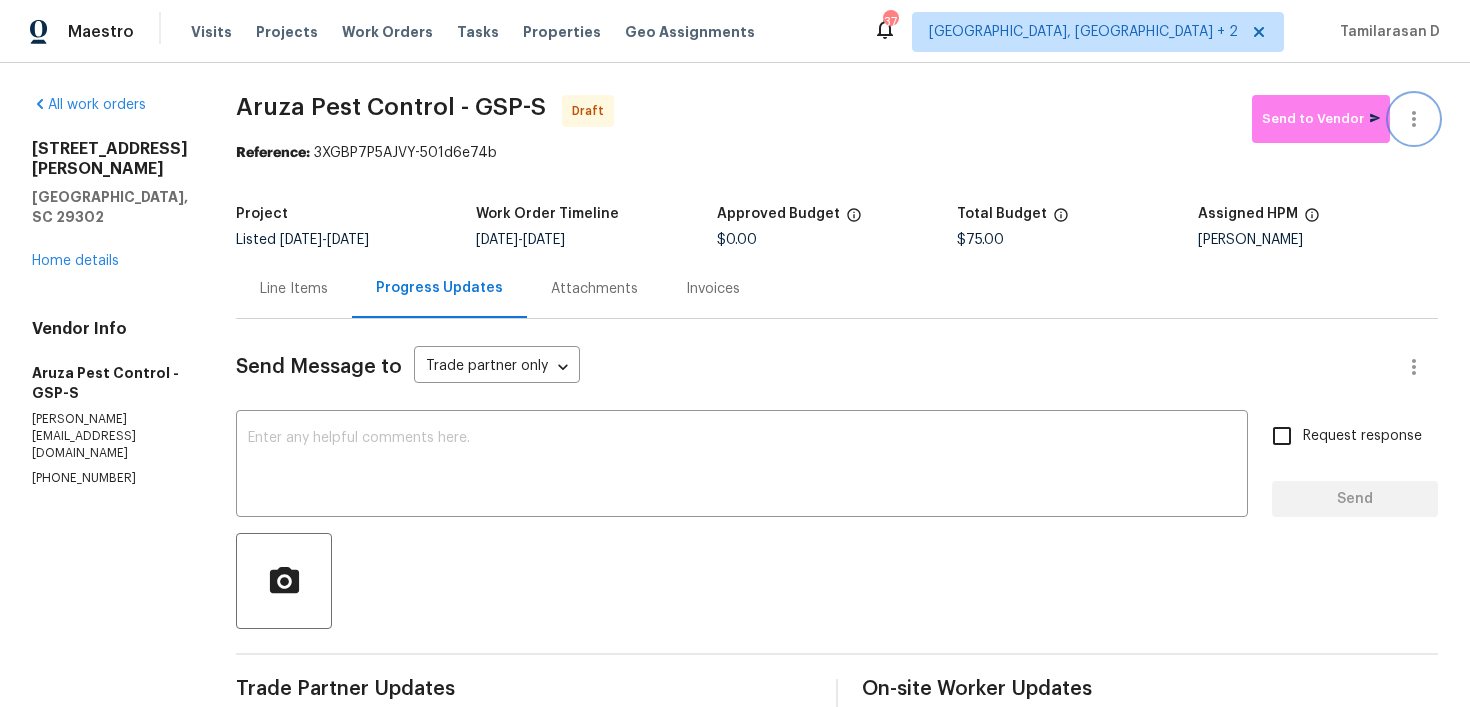 click 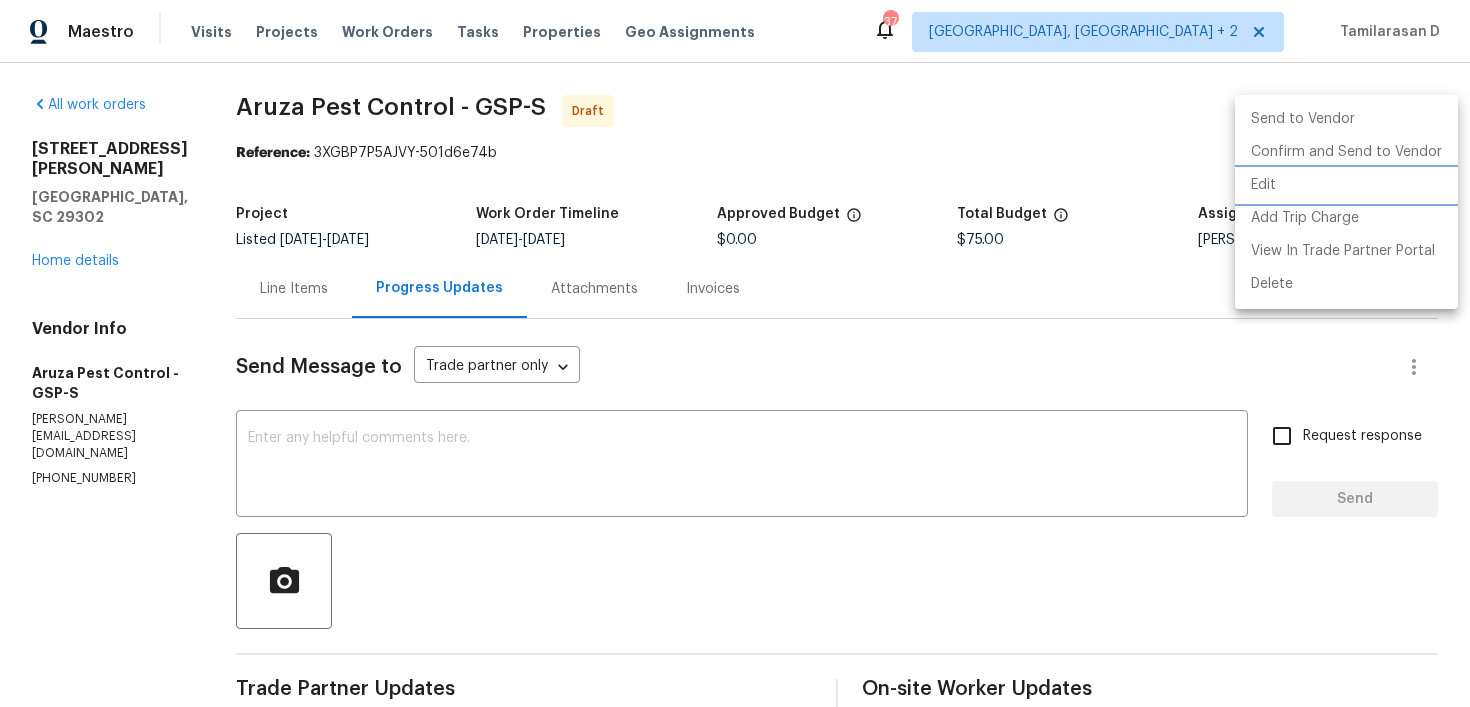 click on "Edit" at bounding box center (1346, 185) 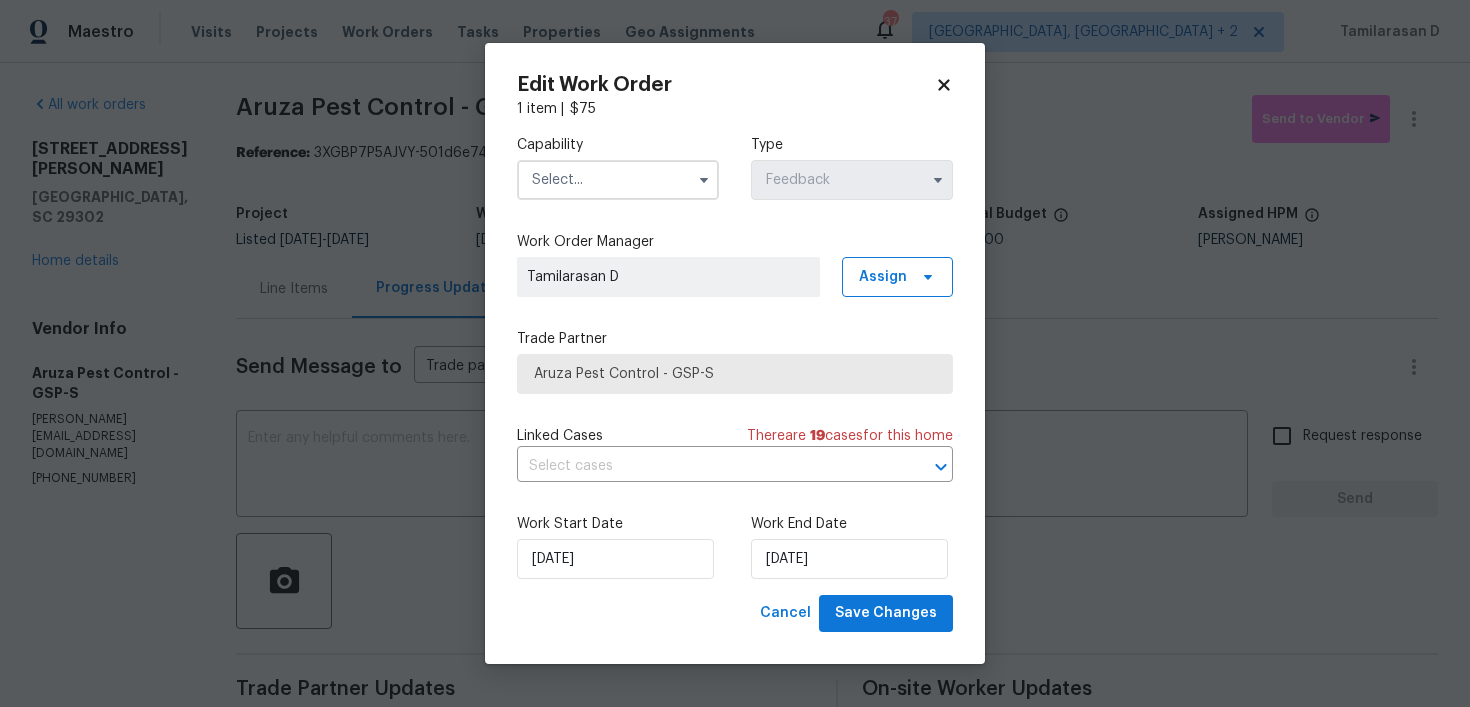 click at bounding box center [618, 180] 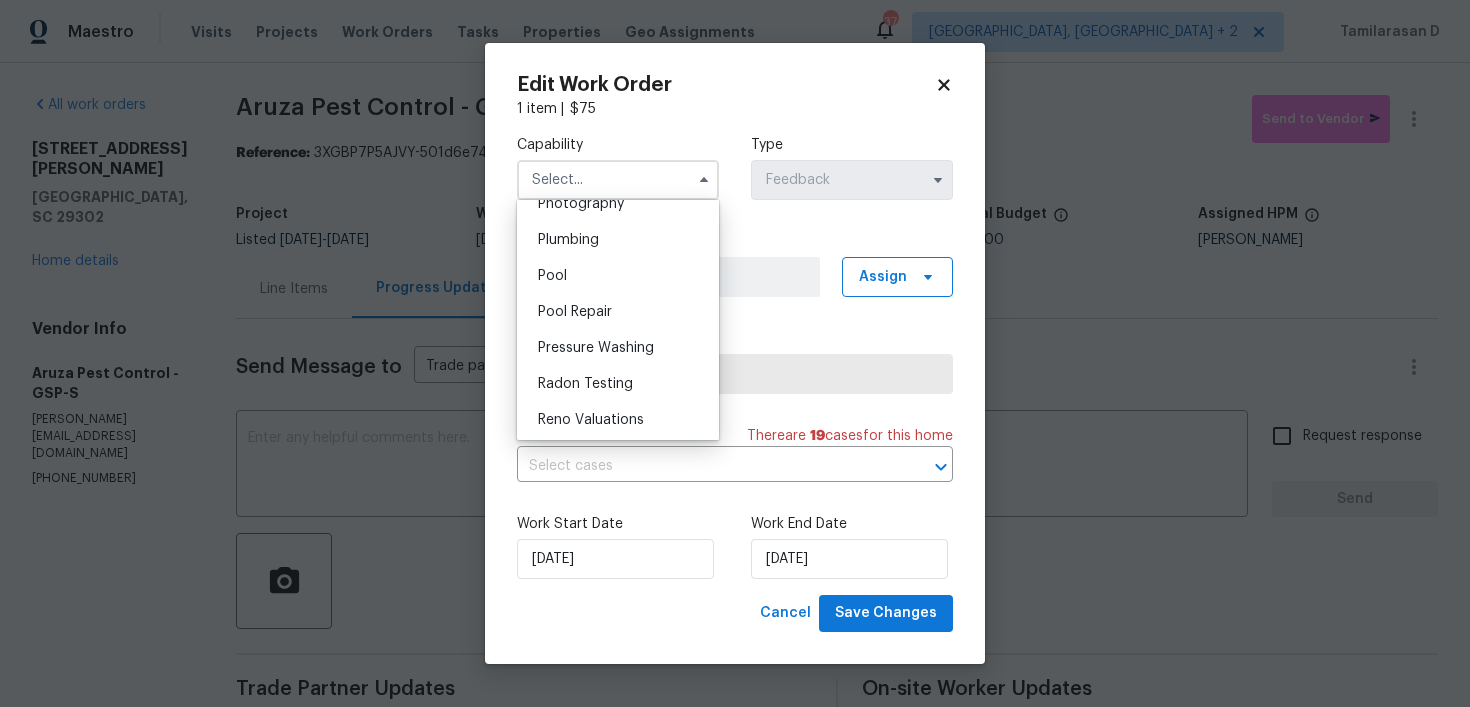 scroll, scrollTop: 1728, scrollLeft: 0, axis: vertical 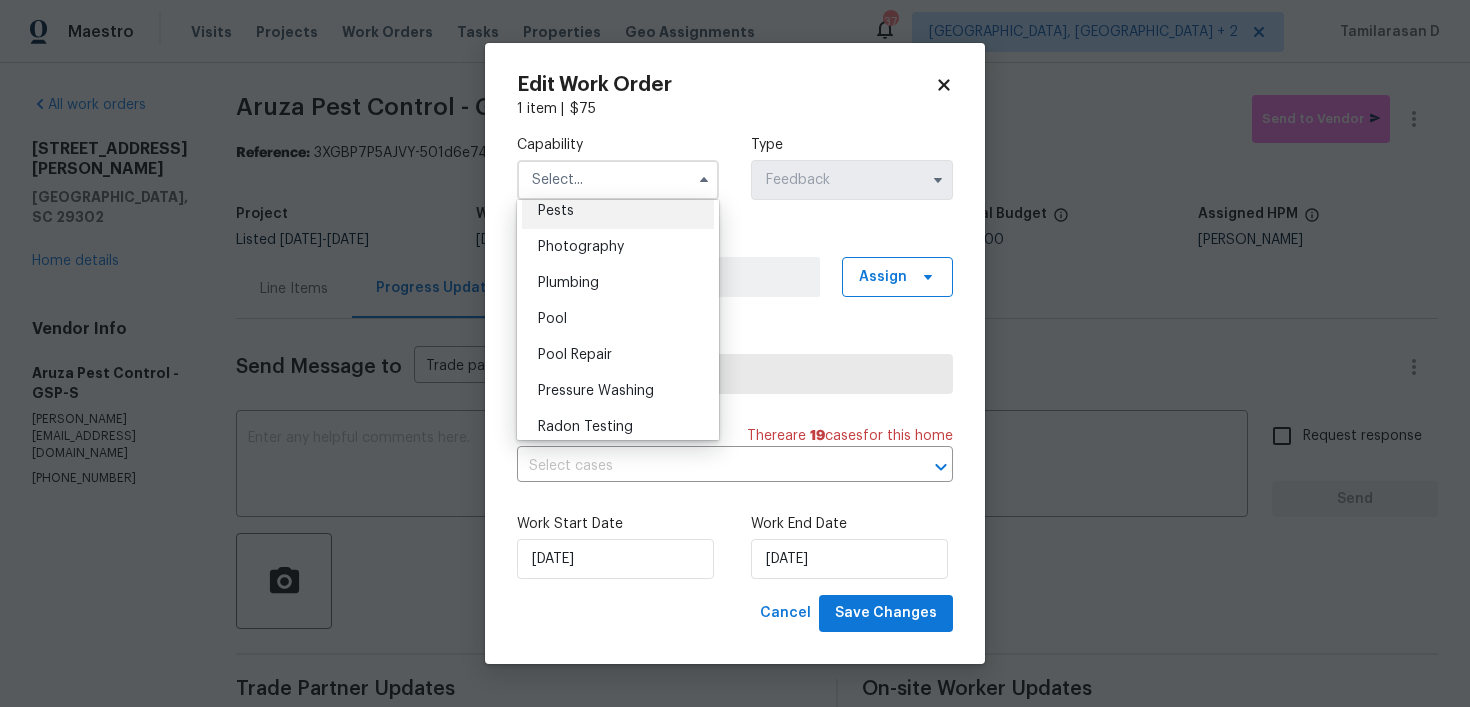 click on "Pests" at bounding box center [618, 211] 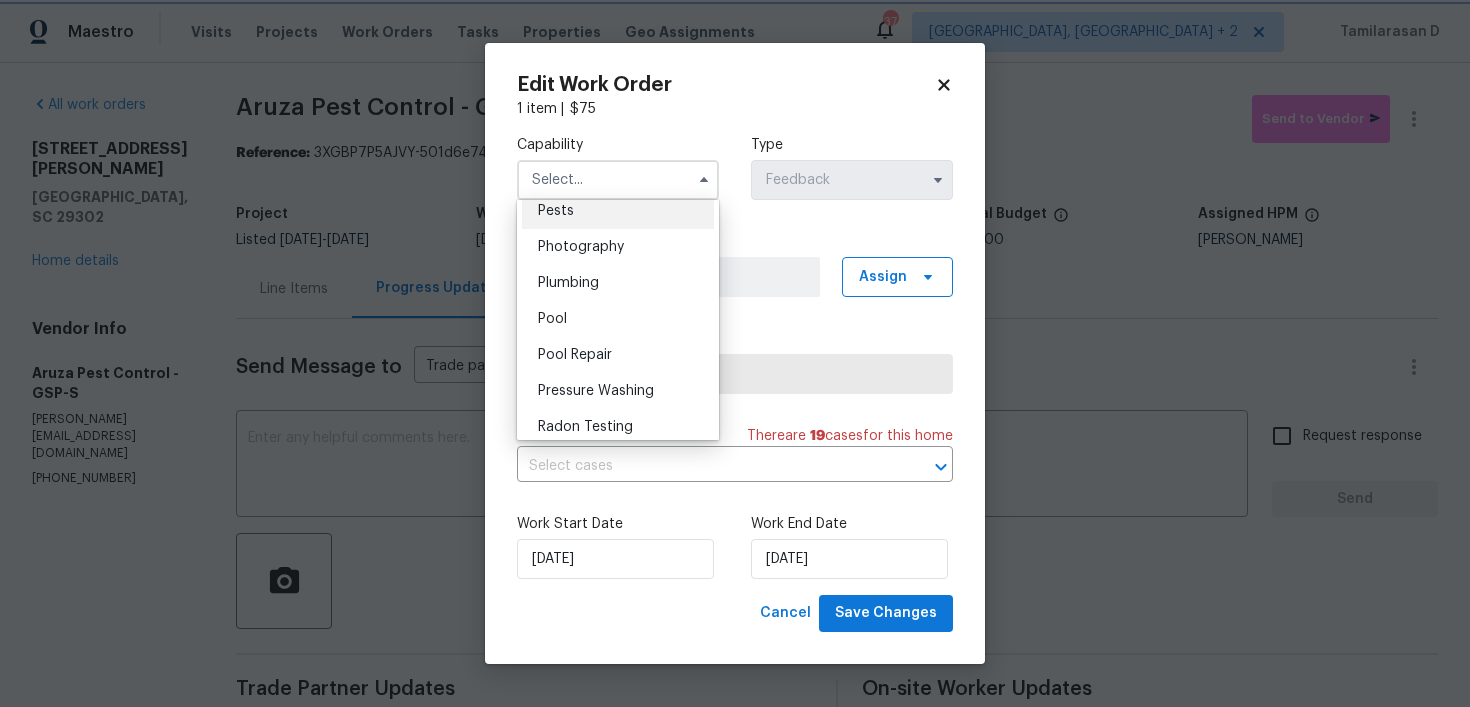 type on "Pests" 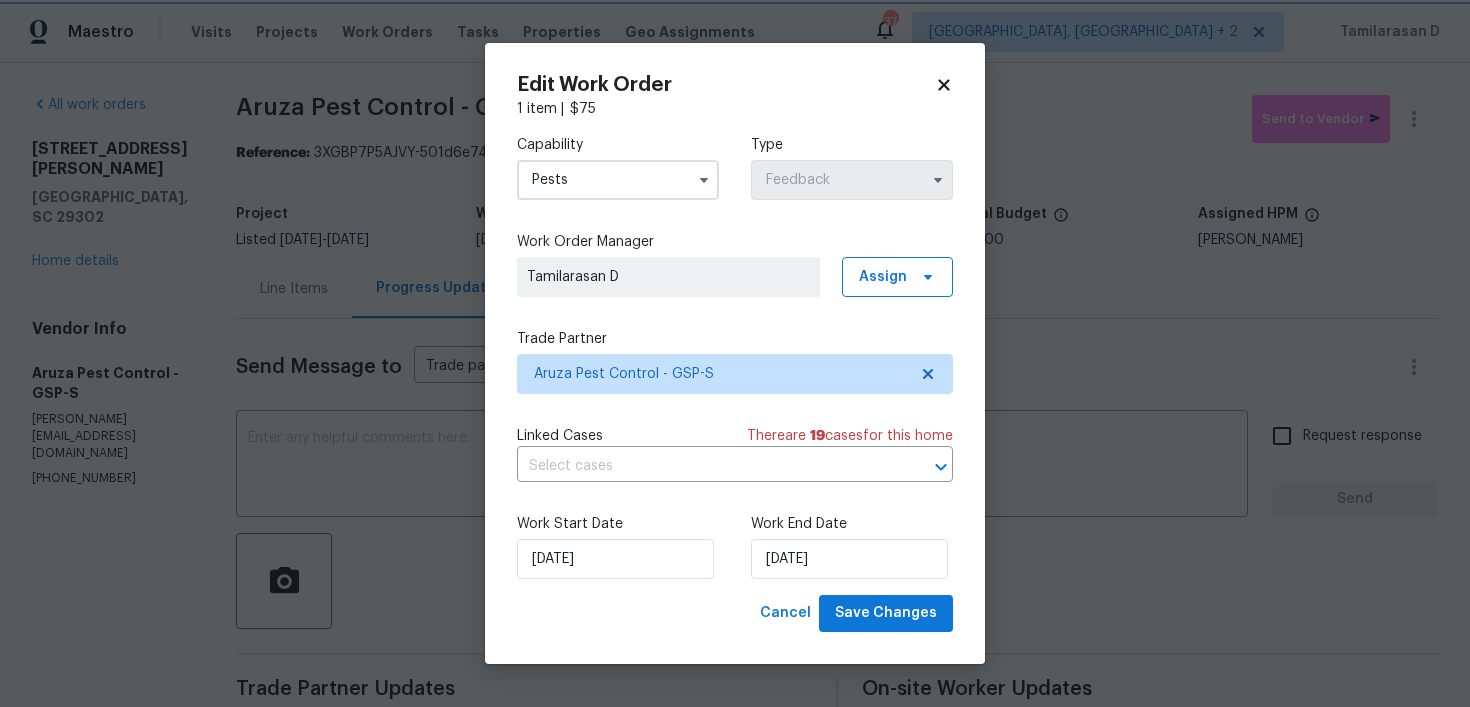 scroll, scrollTop: 1680, scrollLeft: 0, axis: vertical 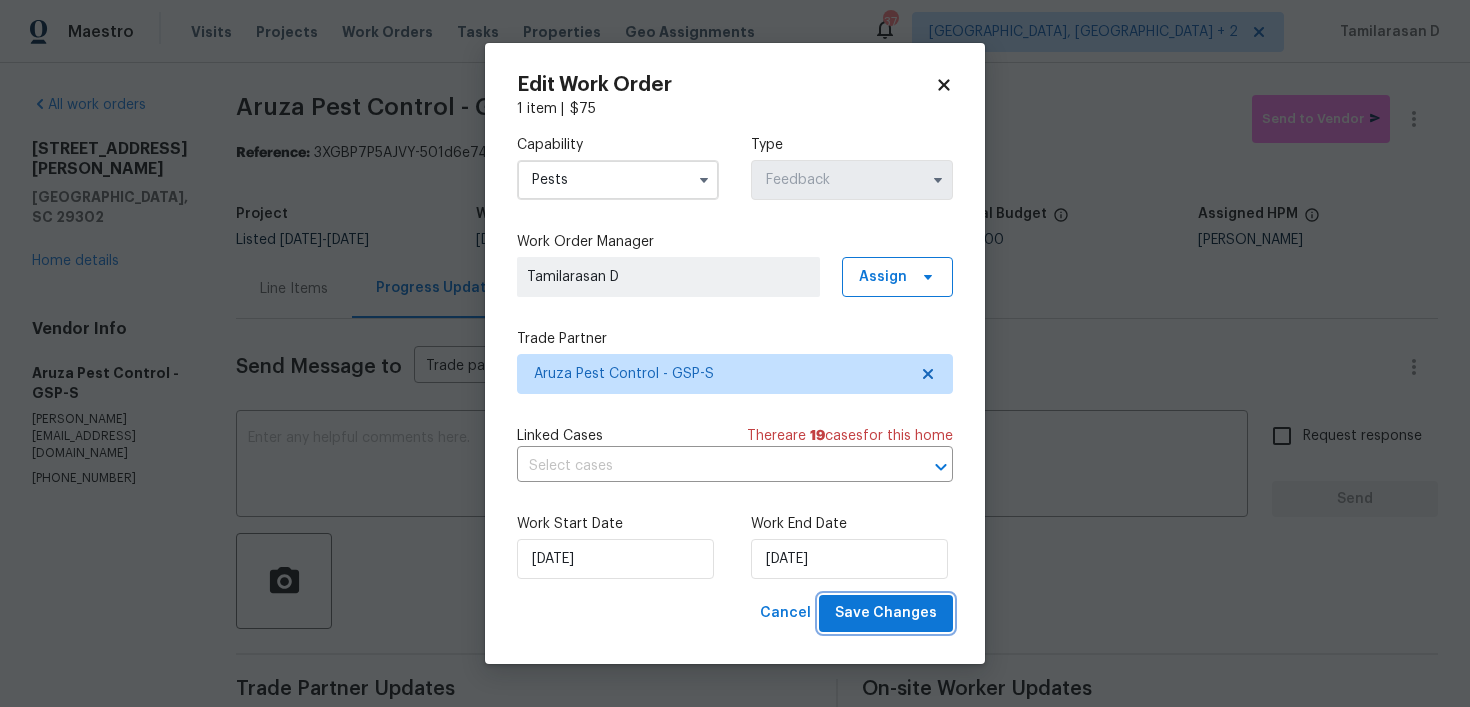 click on "Save Changes" at bounding box center (886, 613) 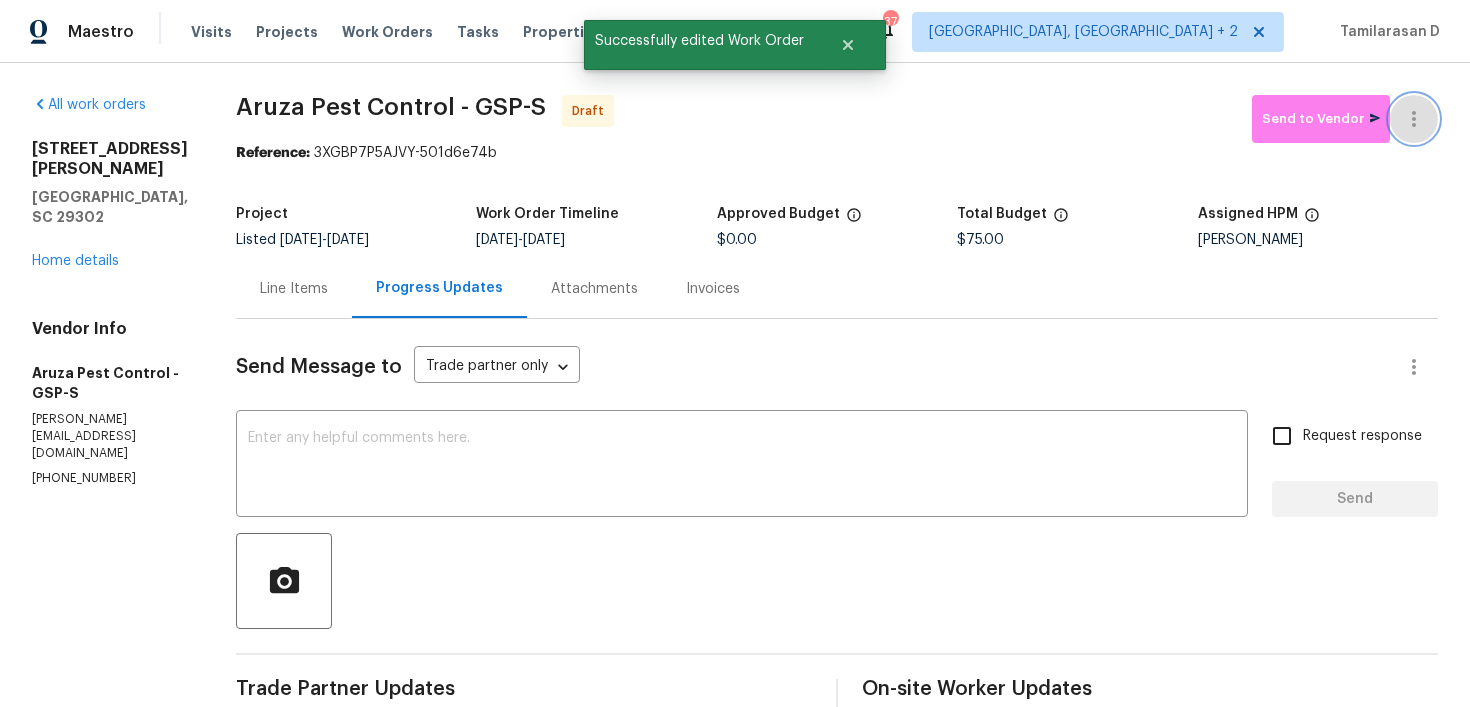 click 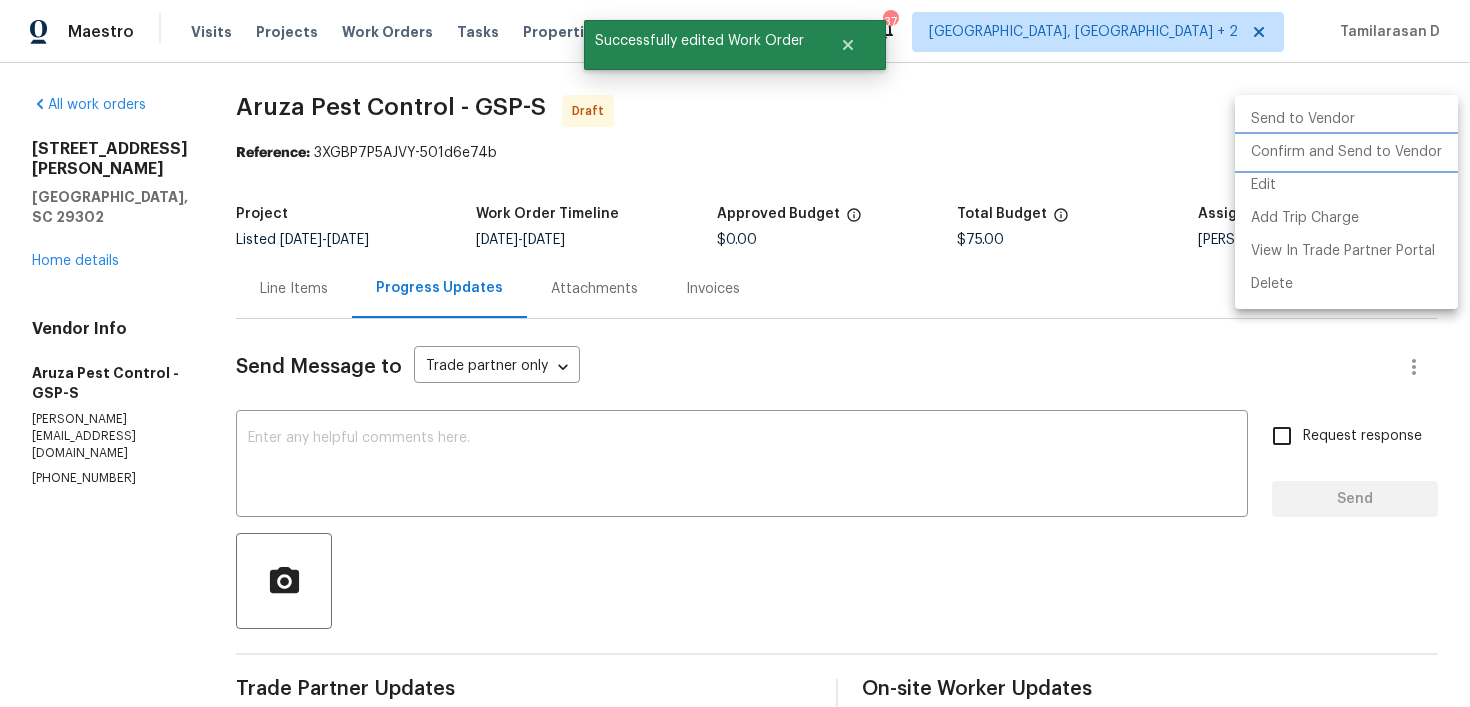 click on "Confirm and Send to Vendor" at bounding box center (1346, 152) 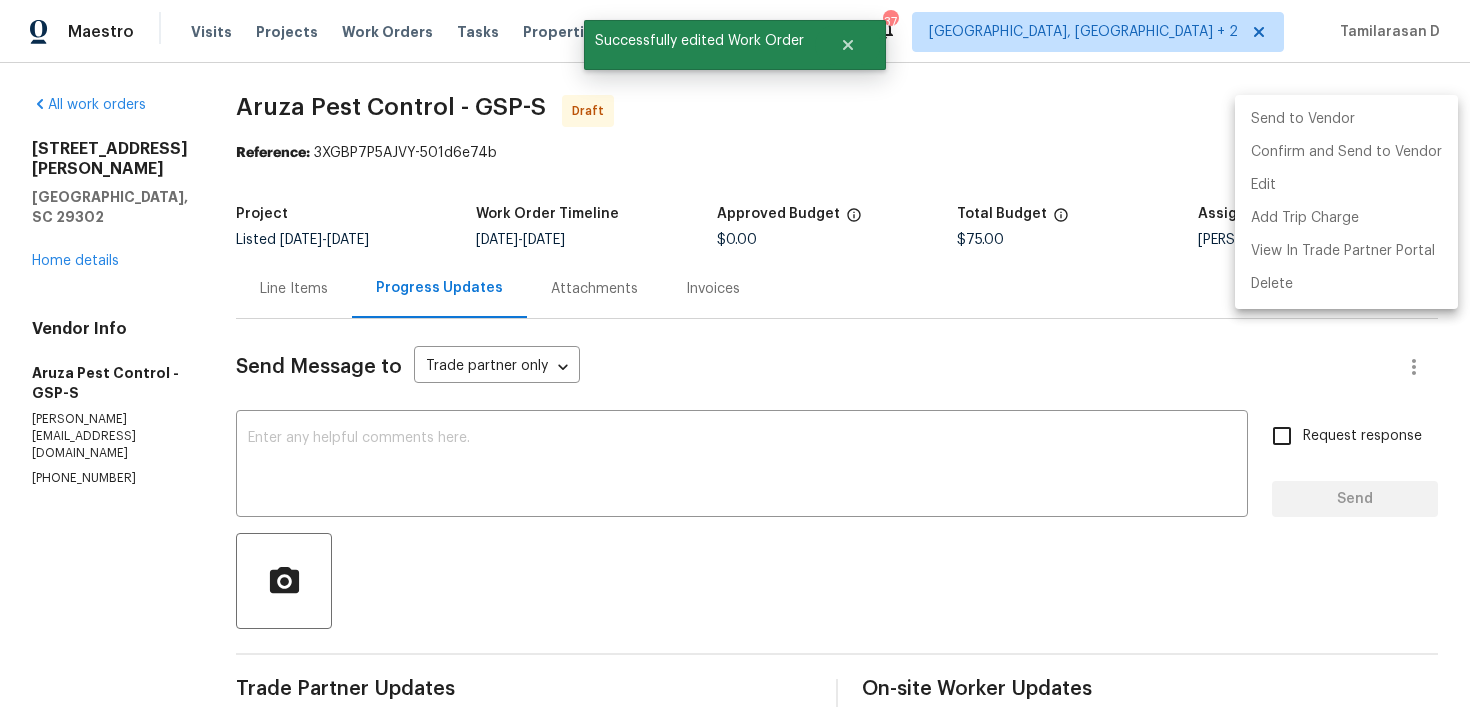 click at bounding box center (735, 353) 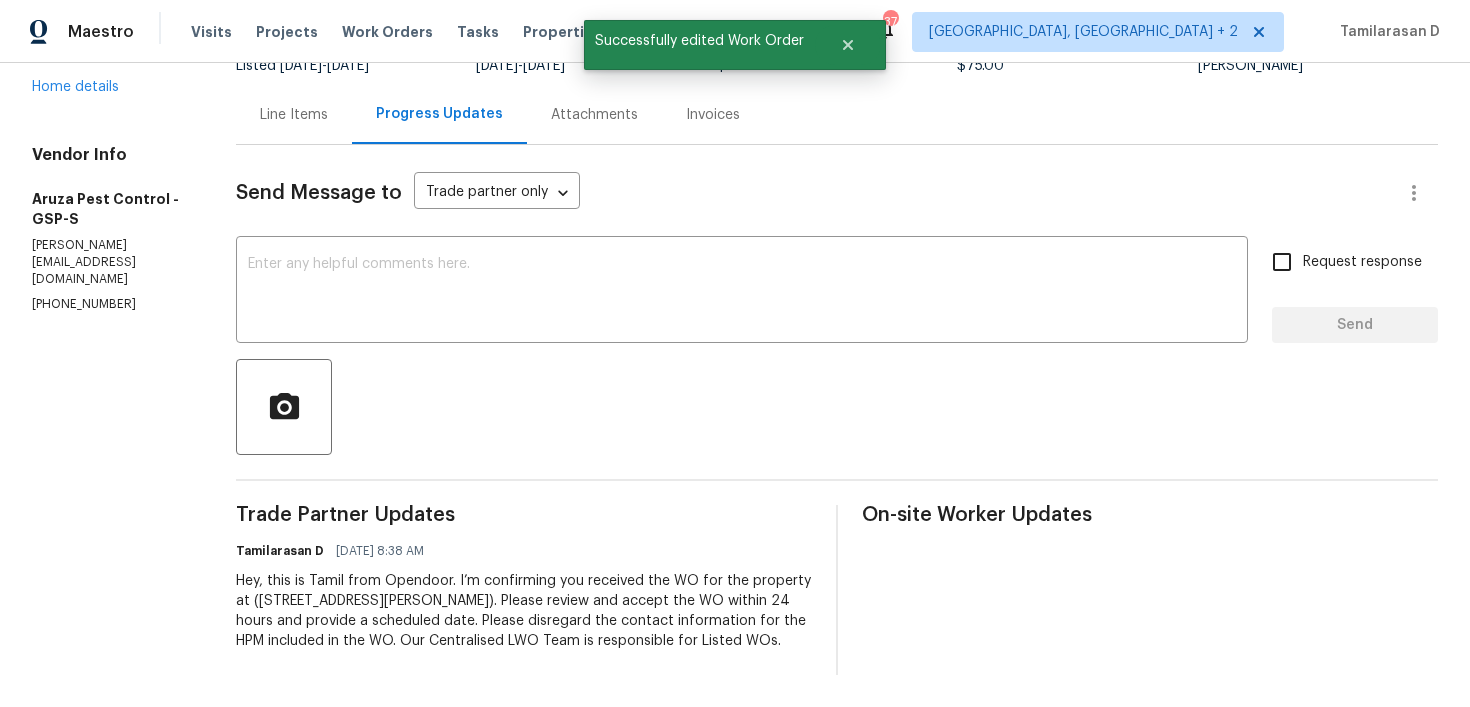 scroll, scrollTop: 0, scrollLeft: 0, axis: both 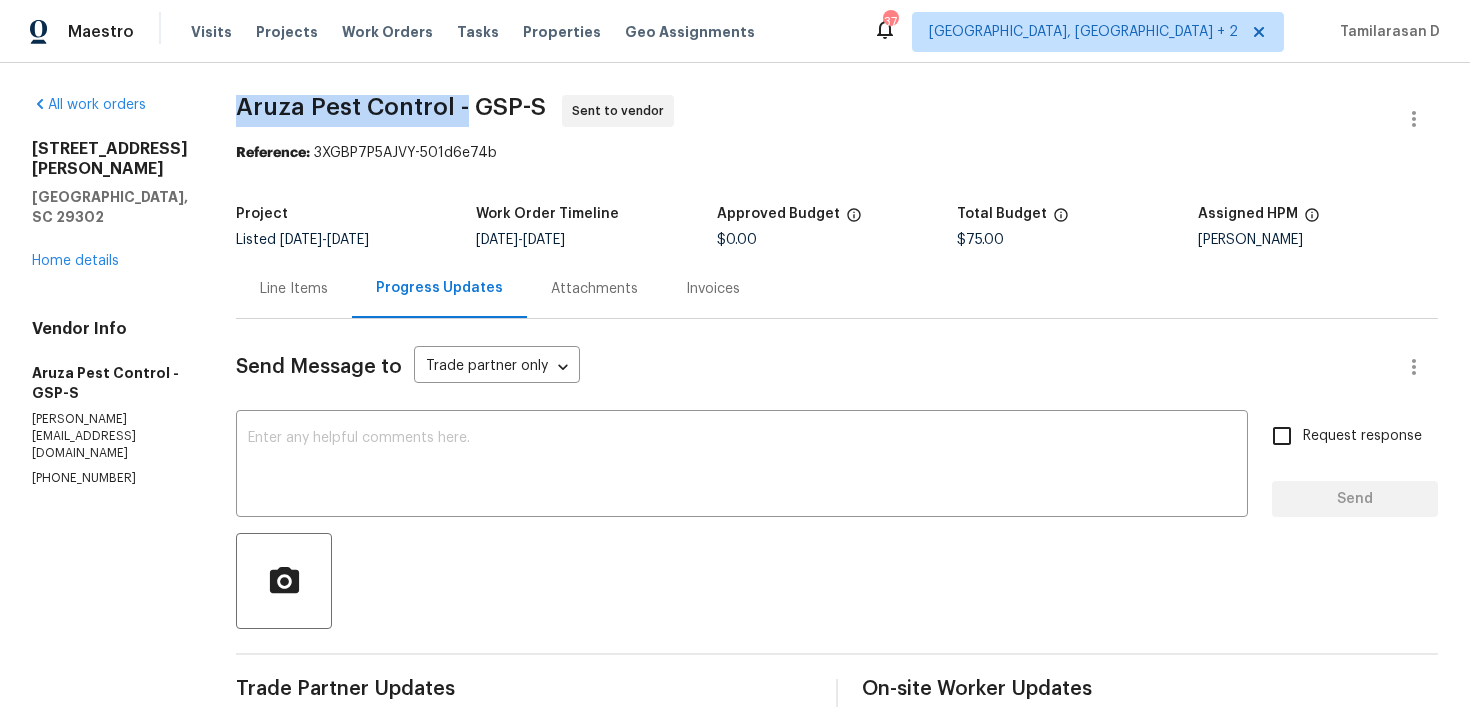drag, startPoint x: 243, startPoint y: 103, endPoint x: 467, endPoint y: 113, distance: 224.2231 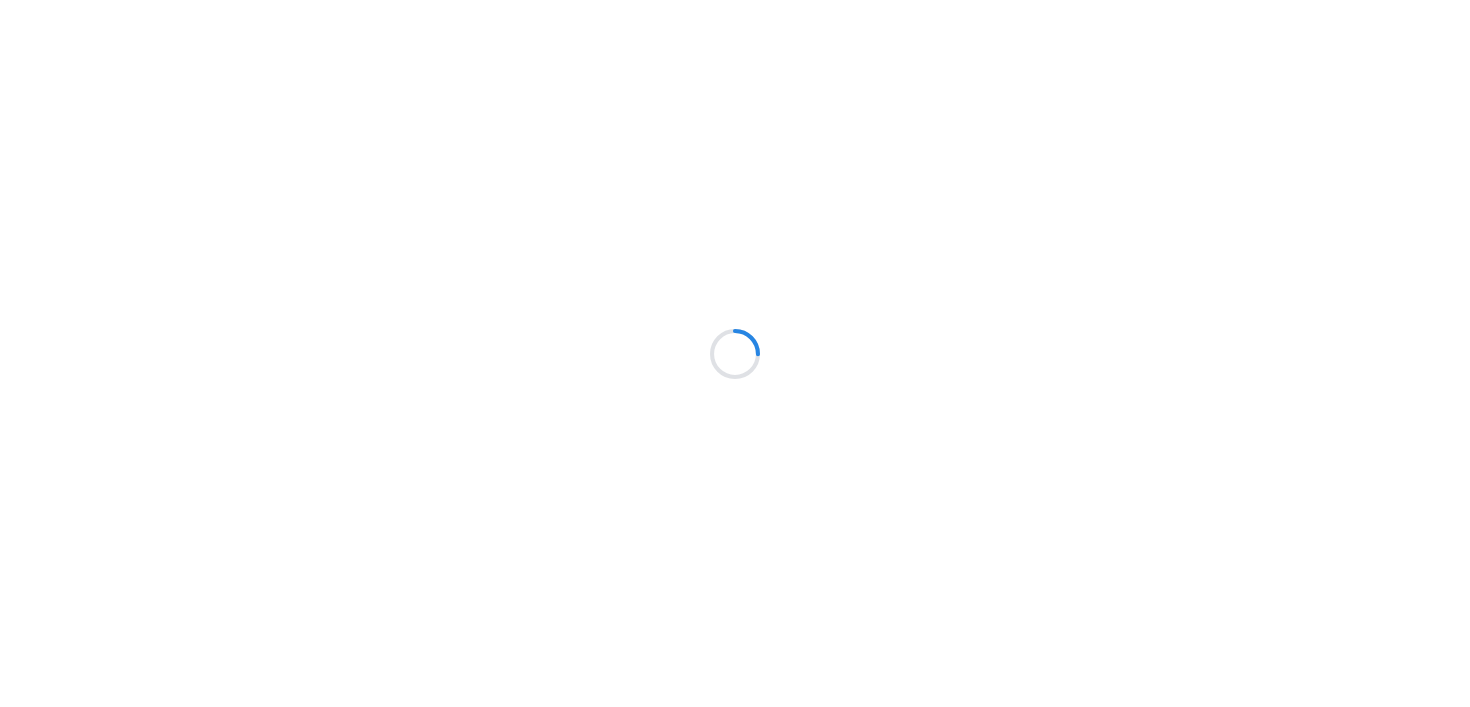 scroll, scrollTop: 0, scrollLeft: 0, axis: both 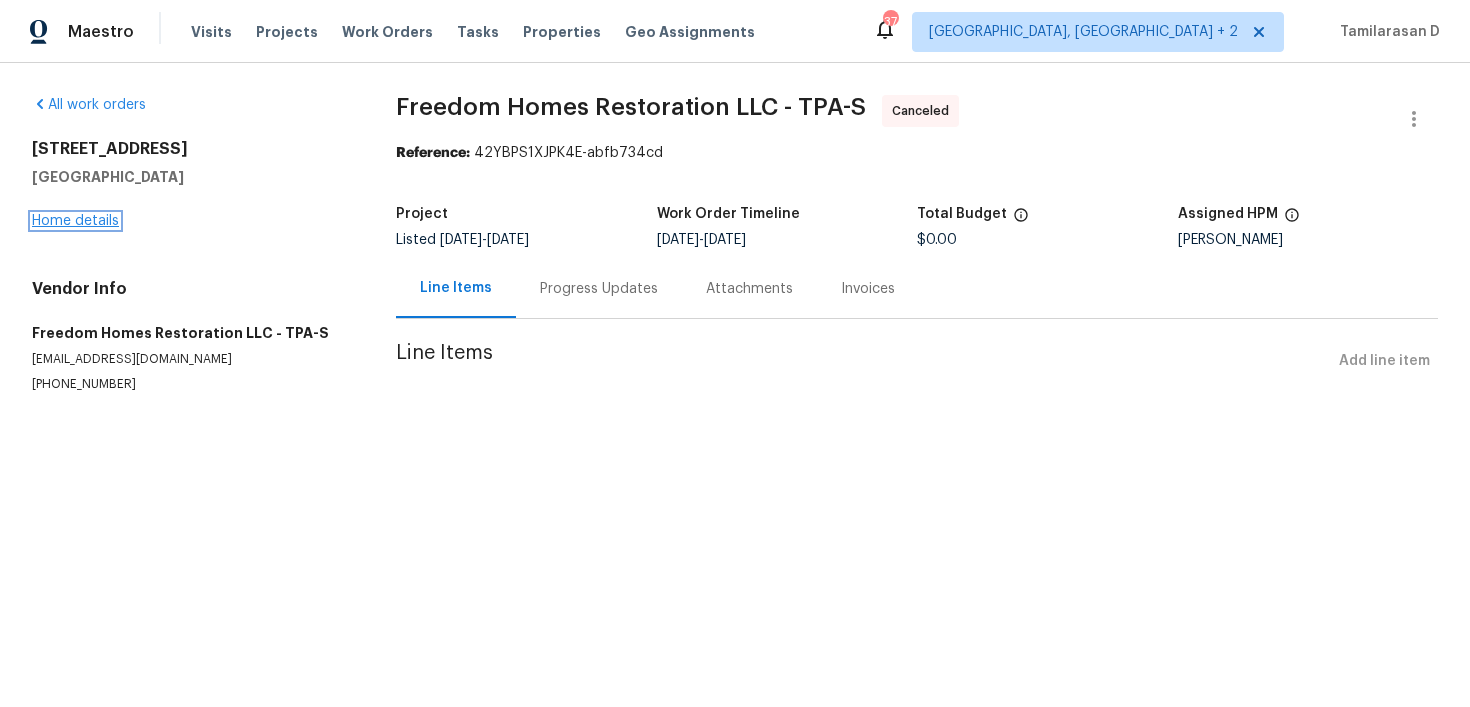 click on "Home details" at bounding box center [75, 221] 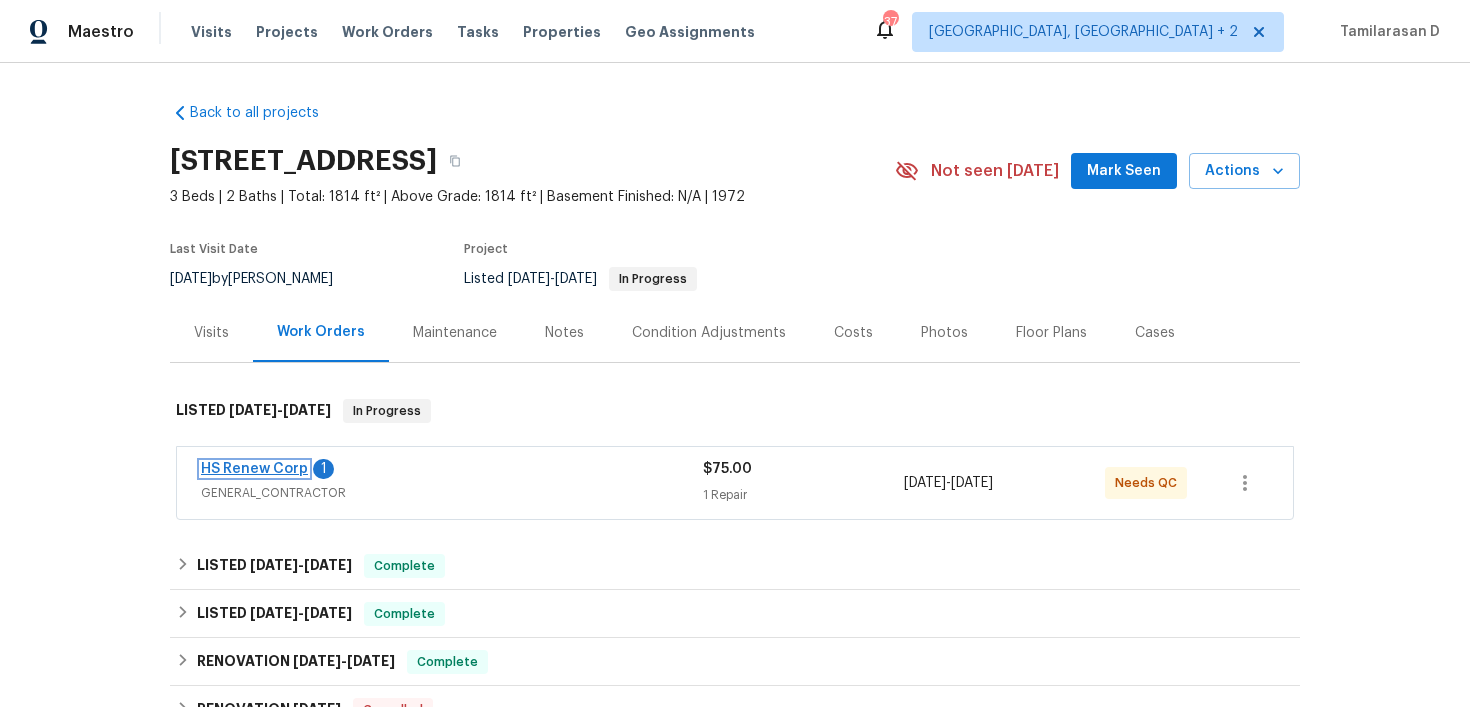 click on "HS Renew Corp" at bounding box center (254, 469) 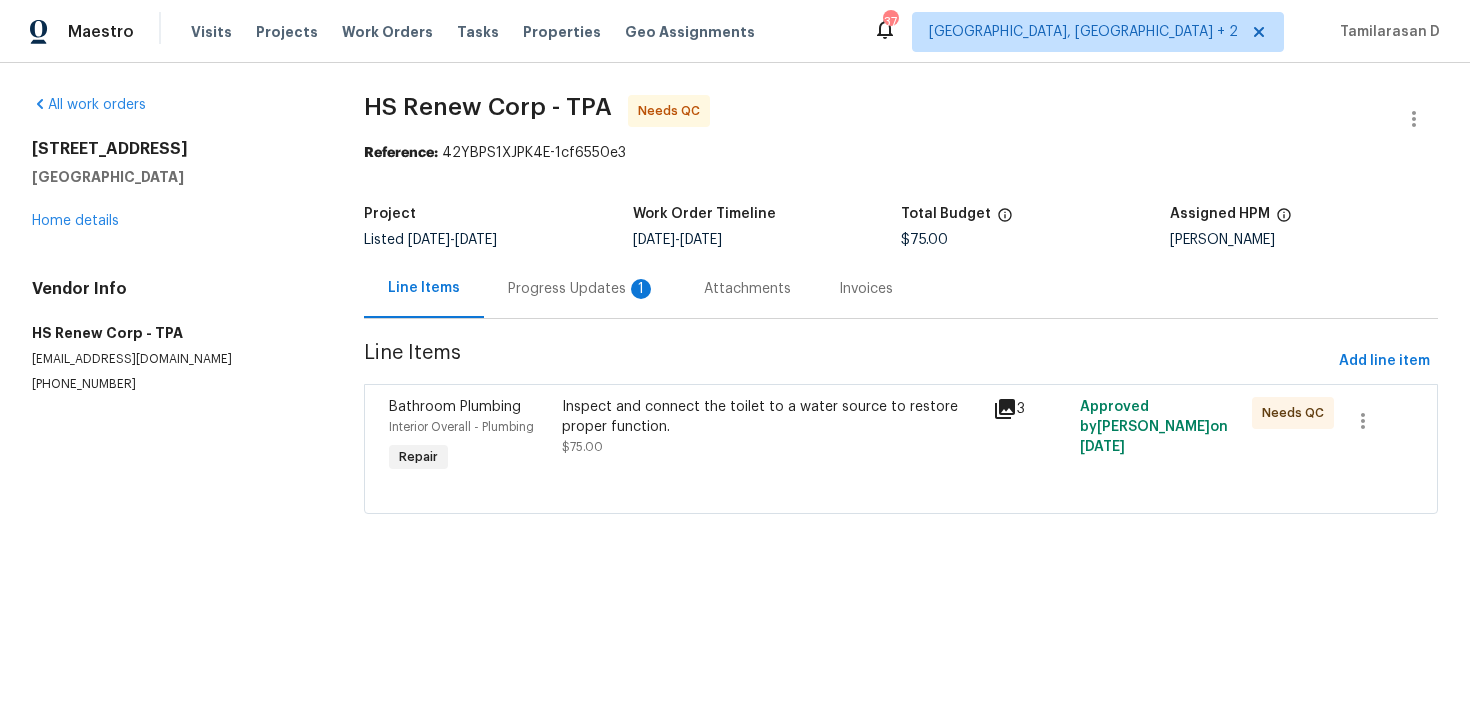 click on "Progress Updates 1" at bounding box center (582, 289) 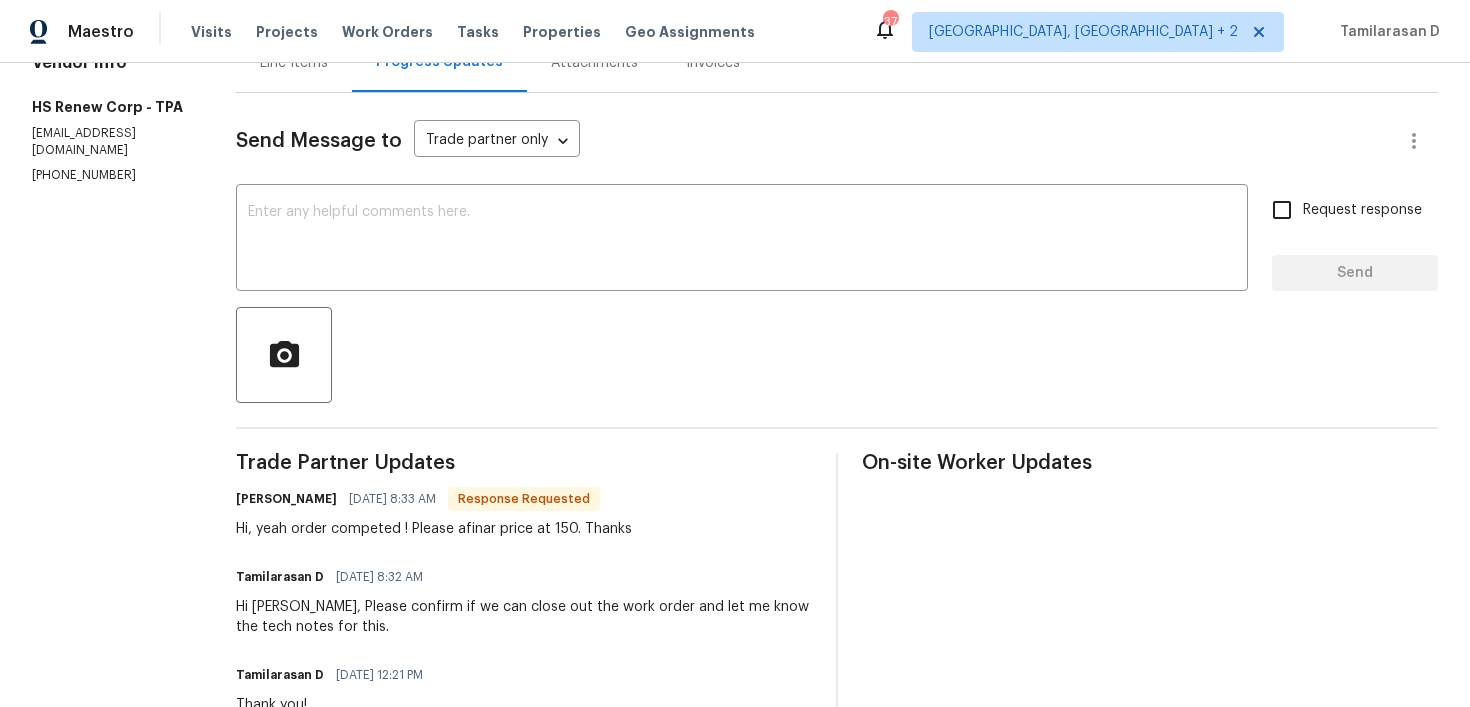 scroll, scrollTop: 228, scrollLeft: 0, axis: vertical 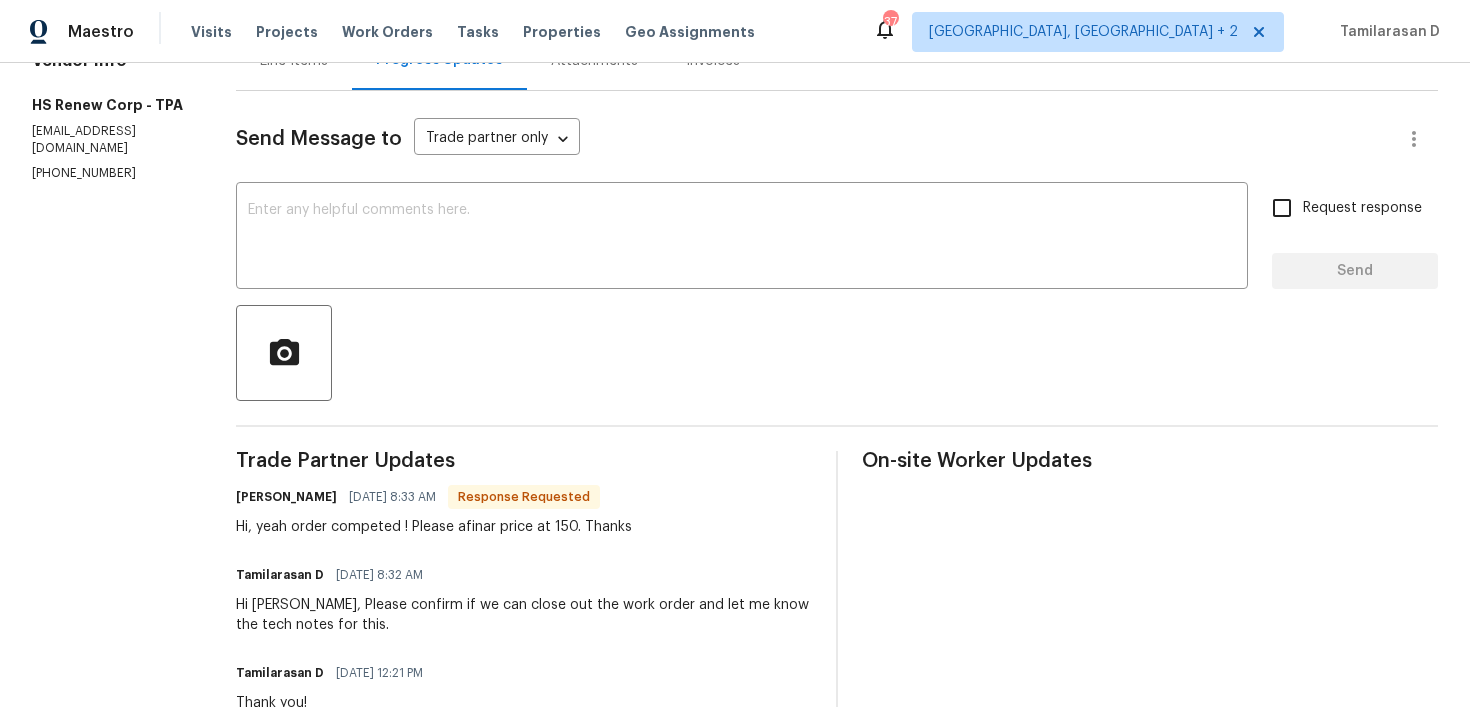 click on "Trade Partner Updates Maria Moreta 07/16/2025 8:33 AM Response Requested Hi, yeah order competed ! Please afinar price at 150.
Thanks Tamilarasan D 07/16/2025 8:32 AM Hi Maria, Please confirm if we can close out the work order and let me know the tech notes for this. Tamilarasan D 07/15/2025 12:21 PM Thank you! Maria Moreta 07/15/2025 12:20 PM Hi, the order be completed today more later!
Thanks Tamilarasan D 07/15/2025 12:19 PM Hey, this is Tamil from Opendoor. I’m confirming you received the WO for the property at (10454 138th St, Largo, FL 33774). Please review and accept the WO within 24 hours and provide a scheduled date. Please disregard the contact information for the HPM included in the WO. Our Centralised LWO Team is responsible for Listed WOs." at bounding box center [524, 702] 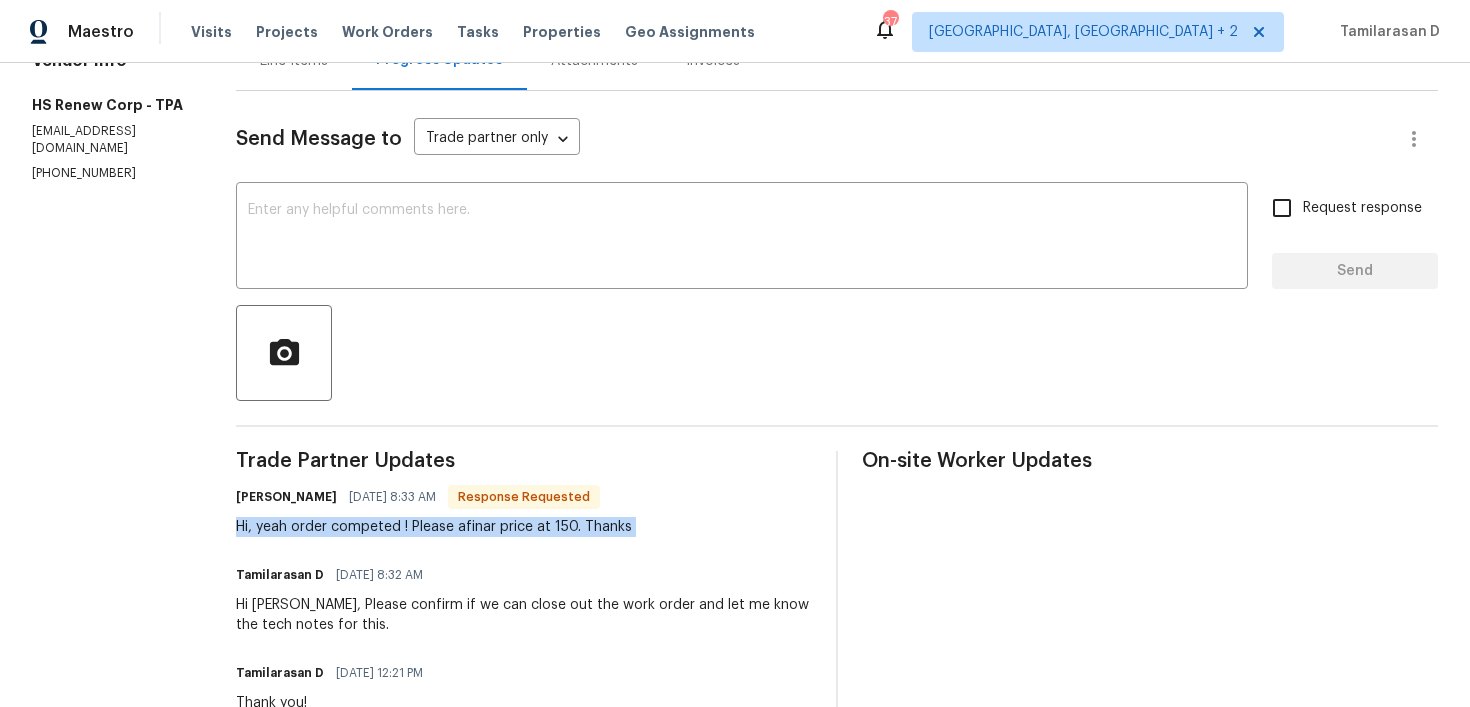 click on "Trade Partner Updates Maria Moreta 07/16/2025 8:33 AM Response Requested Hi, yeah order competed ! Please afinar price at 150.
Thanks Tamilarasan D 07/16/2025 8:32 AM Hi Maria, Please confirm if we can close out the work order and let me know the tech notes for this. Tamilarasan D 07/15/2025 12:21 PM Thank you! Maria Moreta 07/15/2025 12:20 PM Hi, the order be completed today more later!
Thanks Tamilarasan D 07/15/2025 12:19 PM Hey, this is Tamil from Opendoor. I’m confirming you received the WO for the property at (10454 138th St, Largo, FL 33774). Please review and accept the WO within 24 hours and provide a scheduled date. Please disregard the contact information for the HPM included in the WO. Our Centralised LWO Team is responsible for Listed WOs." at bounding box center [524, 702] 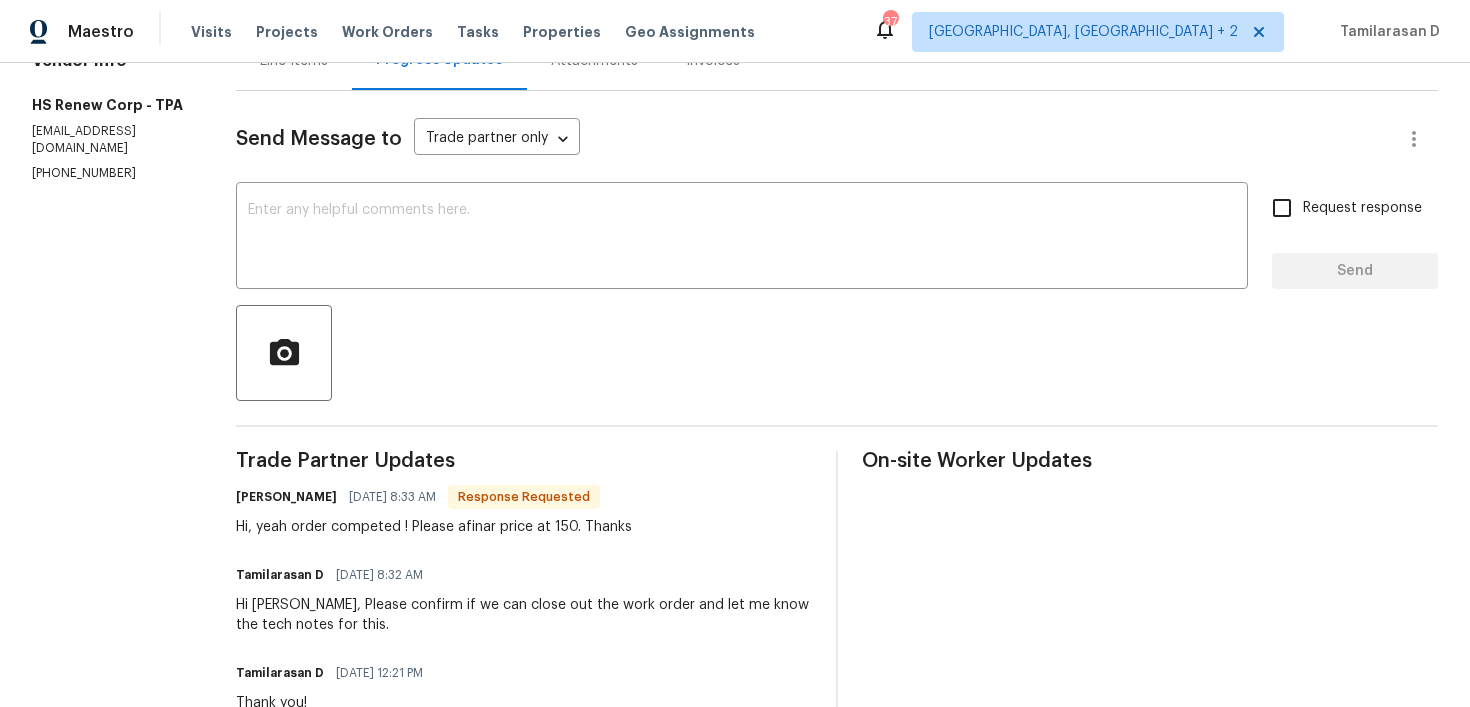 click on "Trade Partner Updates Maria Moreta 07/16/2025 8:33 AM Response Requested Hi, yeah order competed ! Please afinar price at 150.
Thanks Tamilarasan D 07/16/2025 8:32 AM Hi Maria, Please confirm if we can close out the work order and let me know the tech notes for this. Tamilarasan D 07/15/2025 12:21 PM Thank you! Maria Moreta 07/15/2025 12:20 PM Hi, the order be completed today more later!
Thanks Tamilarasan D 07/15/2025 12:19 PM Hey, this is Tamil from Opendoor. I’m confirming you received the WO for the property at (10454 138th St, Largo, FL 33774). Please review and accept the WO within 24 hours and provide a scheduled date. Please disregard the contact information for the HPM included in the WO. Our Centralised LWO Team is responsible for Listed WOs." at bounding box center (524, 702) 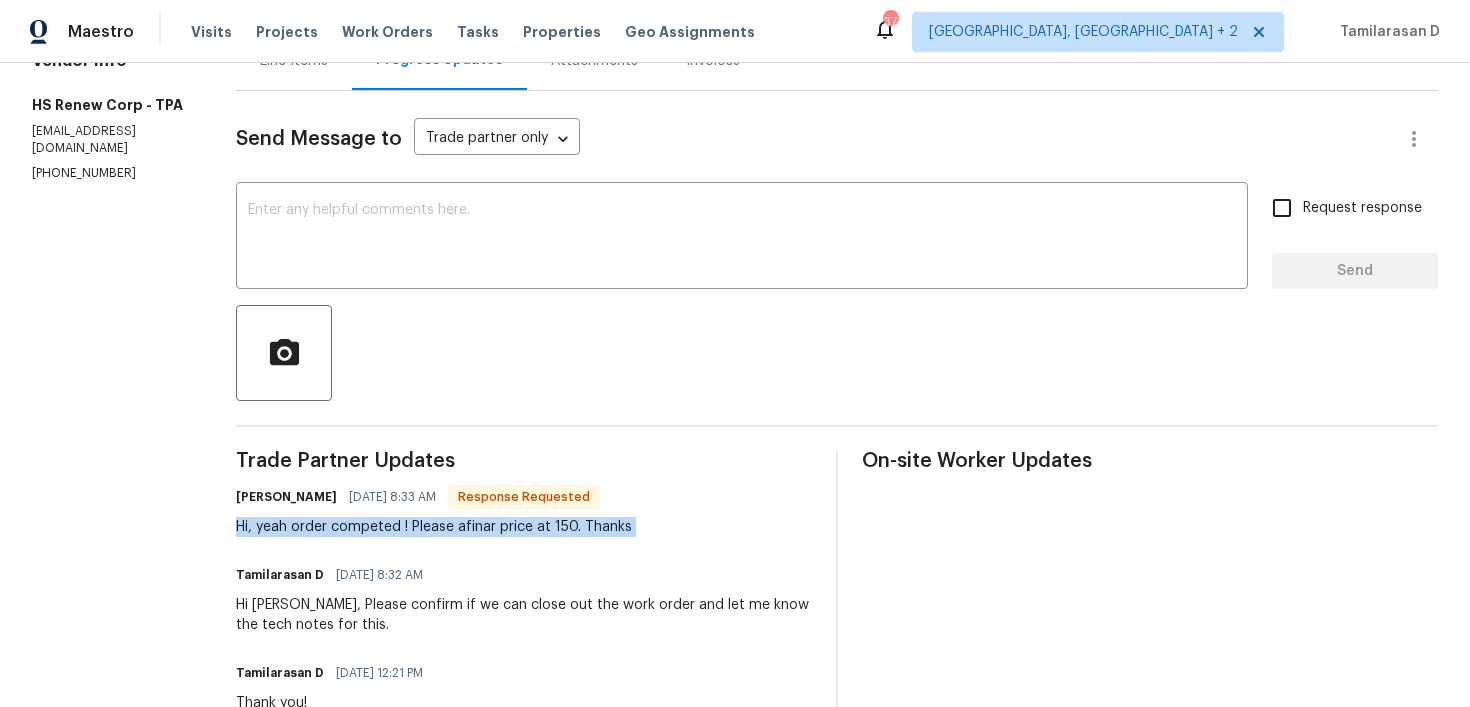 click on "Hi, yeah order competed ! Please afinar price at 150.
Thanks" at bounding box center [434, 527] 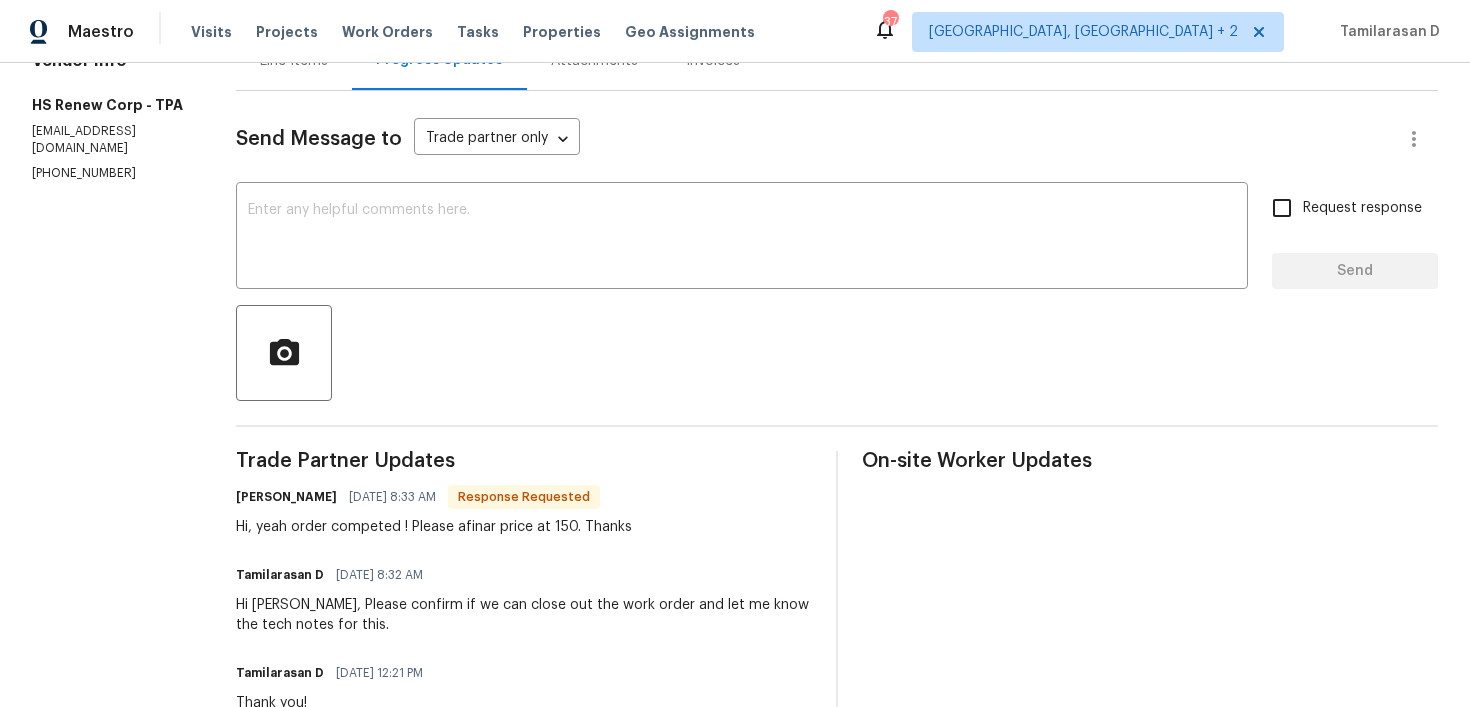 click on "Hi, yeah order competed ! Please afinar price at 150.
Thanks" at bounding box center (434, 527) 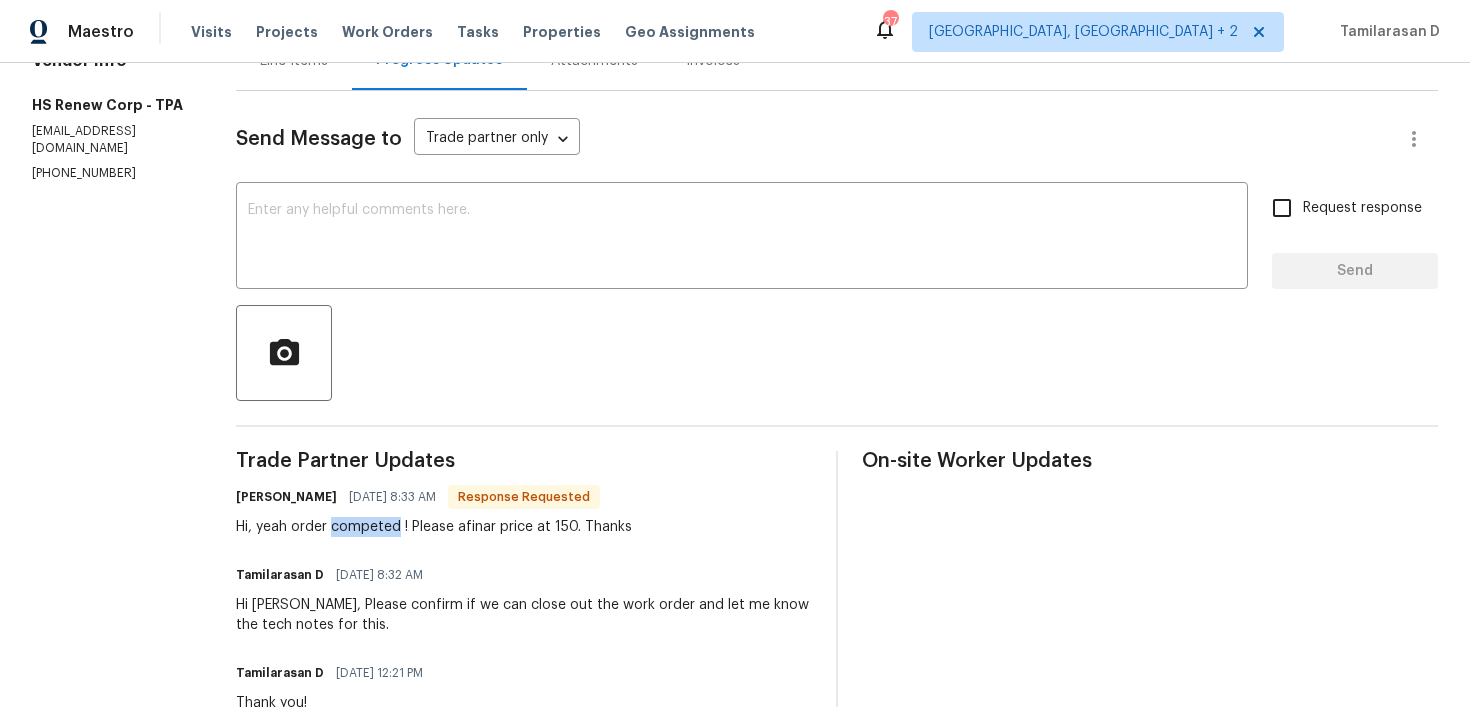 click on "Hi, yeah order competed ! Please afinar price at 150.
Thanks" at bounding box center [434, 527] 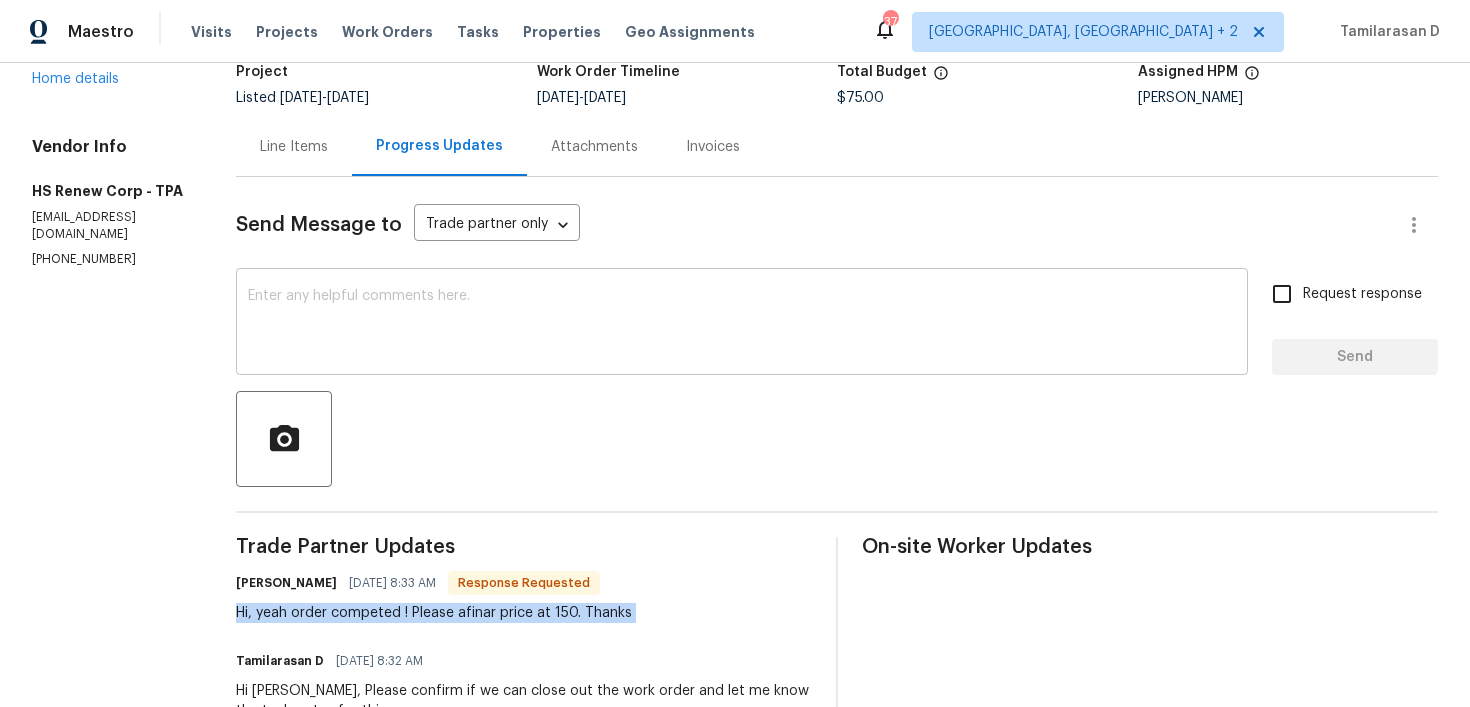 scroll, scrollTop: 155, scrollLeft: 0, axis: vertical 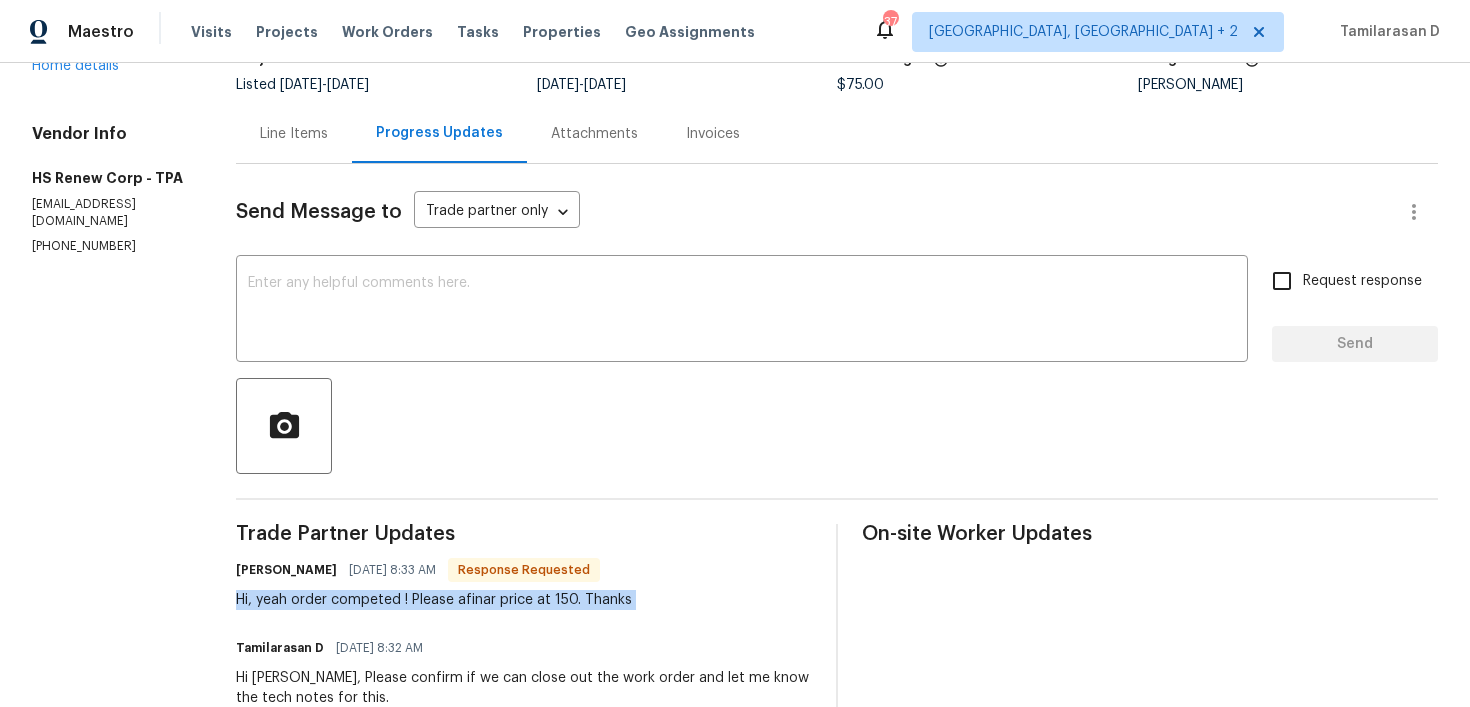 click on "Trade Partner Updates Maria Moreta 07/16/2025 8:33 AM Response Requested Hi, yeah order competed ! Please afinar price at 150.
Thanks Tamilarasan D 07/16/2025 8:32 AM Hi Maria, Please confirm if we can close out the work order and let me know the tech notes for this. Tamilarasan D 07/15/2025 12:21 PM Thank you! Maria Moreta 07/15/2025 12:20 PM Hi, the order be completed today more later!
Thanks Tamilarasan D 07/15/2025 12:19 PM Hey, this is Tamil from Opendoor. I’m confirming you received the WO for the property at (10454 138th St, Largo, FL 33774). Please review and accept the WO within 24 hours and provide a scheduled date. Please disregard the contact information for the HPM included in the WO. Our Centralised LWO Team is responsible for Listed WOs." at bounding box center [524, 775] 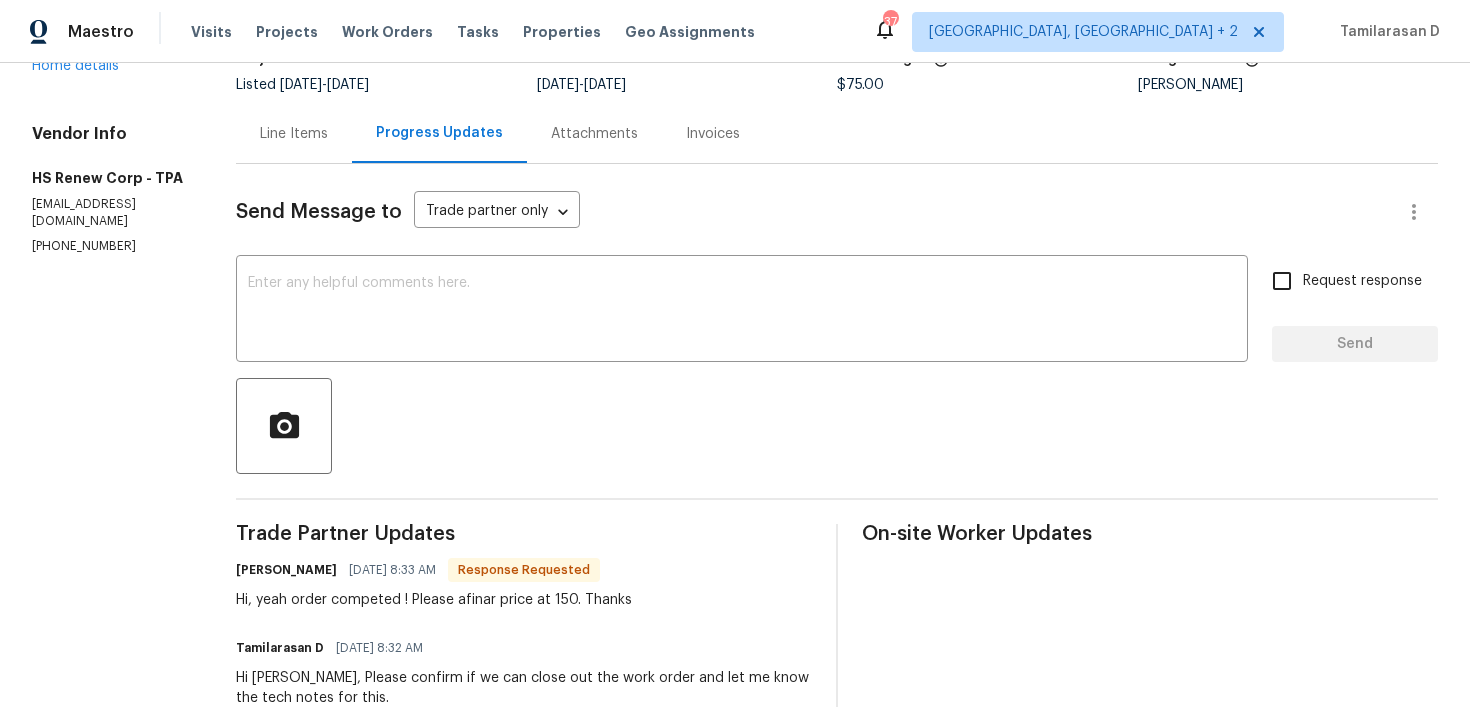 click on "Trade Partner Updates Maria Moreta 07/16/2025 8:33 AM Response Requested Hi, yeah order competed ! Please afinar price at 150.
Thanks Tamilarasan D 07/16/2025 8:32 AM Hi Maria, Please confirm if we can close out the work order and let me know the tech notes for this. Tamilarasan D 07/15/2025 12:21 PM Thank you! Maria Moreta 07/15/2025 12:20 PM Hi, the order be completed today more later!
Thanks Tamilarasan D 07/15/2025 12:19 PM Hey, this is Tamil from Opendoor. I’m confirming you received the WO for the property at (10454 138th St, Largo, FL 33774). Please review and accept the WO within 24 hours and provide a scheduled date. Please disregard the contact information for the HPM included in the WO. Our Centralised LWO Team is responsible for Listed WOs." at bounding box center [524, 775] 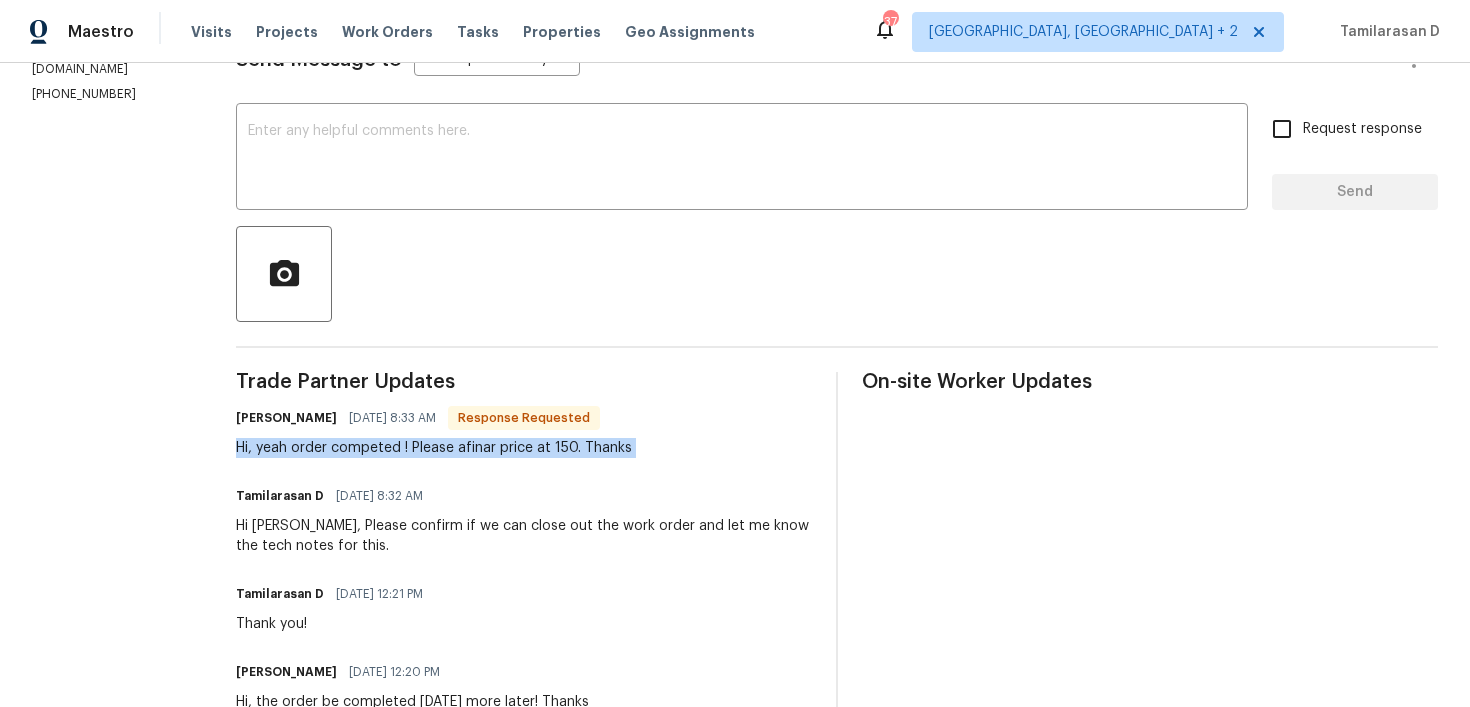 scroll, scrollTop: 0, scrollLeft: 0, axis: both 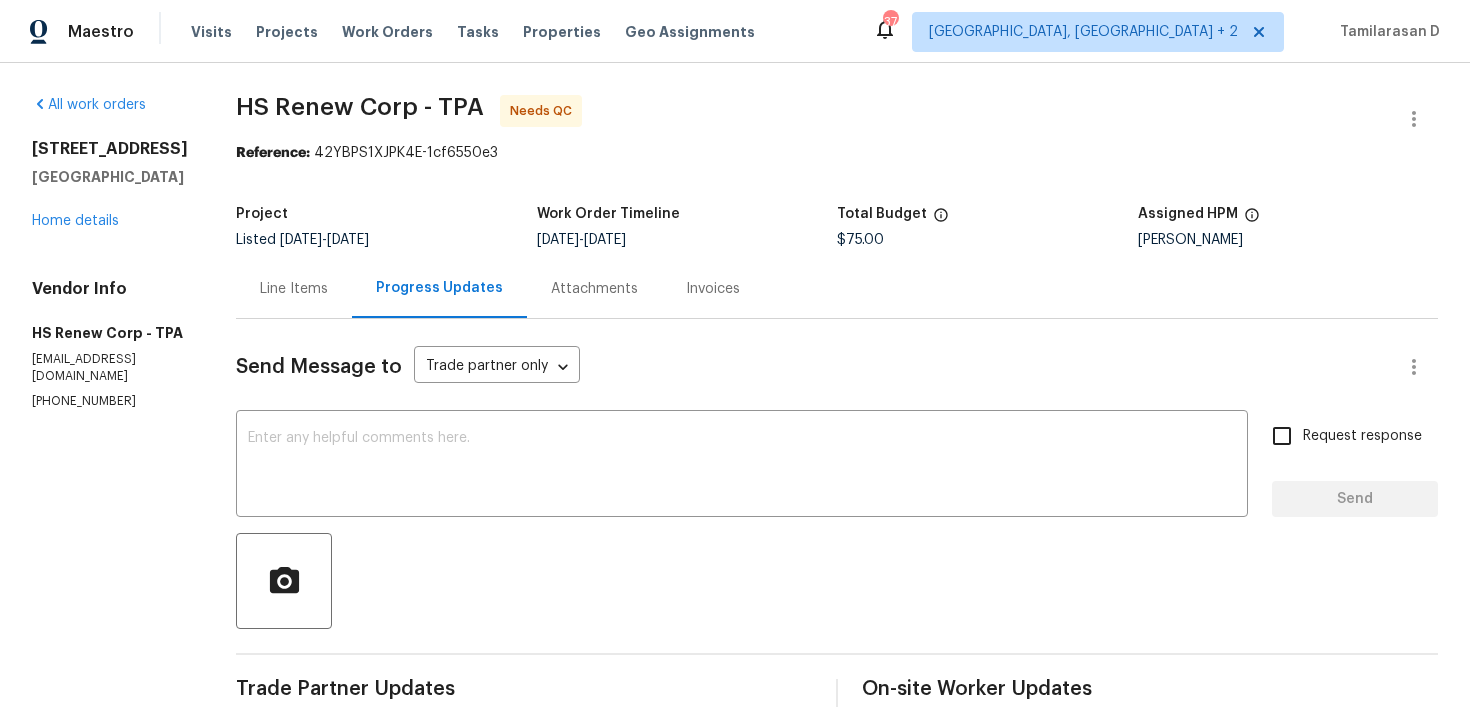 click on "Line Items" at bounding box center [294, 289] 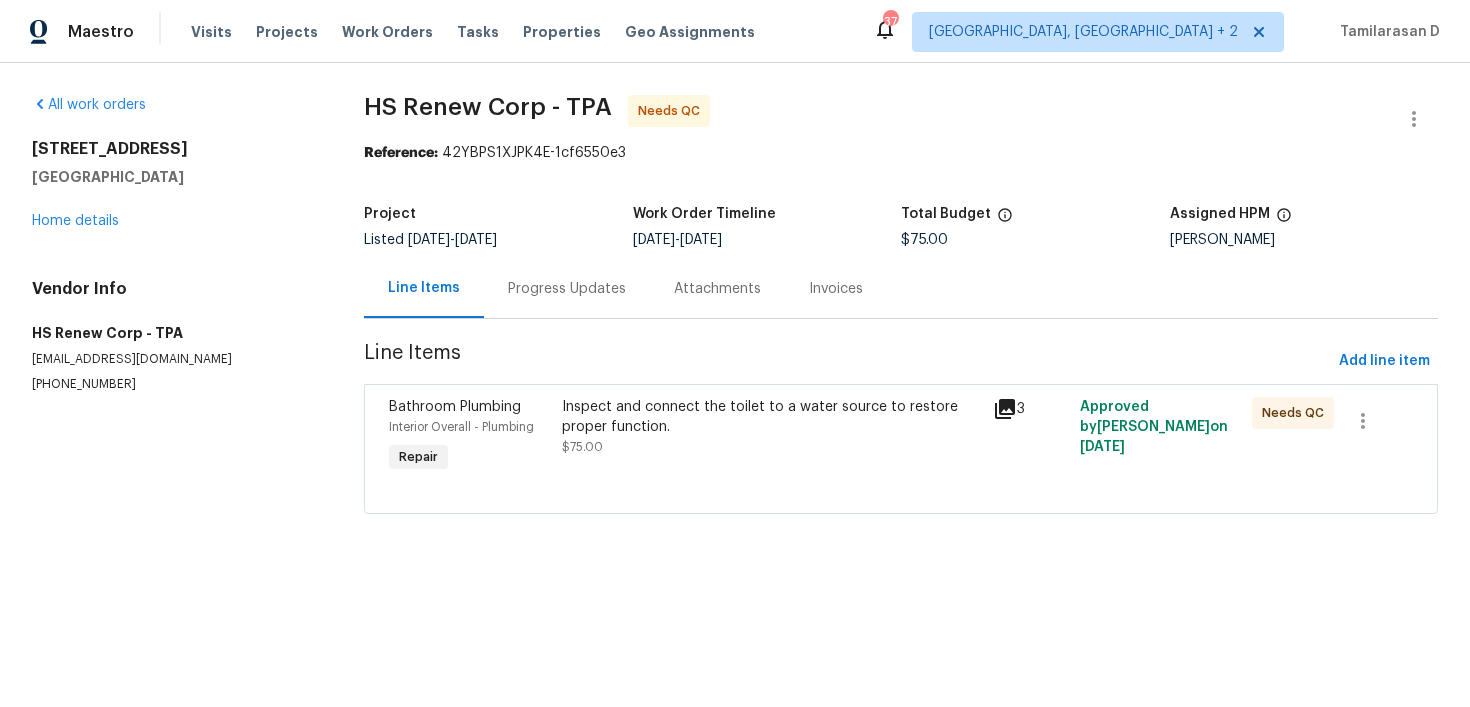 click on "Inspect and connect the toilet to a water source to restore proper function. $75.00" at bounding box center [772, 427] 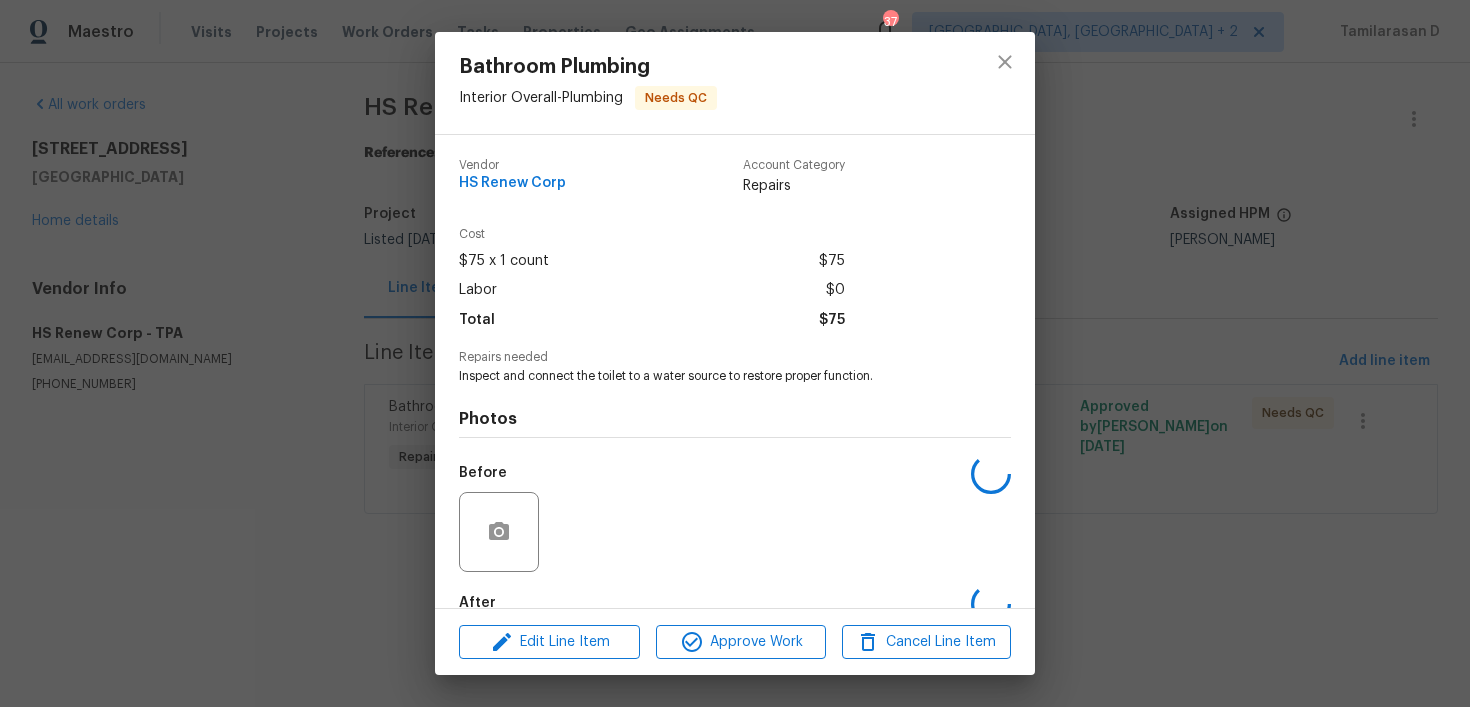 scroll, scrollTop: 114, scrollLeft: 0, axis: vertical 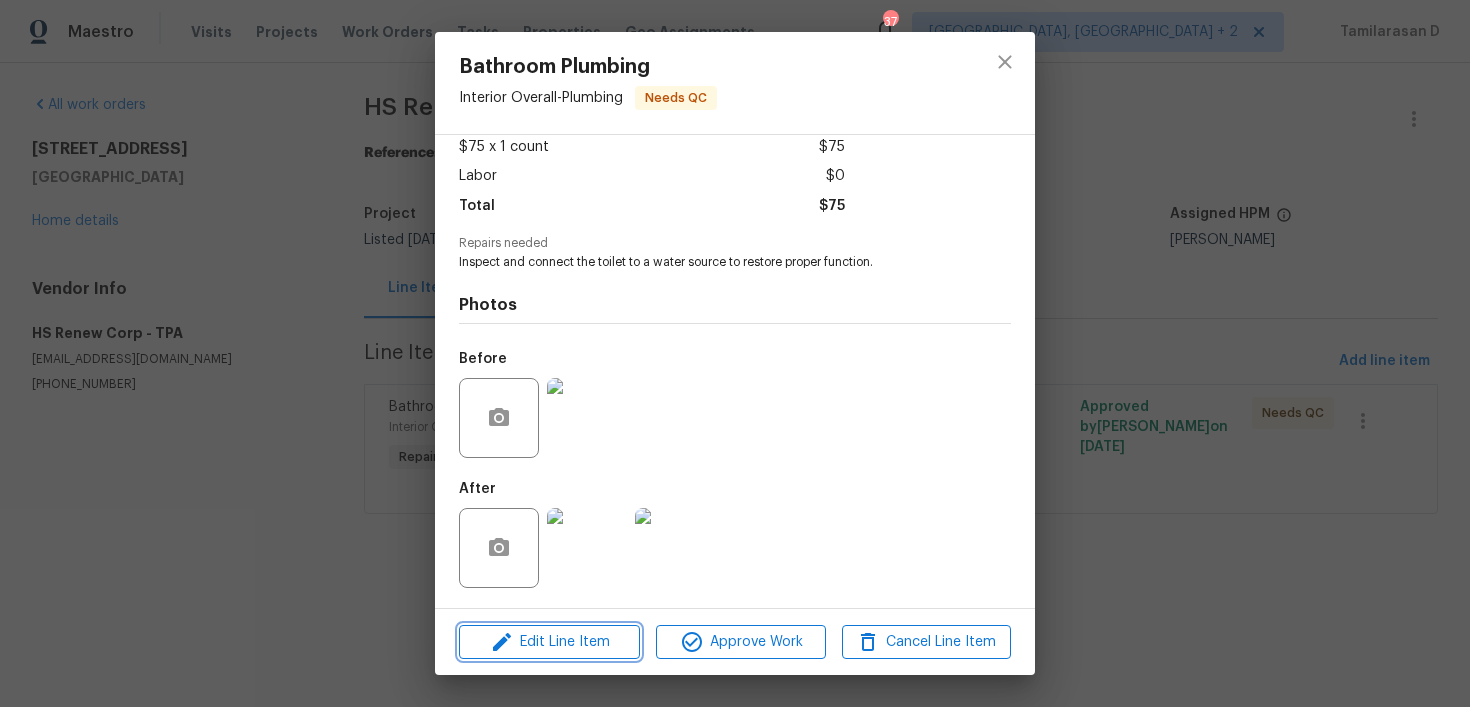 click on "Edit Line Item" at bounding box center [549, 642] 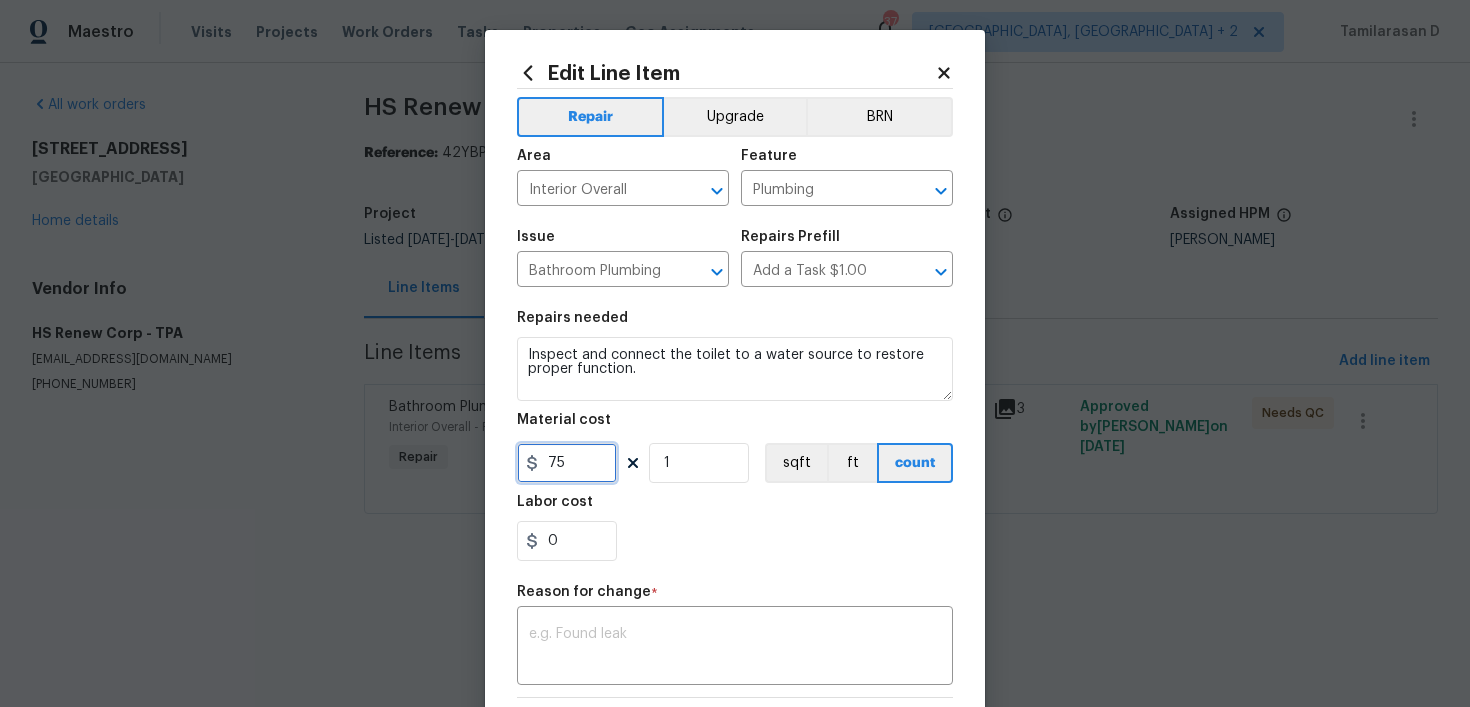 click on "75" at bounding box center [567, 463] 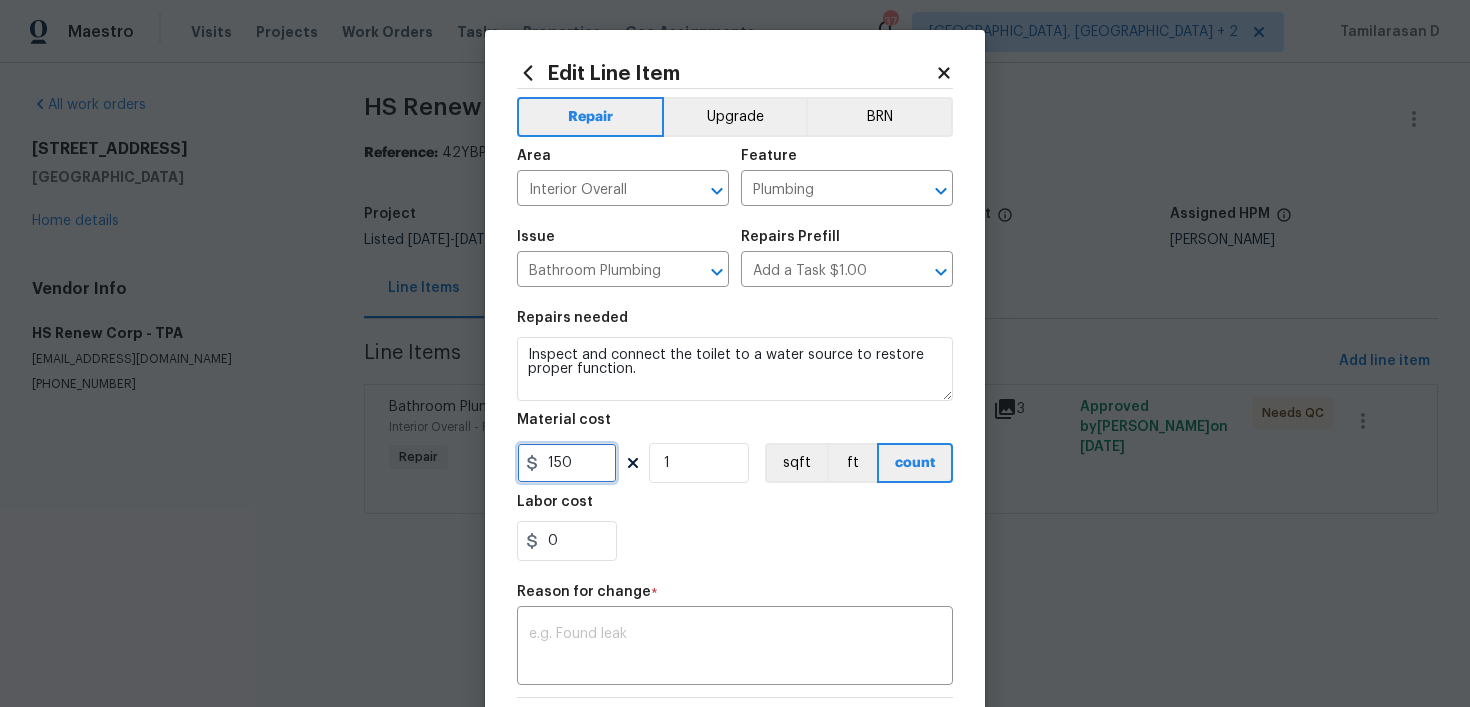 scroll, scrollTop: 279, scrollLeft: 0, axis: vertical 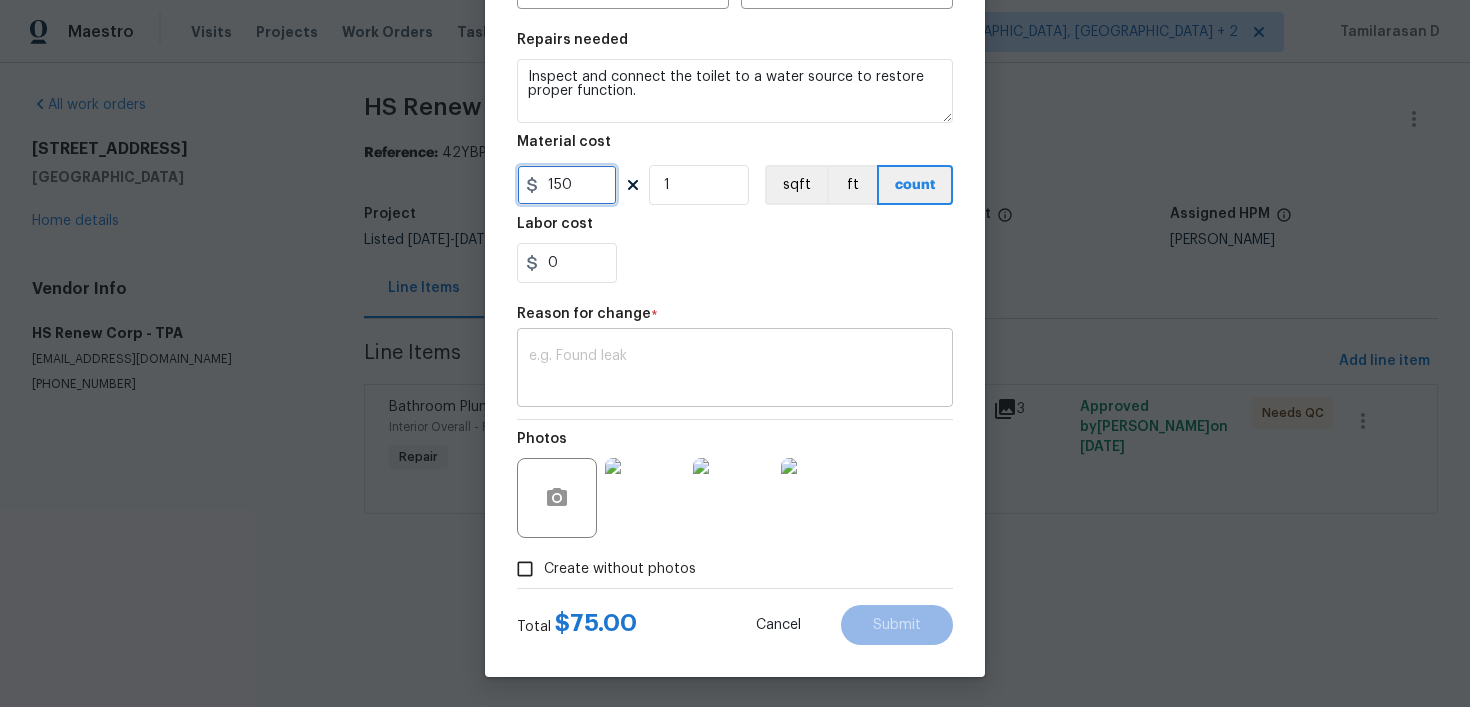 type on "150" 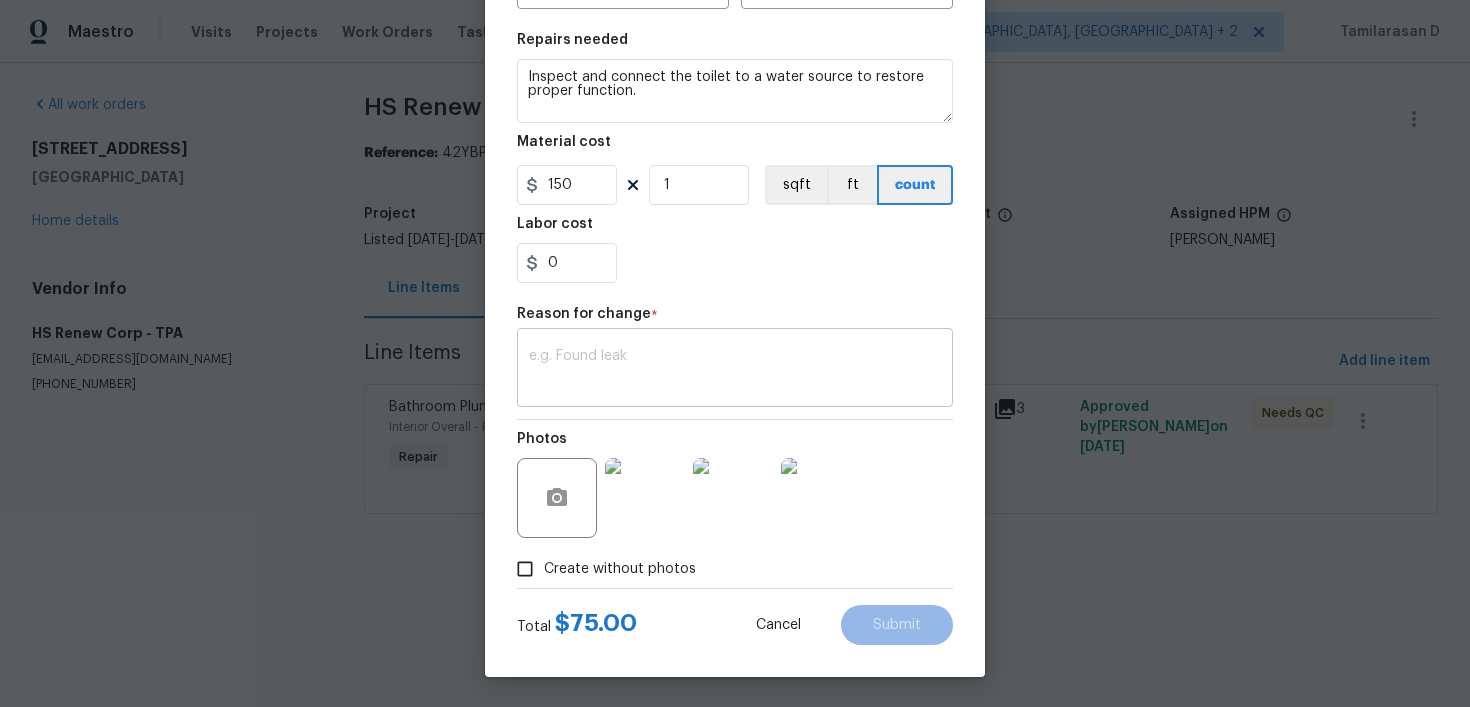 click at bounding box center (735, 370) 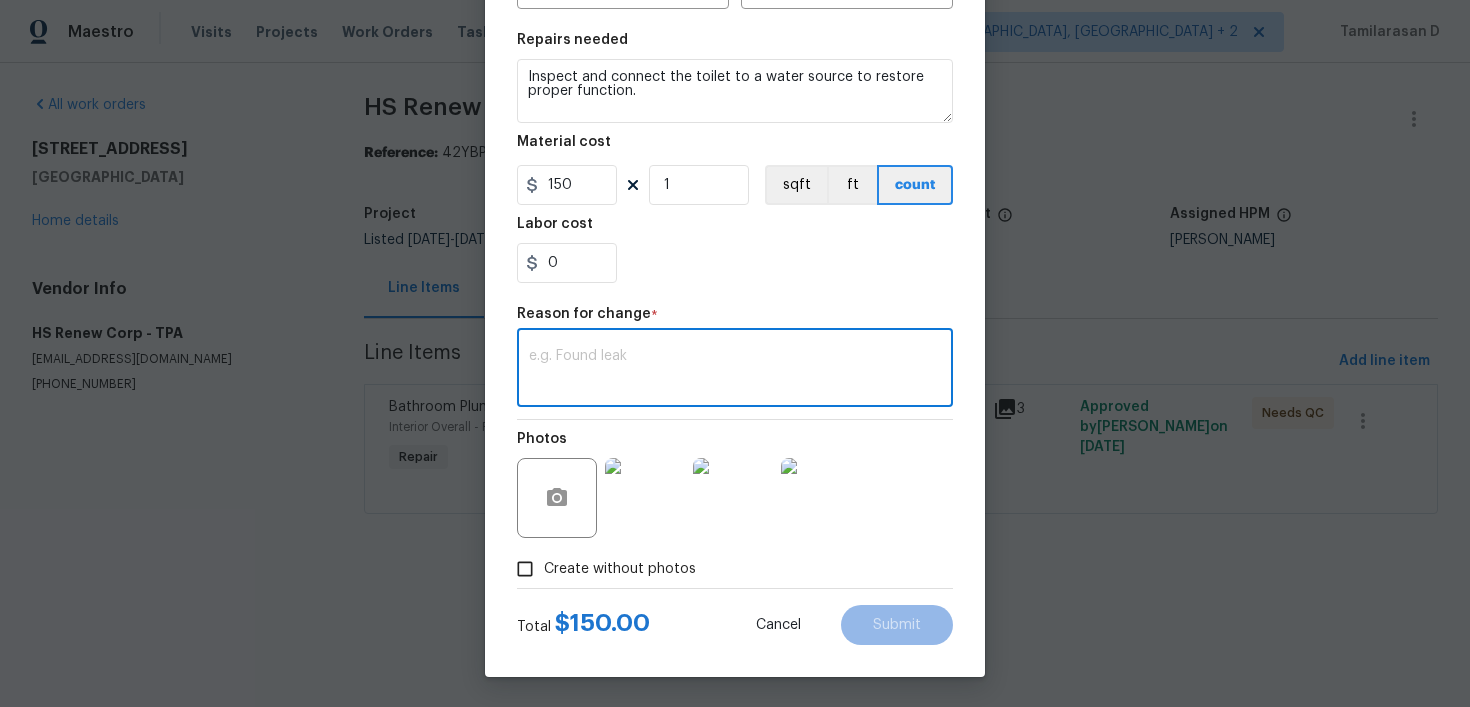 paste on "(TD) Updated per vendor’s final cost." 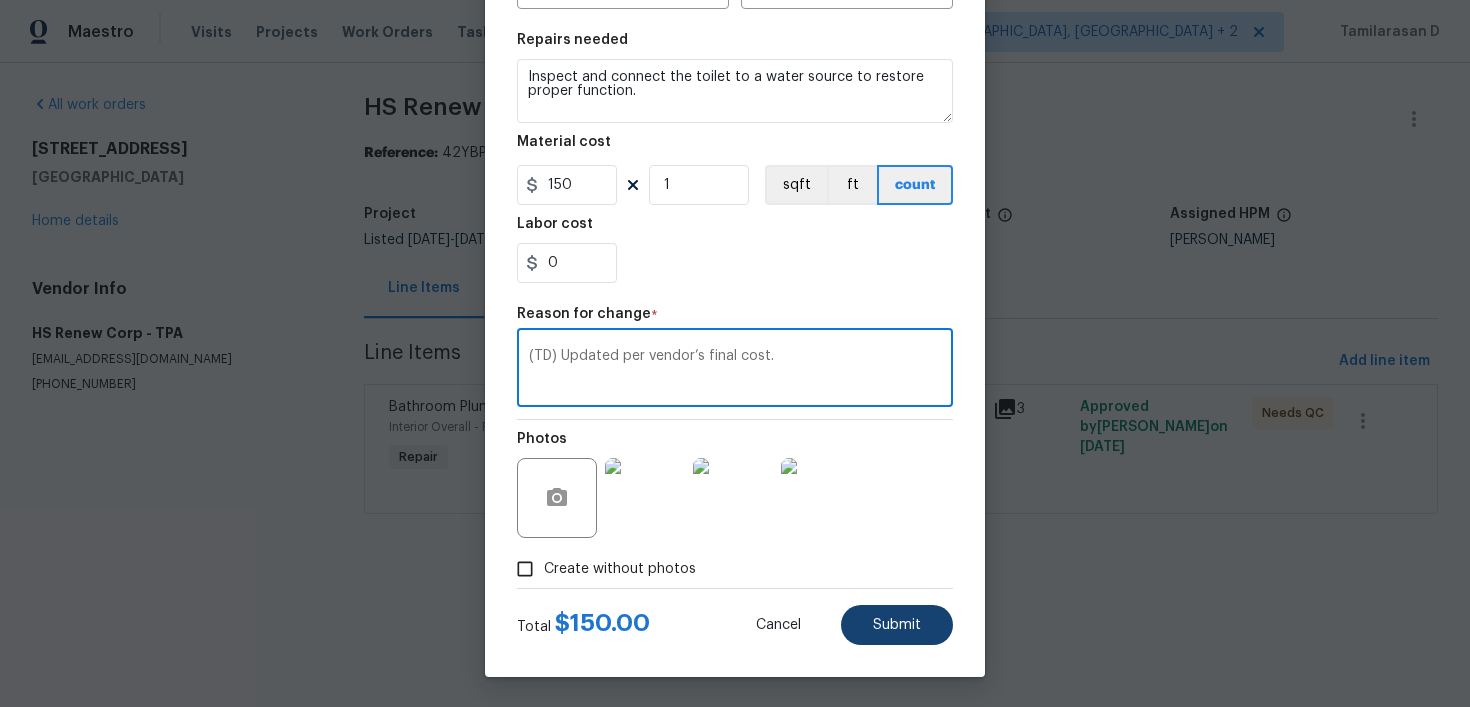 type on "(TD) Updated per vendor’s final cost." 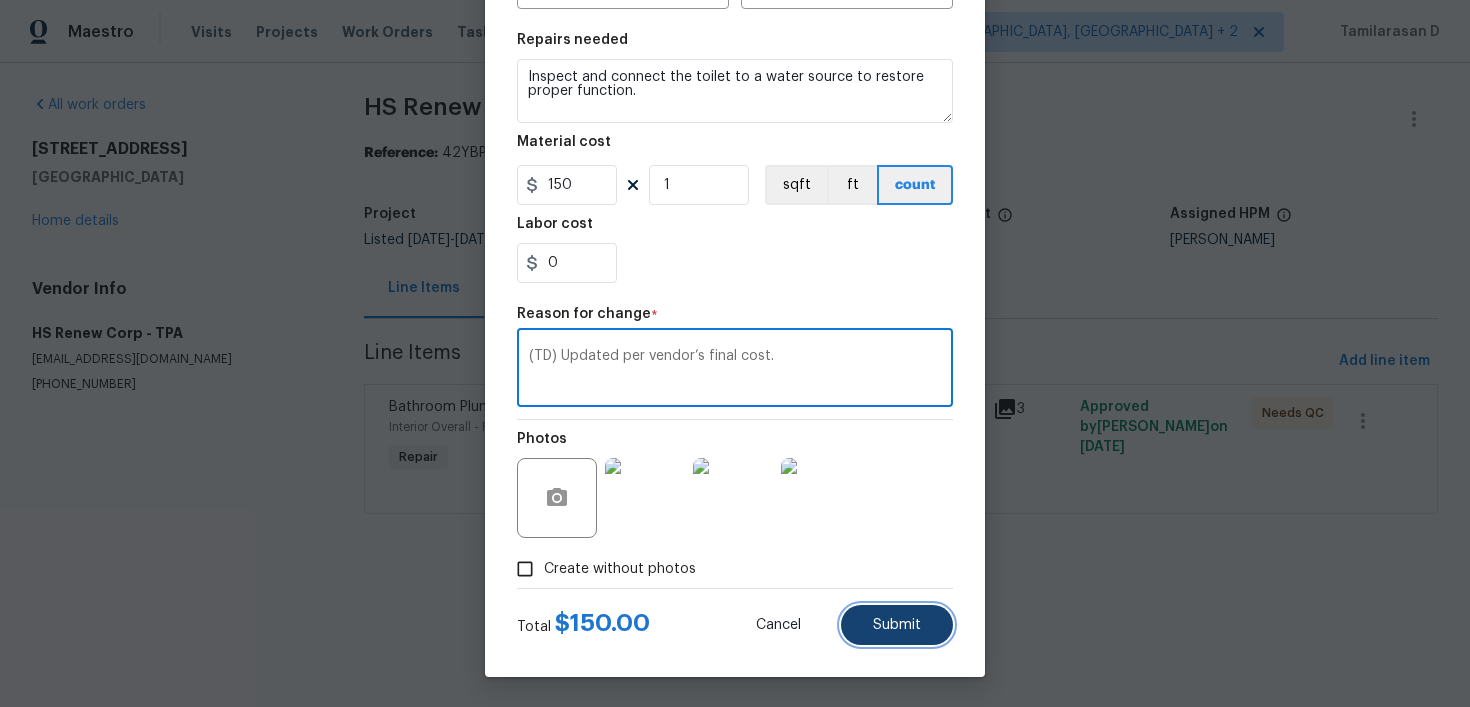 click on "Submit" at bounding box center [897, 625] 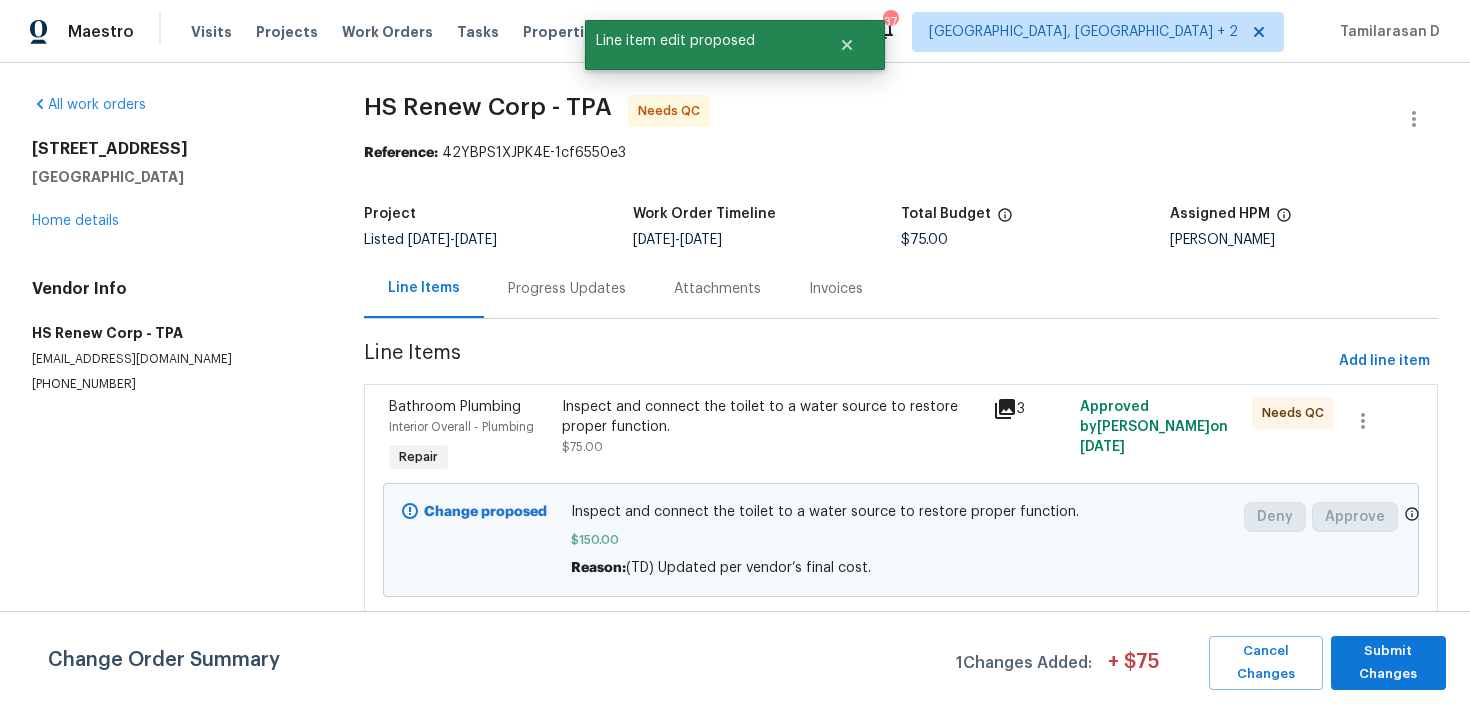 scroll, scrollTop: 0, scrollLeft: 0, axis: both 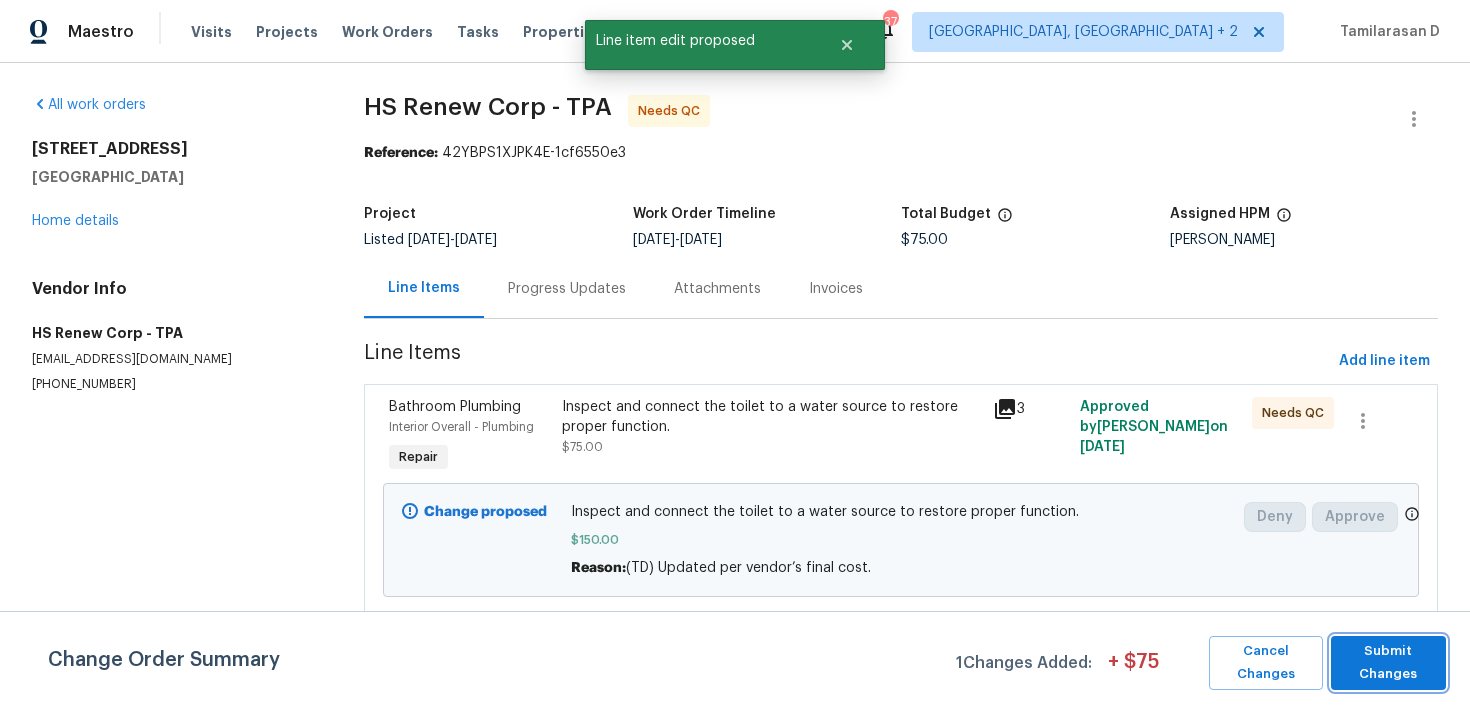 click on "Submit Changes" at bounding box center [1388, 663] 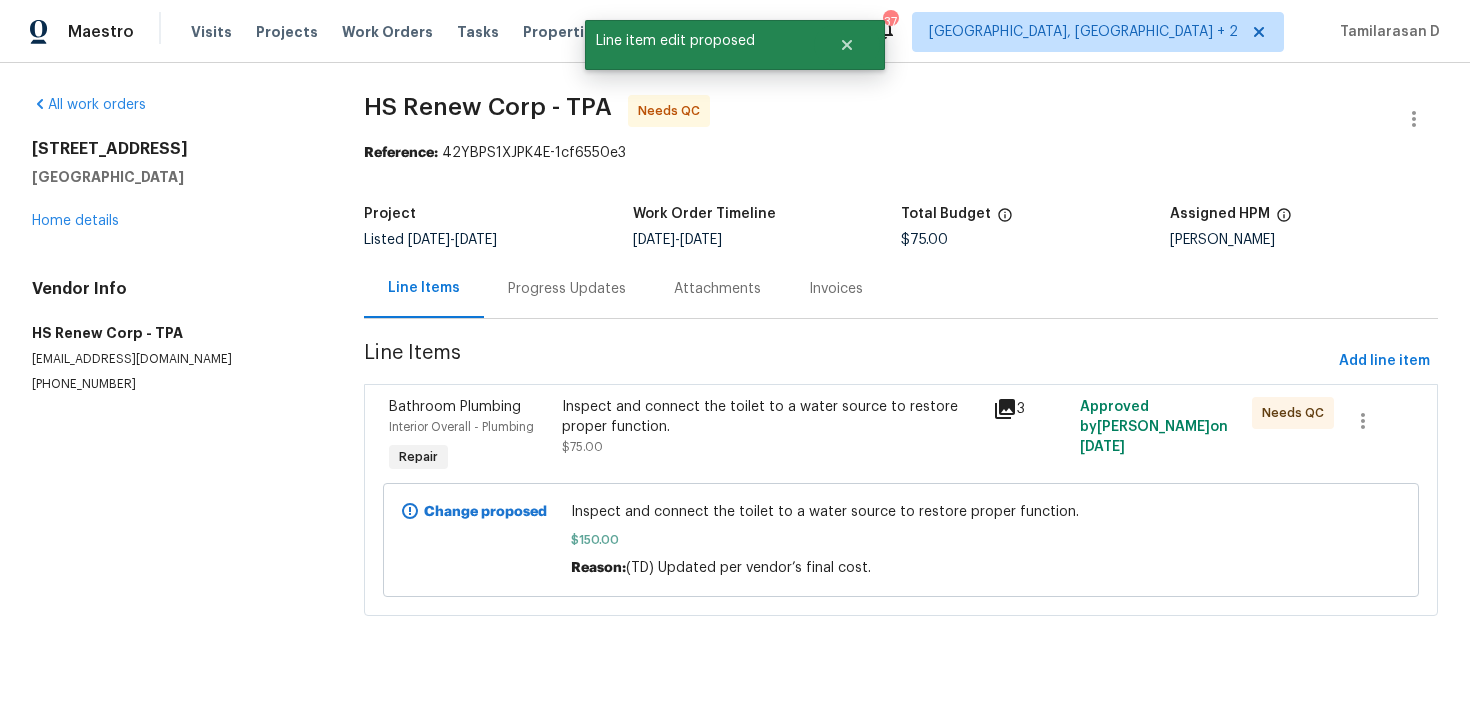 click on "Progress Updates" at bounding box center (567, 288) 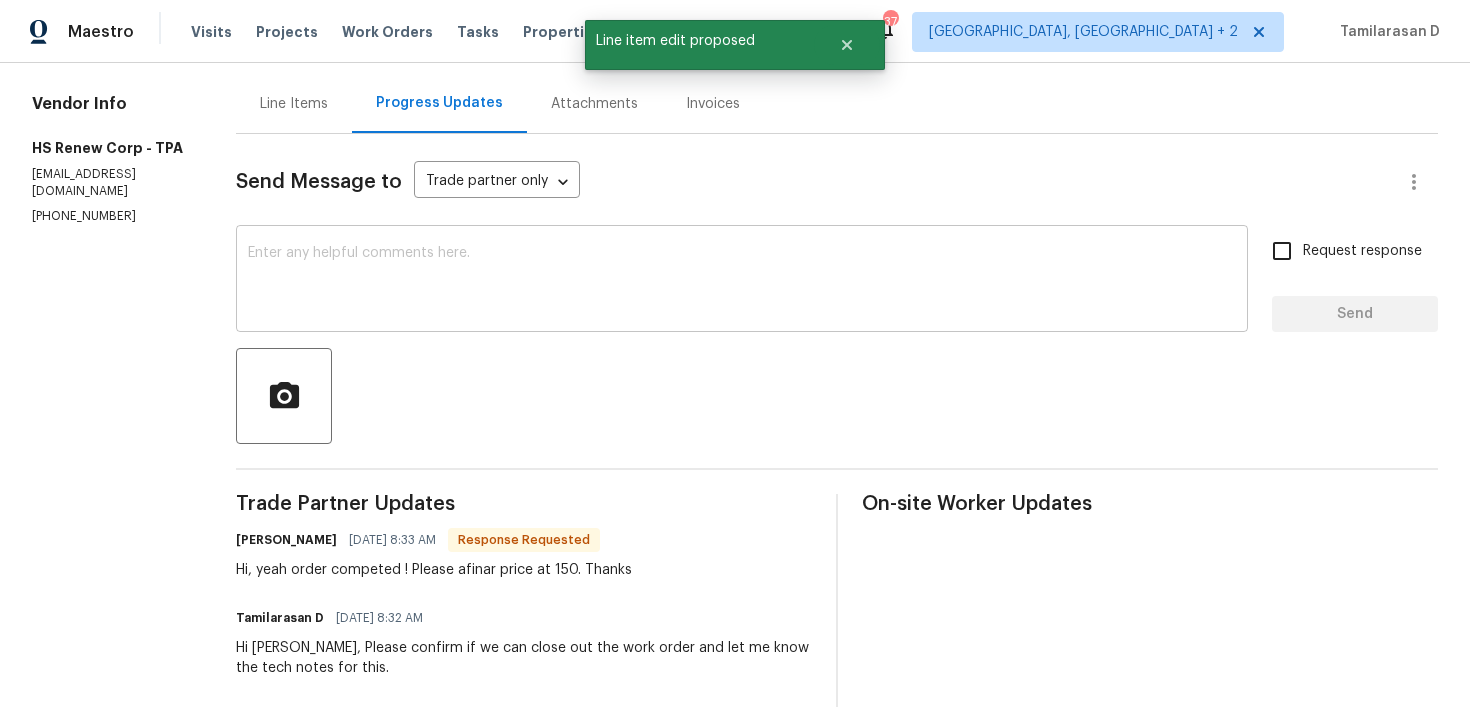 scroll, scrollTop: 204, scrollLeft: 0, axis: vertical 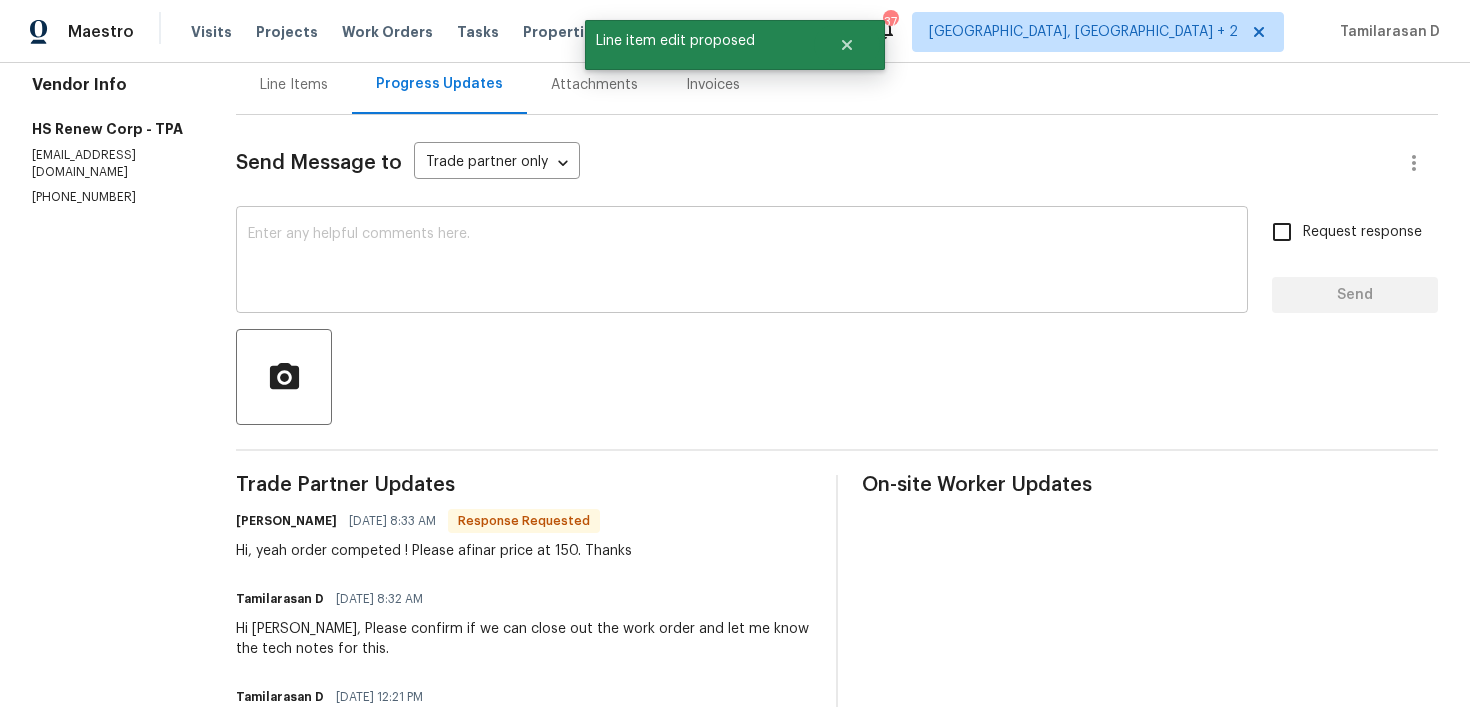 click at bounding box center [742, 262] 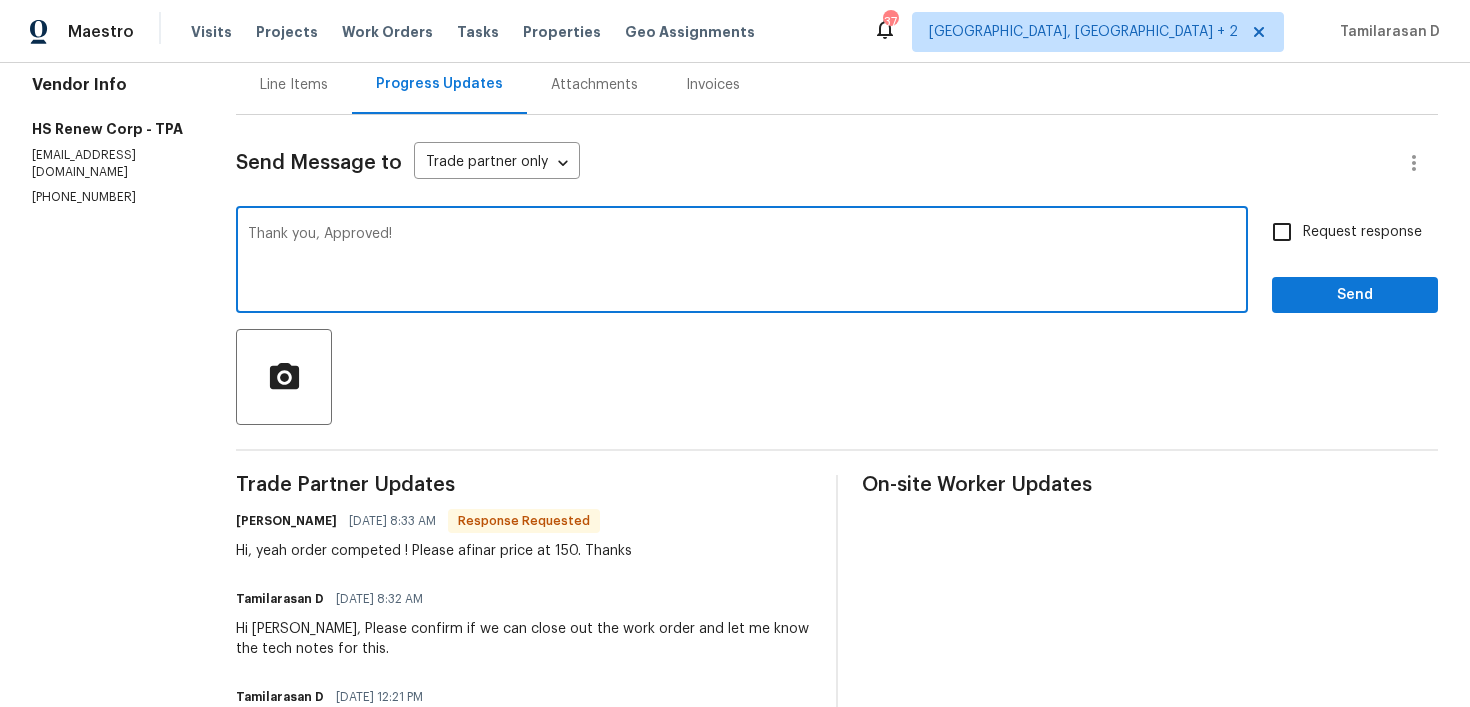 type on "Thank you, Approved!" 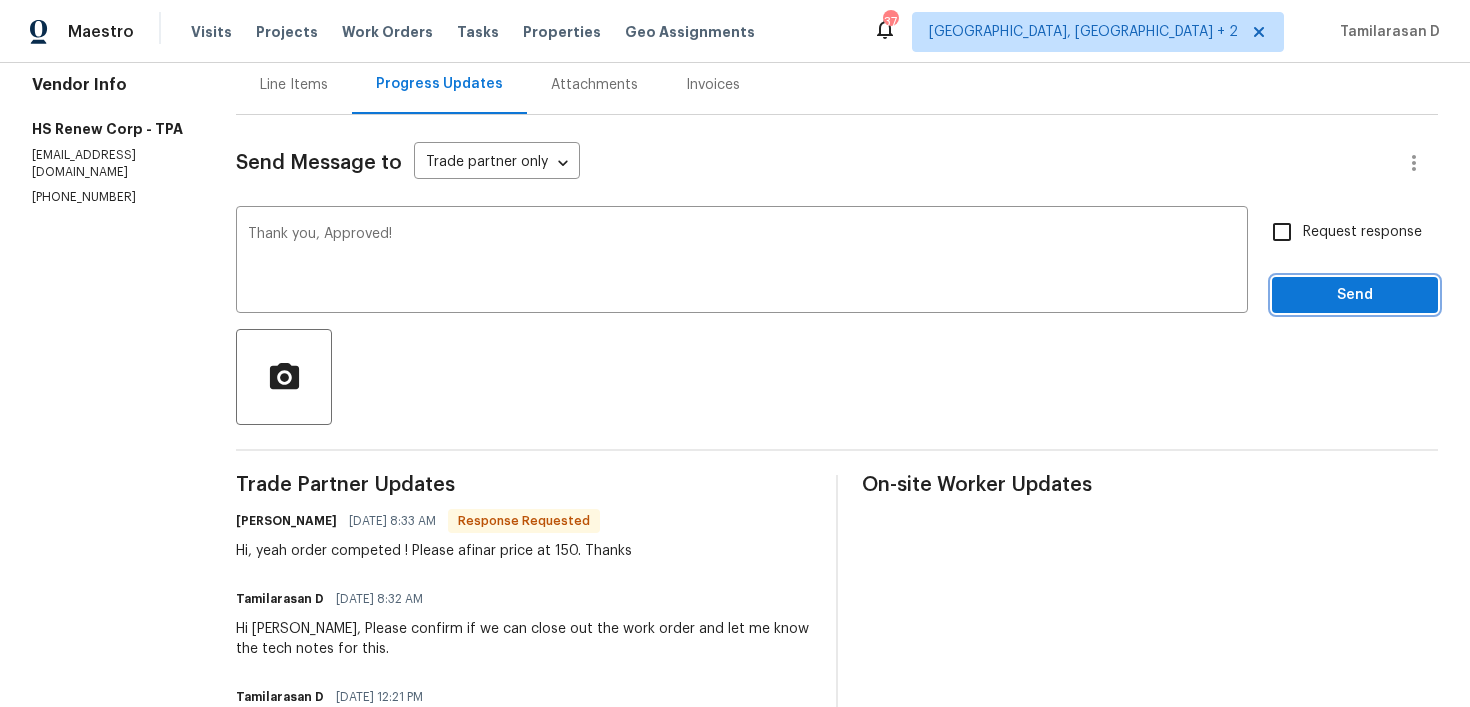 click on "Send" at bounding box center (1355, 295) 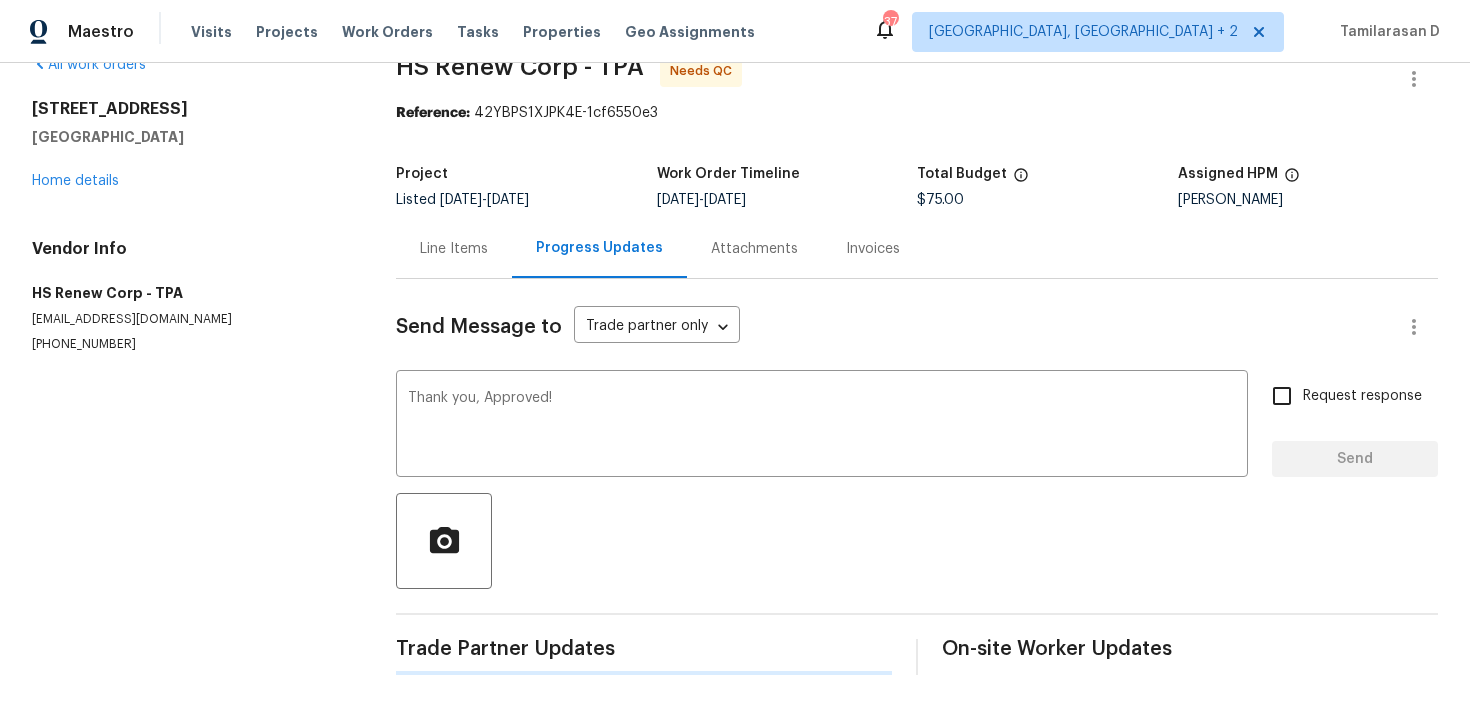 type 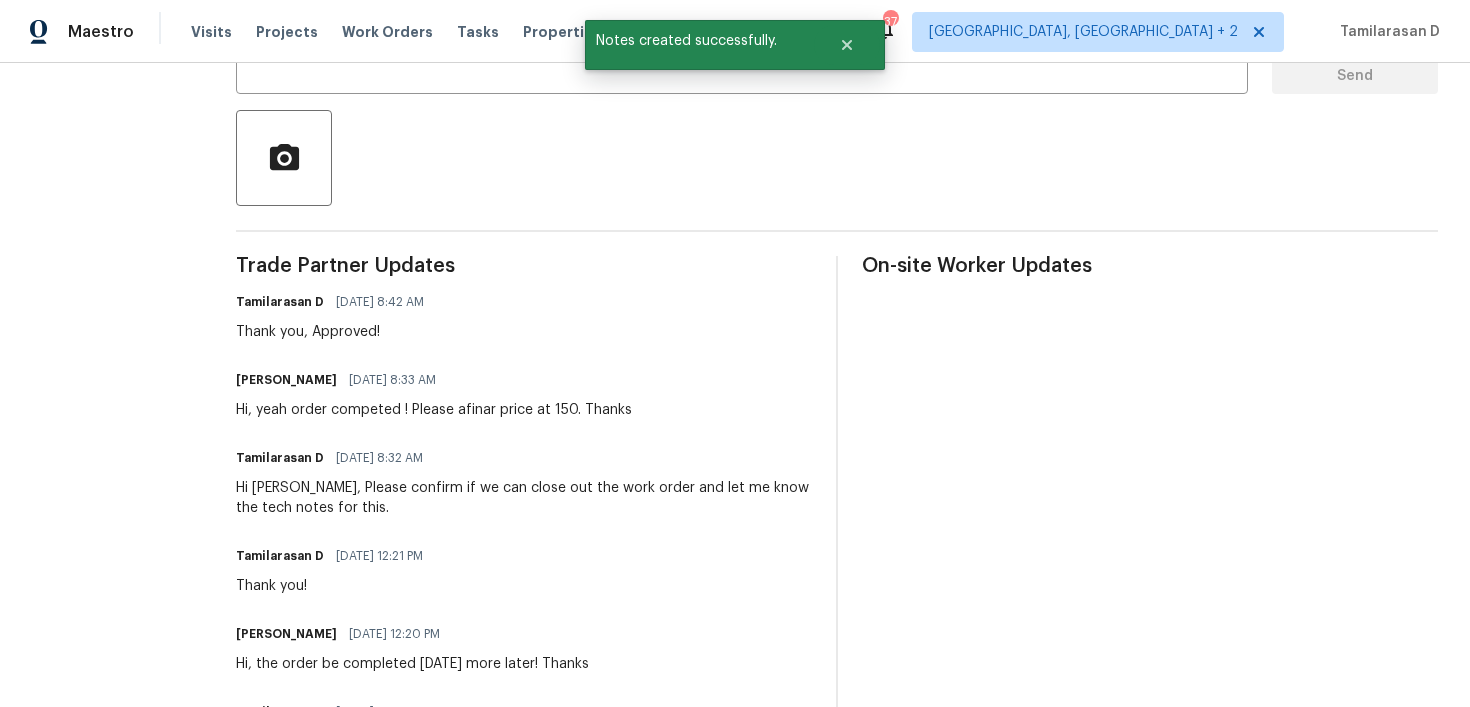 scroll, scrollTop: 0, scrollLeft: 0, axis: both 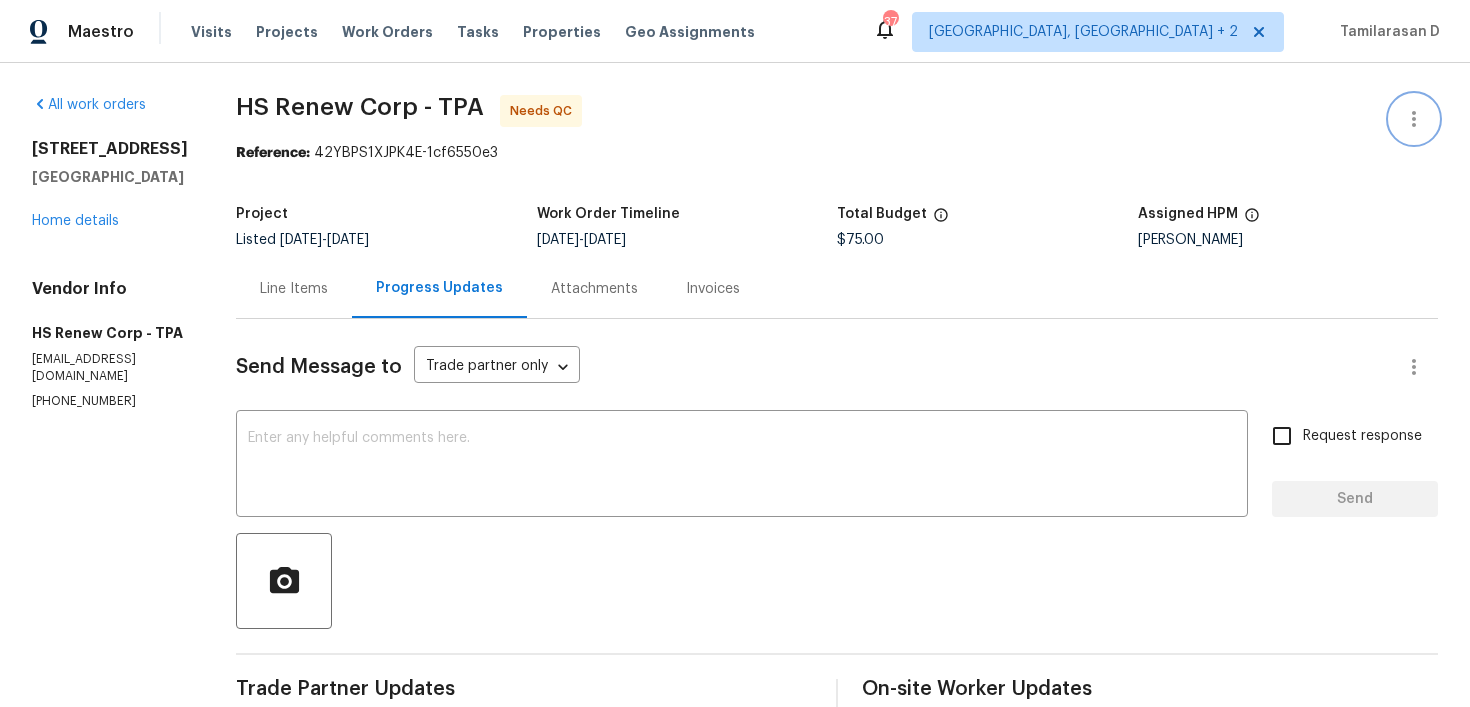 click at bounding box center (1414, 119) 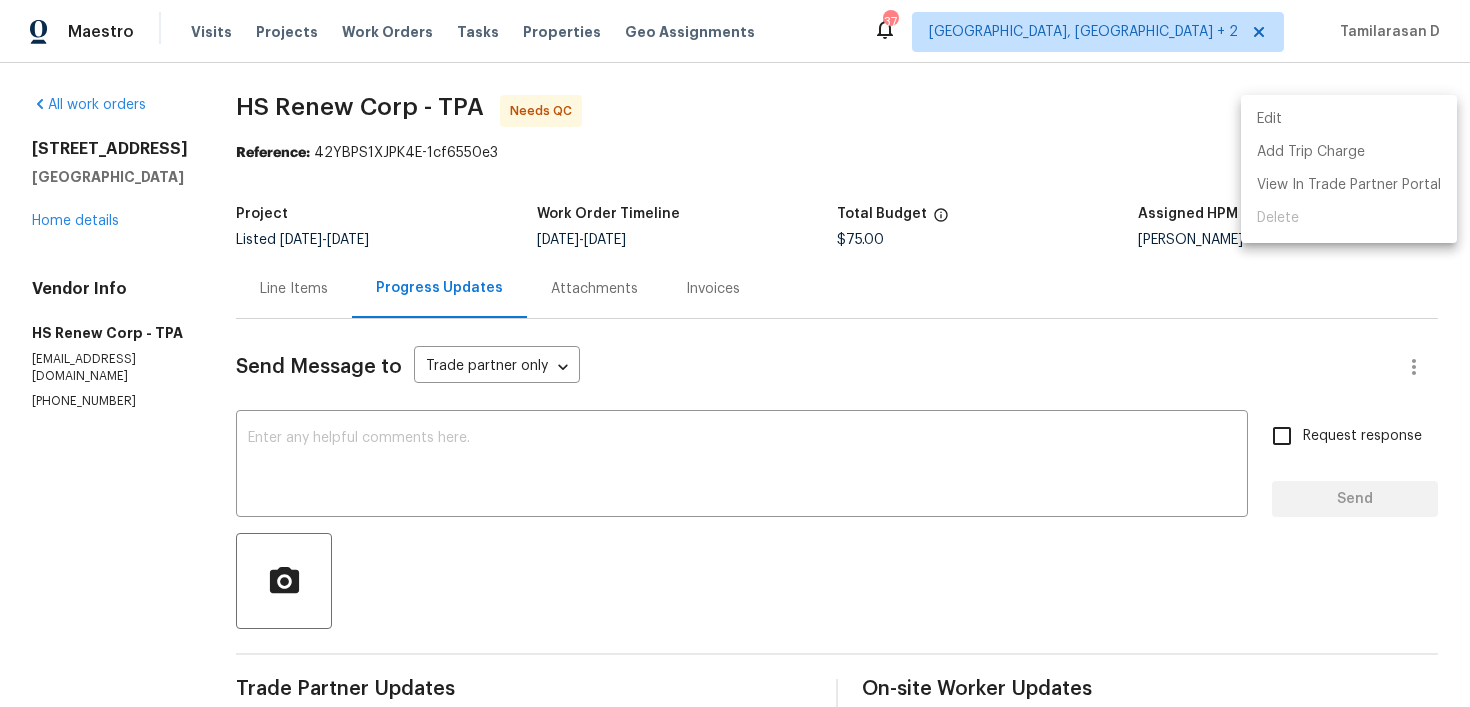 click on "Edit" at bounding box center [1349, 119] 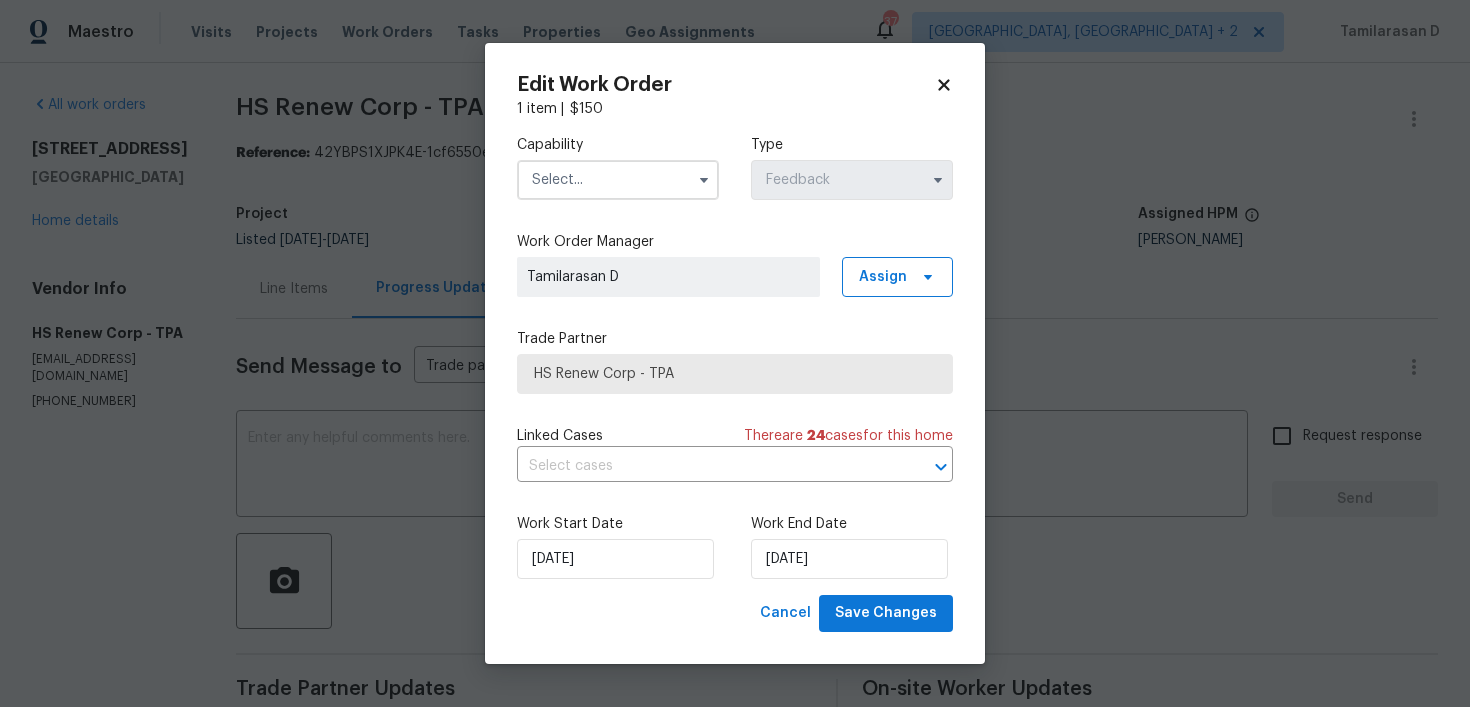 click at bounding box center (704, 180) 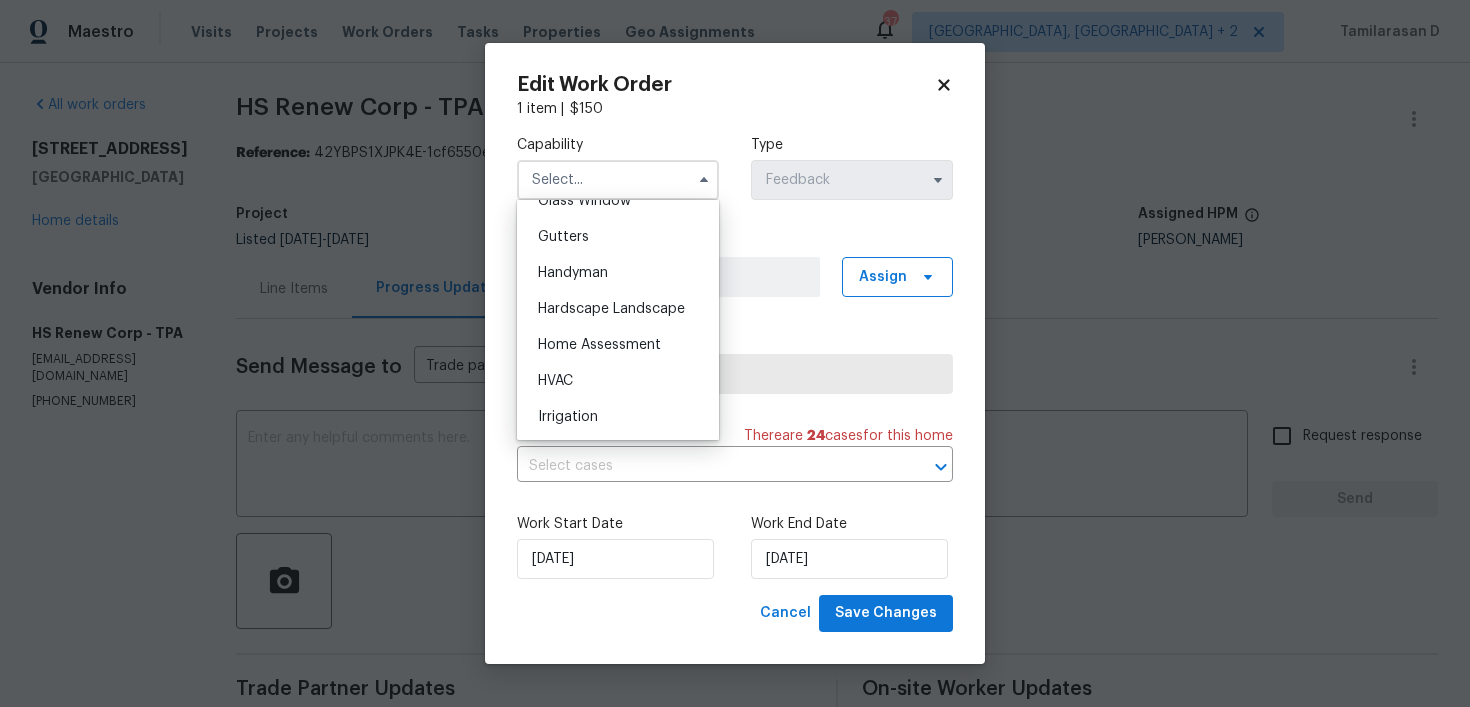 scroll, scrollTop: 1057, scrollLeft: 0, axis: vertical 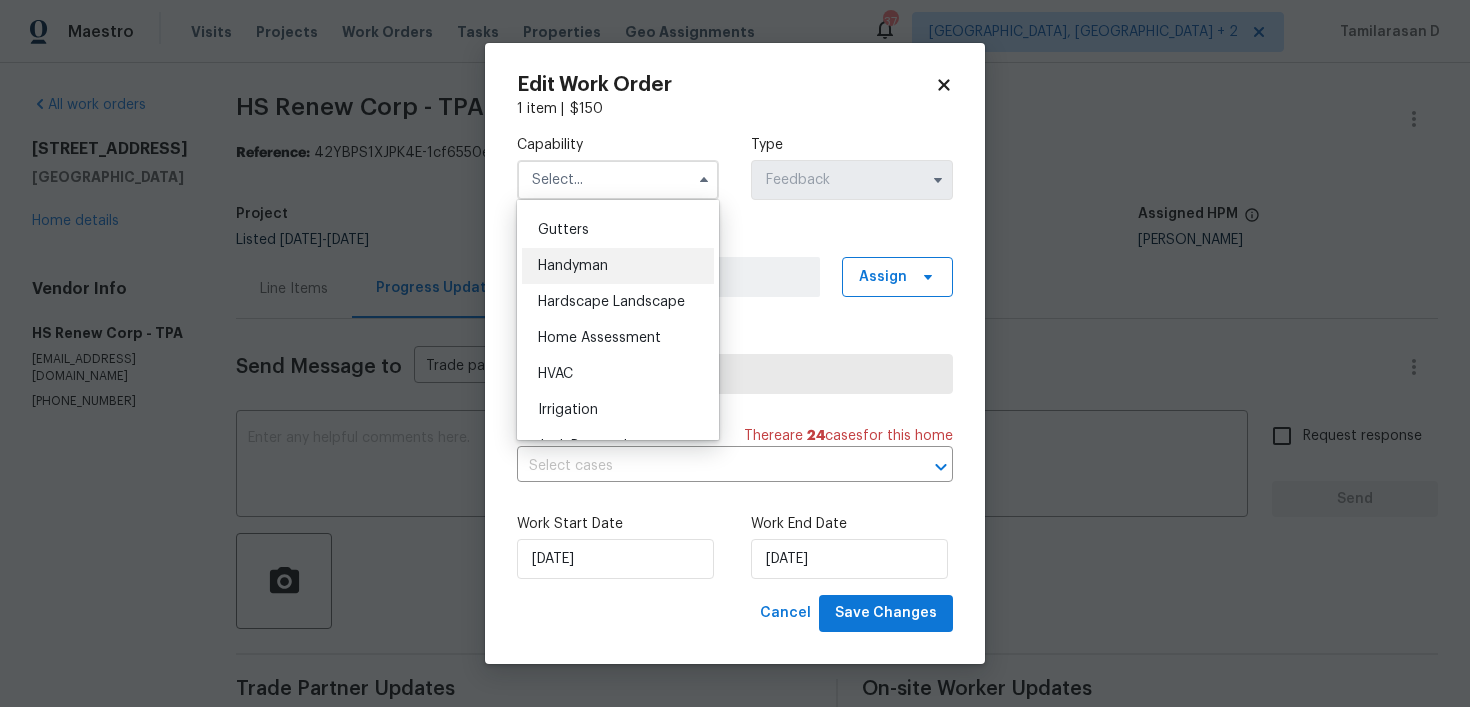 click on "Handyman" at bounding box center [618, 266] 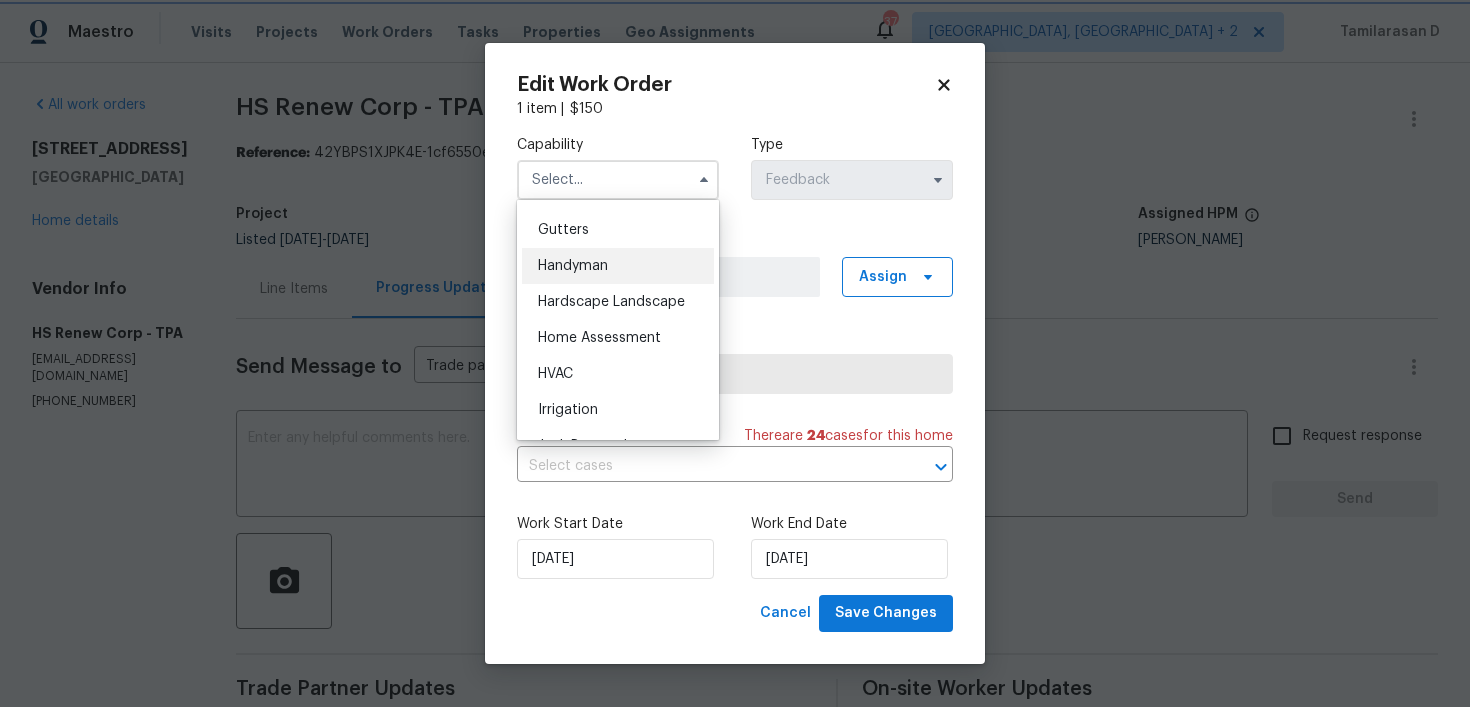 type on "Handyman" 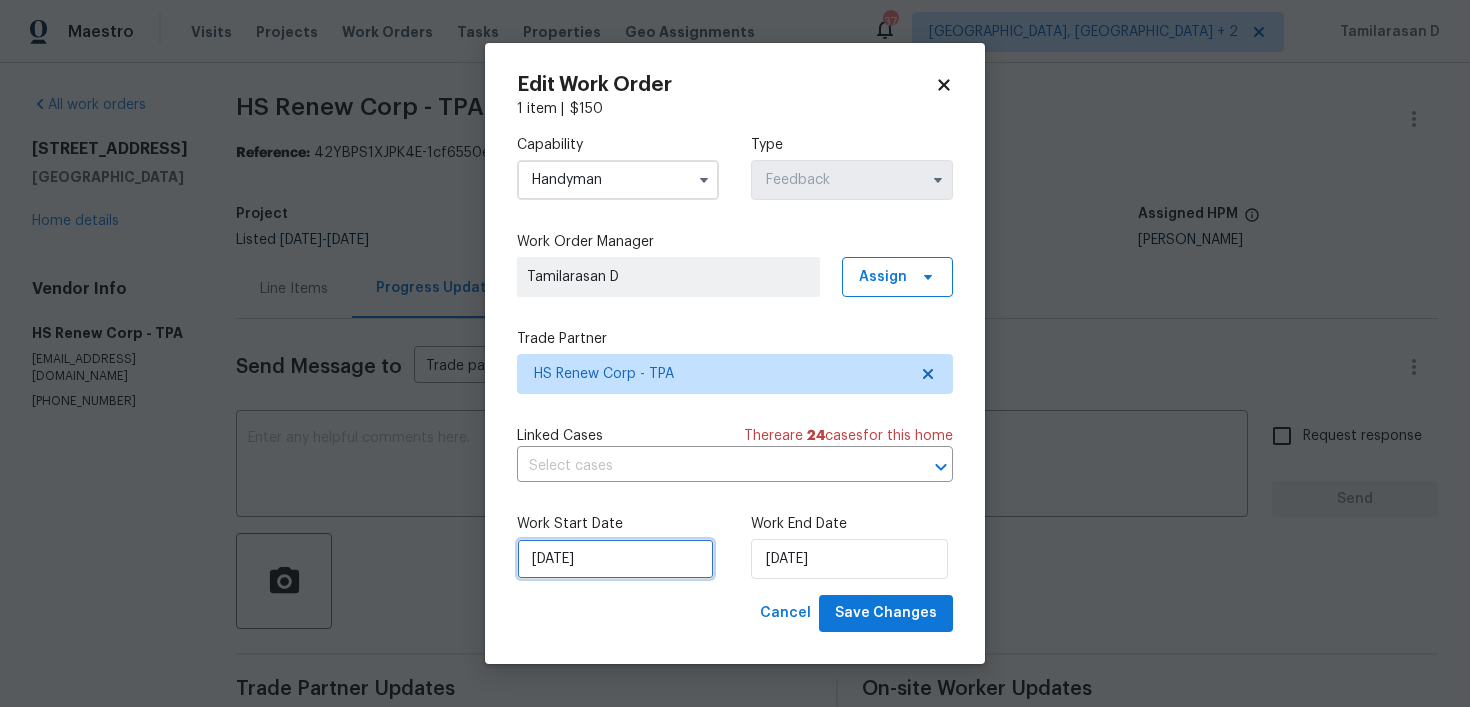 click on "14/07/2025" at bounding box center [615, 559] 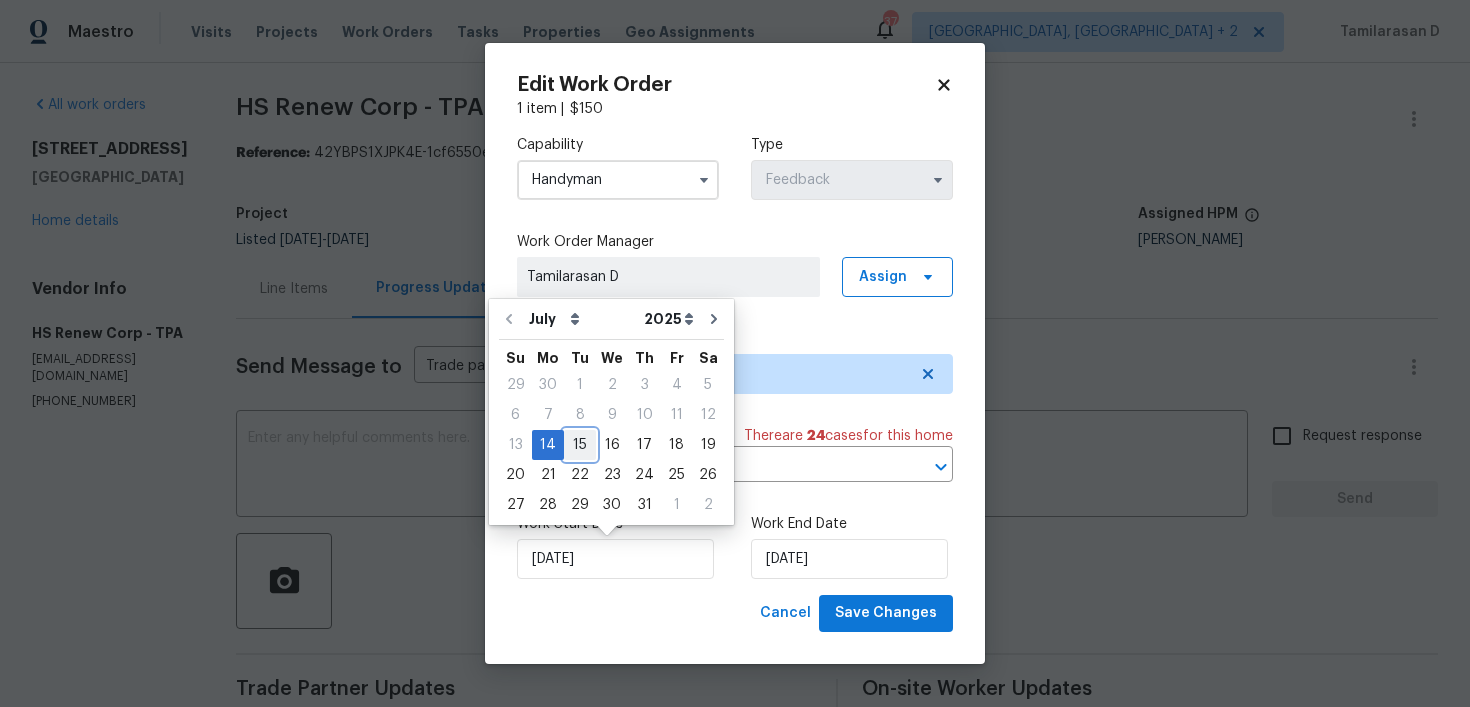 click on "15" at bounding box center (580, 445) 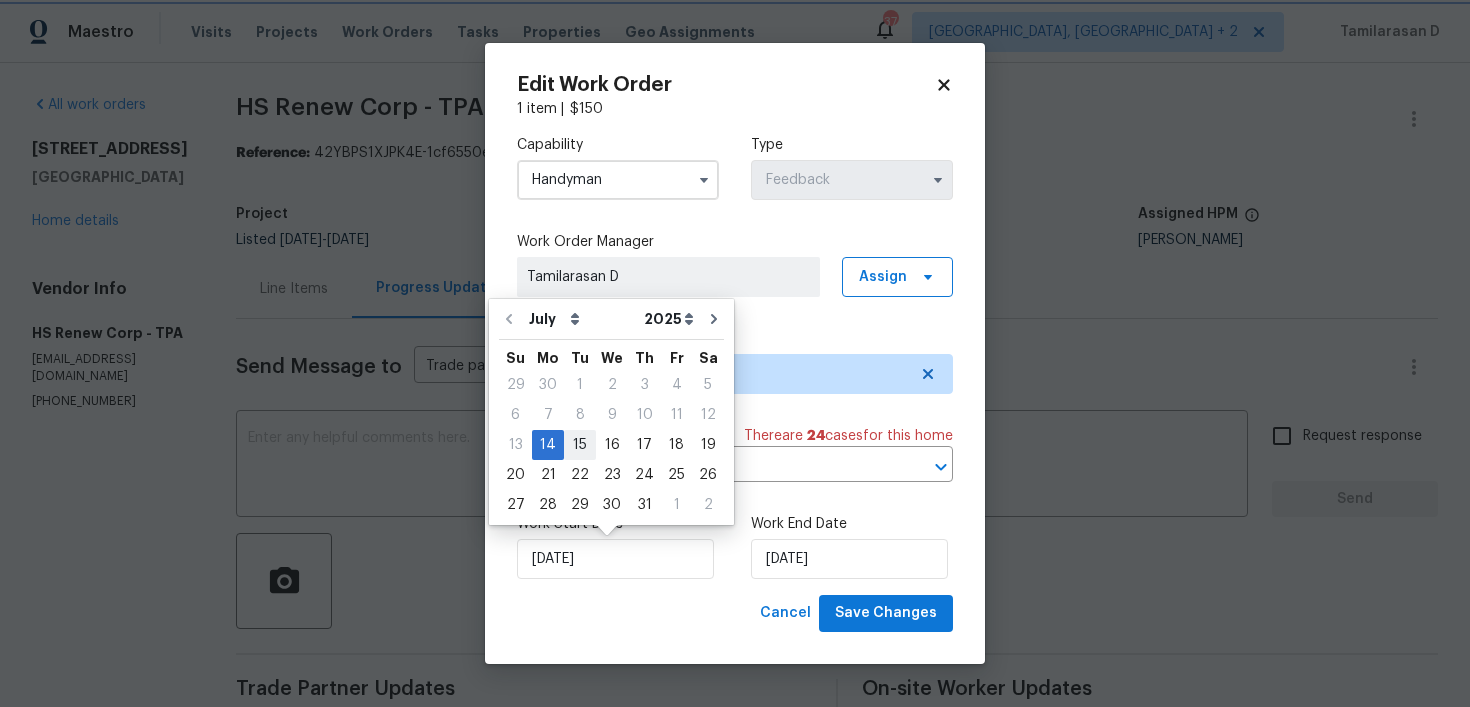 type on "15/07/2025" 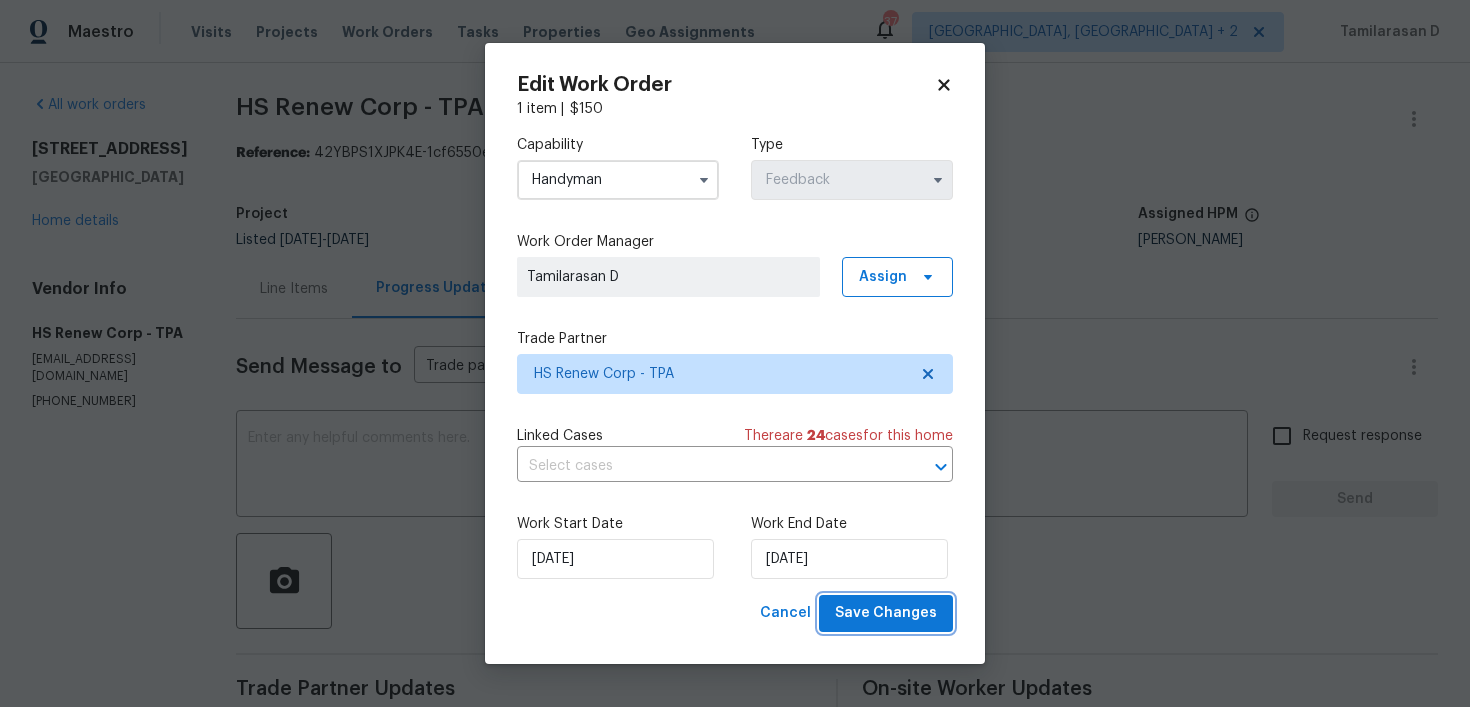 click on "Save Changes" at bounding box center [886, 613] 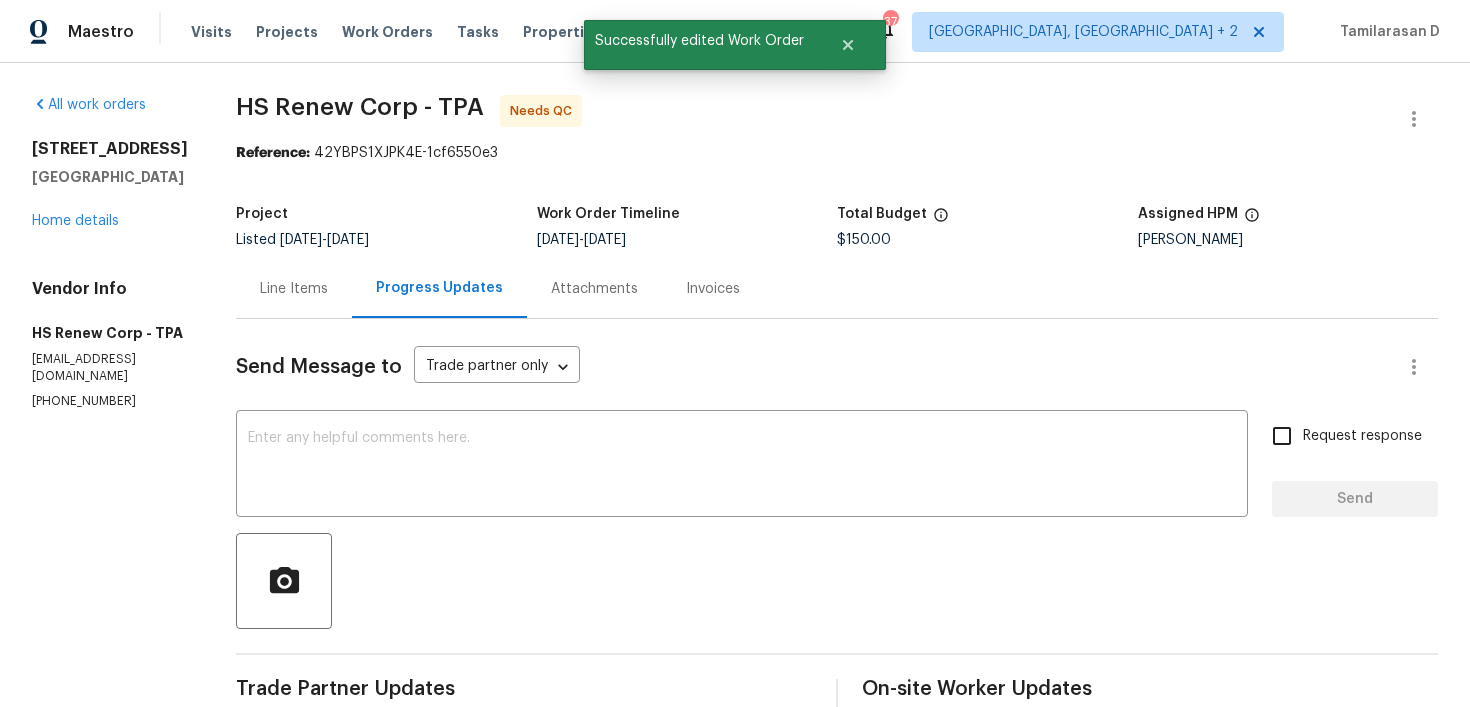 click on "Line Items" at bounding box center [294, 288] 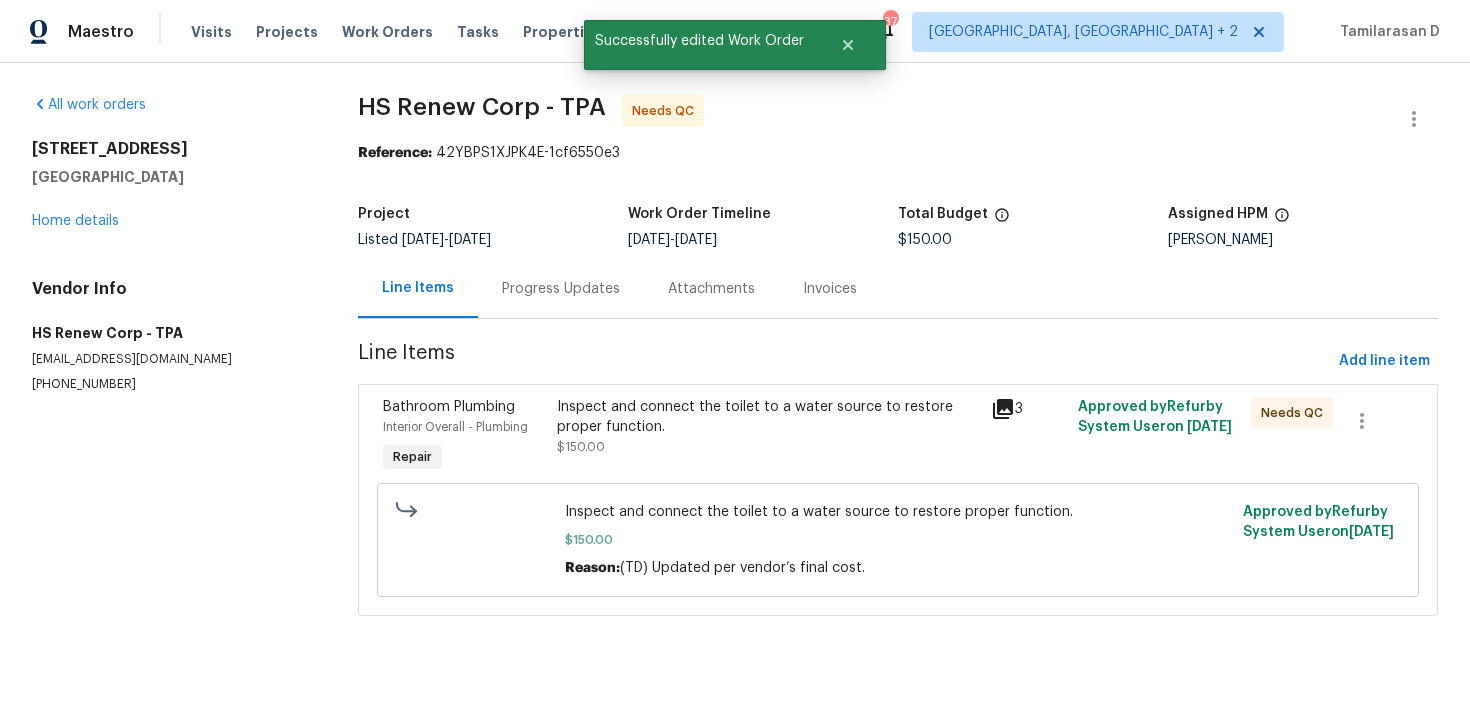 click on "Inspect and connect the toilet to a water source to restore proper function. $150.00" at bounding box center (768, 427) 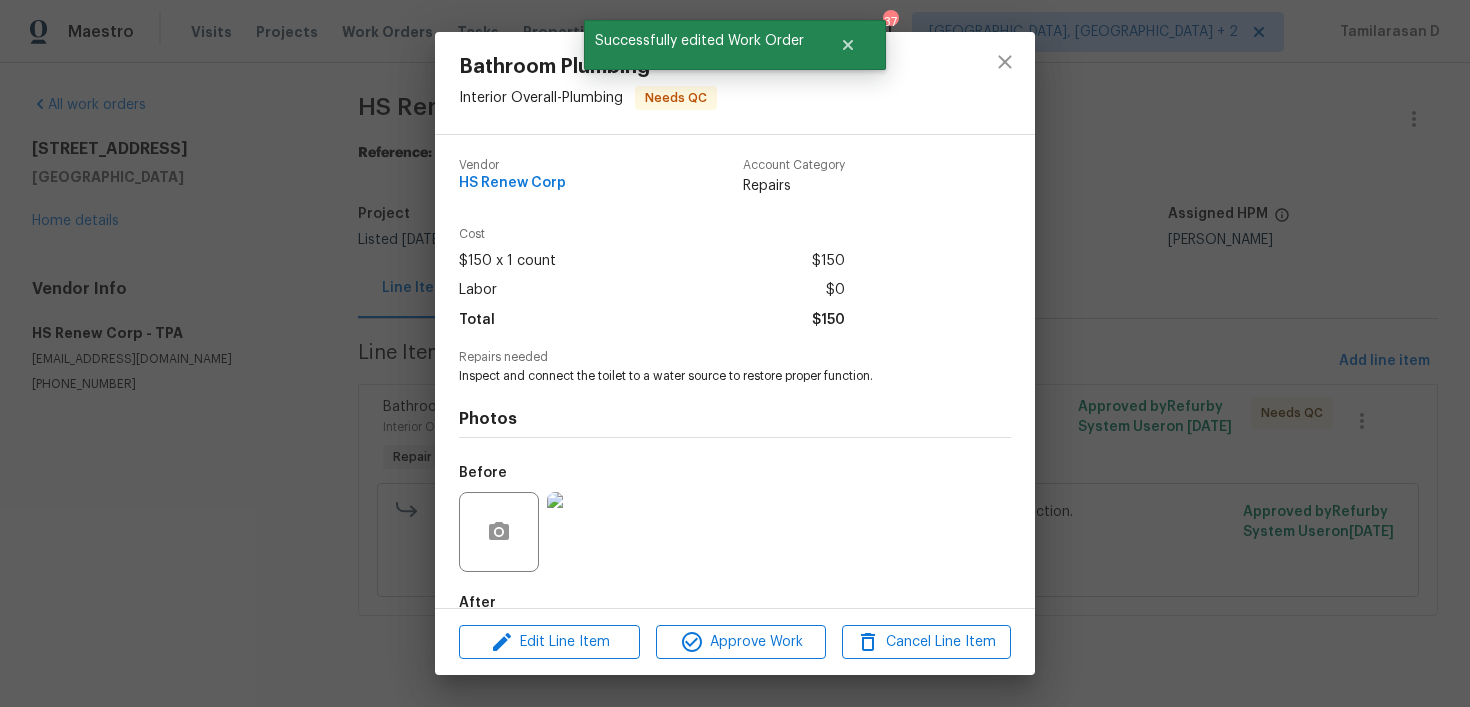 scroll, scrollTop: 114, scrollLeft: 0, axis: vertical 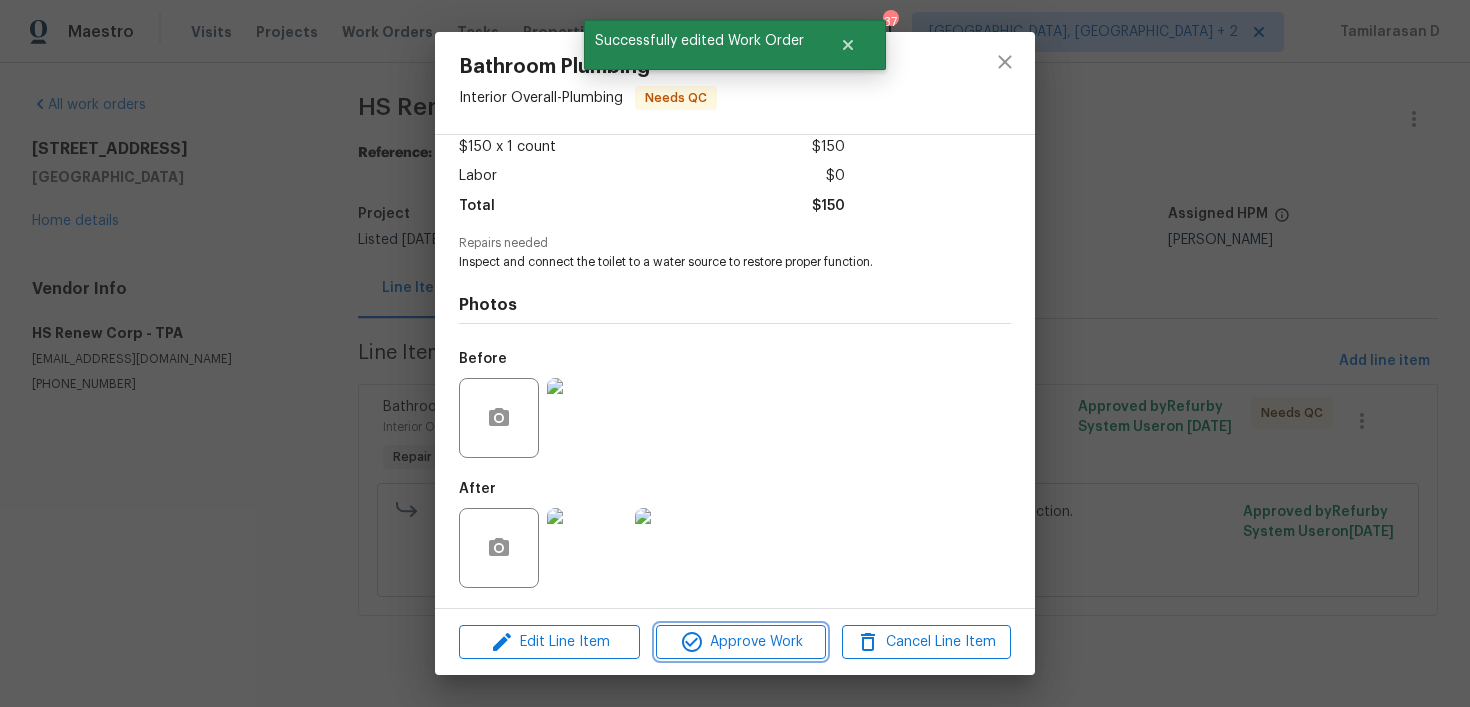 click on "Approve Work" at bounding box center (740, 642) 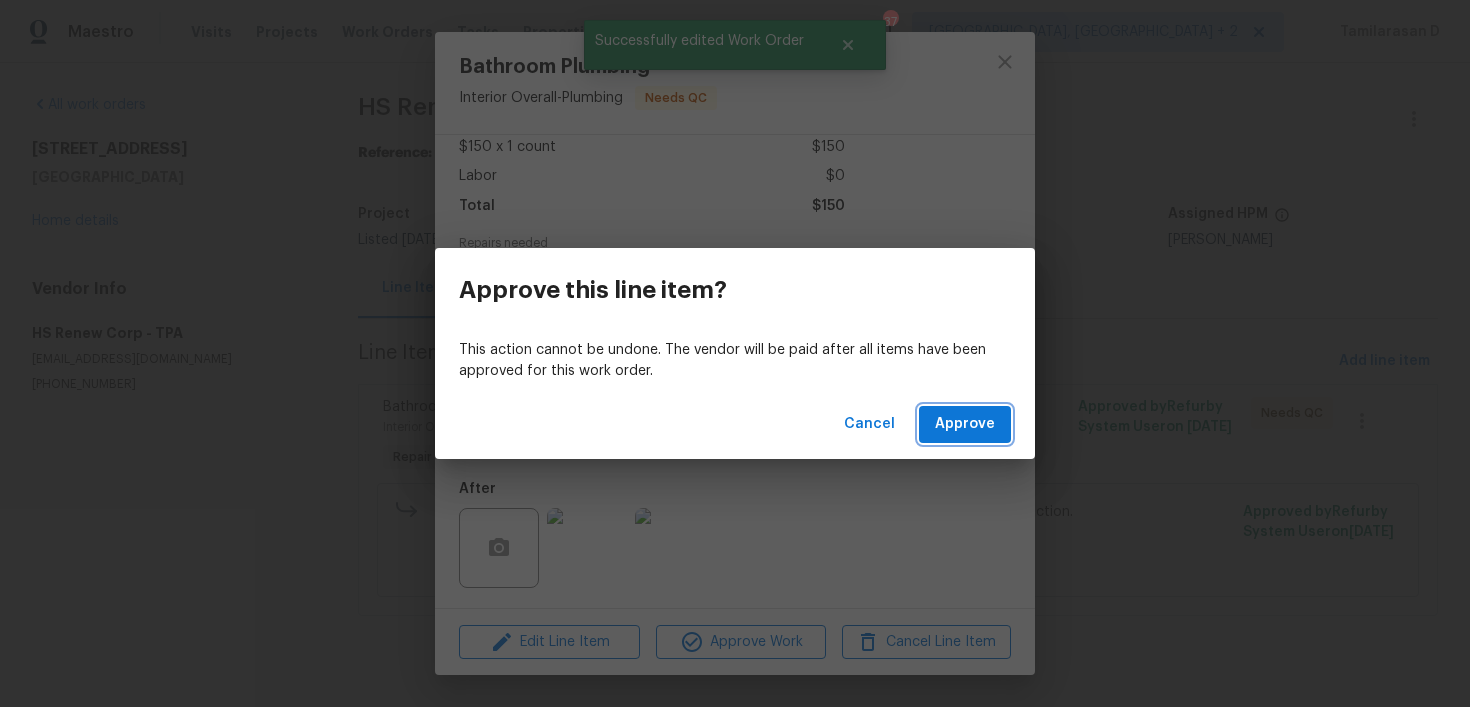 click on "Approve" at bounding box center [965, 424] 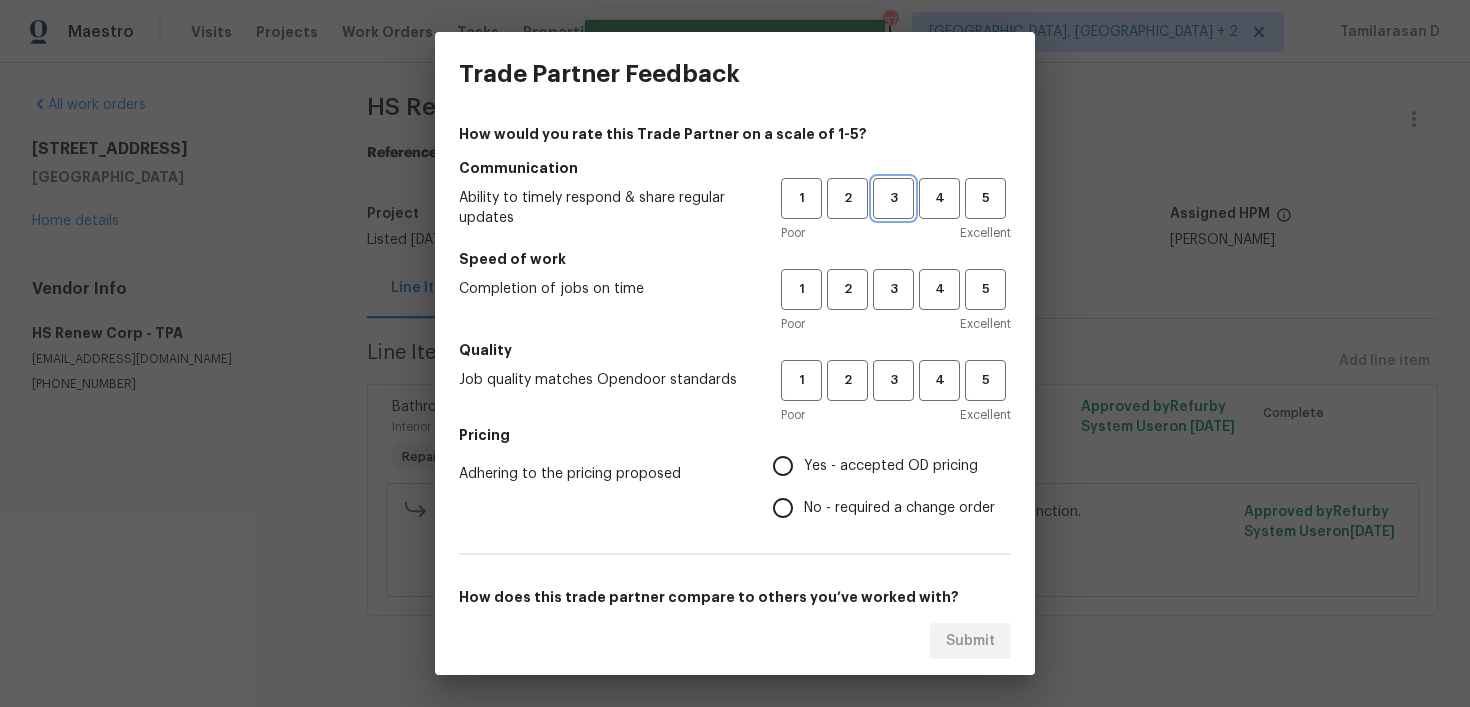 click on "3" at bounding box center (893, 198) 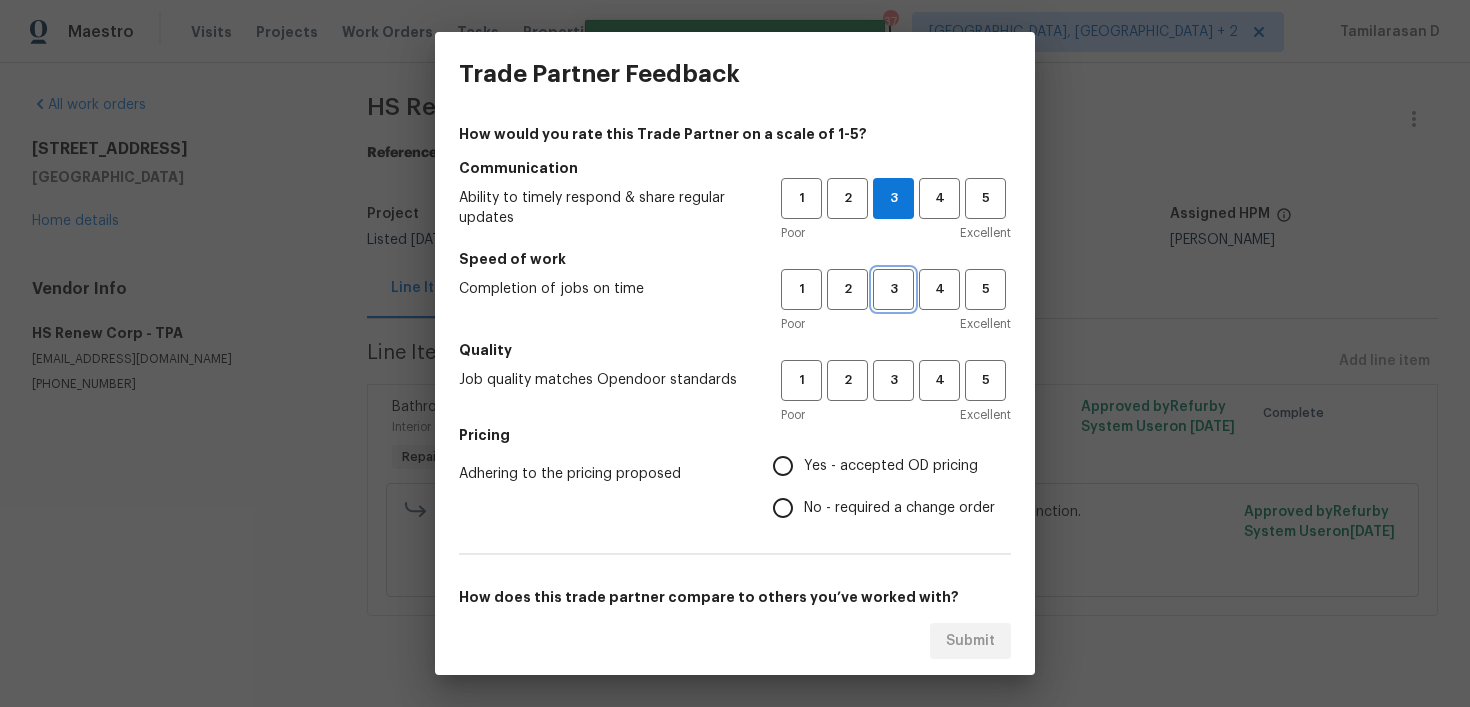 click on "3" at bounding box center [893, 289] 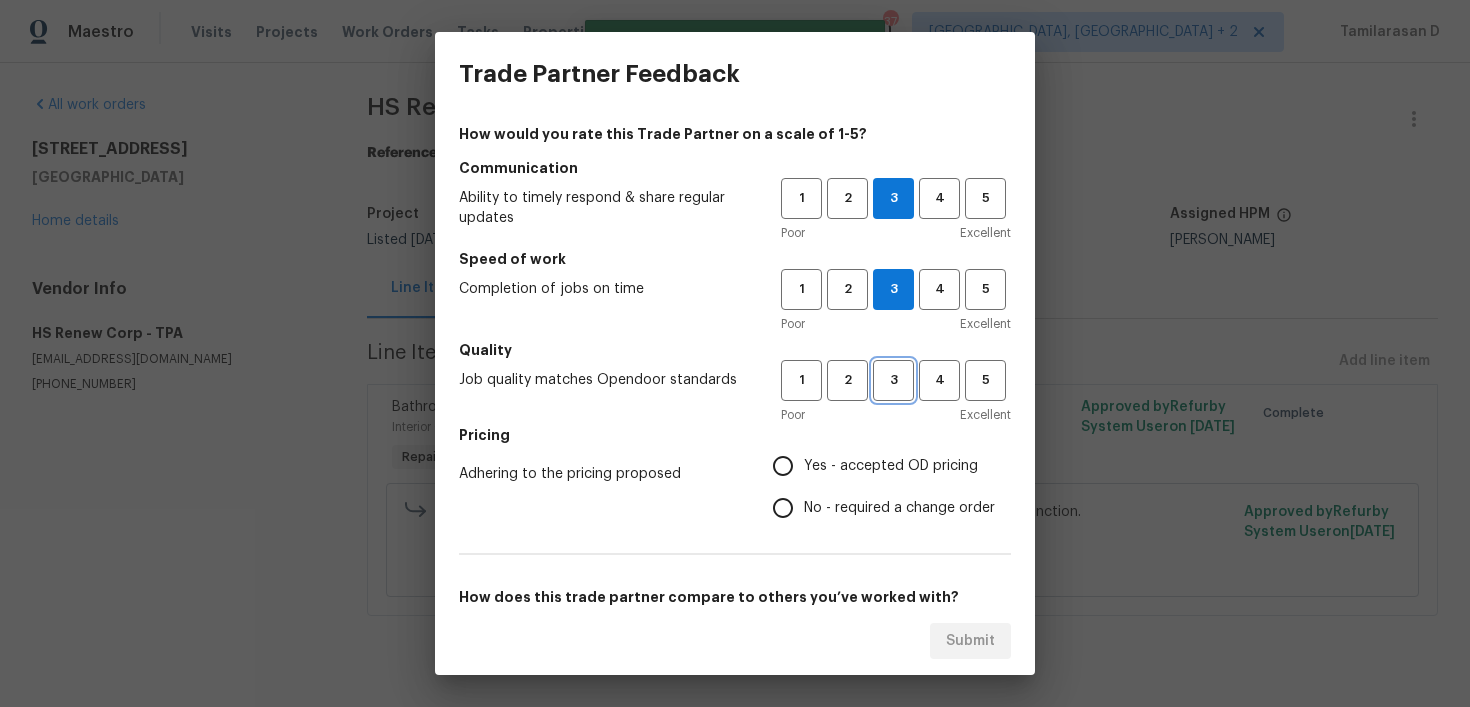 click on "3" at bounding box center (893, 380) 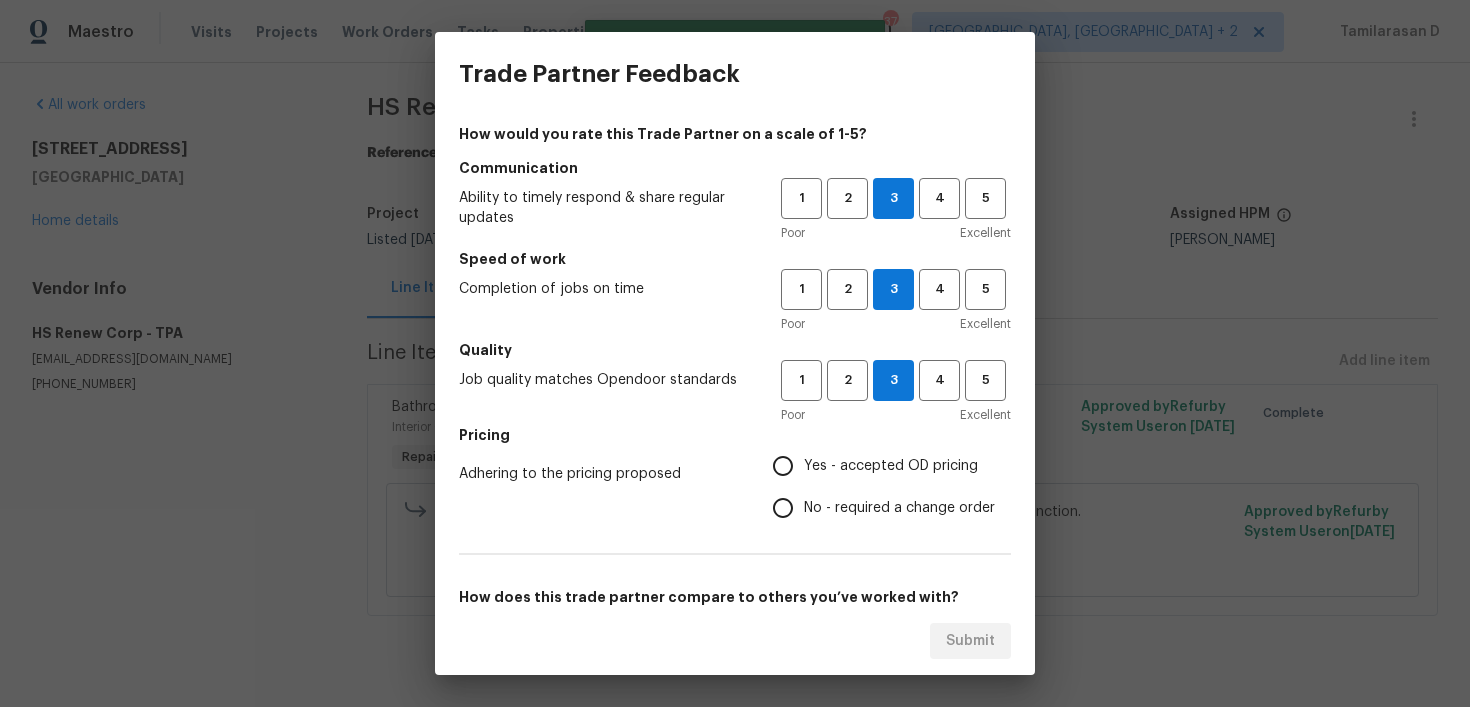 click on "Yes - accepted OD pricing" at bounding box center (783, 466) 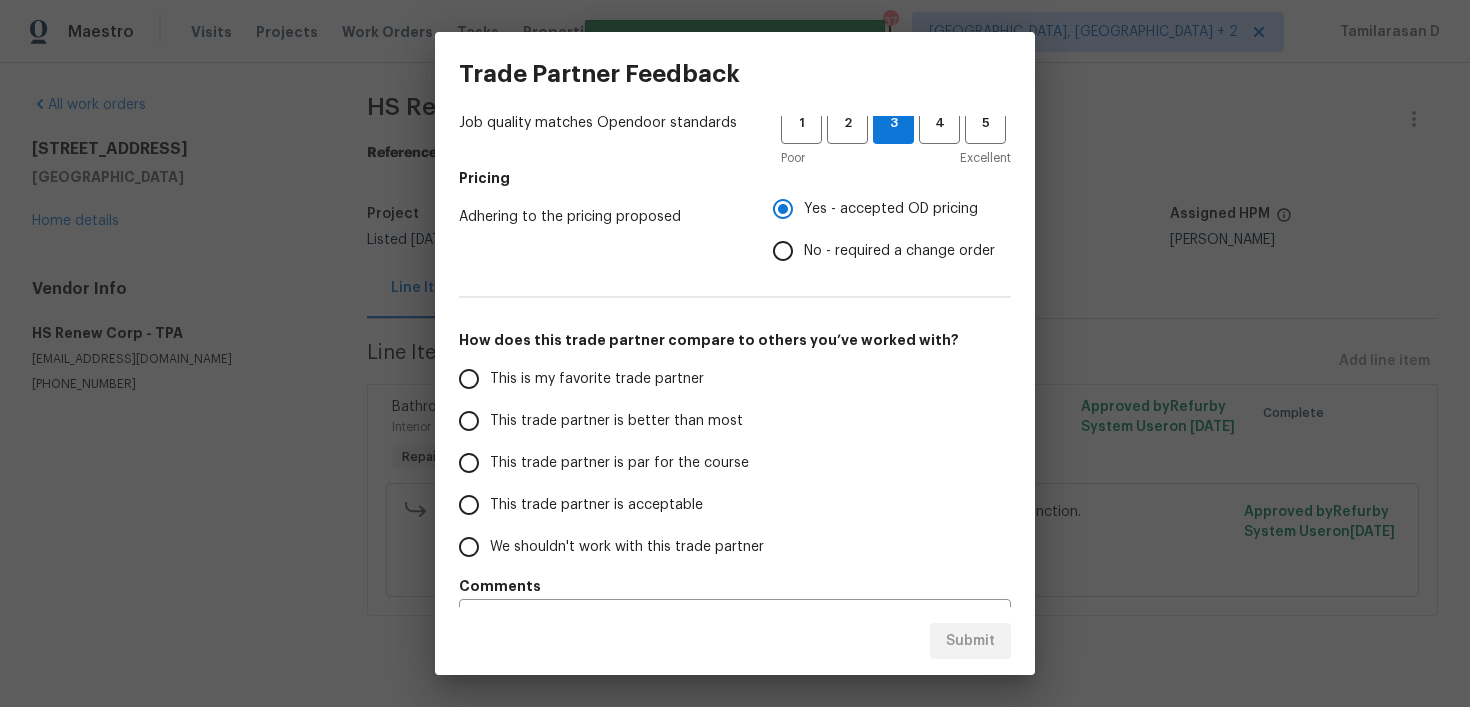 scroll, scrollTop: 287, scrollLeft: 0, axis: vertical 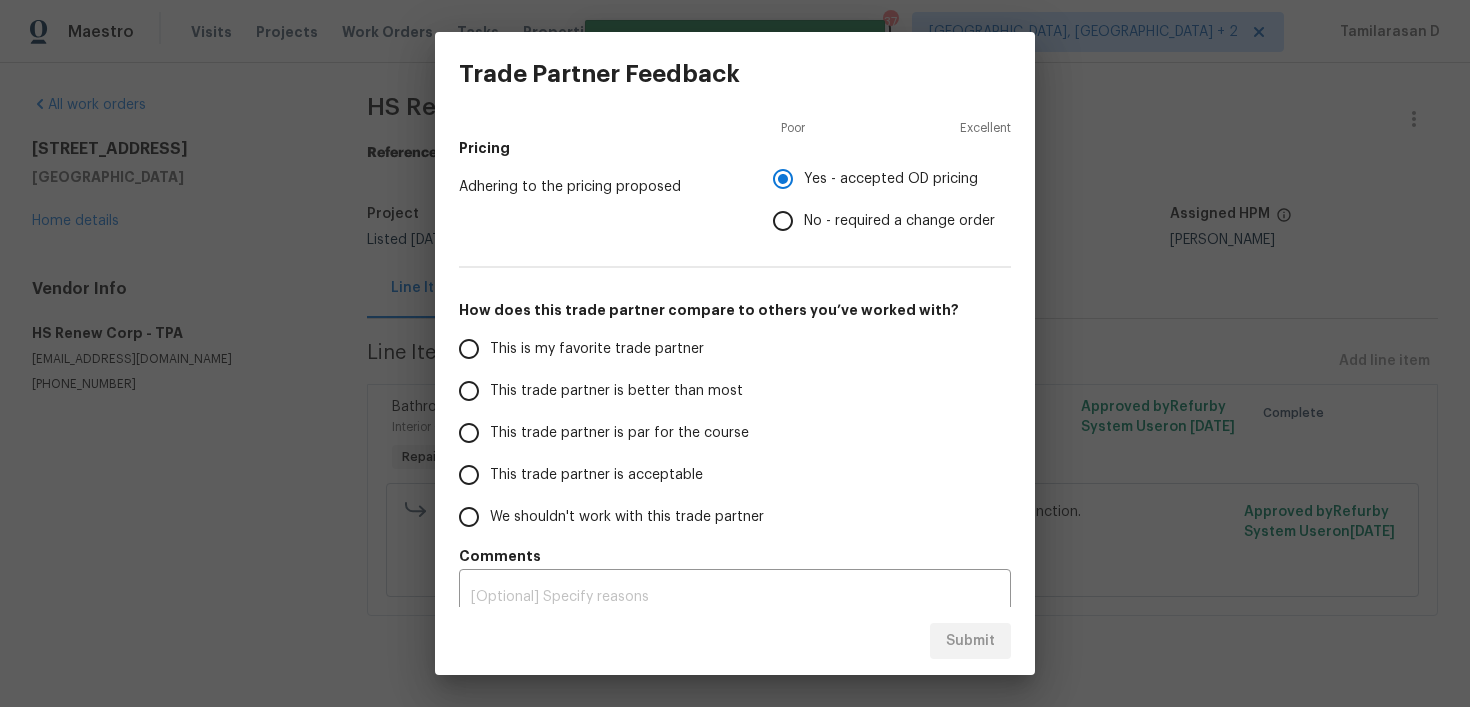 click on "No - required a change order" at bounding box center (899, 221) 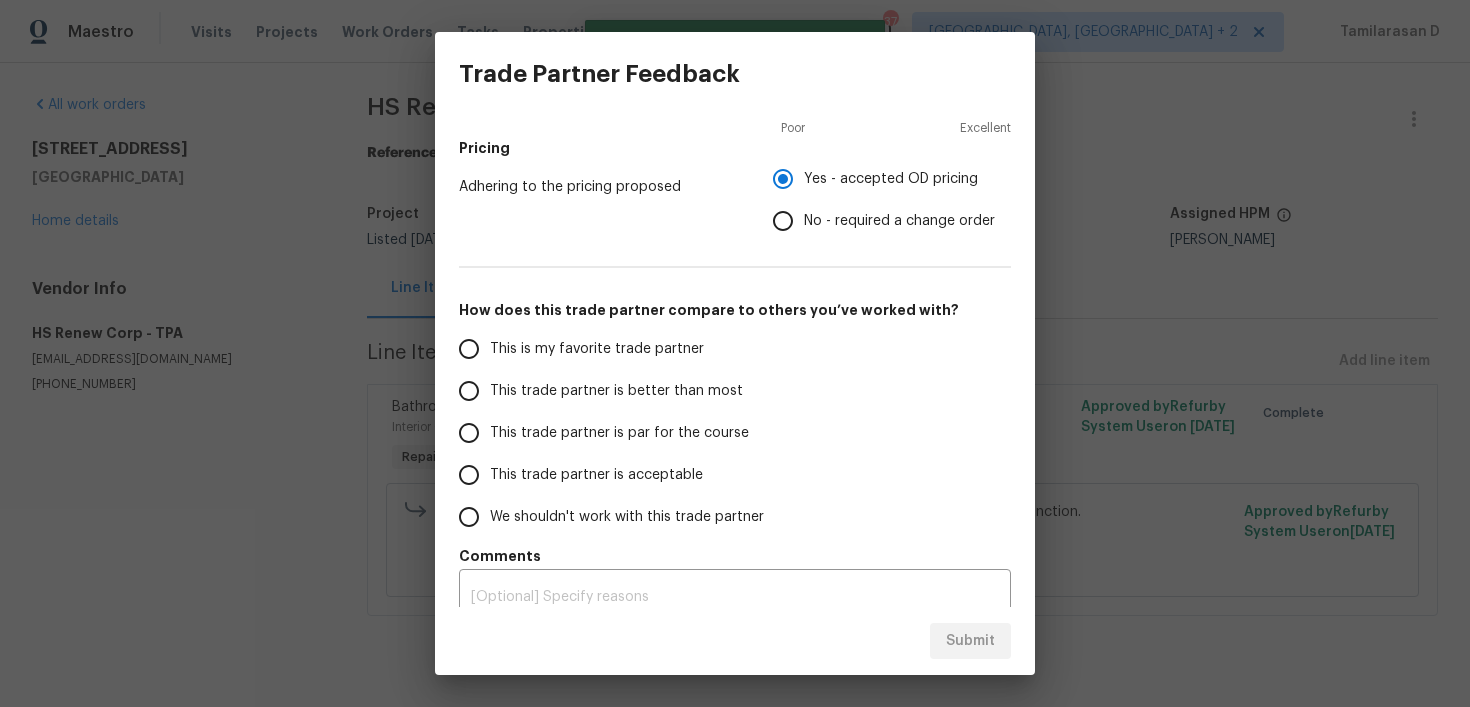 click on "No - required a change order" at bounding box center [783, 221] 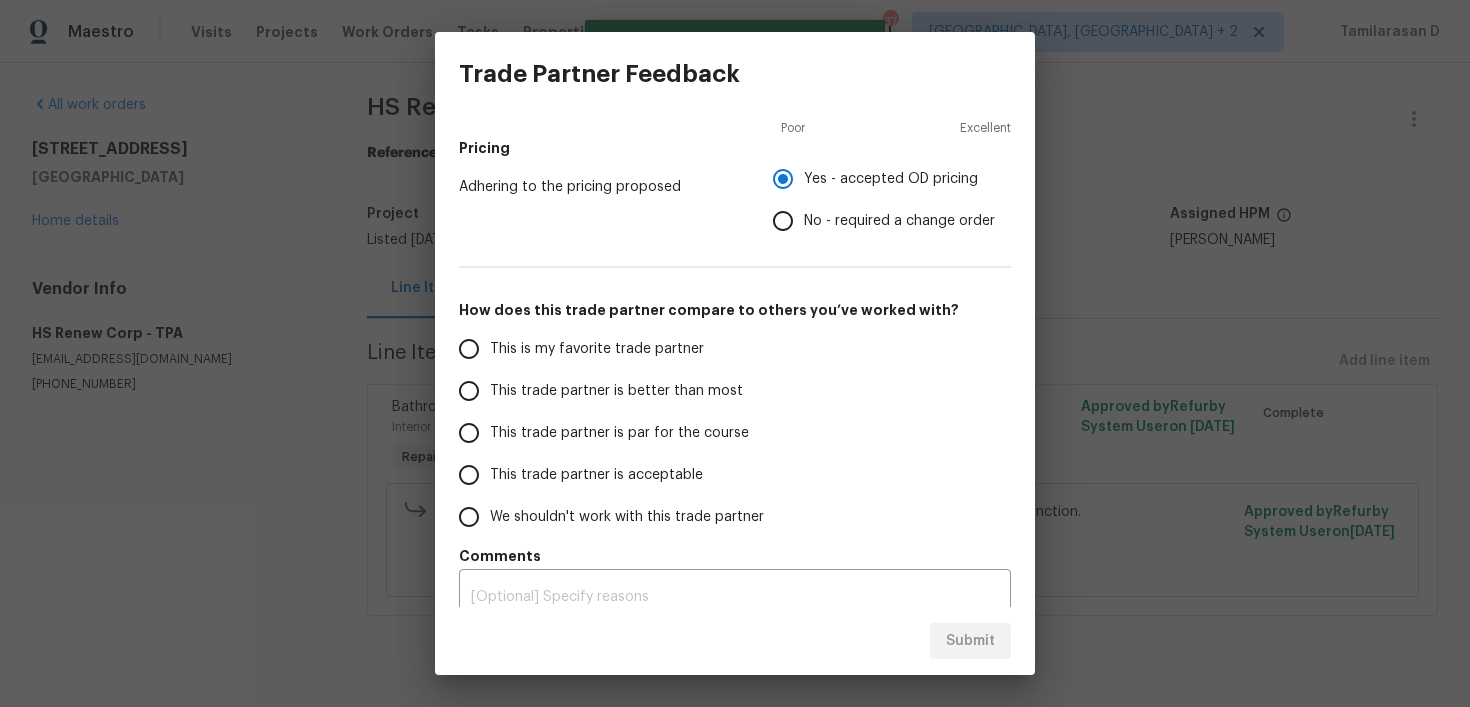 radio on "true" 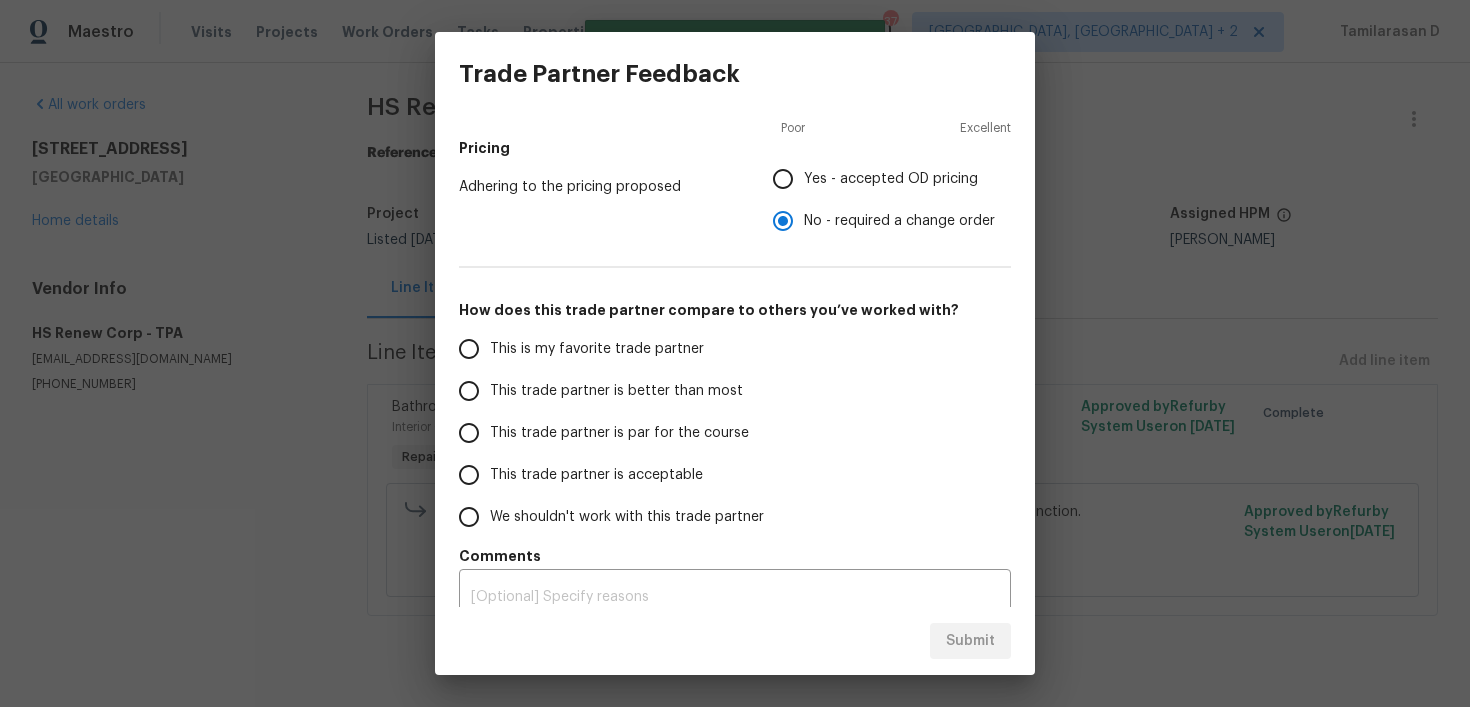click on "This trade partner is par for the course" at bounding box center [469, 433] 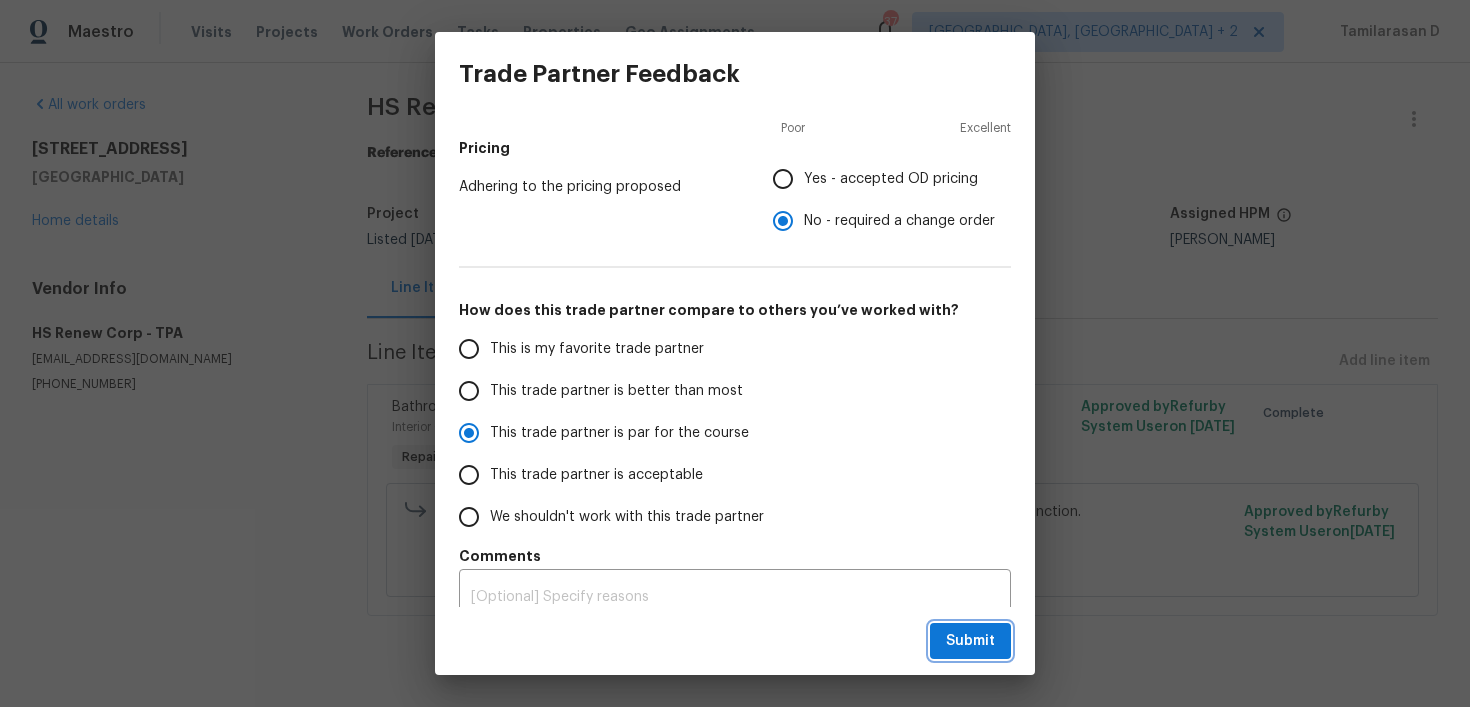click on "Submit" at bounding box center [970, 641] 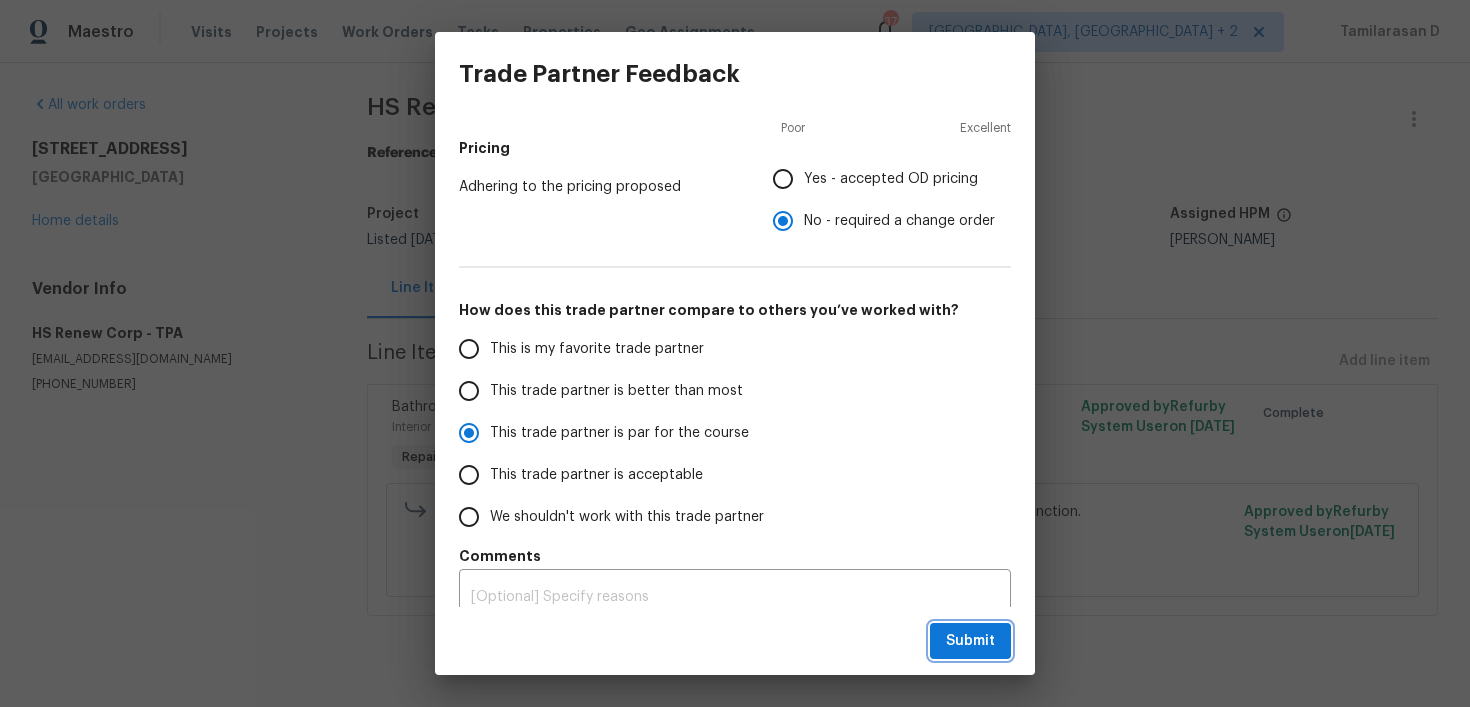 radio on "true" 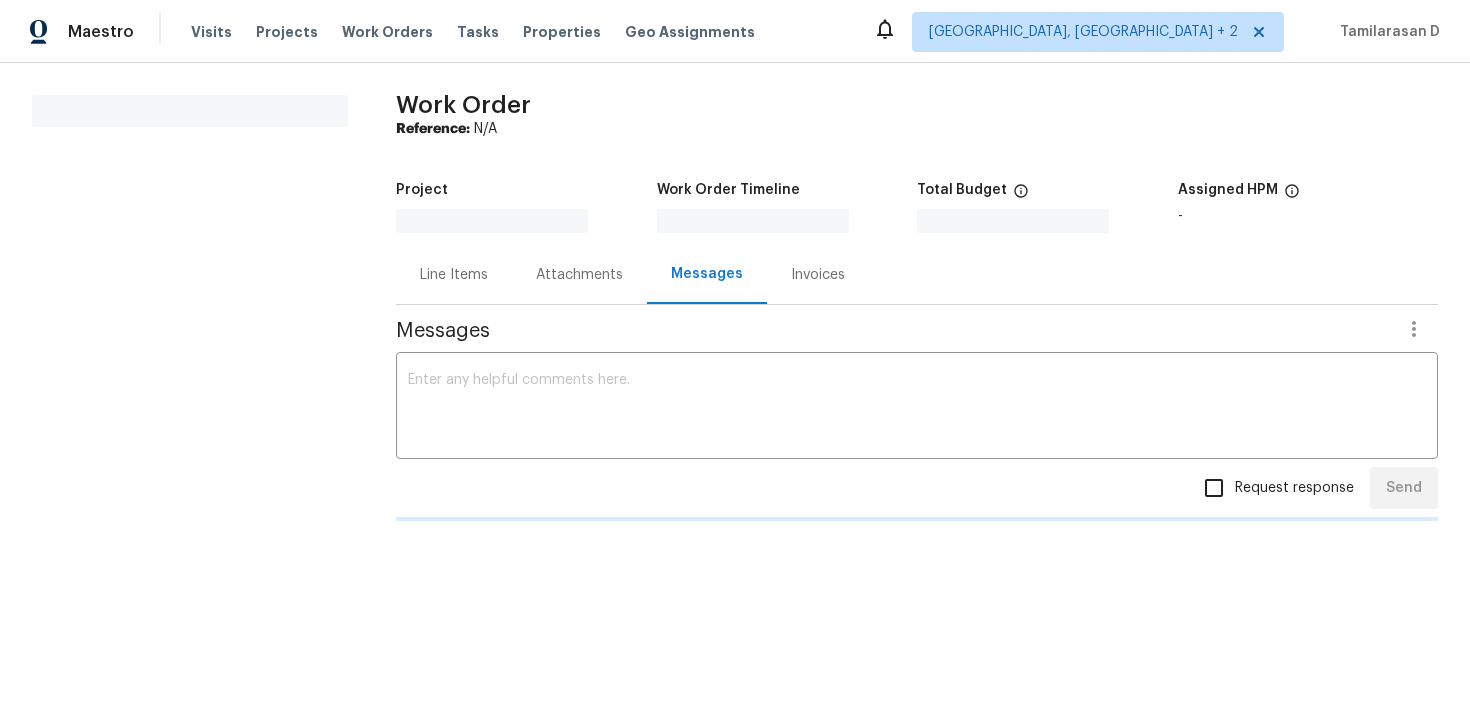 scroll, scrollTop: 0, scrollLeft: 0, axis: both 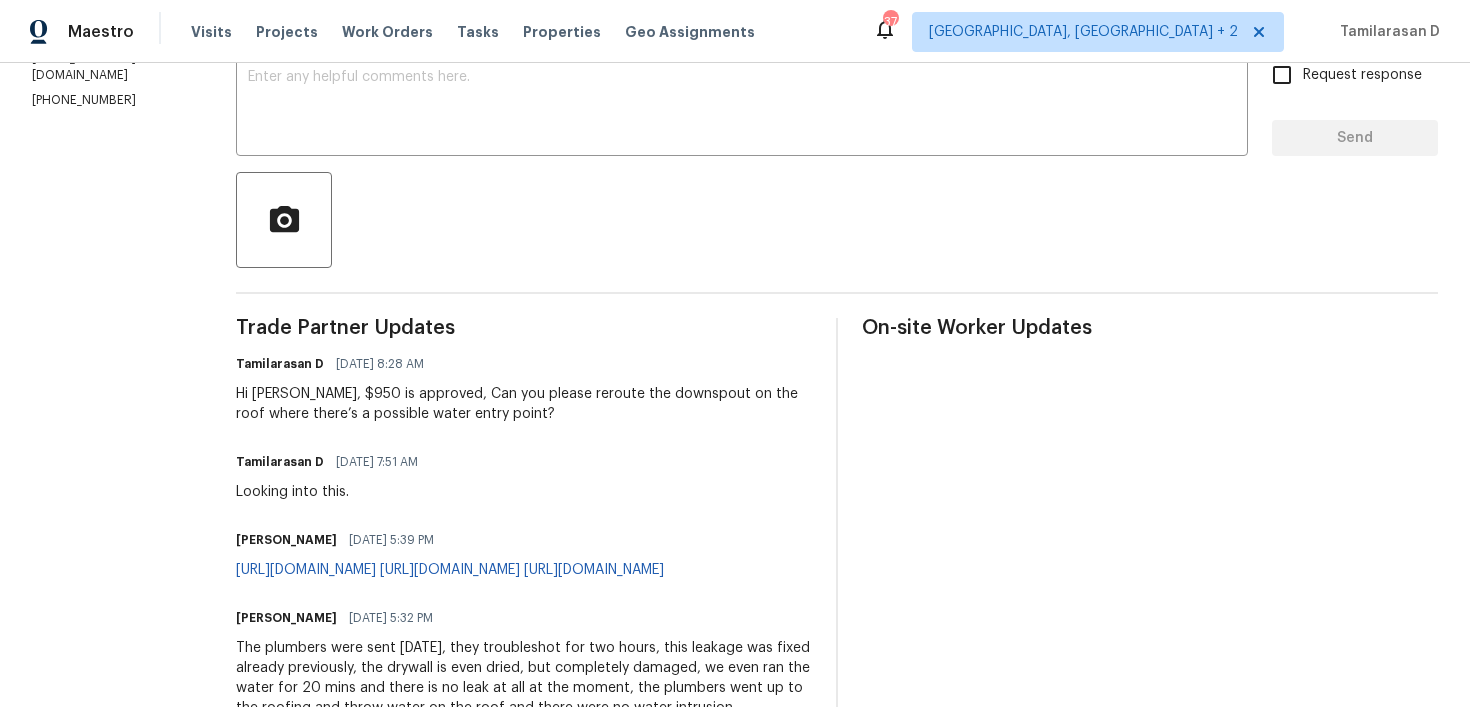 click on "Hi [PERSON_NAME], $950 is approved, Can you please reroute the downspout on the roof where there’s a possible water entry point?" at bounding box center [524, 404] 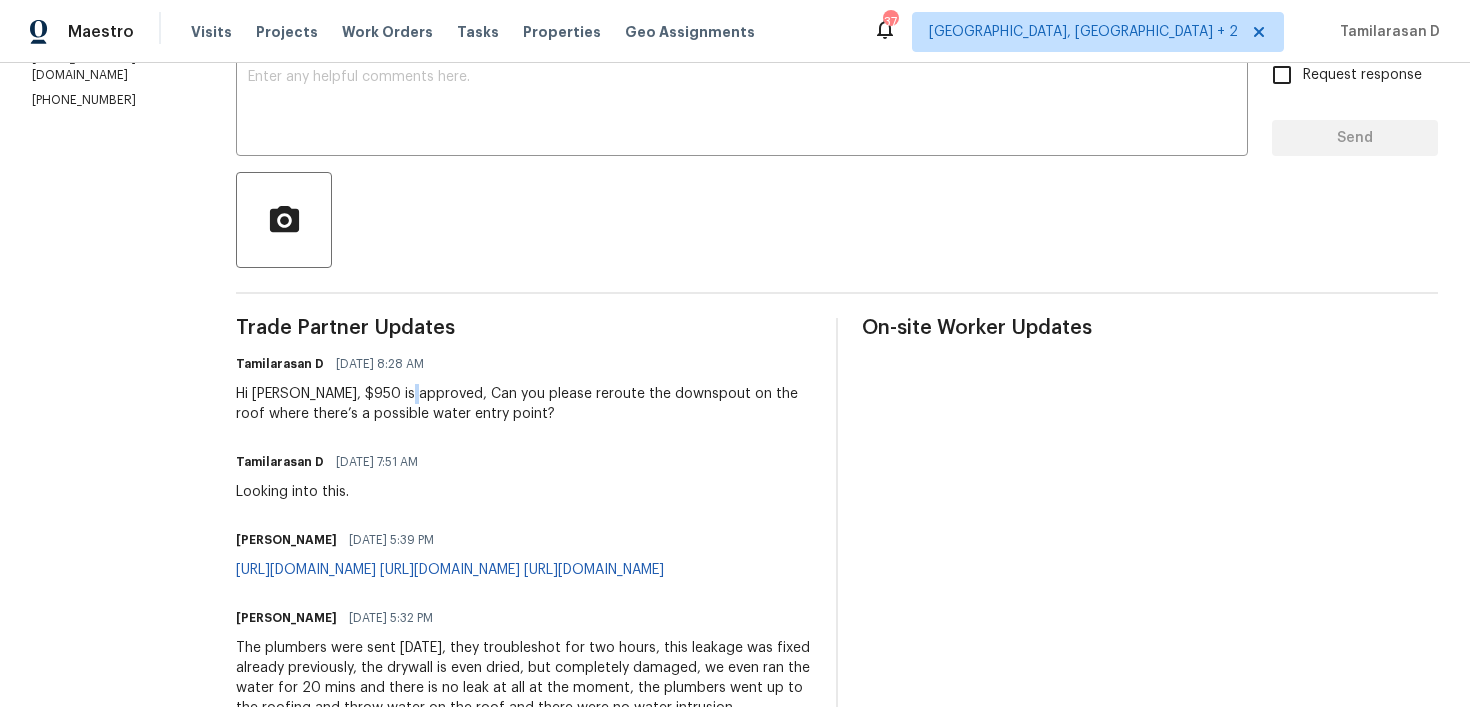 click on "Hi [PERSON_NAME], $950 is approved, Can you please reroute the downspout on the roof where there’s a possible water entry point?" at bounding box center (524, 404) 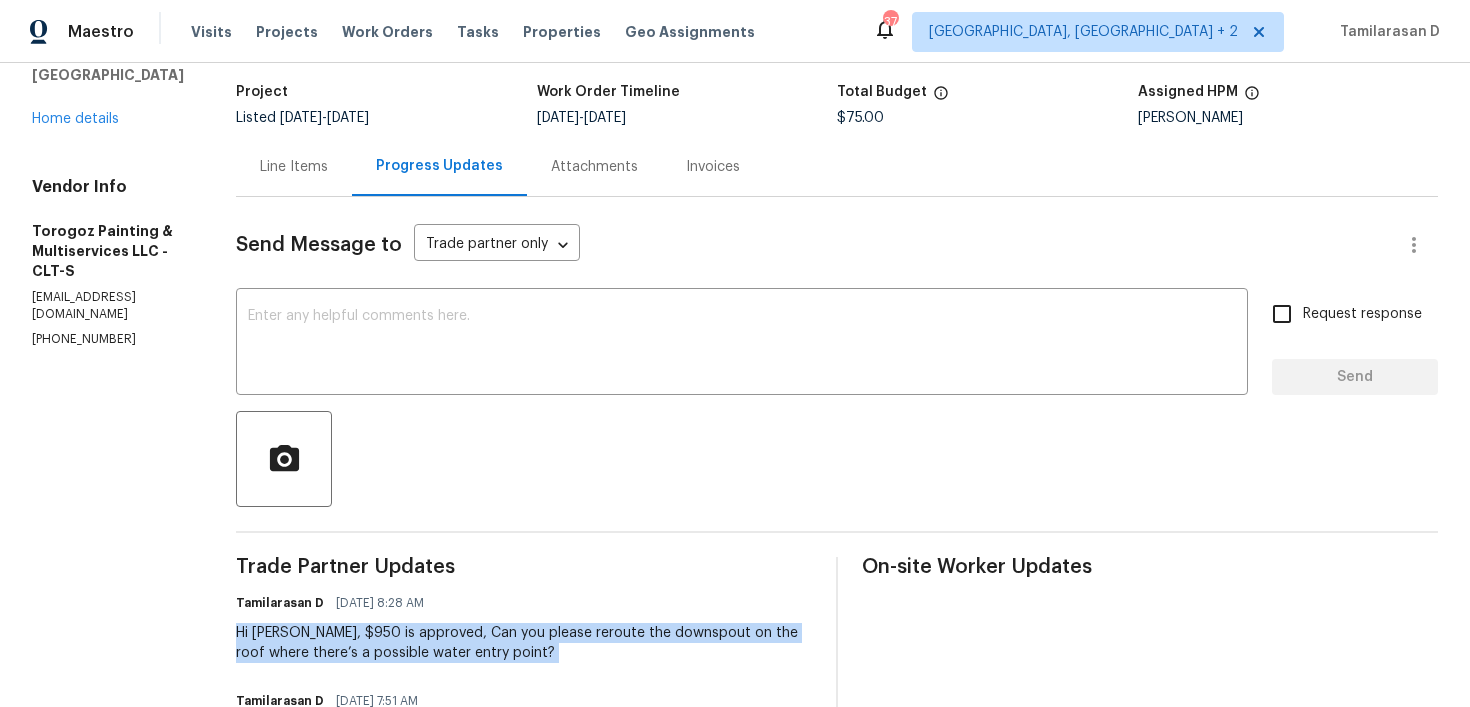 scroll, scrollTop: 99, scrollLeft: 0, axis: vertical 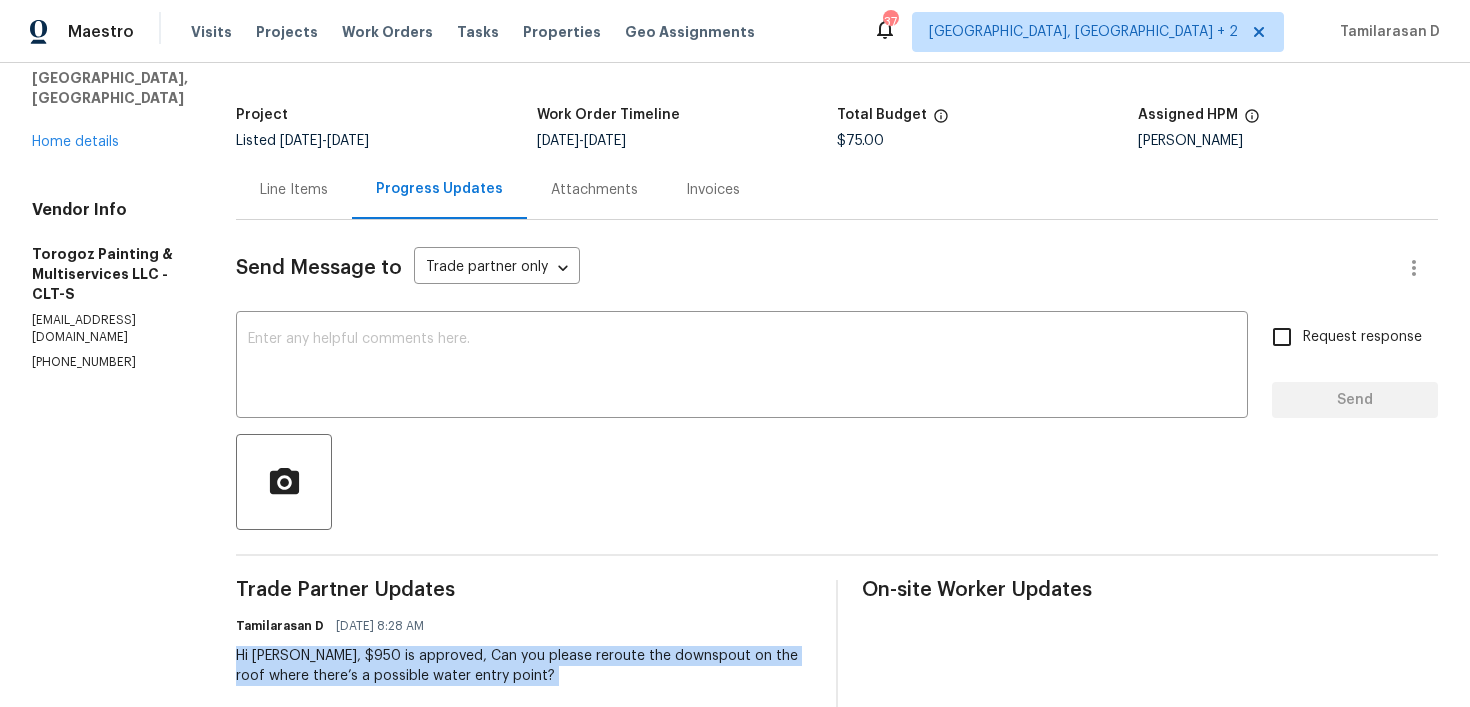 click on "[PHONE_NUMBER]" at bounding box center [110, 362] 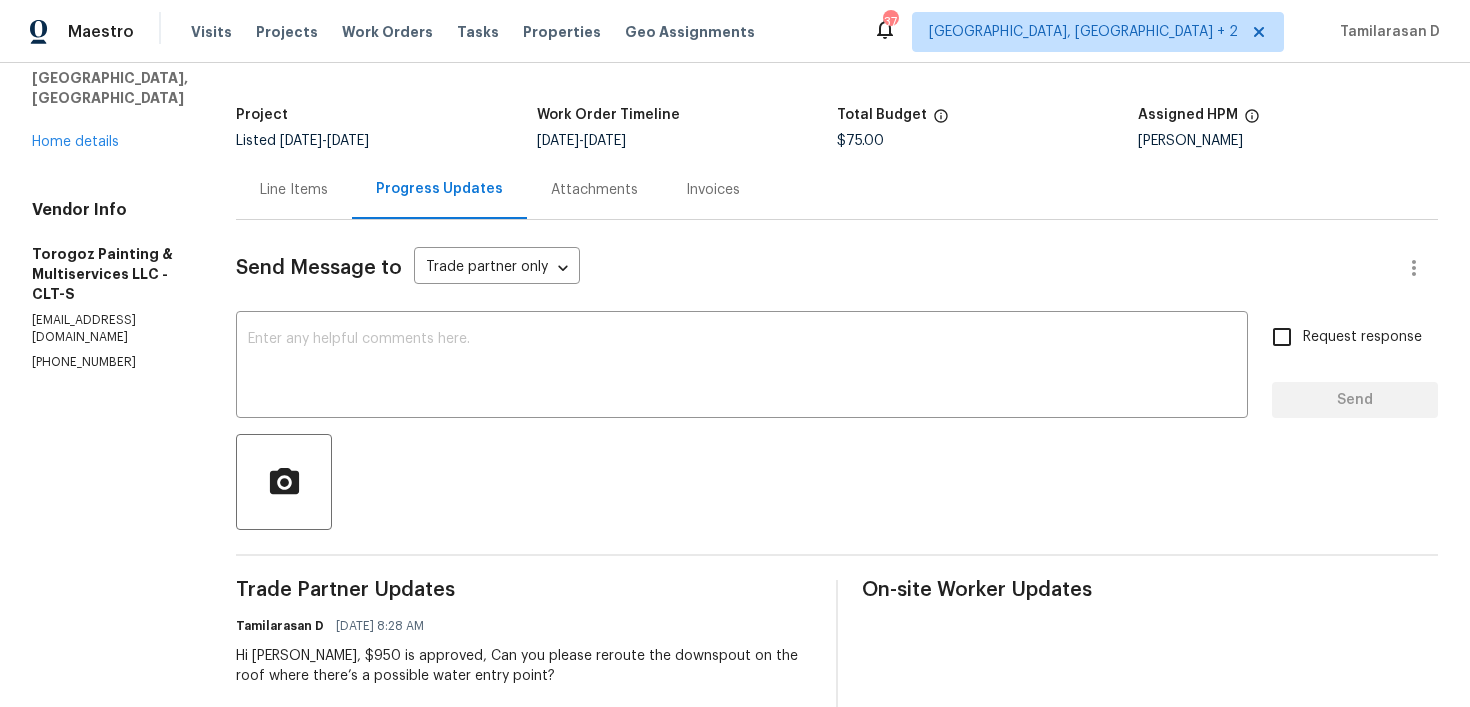 click on "[PHONE_NUMBER]" at bounding box center (110, 362) 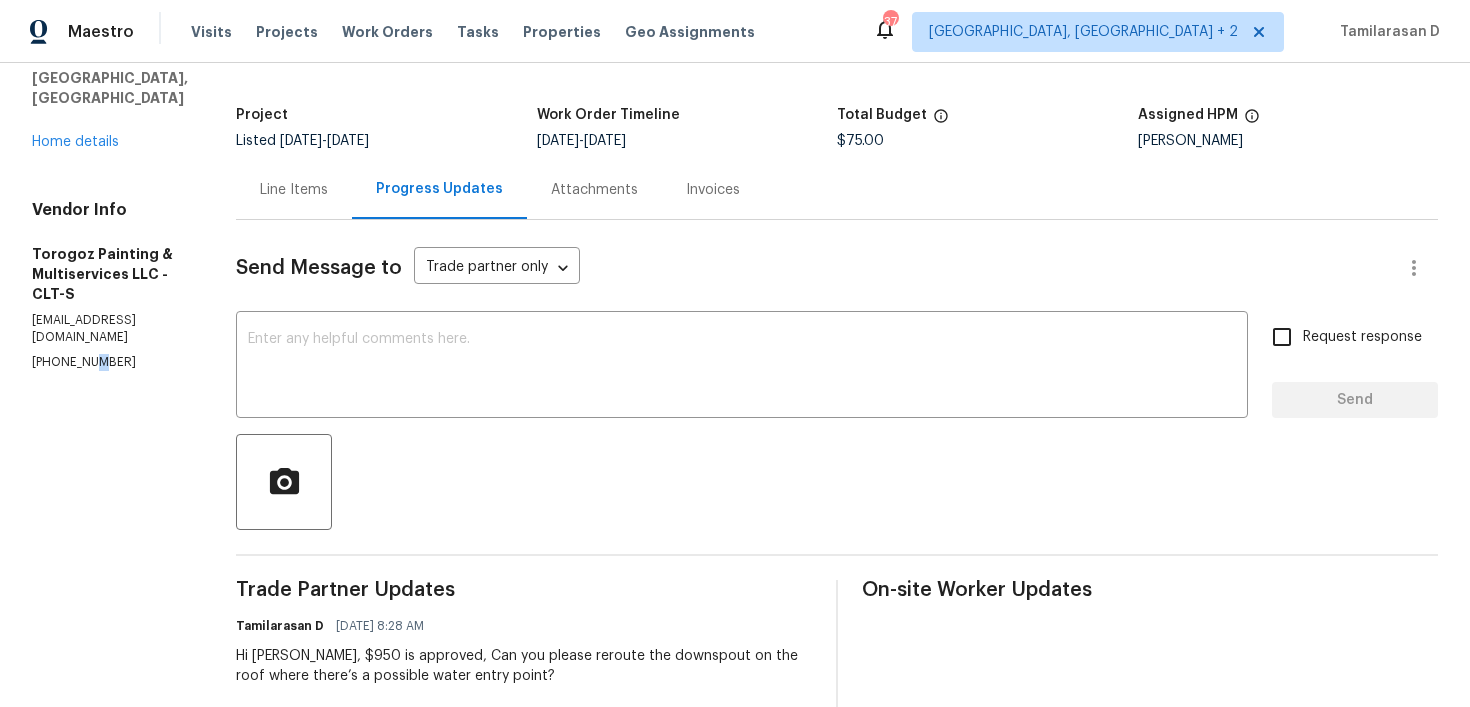 click on "[PHONE_NUMBER]" at bounding box center [110, 362] 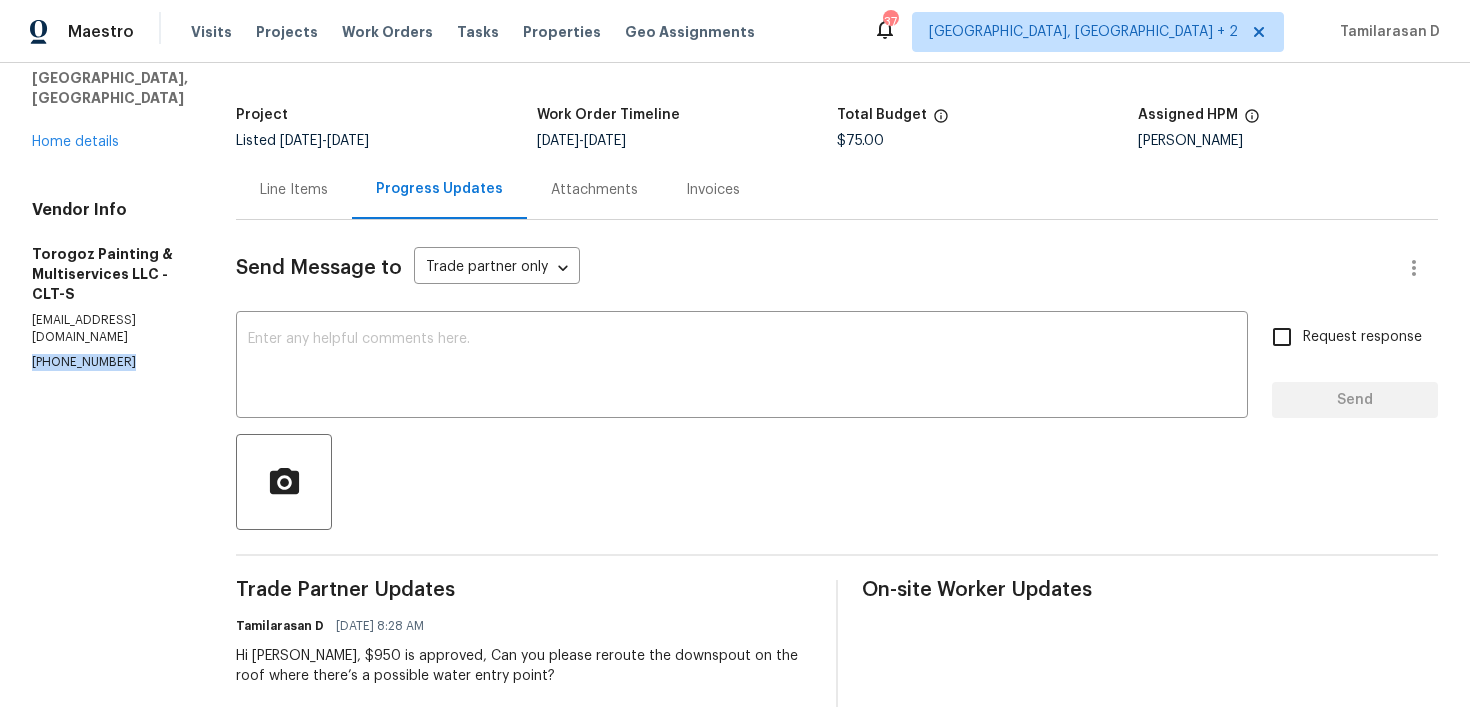 copy on "[PHONE_NUMBER]" 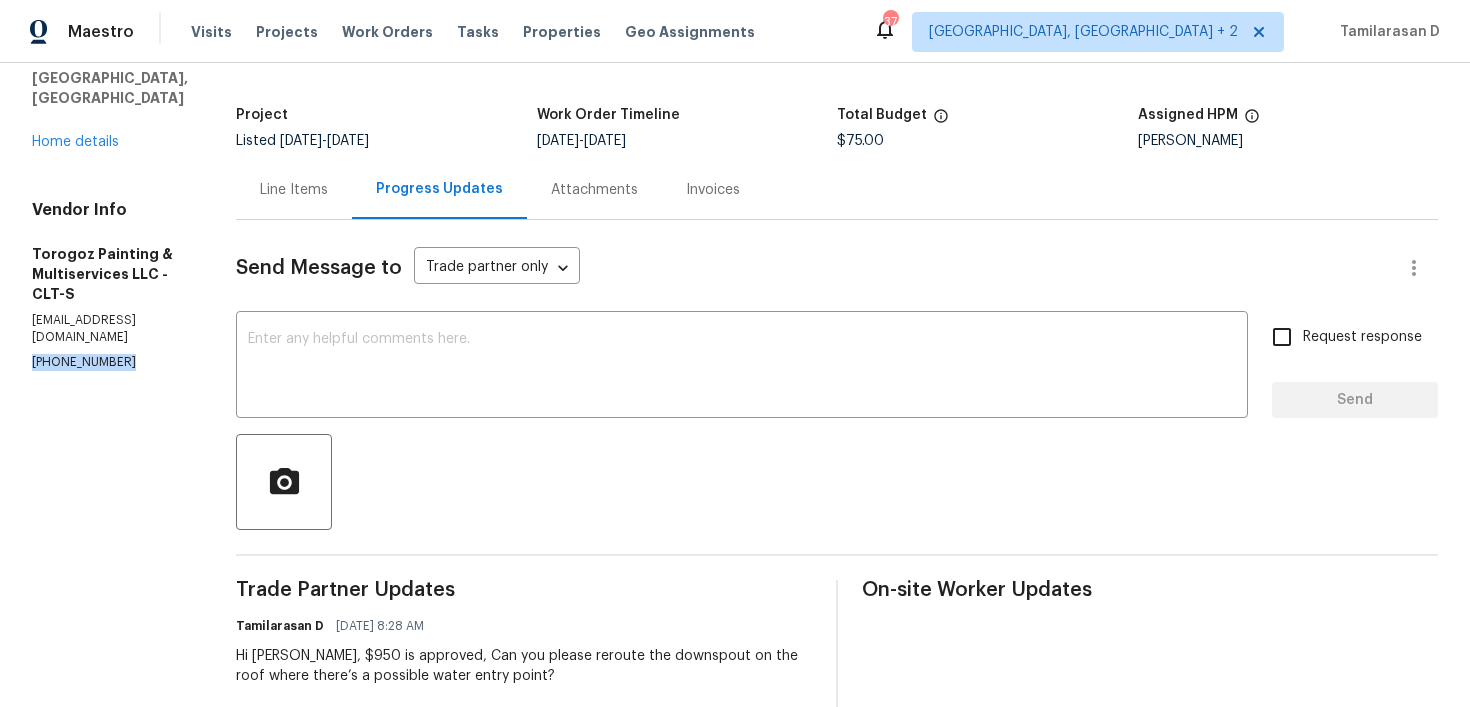 scroll, scrollTop: 194, scrollLeft: 0, axis: vertical 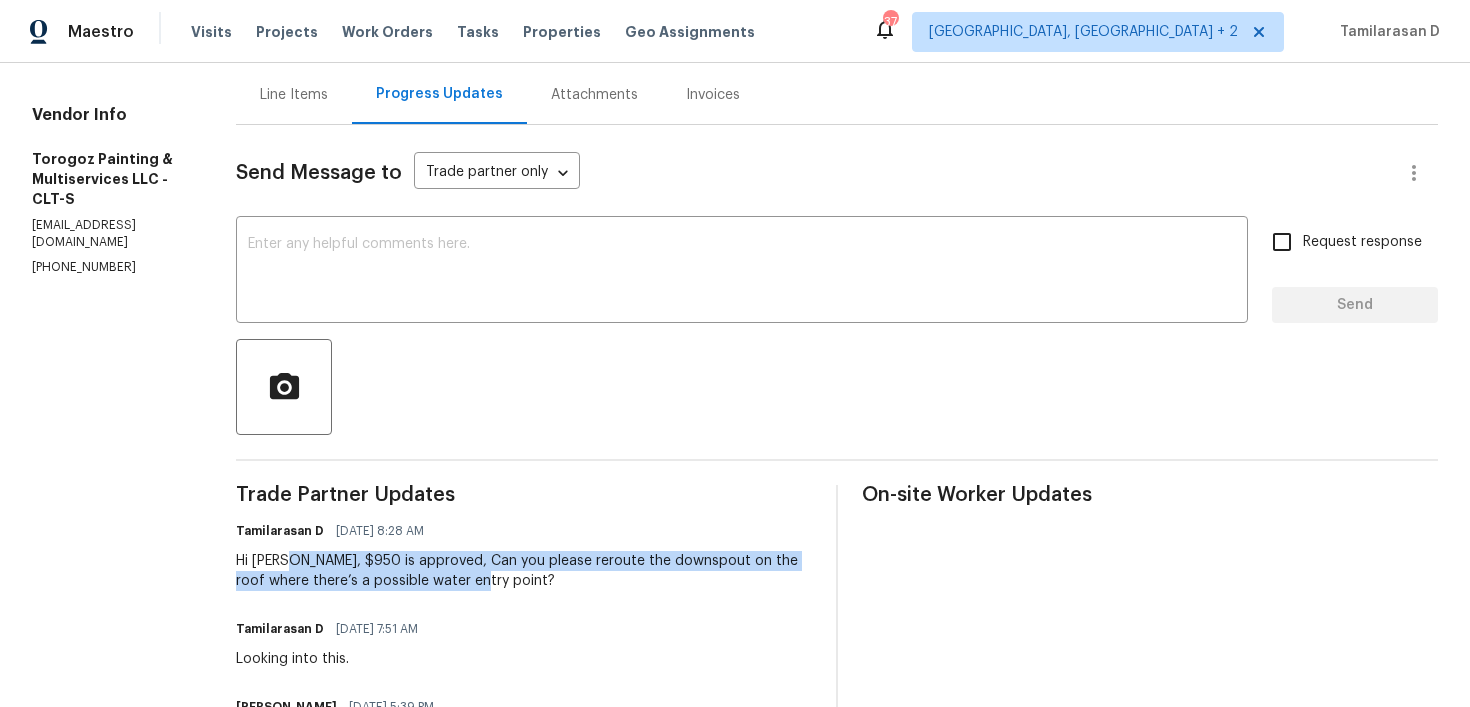 drag, startPoint x: 333, startPoint y: 562, endPoint x: 554, endPoint y: 589, distance: 222.64322 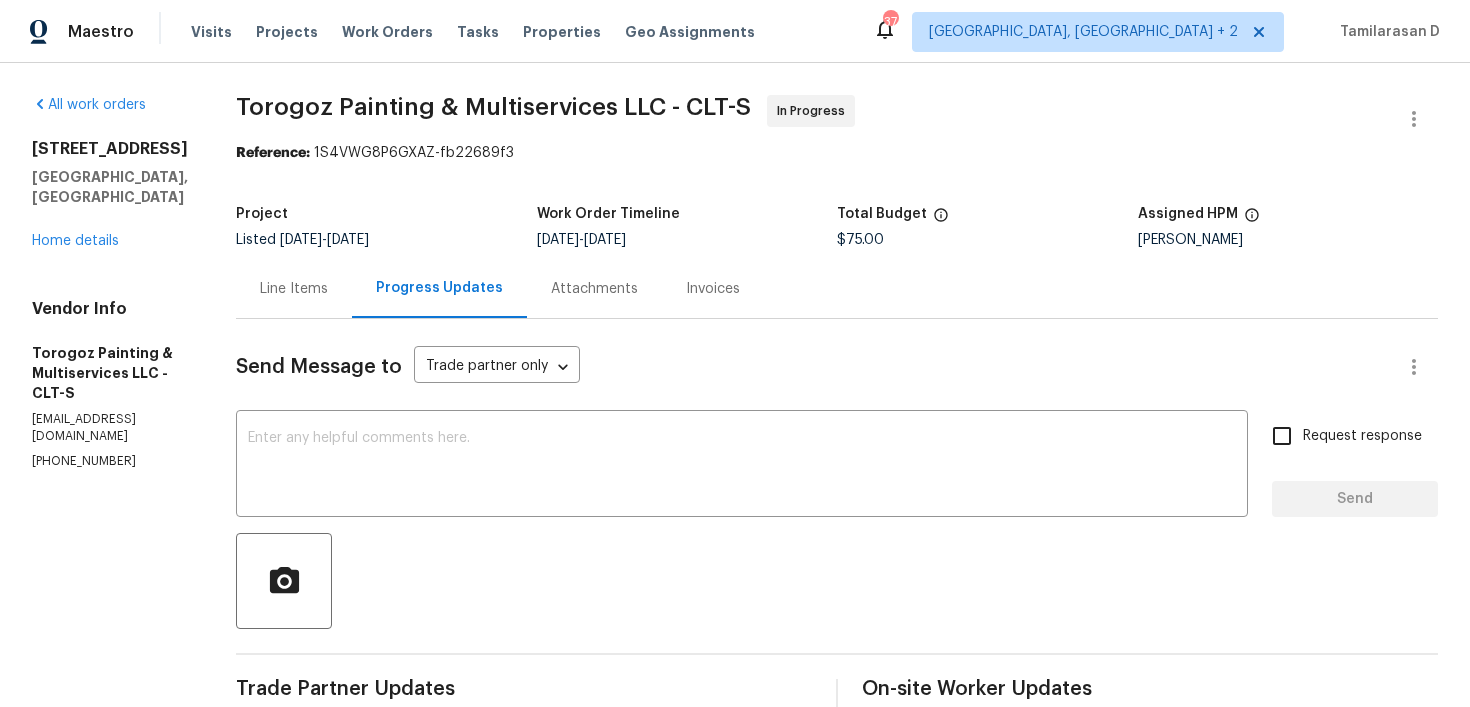 drag, startPoint x: 30, startPoint y: 148, endPoint x: 252, endPoint y: 147, distance: 222.00226 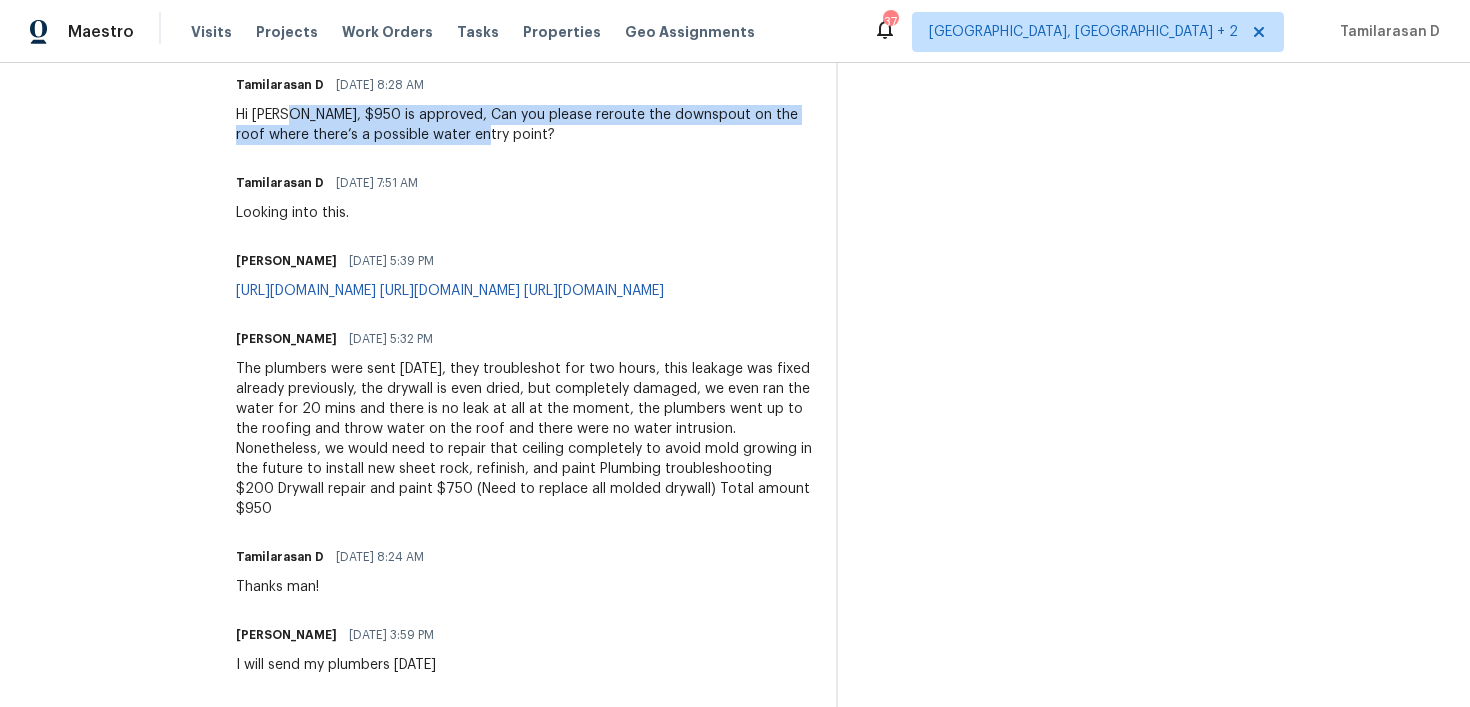 scroll, scrollTop: 0, scrollLeft: 0, axis: both 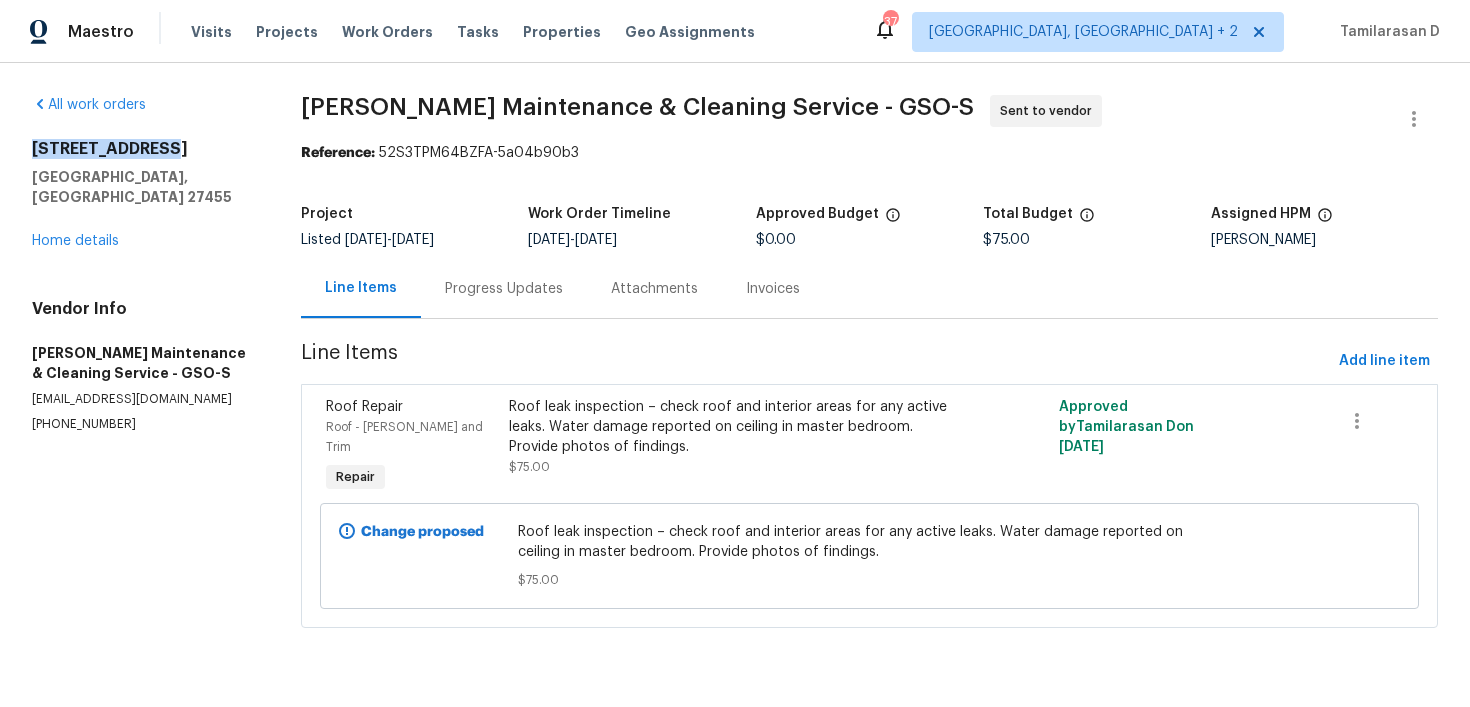 drag, startPoint x: 25, startPoint y: 146, endPoint x: 178, endPoint y: 146, distance: 153 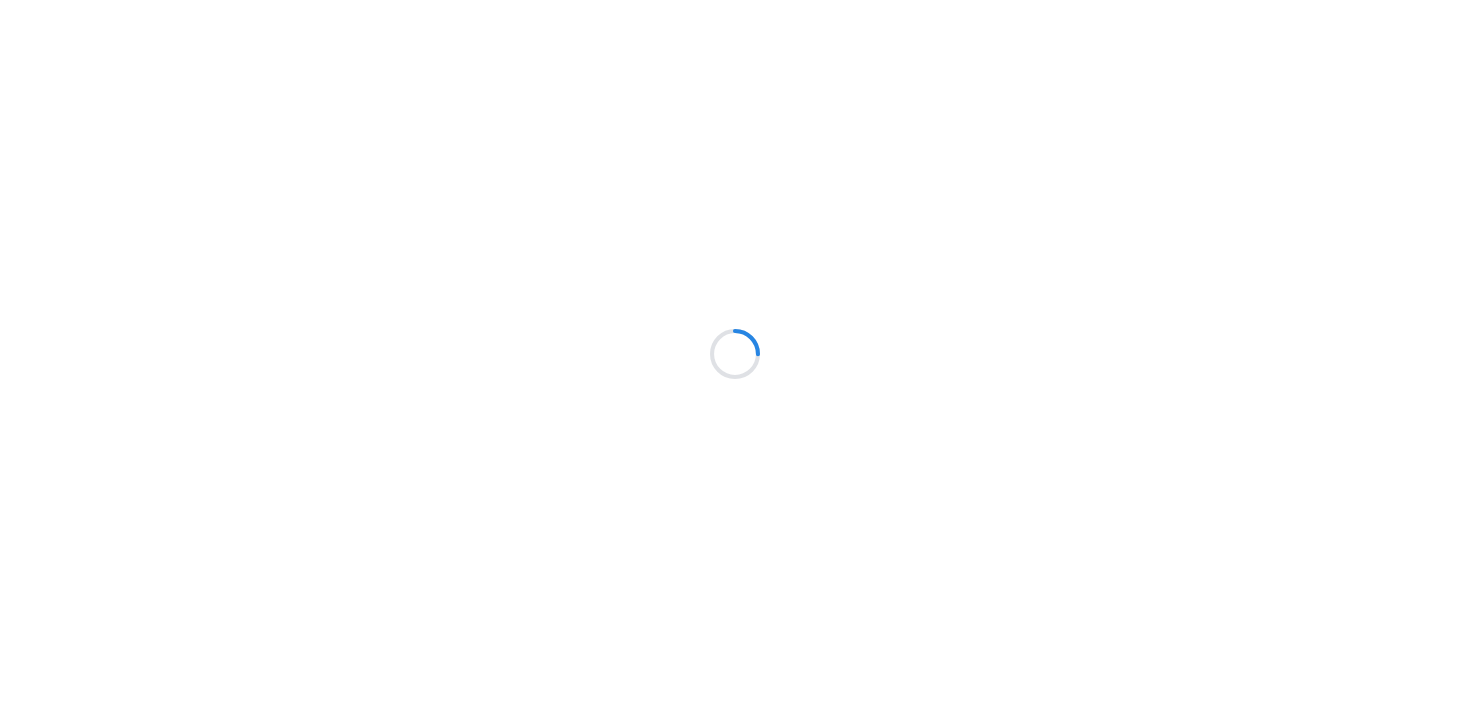 scroll, scrollTop: 0, scrollLeft: 0, axis: both 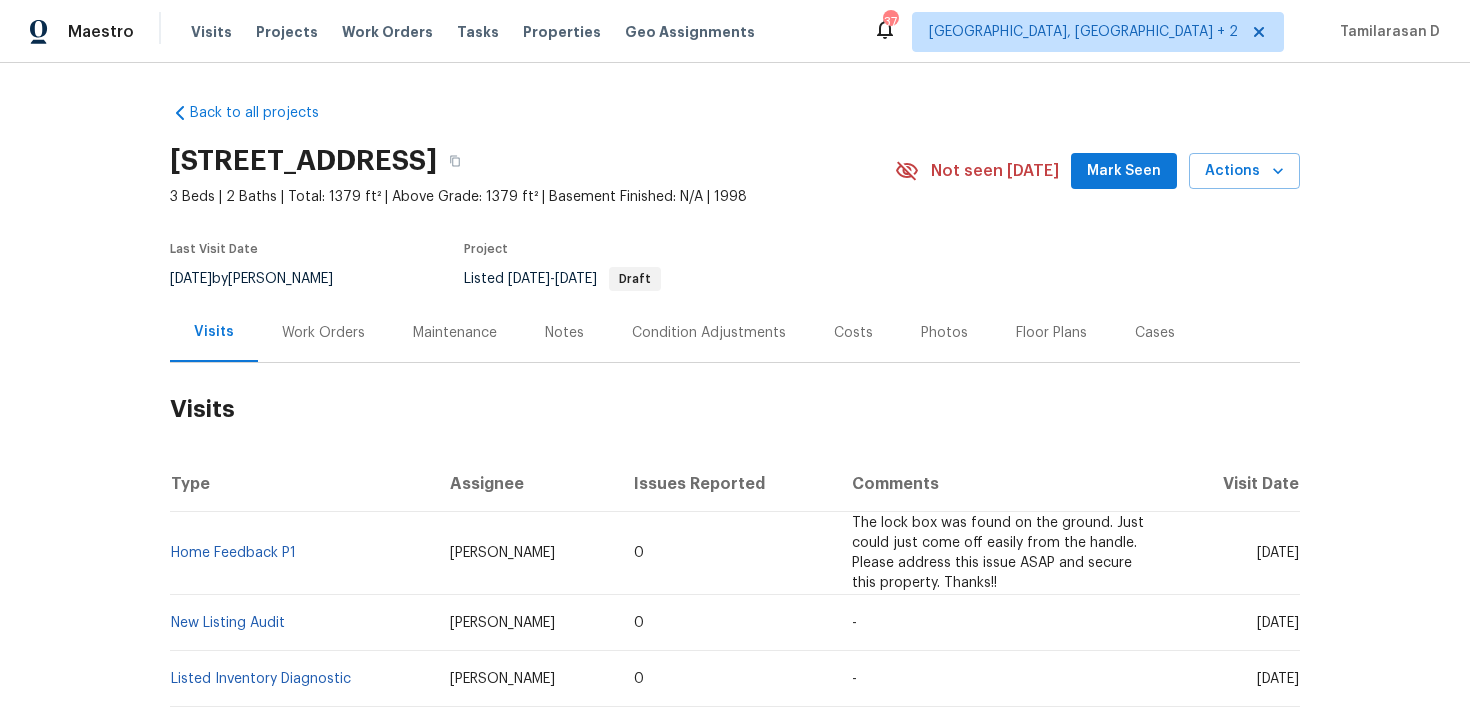 click on "Work Orders" at bounding box center [323, 332] 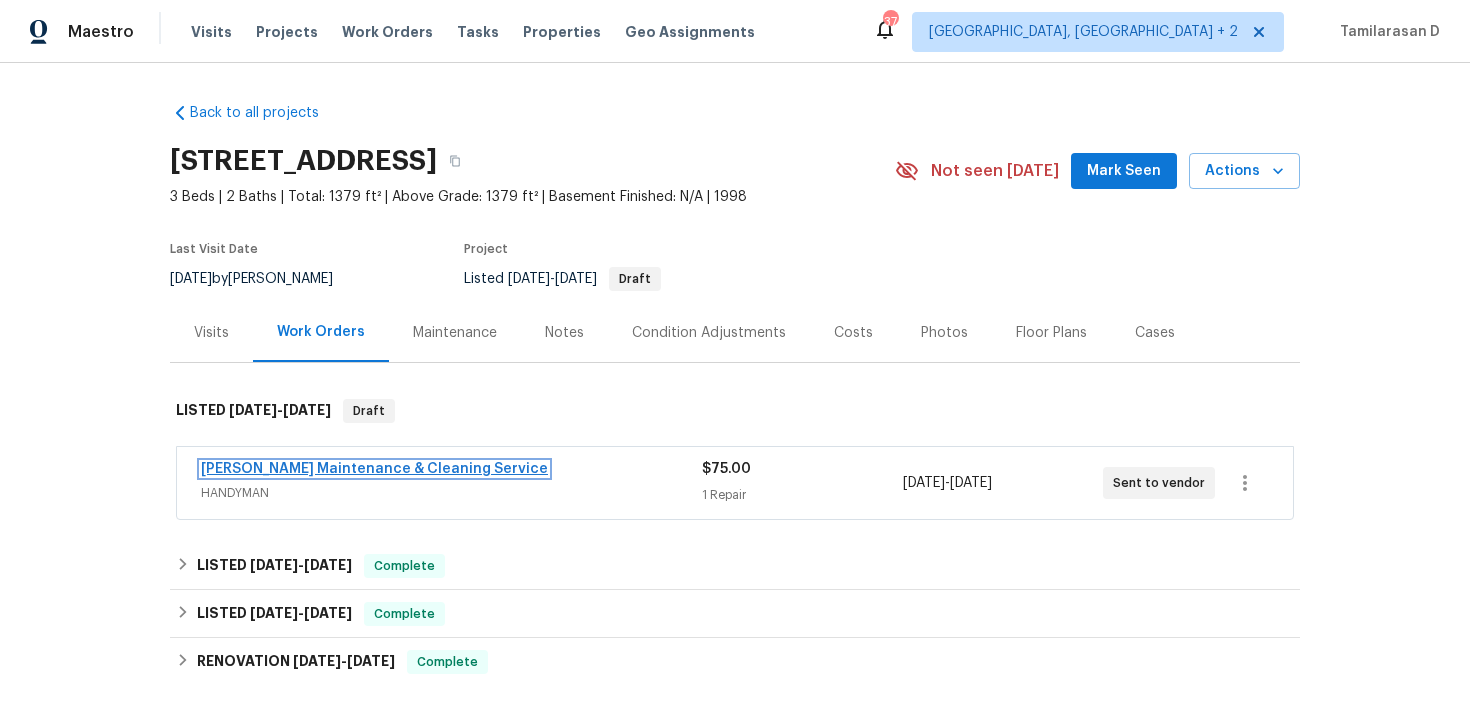 click on "Baker's Maintenance & Cleaning Service" at bounding box center (374, 469) 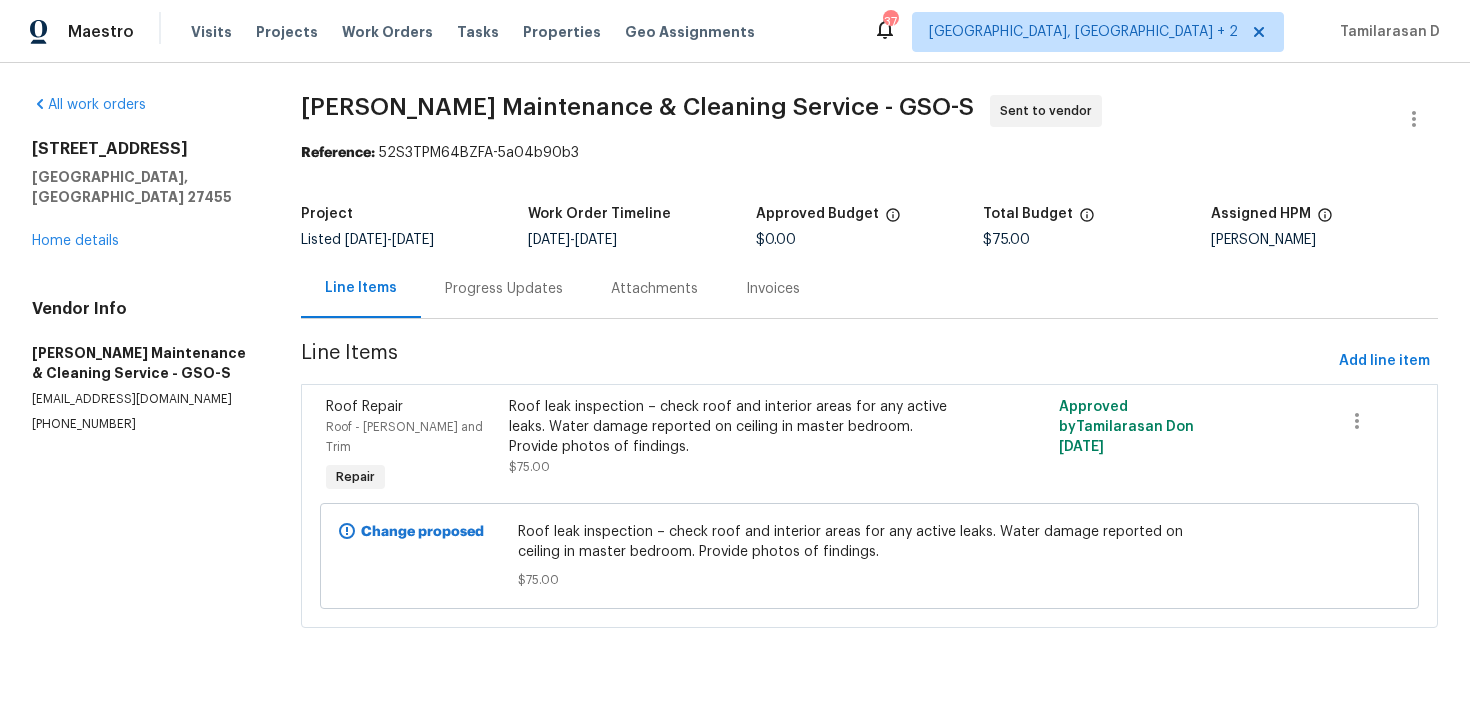 click on "Progress Updates" at bounding box center [504, 289] 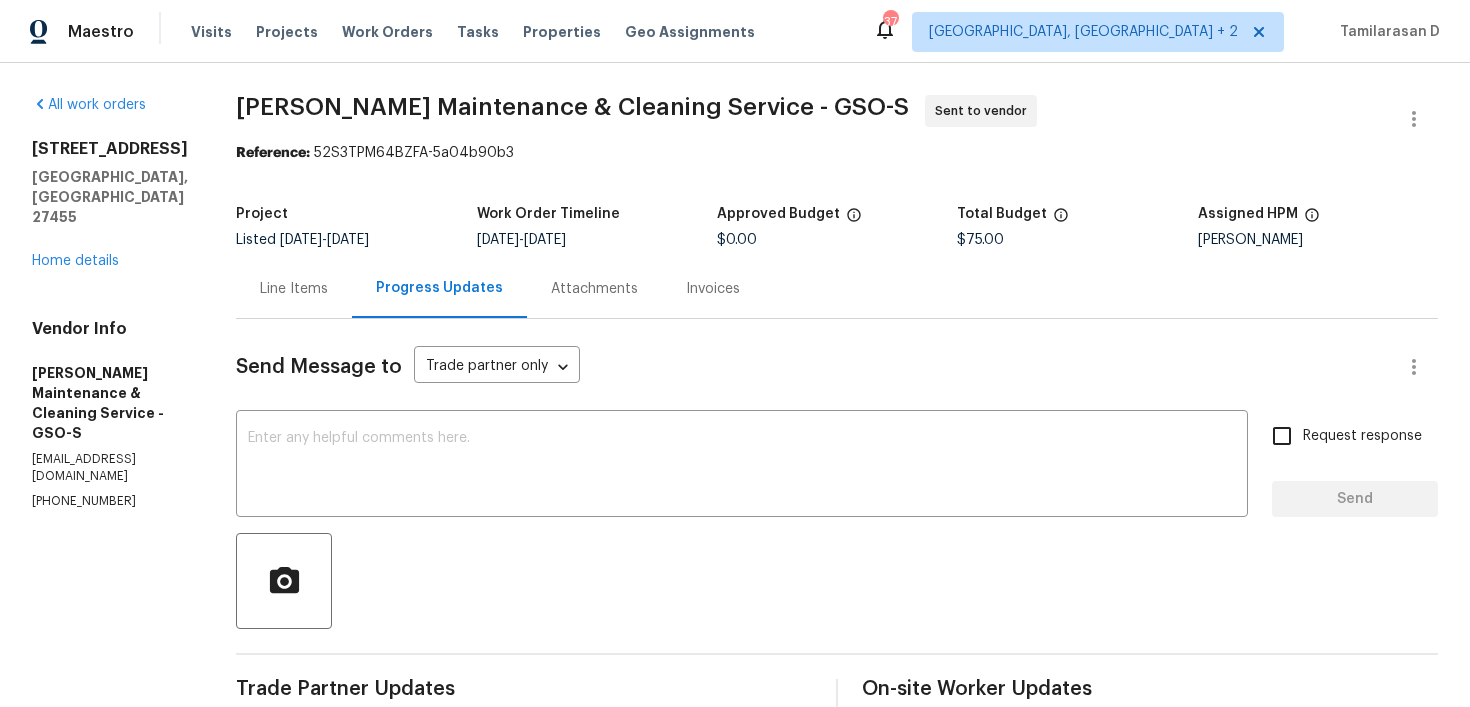 scroll, scrollTop: 194, scrollLeft: 0, axis: vertical 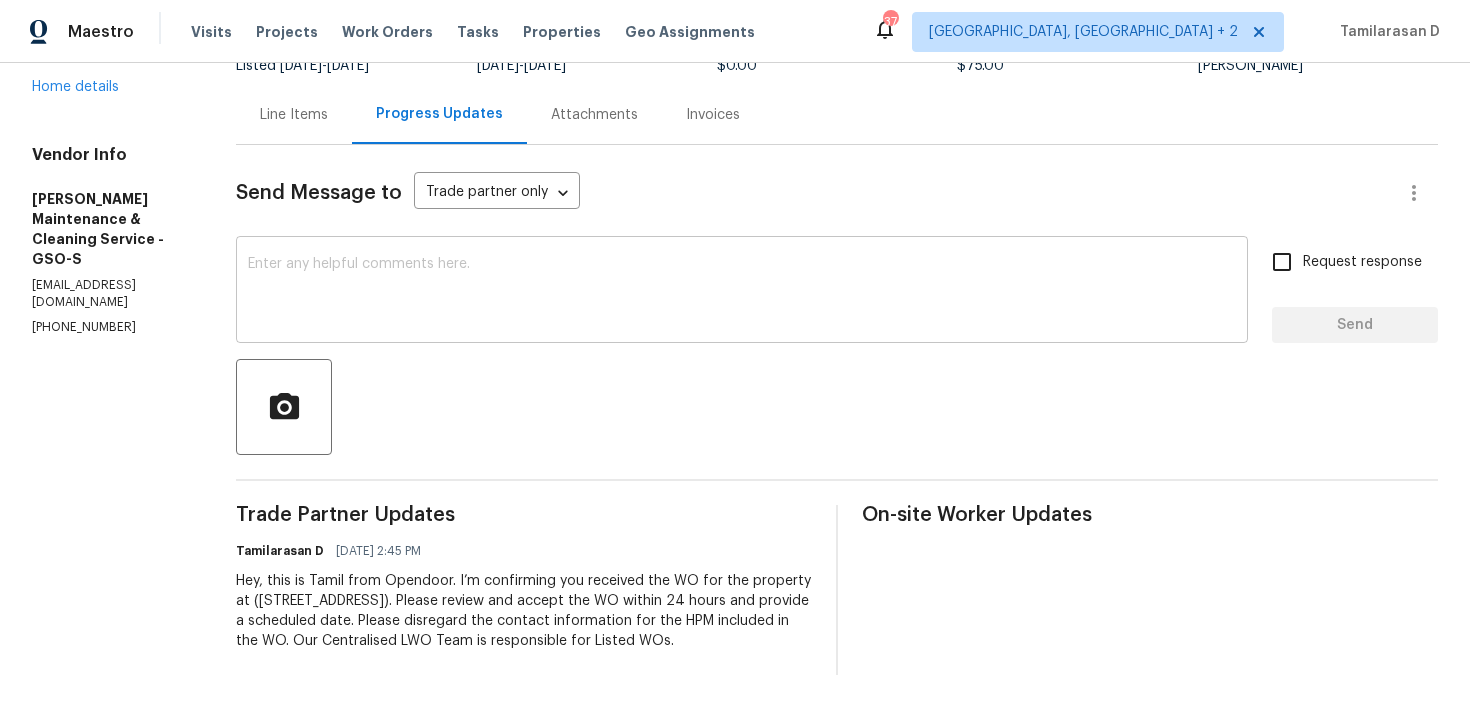 click at bounding box center (742, 292) 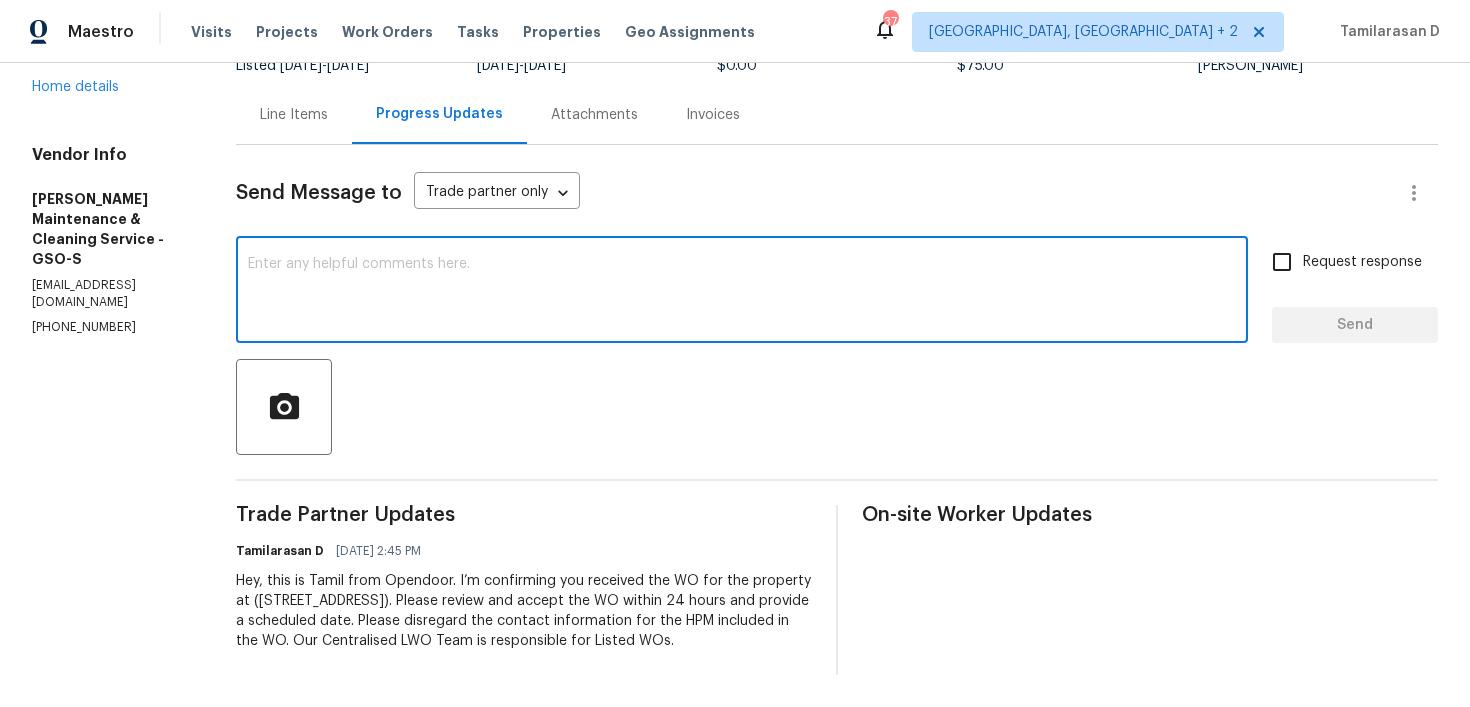 paste on "Hello Team, Please confirm your availability by accepting this work order with a scheduled date for the service. Thank you!" 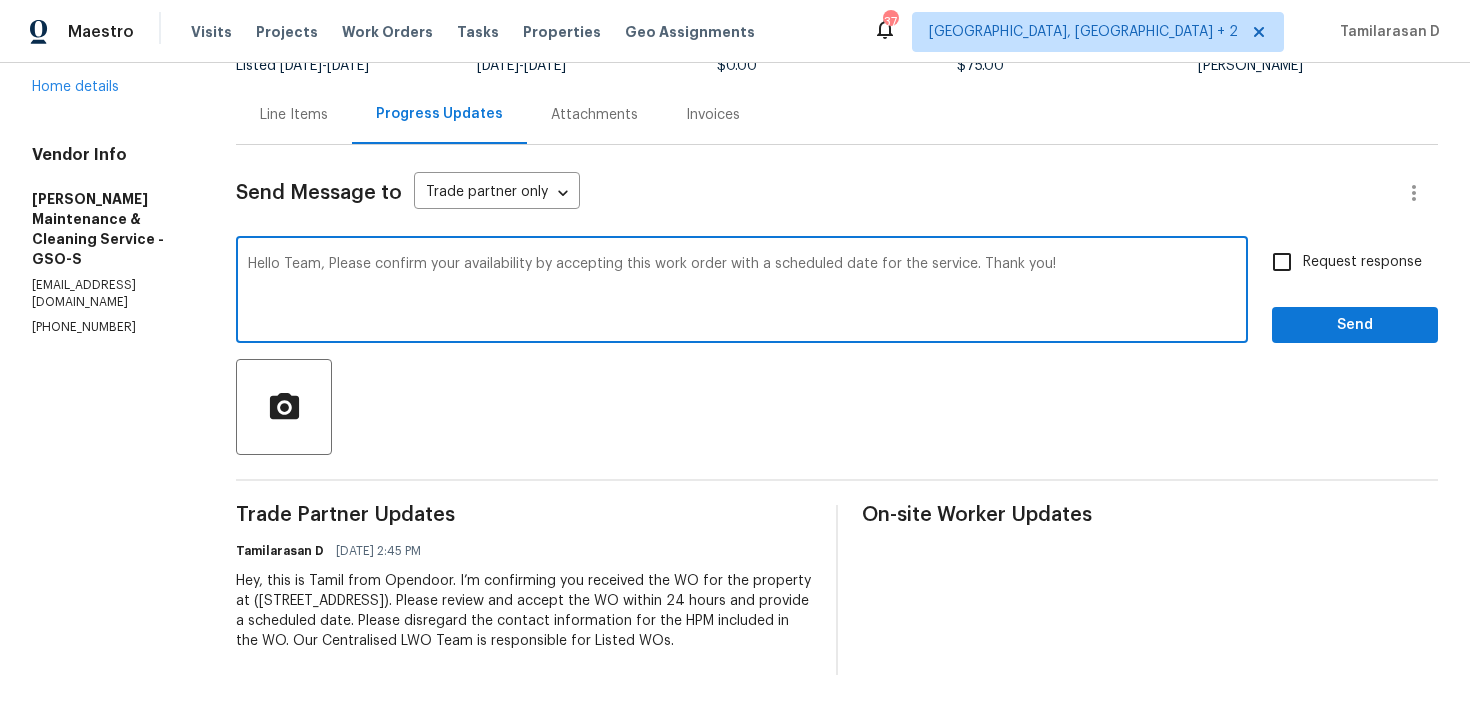 type on "Hello Team, Please confirm your availability by accepting this work order with a scheduled date for the service. Thank you!" 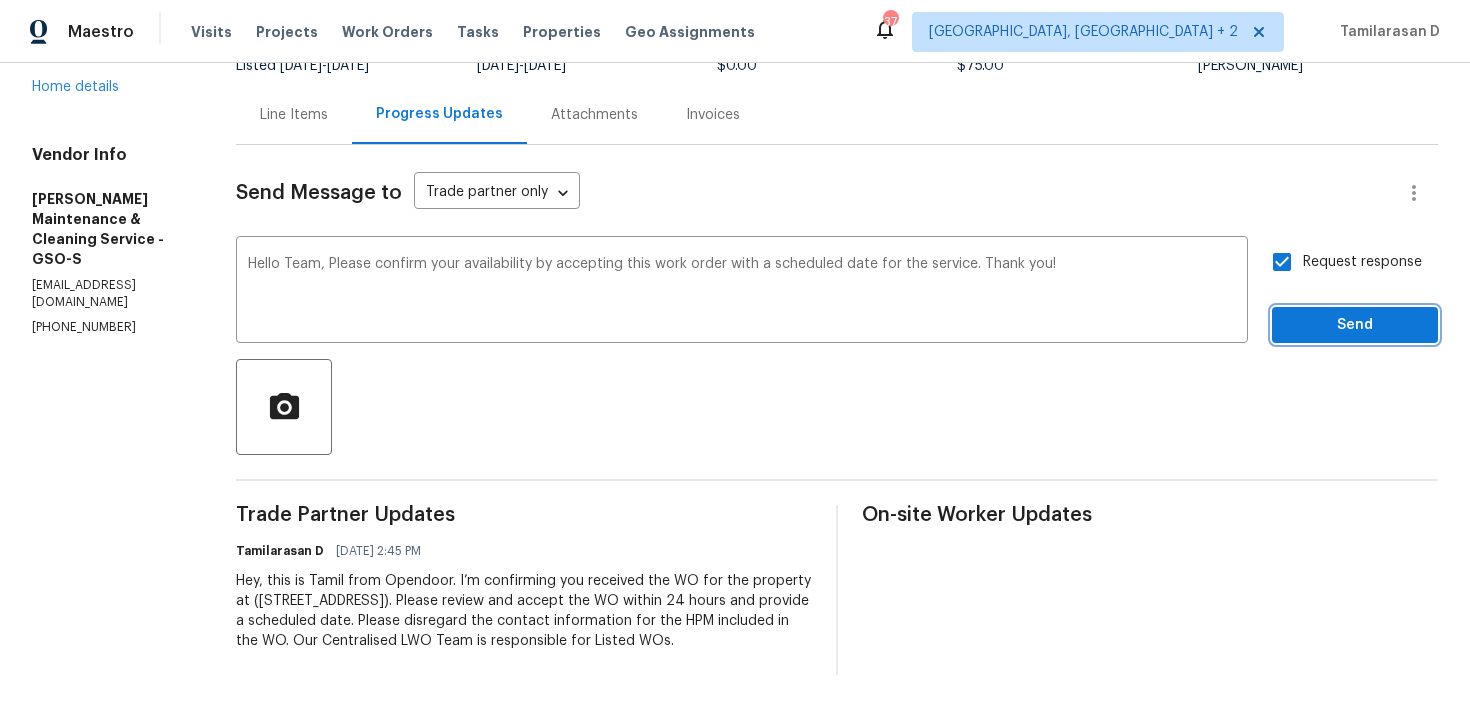 click on "Send" at bounding box center [1355, 325] 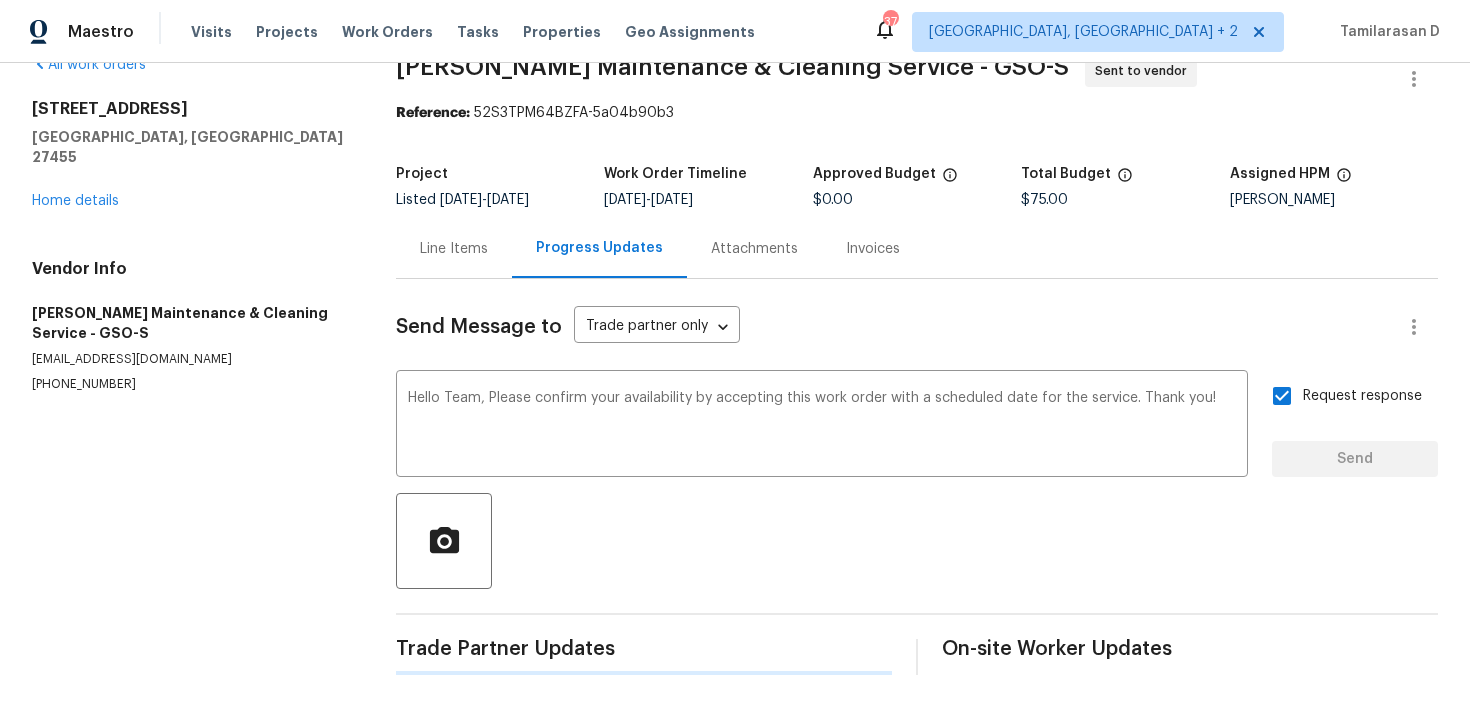type 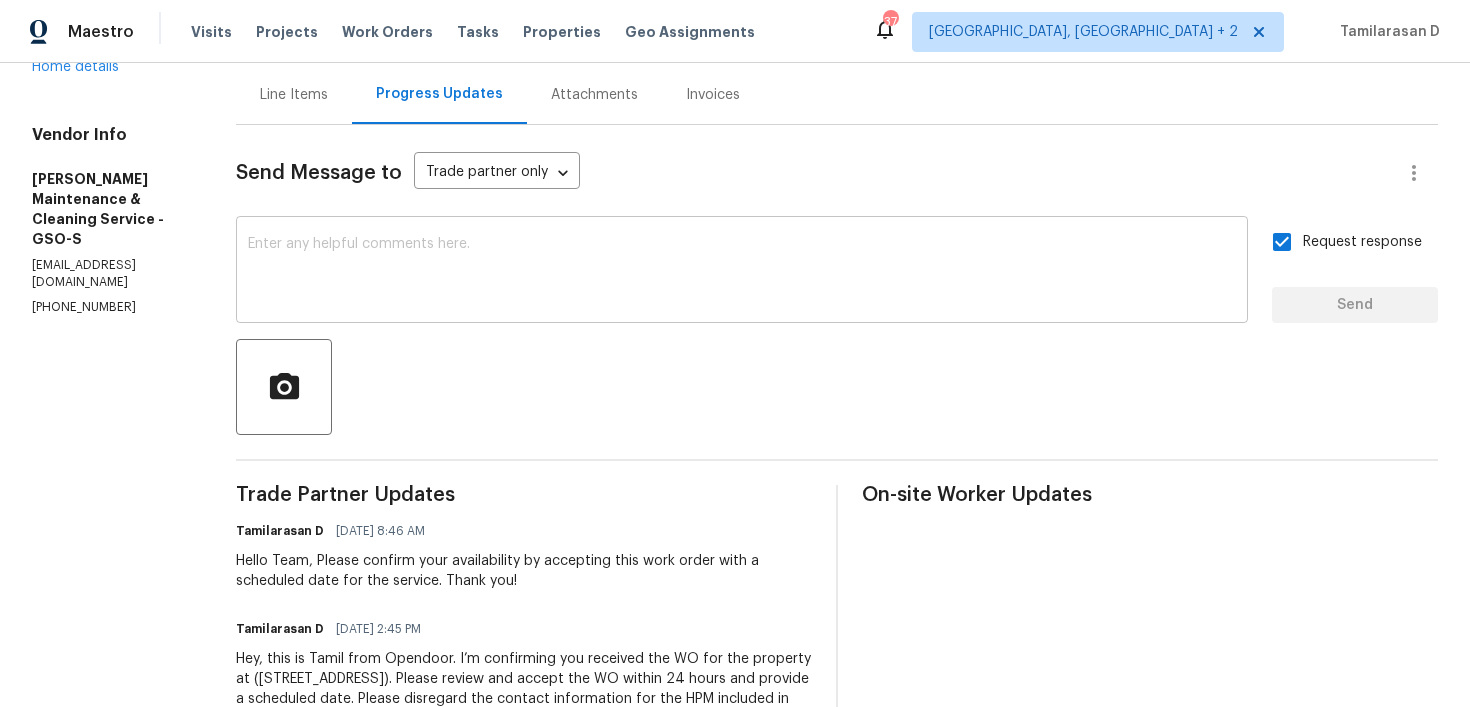 scroll, scrollTop: 0, scrollLeft: 0, axis: both 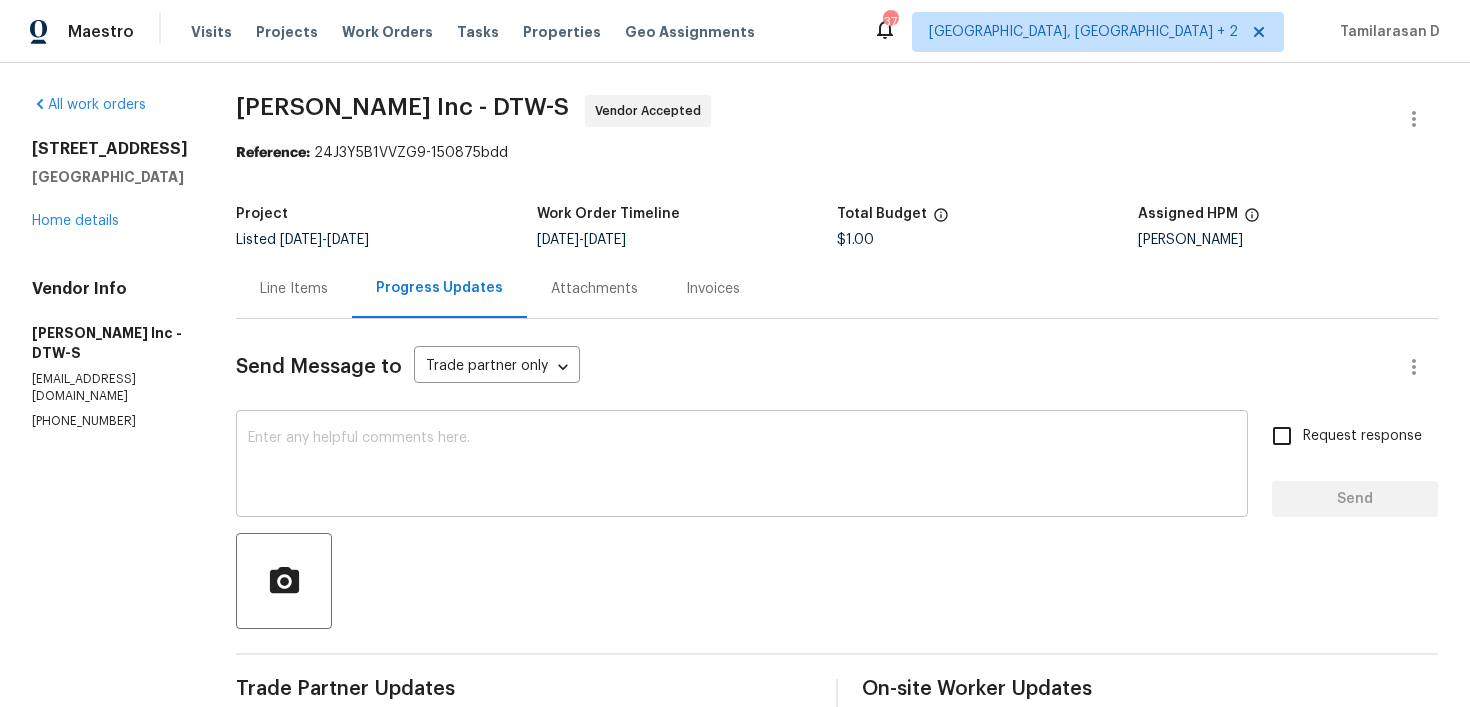 click at bounding box center (742, 466) 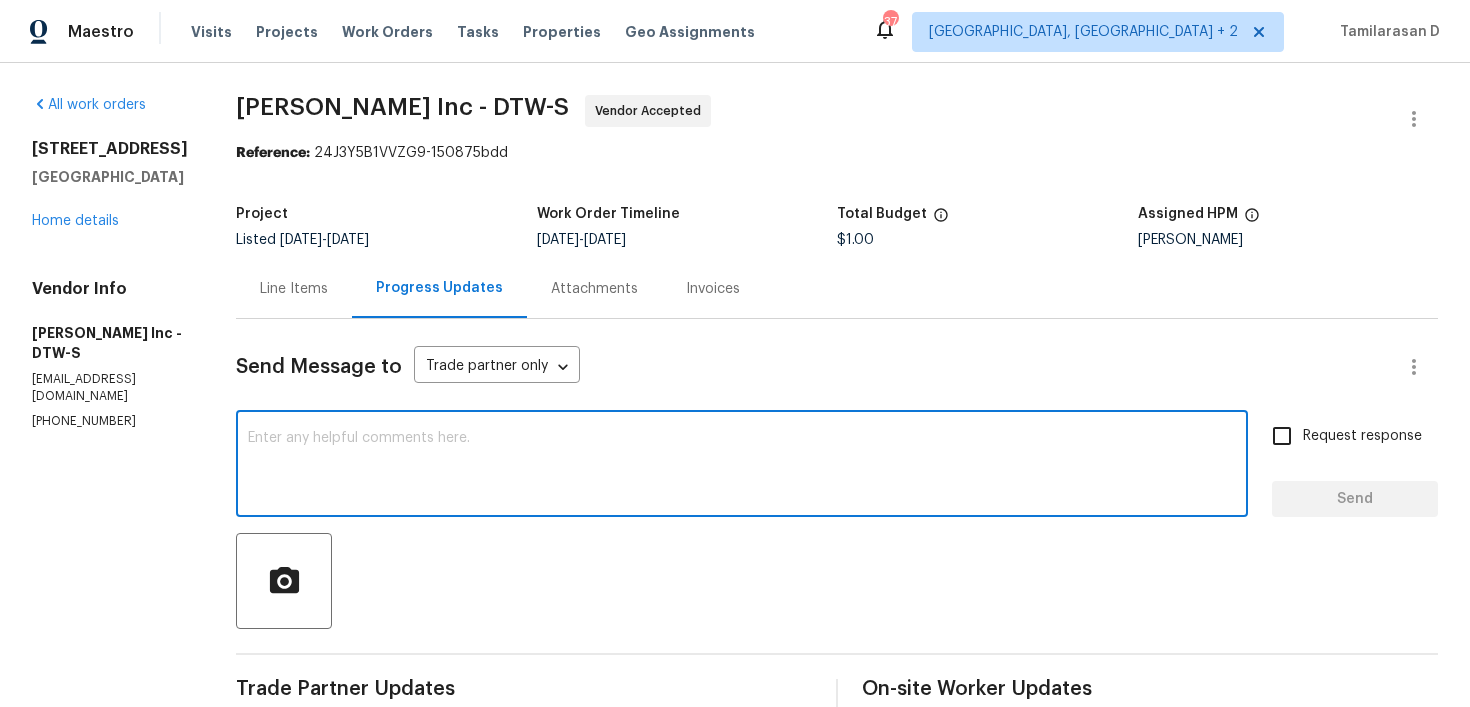 paste on "Hey there, Thank you for accepting the work order, could you please let me know the scheduled date for this?" 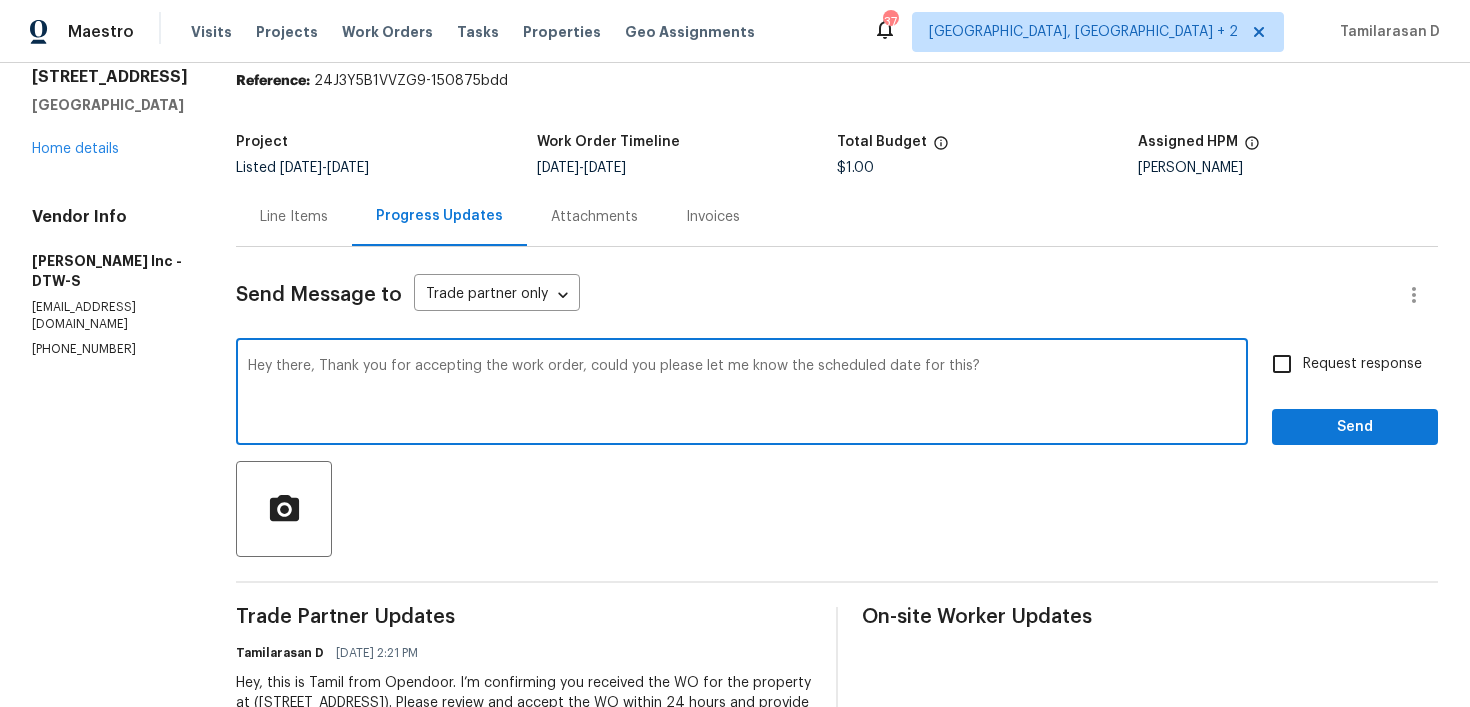 scroll, scrollTop: 78, scrollLeft: 0, axis: vertical 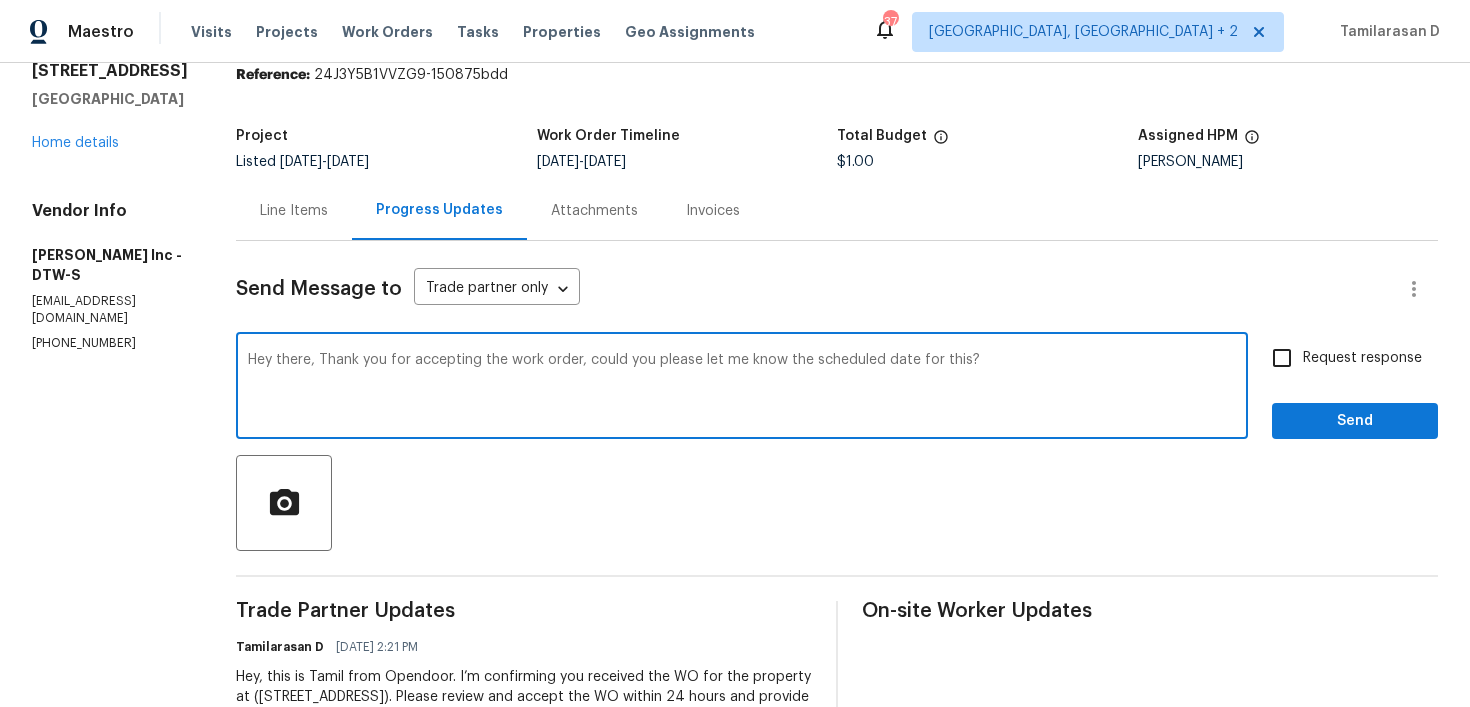 click on "Hey there, Thank you for accepting the work order, could you please let me know the scheduled date for this?" at bounding box center [742, 388] 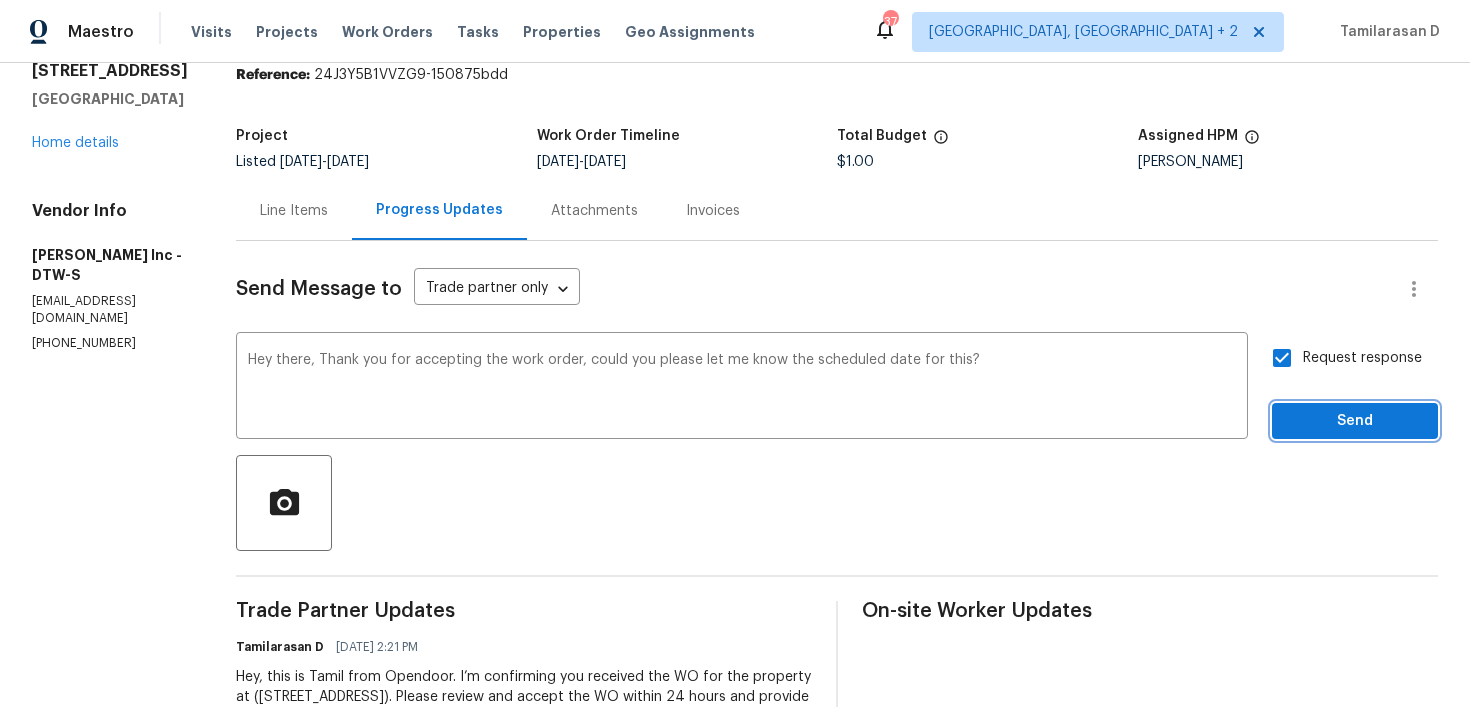 click on "Send" at bounding box center (1355, 421) 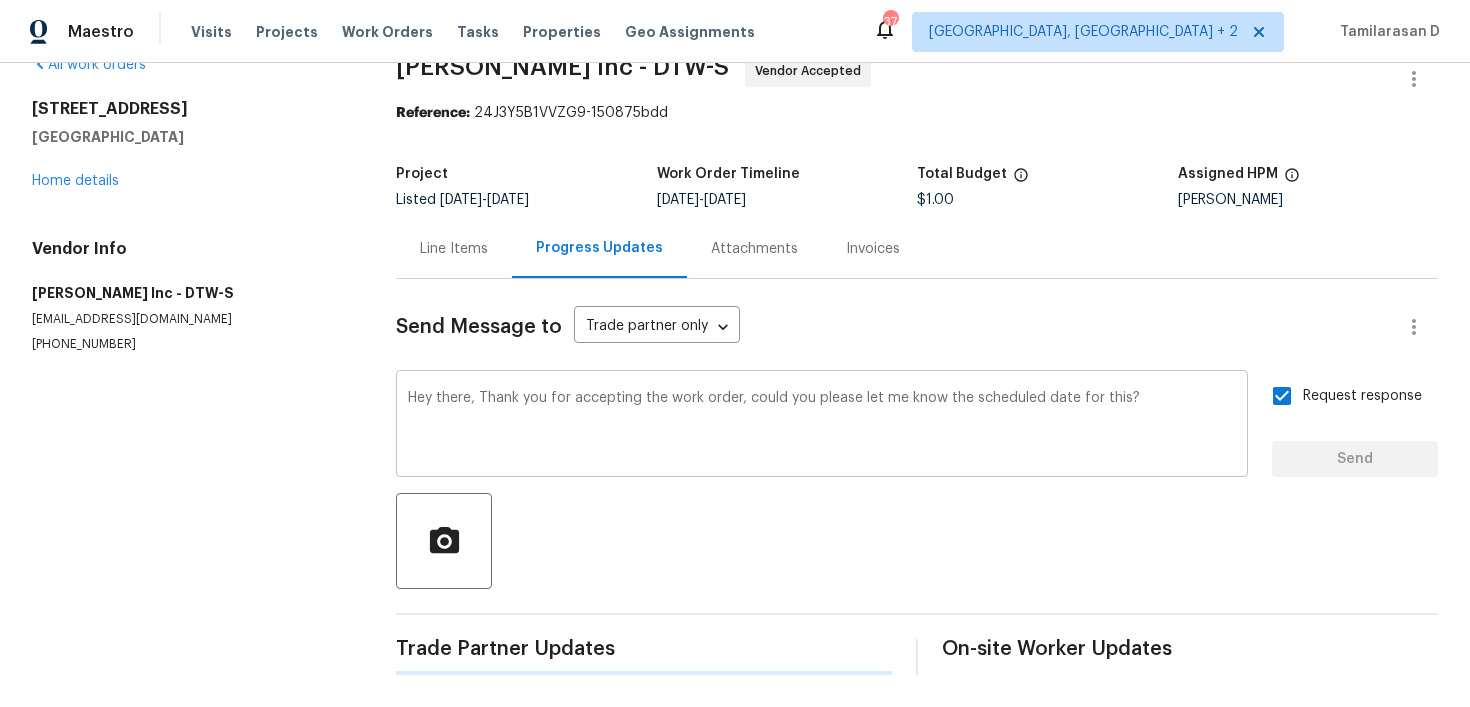 type 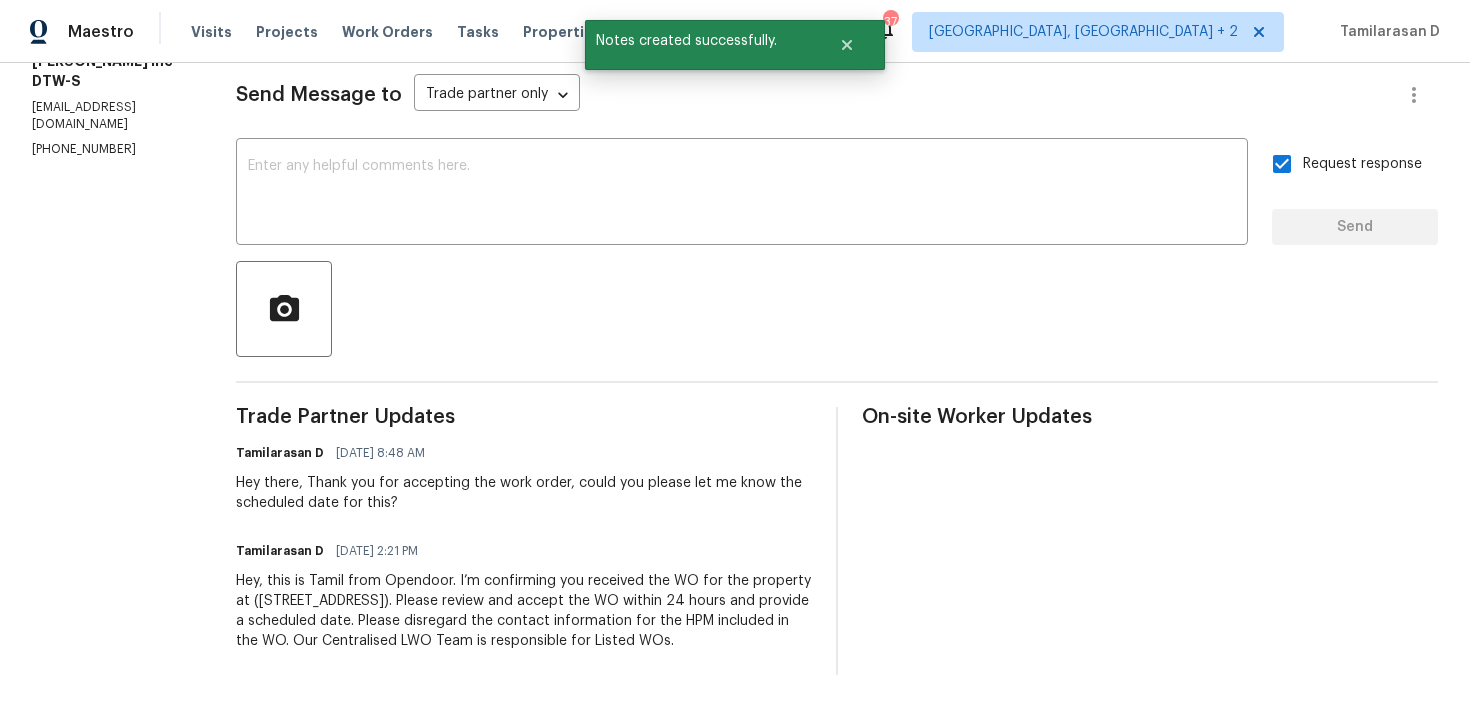 scroll, scrollTop: 0, scrollLeft: 0, axis: both 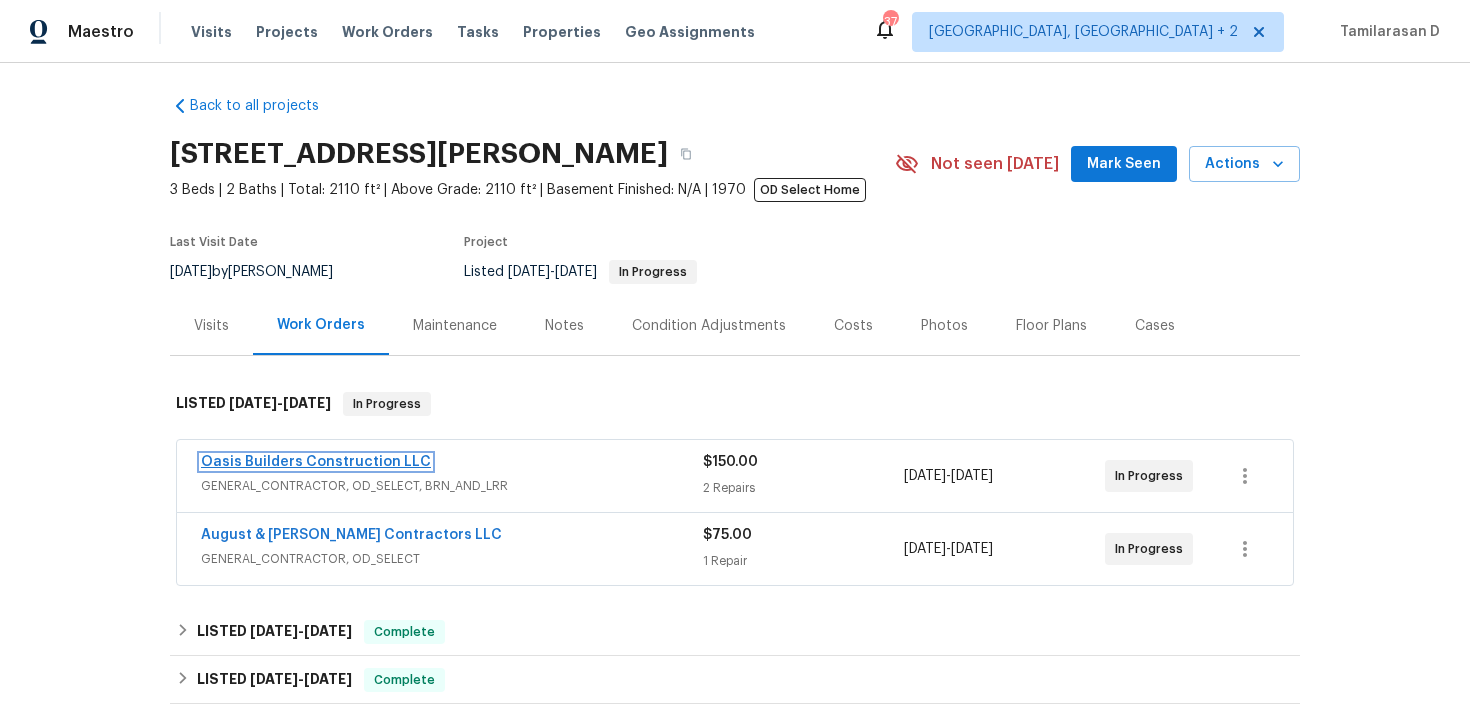 click on "Oasis Builders Construction LLC" at bounding box center (316, 462) 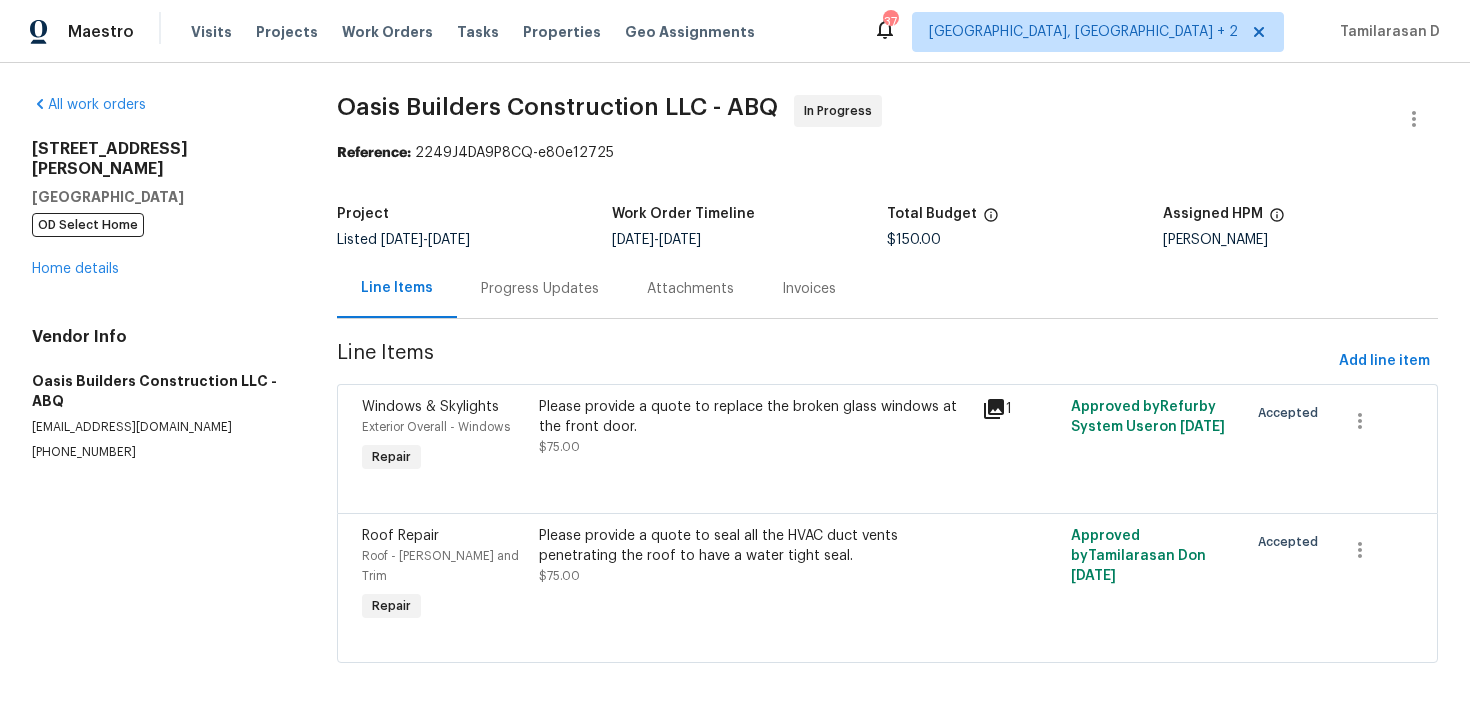 click on "Progress Updates" at bounding box center (540, 289) 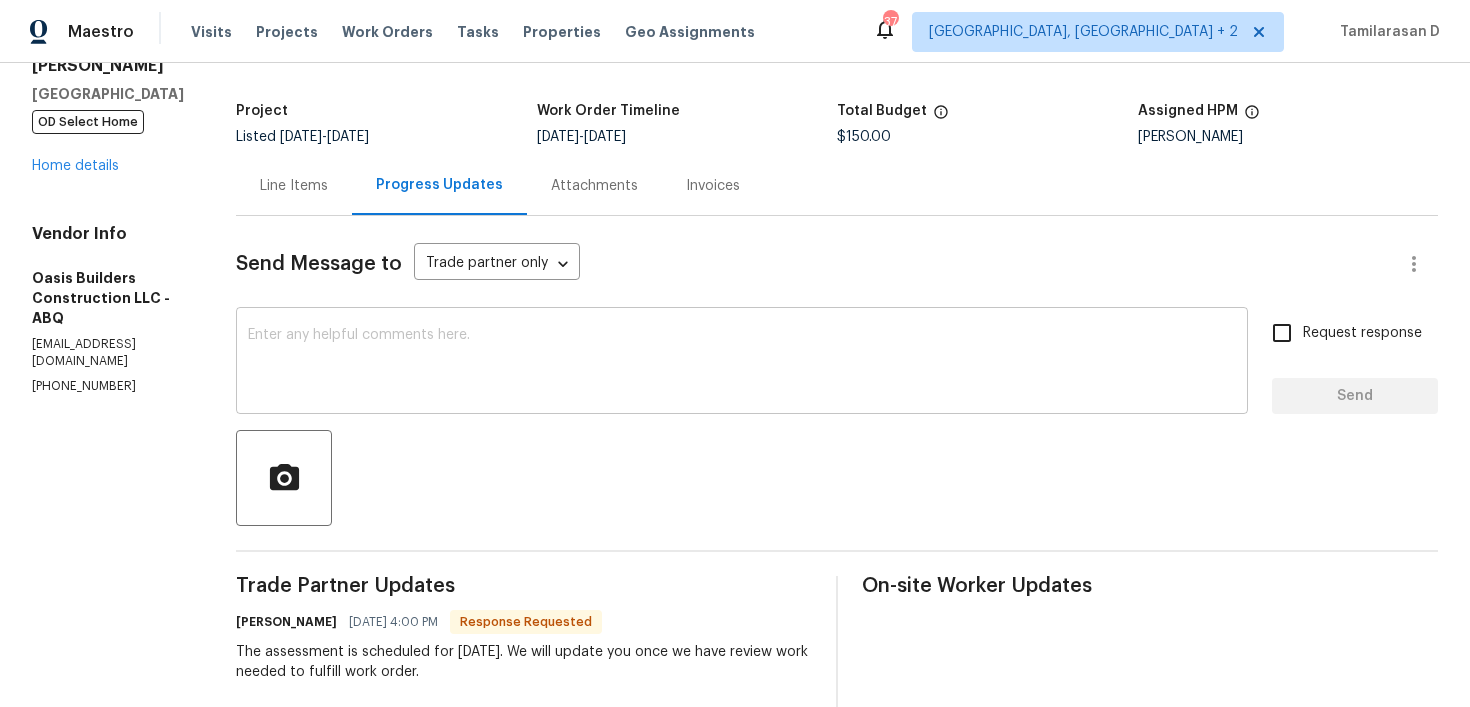 scroll, scrollTop: 292, scrollLeft: 0, axis: vertical 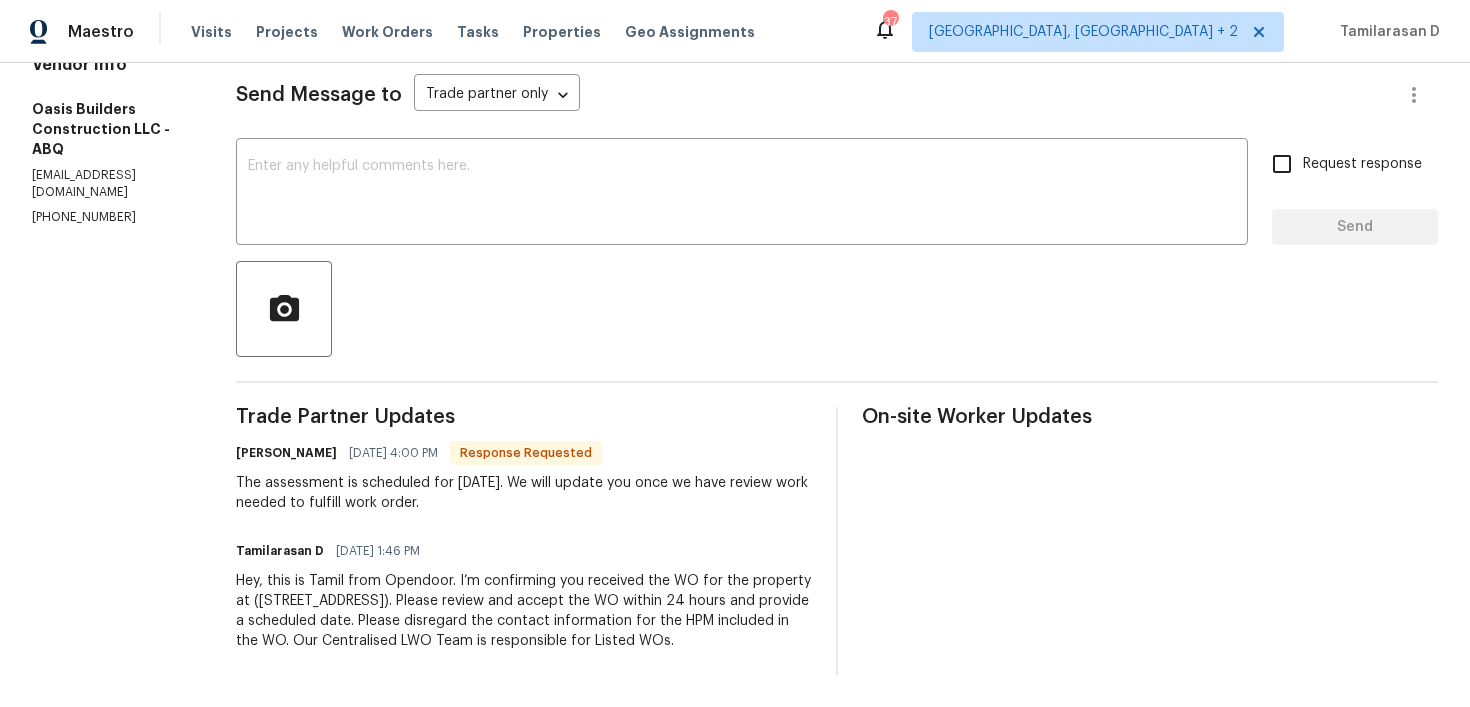 click on "The assessment is scheduled for [DATE].  We will update you once we have review work needed to fulfill work order." at bounding box center [524, 493] 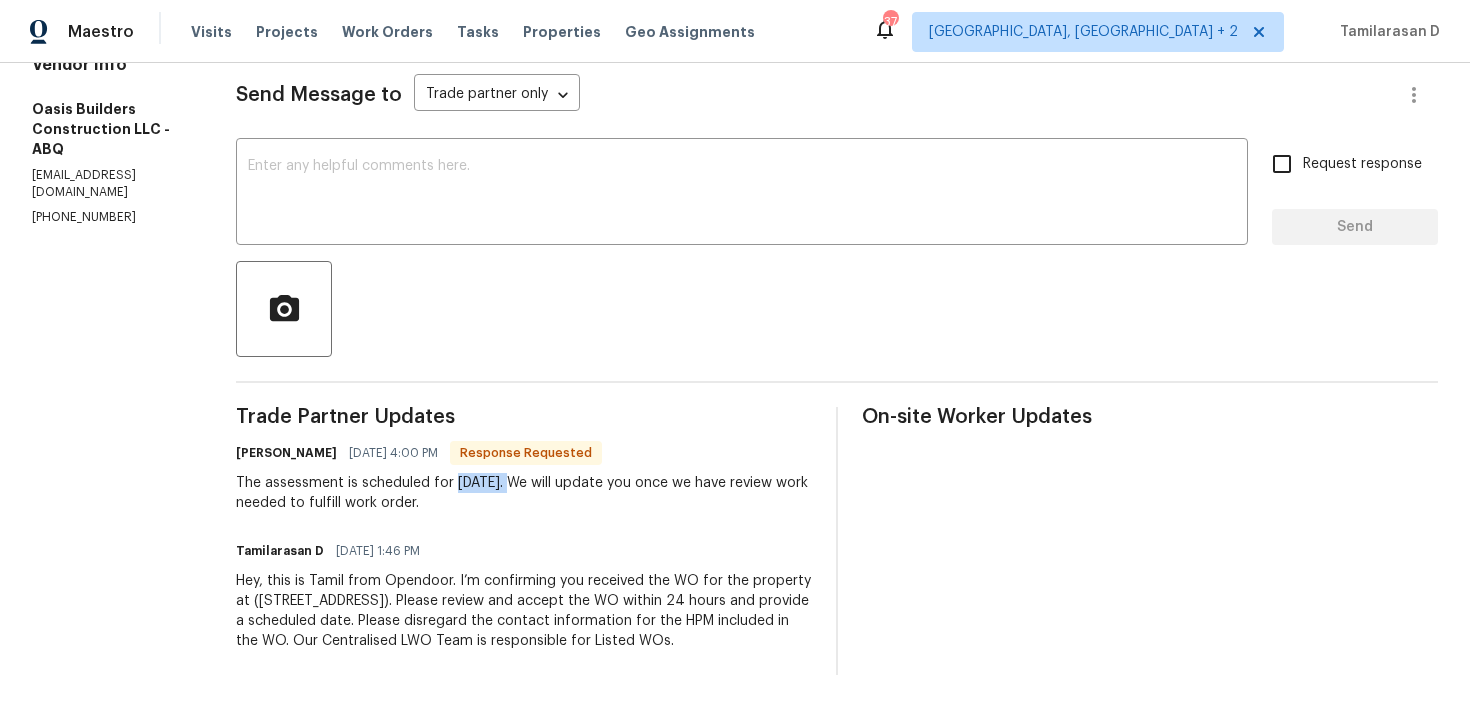 click on "The assessment is scheduled for tomorrow.  We will update you once we have review work needed to fulfill work order." at bounding box center [524, 493] 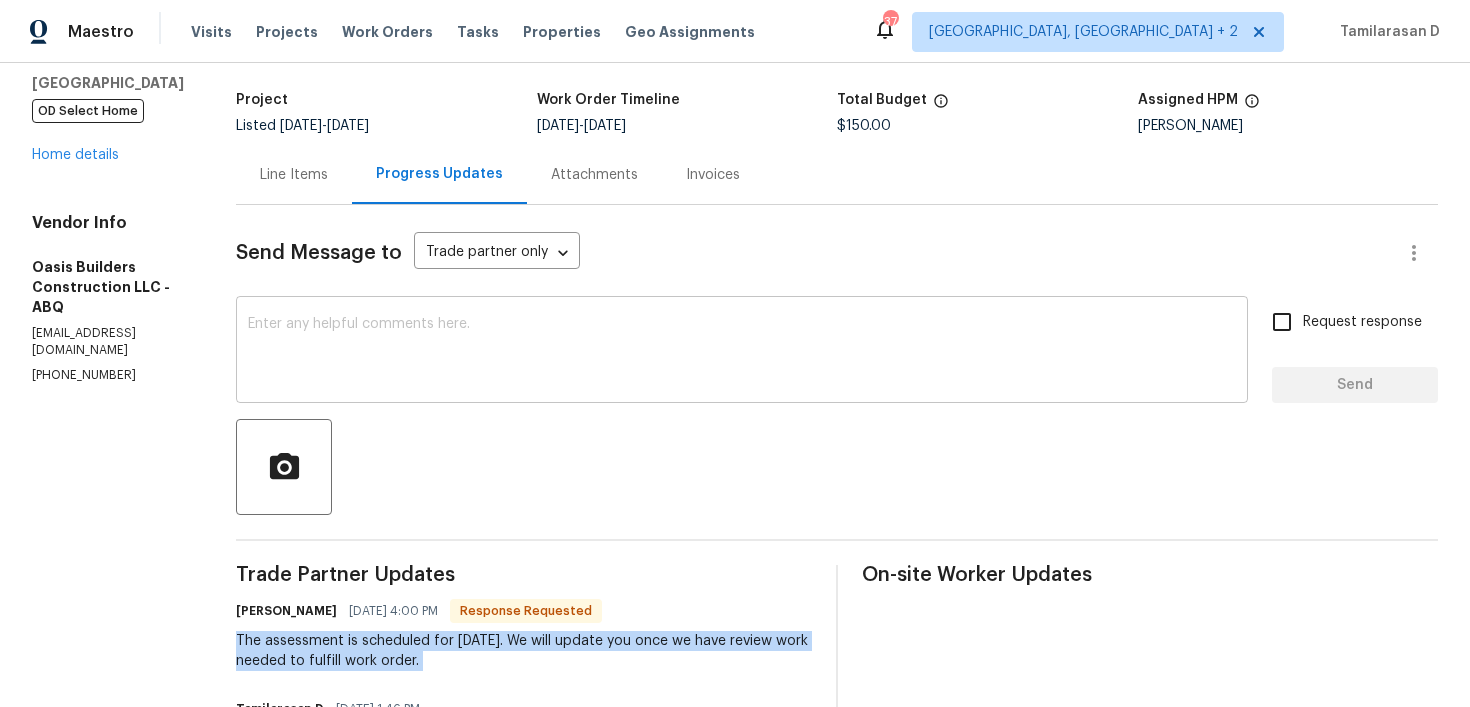 scroll, scrollTop: 0, scrollLeft: 0, axis: both 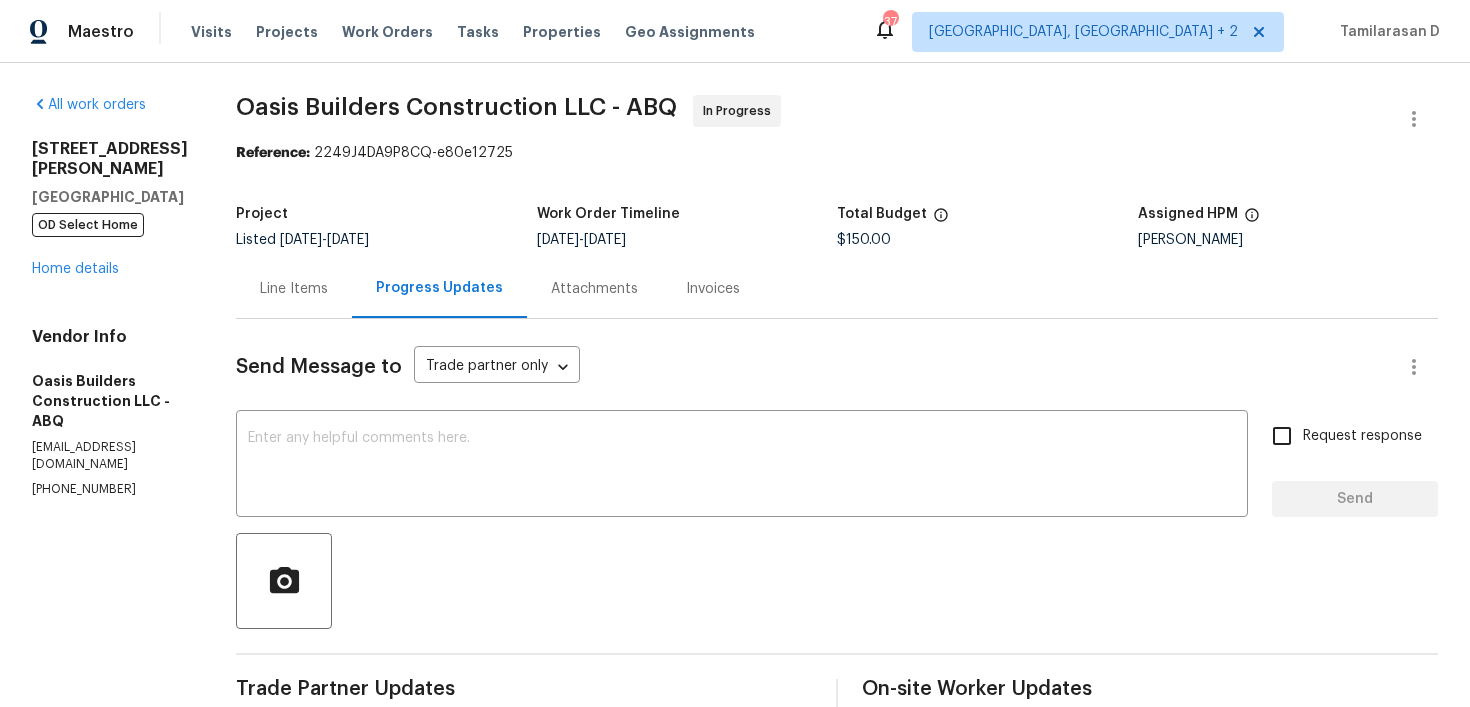 click on "Line Items" at bounding box center (294, 288) 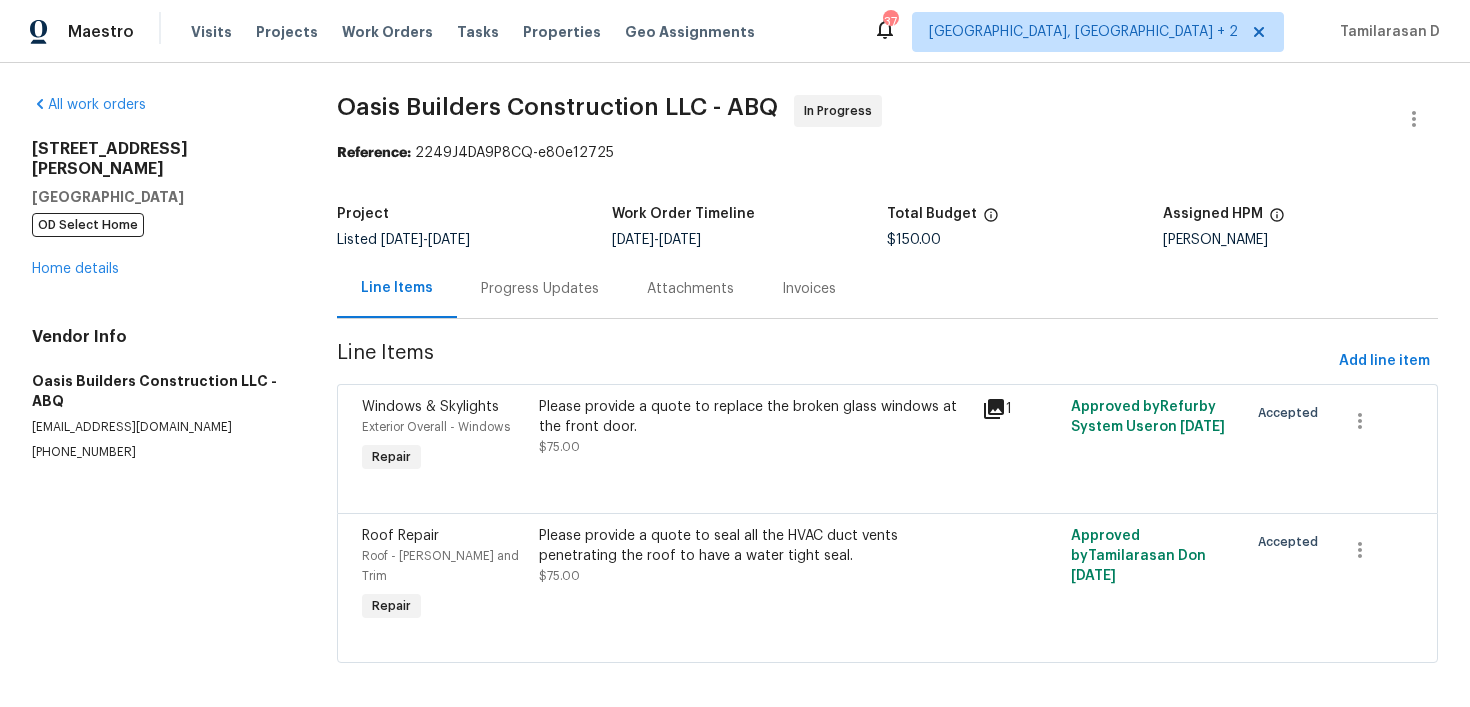 click on "35 Sandia Heights Dr NE Albuquerque, NM 87122 OD Select Home Home details" at bounding box center (160, 209) 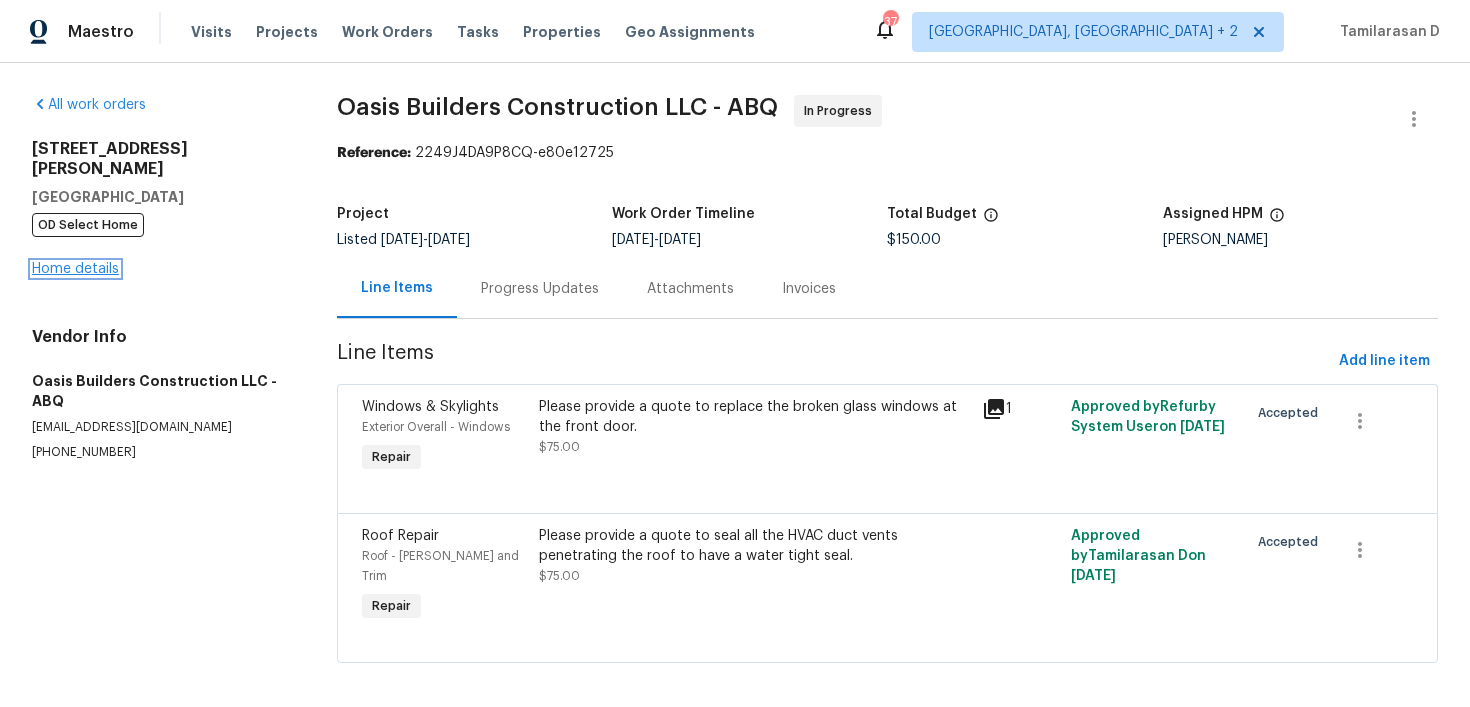 click on "Home details" at bounding box center [75, 269] 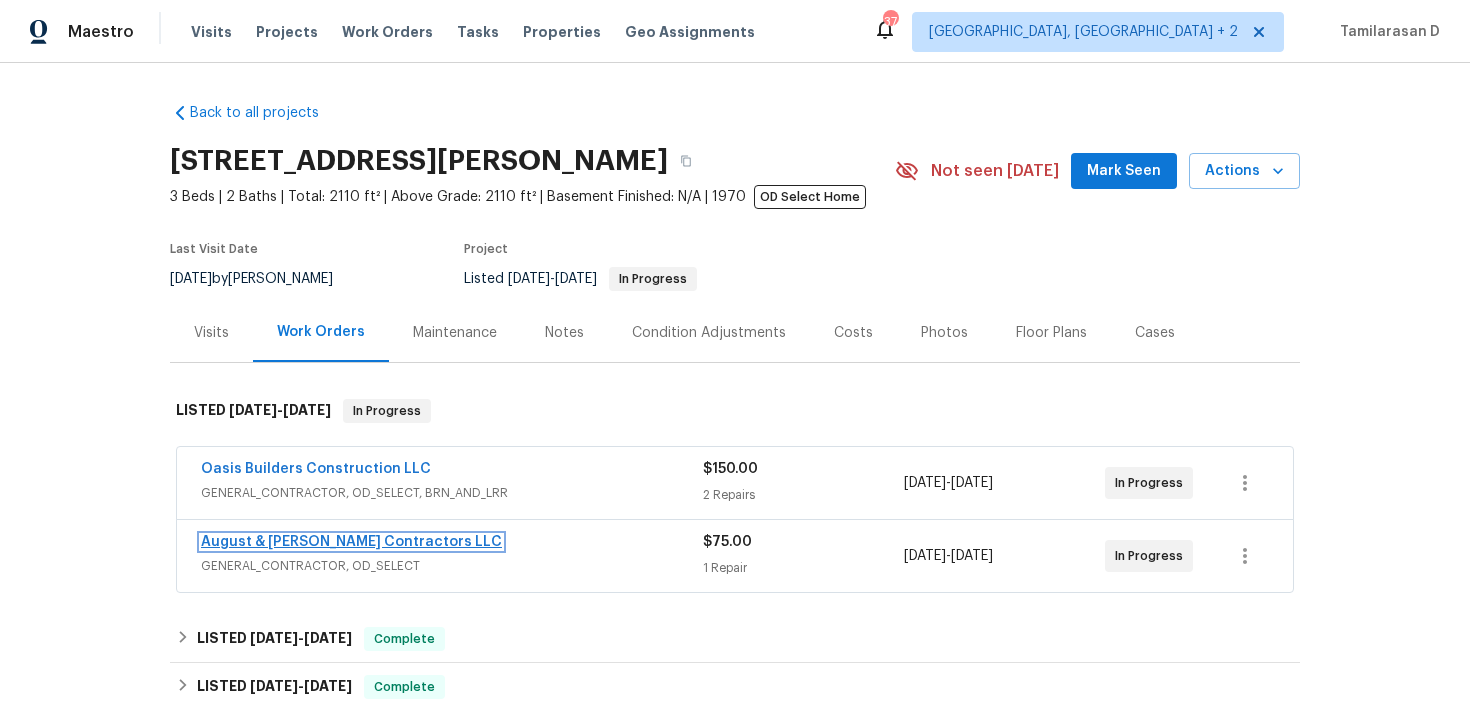 click on "August & Suttles Contractors LLC" at bounding box center (351, 542) 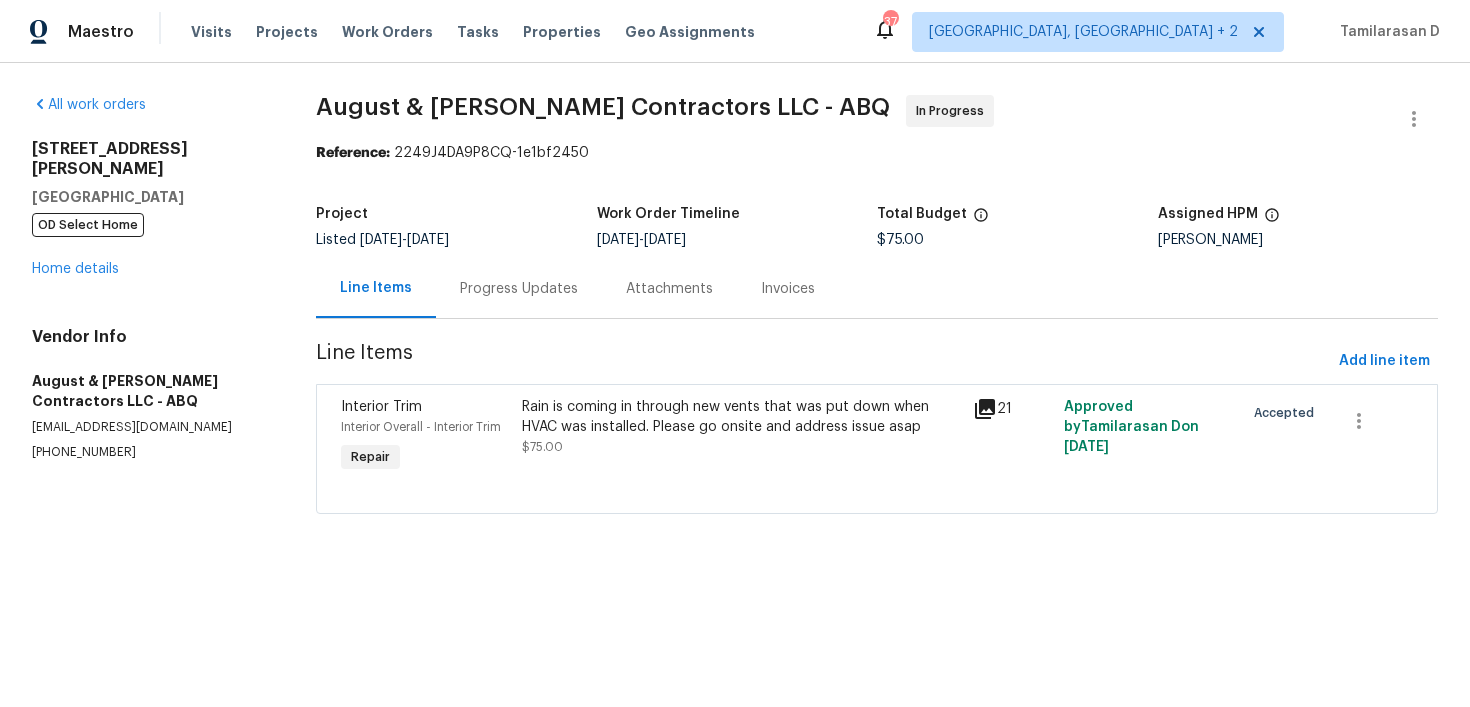 click on "35 Sandia Heights Dr NE Albuquerque, NM 87122 OD Select Home Home details" at bounding box center [150, 209] 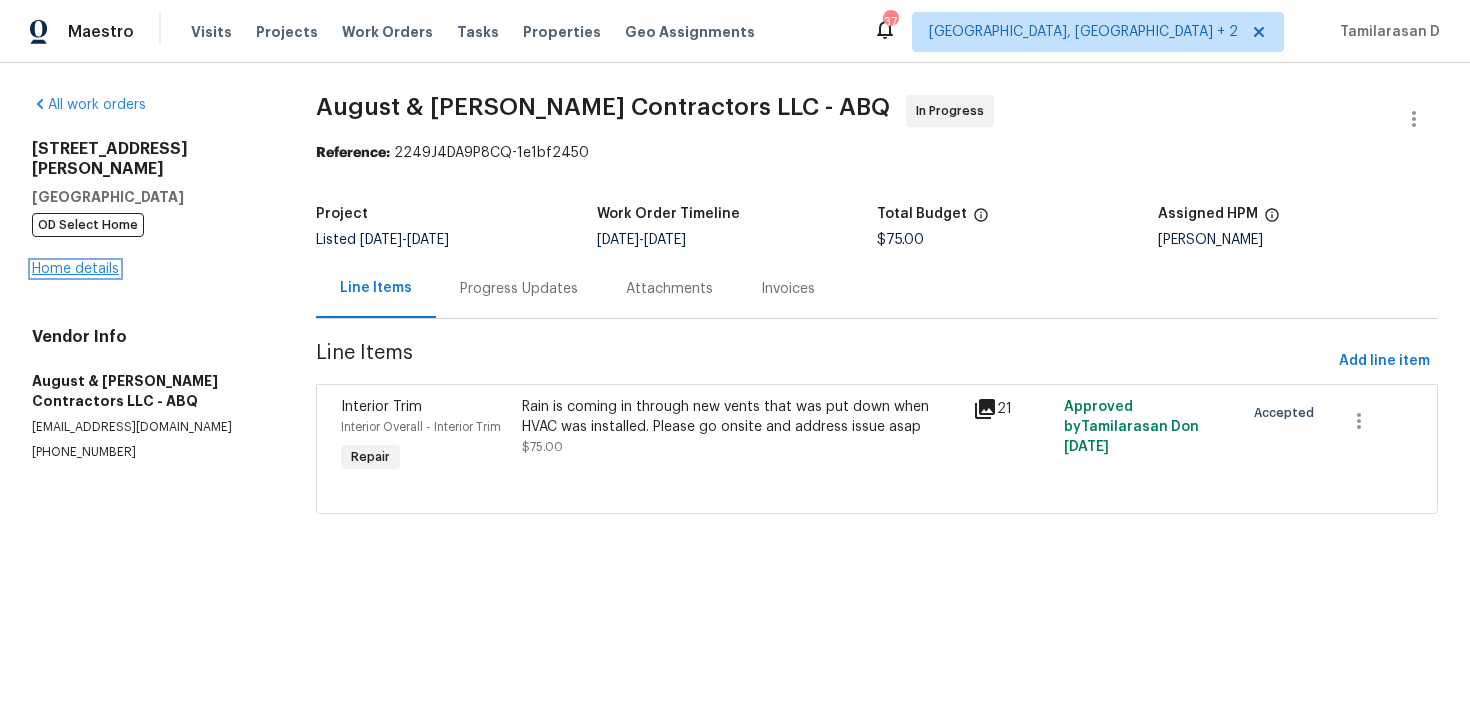 click on "Home details" at bounding box center (75, 269) 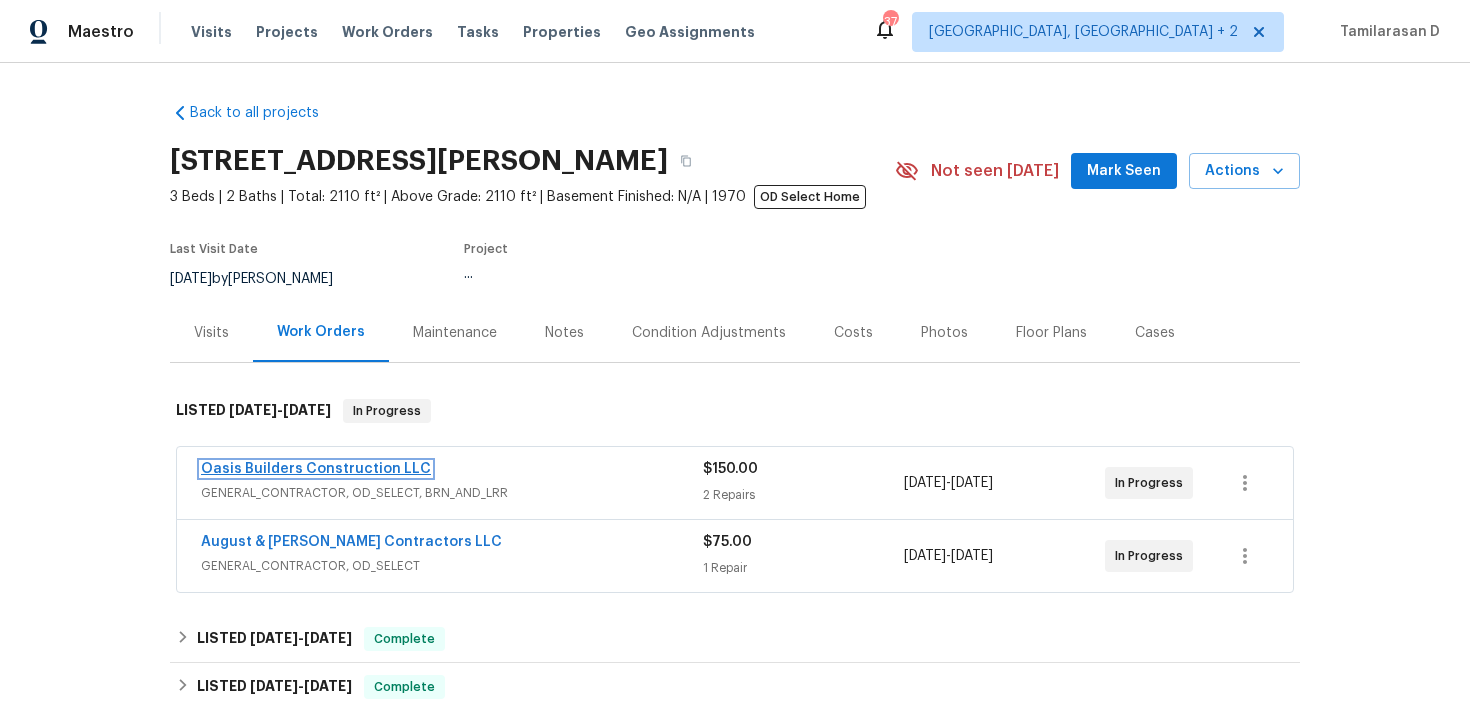 click on "Oasis Builders Construction LLC" at bounding box center (316, 469) 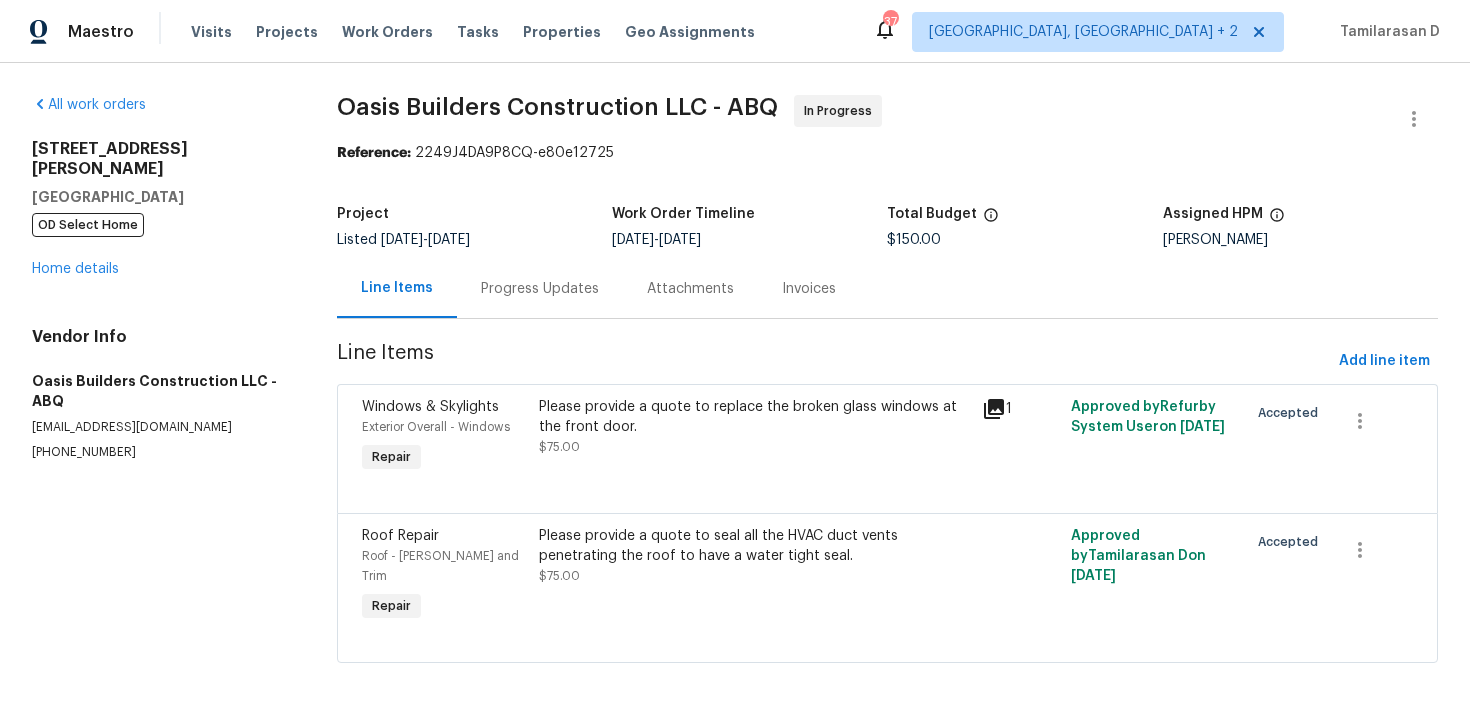 click on "Progress Updates" at bounding box center (540, 289) 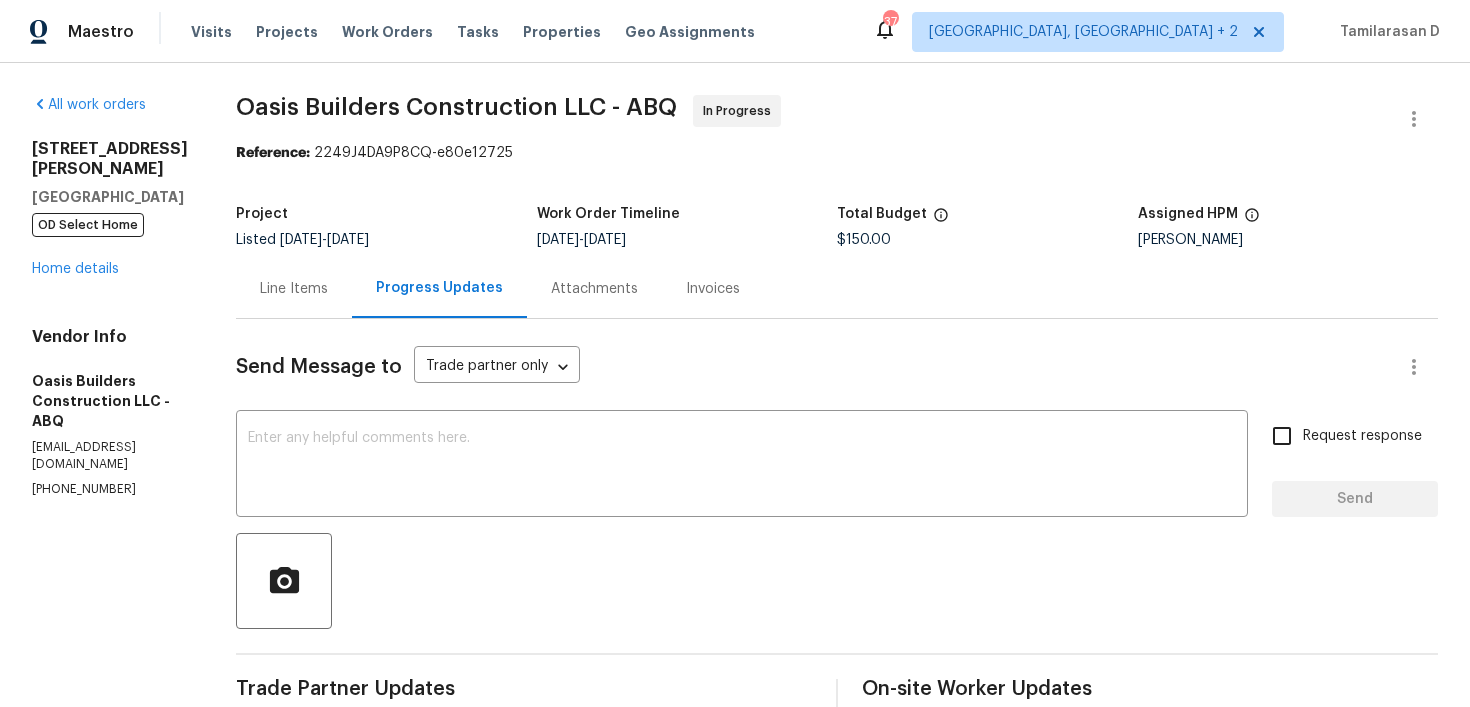 scroll, scrollTop: 91, scrollLeft: 0, axis: vertical 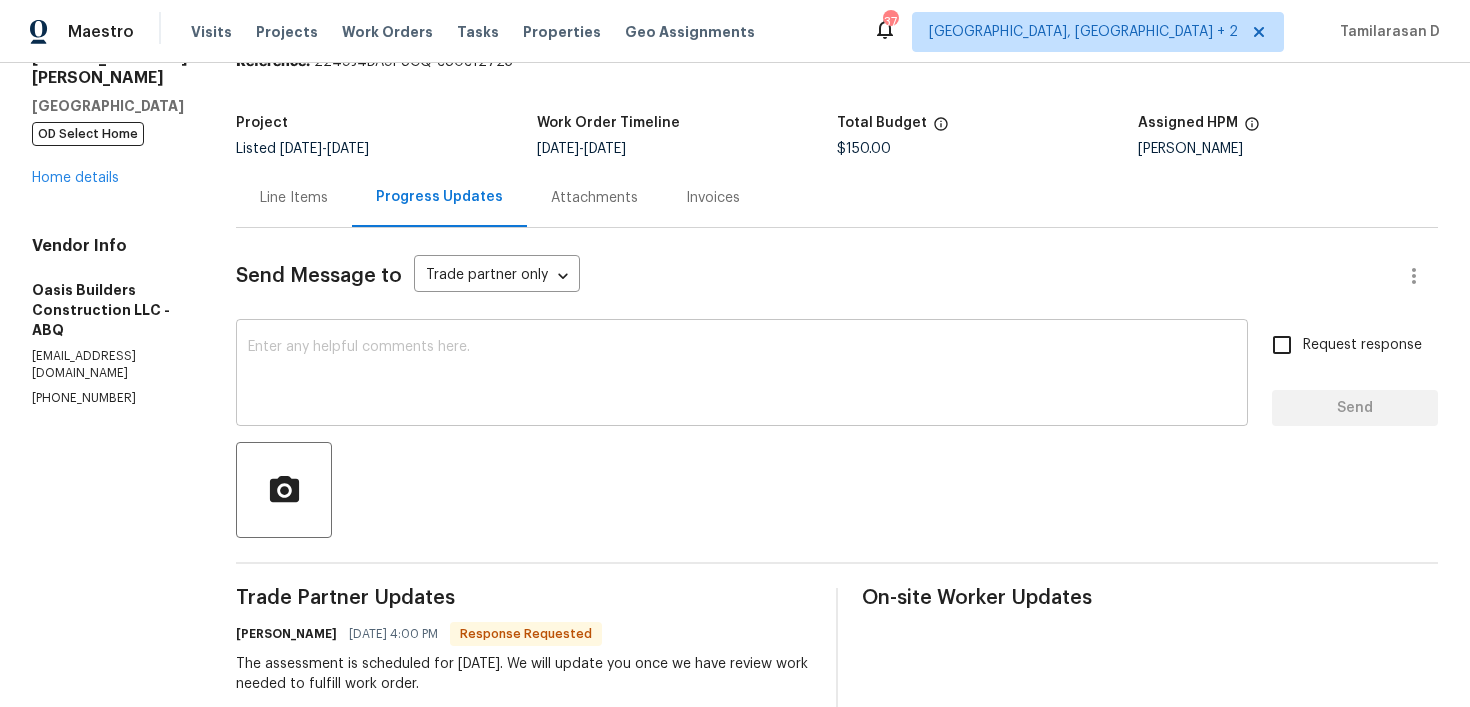click on "x ​" at bounding box center (742, 375) 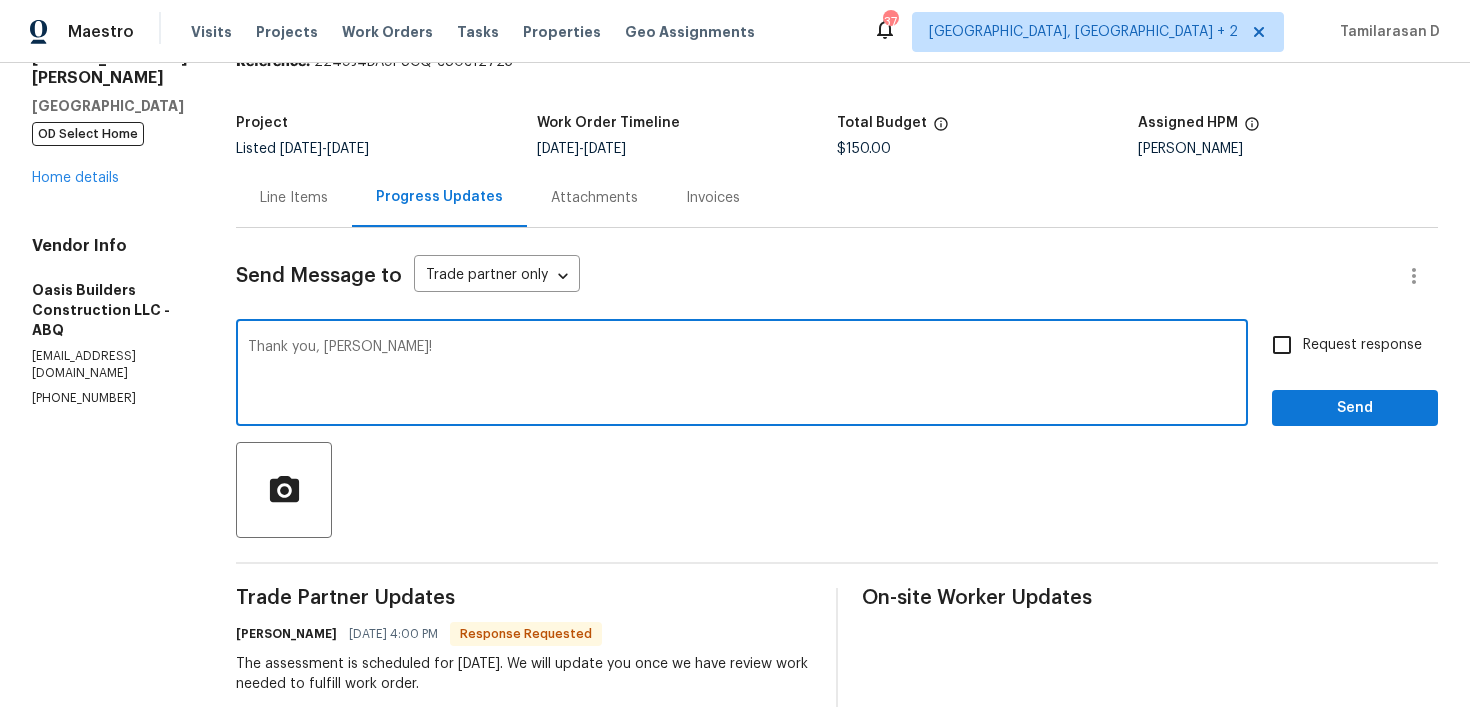 type on "Thank you, Tony!" 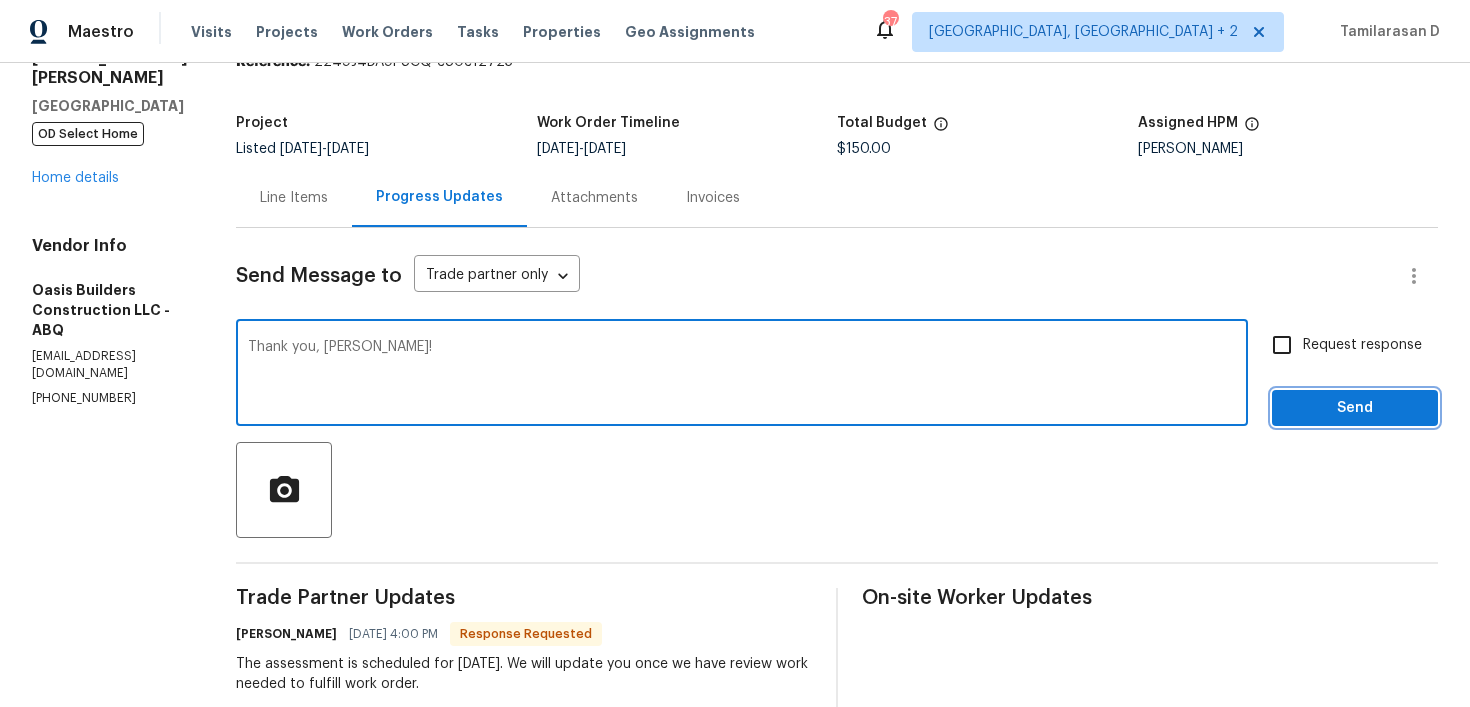 click on "Send" at bounding box center (1355, 408) 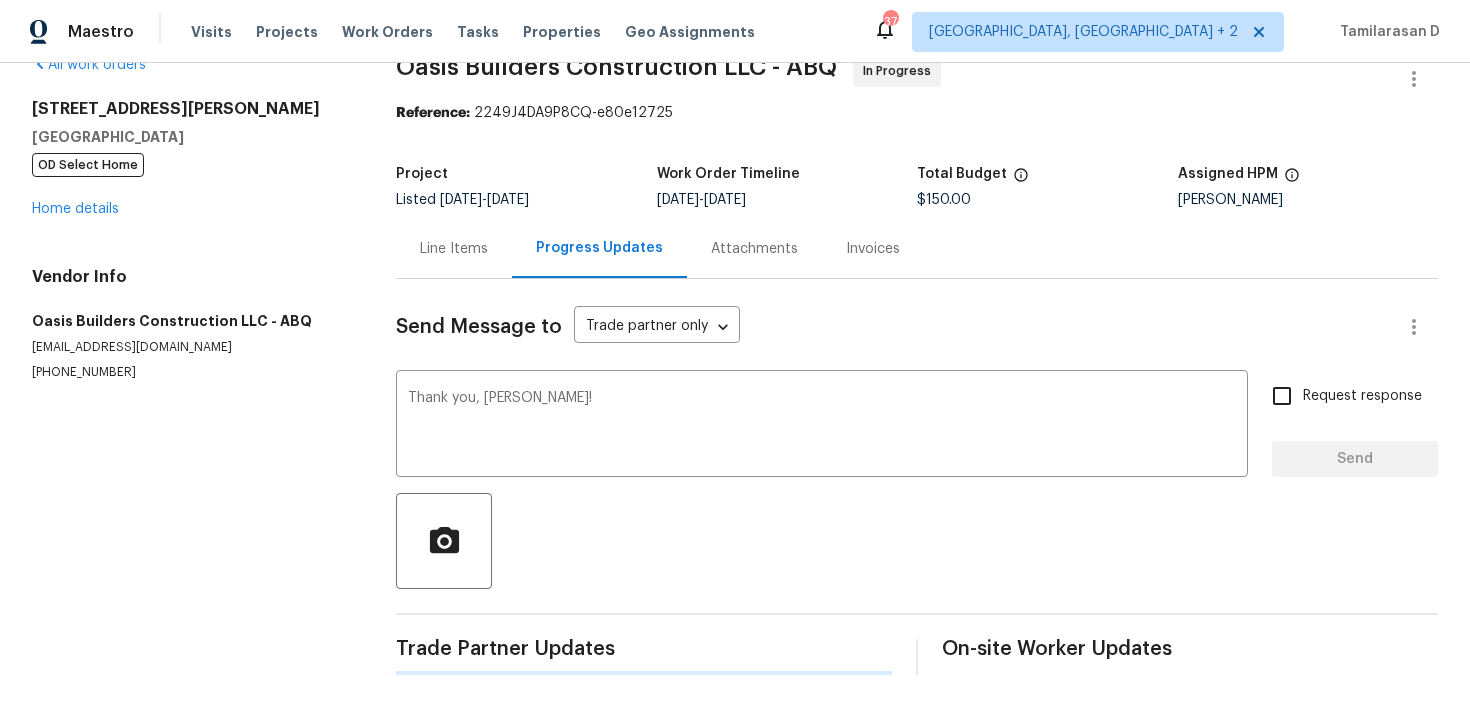 type 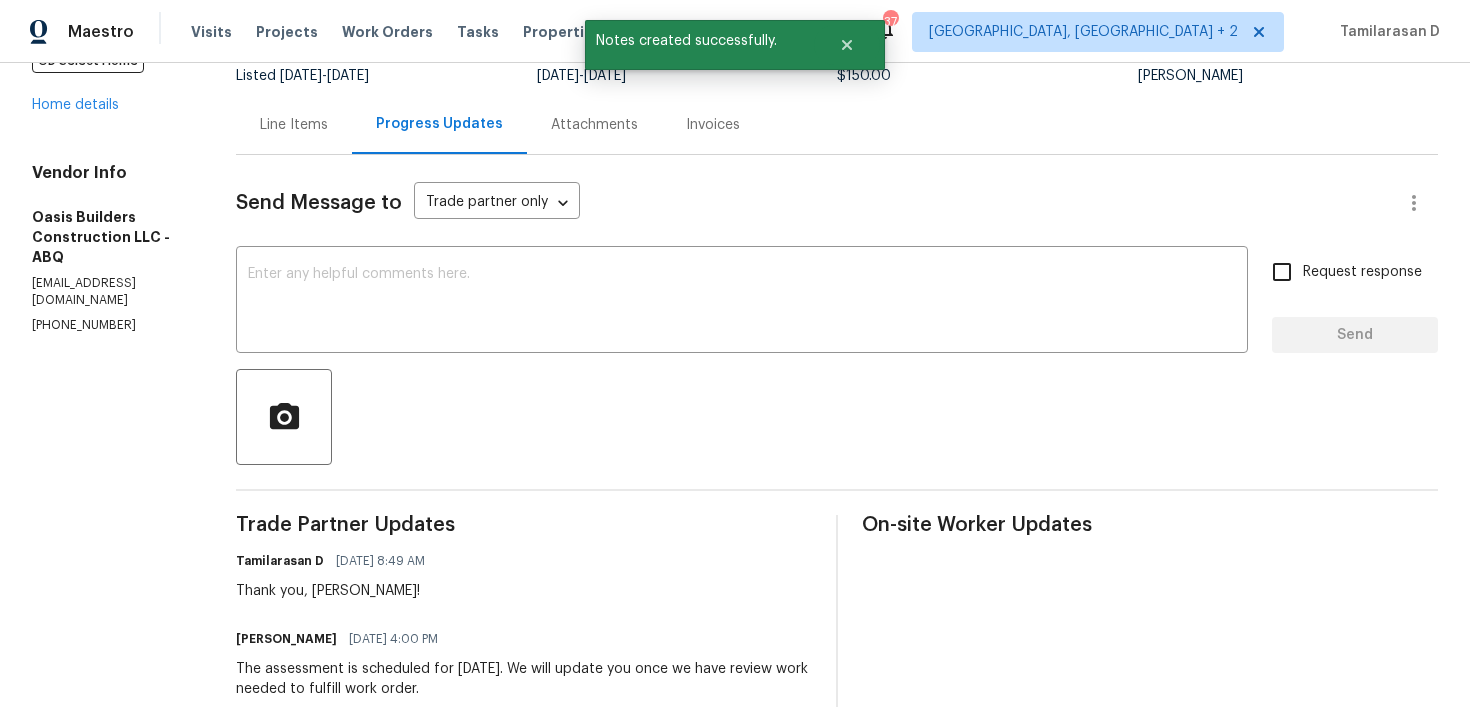 scroll, scrollTop: 169, scrollLeft: 0, axis: vertical 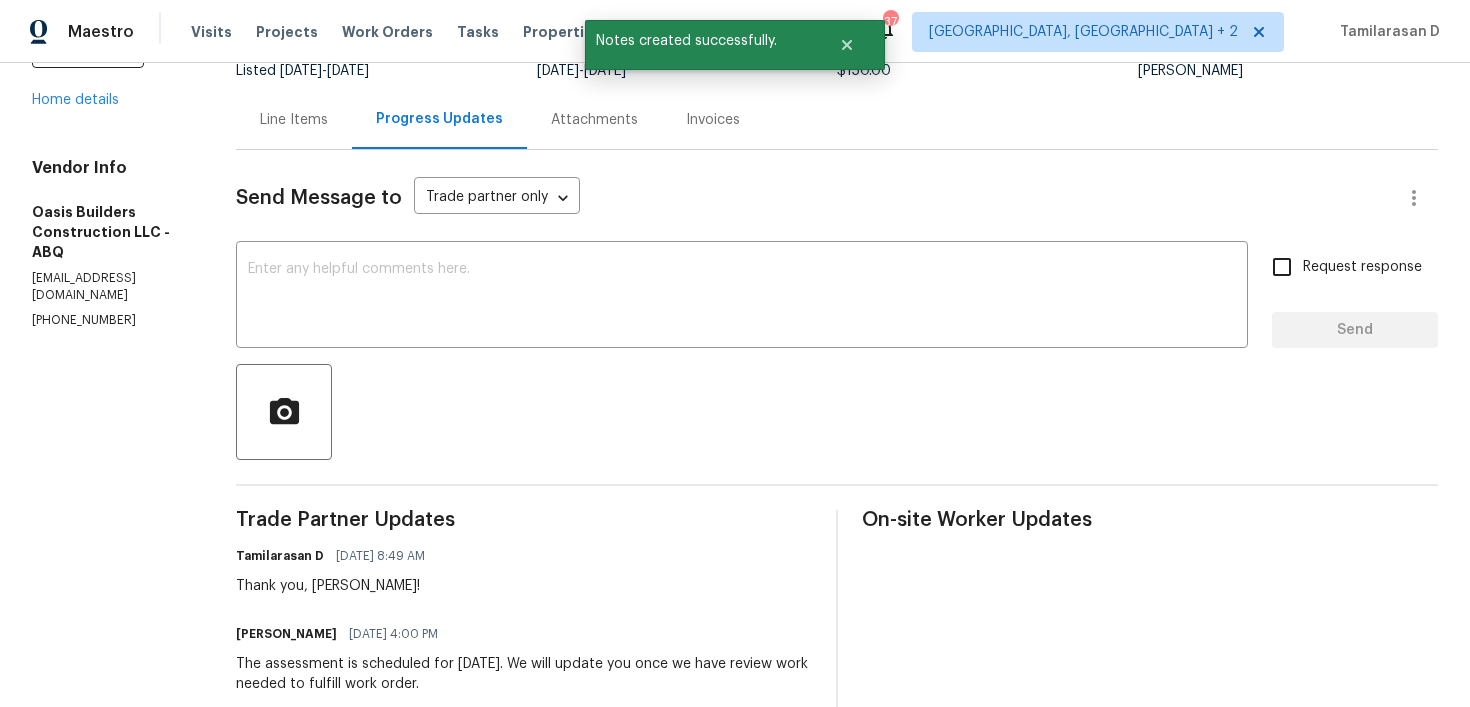 click on "The assessment is scheduled for tomorrow.  We will update you once we have review work needed to fulfill work order." at bounding box center [524, 674] 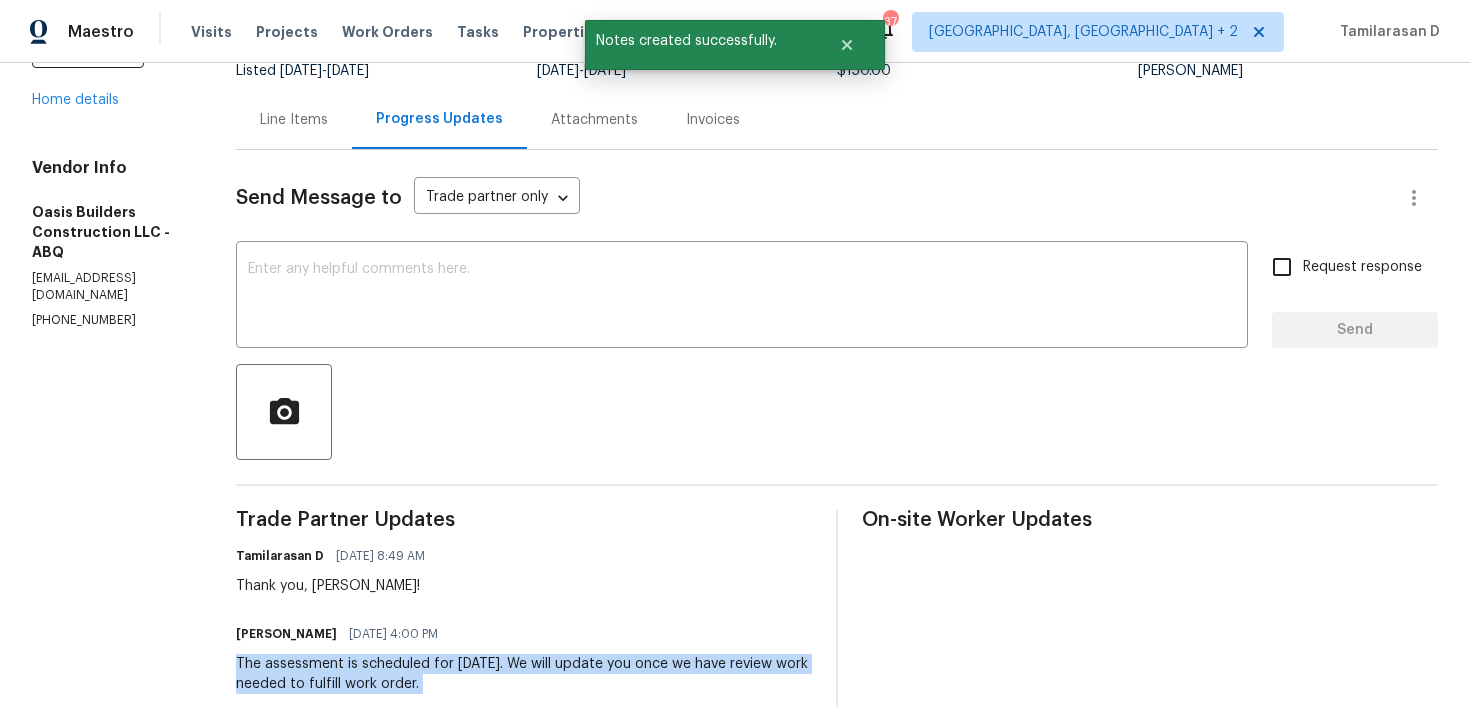 click on "The assessment is scheduled for tomorrow.  We will update you once we have review work needed to fulfill work order." at bounding box center [524, 674] 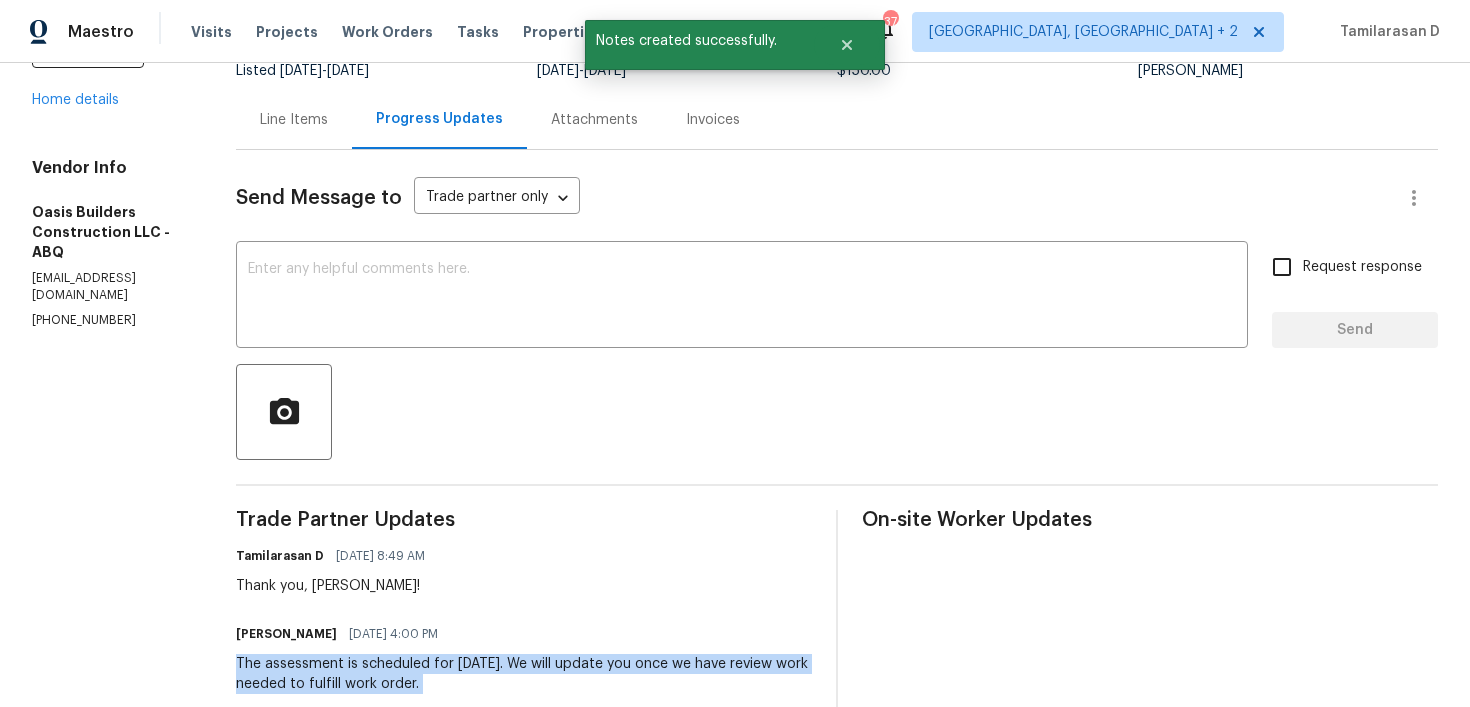 scroll, scrollTop: 0, scrollLeft: 0, axis: both 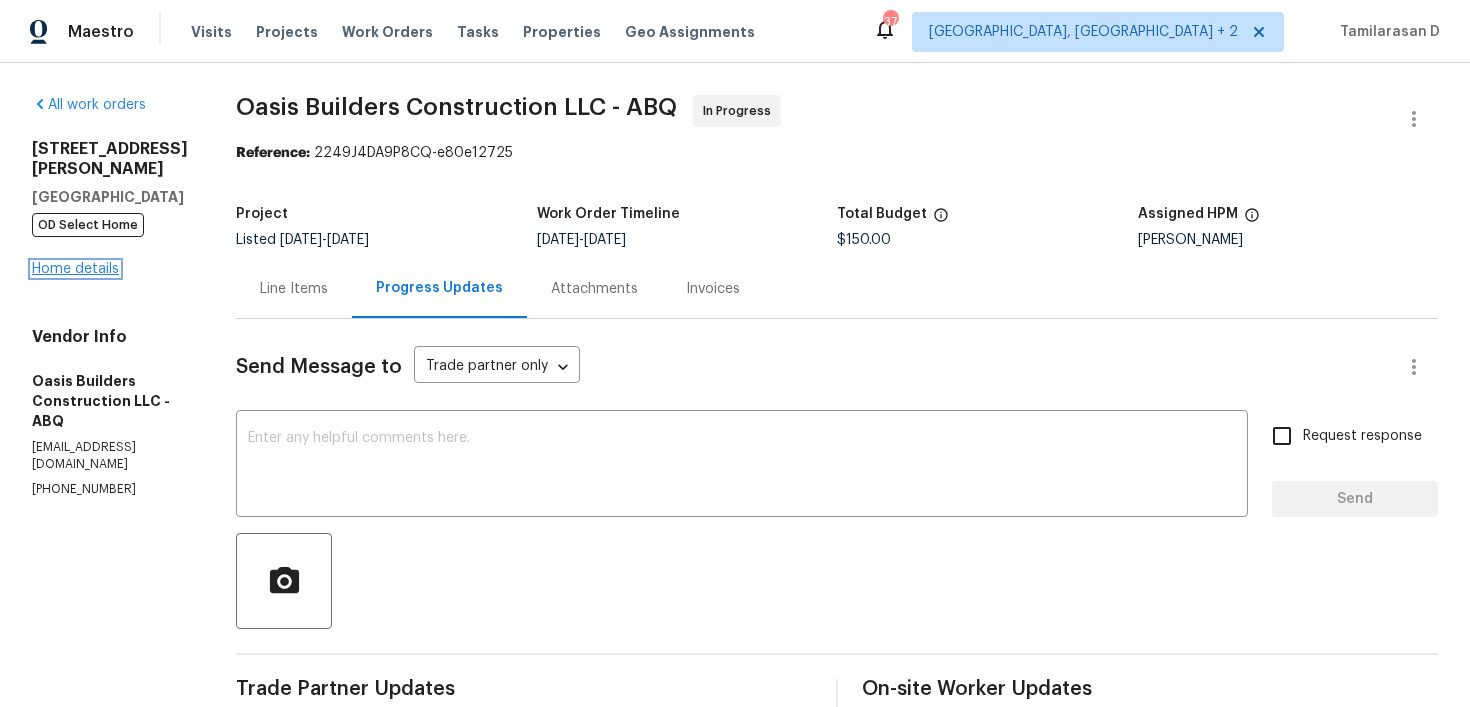 click on "Home details" at bounding box center (75, 269) 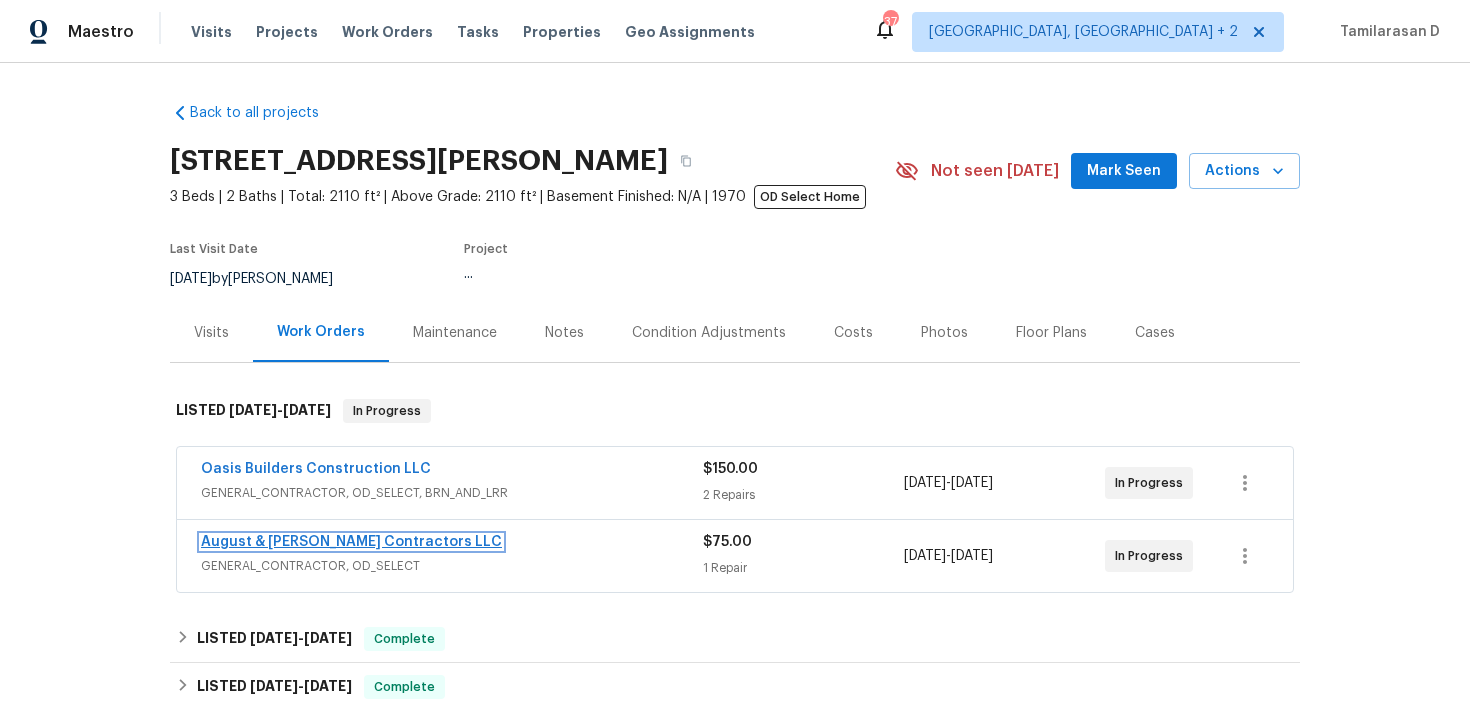 click on "August & Suttles Contractors LLC" at bounding box center [351, 542] 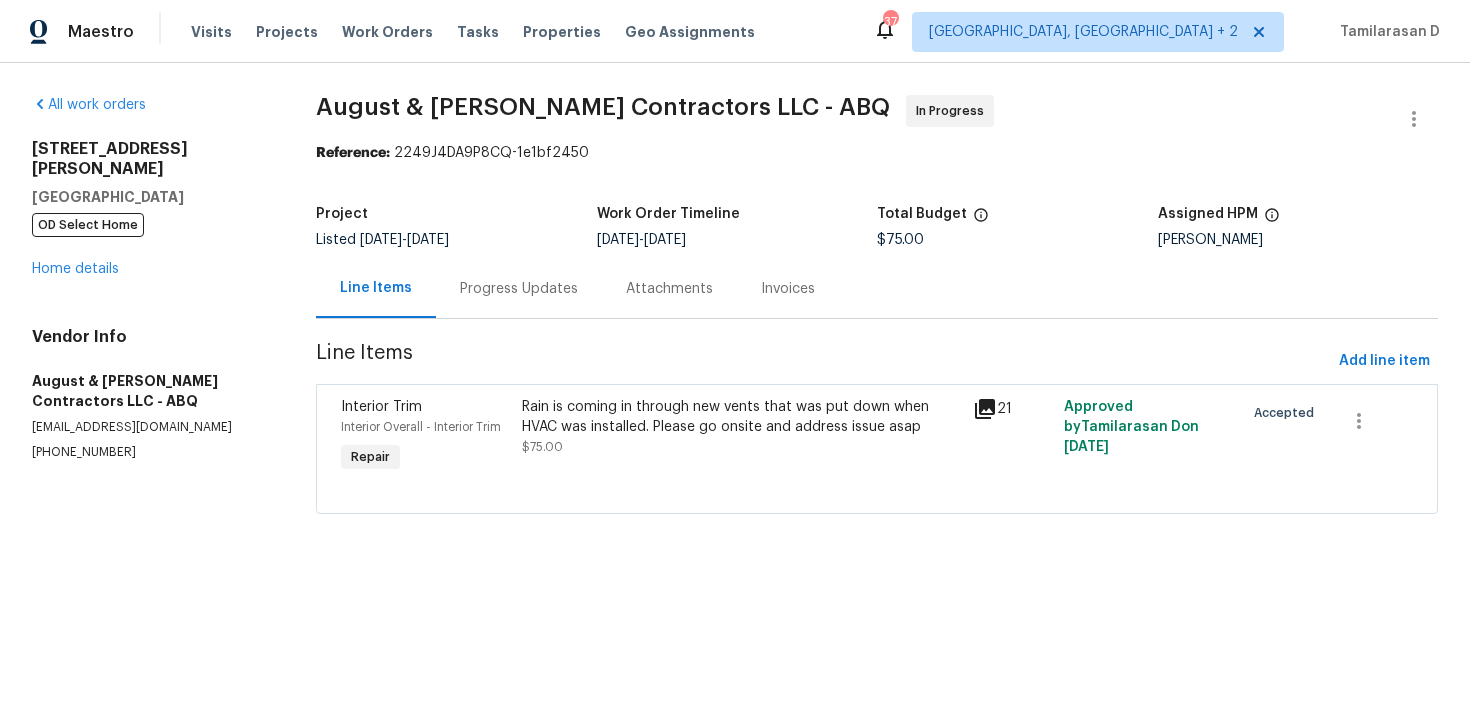 click on "Progress Updates" at bounding box center [519, 289] 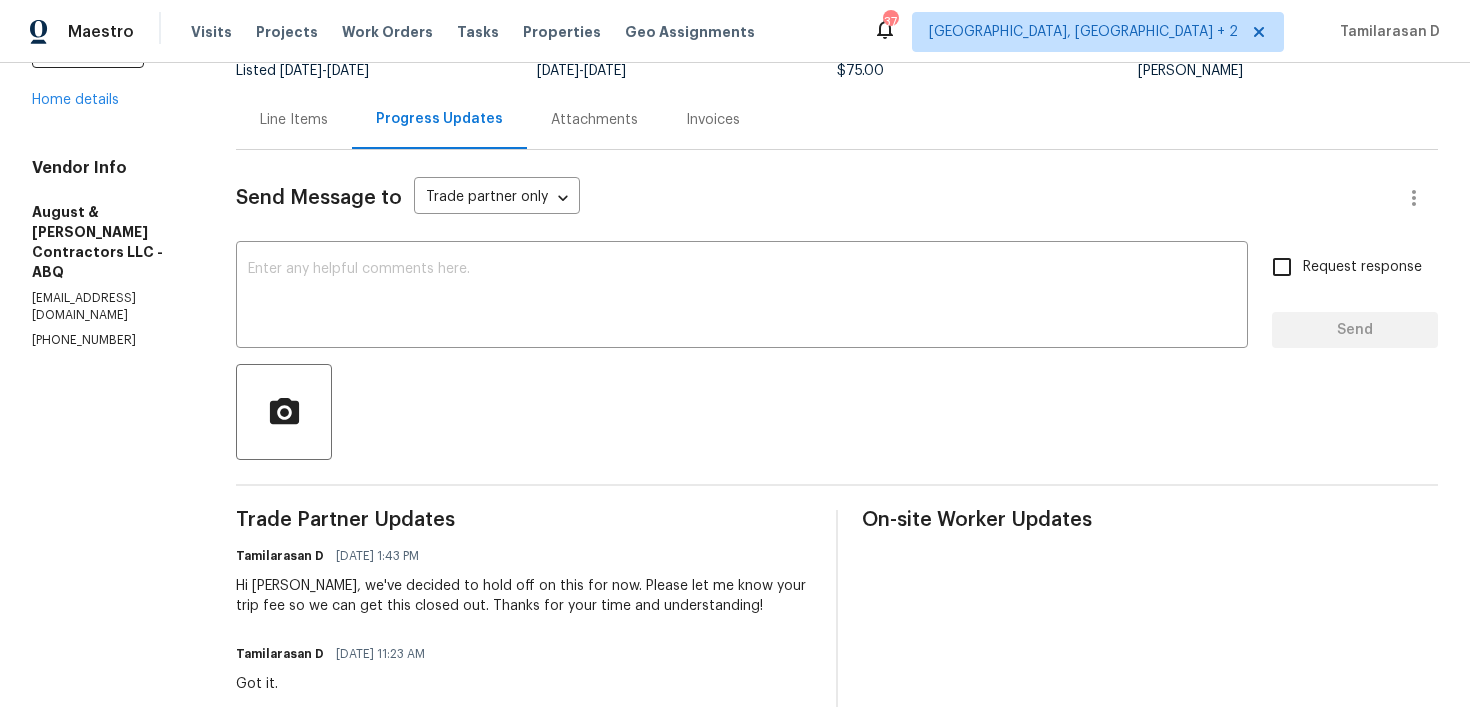 scroll, scrollTop: 205, scrollLeft: 0, axis: vertical 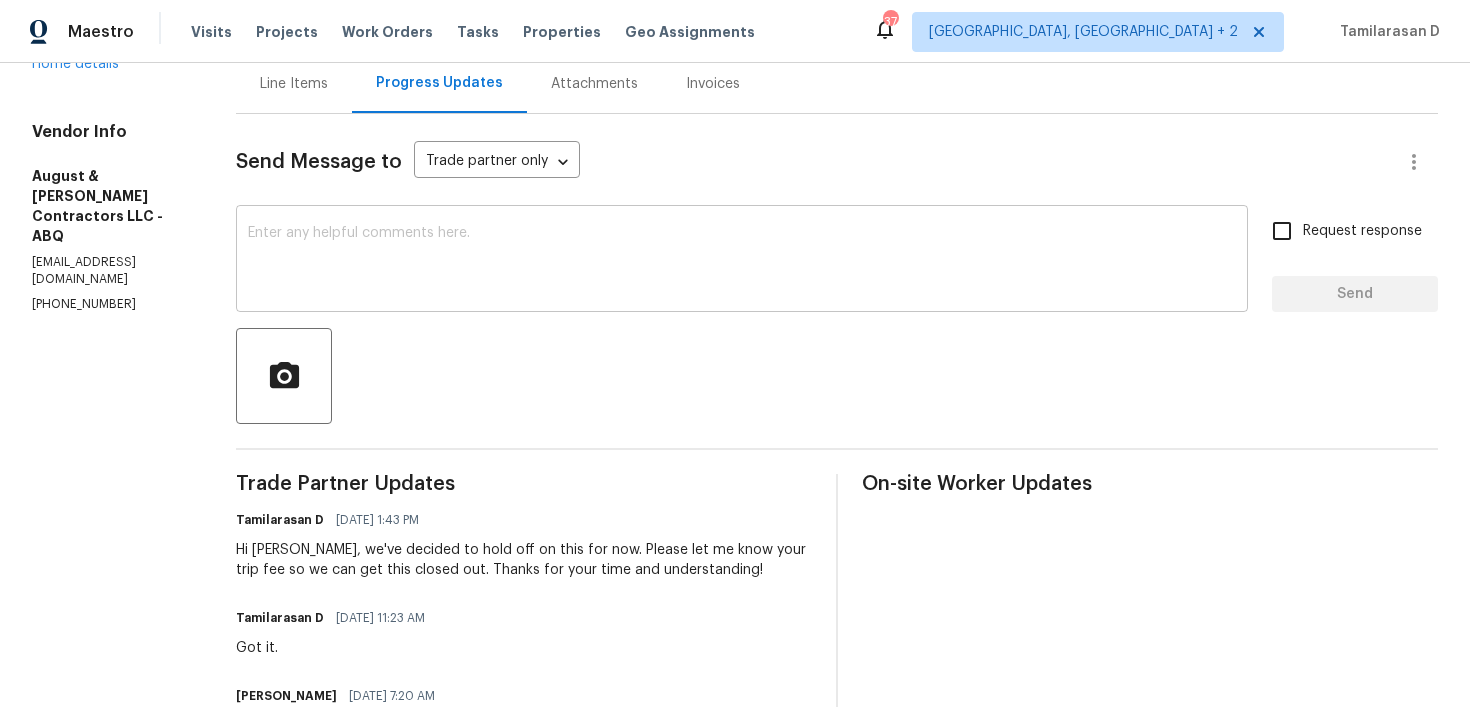 click at bounding box center [742, 261] 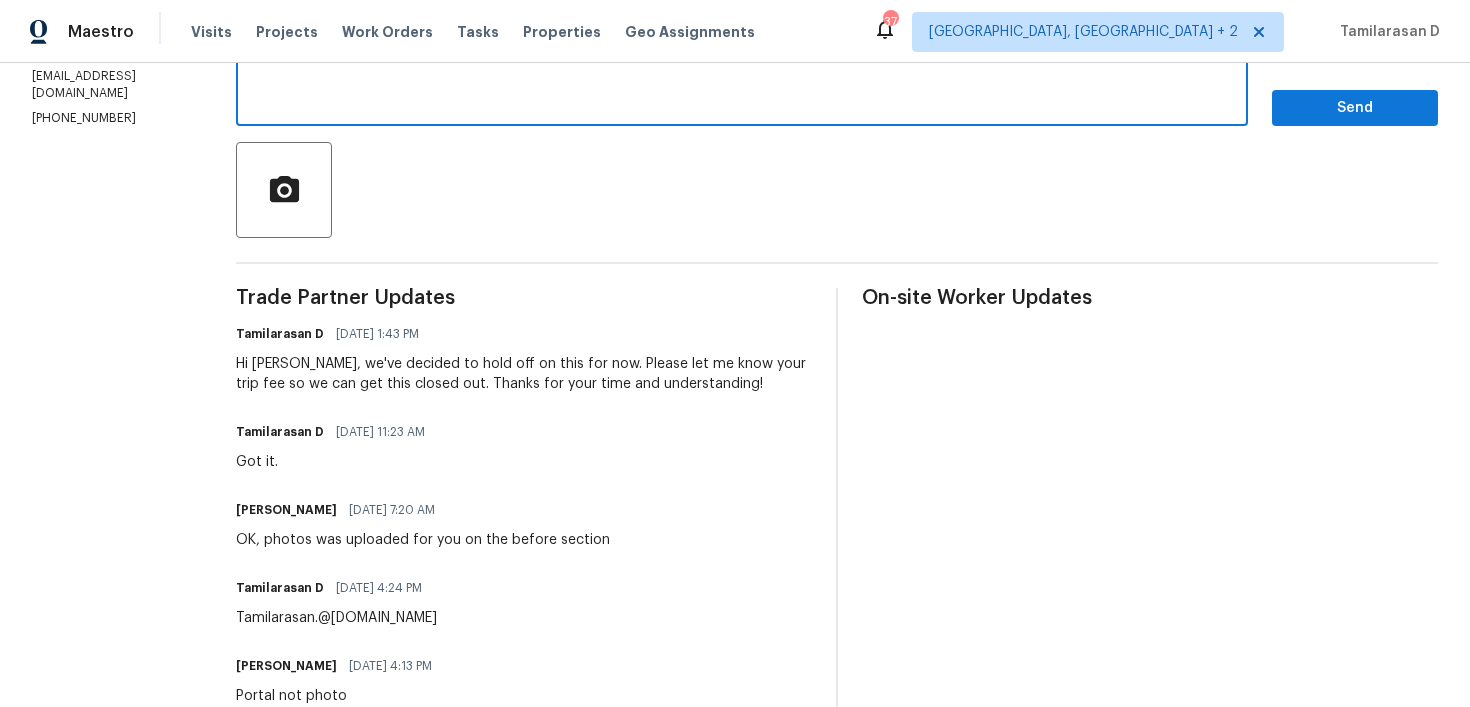 scroll, scrollTop: 210, scrollLeft: 0, axis: vertical 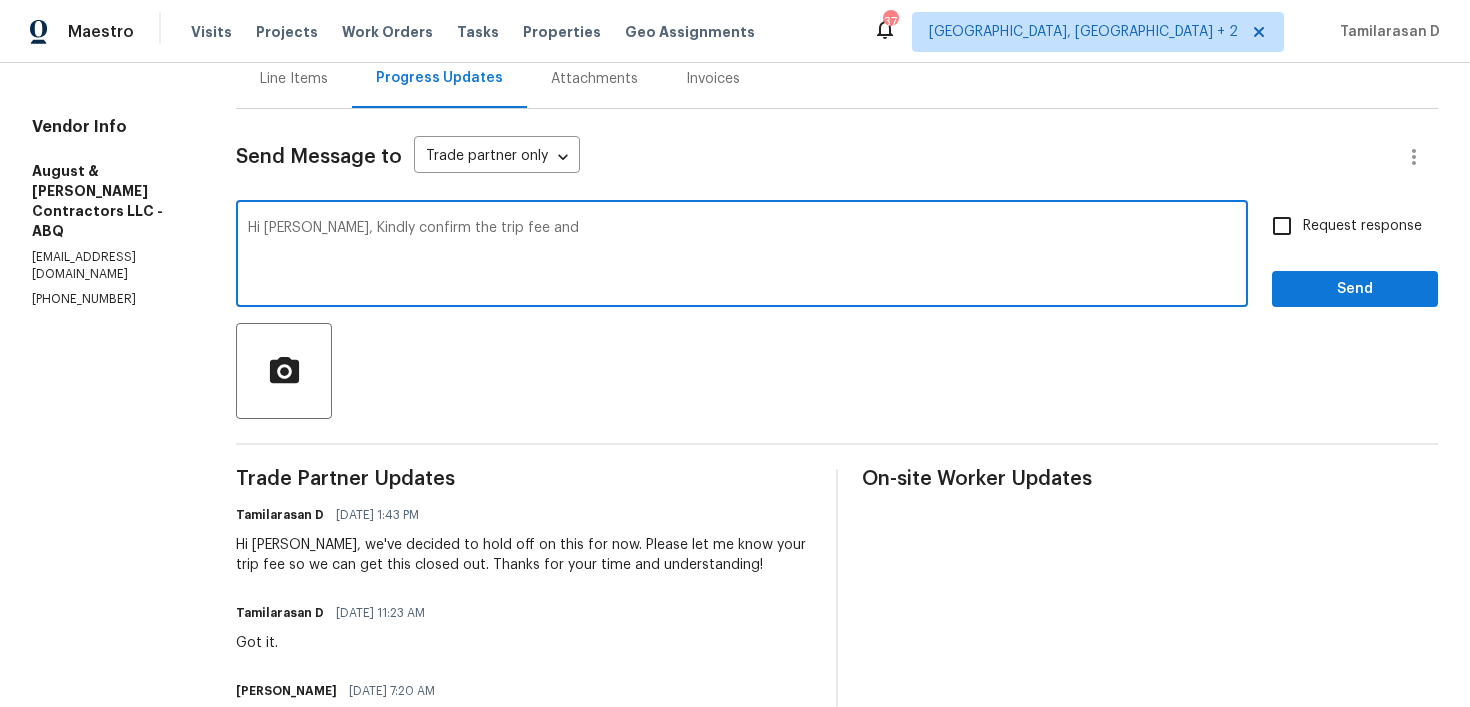 click on "Hi Michelle, Kindly confirm the trip fee and" at bounding box center (742, 256) 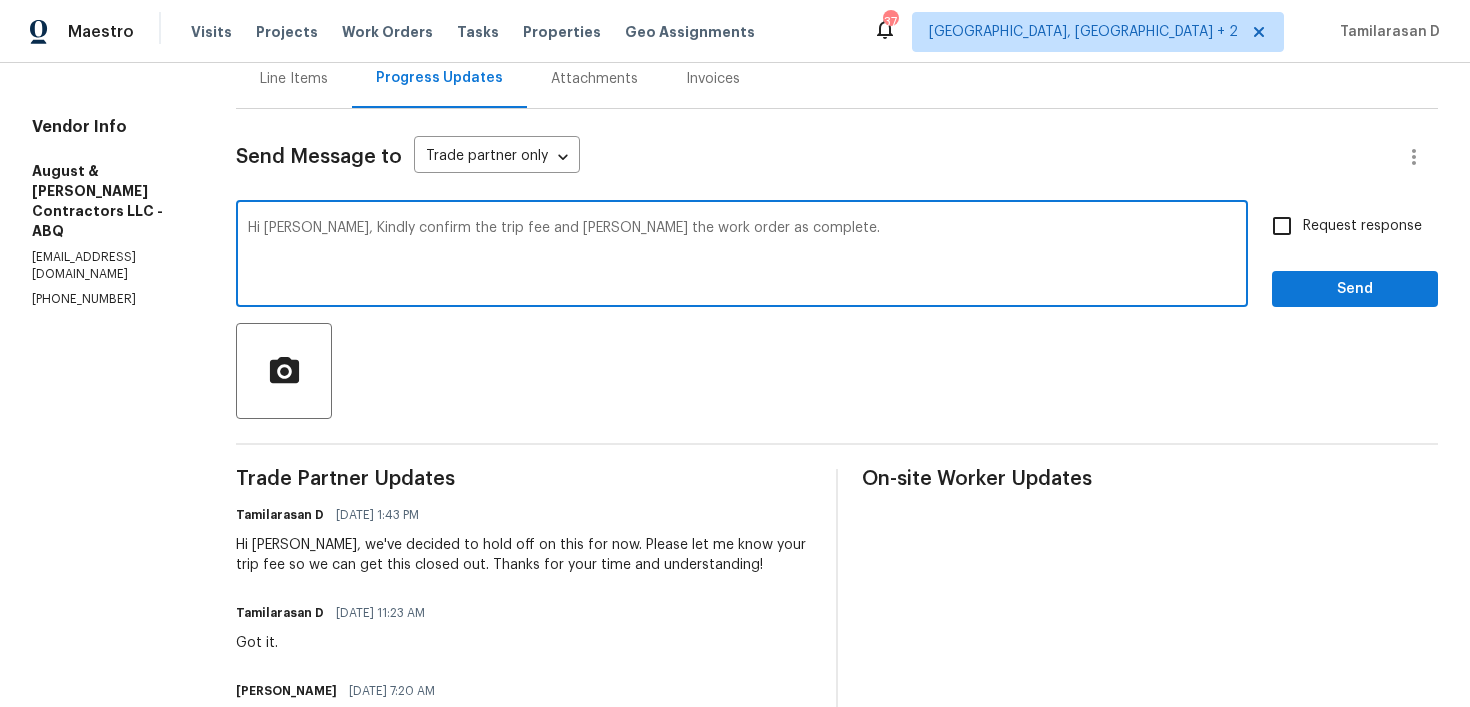 type on "Hi Michelle, Kindly confirm the trip fee and mark the work order as complete." 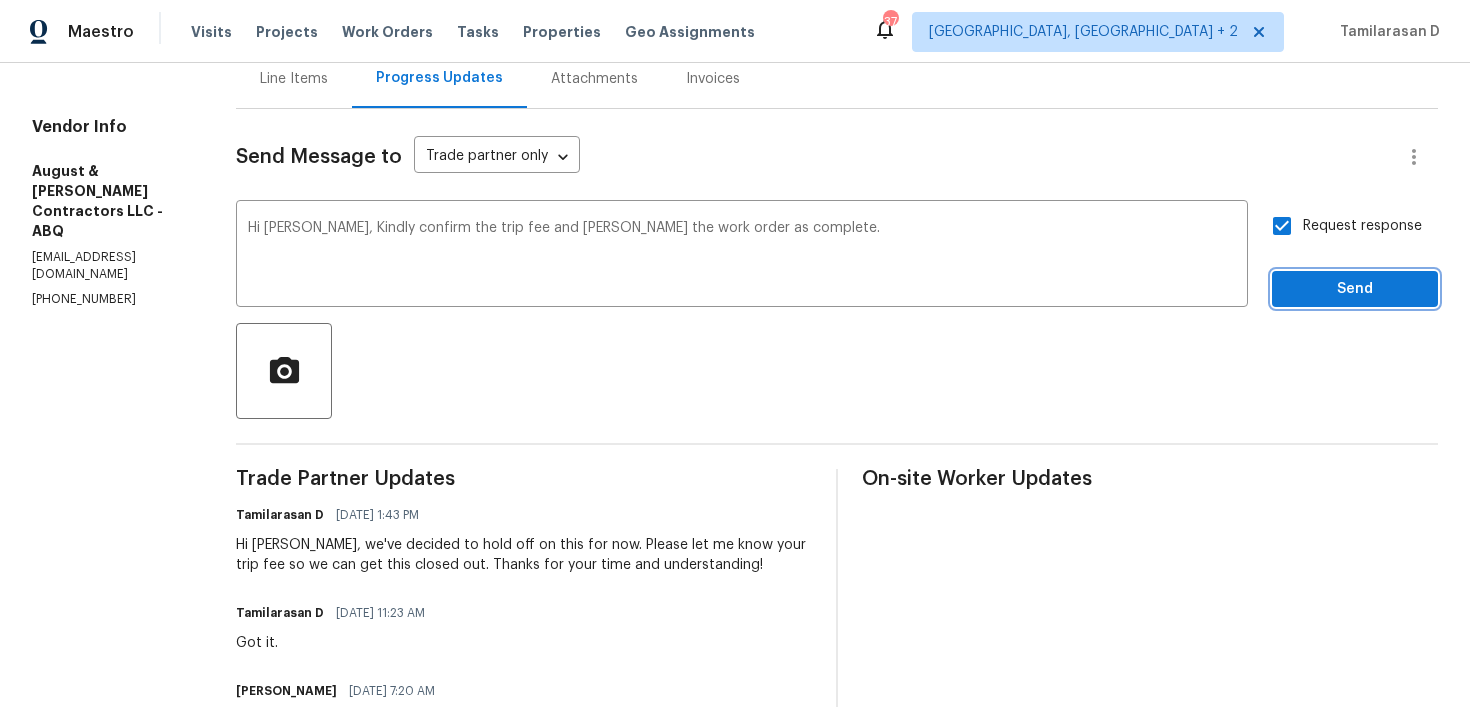 click on "Send" at bounding box center (1355, 289) 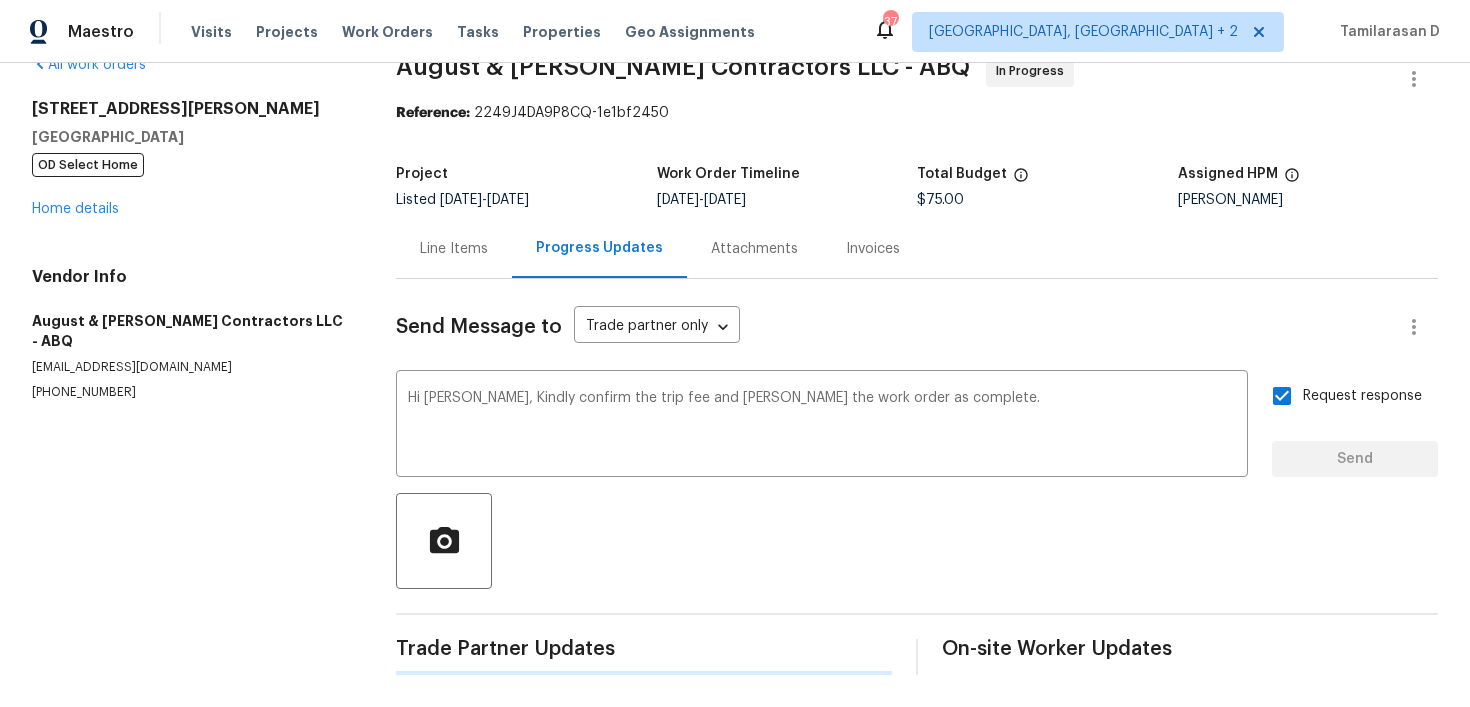 type 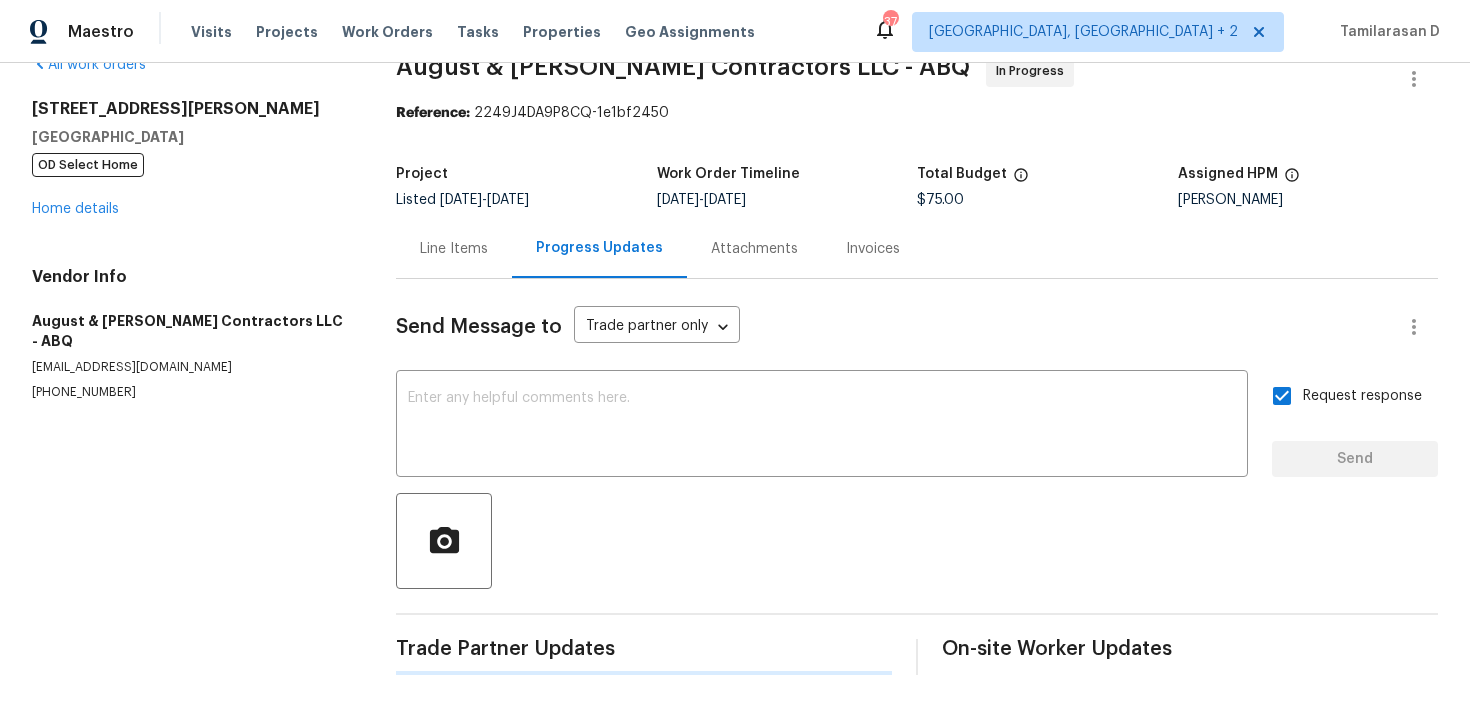scroll, scrollTop: 210, scrollLeft: 0, axis: vertical 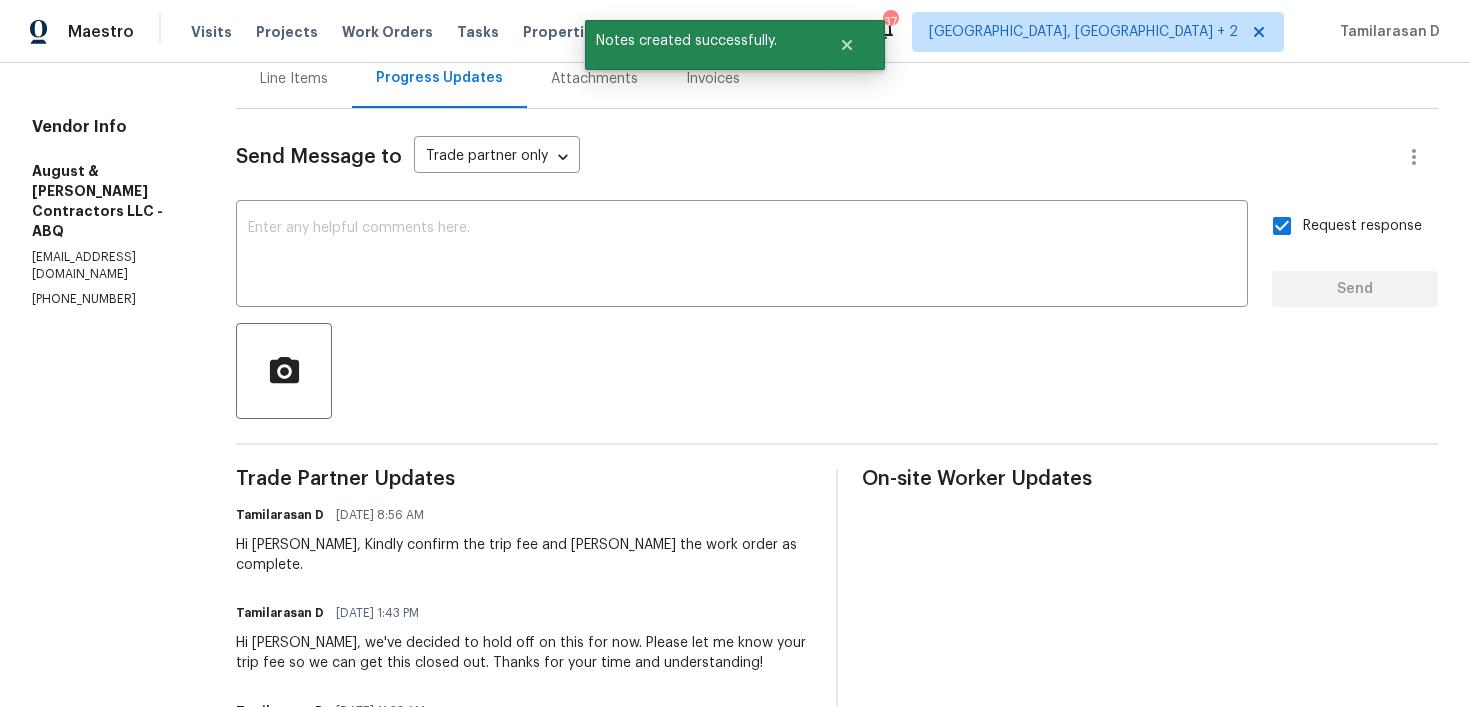 click on "All work orders 35 Sandia Heights Dr NE Albuquerque, NM 87122 OD Select Home Home details Vendor Info August & Suttles Contractors LLC - ABQ aands.opendoor@gmail.com (832) 317-1554" at bounding box center [110, 1132] 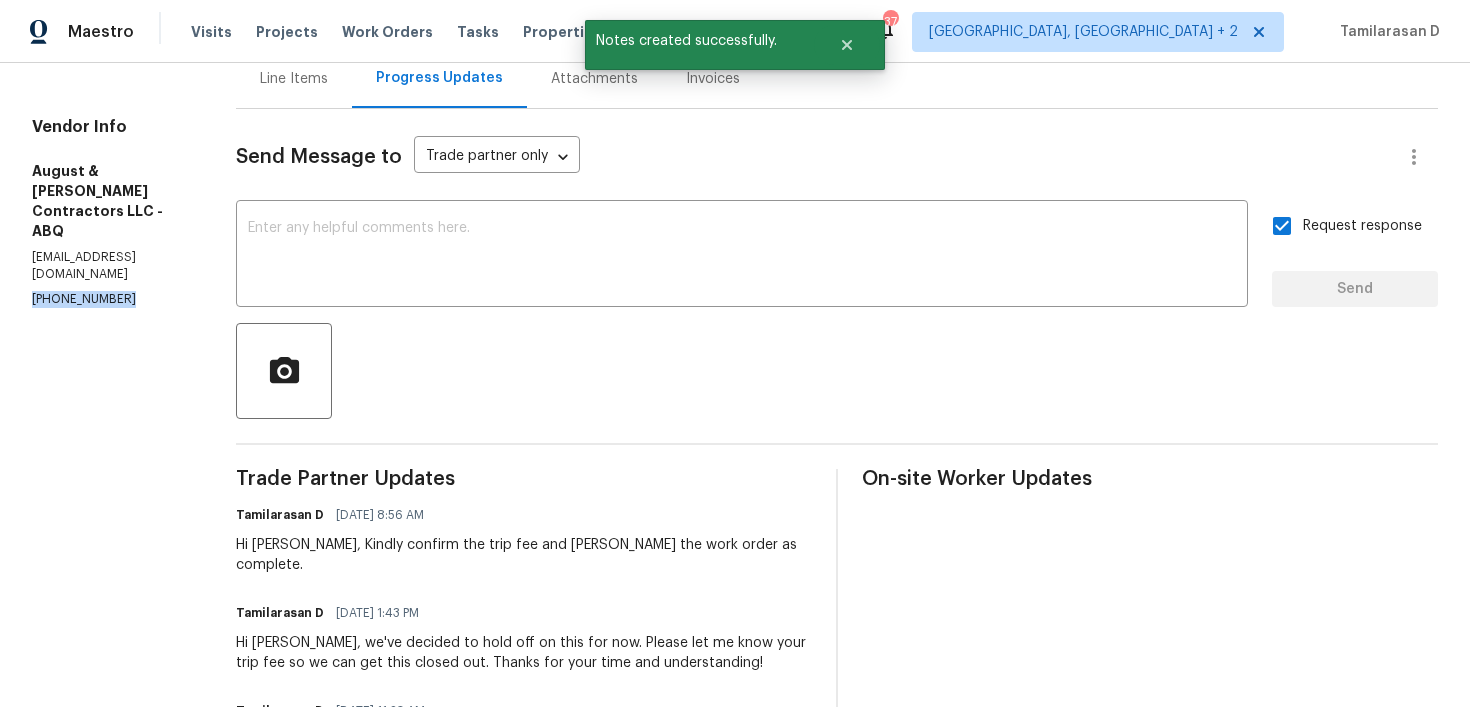 copy on "(832) 317-1554" 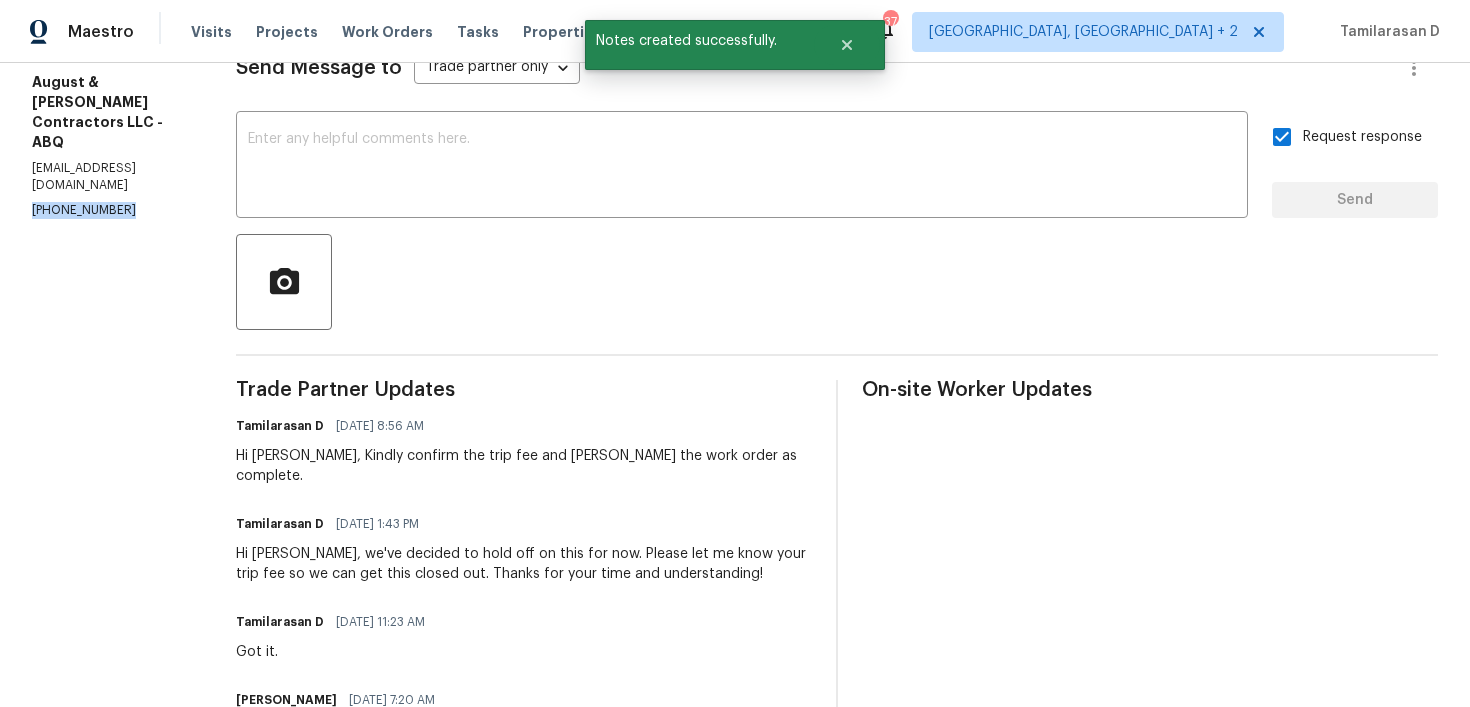 scroll, scrollTop: 311, scrollLeft: 0, axis: vertical 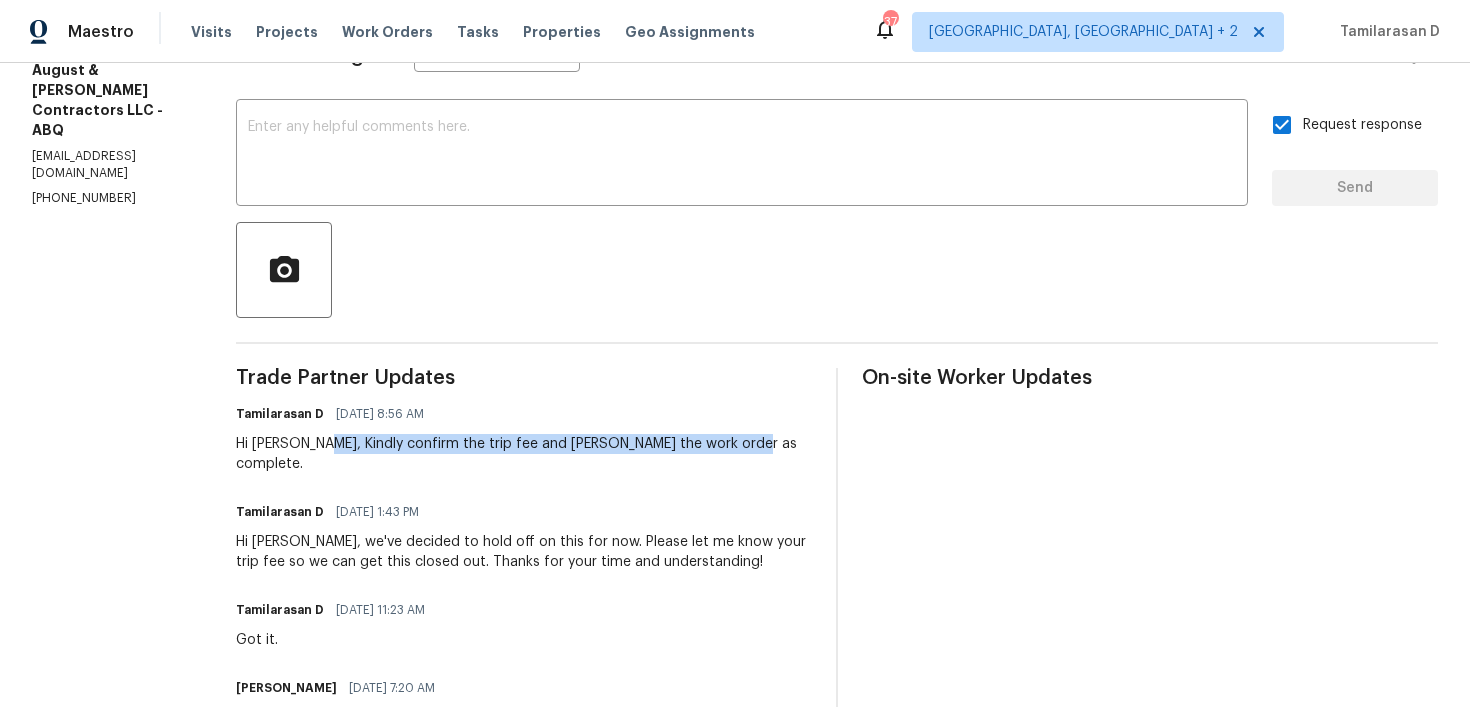 drag, startPoint x: 323, startPoint y: 444, endPoint x: 811, endPoint y: 444, distance: 488 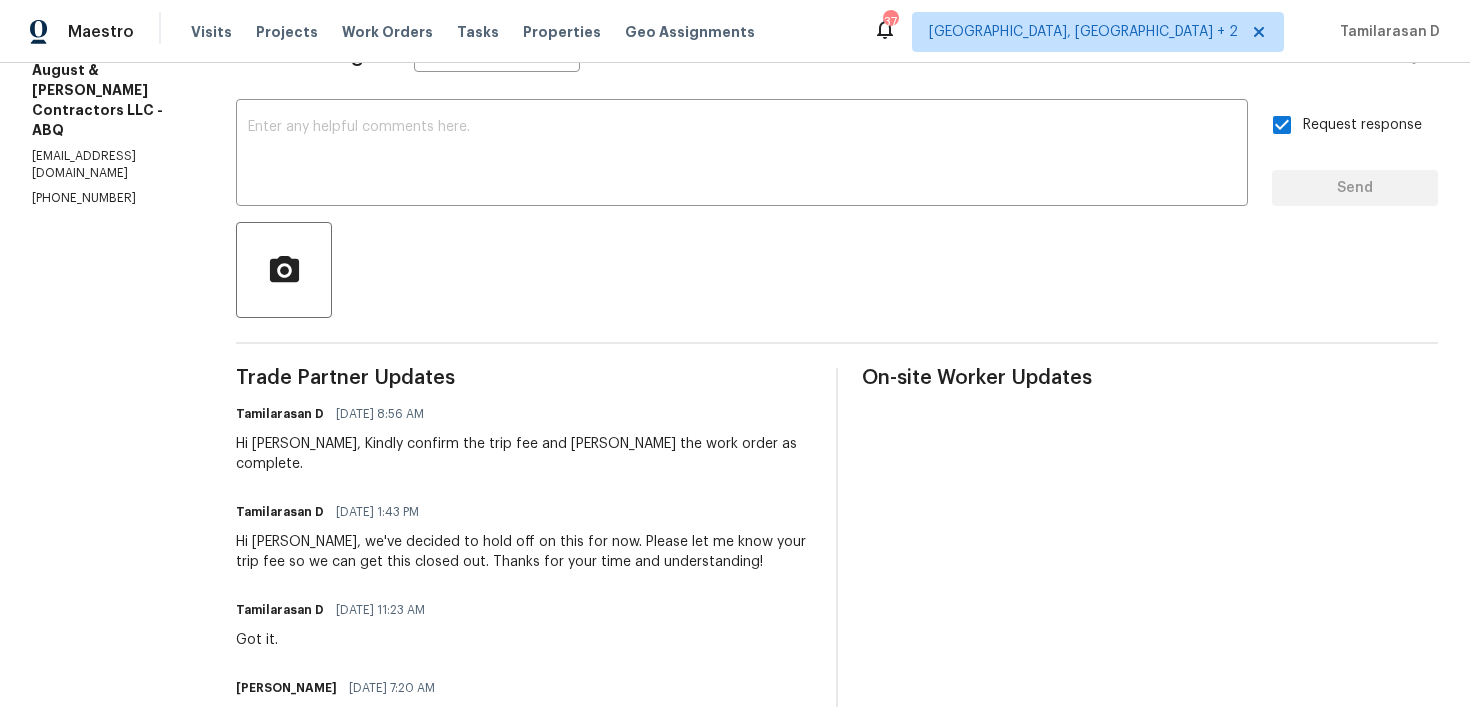 click on "Hi Michelle, Kindly confirm the trip fee and mark the work order as complete." at bounding box center [524, 454] 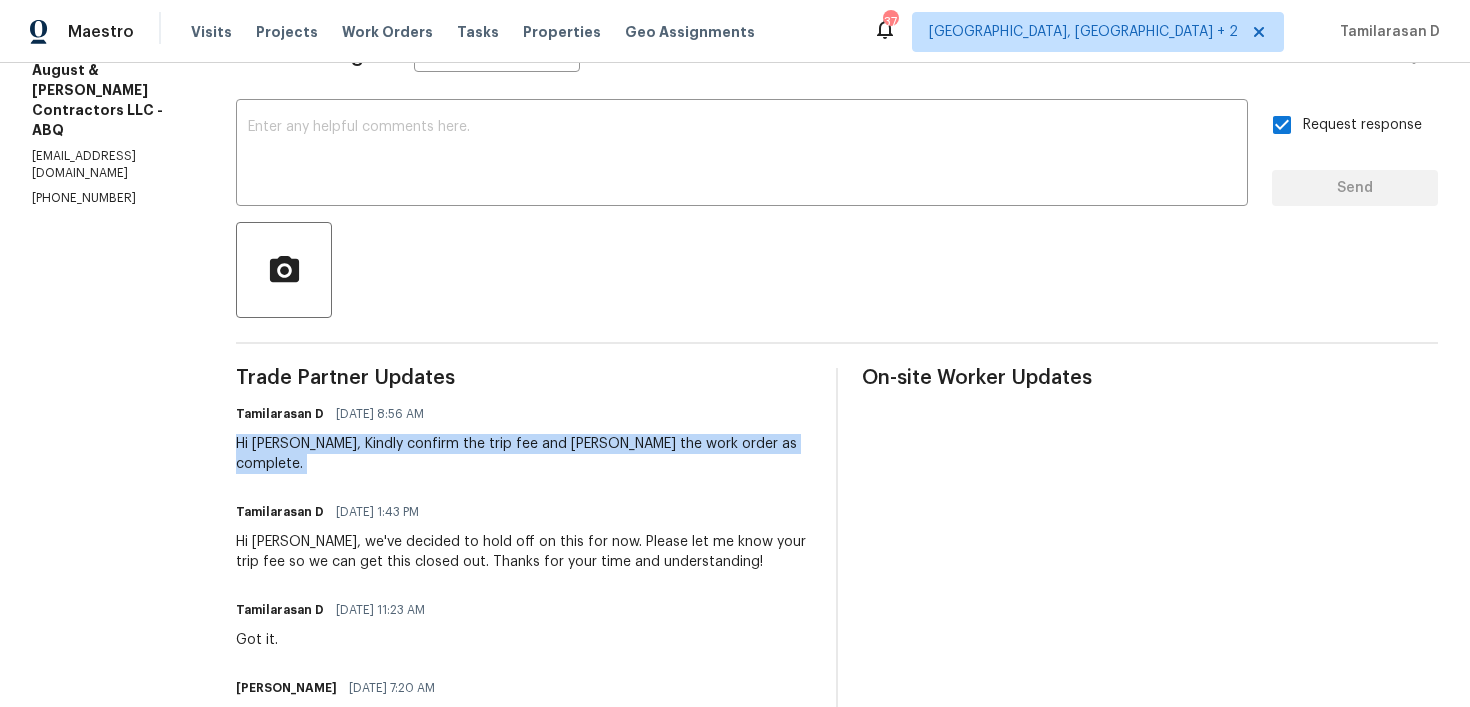 click on "Hi Michelle, Kindly confirm the trip fee and mark the work order as complete." at bounding box center [524, 454] 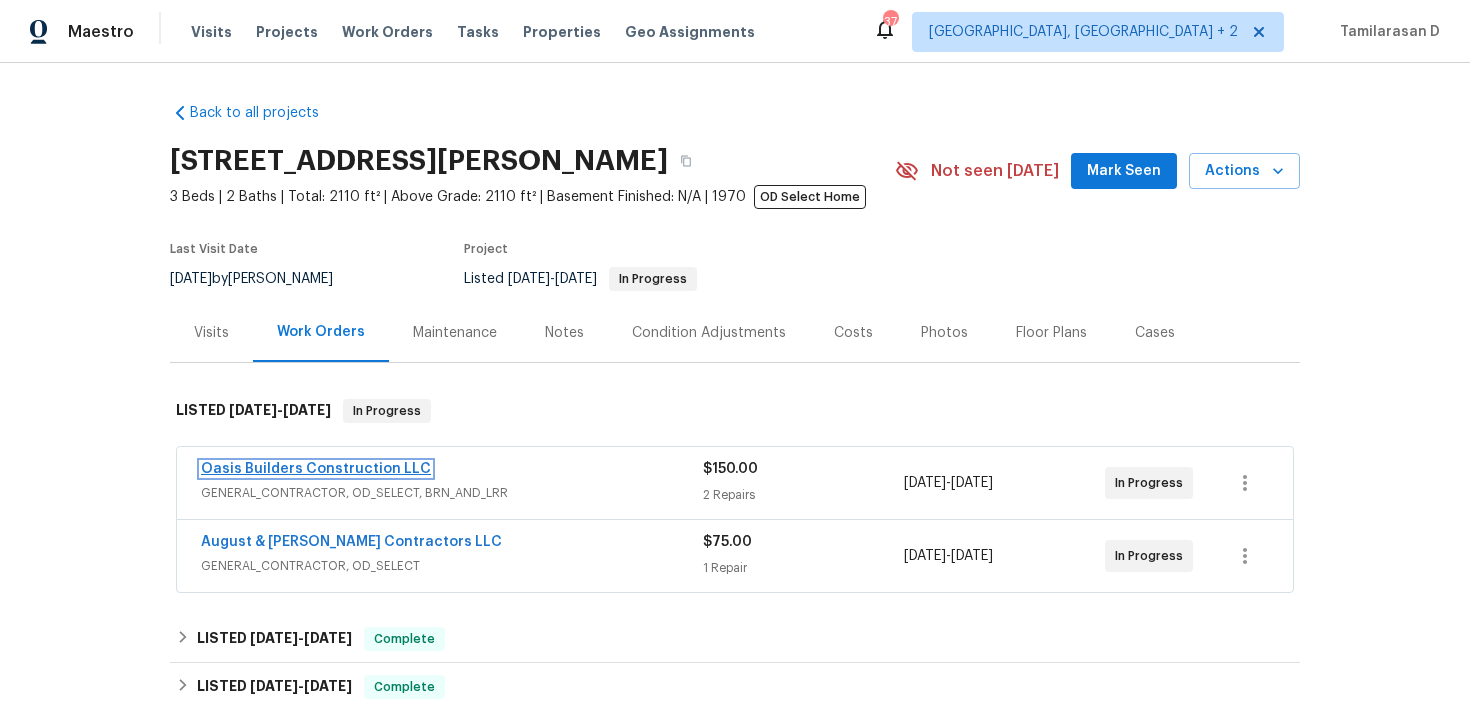 click on "Oasis Builders Construction LLC" at bounding box center [316, 469] 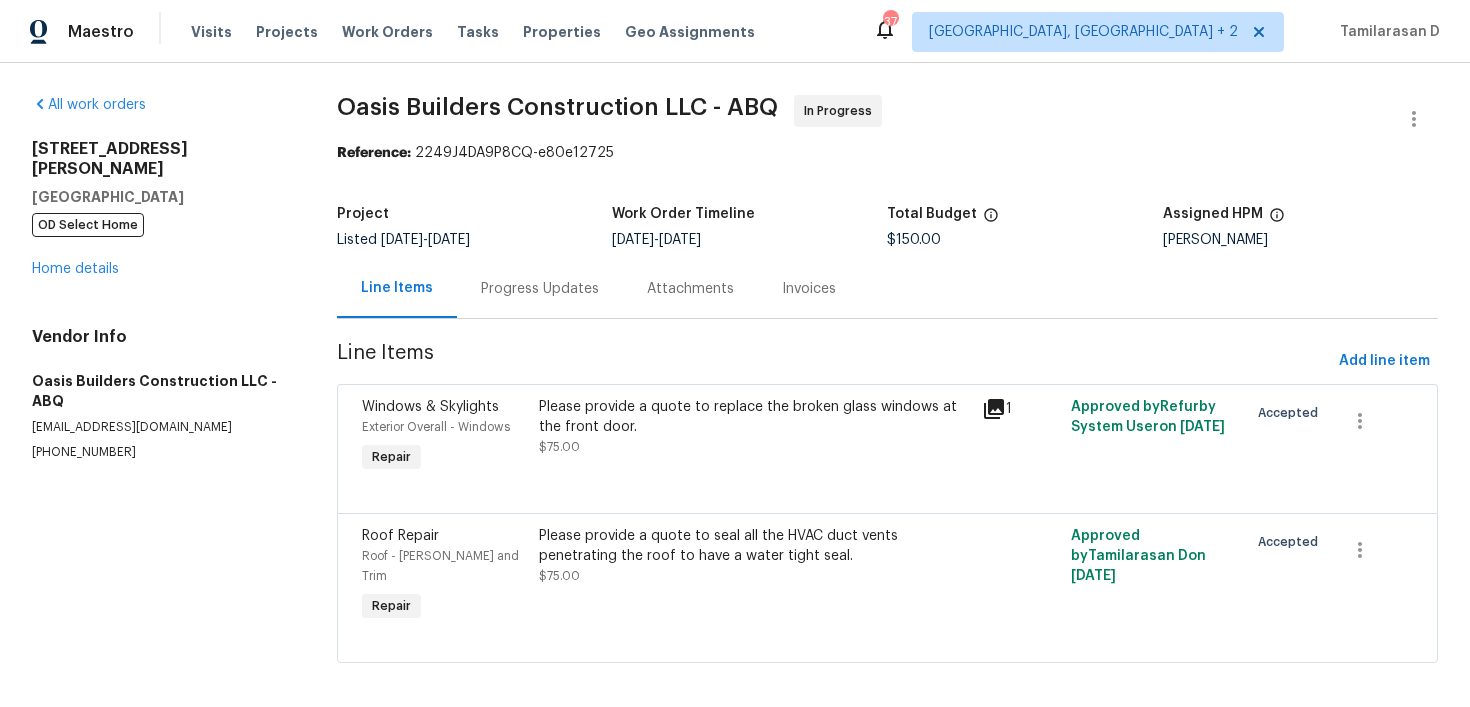 click on "Progress Updates" at bounding box center [540, 289] 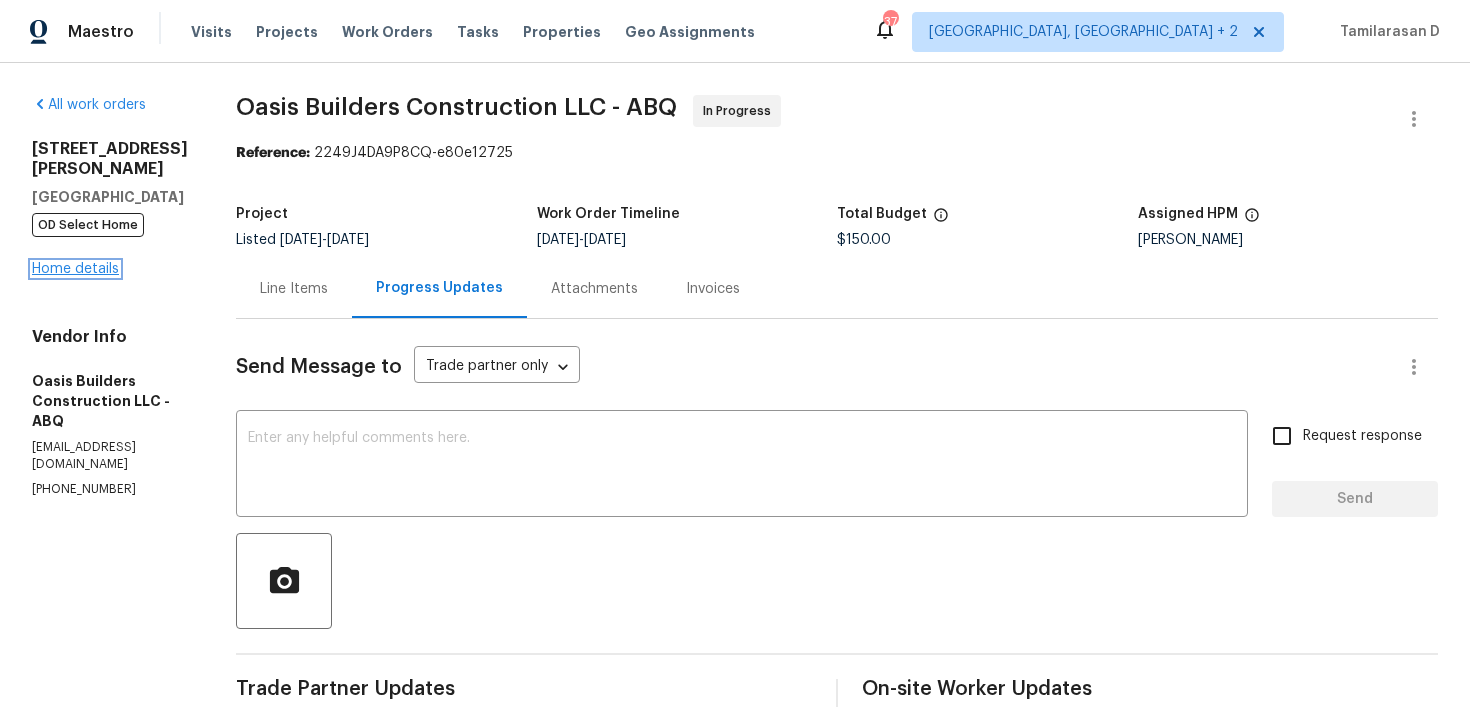 click on "Home details" at bounding box center [75, 269] 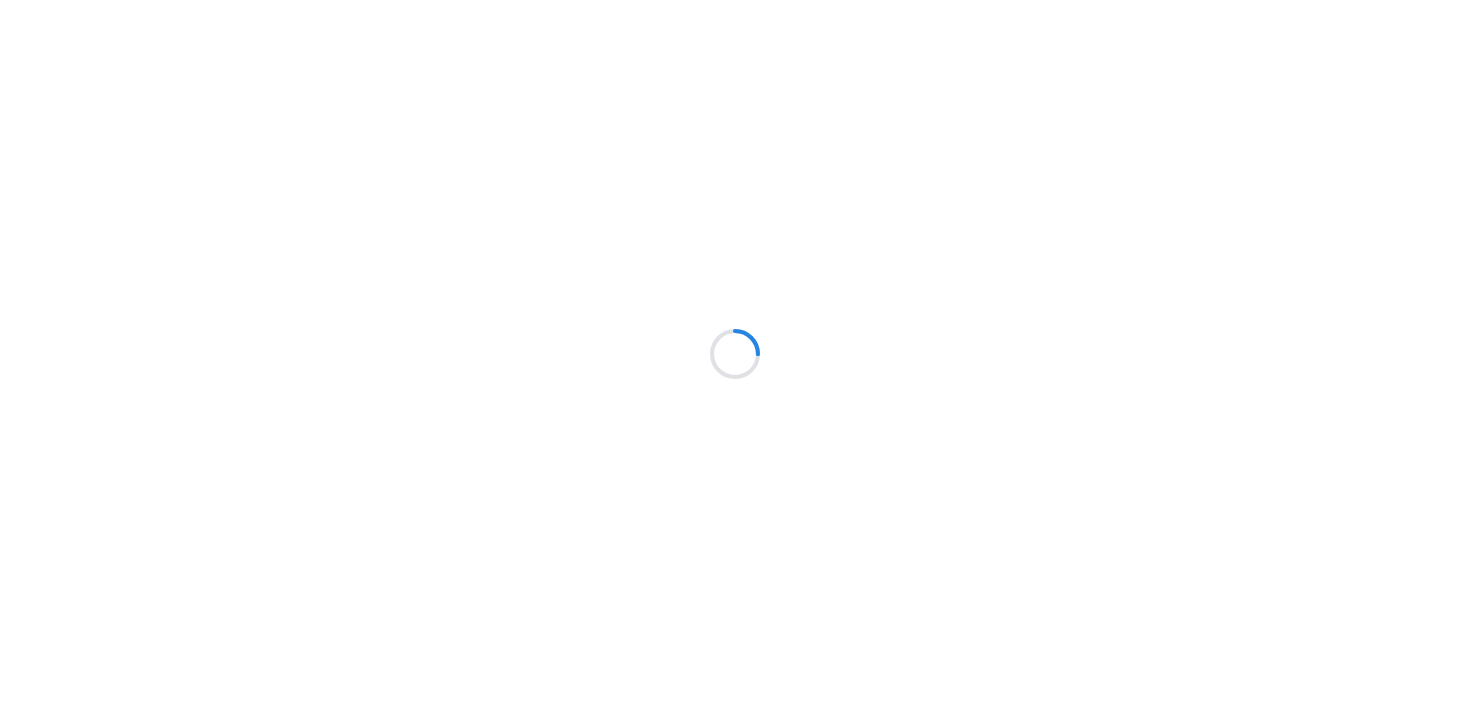 scroll, scrollTop: 0, scrollLeft: 0, axis: both 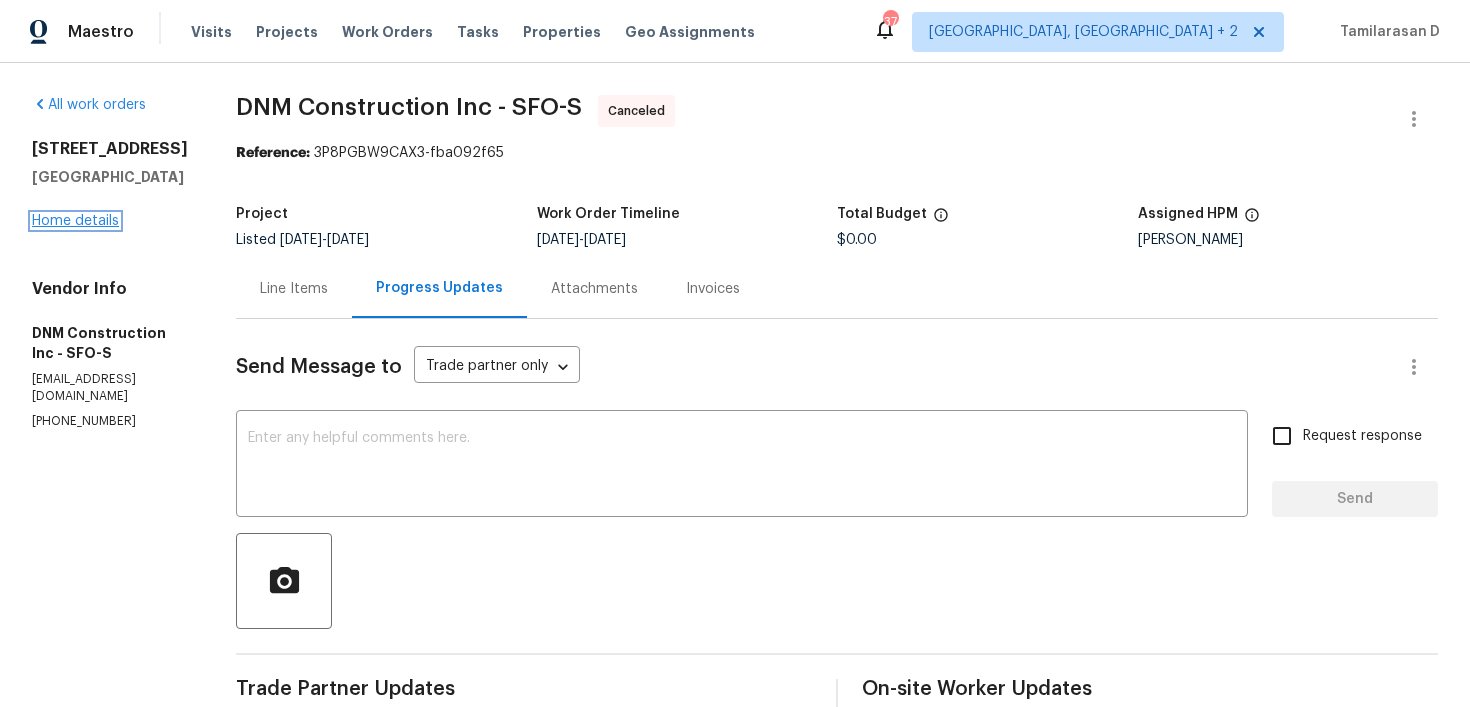 click on "Home details" at bounding box center [75, 221] 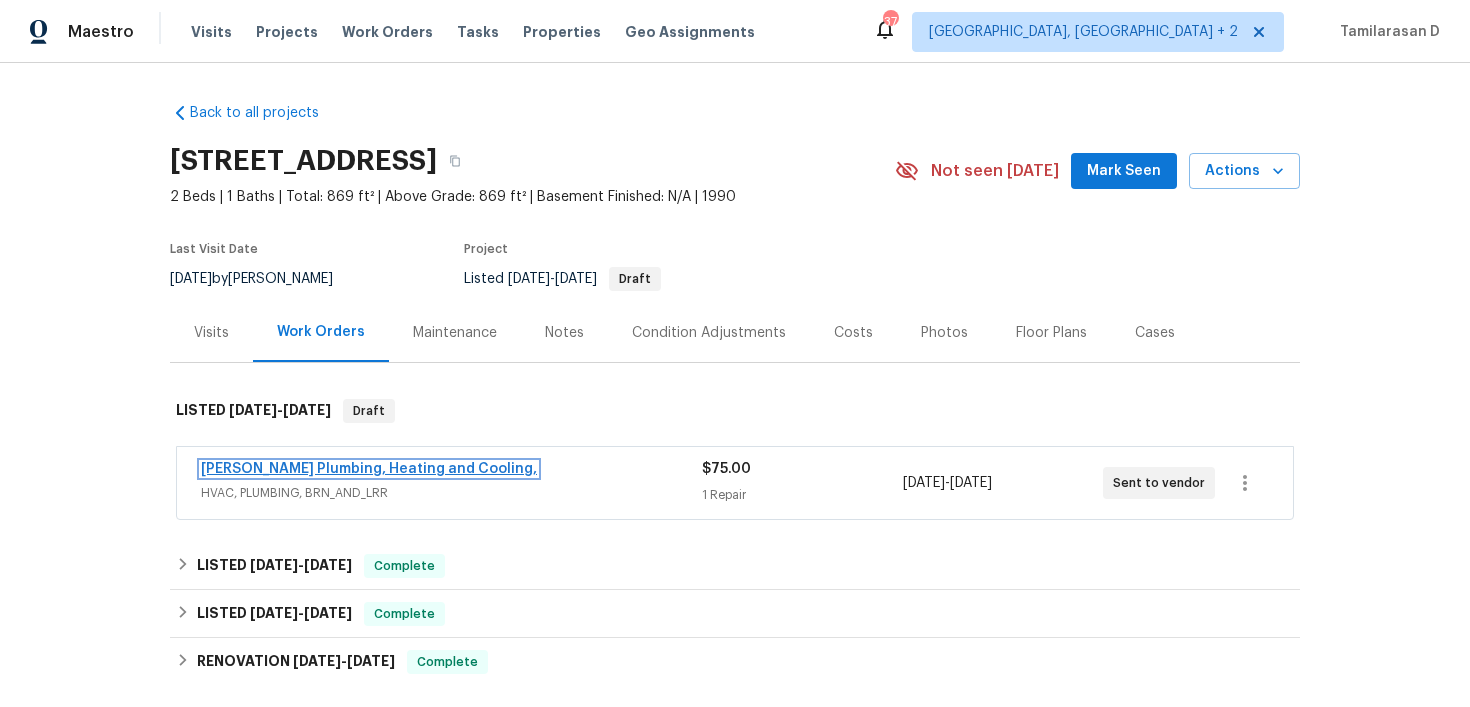 click on "[PERSON_NAME] Plumbing, Heating and Cooling," at bounding box center [369, 469] 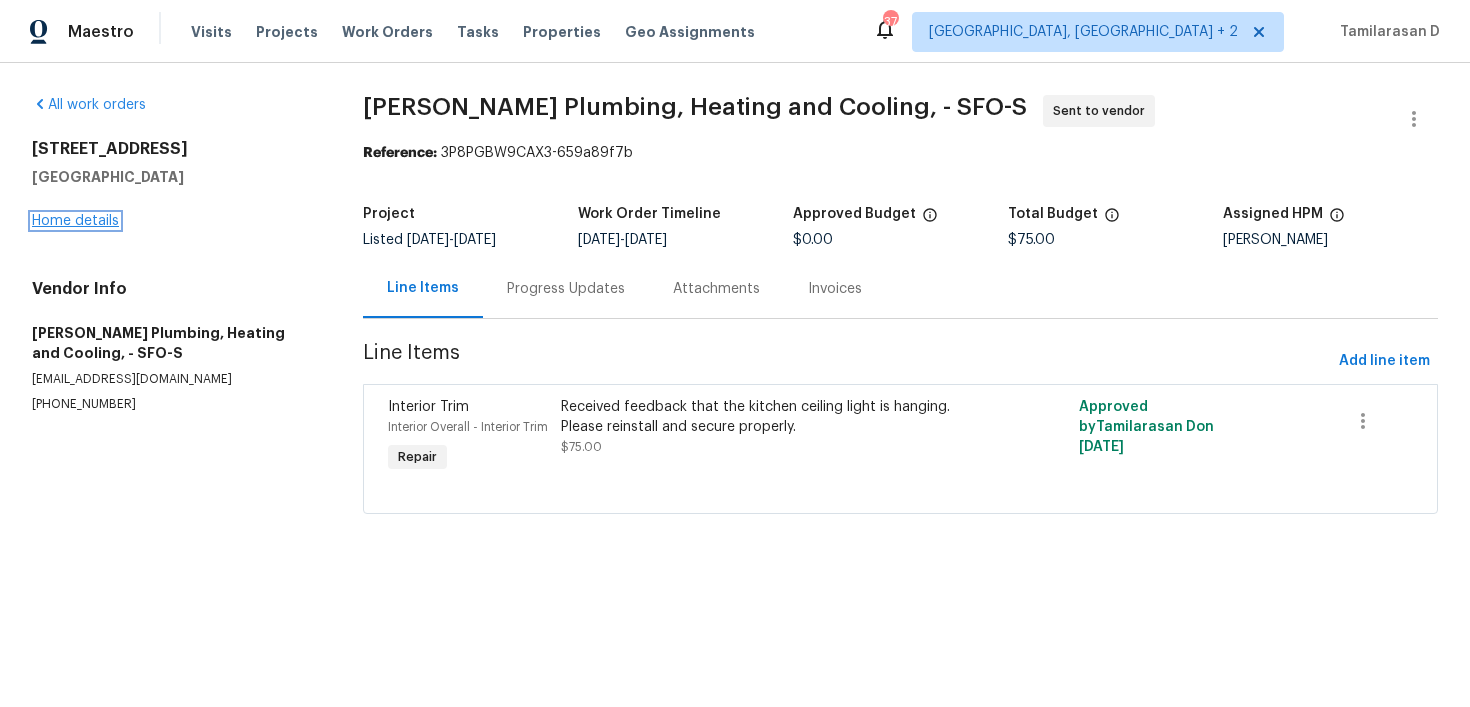 click on "Home details" at bounding box center [75, 221] 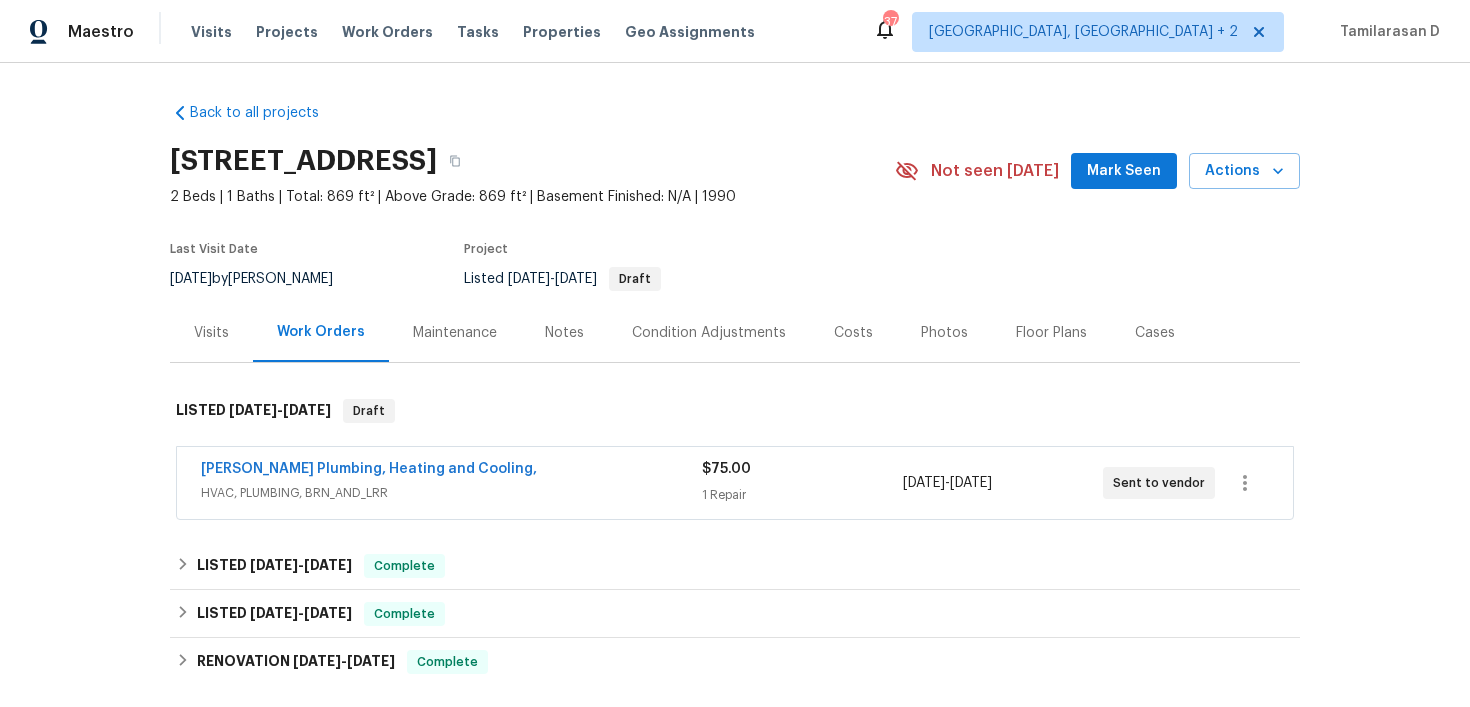 click on "[PERSON_NAME] Plumbing, Heating and Cooling," at bounding box center [369, 469] 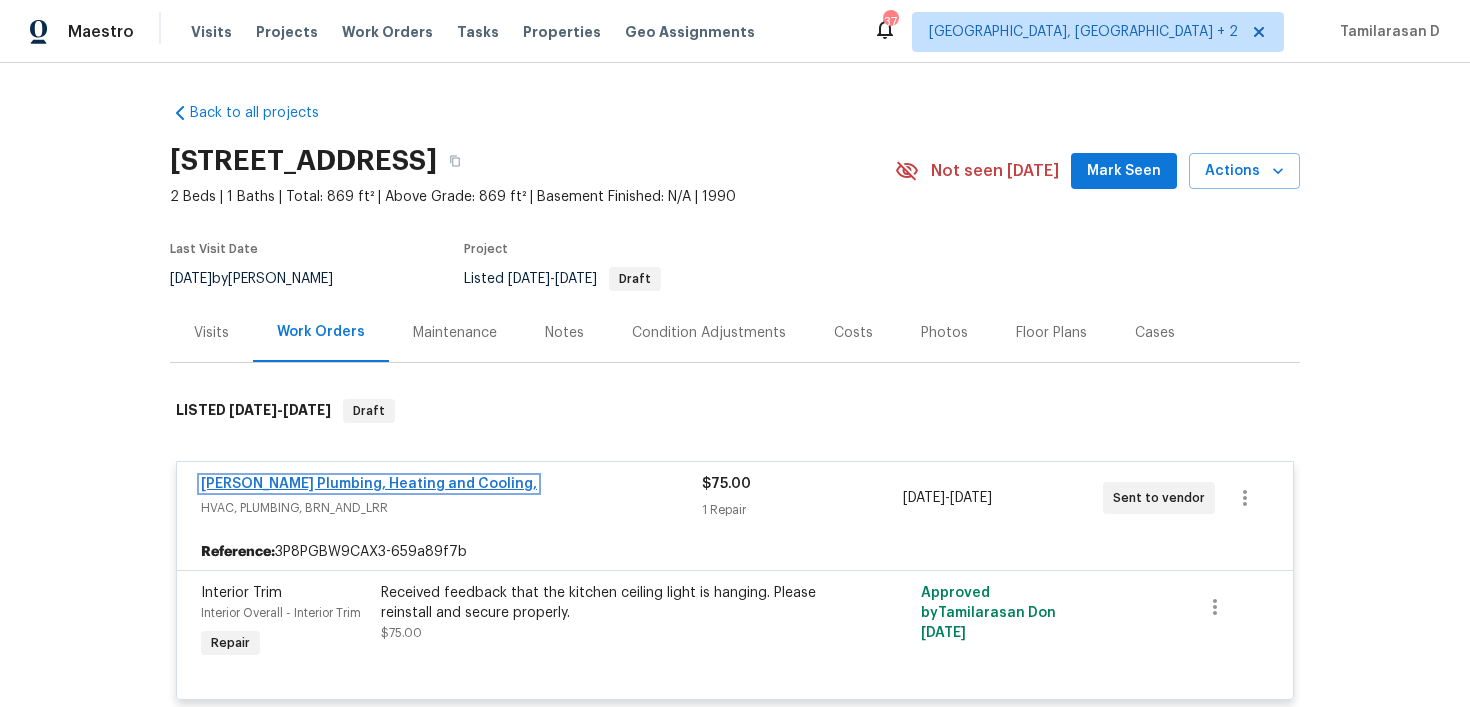 click on "[PERSON_NAME] Plumbing, Heating and Cooling," at bounding box center [369, 484] 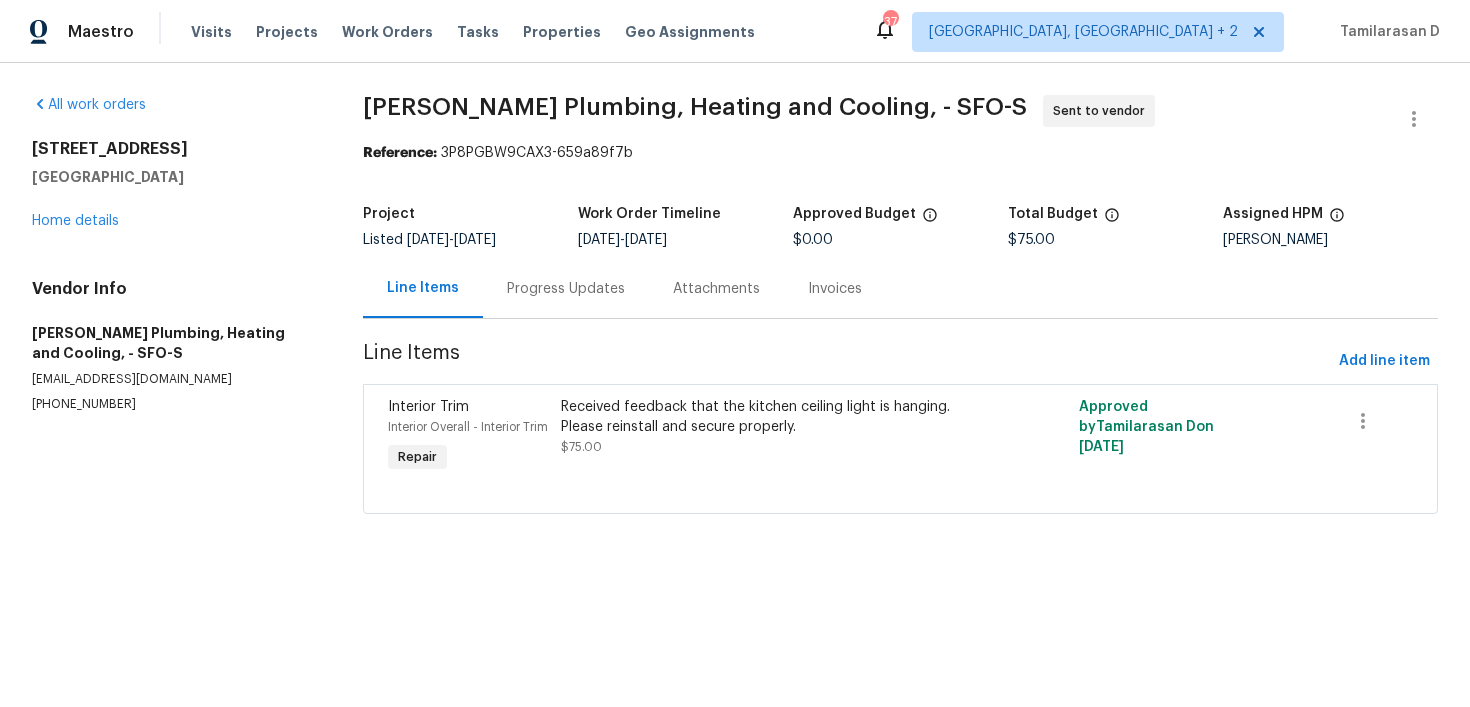 click on "Progress Updates" at bounding box center [566, 289] 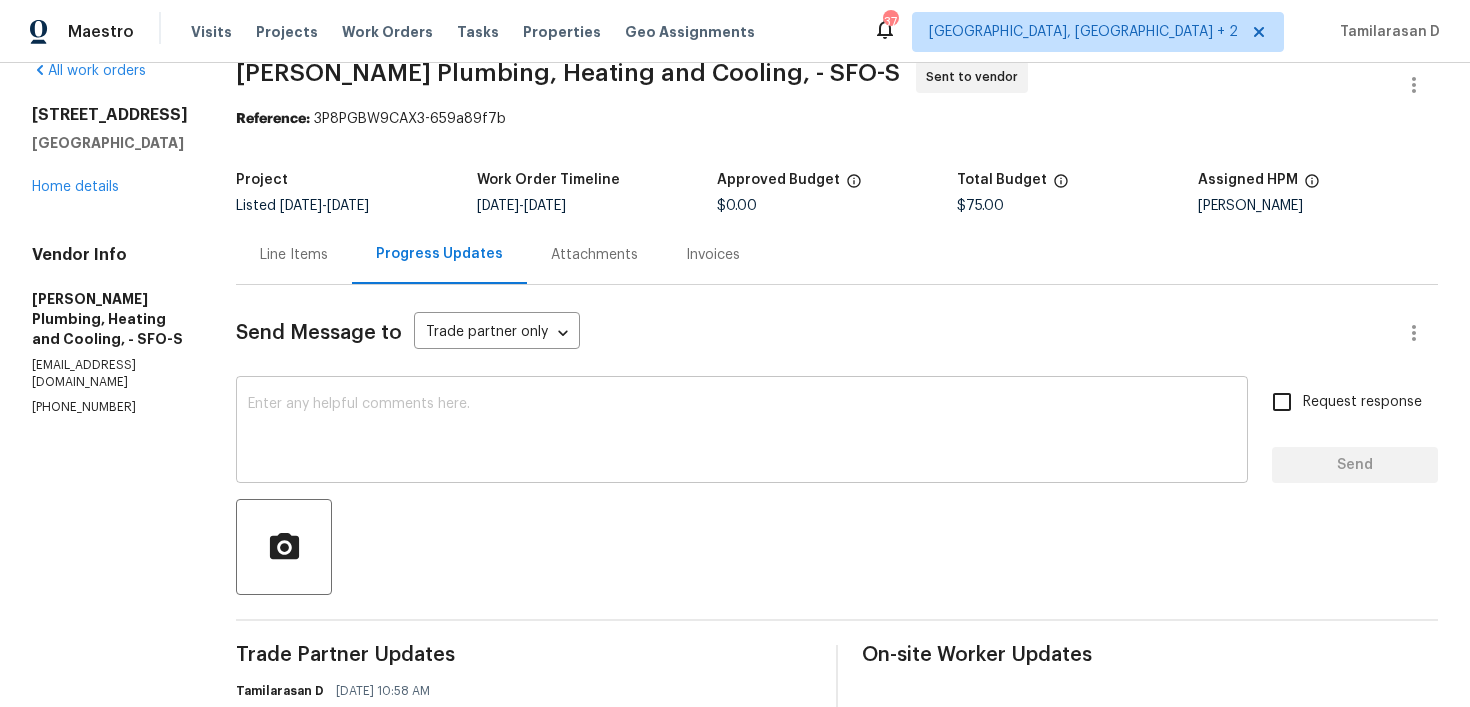 scroll, scrollTop: 0, scrollLeft: 0, axis: both 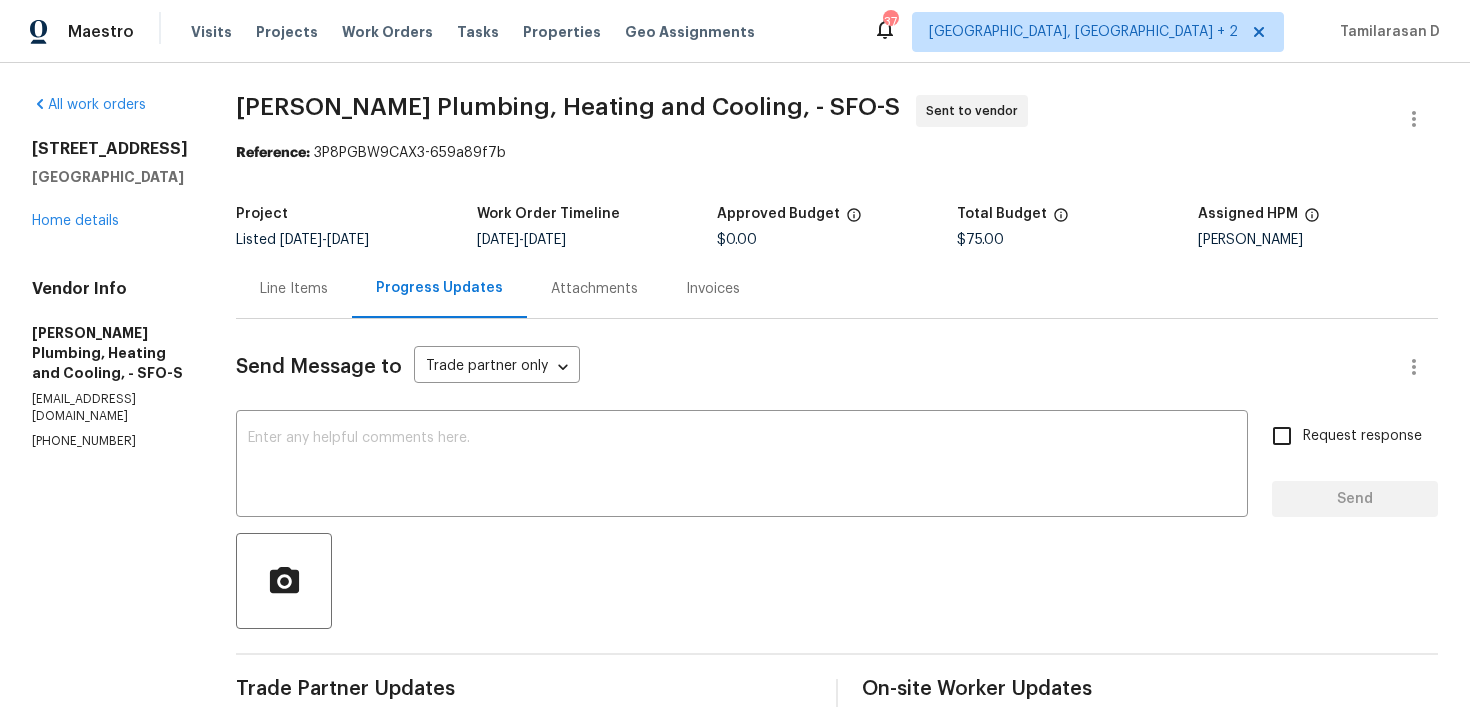 click on "[PHONE_NUMBER]" at bounding box center [110, 441] 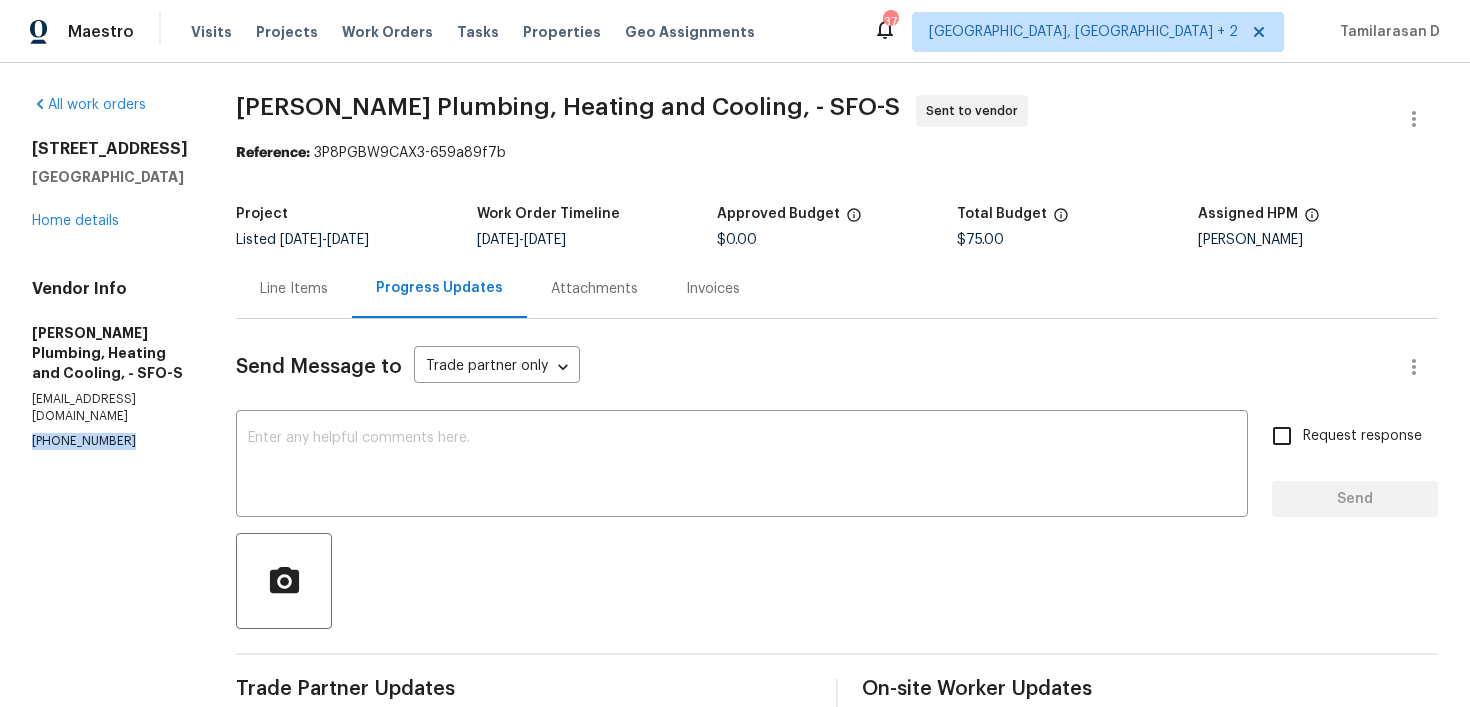 click on "[PHONE_NUMBER]" at bounding box center [110, 441] 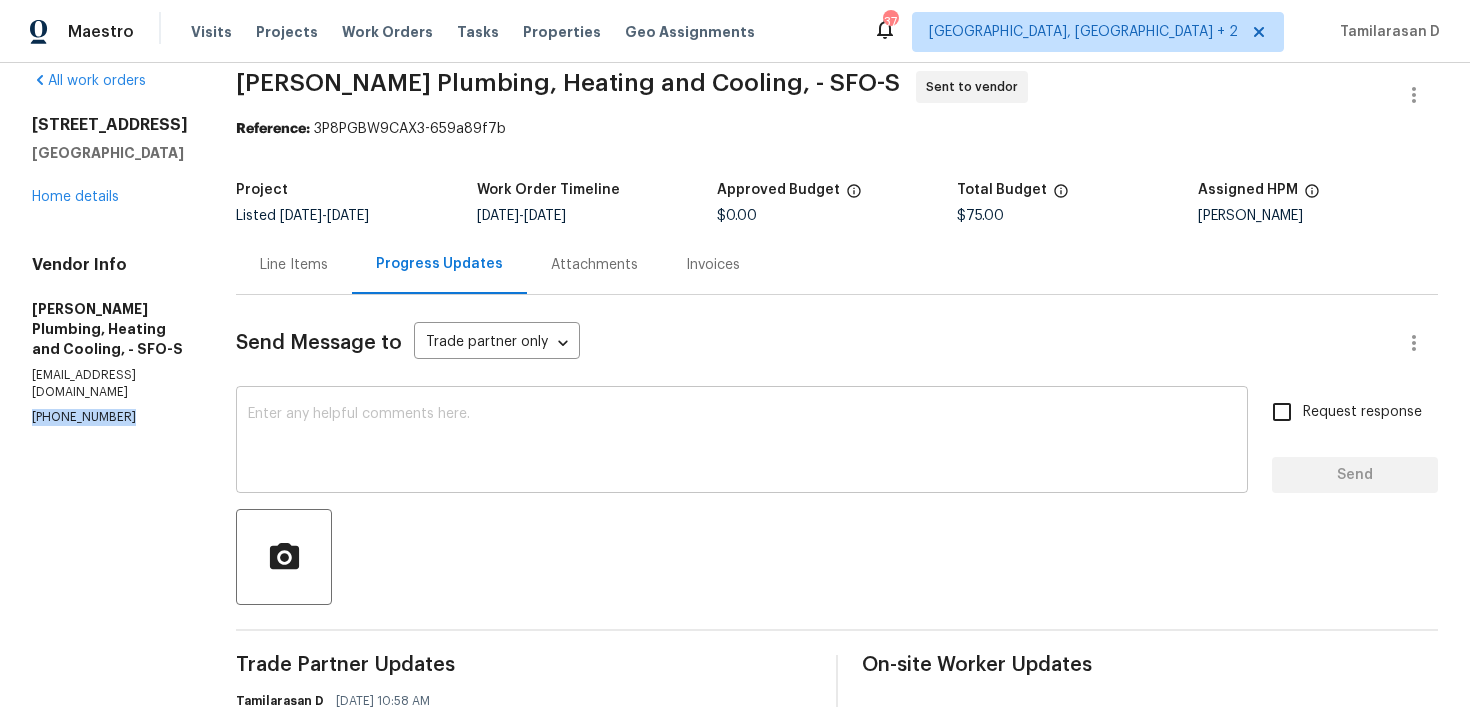 scroll, scrollTop: 0, scrollLeft: 0, axis: both 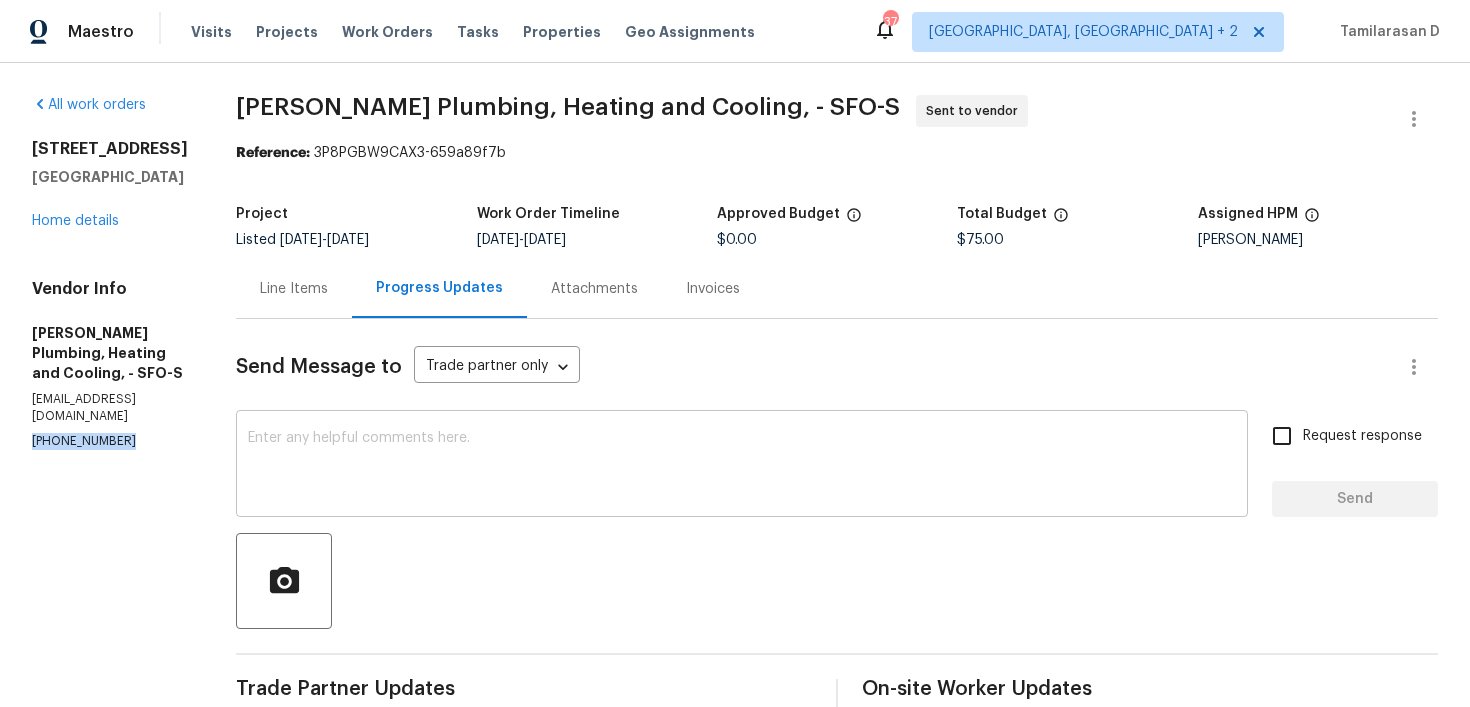 click at bounding box center (742, 466) 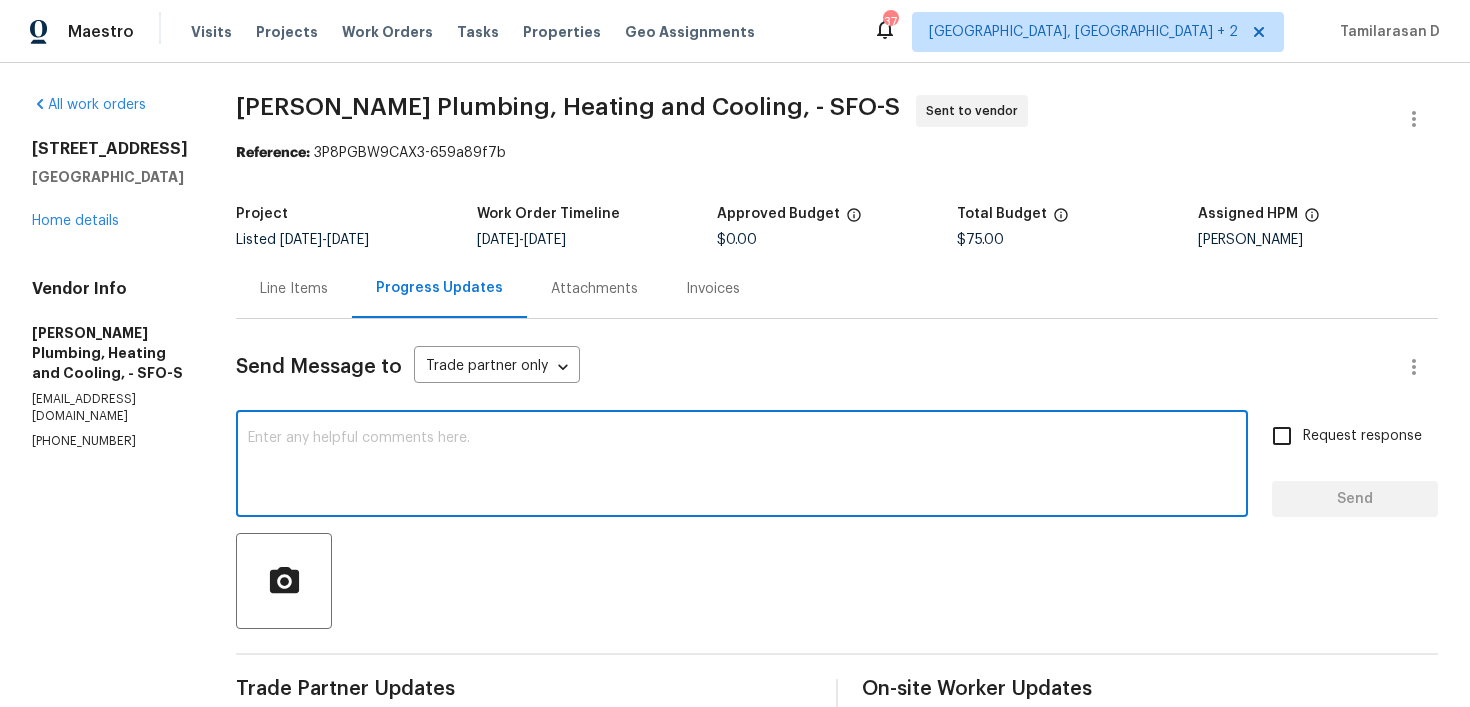 click on "[PHONE_NUMBER]" at bounding box center (110, 441) 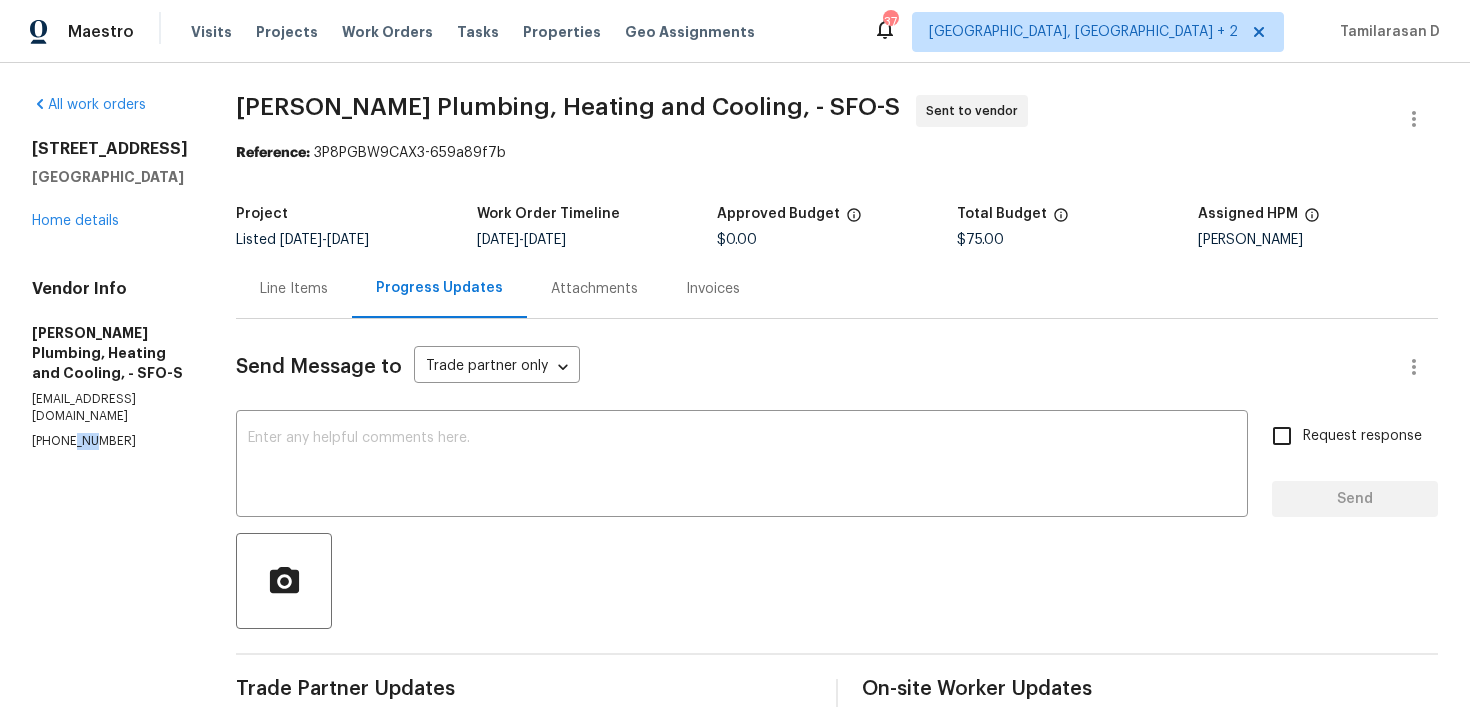 click on "[PHONE_NUMBER]" at bounding box center (110, 441) 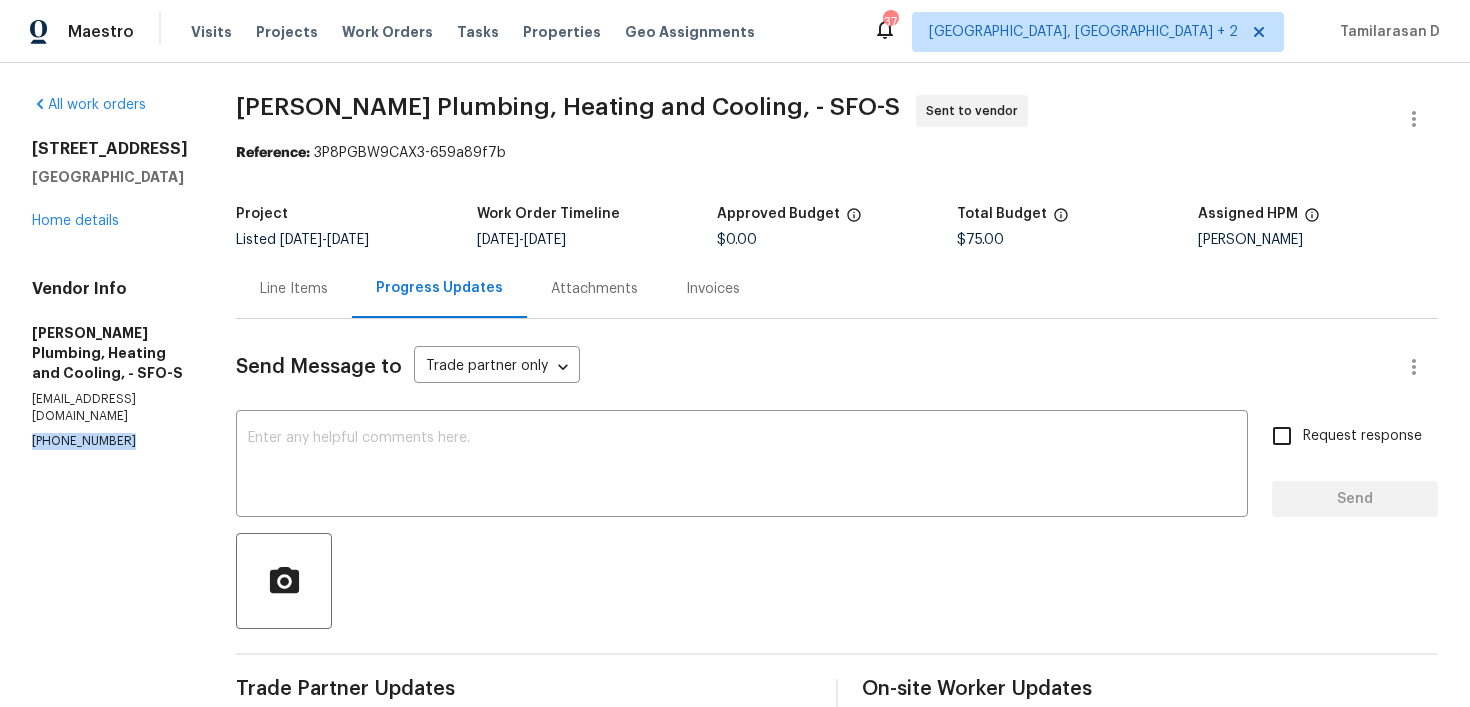 copy on "[PHONE_NUMBER]" 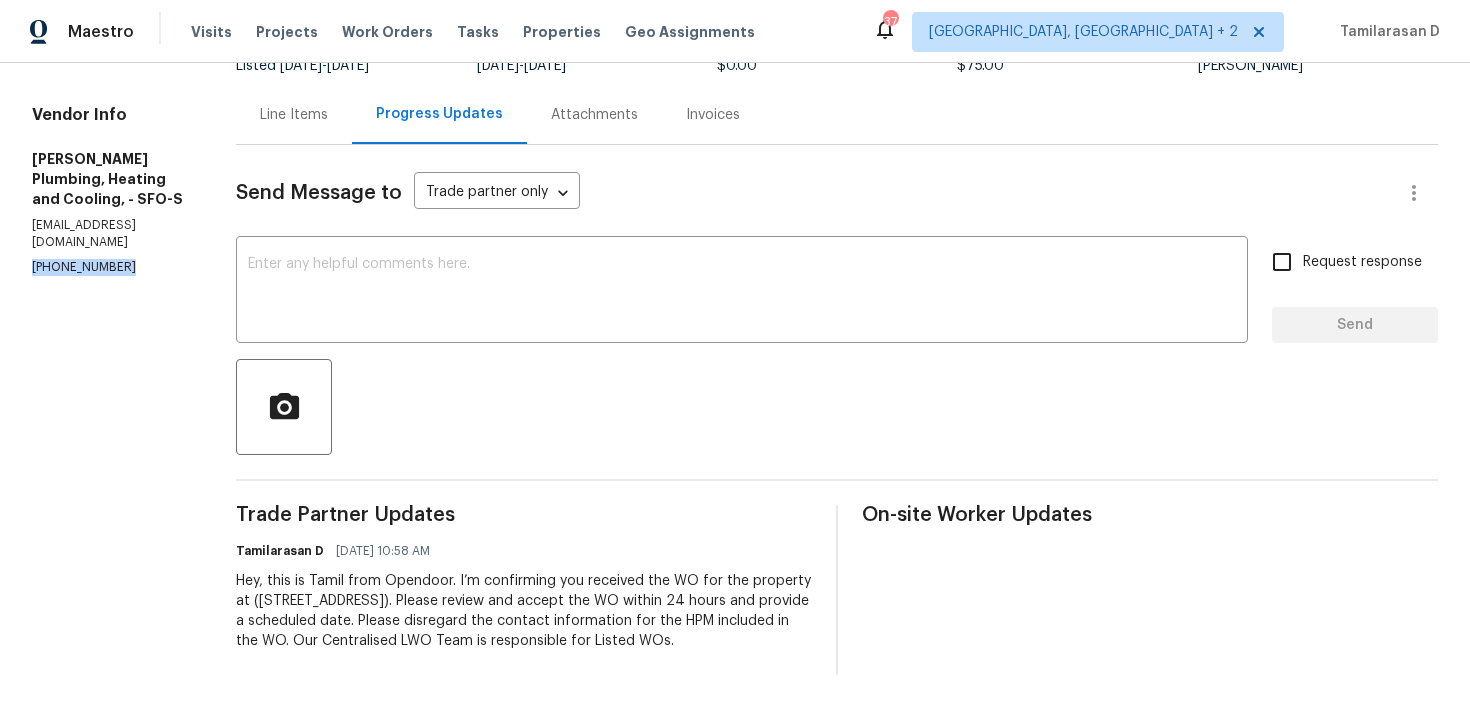 scroll, scrollTop: 0, scrollLeft: 0, axis: both 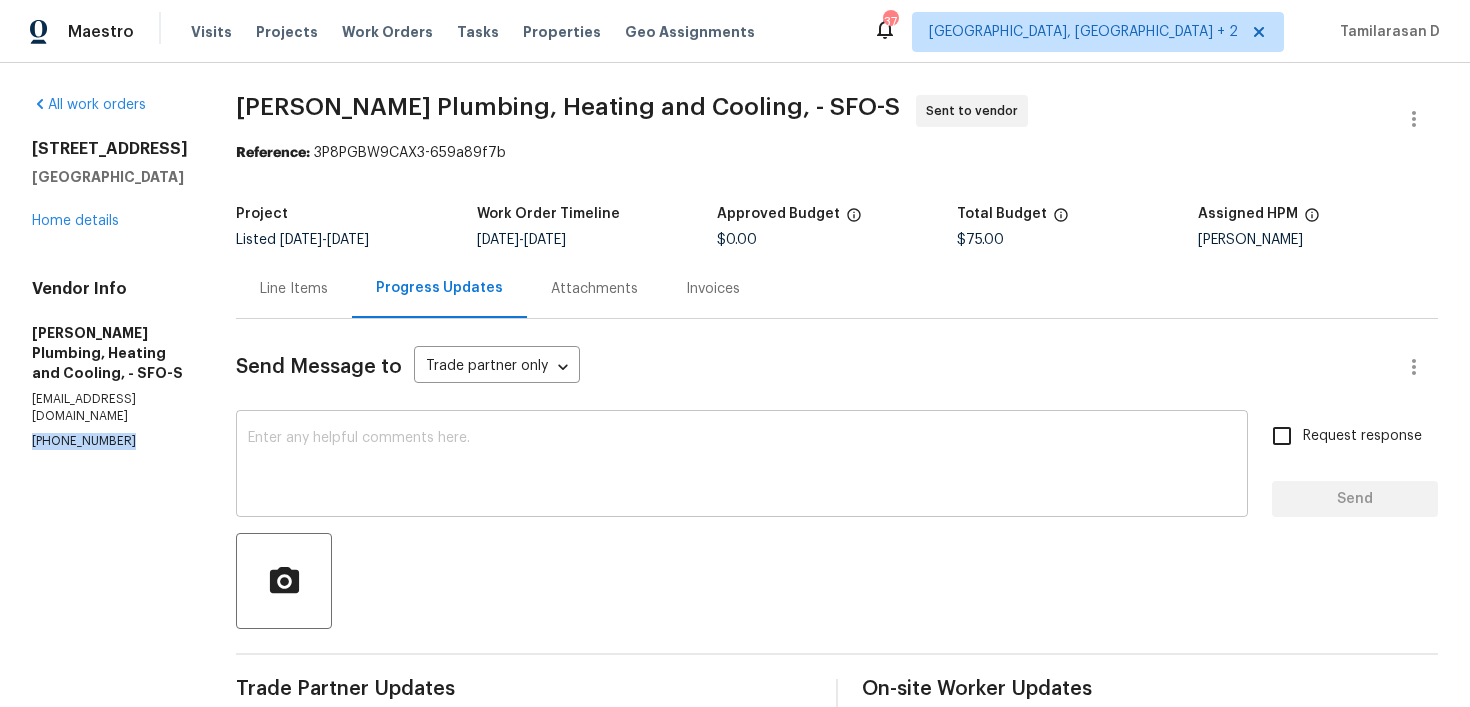 copy on "[PHONE_NUMBER]" 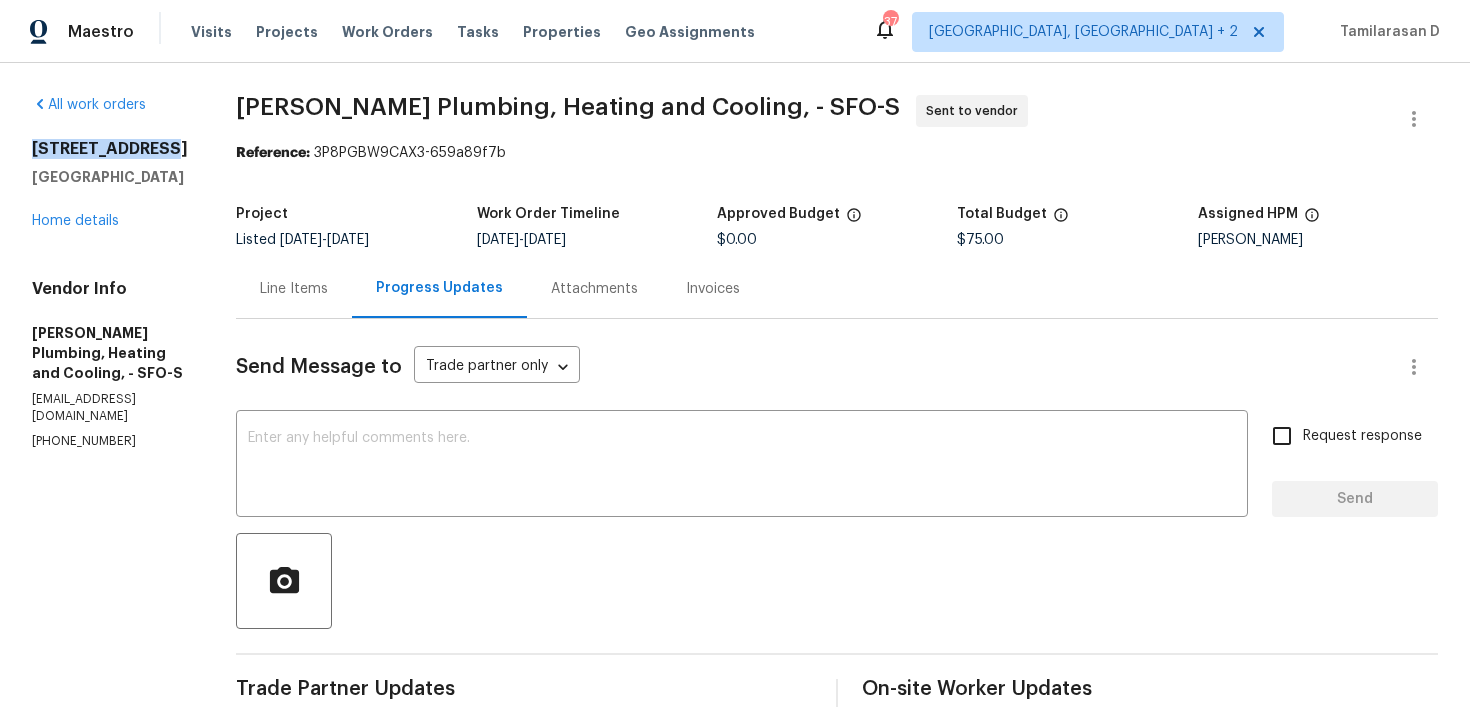 drag, startPoint x: 33, startPoint y: 152, endPoint x: 160, endPoint y: 150, distance: 127.01575 